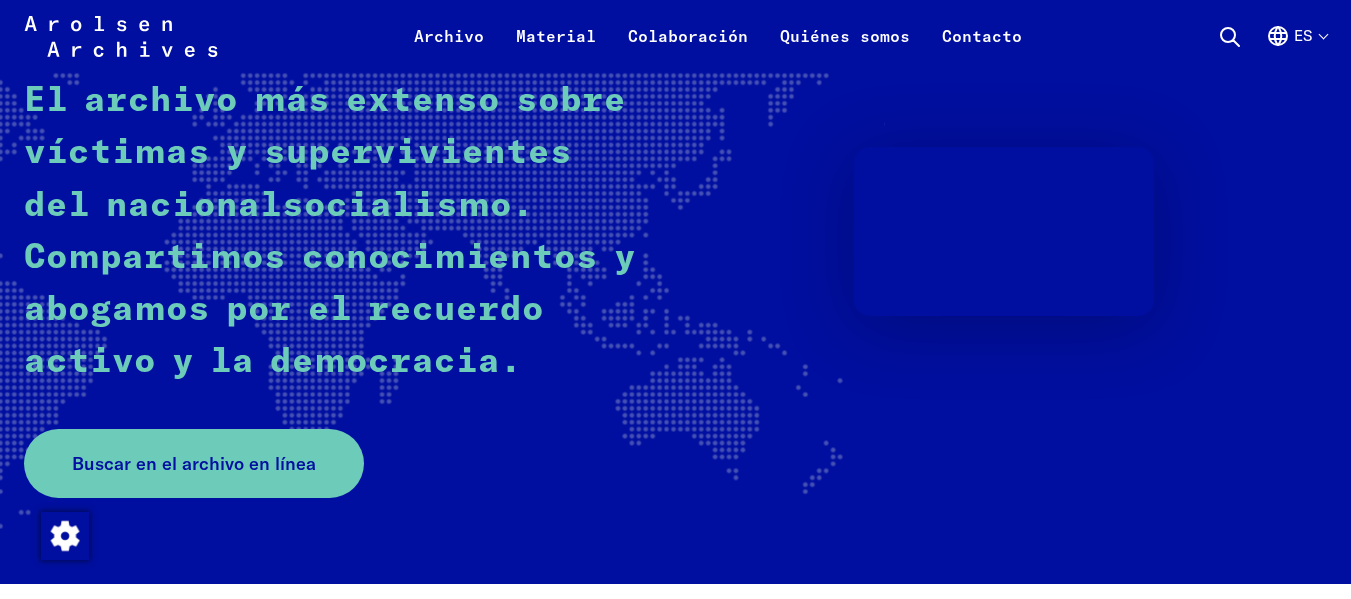 scroll, scrollTop: 467, scrollLeft: 0, axis: vertical 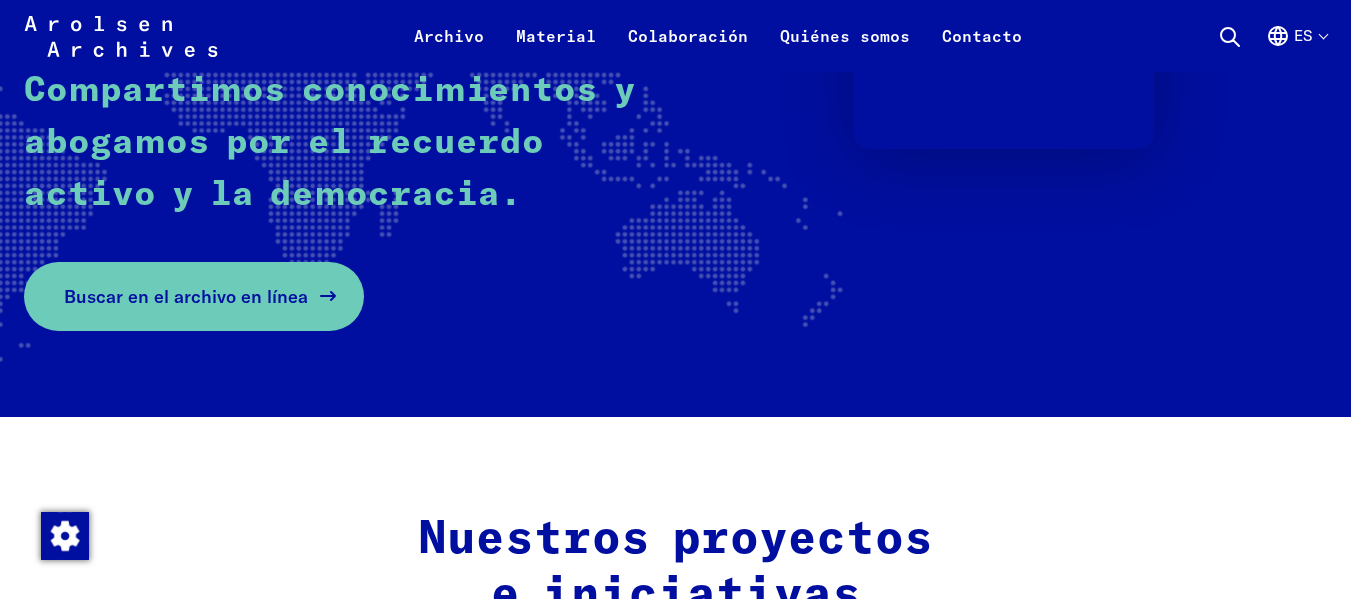 click on "Buscar en el archivo en línea" at bounding box center [186, 296] 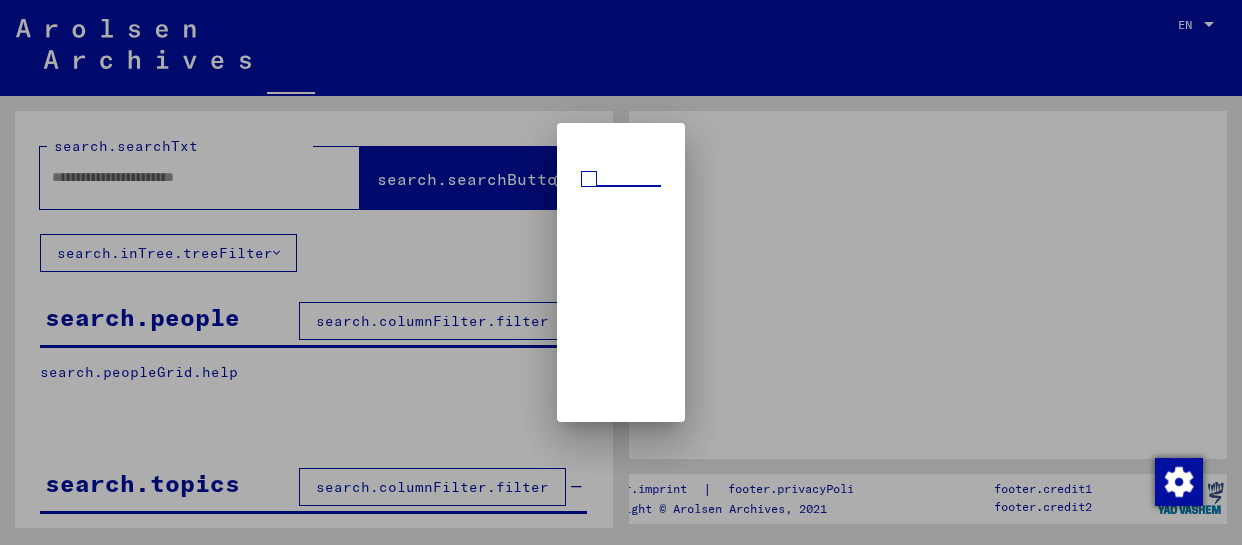 scroll, scrollTop: 0, scrollLeft: 0, axis: both 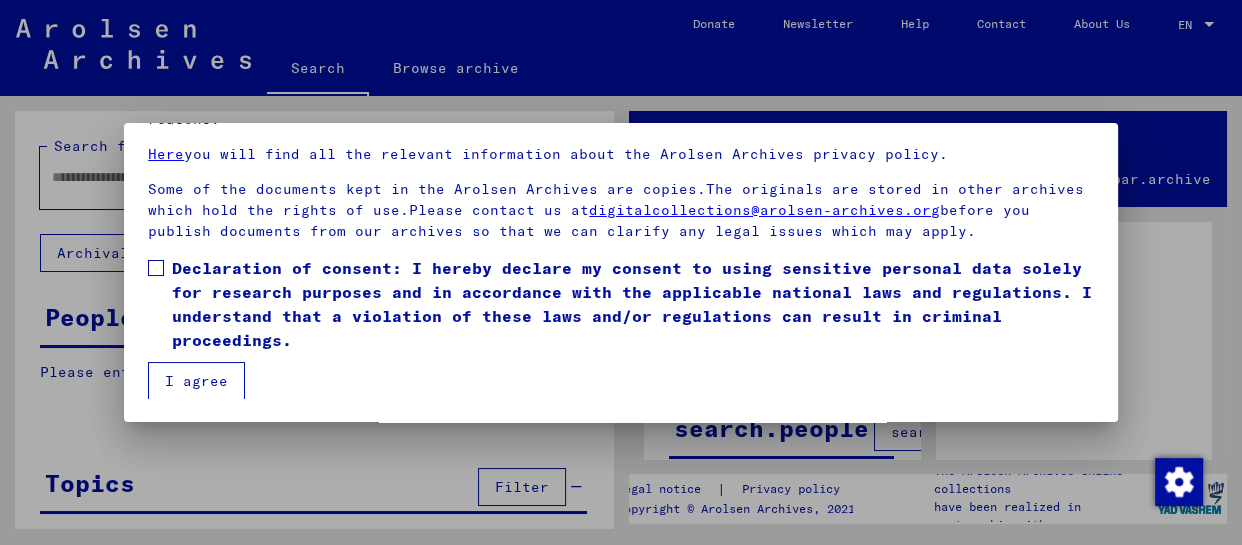 click at bounding box center (156, 268) 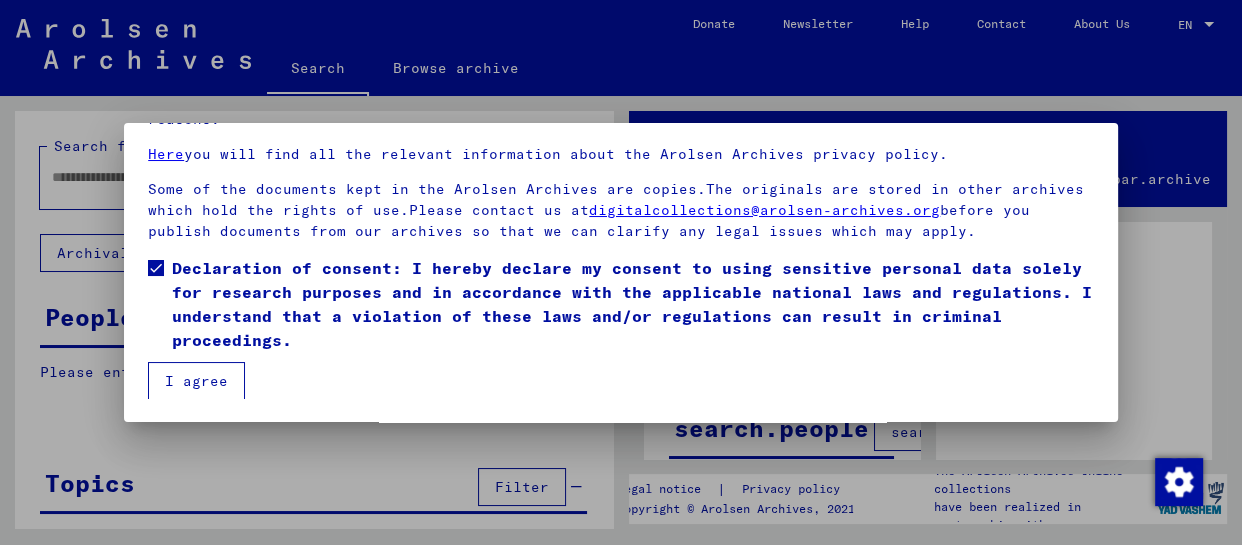 click on "I agree" at bounding box center (196, 381) 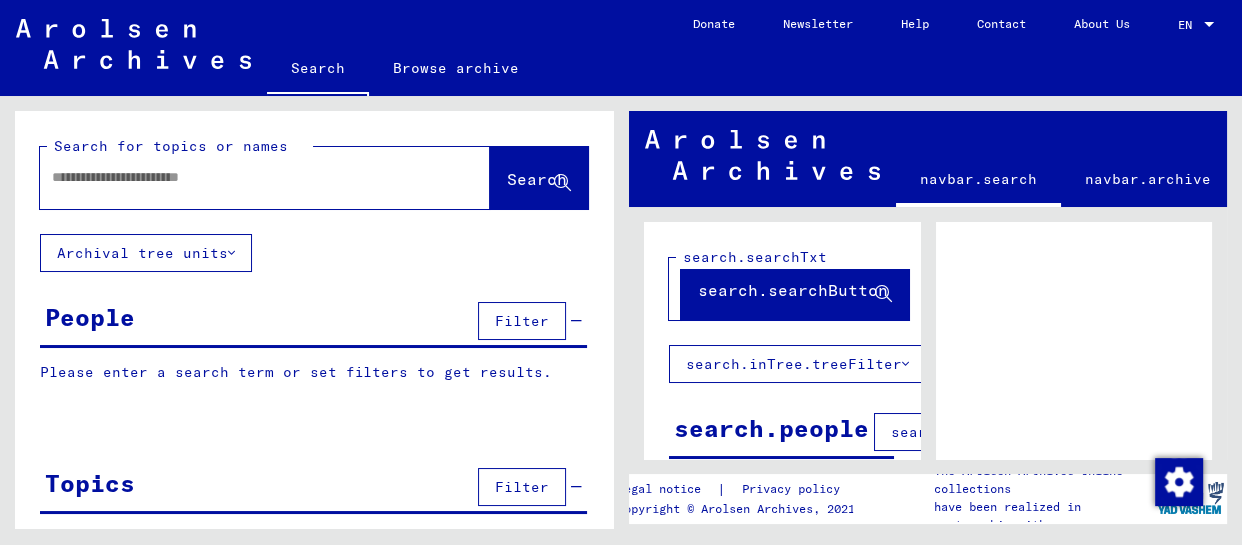 click at bounding box center [247, 177] 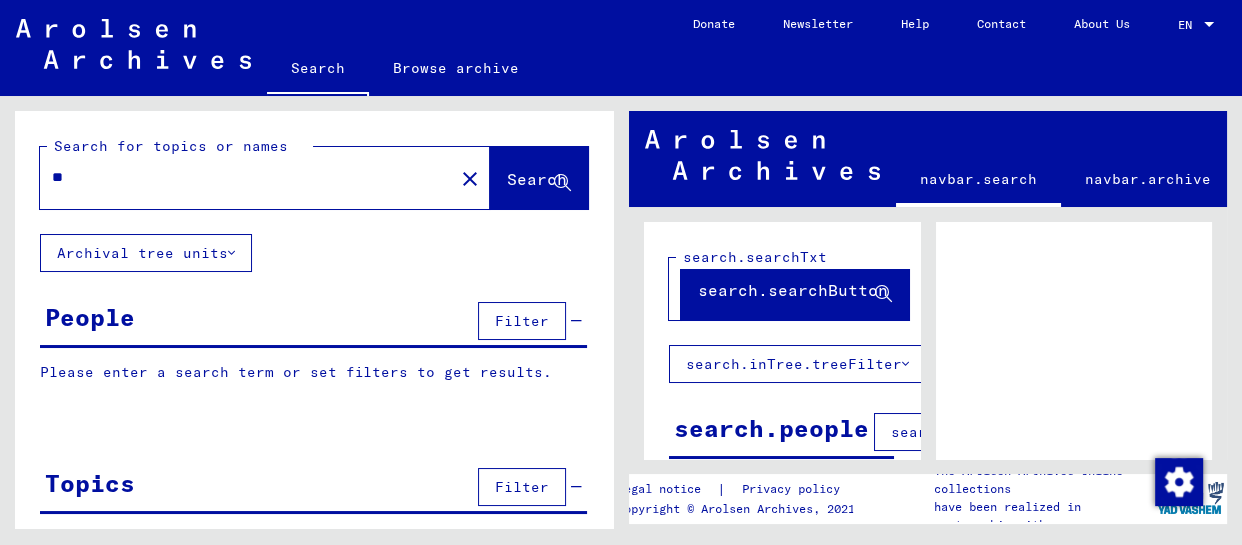 type on "*" 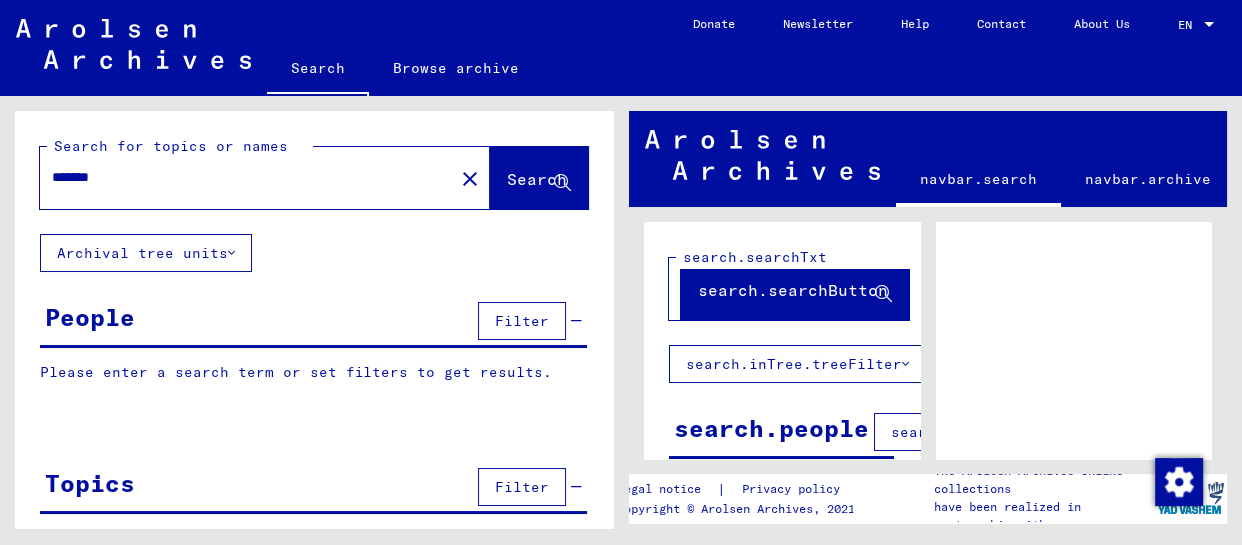 type on "*******" 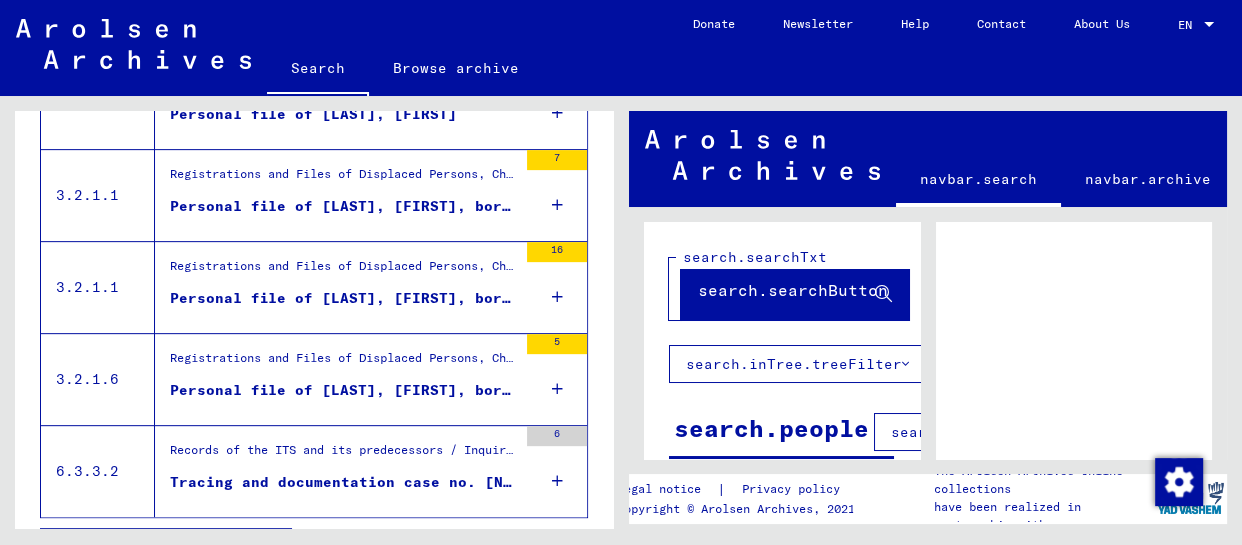 scroll, scrollTop: 863, scrollLeft: 0, axis: vertical 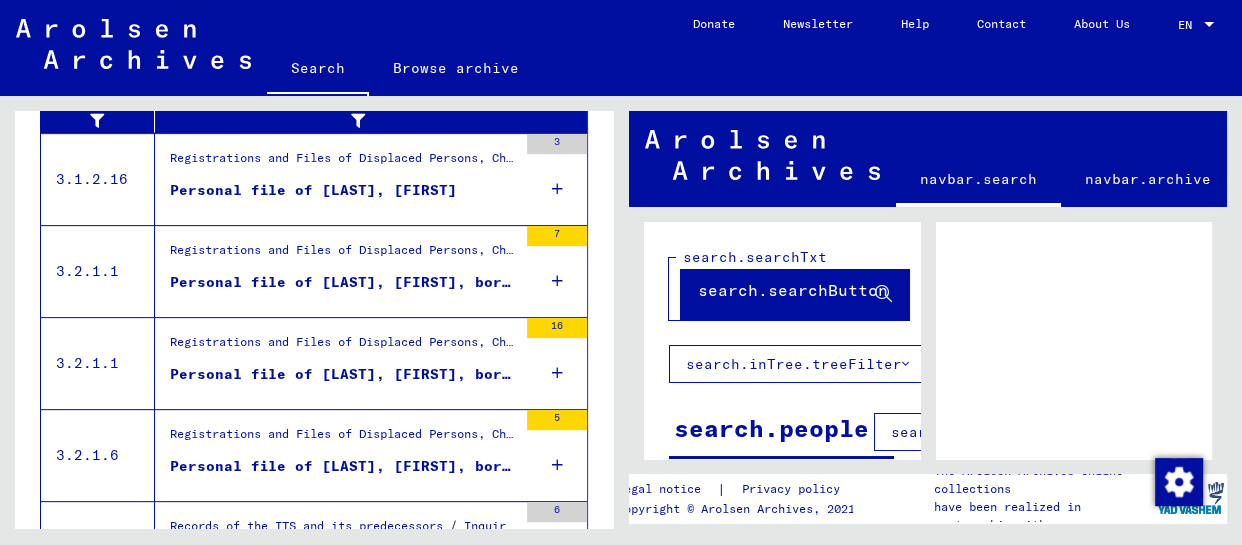 click on "Personal file of [LAST], [FIRST], born on [DATE], born in [CITY] and of further persons" at bounding box center (343, 282) 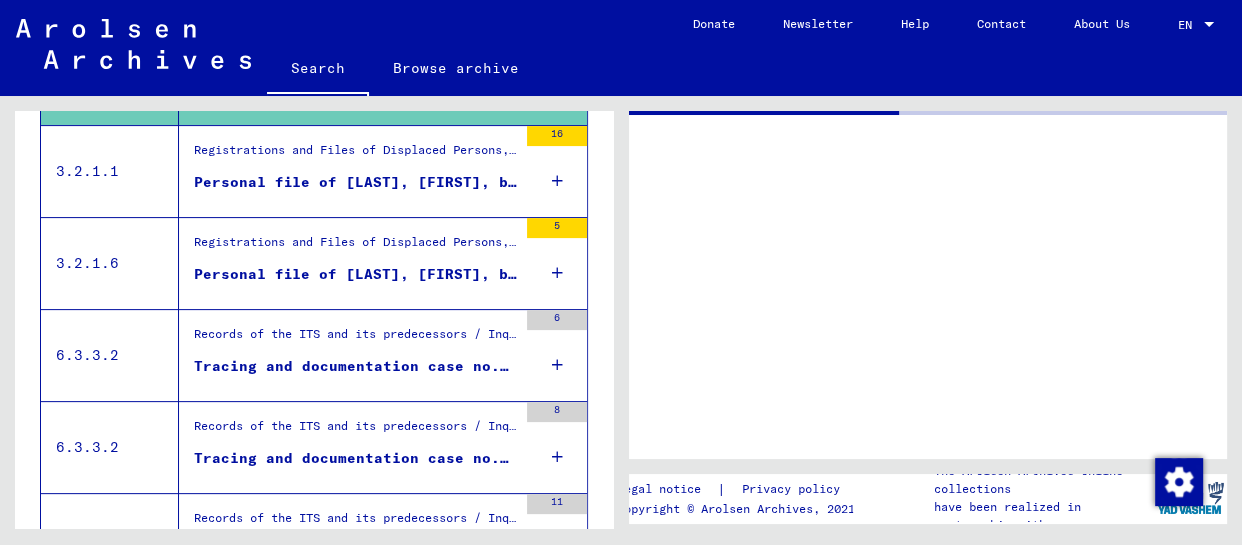 scroll, scrollTop: 379, scrollLeft: 0, axis: vertical 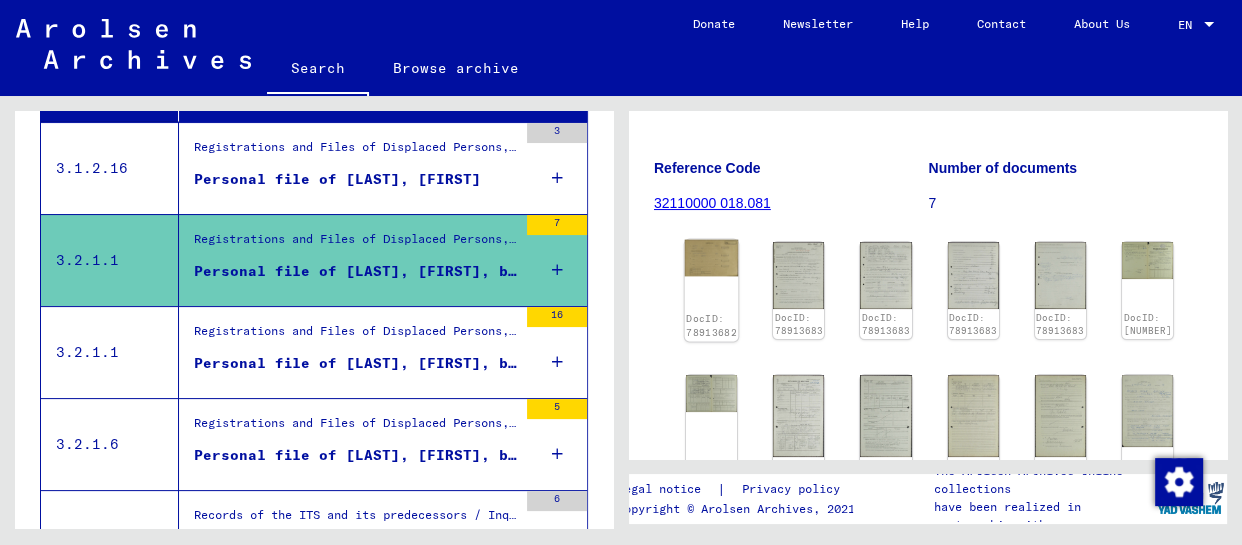 click 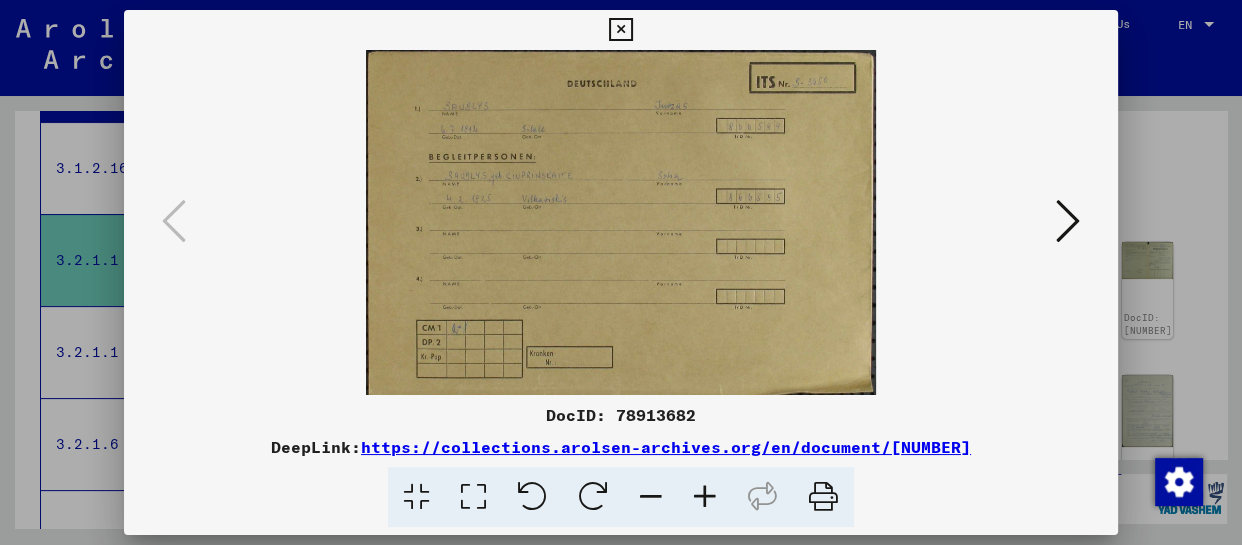 click at bounding box center (1068, 221) 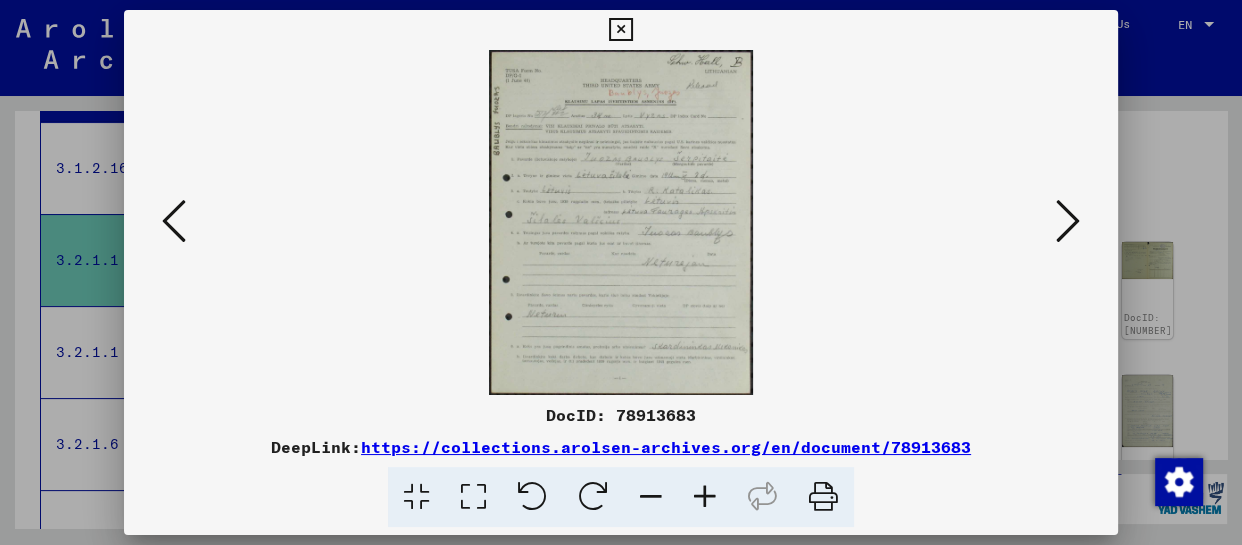 click at bounding box center [705, 497] 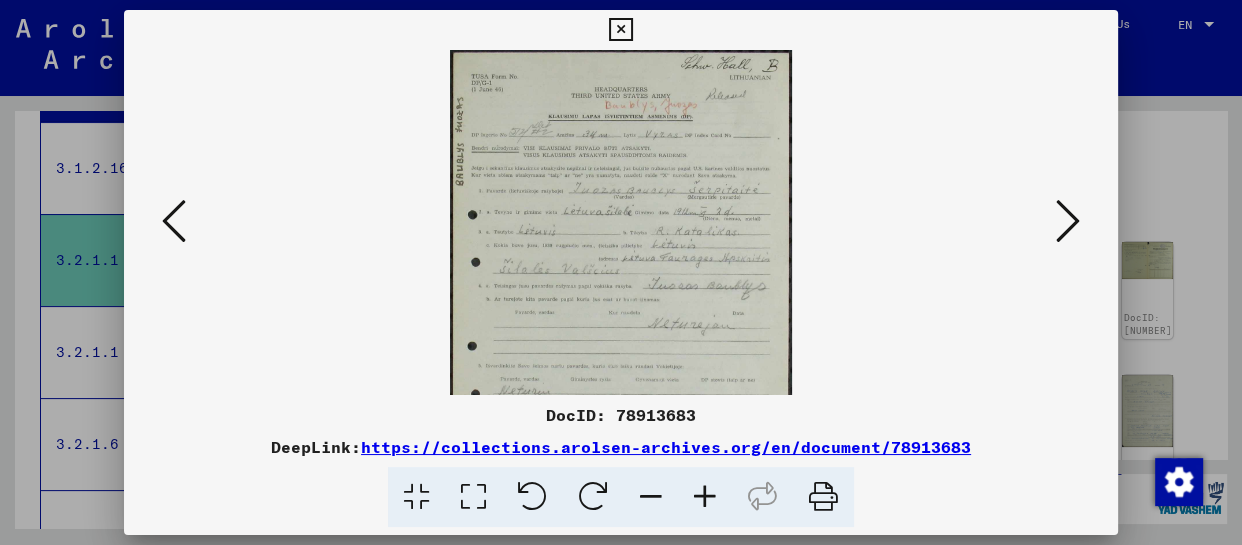 click at bounding box center [705, 497] 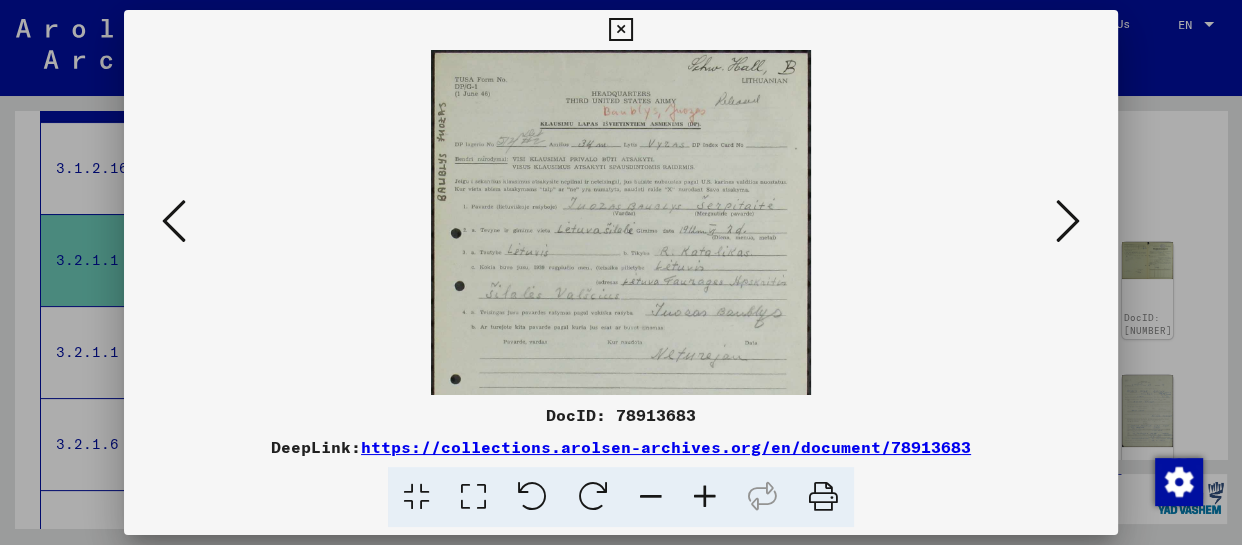 click at bounding box center [705, 497] 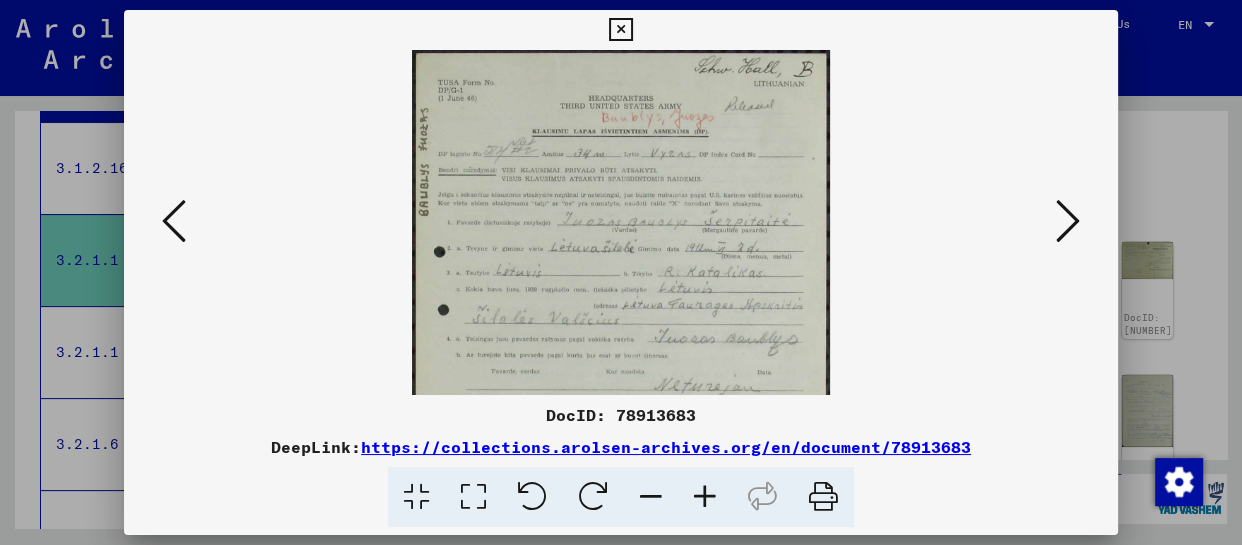 click at bounding box center (705, 497) 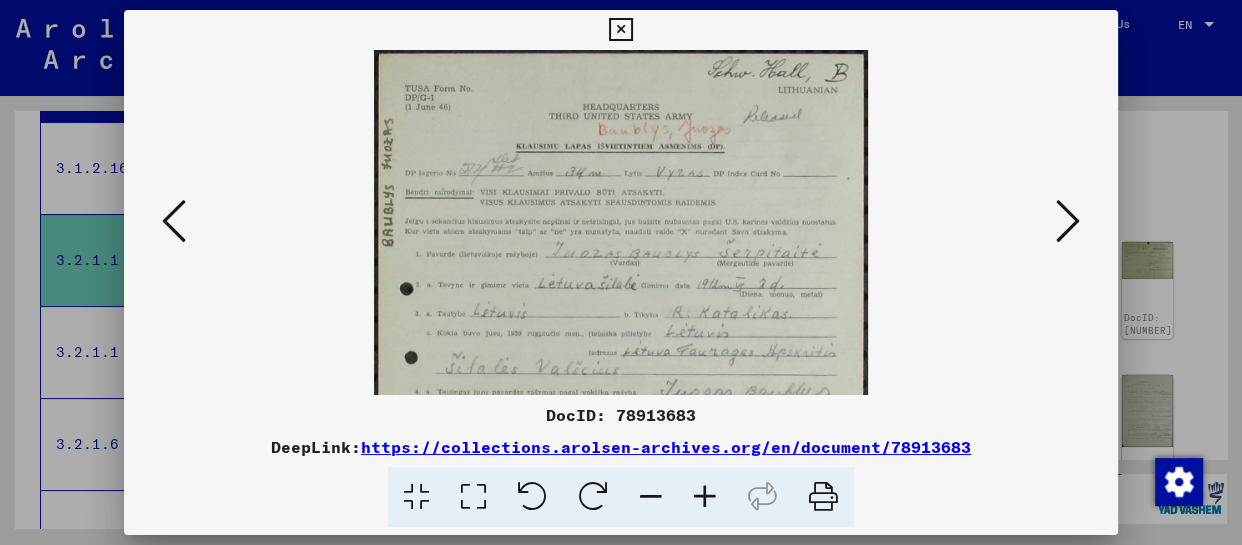 click at bounding box center [705, 497] 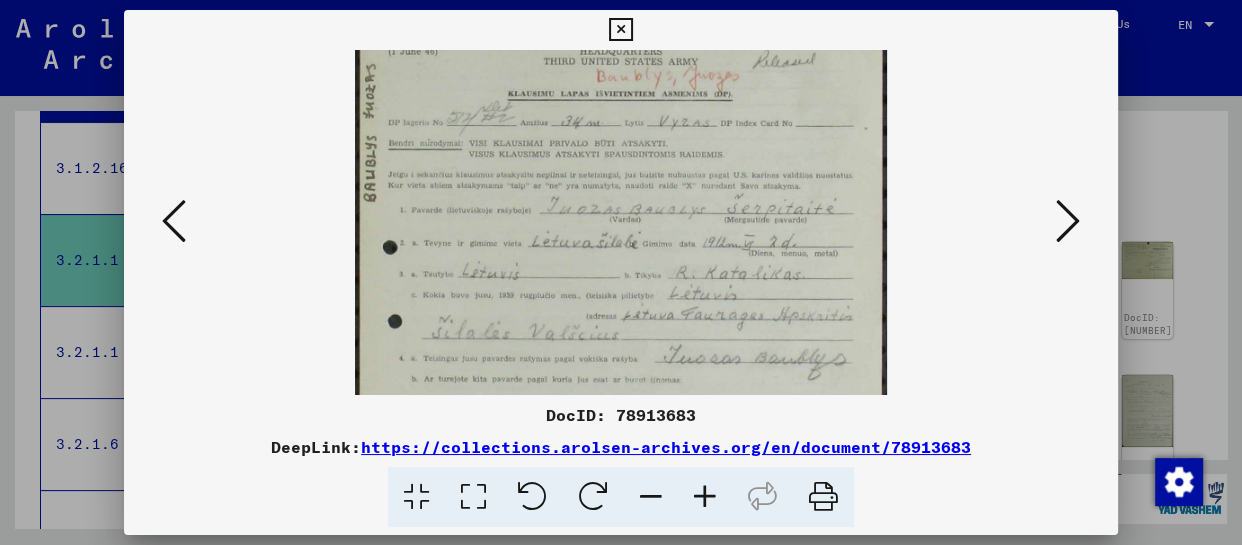 scroll, scrollTop: 71, scrollLeft: 0, axis: vertical 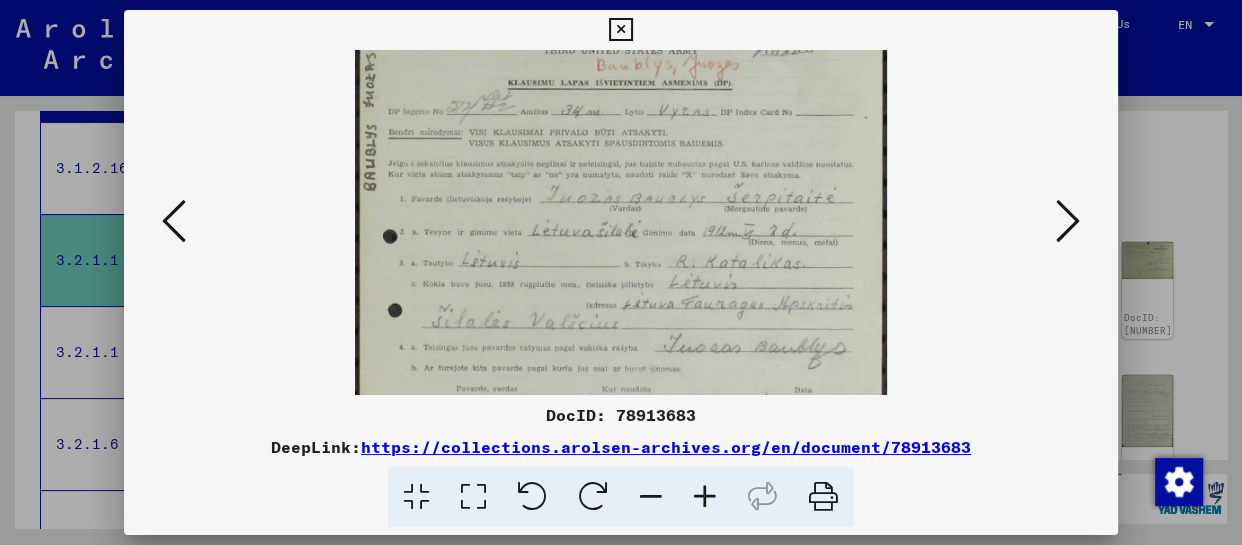 drag, startPoint x: 803, startPoint y: 325, endPoint x: 803, endPoint y: 251, distance: 74 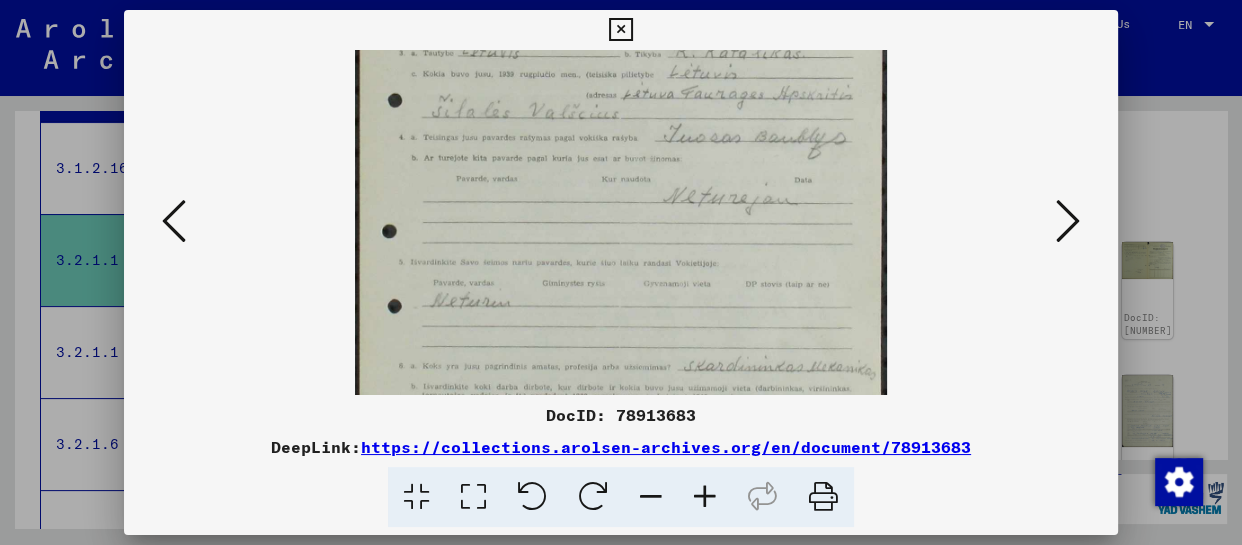 drag, startPoint x: 782, startPoint y: 322, endPoint x: 778, endPoint y: 104, distance: 218.0367 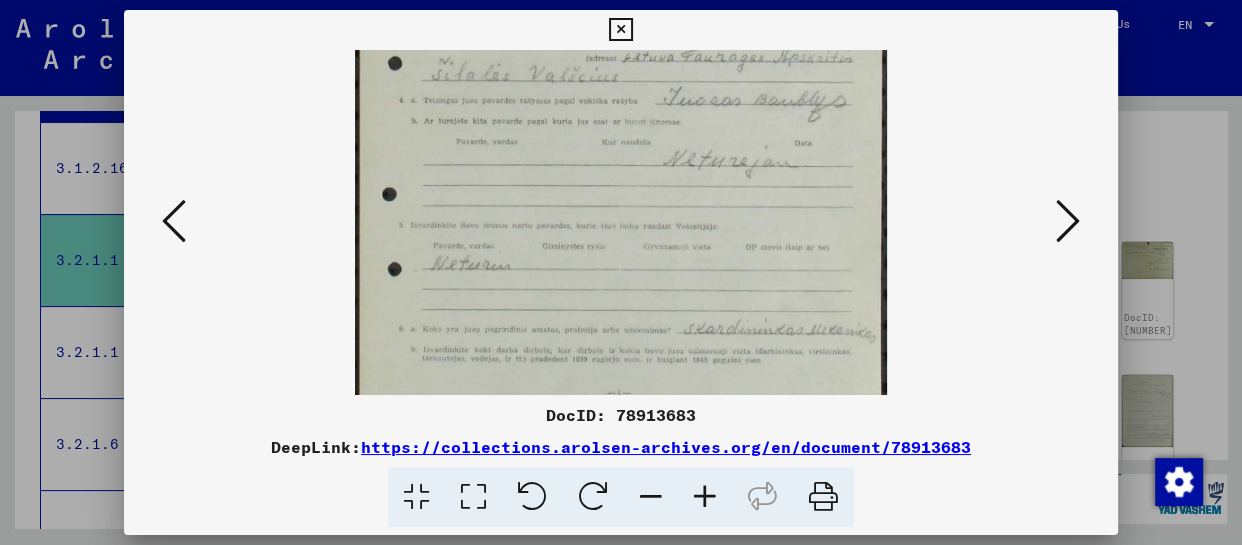 scroll, scrollTop: 350, scrollLeft: 0, axis: vertical 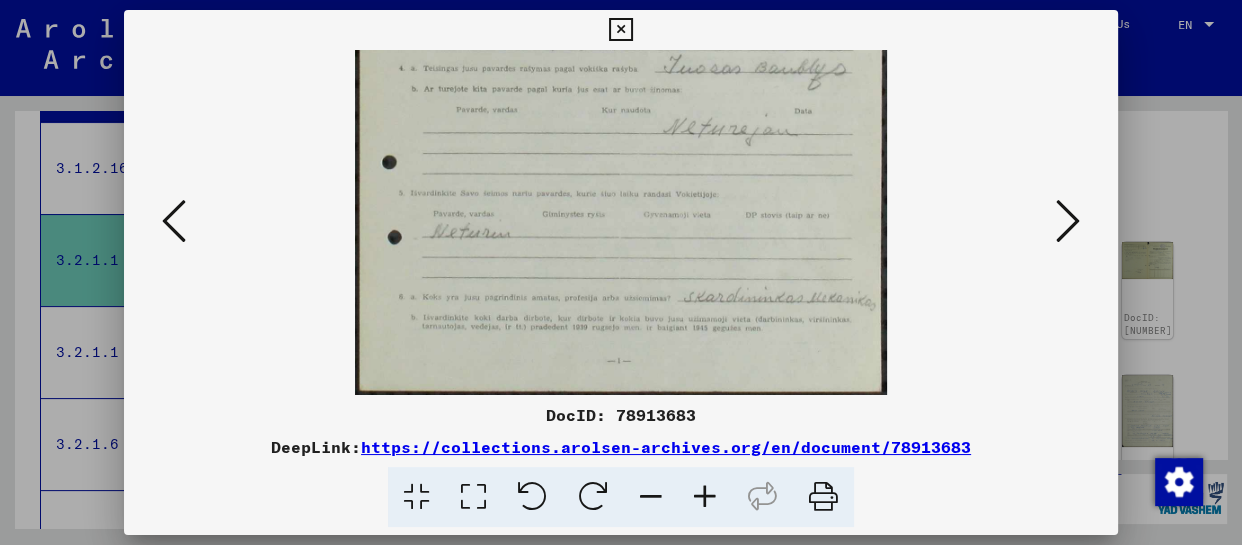 drag, startPoint x: 755, startPoint y: 299, endPoint x: 743, endPoint y: 147, distance: 152.47295 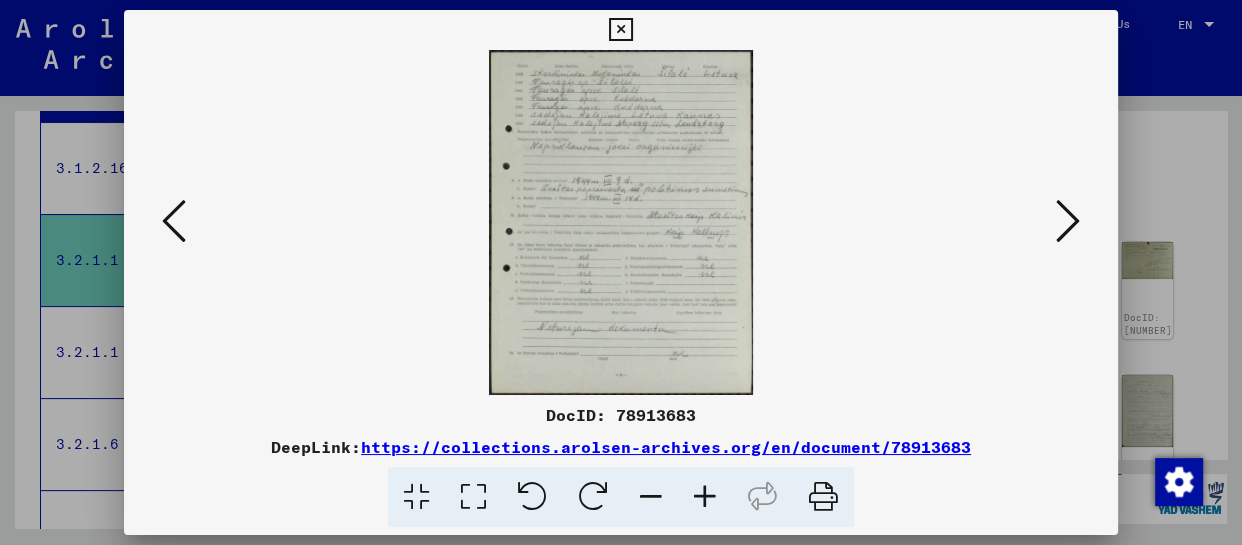click at bounding box center [705, 497] 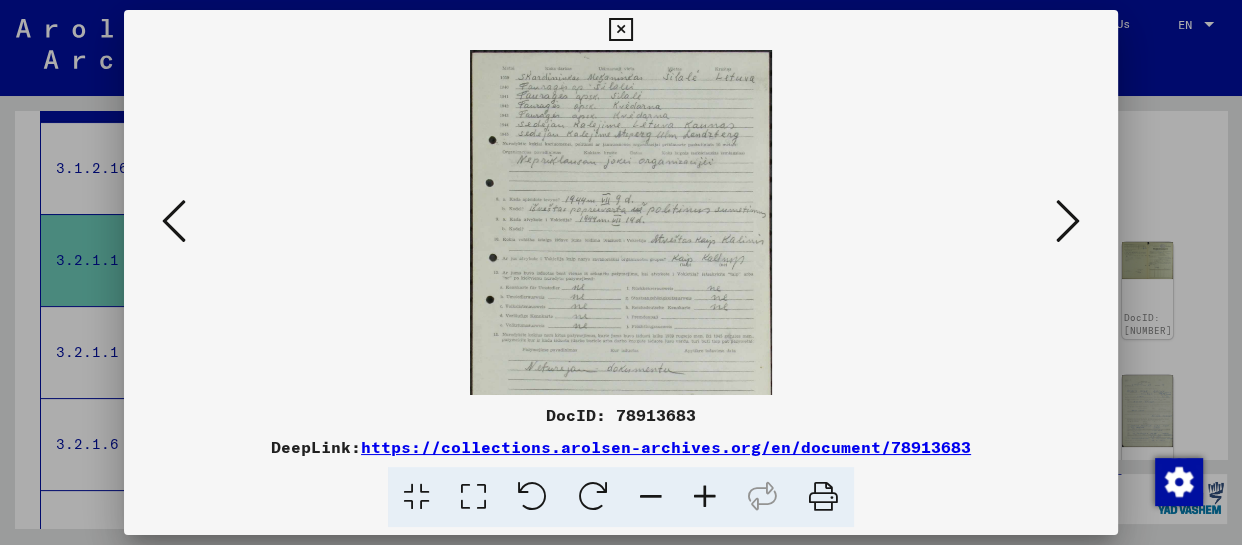 click at bounding box center (705, 497) 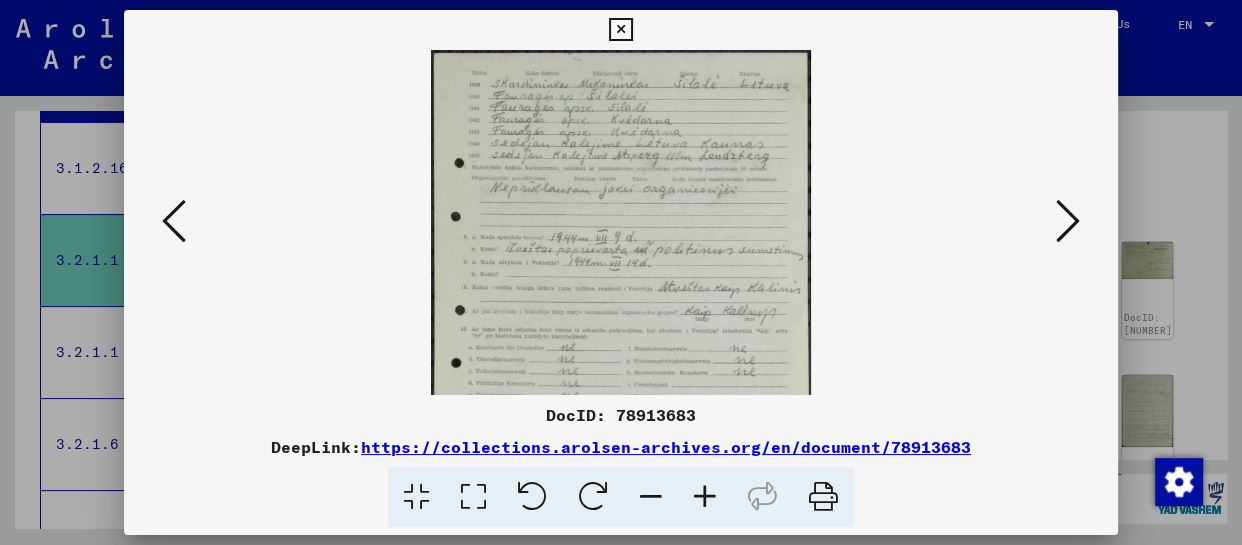 click at bounding box center [705, 497] 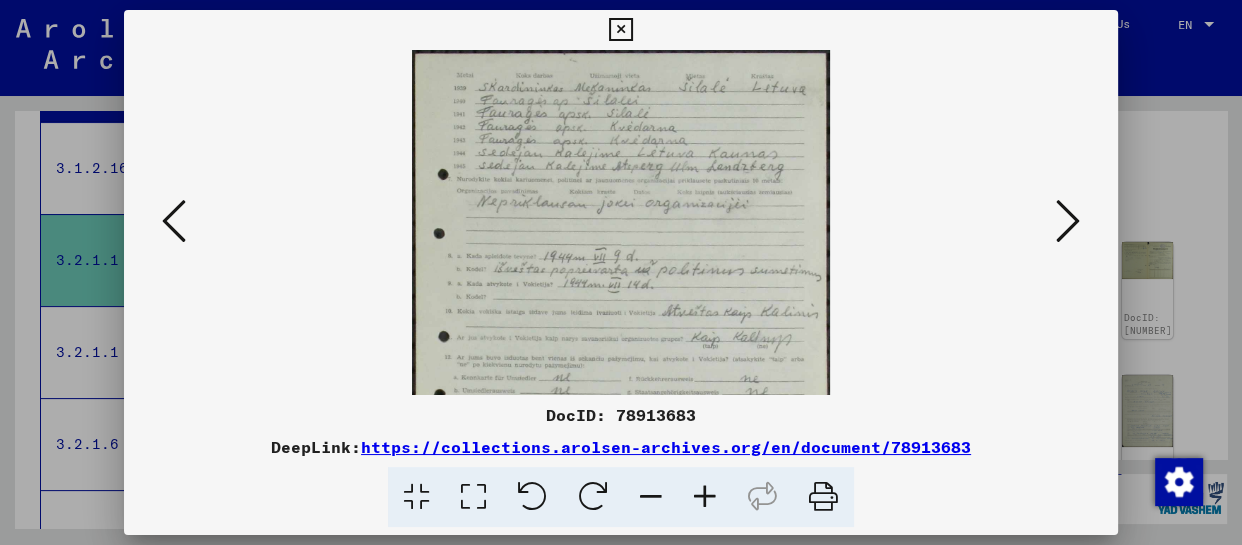 click at bounding box center [705, 497] 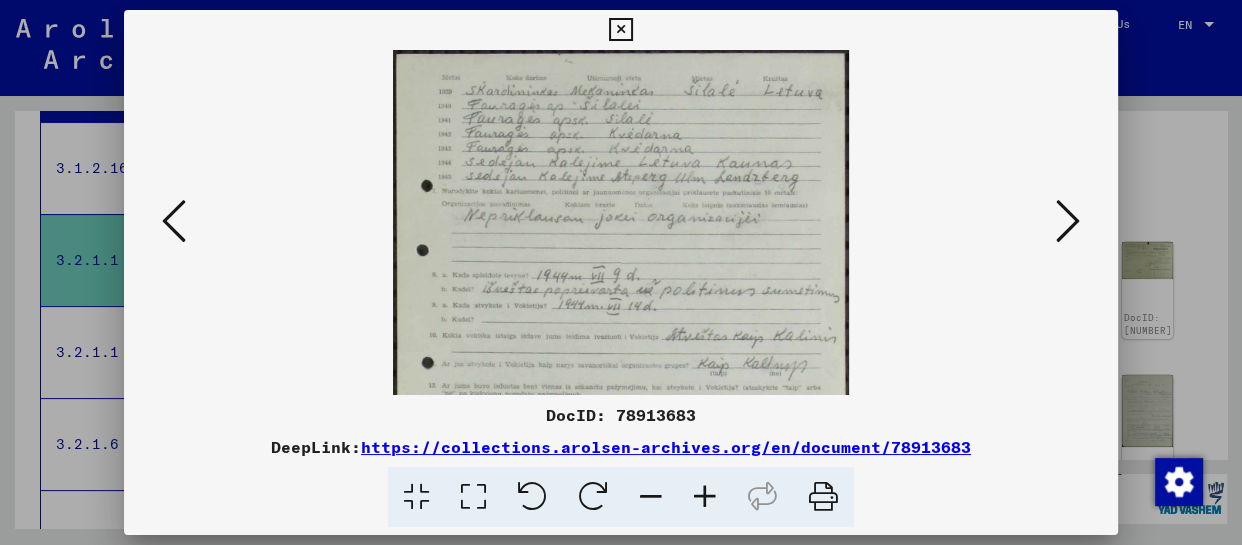 click at bounding box center (705, 497) 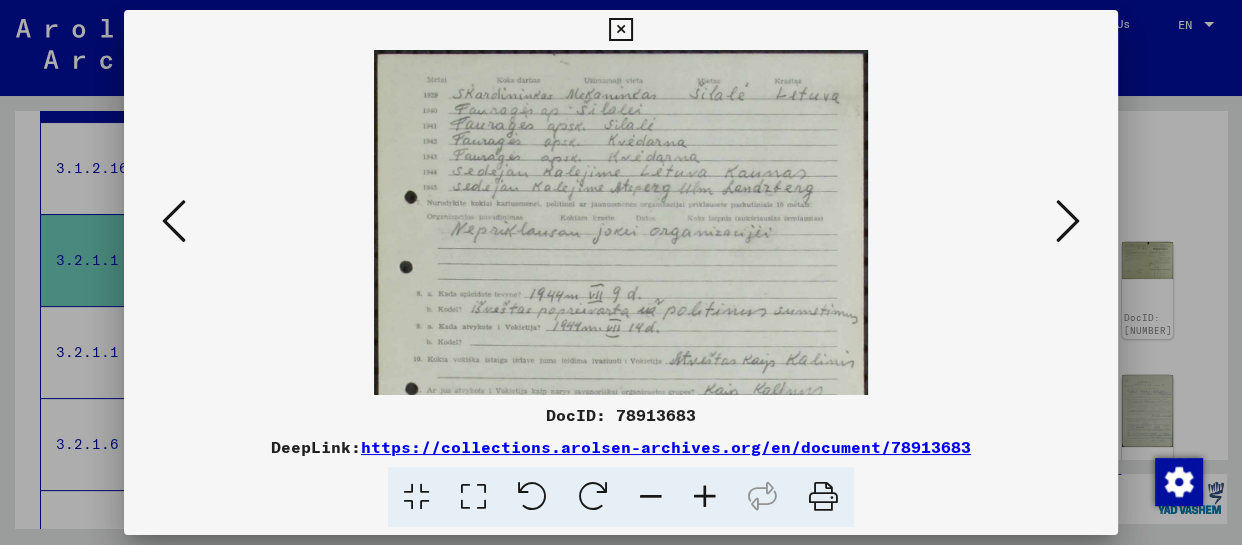click at bounding box center (705, 497) 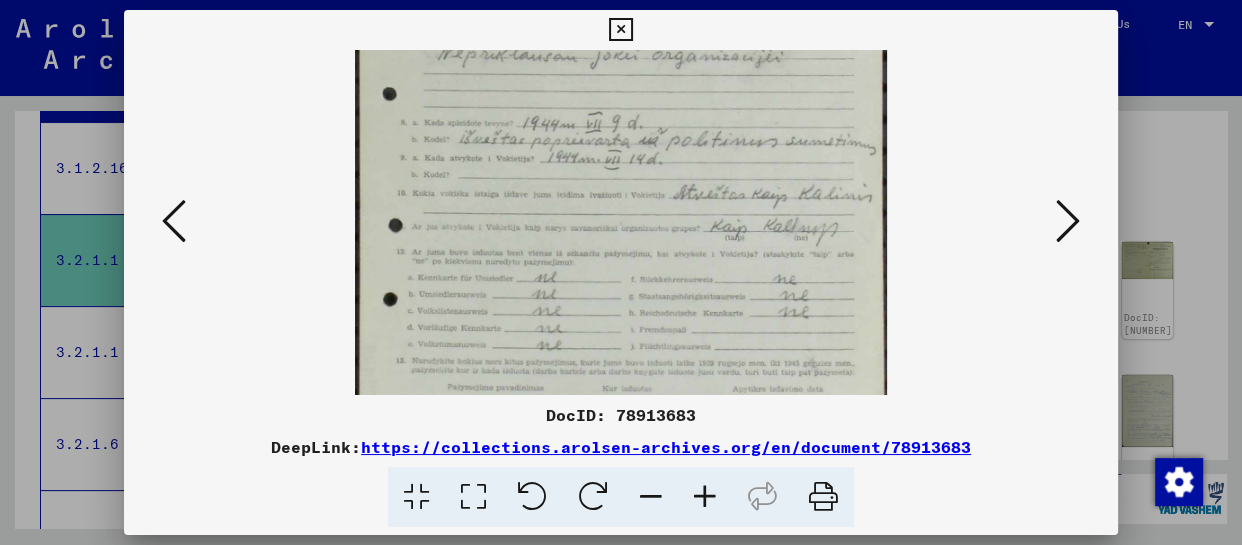 drag, startPoint x: 536, startPoint y: 282, endPoint x: 534, endPoint y: 92, distance: 190.01053 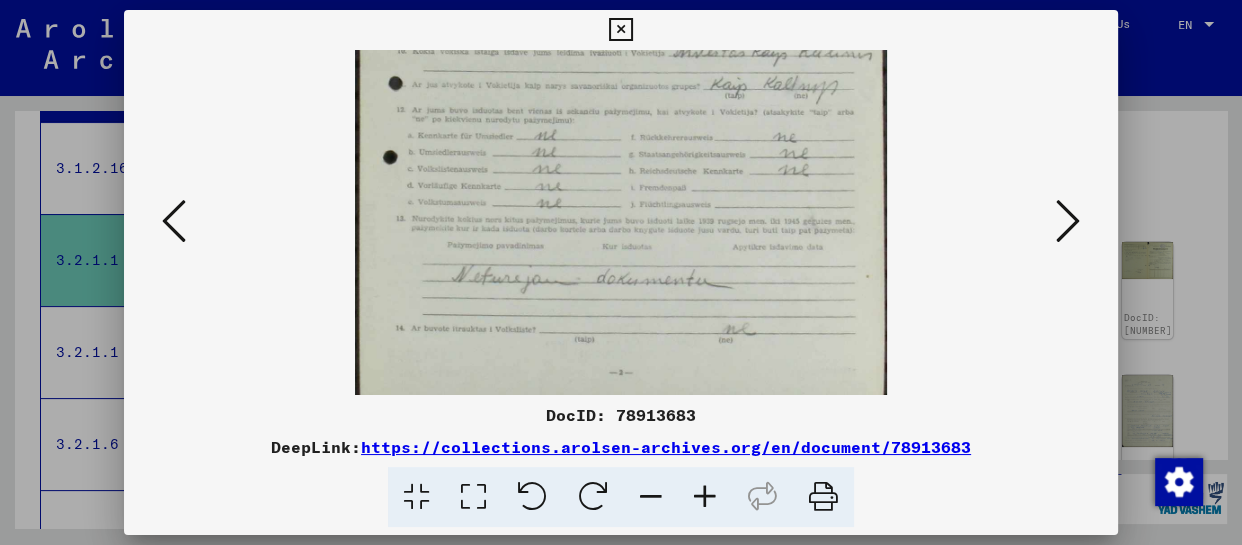 scroll, scrollTop: 350, scrollLeft: 0, axis: vertical 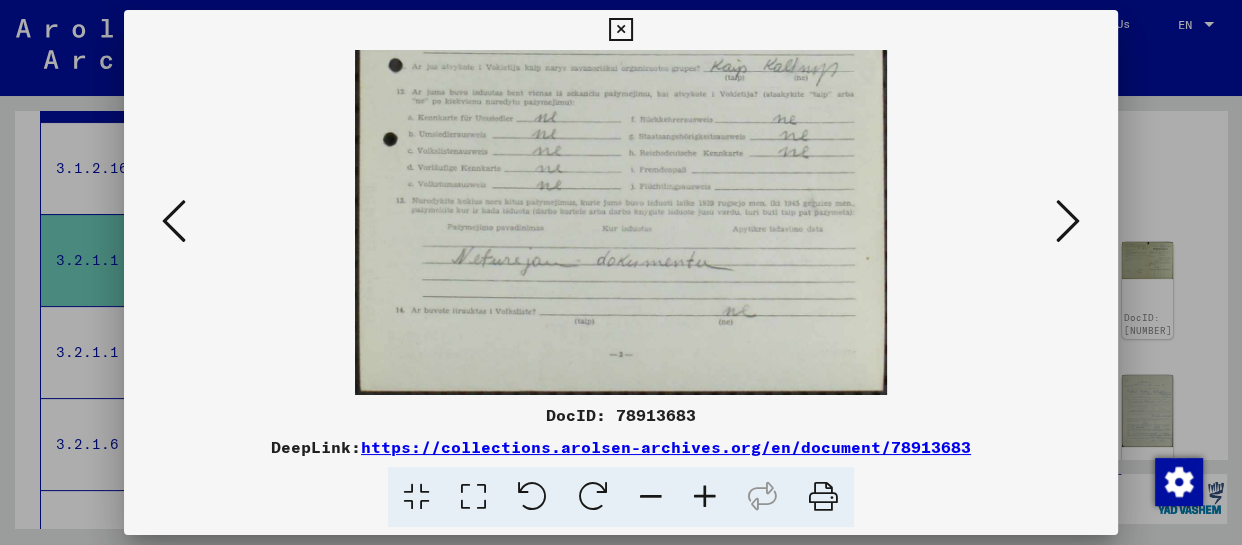 drag, startPoint x: 612, startPoint y: 293, endPoint x: 630, endPoint y: 68, distance: 225.71886 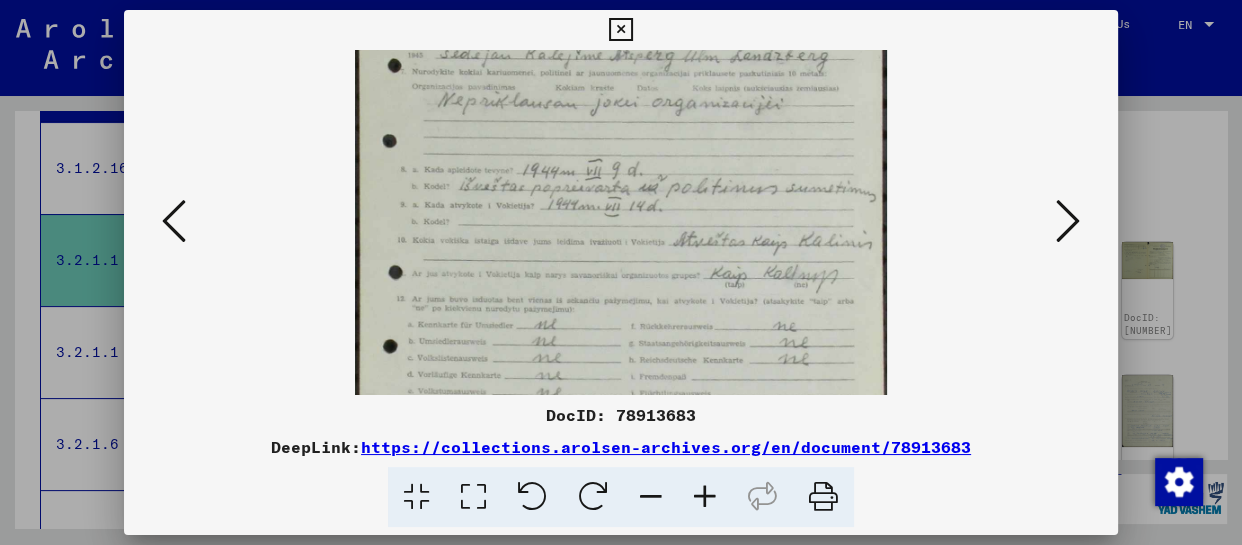 drag, startPoint x: 720, startPoint y: 129, endPoint x: 690, endPoint y: 328, distance: 201.2486 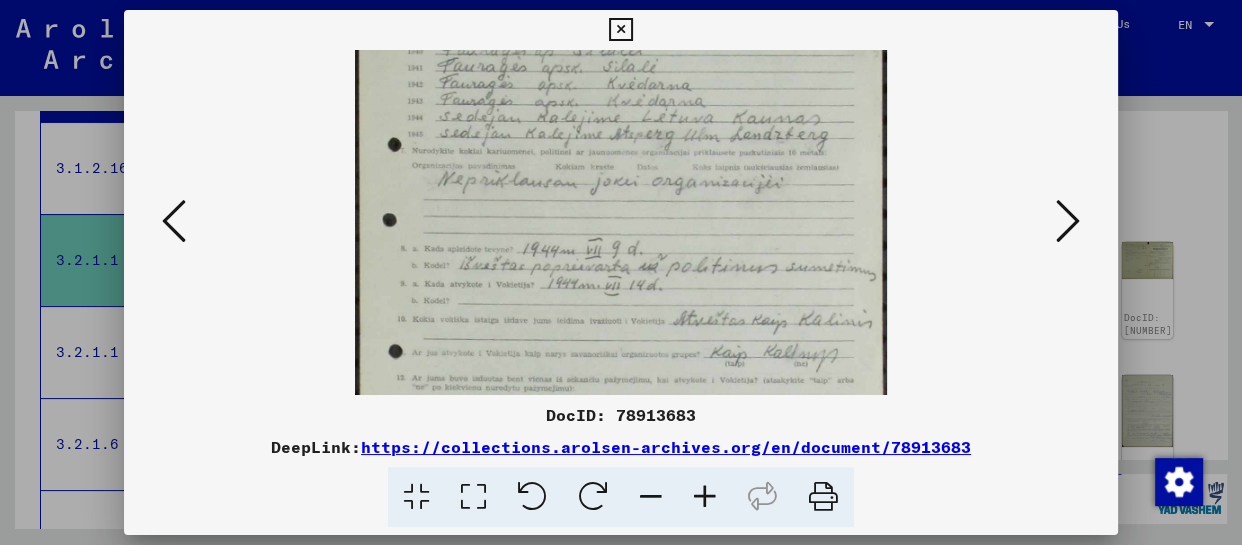 scroll, scrollTop: 36, scrollLeft: 0, axis: vertical 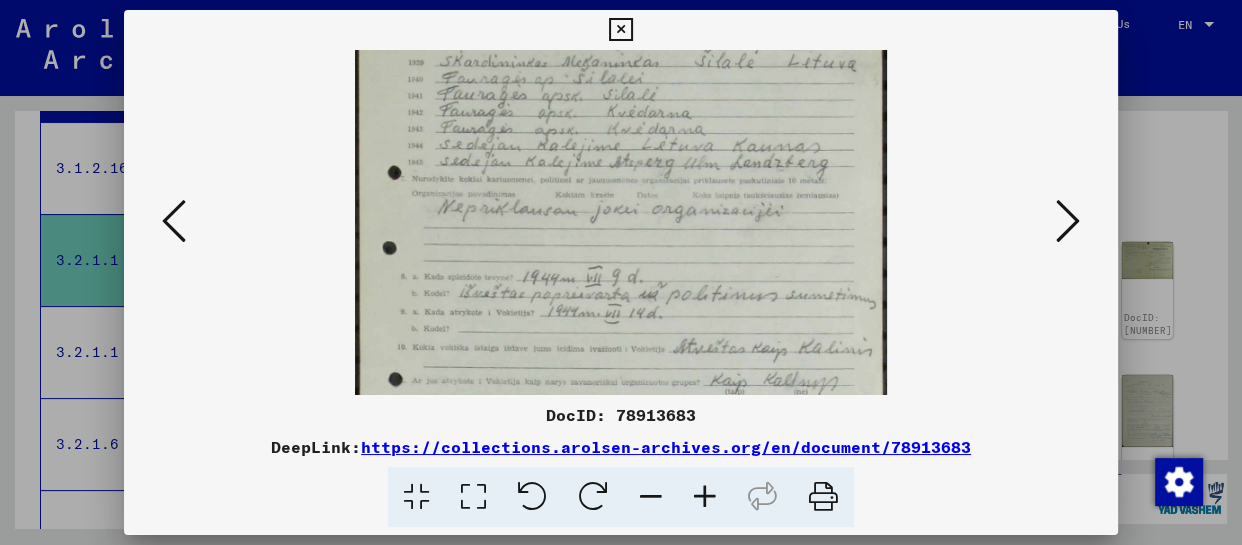 drag, startPoint x: 683, startPoint y: 113, endPoint x: 694, endPoint y: 220, distance: 107.563934 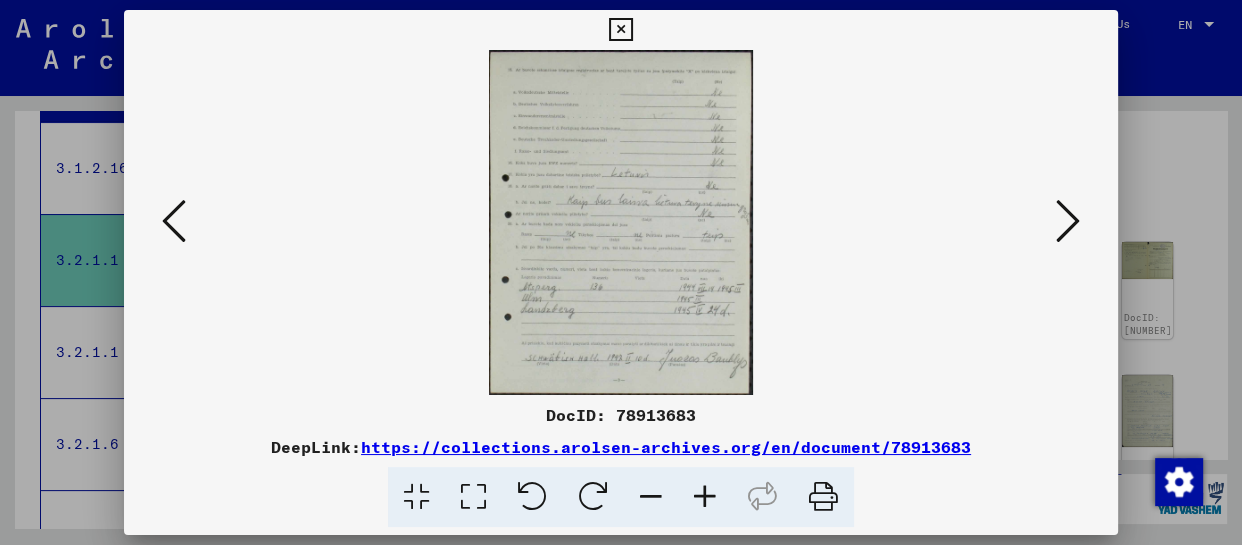 scroll, scrollTop: 0, scrollLeft: 0, axis: both 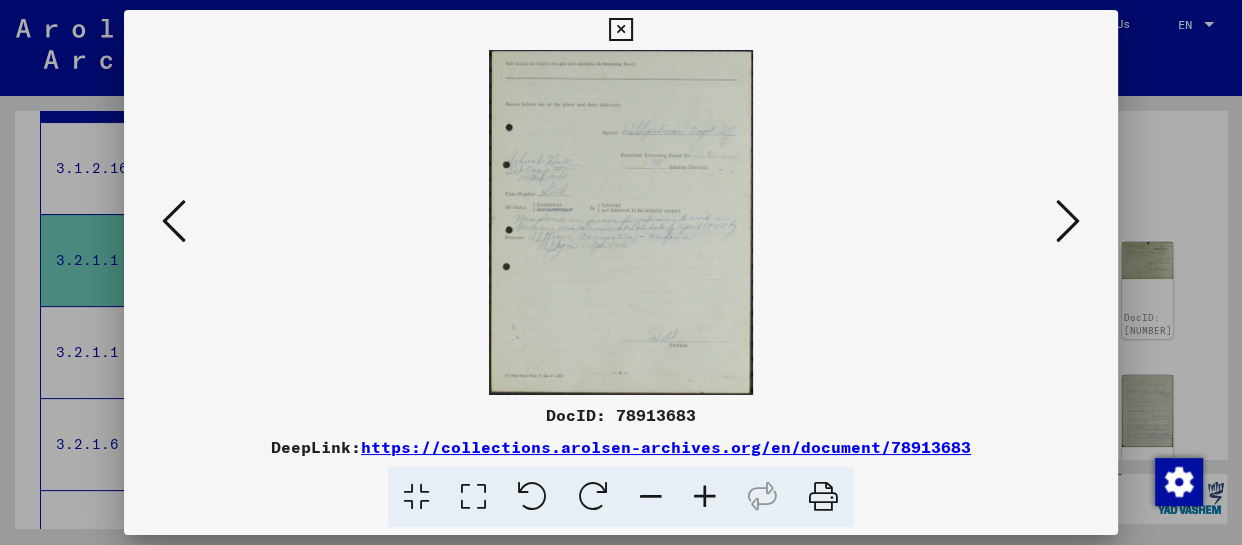 click at bounding box center [1068, 221] 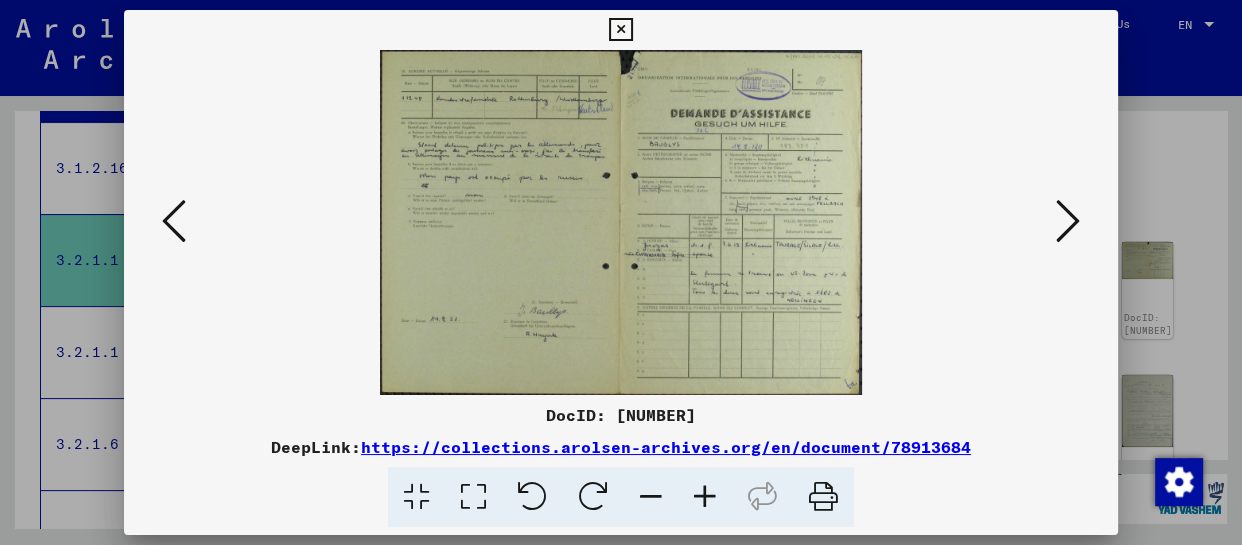 click at bounding box center (621, 222) 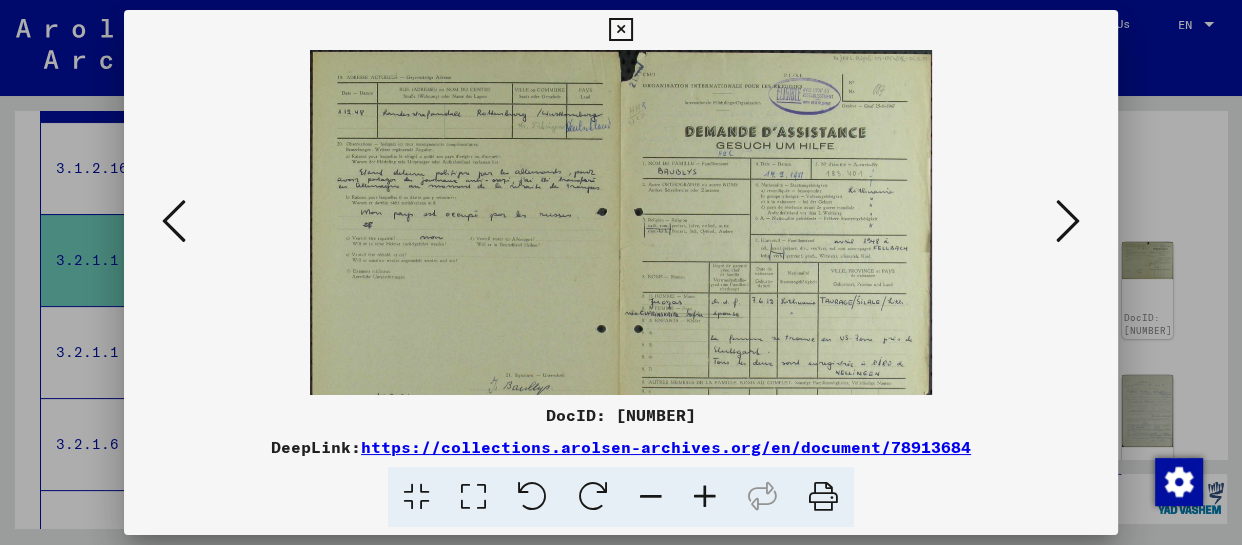 click at bounding box center [705, 497] 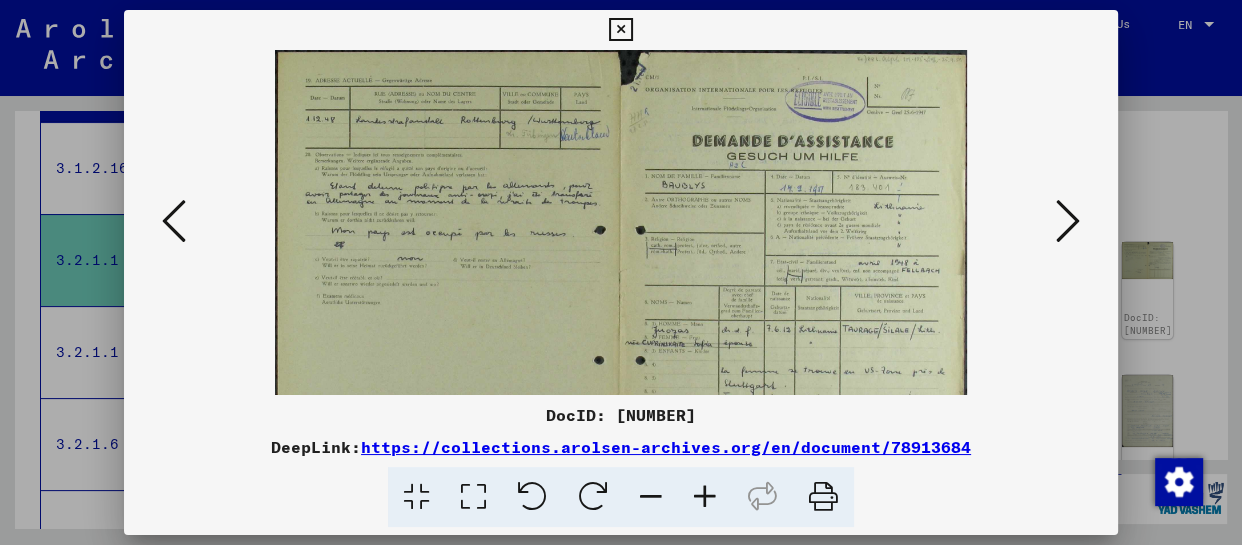 click at bounding box center [705, 497] 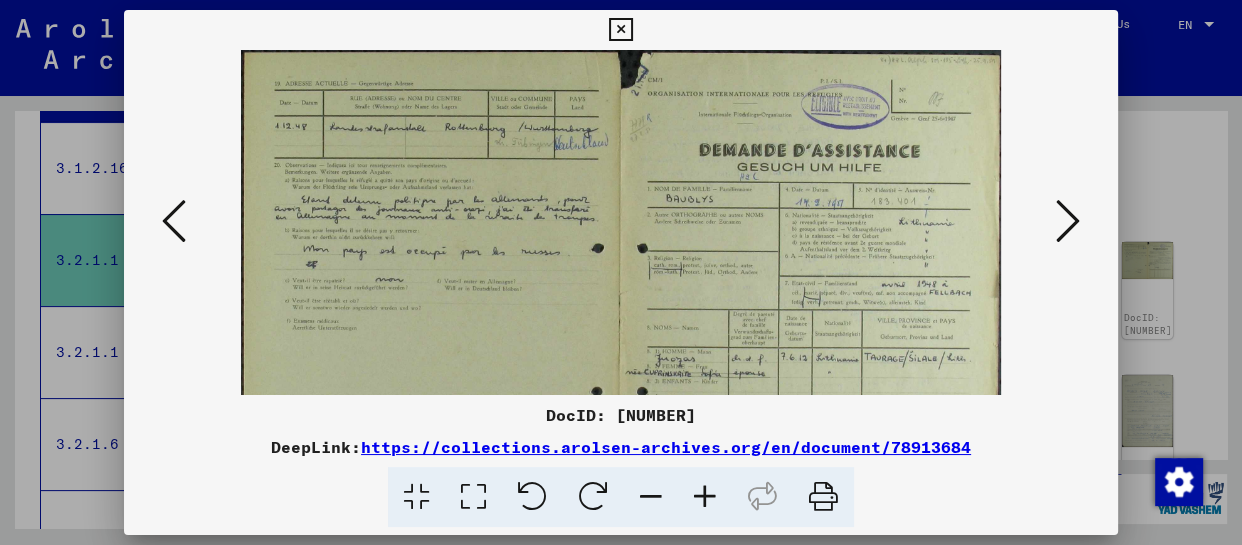 click at bounding box center [705, 497] 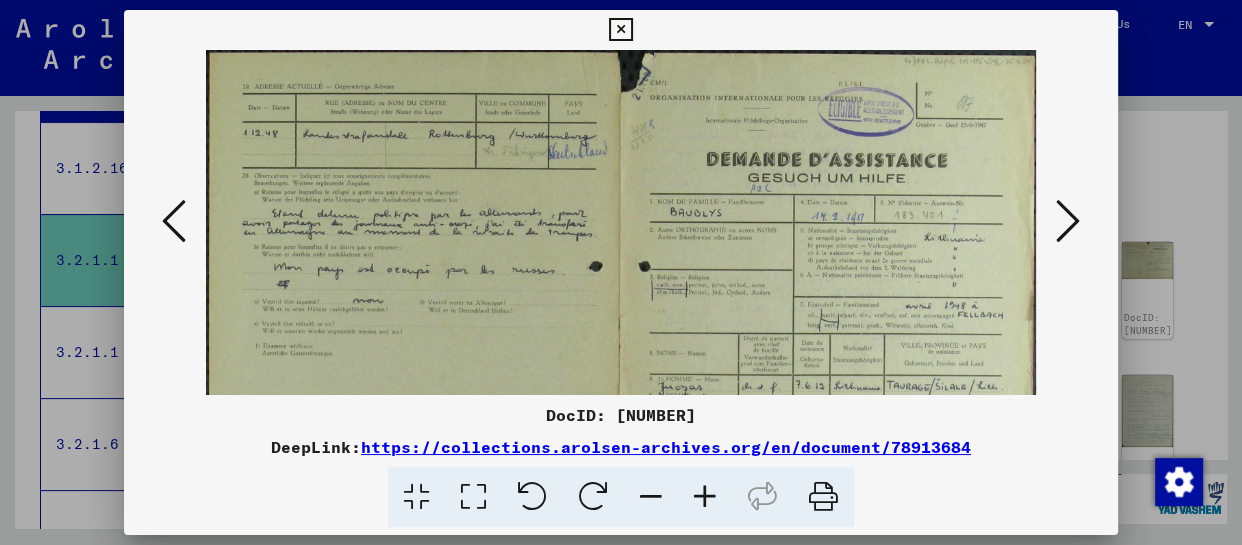 click at bounding box center [705, 497] 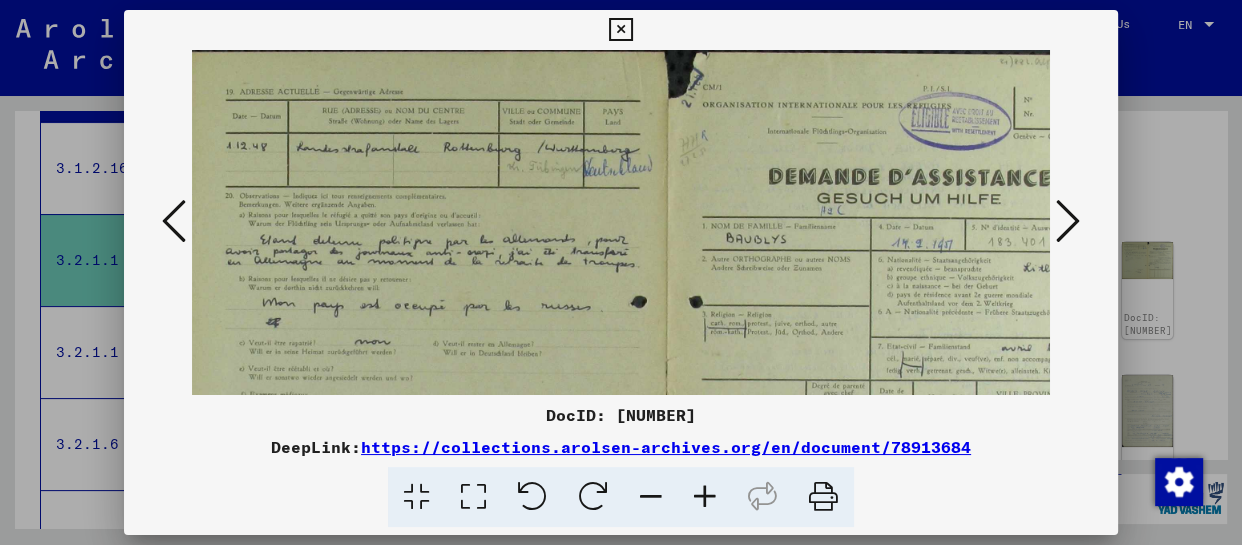 scroll, scrollTop: 0, scrollLeft: 9, axis: horizontal 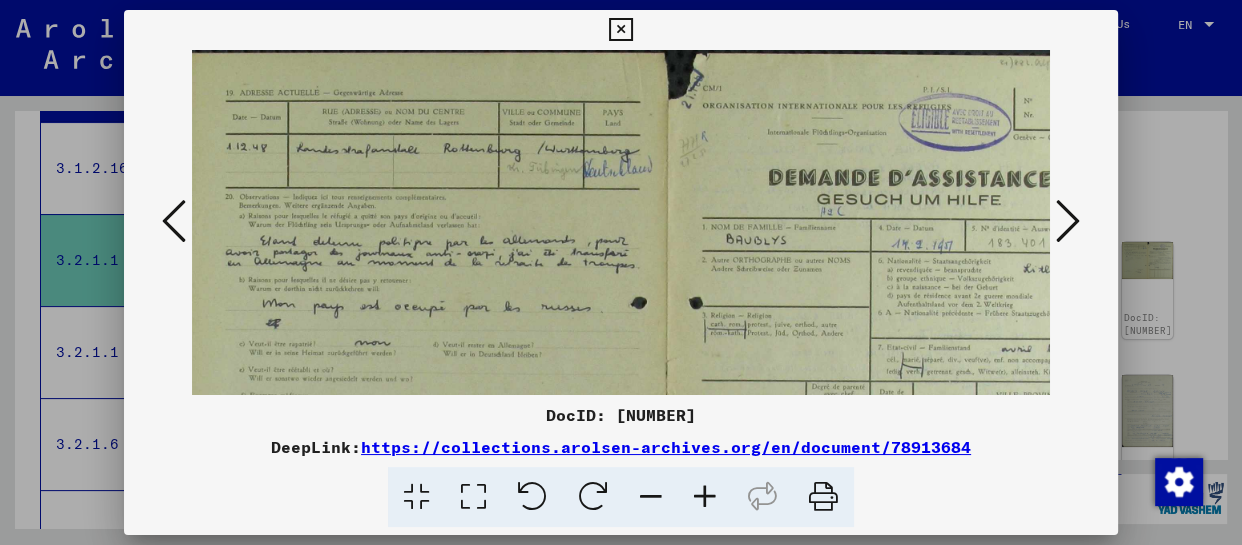 drag, startPoint x: 801, startPoint y: 333, endPoint x: 899, endPoint y: 344, distance: 98.61542 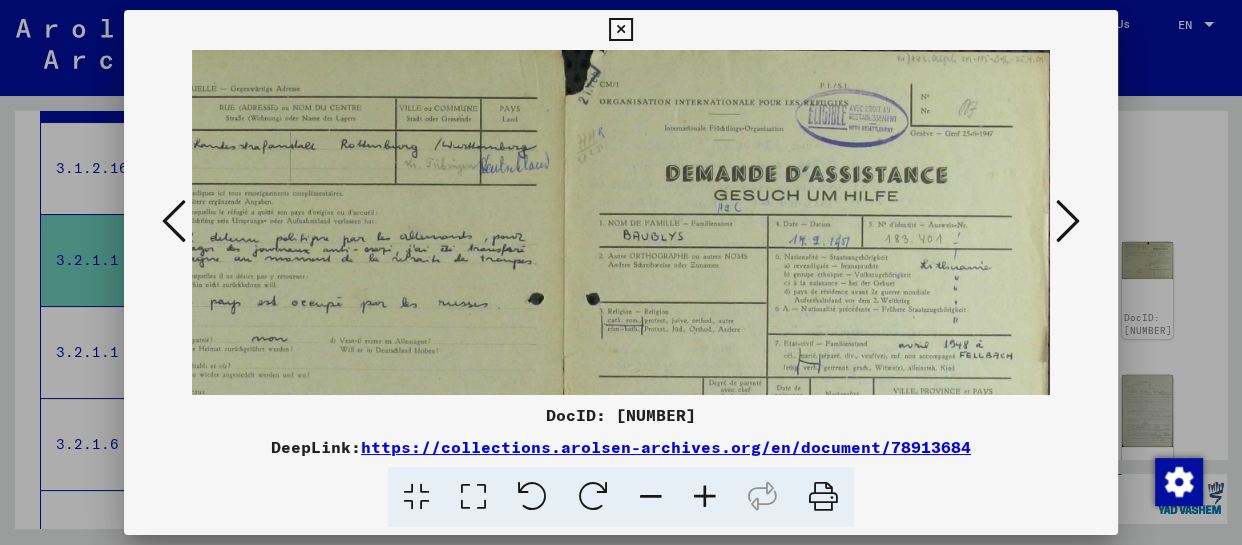 scroll, scrollTop: 0, scrollLeft: 112, axis: horizontal 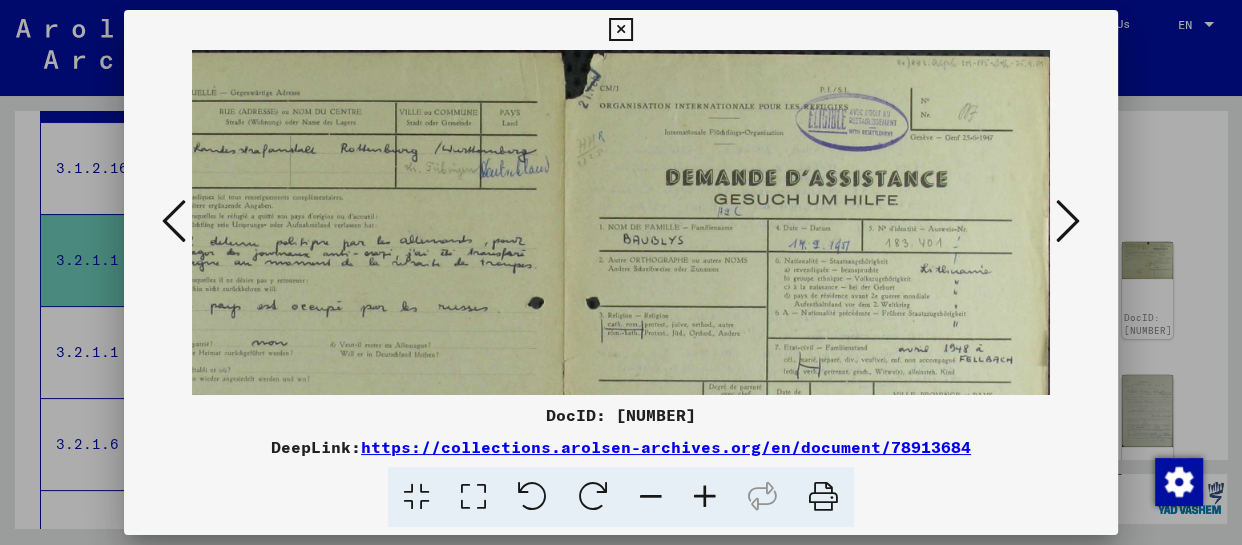 drag, startPoint x: 749, startPoint y: 210, endPoint x: 428, endPoint y: 219, distance: 321.12613 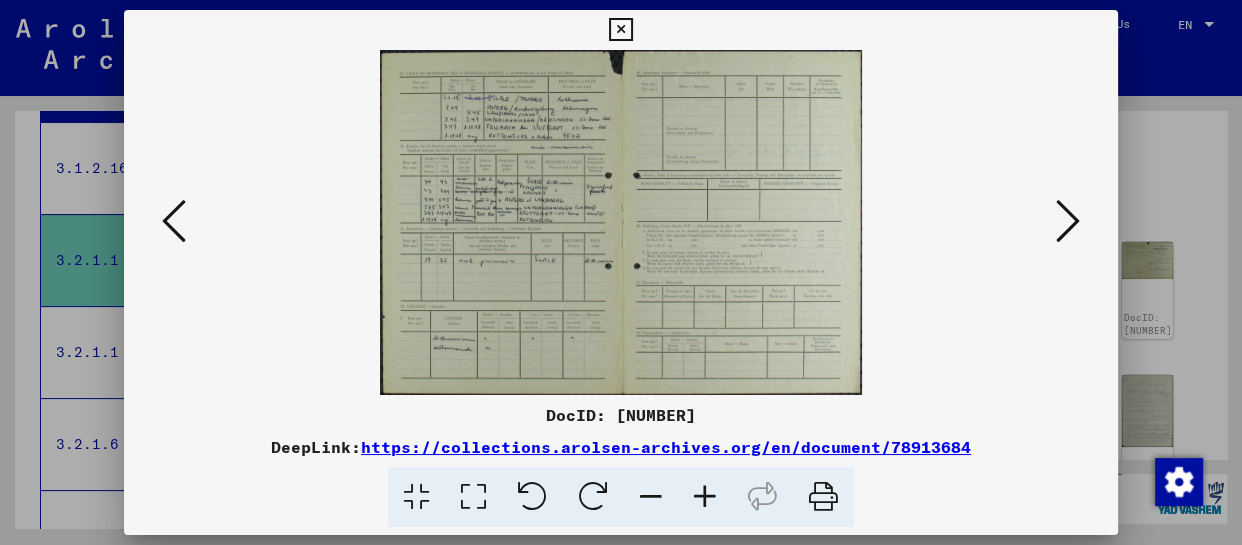 click at bounding box center [705, 497] 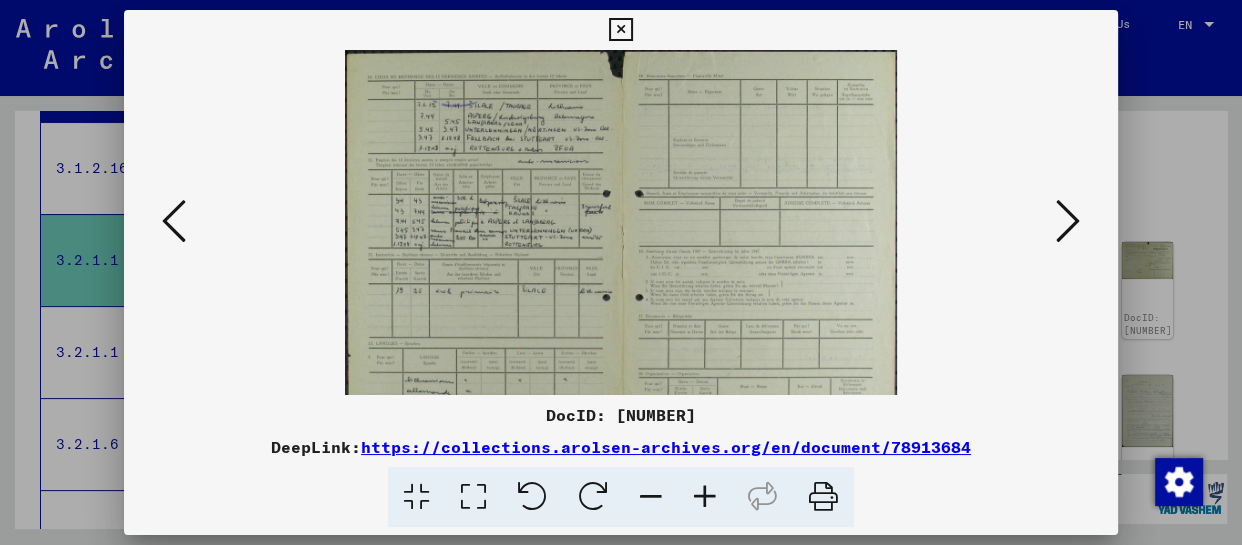 click at bounding box center [705, 497] 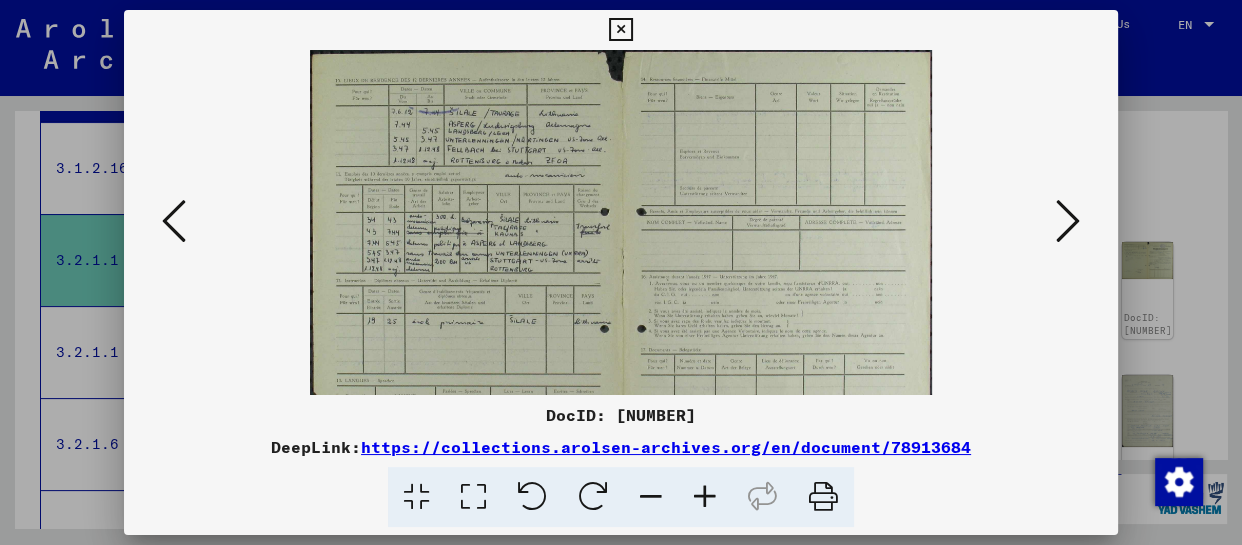 click at bounding box center [705, 497] 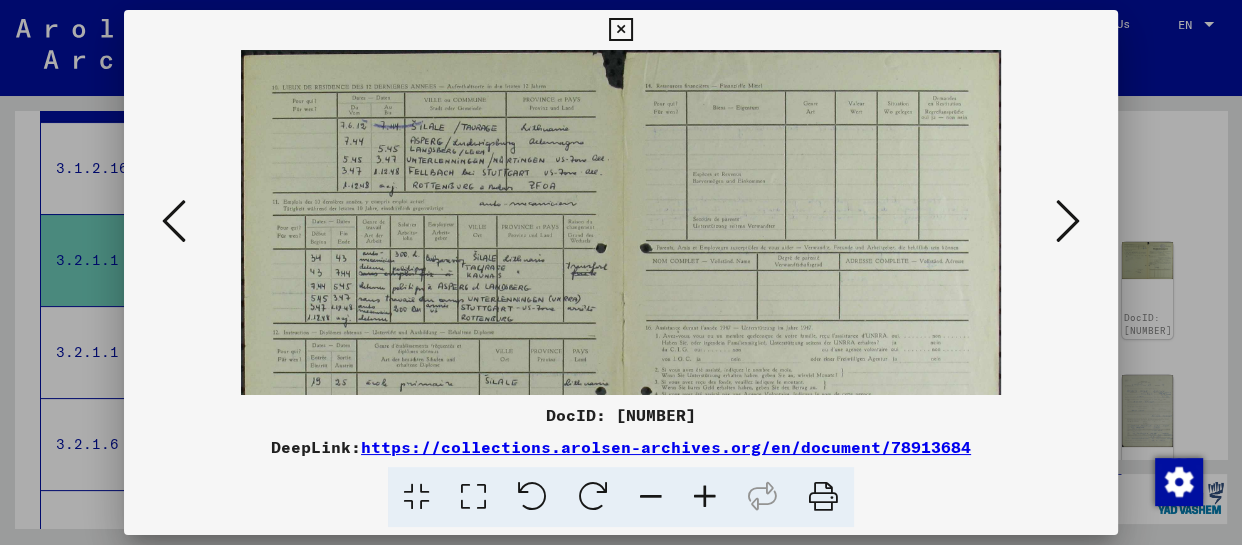 click at bounding box center [705, 497] 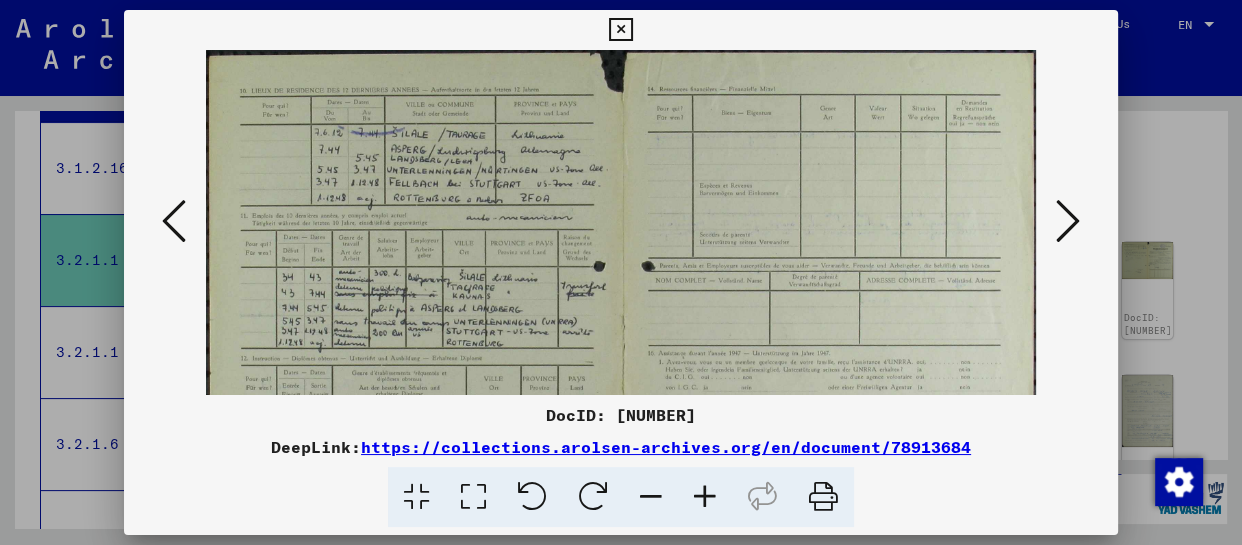 click at bounding box center (705, 497) 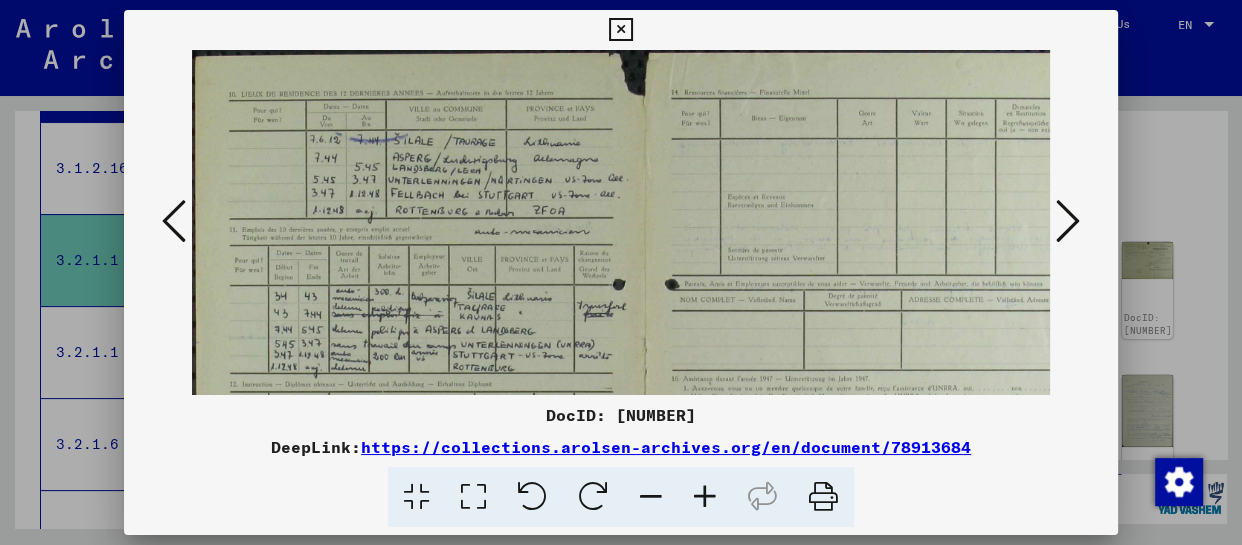 click at bounding box center (705, 497) 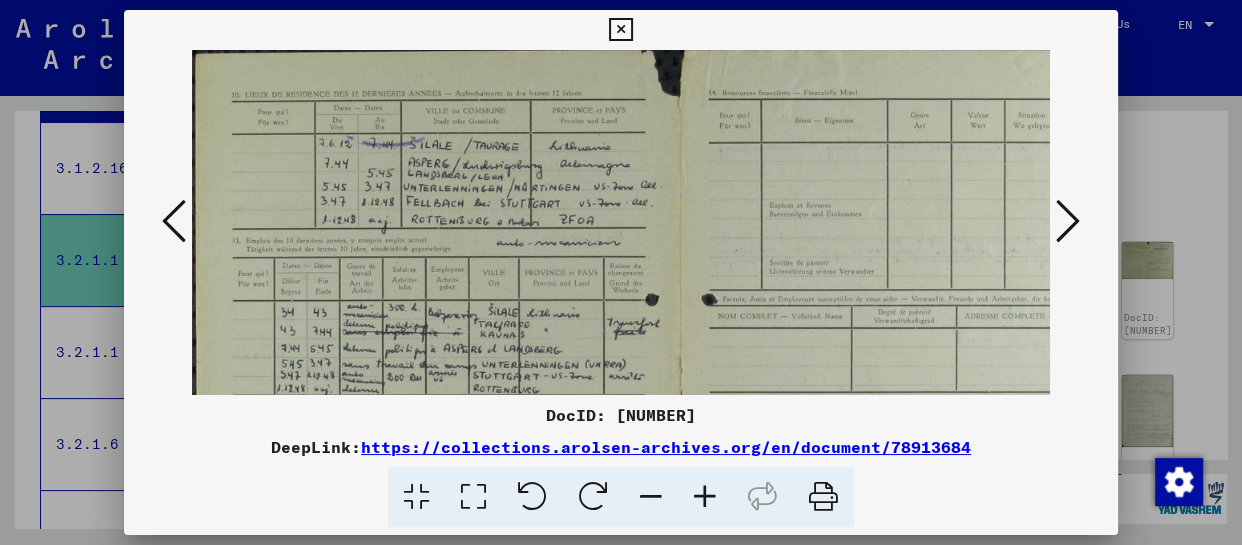 scroll, scrollTop: 26, scrollLeft: 0, axis: vertical 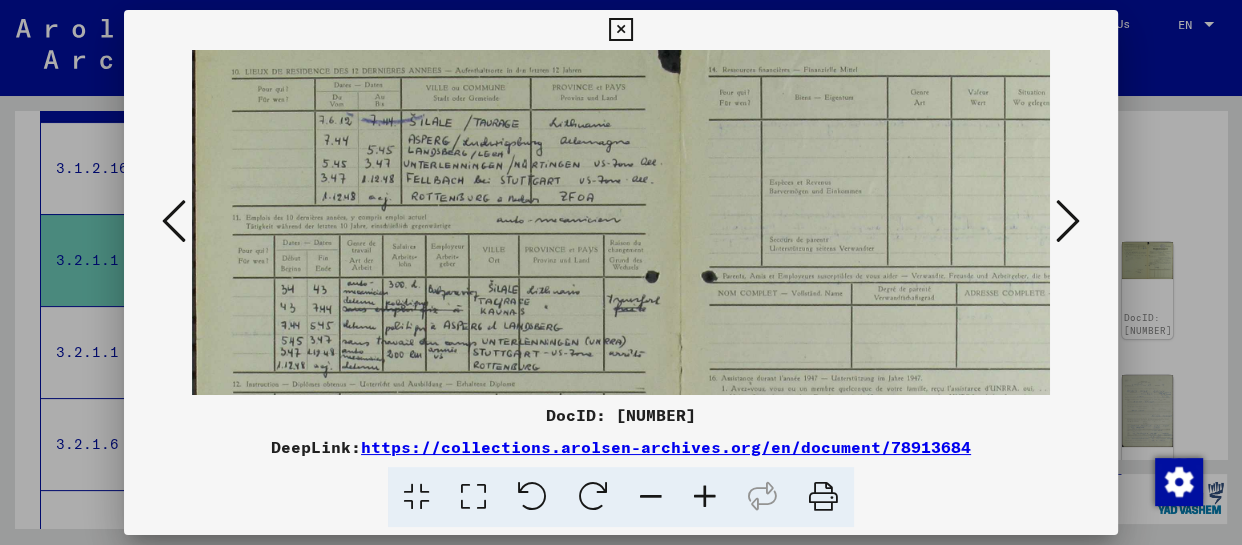 drag, startPoint x: 654, startPoint y: 341, endPoint x: 856, endPoint y: 313, distance: 203.93137 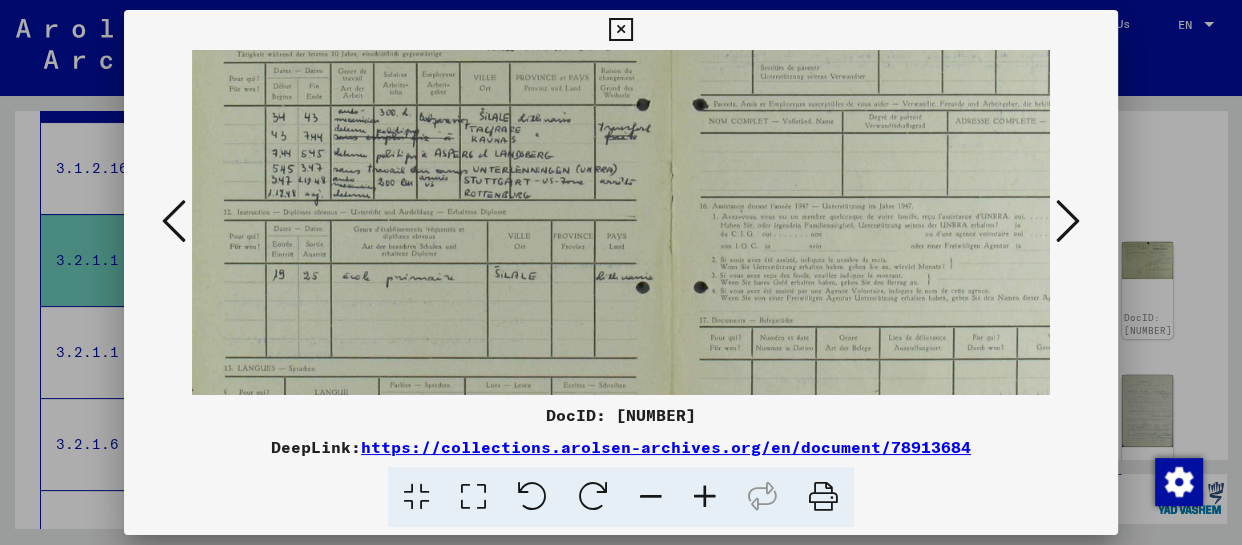 scroll, scrollTop: 199, scrollLeft: 9, axis: both 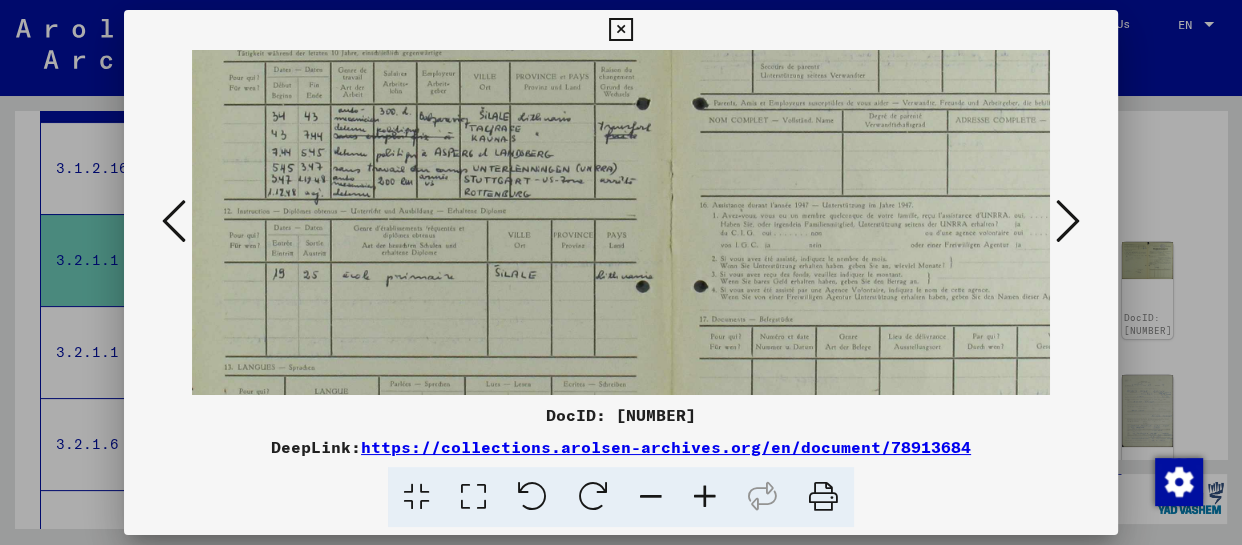 drag, startPoint x: 746, startPoint y: 294, endPoint x: 736, endPoint y: 121, distance: 173.28877 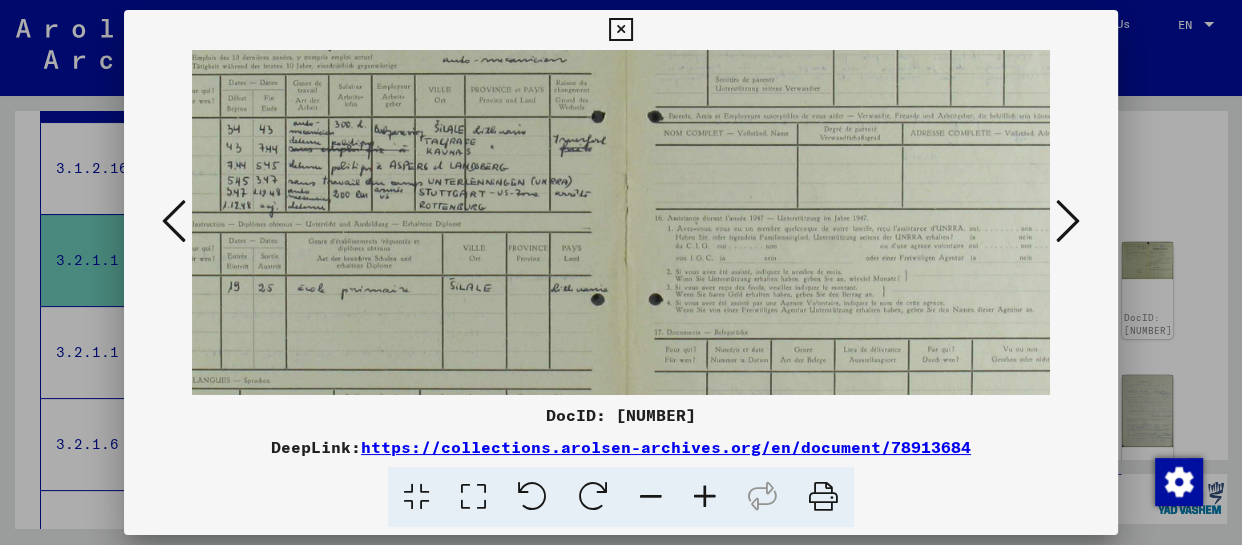 scroll, scrollTop: 148, scrollLeft: 57, axis: both 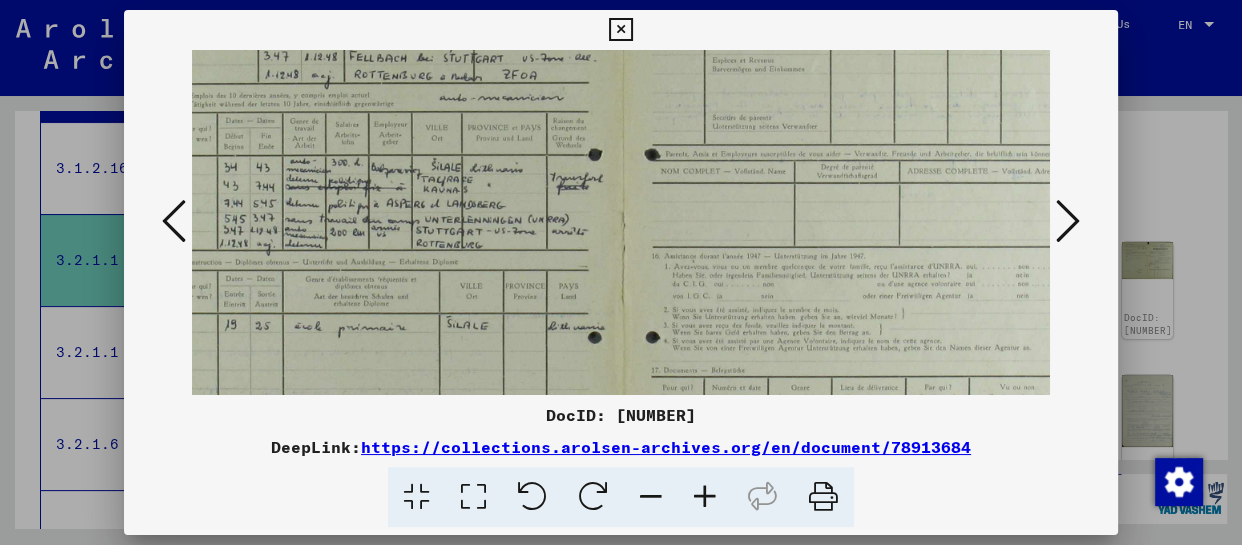 drag, startPoint x: 512, startPoint y: 333, endPoint x: 461, endPoint y: 365, distance: 60.207973 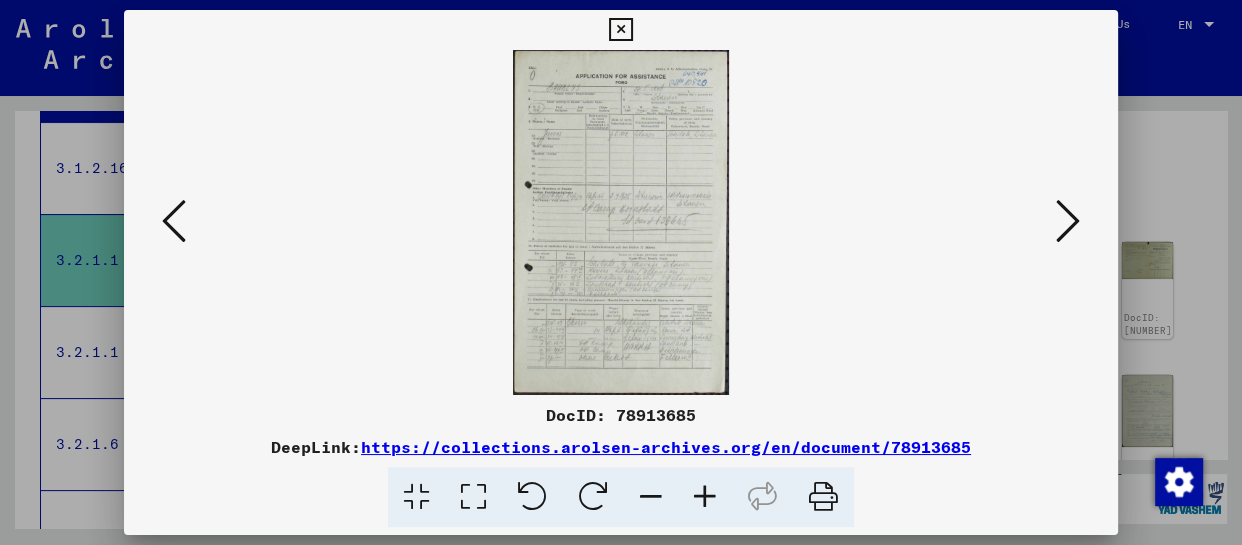 click at bounding box center (705, 497) 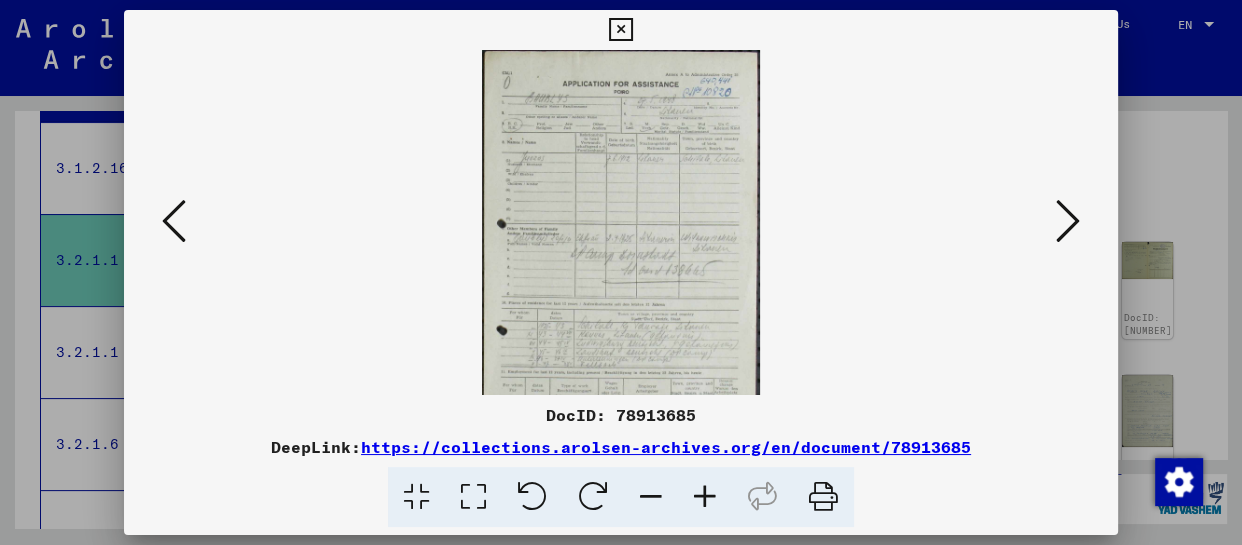 click at bounding box center (705, 497) 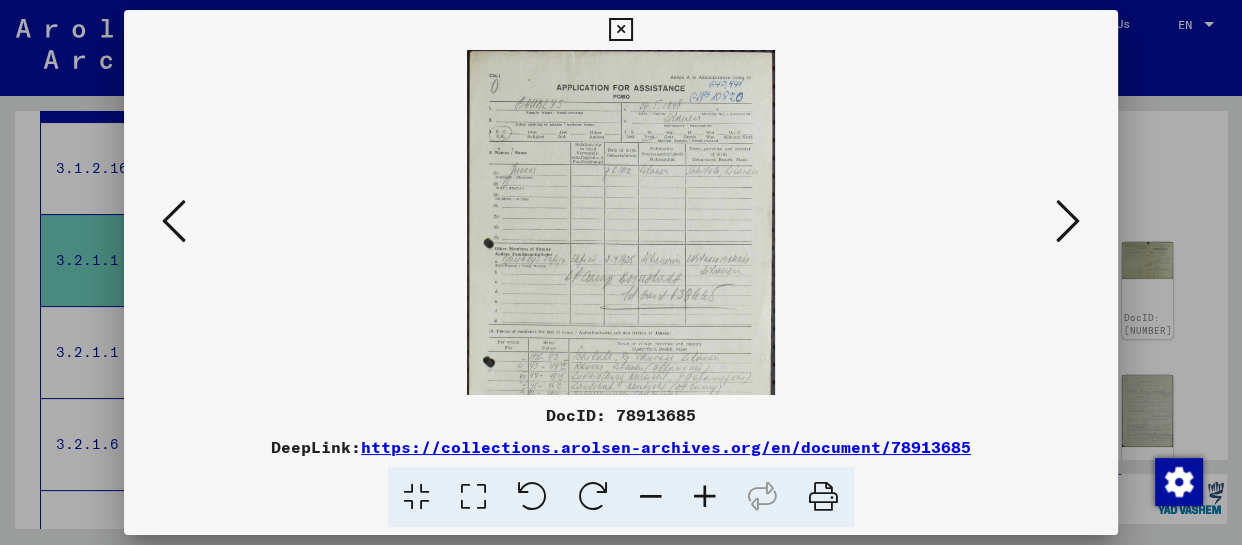 click at bounding box center [705, 497] 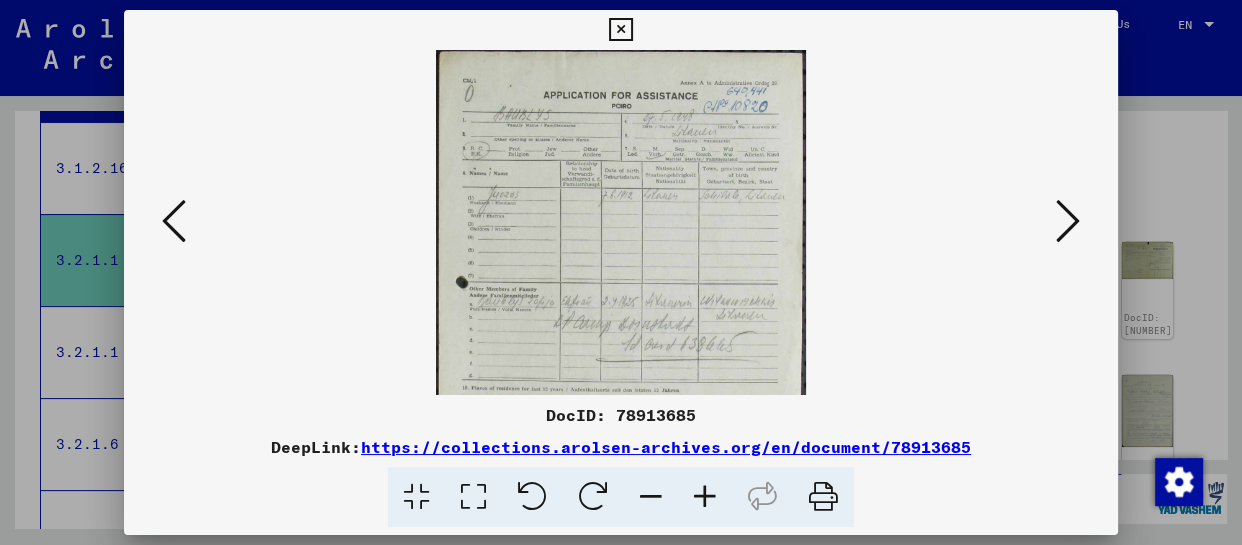 click at bounding box center (705, 497) 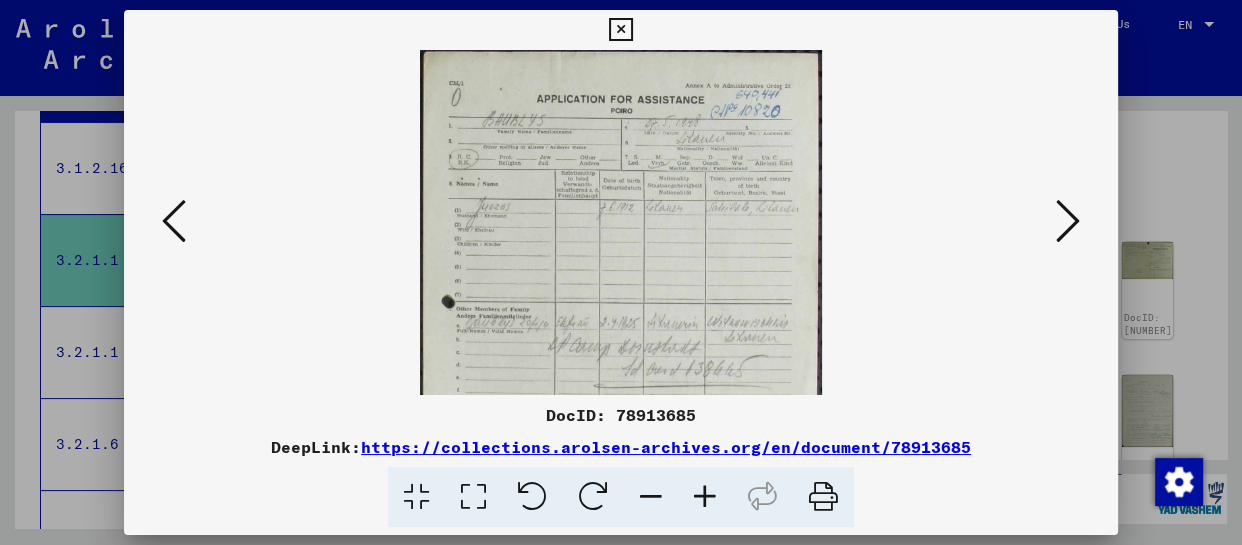 click at bounding box center (705, 497) 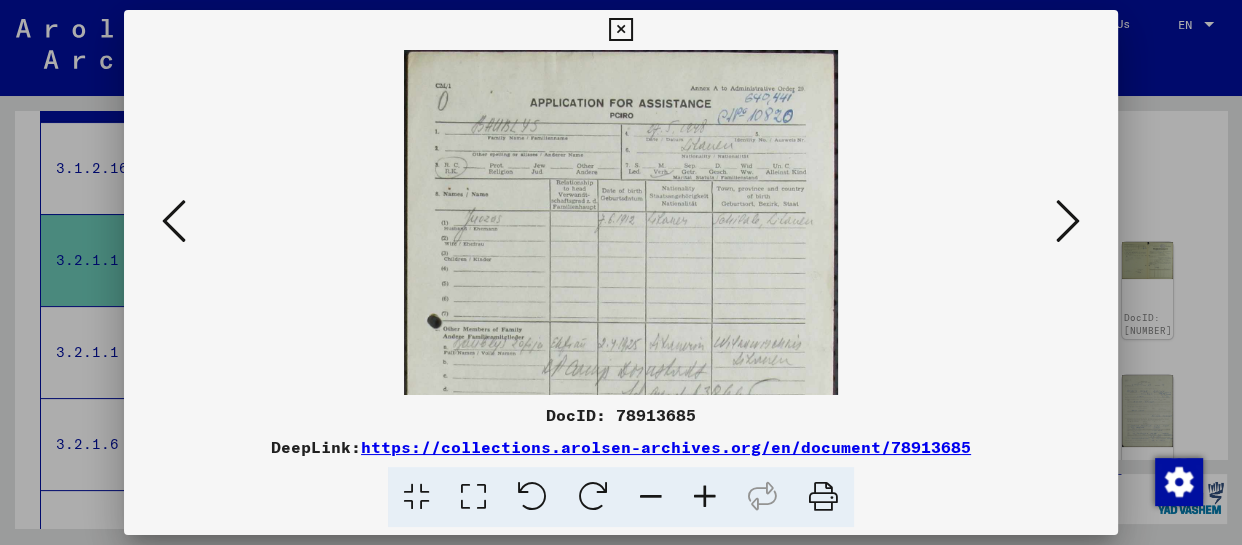 click at bounding box center [705, 497] 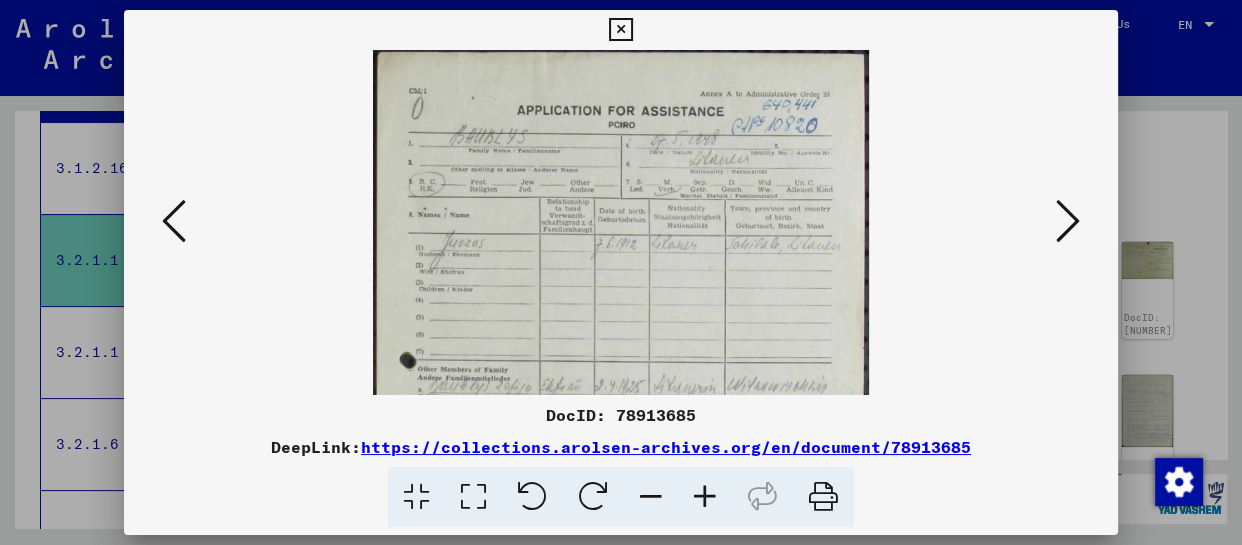 click at bounding box center [705, 497] 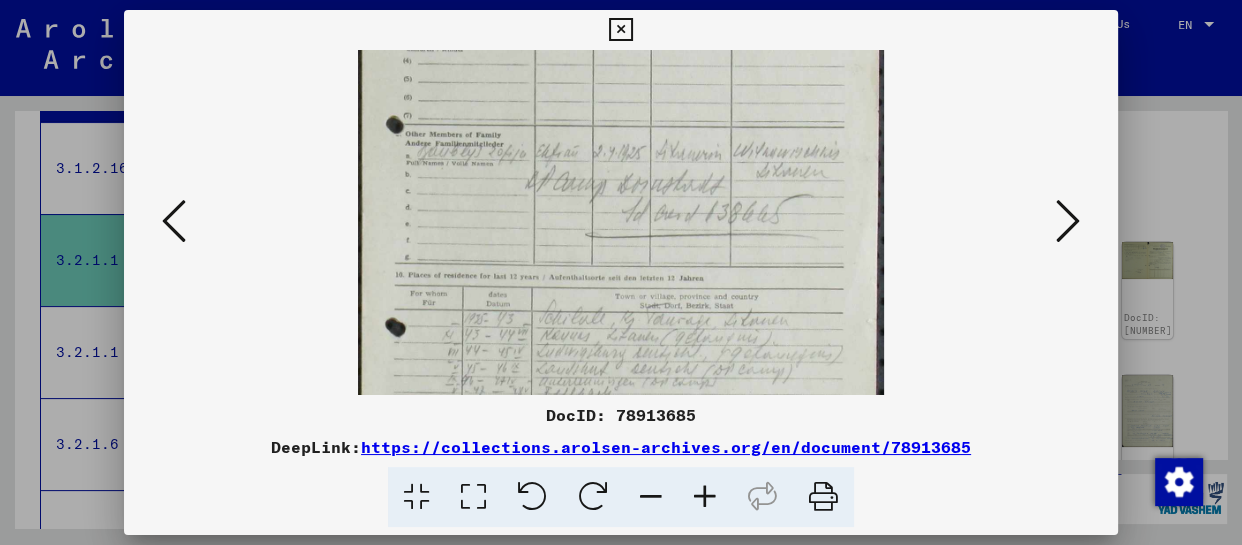scroll, scrollTop: 284, scrollLeft: 0, axis: vertical 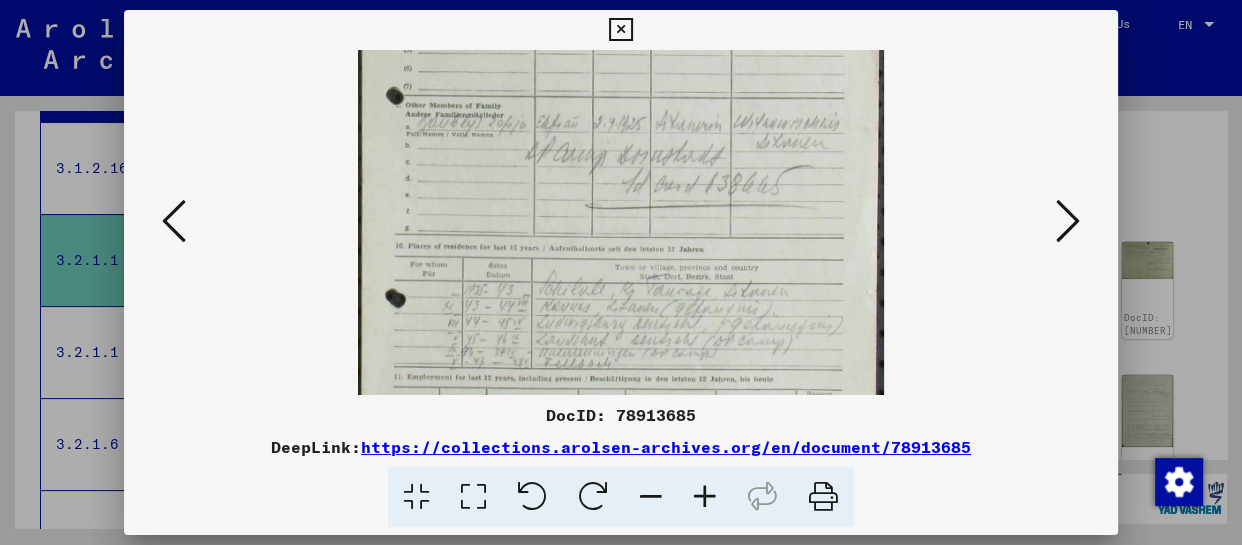 drag, startPoint x: 680, startPoint y: 328, endPoint x: 670, endPoint y: 44, distance: 284.176 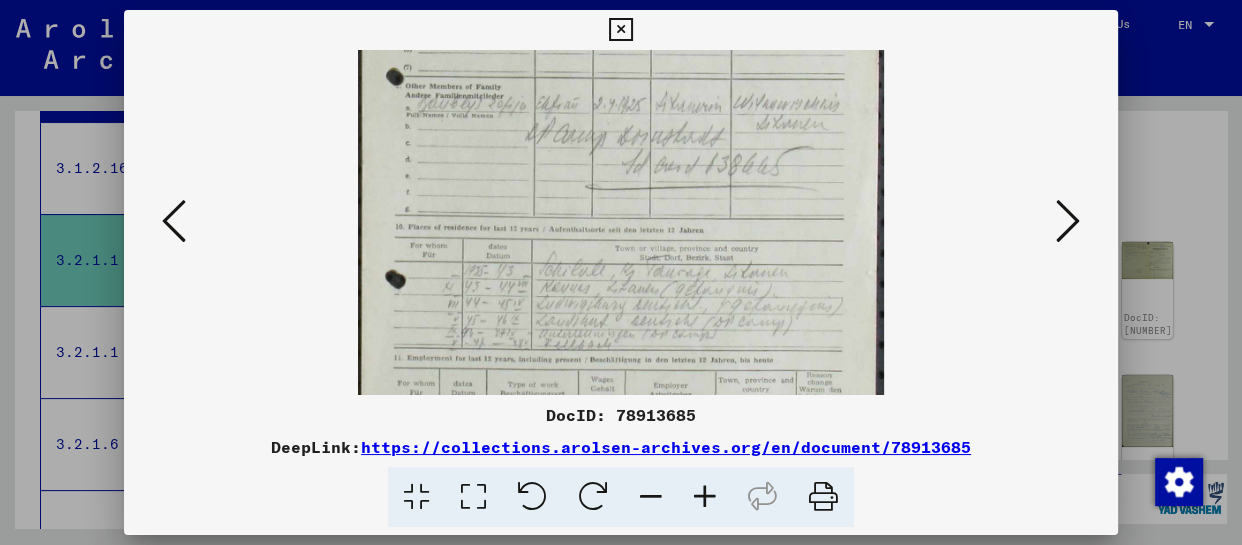 scroll, scrollTop: 340, scrollLeft: 0, axis: vertical 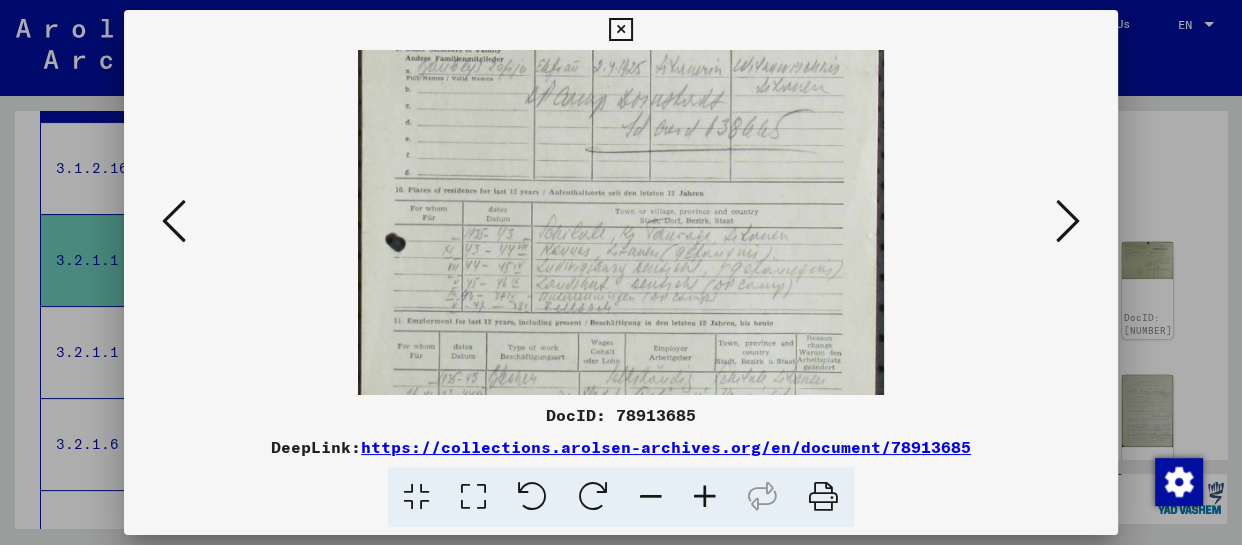 drag, startPoint x: 712, startPoint y: 333, endPoint x: 708, endPoint y: 277, distance: 56.142673 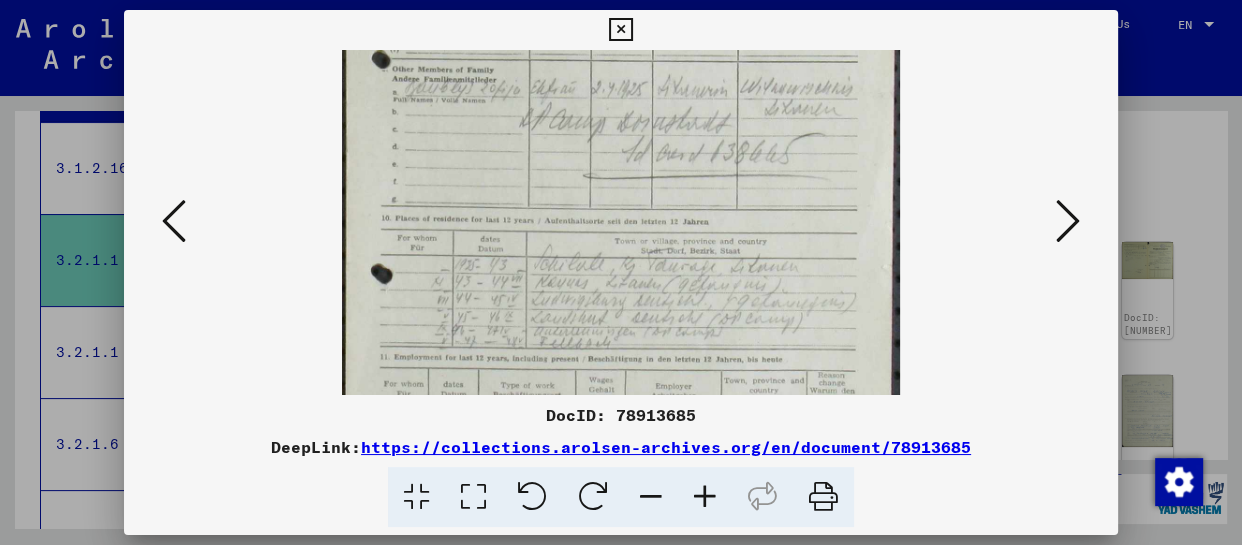 click at bounding box center [705, 497] 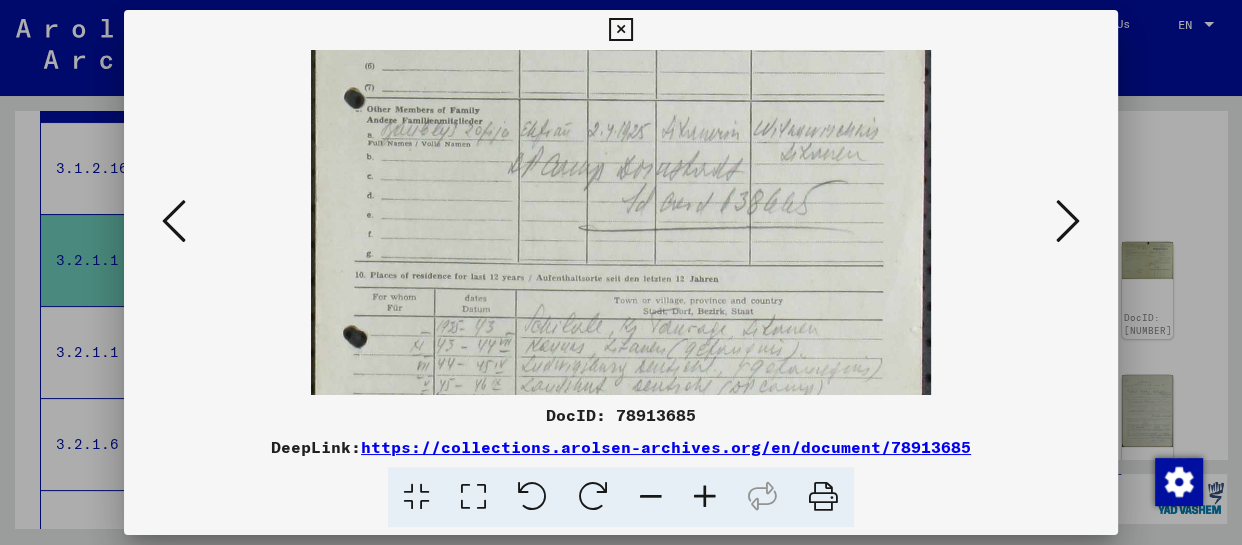 click at bounding box center [705, 497] 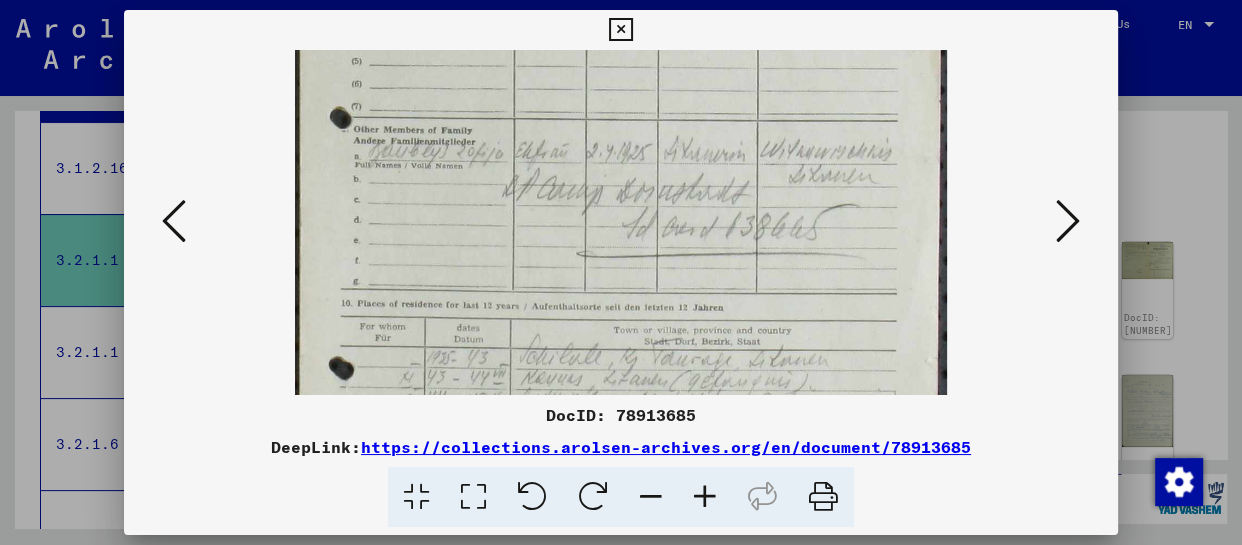 click at bounding box center [705, 497] 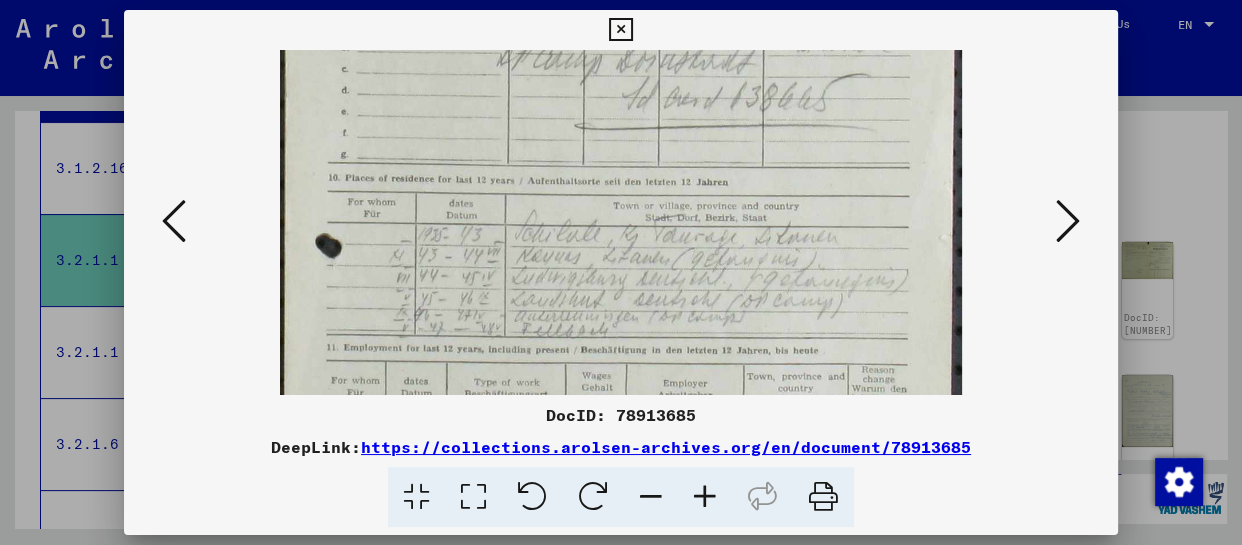 scroll, scrollTop: 495, scrollLeft: 0, axis: vertical 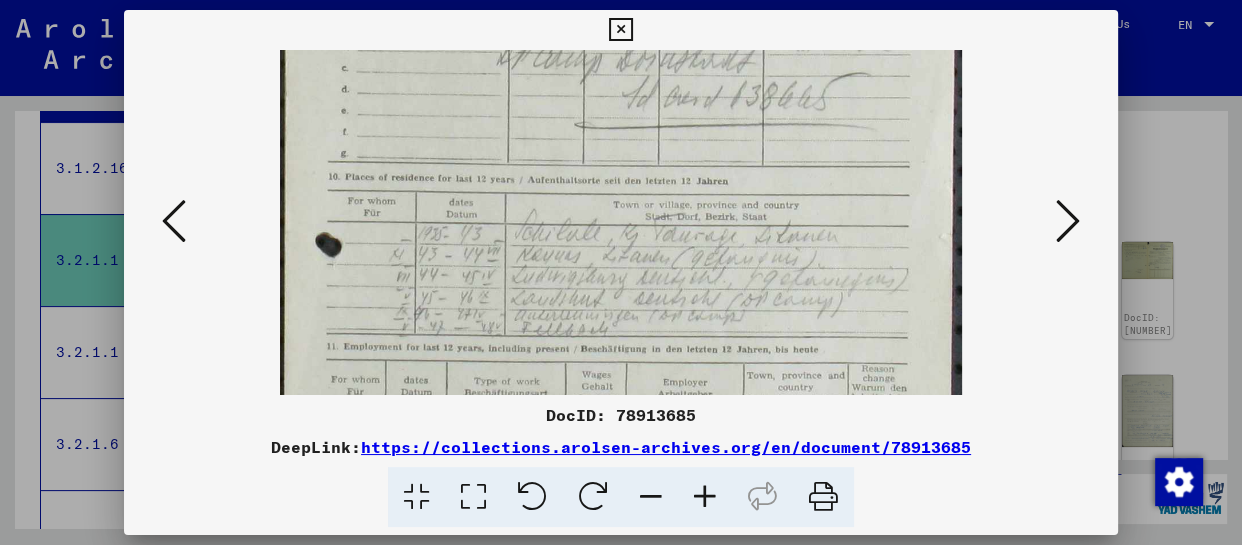 drag, startPoint x: 659, startPoint y: 289, endPoint x: 673, endPoint y: 135, distance: 154.63506 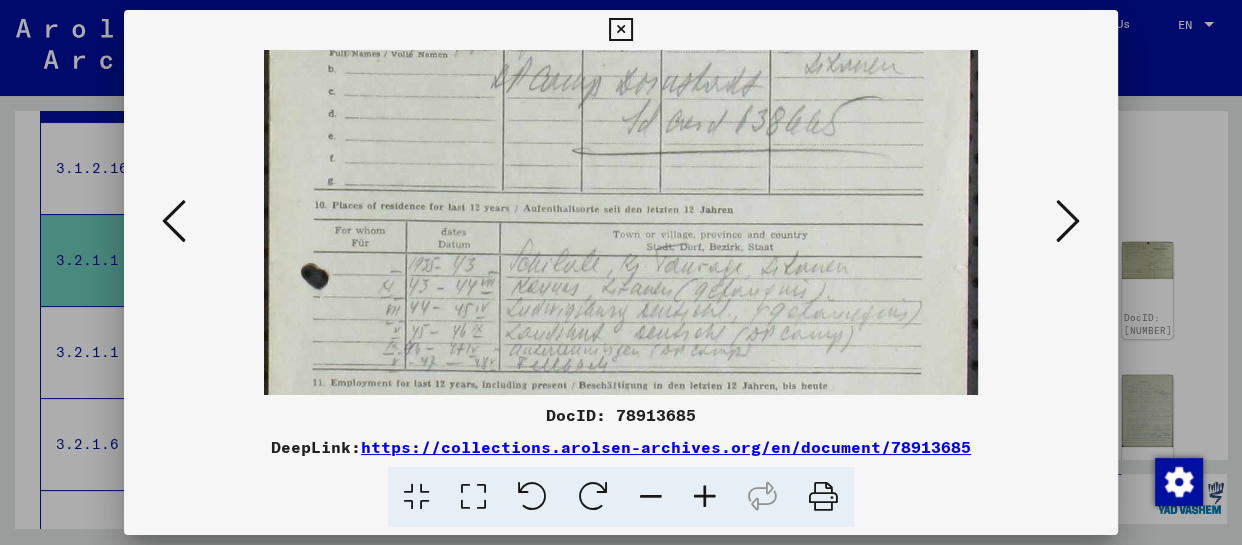 click at bounding box center (705, 497) 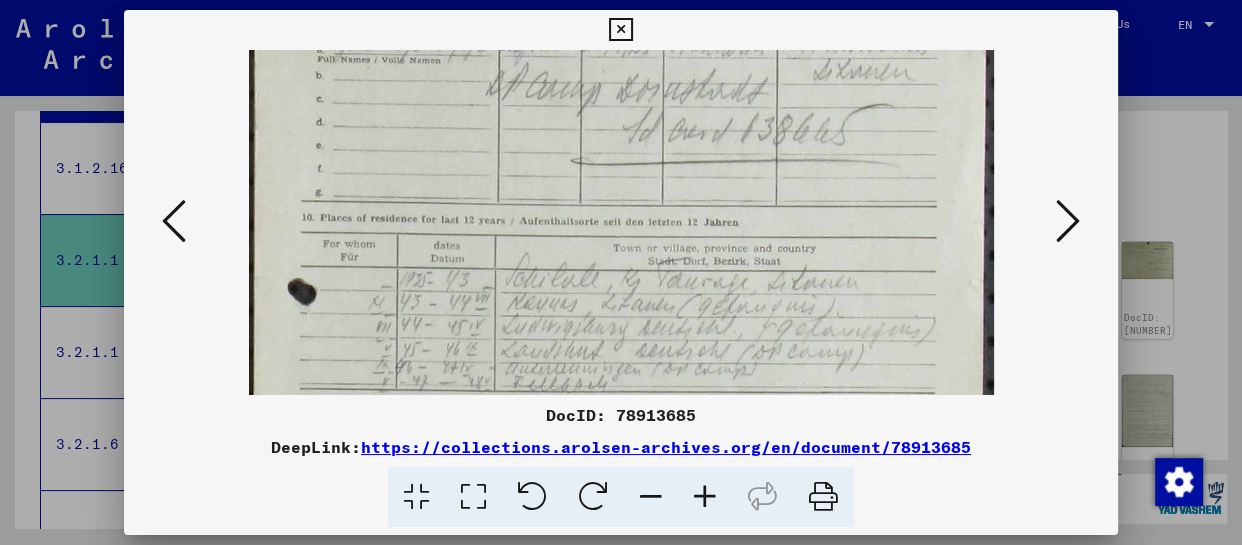 scroll, scrollTop: 522, scrollLeft: 0, axis: vertical 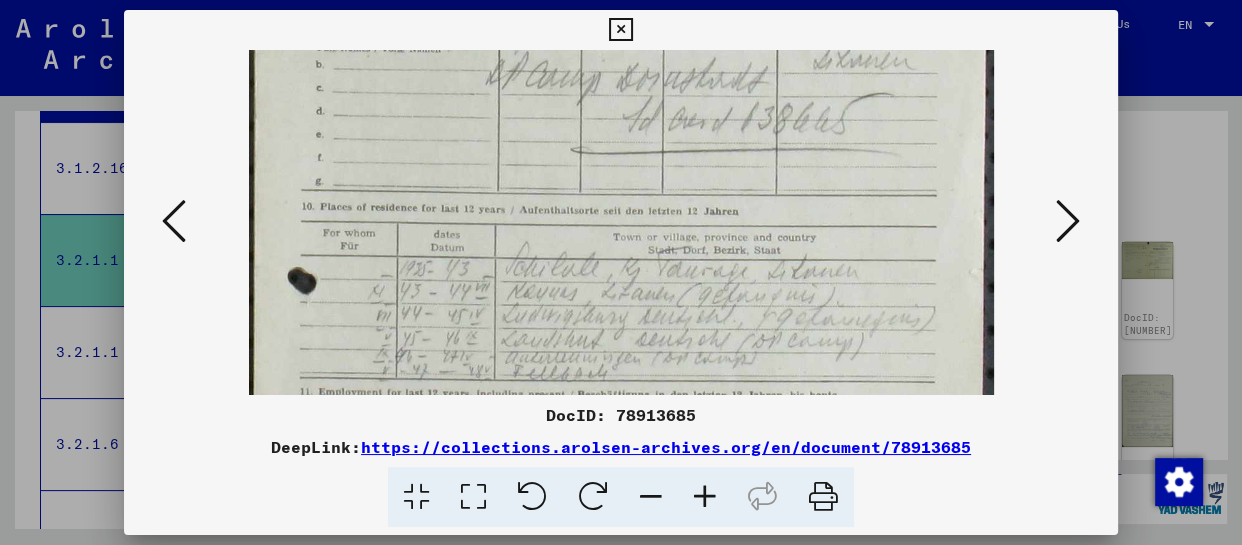 drag, startPoint x: 643, startPoint y: 330, endPoint x: 641, endPoint y: 300, distance: 30.066593 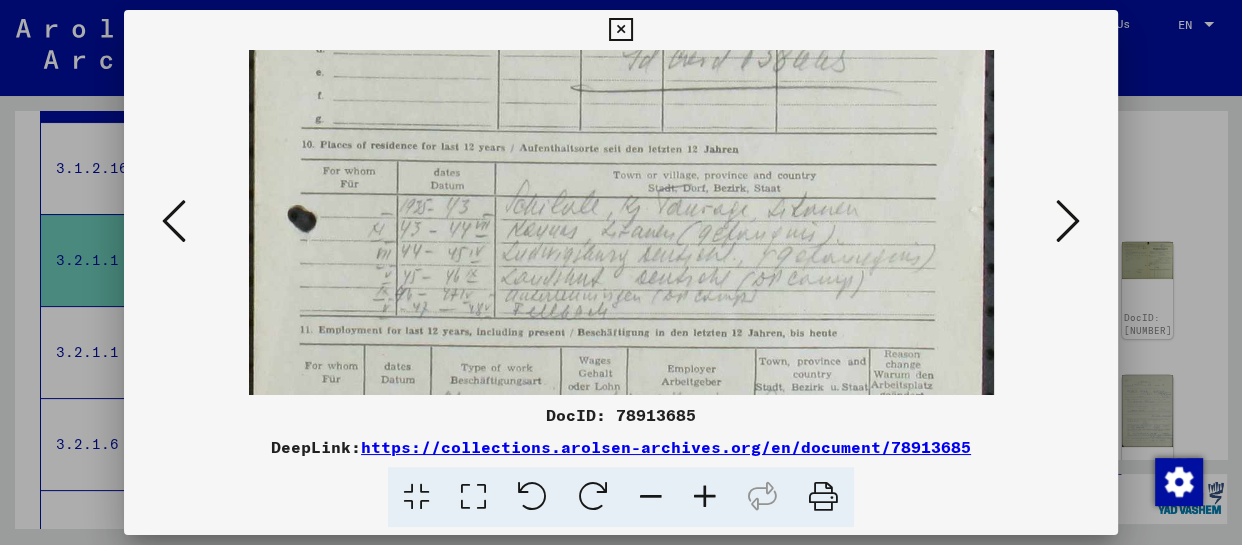 scroll, scrollTop: 587, scrollLeft: 0, axis: vertical 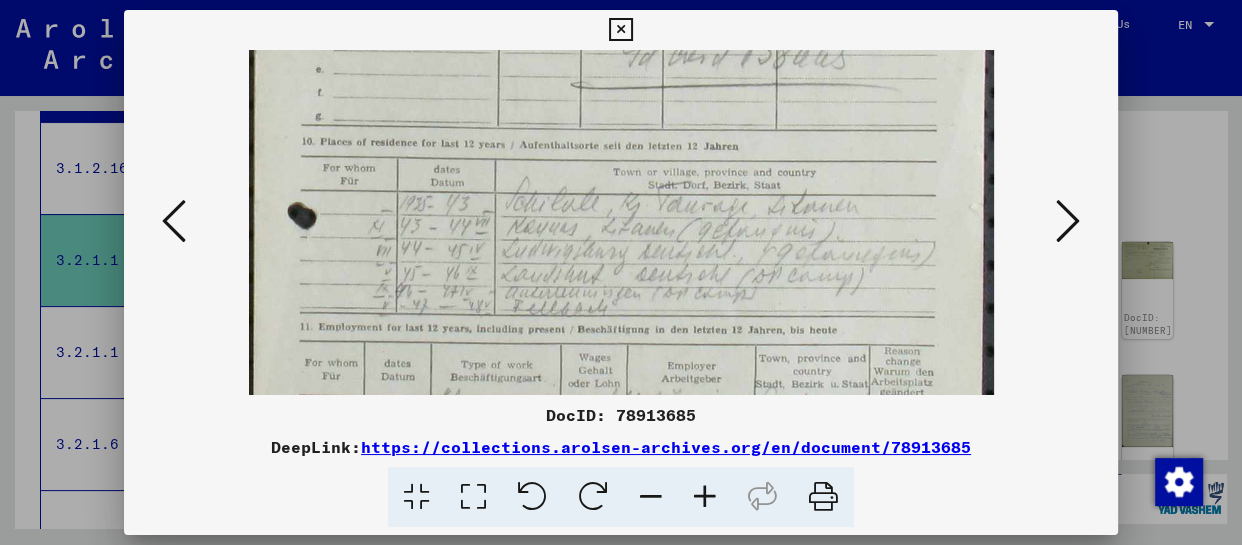 drag, startPoint x: 760, startPoint y: 358, endPoint x: 750, endPoint y: 293, distance: 65.76473 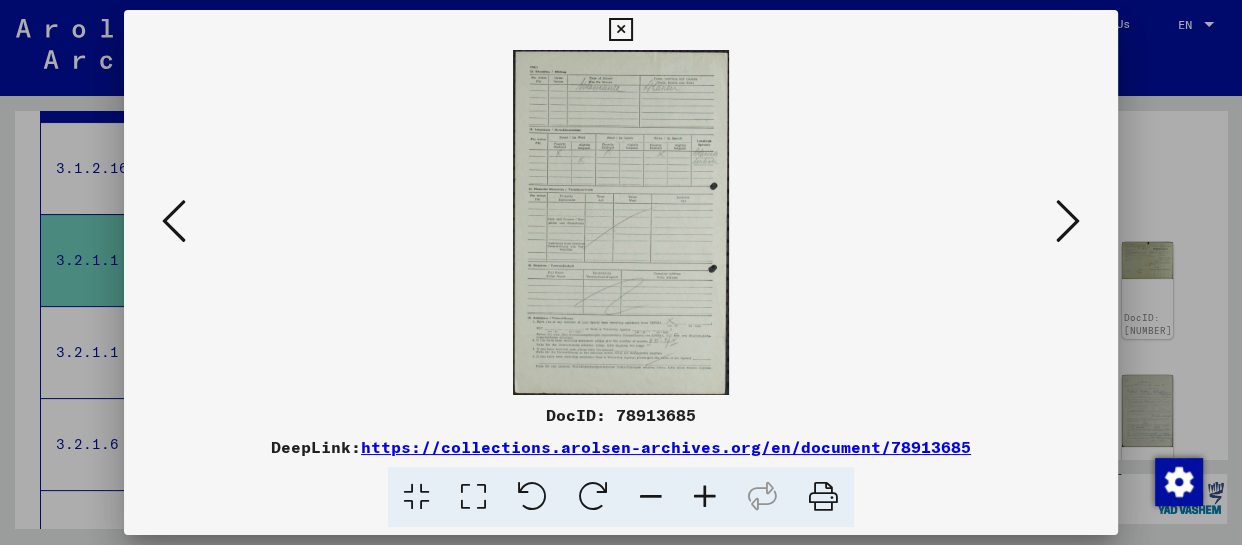 click at bounding box center (1068, 221) 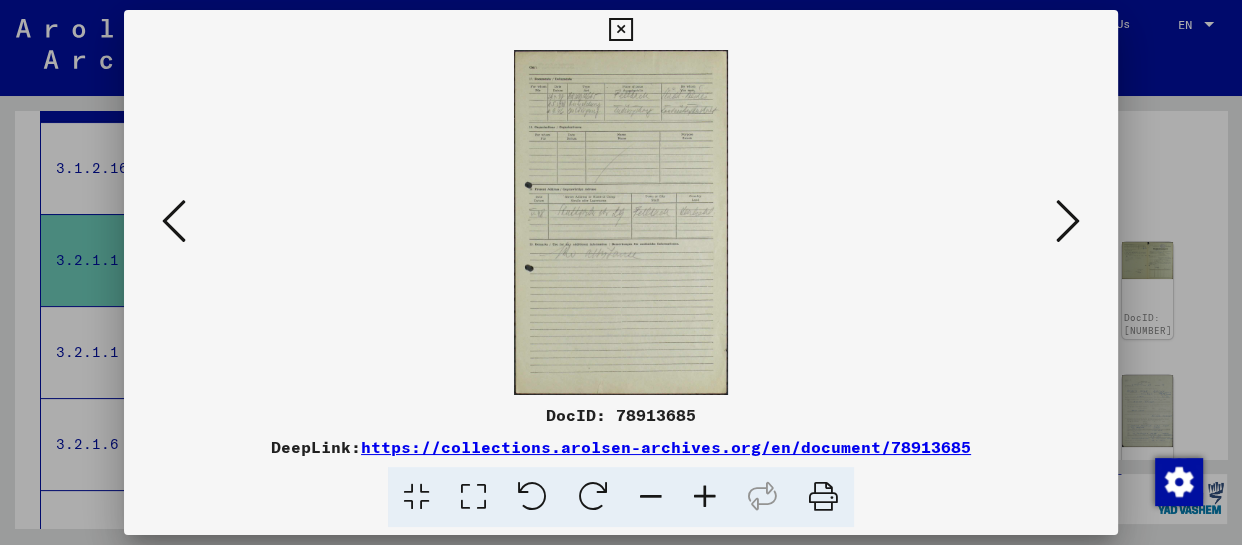 click at bounding box center (705, 497) 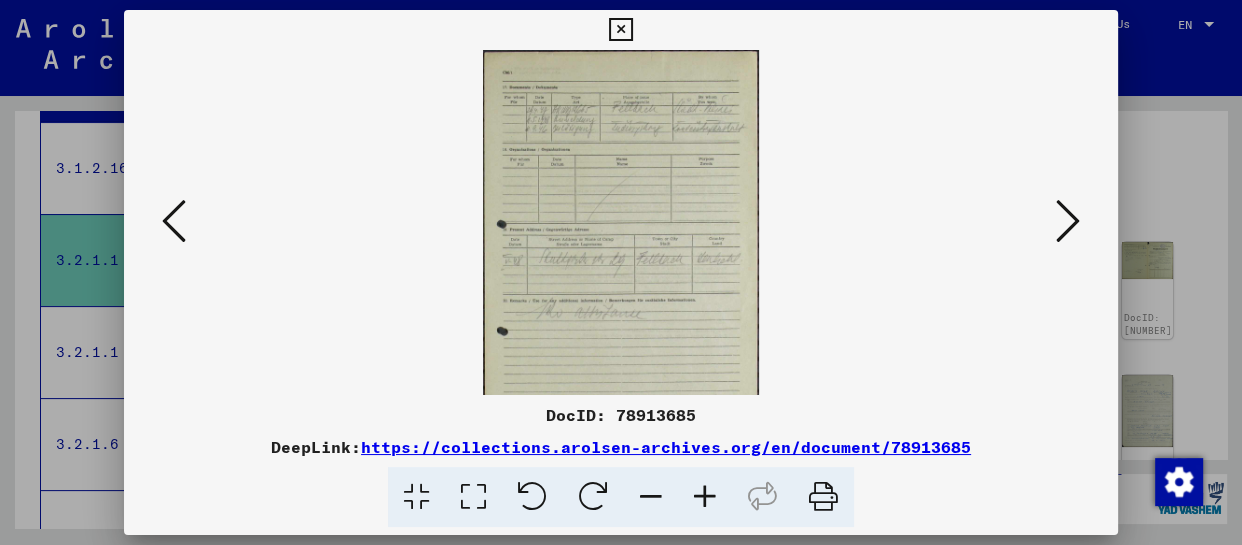 click at bounding box center (705, 497) 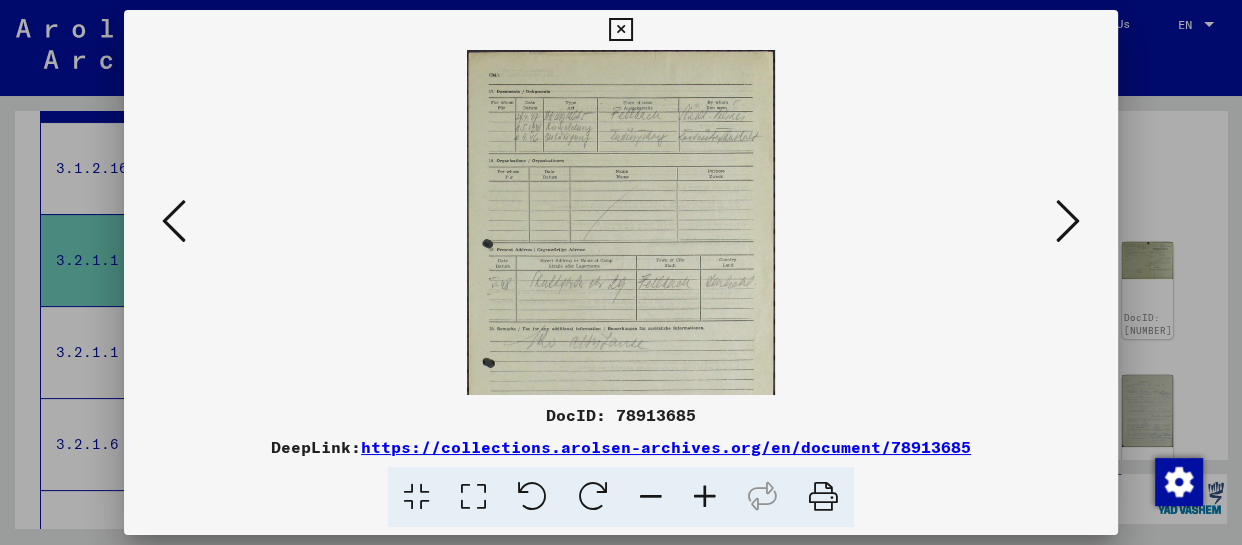 click at bounding box center [705, 497] 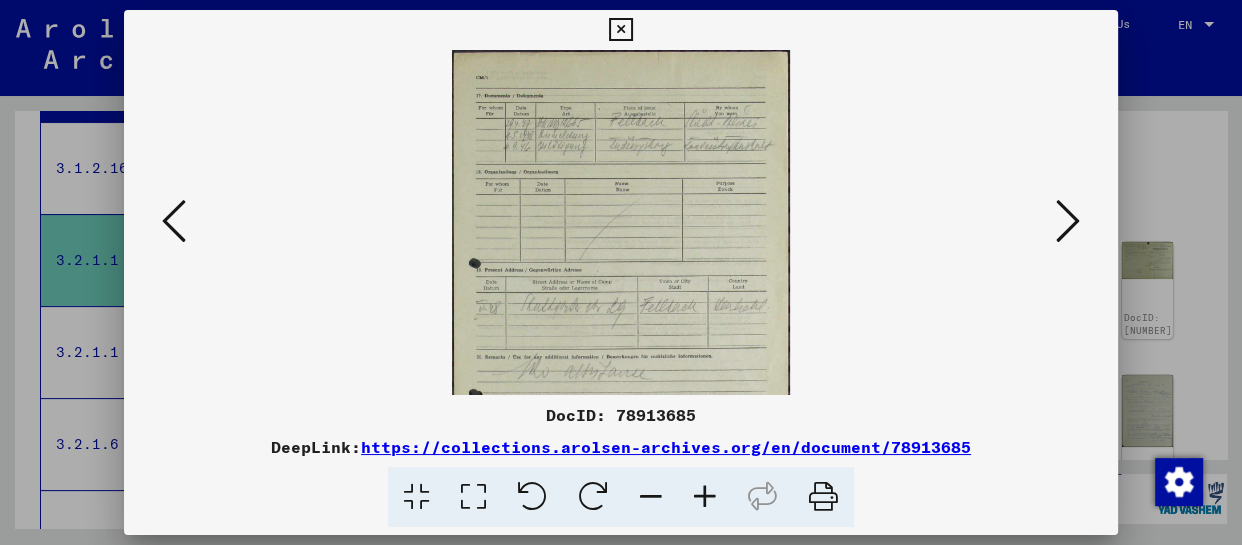 click at bounding box center [705, 497] 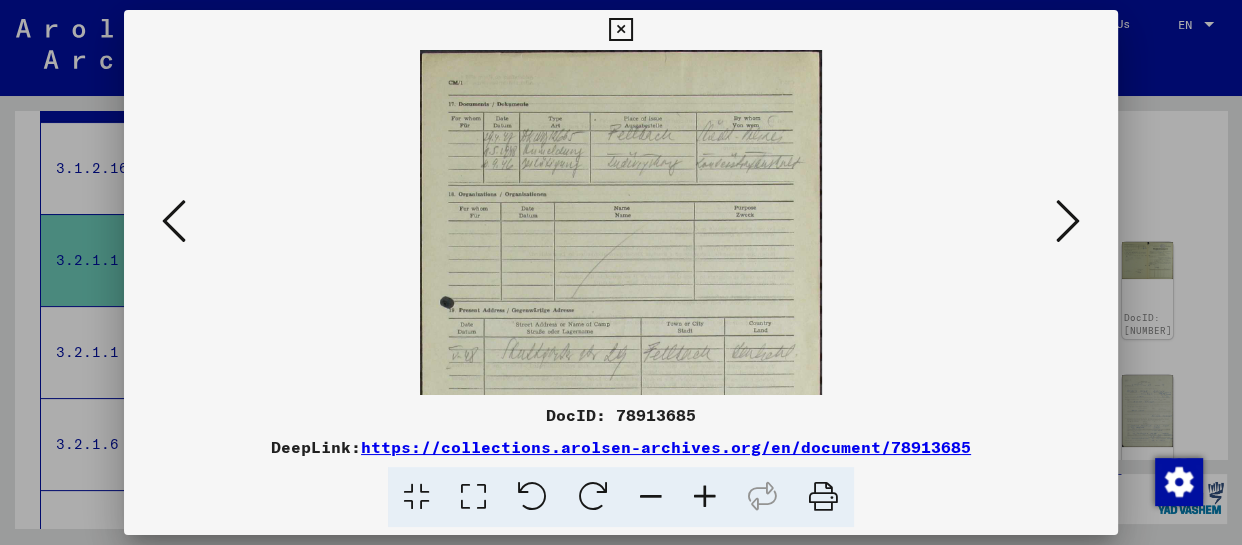 click at bounding box center [705, 497] 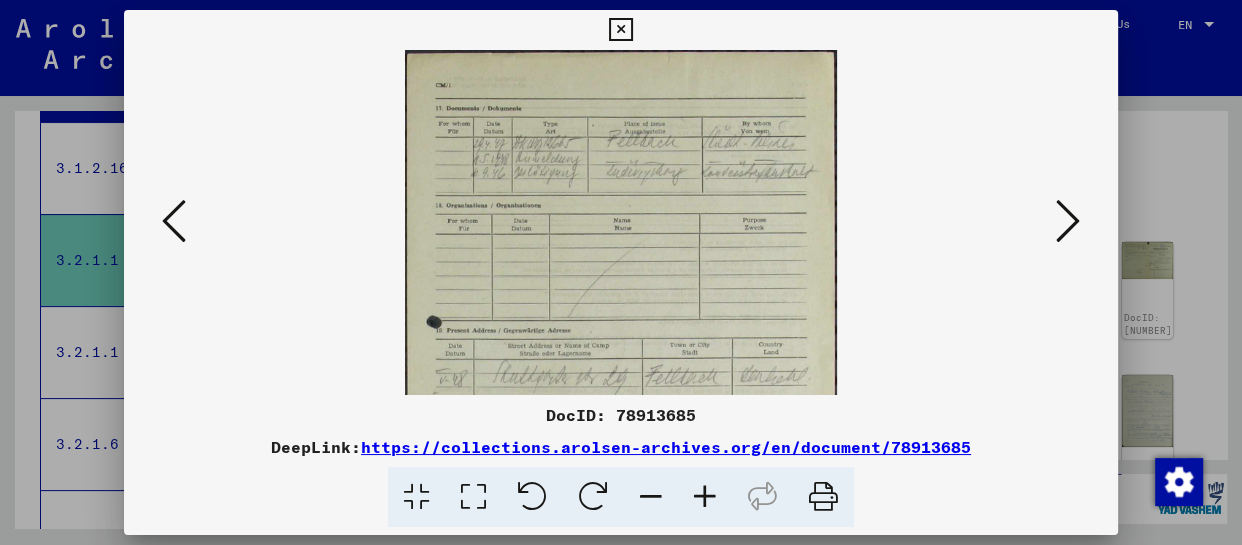 click at bounding box center (705, 497) 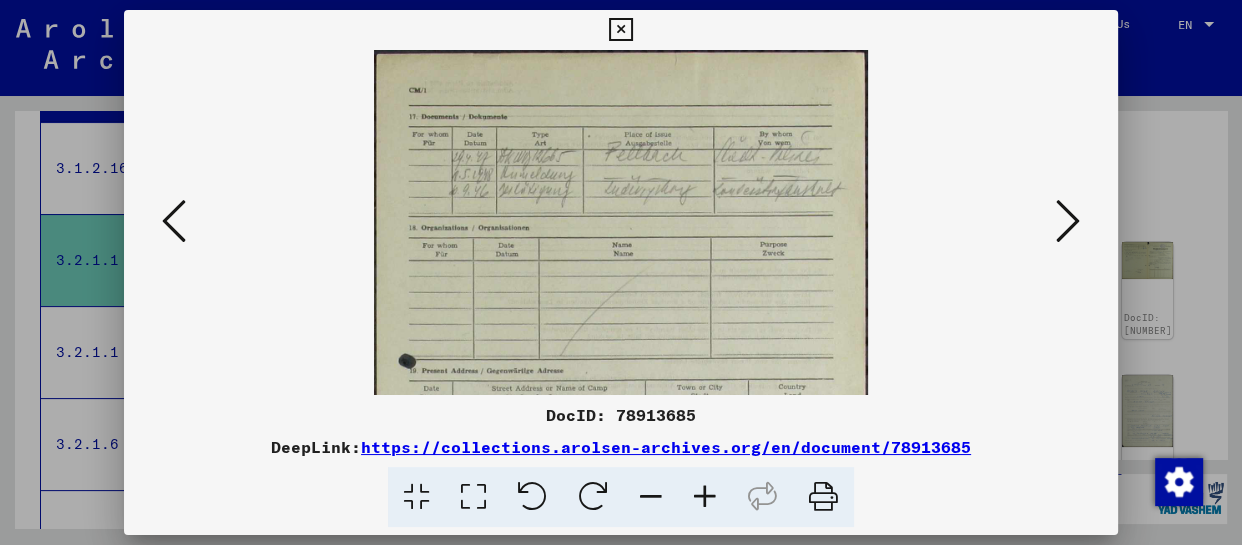 click at bounding box center [705, 497] 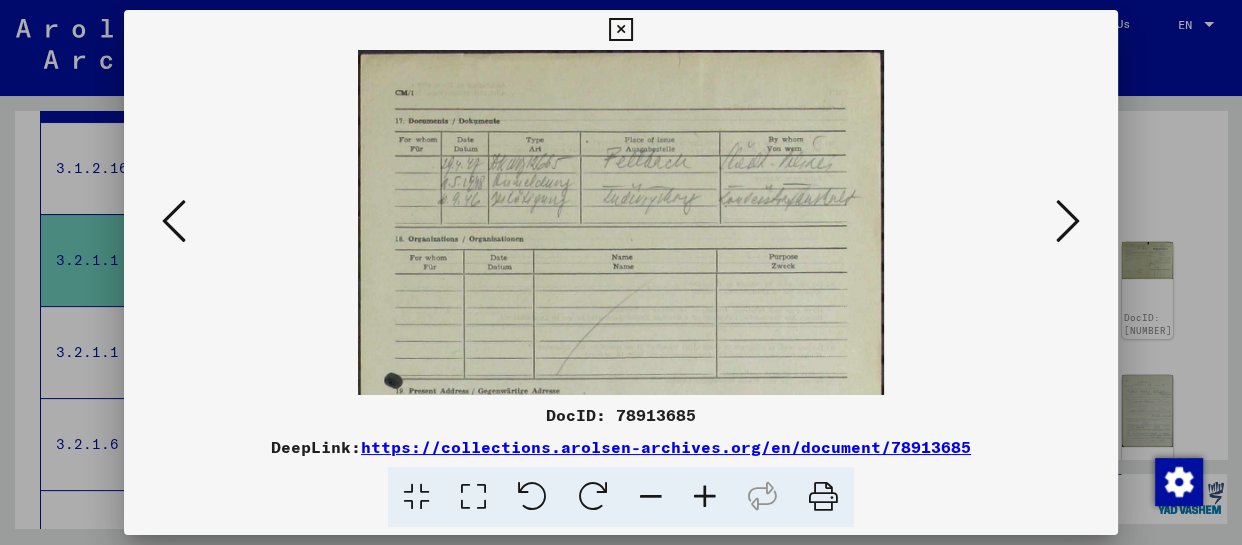 click at bounding box center [705, 497] 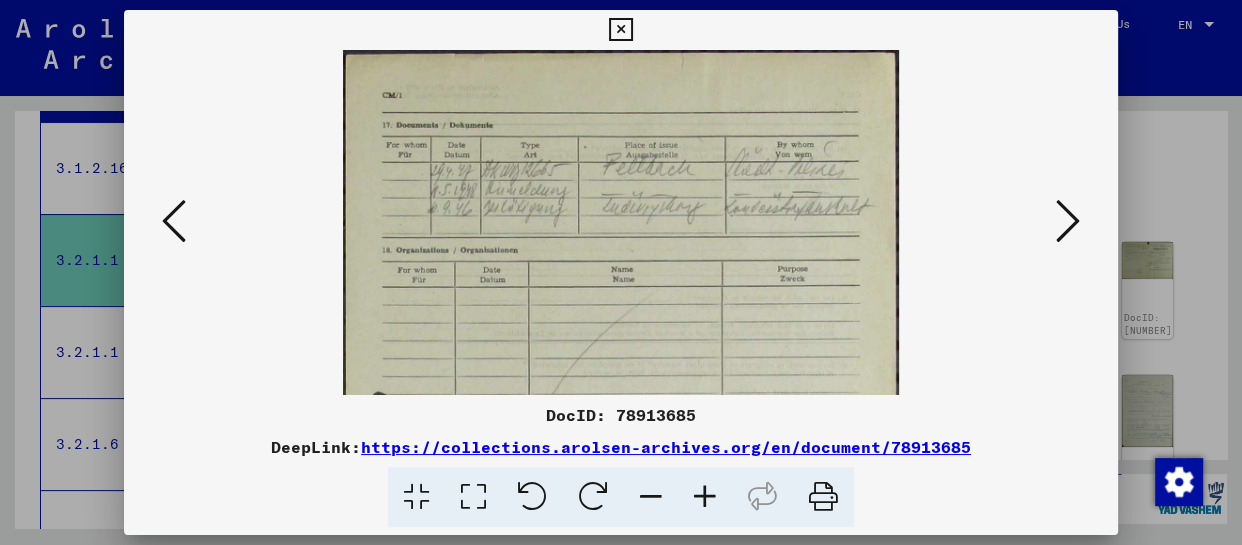 click at bounding box center (1068, 221) 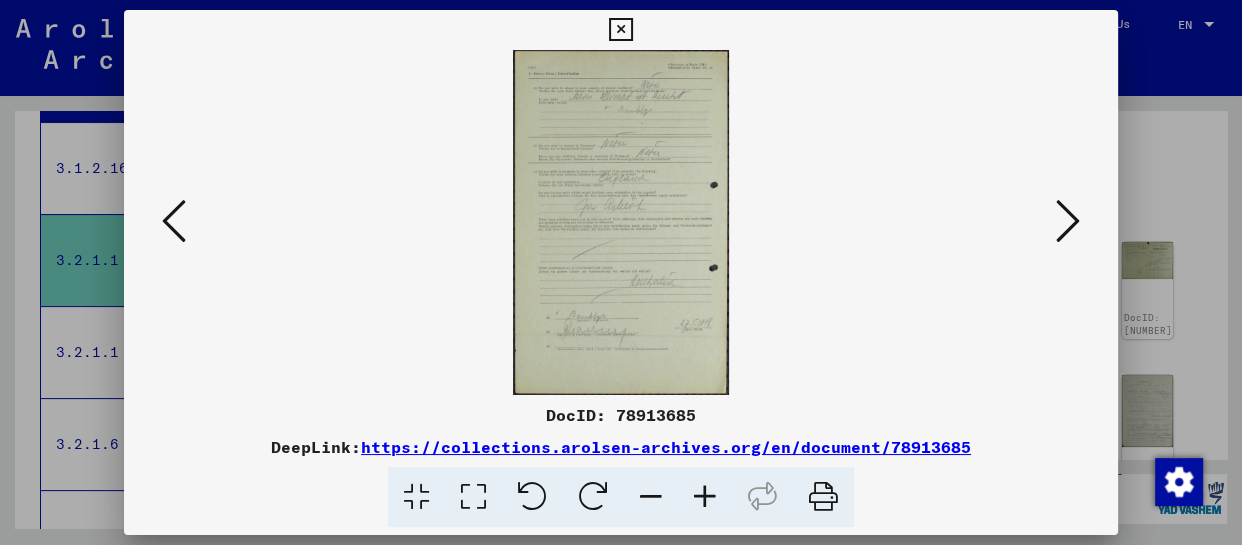 click at bounding box center [1068, 221] 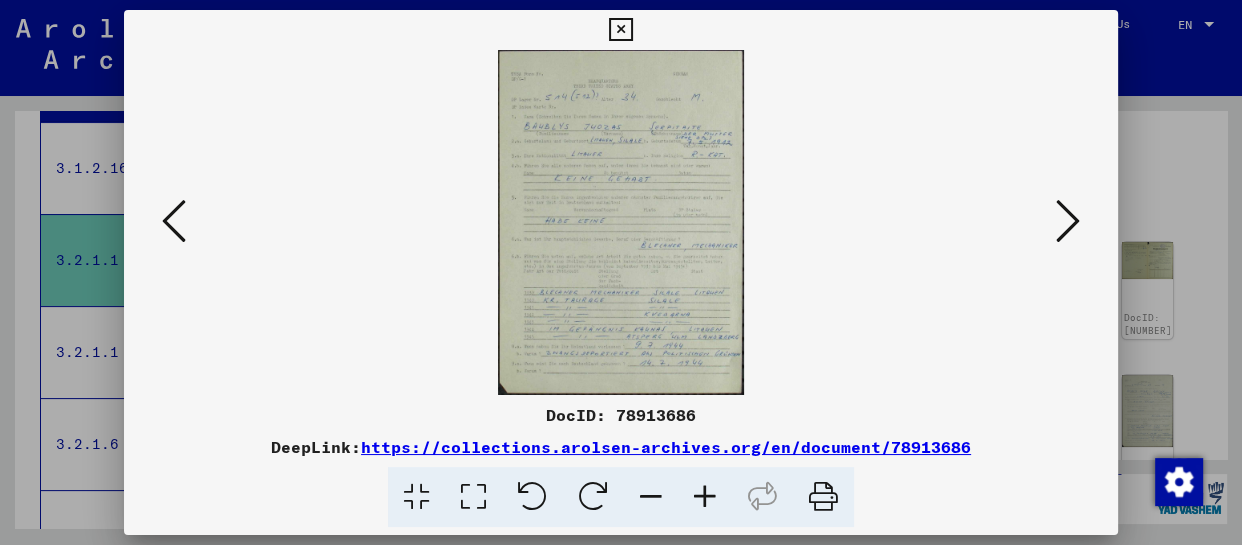 click at bounding box center (705, 497) 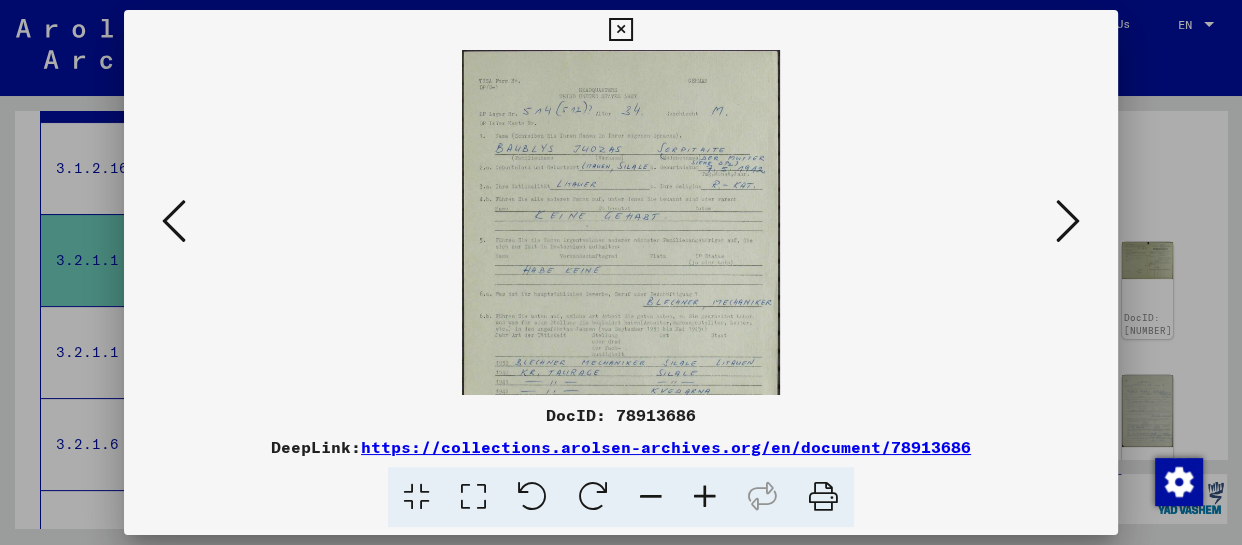 click at bounding box center (705, 497) 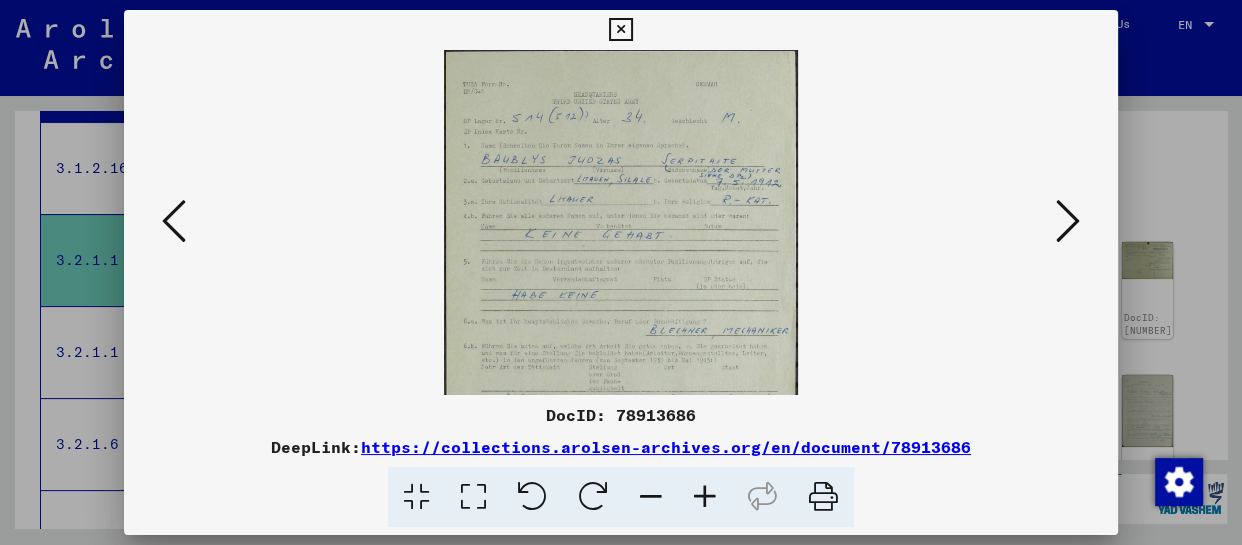 click at bounding box center (705, 497) 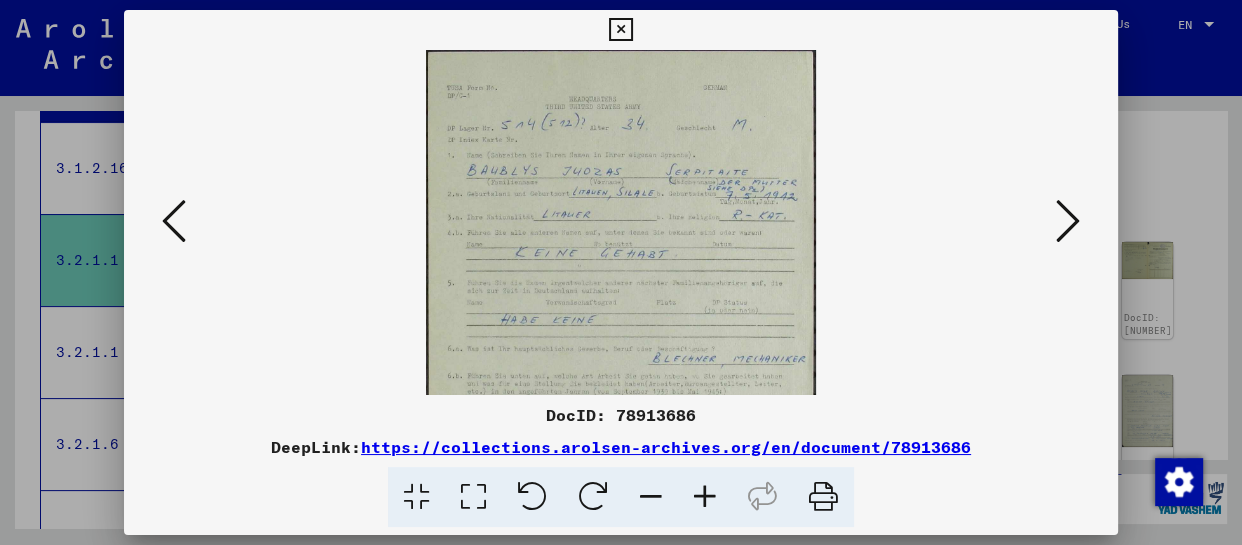 click at bounding box center (705, 497) 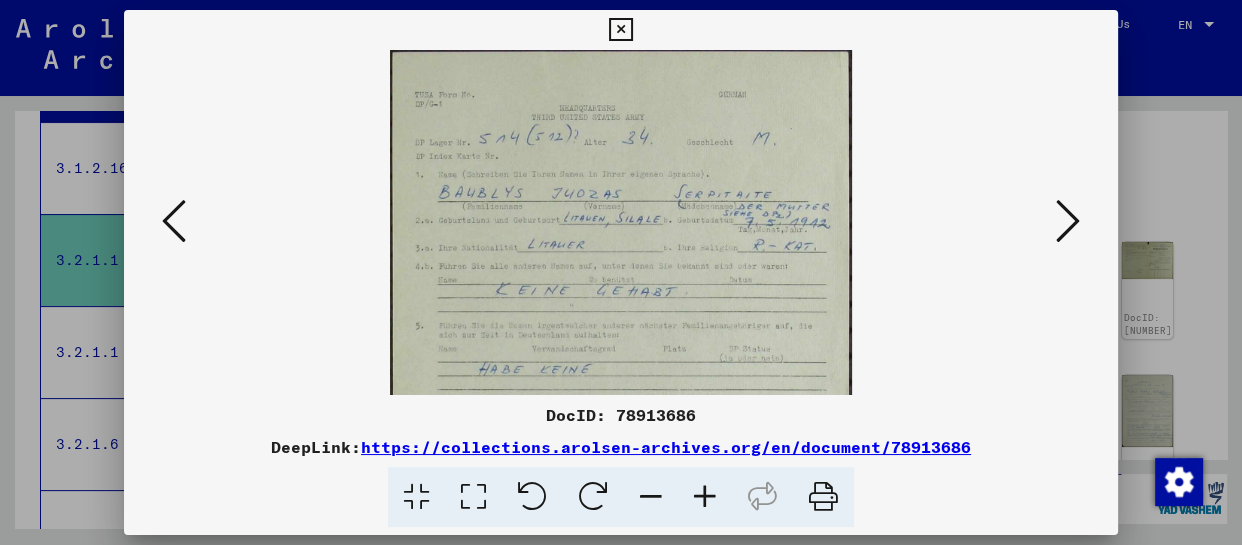 click at bounding box center [705, 497] 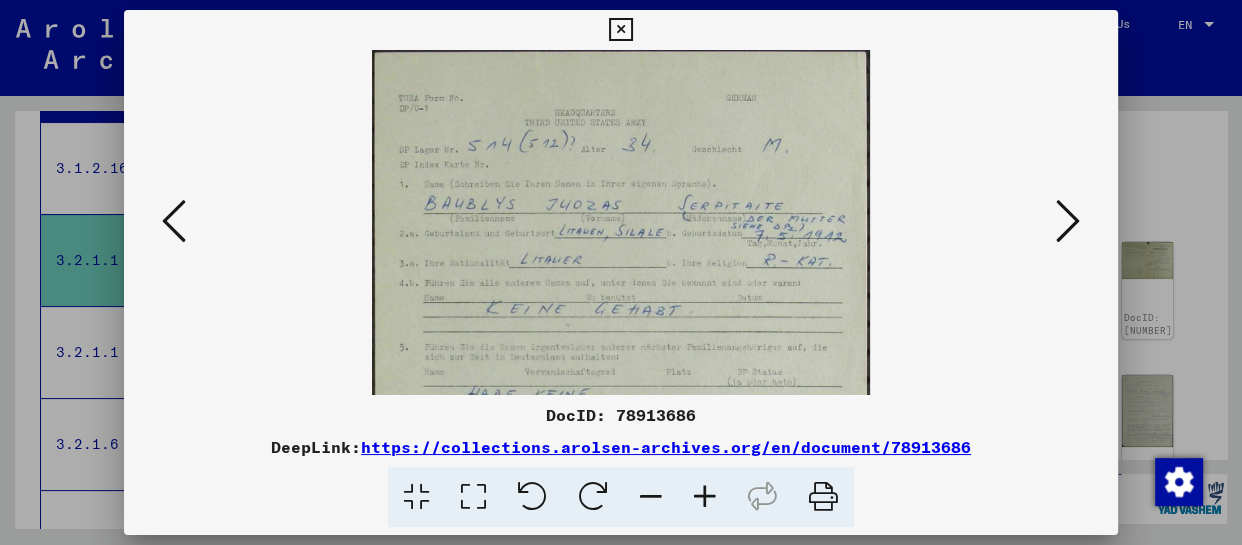 click at bounding box center [705, 497] 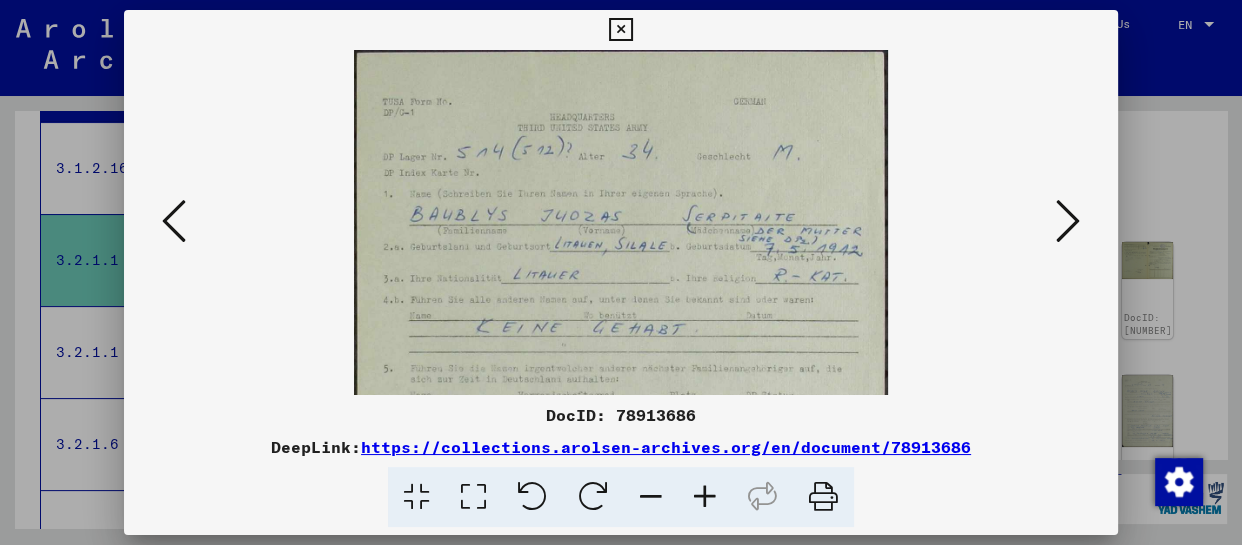 click at bounding box center [705, 497] 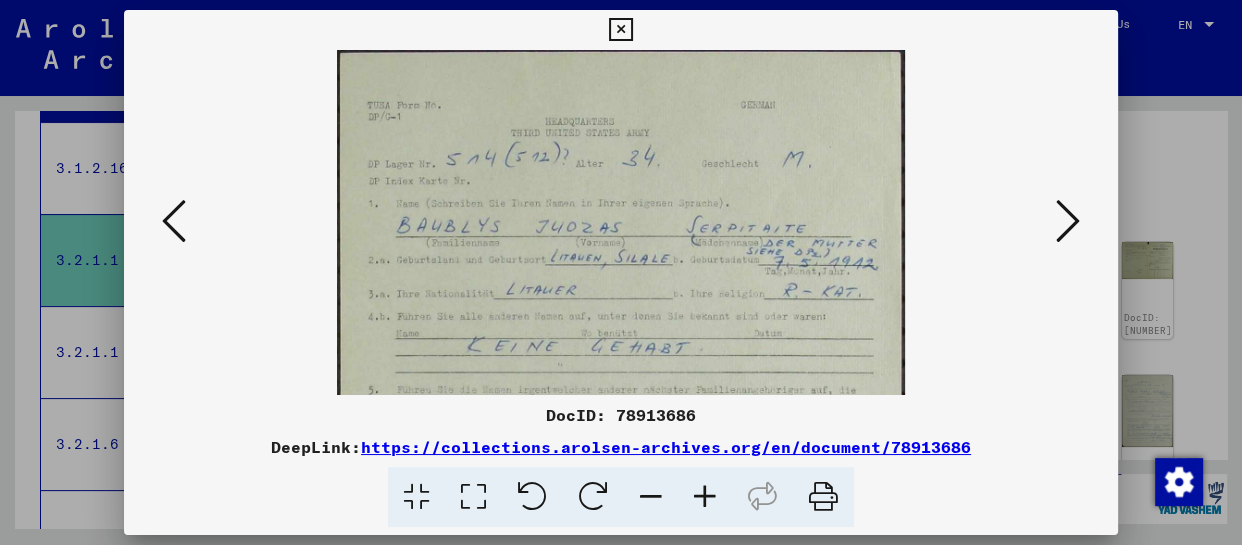 click at bounding box center (705, 497) 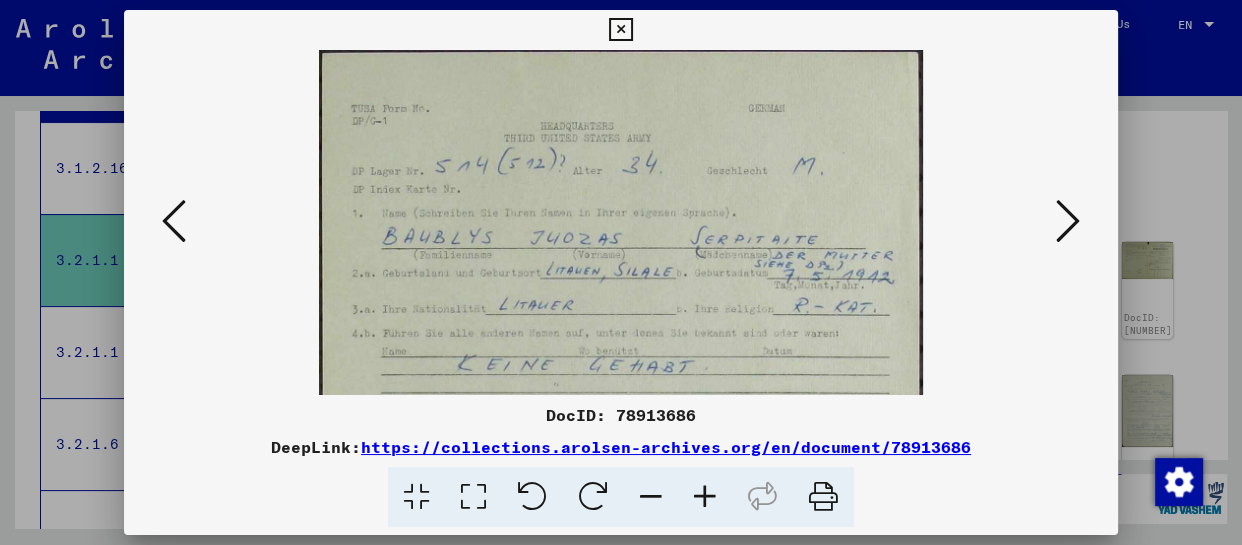 click on "DocID: 78913686" at bounding box center [621, 415] 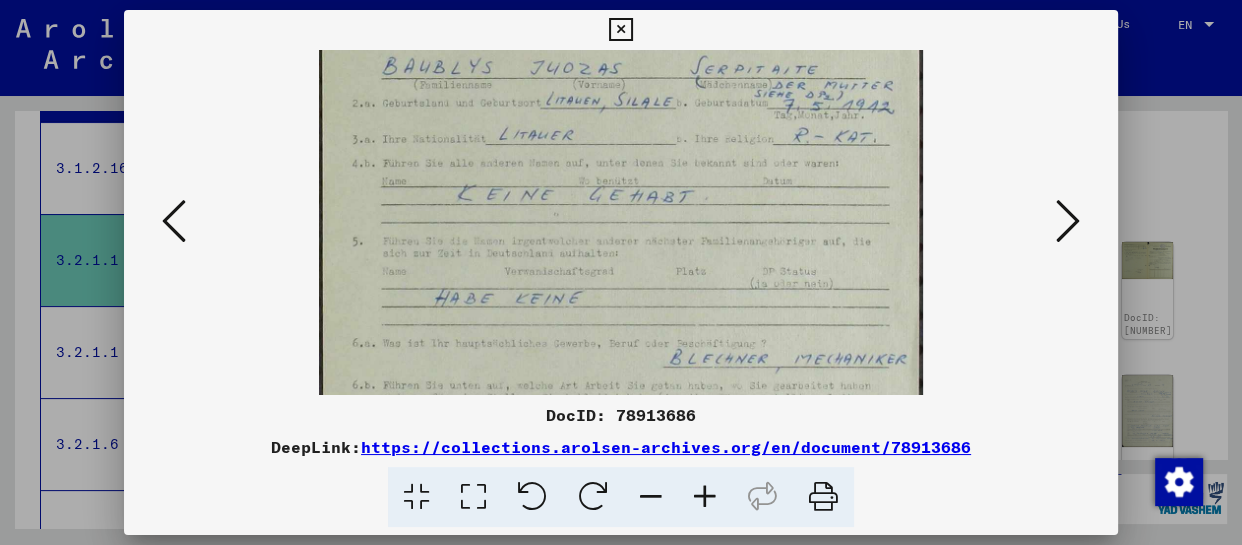 scroll, scrollTop: 178, scrollLeft: 0, axis: vertical 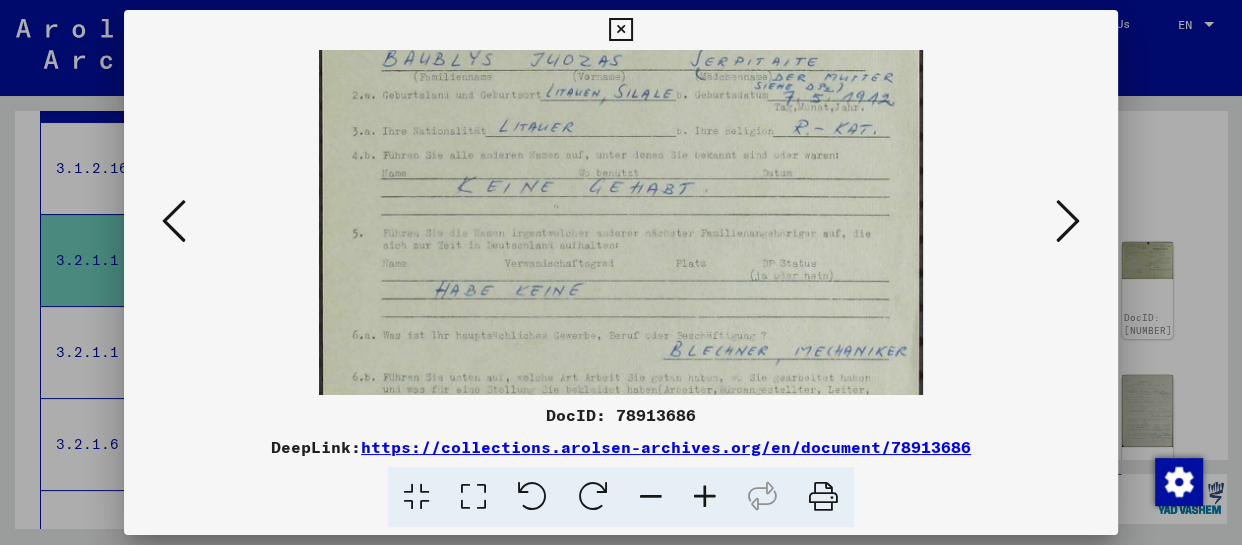 drag, startPoint x: 605, startPoint y: 339, endPoint x: 587, endPoint y: 162, distance: 177.9129 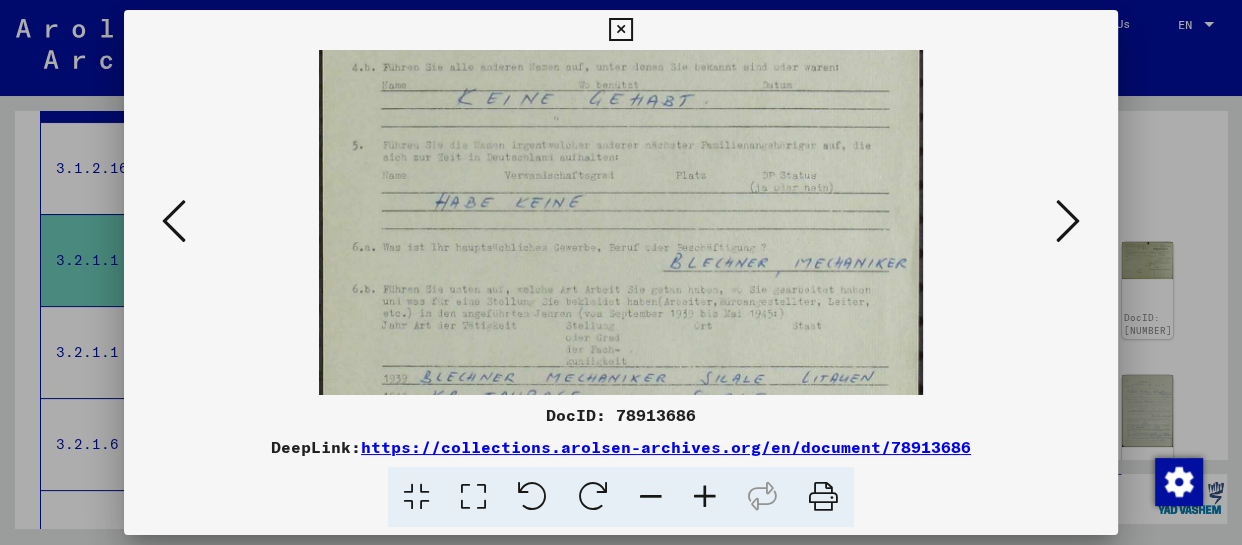 scroll, scrollTop: 311, scrollLeft: 0, axis: vertical 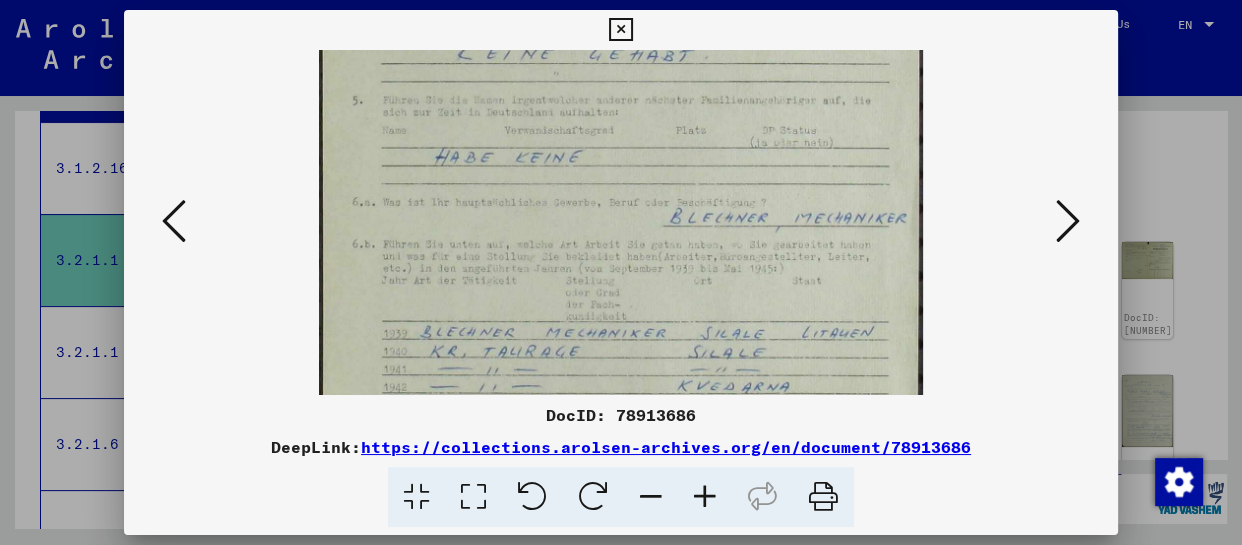 drag, startPoint x: 680, startPoint y: 344, endPoint x: 670, endPoint y: 212, distance: 132.37825 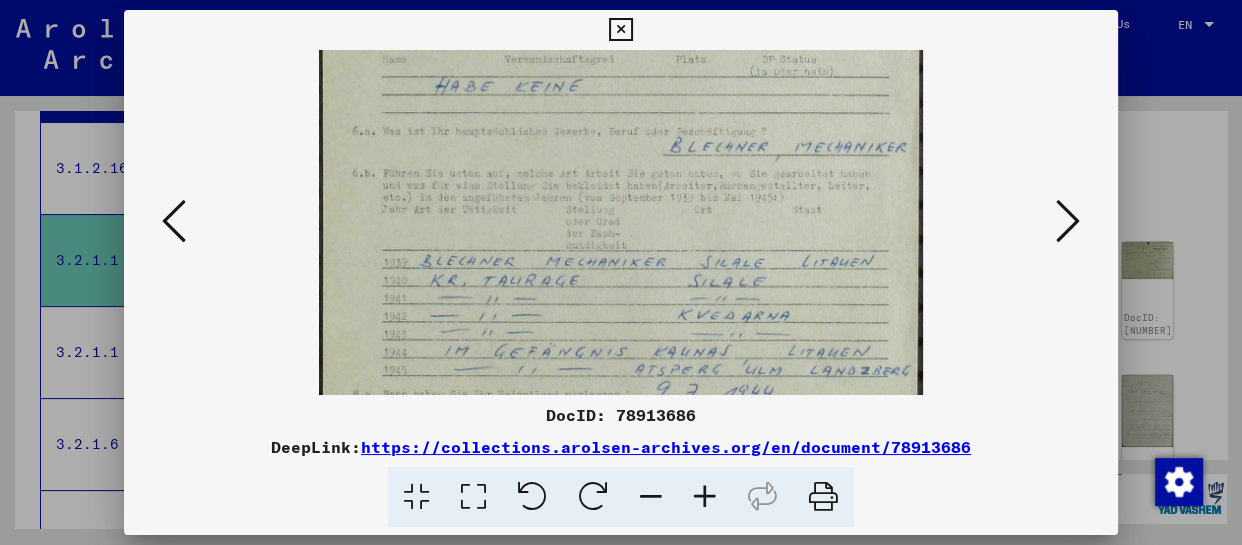 scroll, scrollTop: 383, scrollLeft: 0, axis: vertical 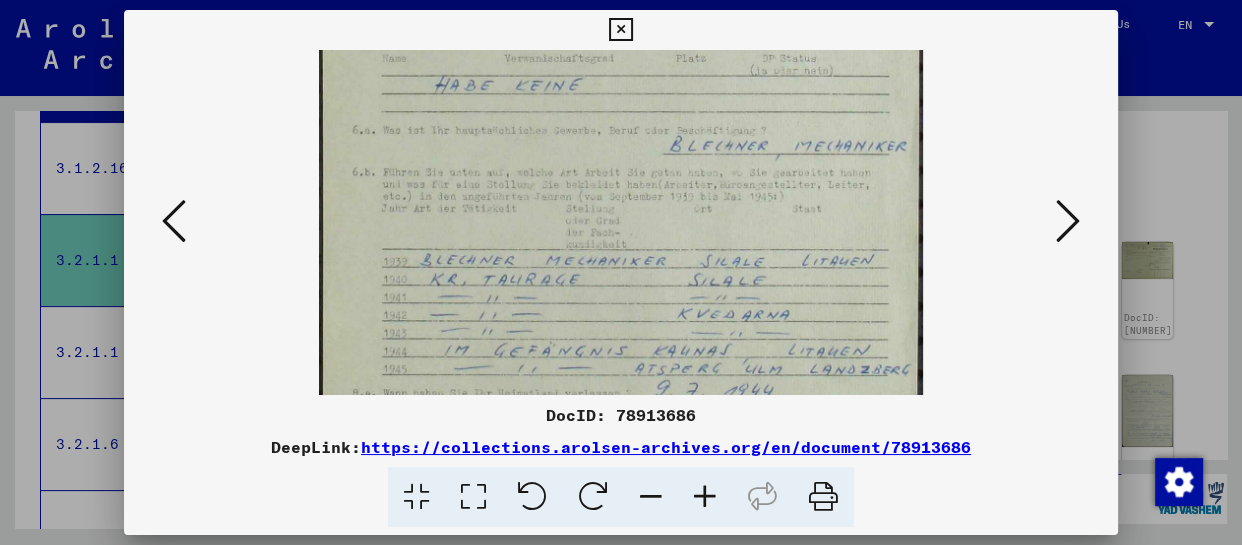 drag, startPoint x: 680, startPoint y: 363, endPoint x: 680, endPoint y: 284, distance: 79 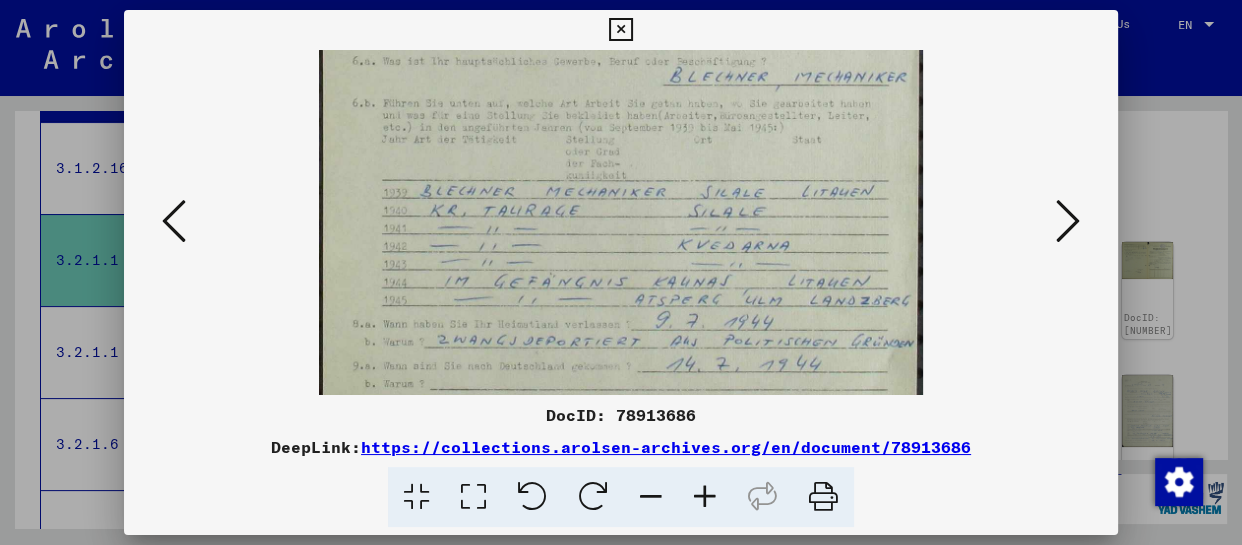 scroll, scrollTop: 500, scrollLeft: 0, axis: vertical 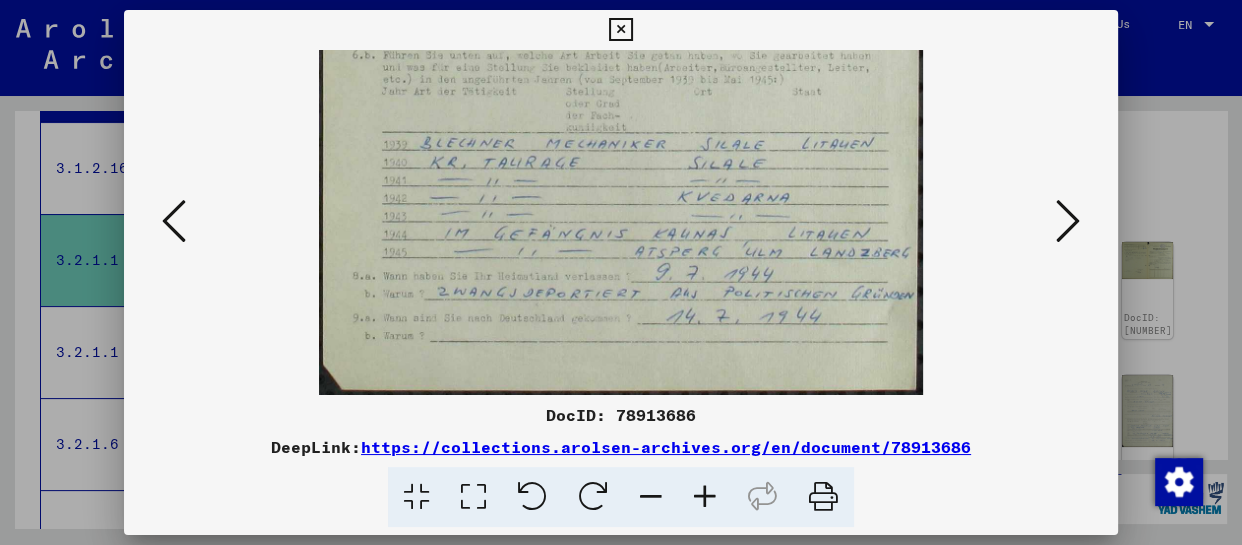 drag, startPoint x: 721, startPoint y: 287, endPoint x: 704, endPoint y: 161, distance: 127.141655 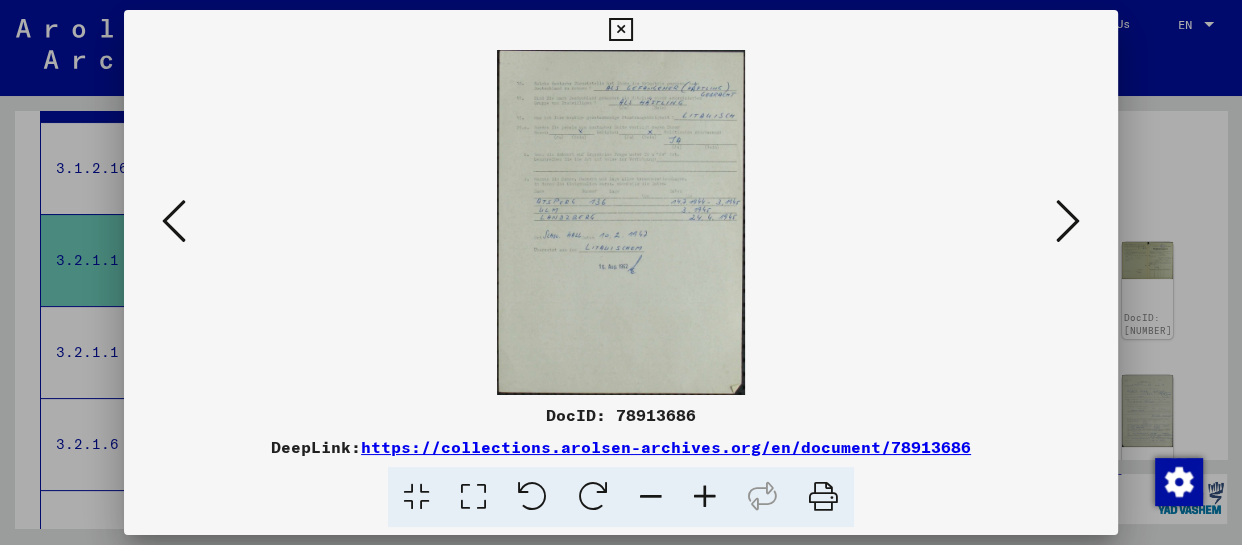scroll, scrollTop: 0, scrollLeft: 0, axis: both 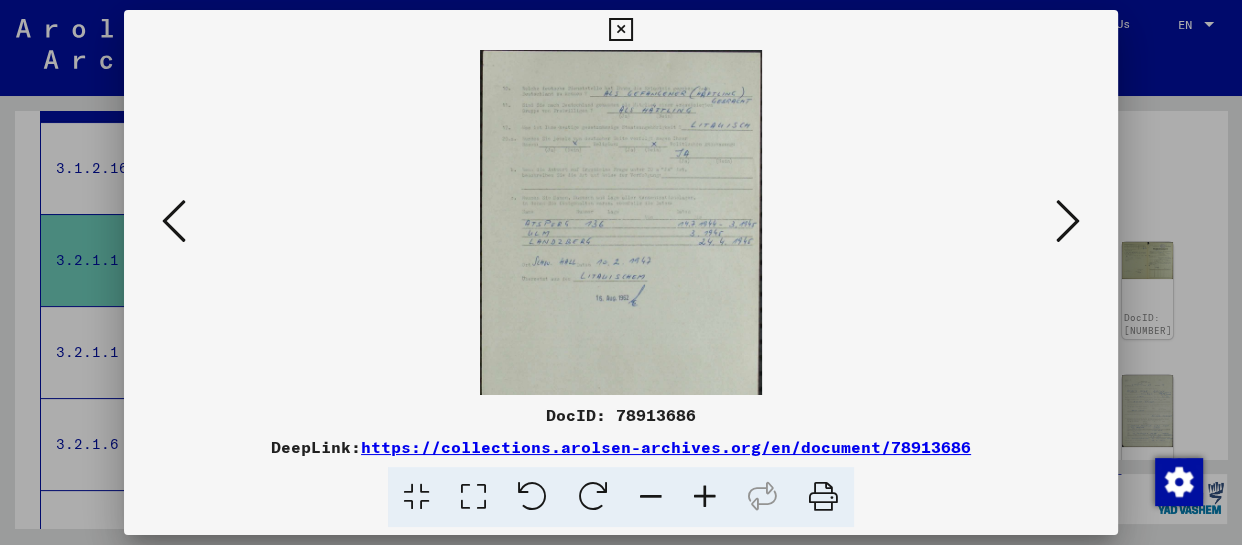 click at bounding box center (705, 497) 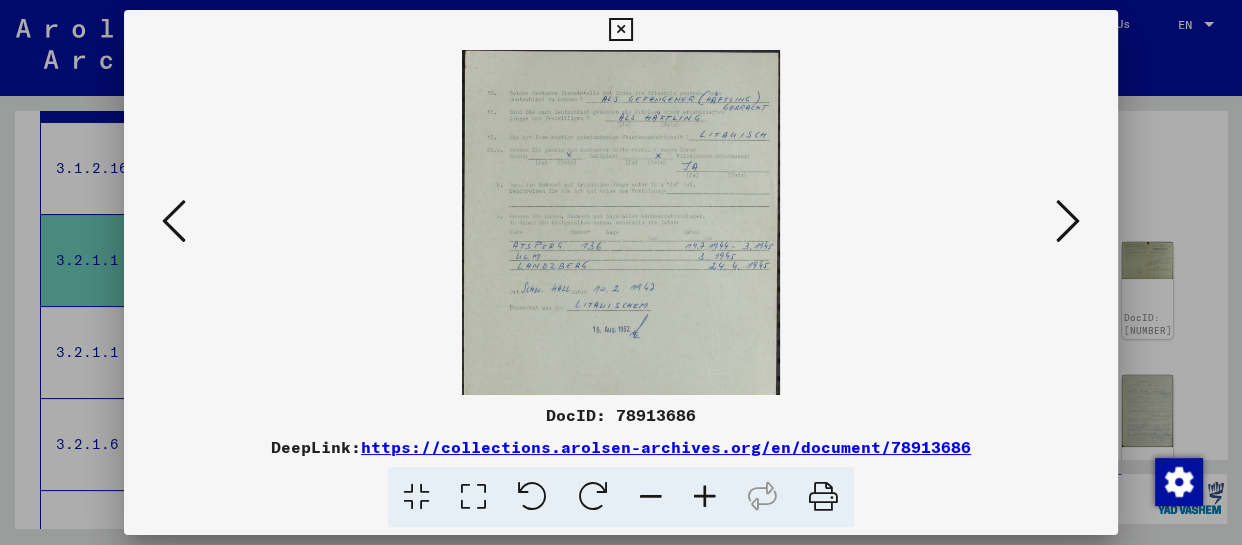 click at bounding box center (705, 497) 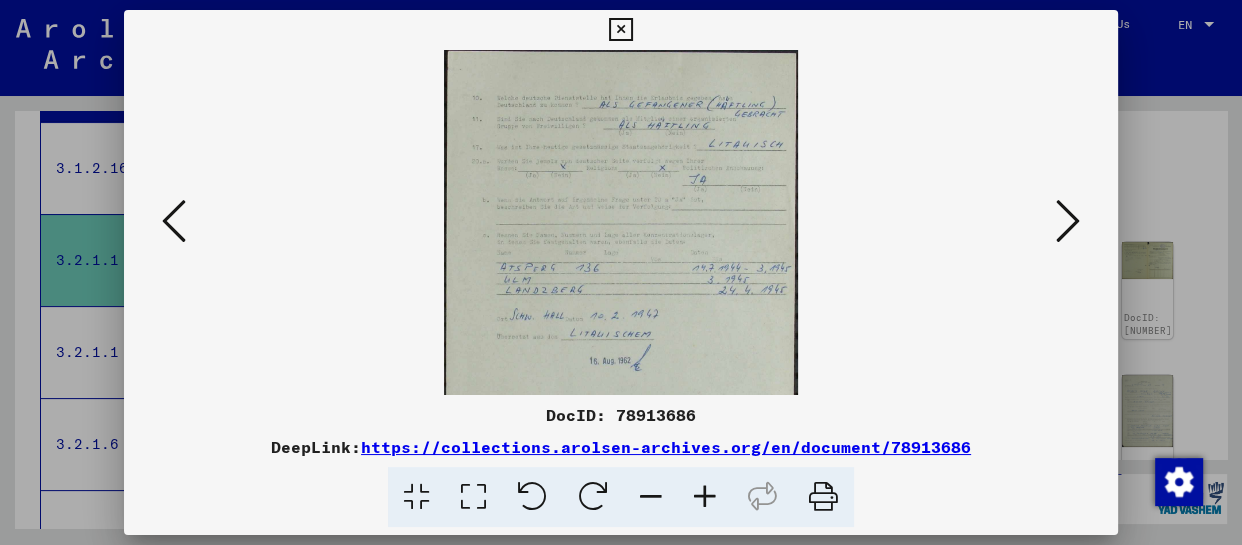 click at bounding box center [705, 497] 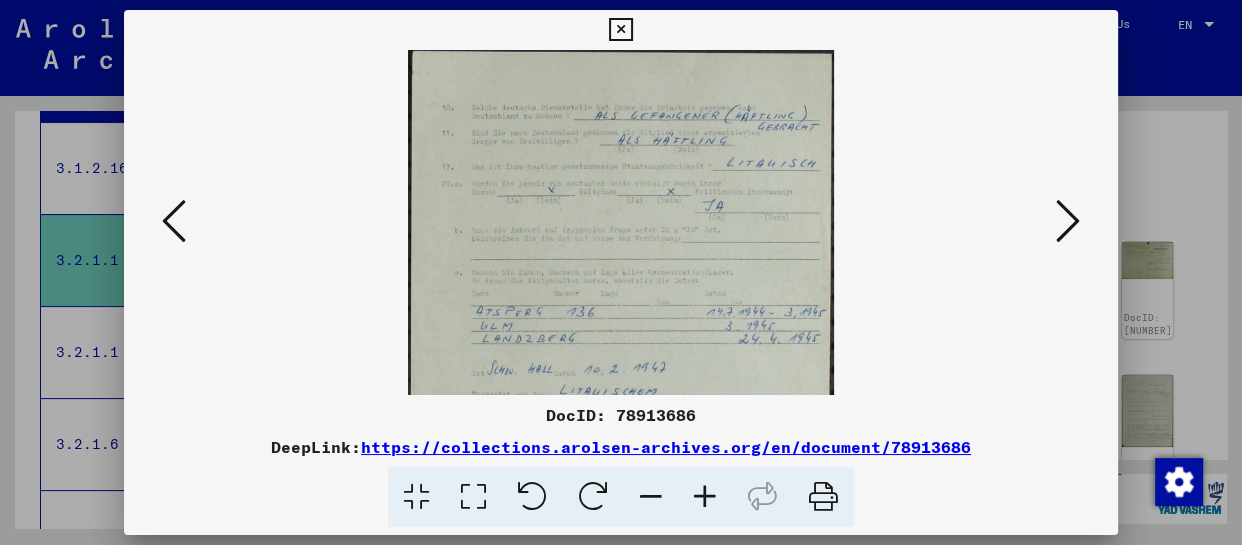 click at bounding box center (705, 497) 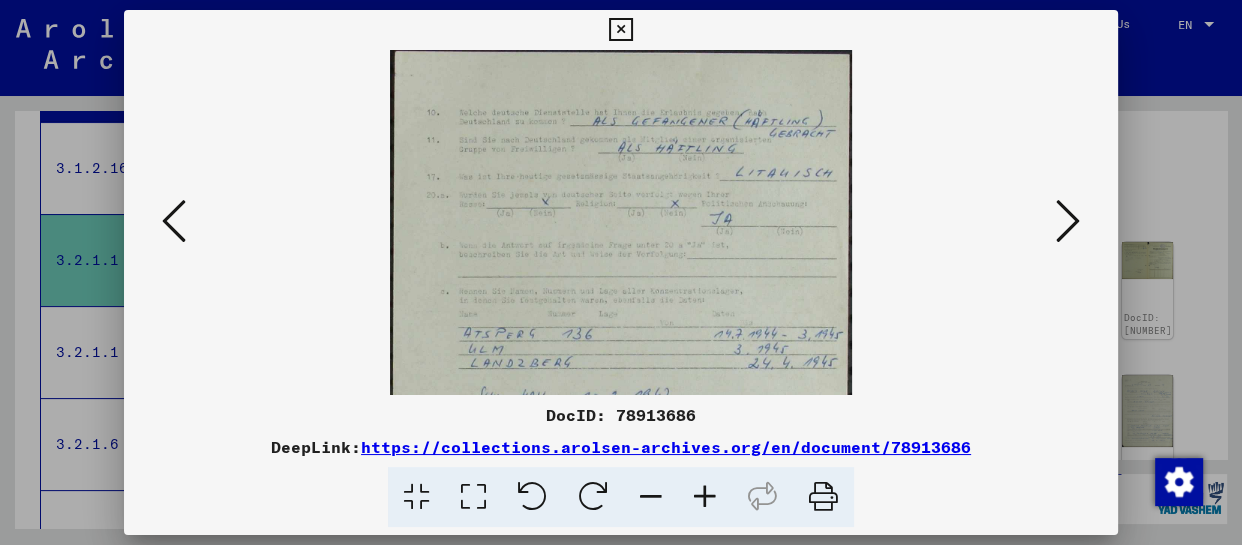 click at bounding box center [705, 497] 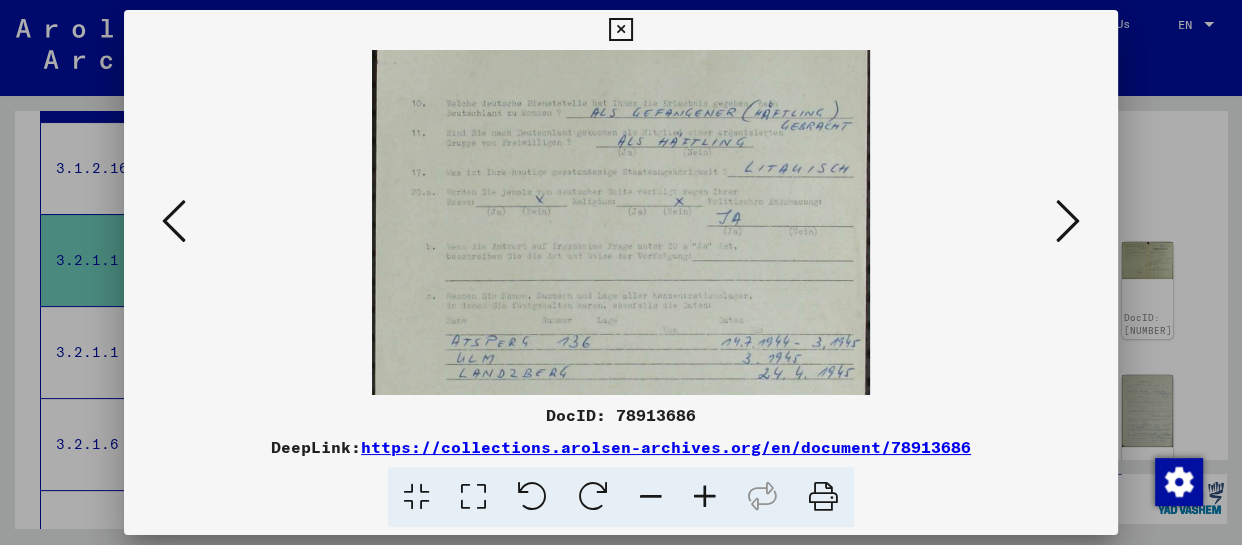 scroll, scrollTop: 0, scrollLeft: 0, axis: both 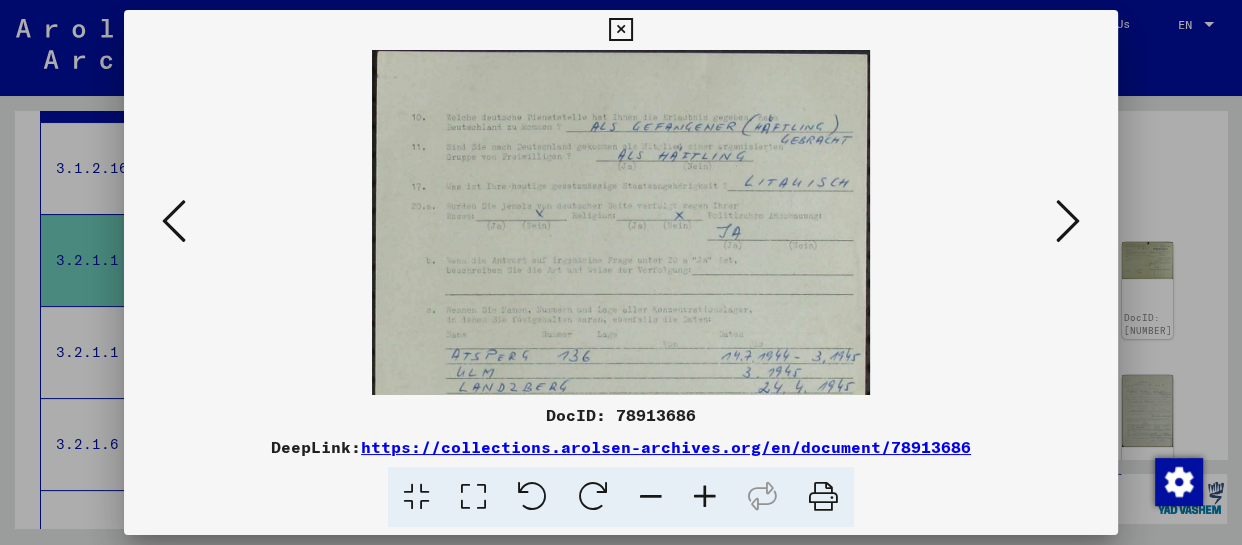 click at bounding box center (621, 397) 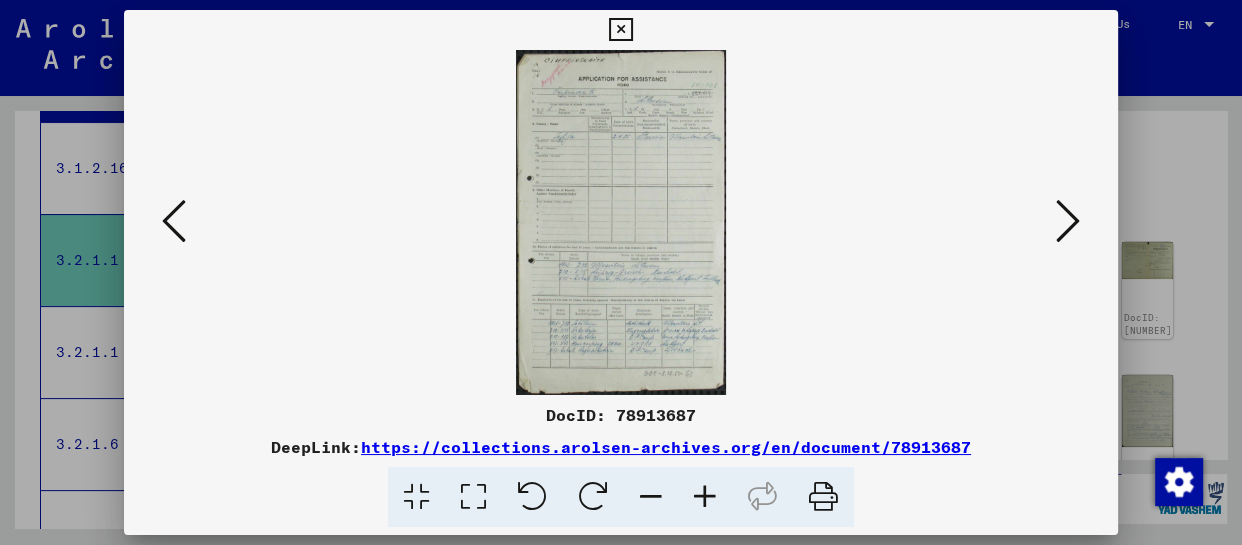 click at bounding box center [705, 497] 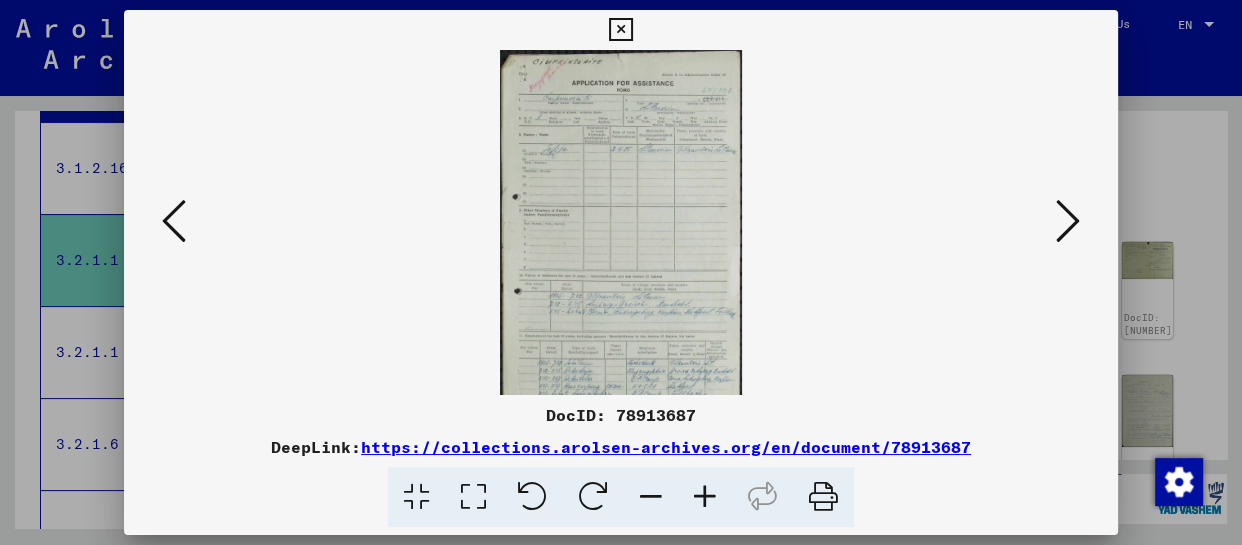 click at bounding box center [705, 497] 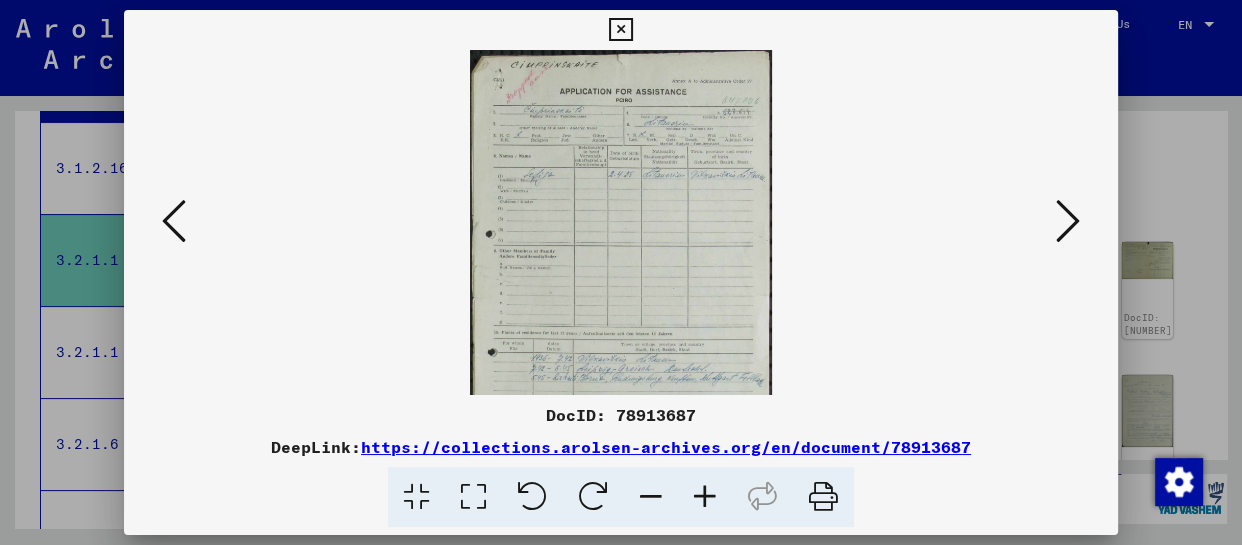 click at bounding box center (705, 497) 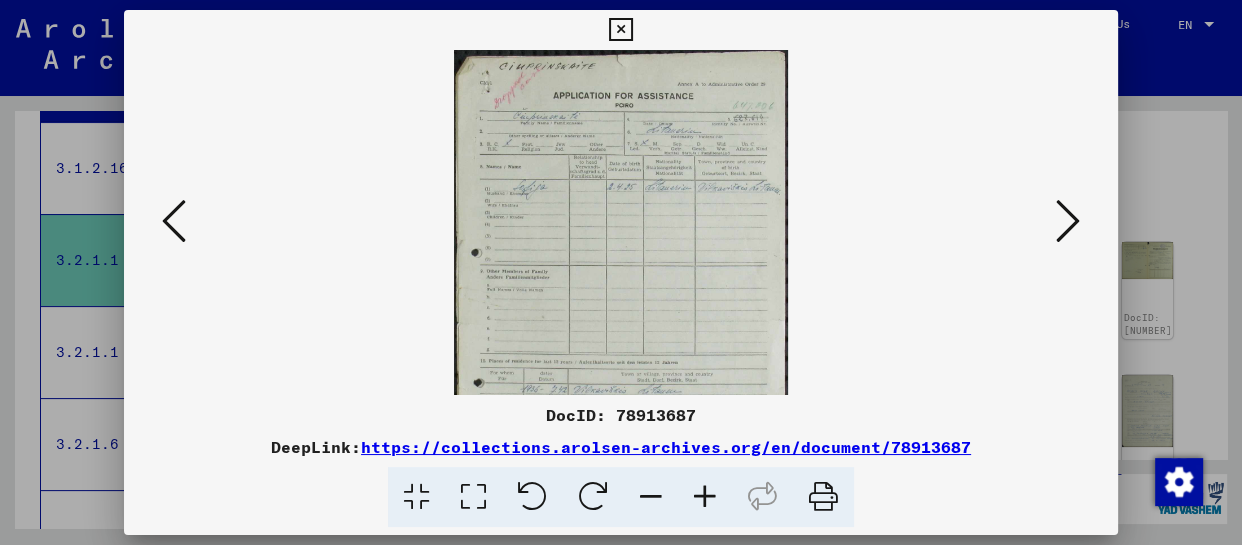 click at bounding box center [705, 497] 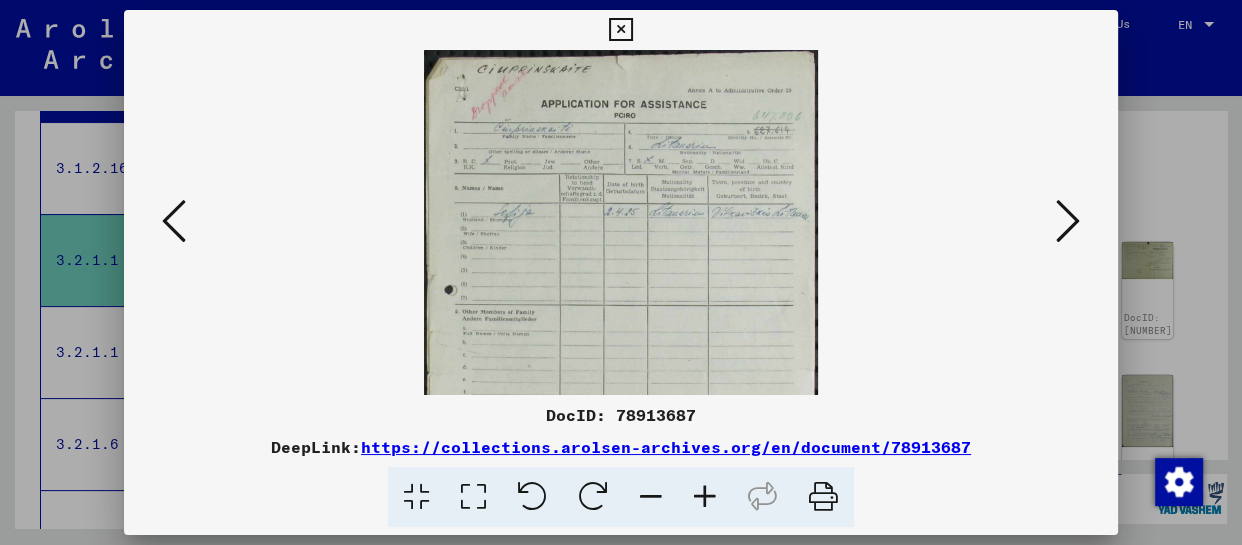 click at bounding box center (705, 497) 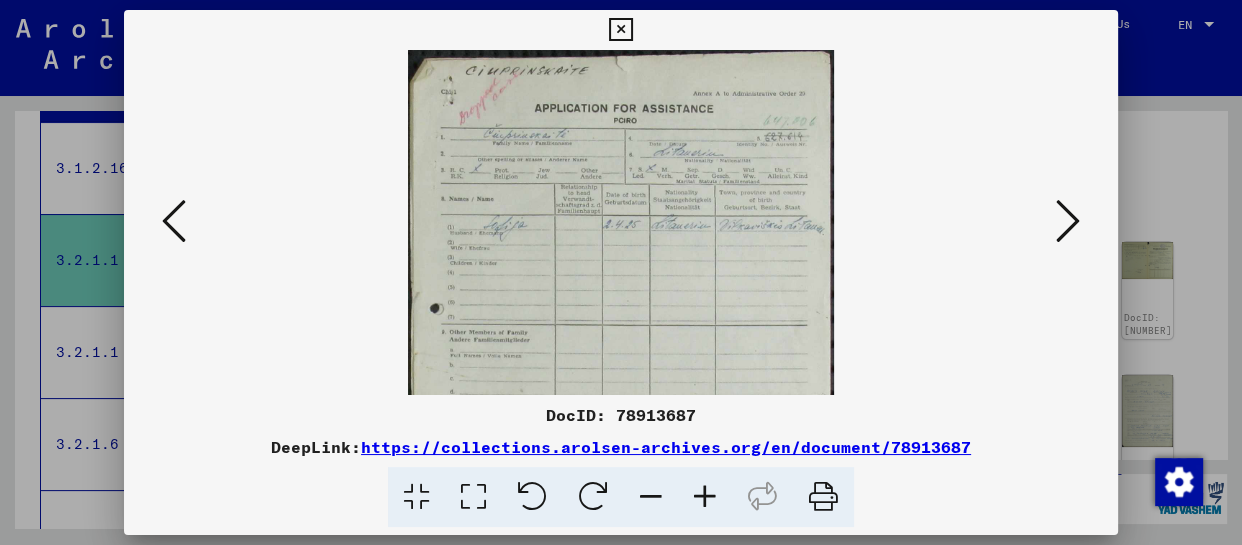 click at bounding box center [705, 497] 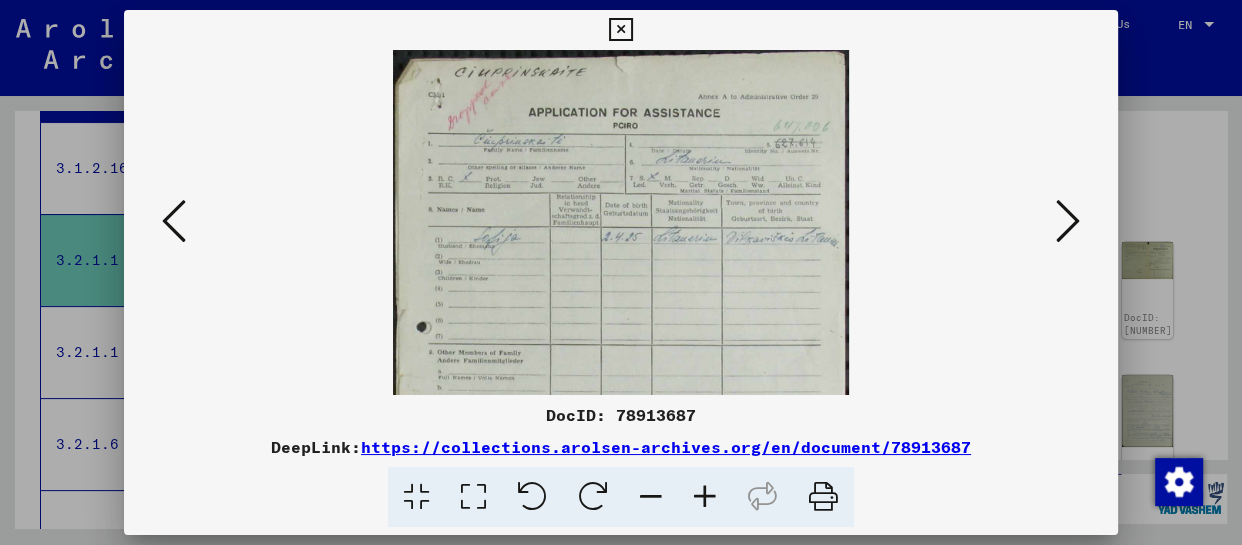 click at bounding box center [705, 497] 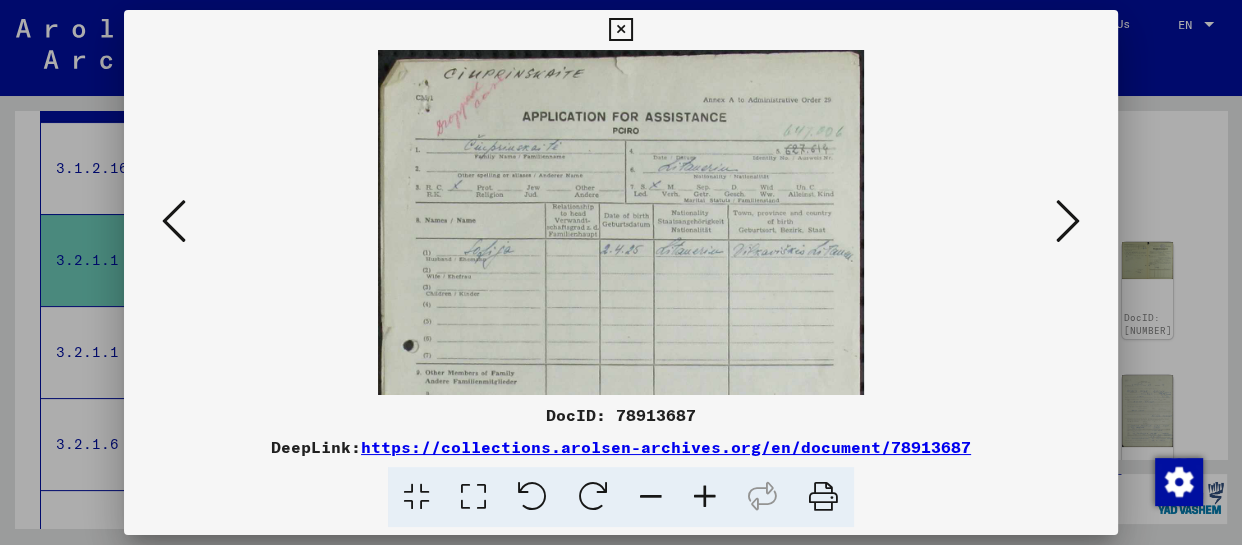 click at bounding box center [705, 497] 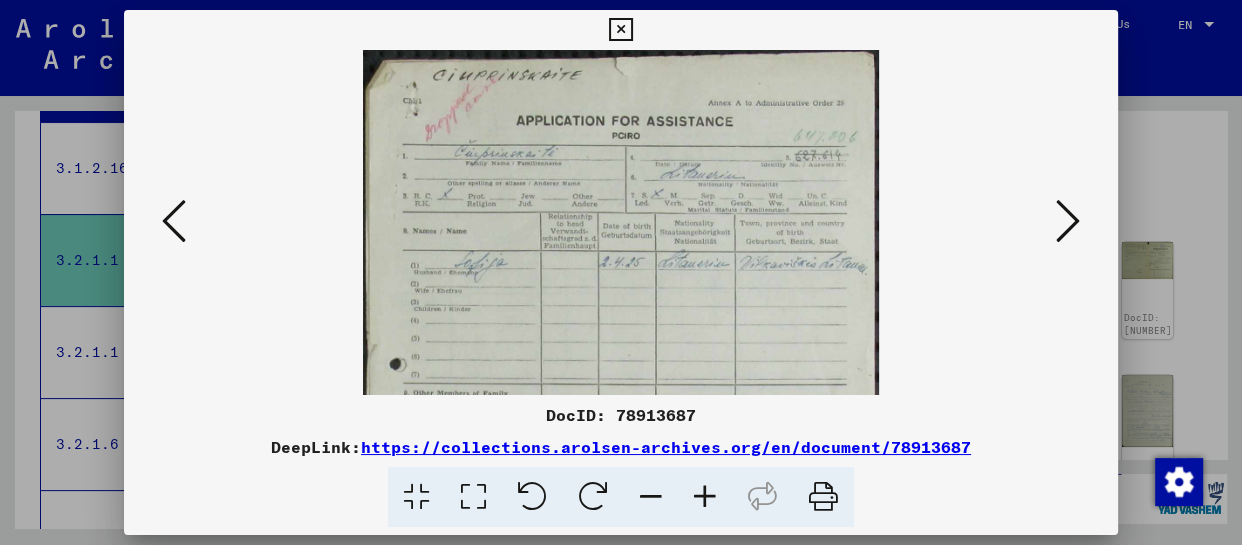 click at bounding box center (705, 497) 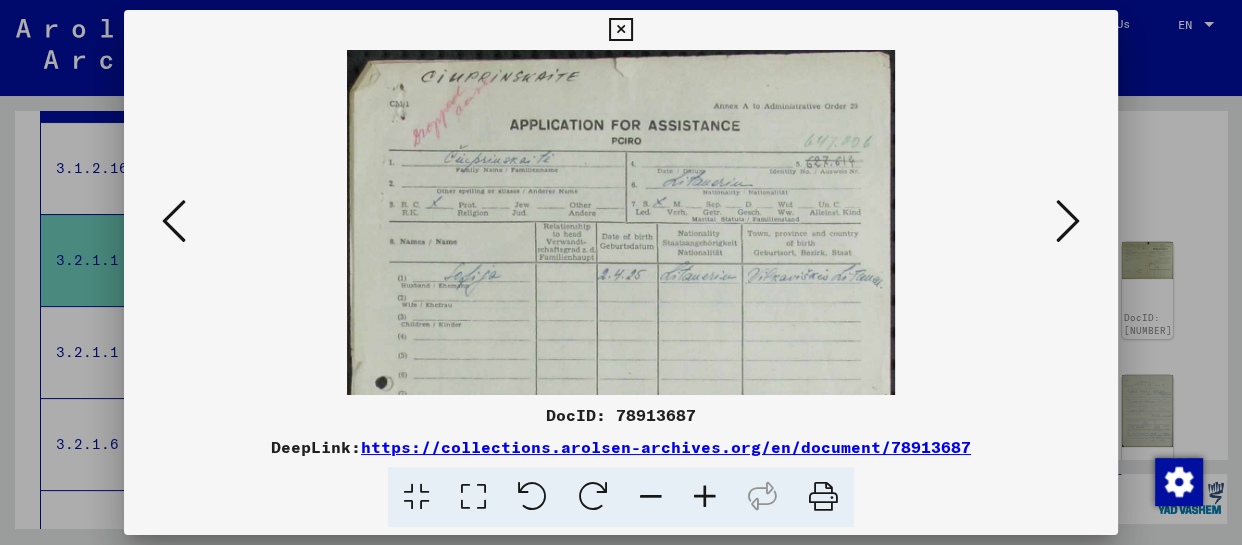 click at bounding box center (705, 497) 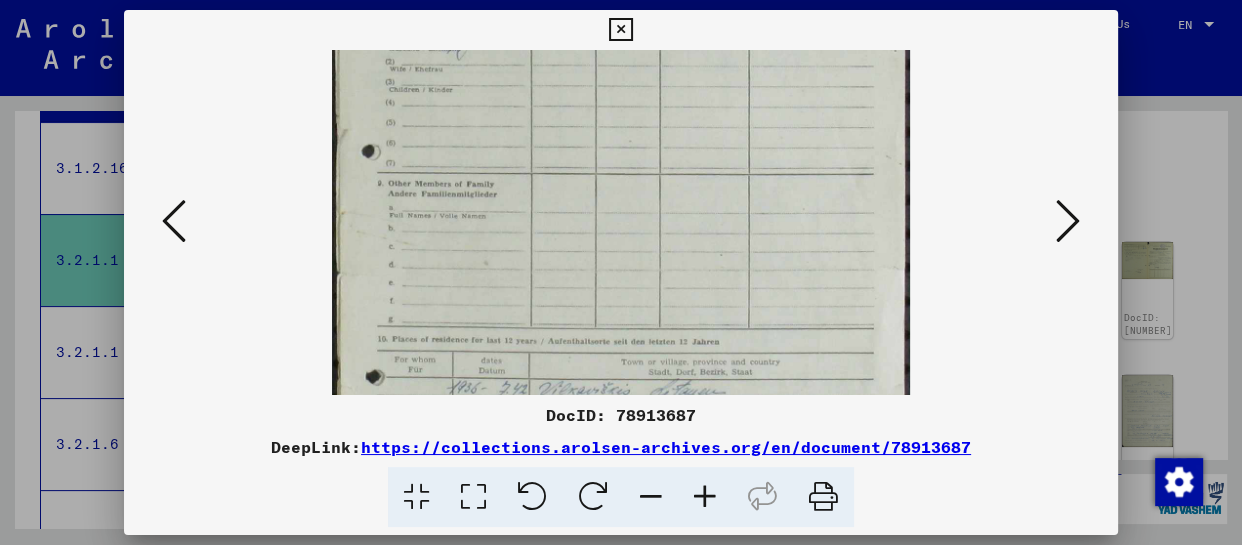 drag, startPoint x: 678, startPoint y: 328, endPoint x: 686, endPoint y: 79, distance: 249.12848 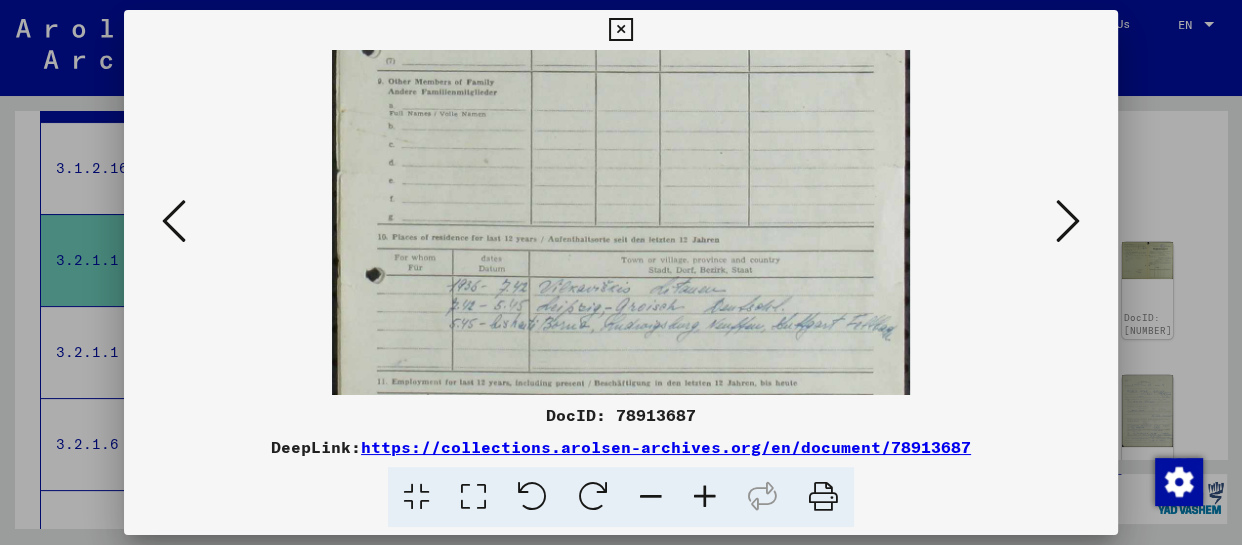 scroll, scrollTop: 357, scrollLeft: 0, axis: vertical 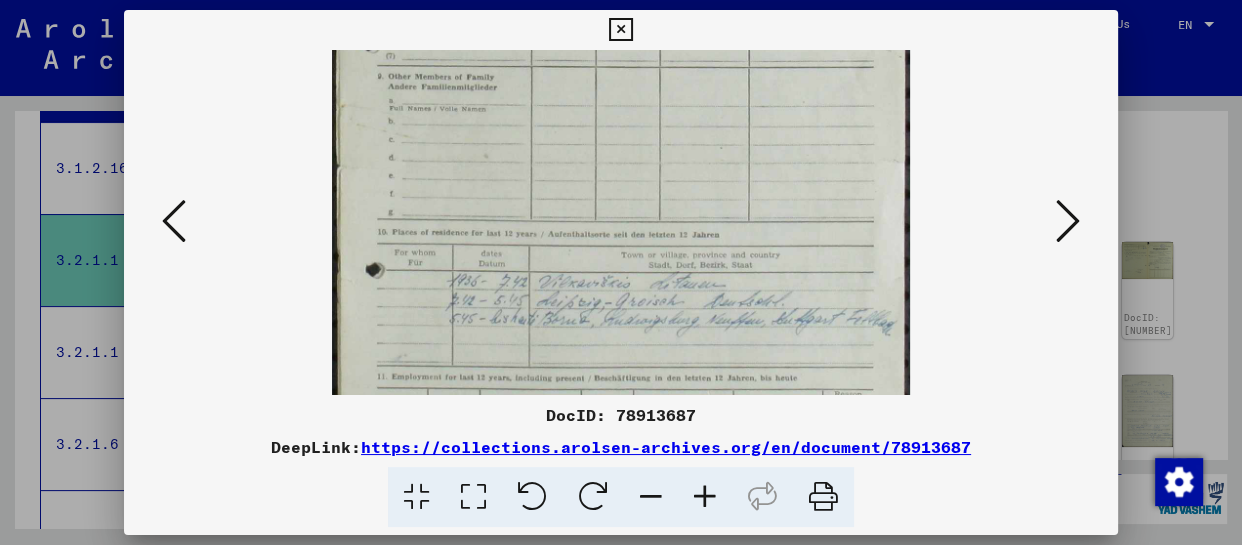 drag, startPoint x: 681, startPoint y: 311, endPoint x: 690, endPoint y: 206, distance: 105.38501 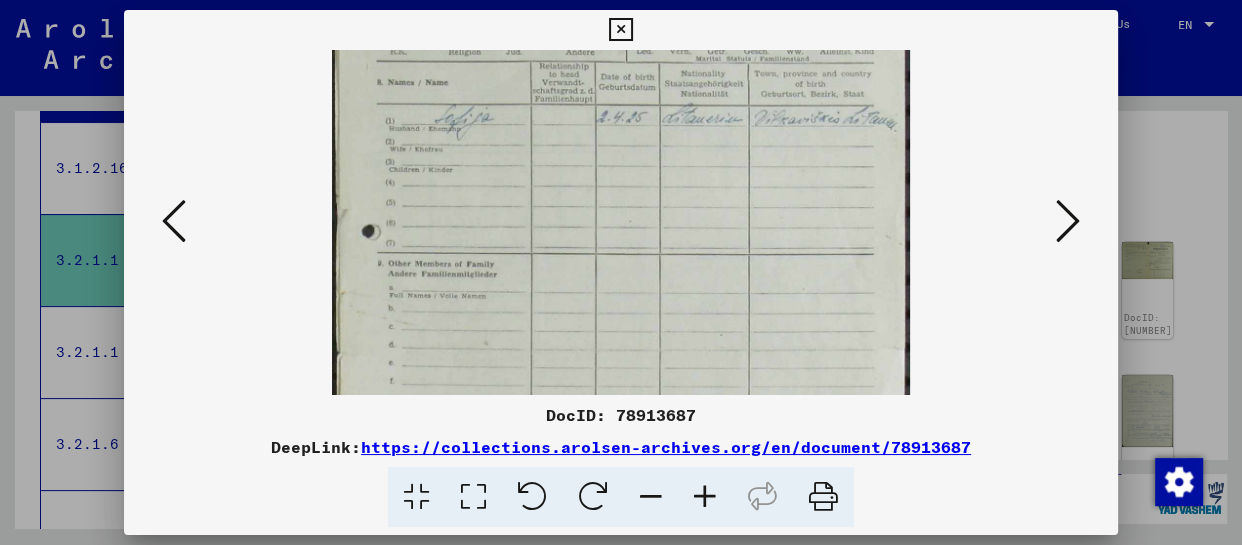 drag, startPoint x: 690, startPoint y: 206, endPoint x: 683, endPoint y: 397, distance: 191.12823 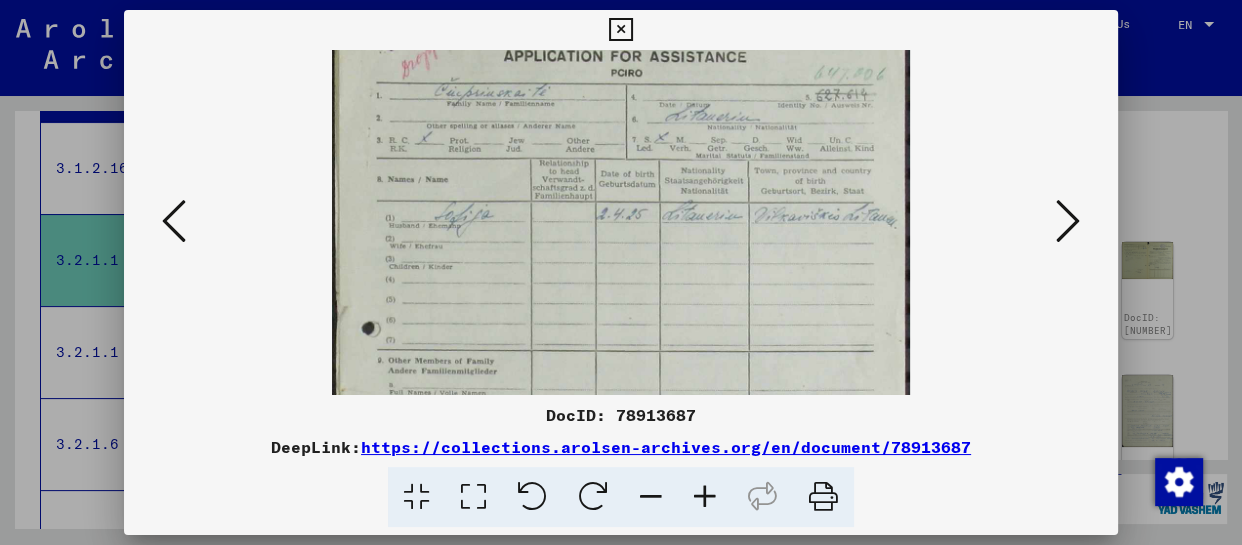 scroll, scrollTop: 0, scrollLeft: 0, axis: both 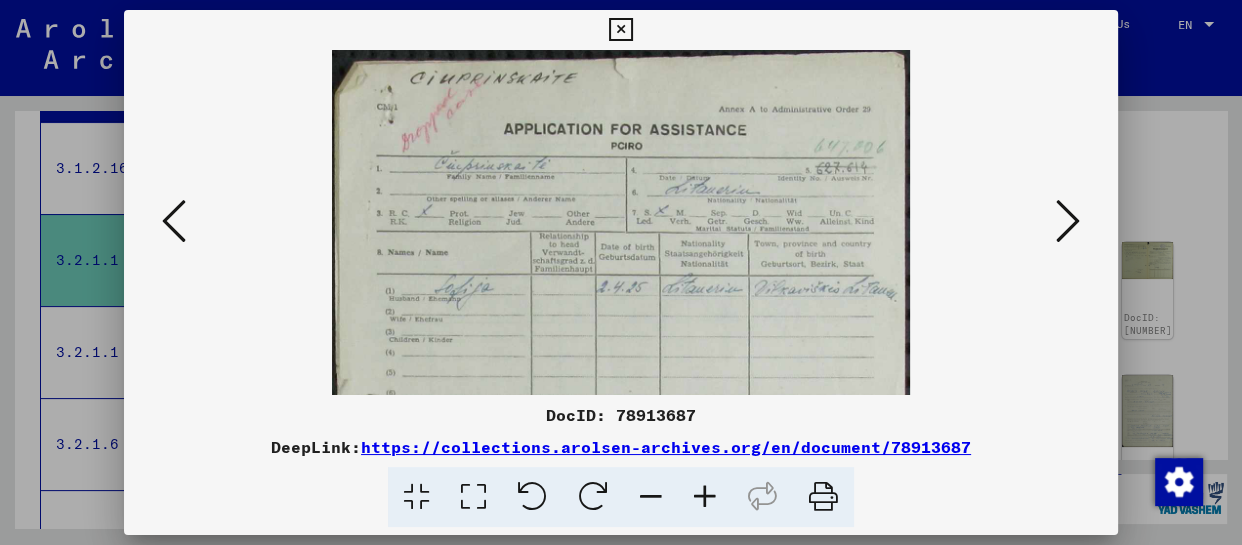 drag, startPoint x: 712, startPoint y: 181, endPoint x: 700, endPoint y: 398, distance: 217.33154 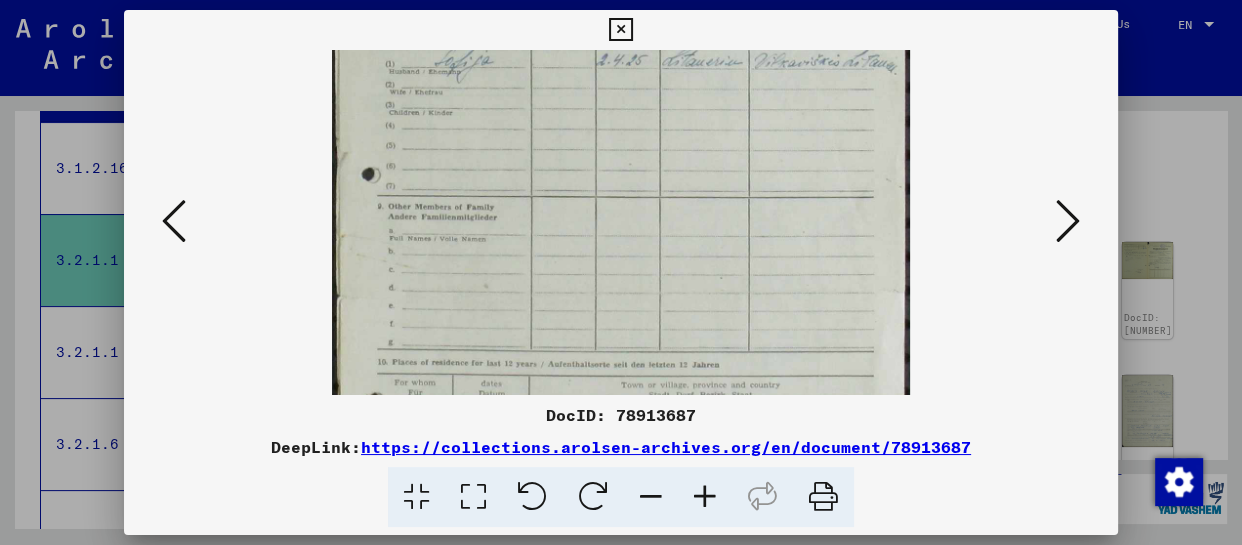 drag, startPoint x: 776, startPoint y: 346, endPoint x: 745, endPoint y: 119, distance: 229.10696 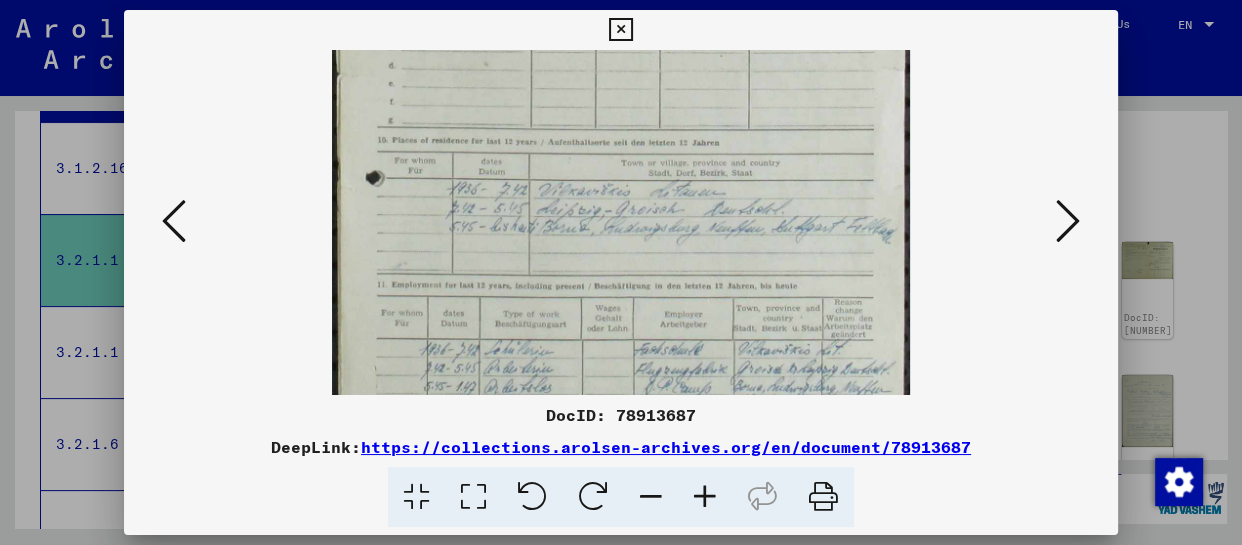 scroll, scrollTop: 454, scrollLeft: 0, axis: vertical 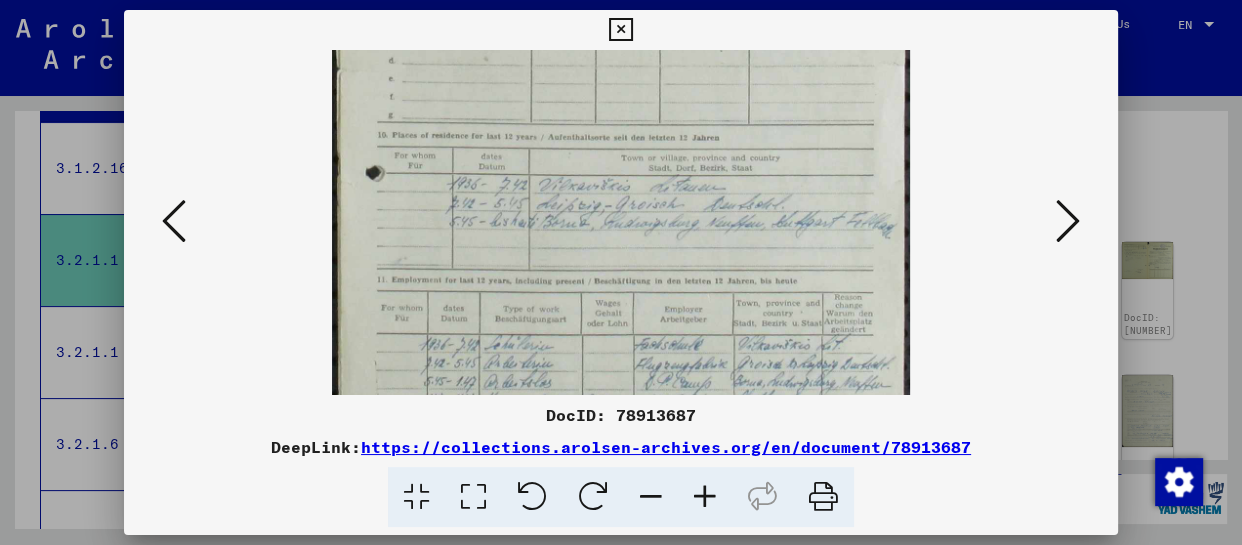 drag, startPoint x: 723, startPoint y: 324, endPoint x: 706, endPoint y: 108, distance: 216.66795 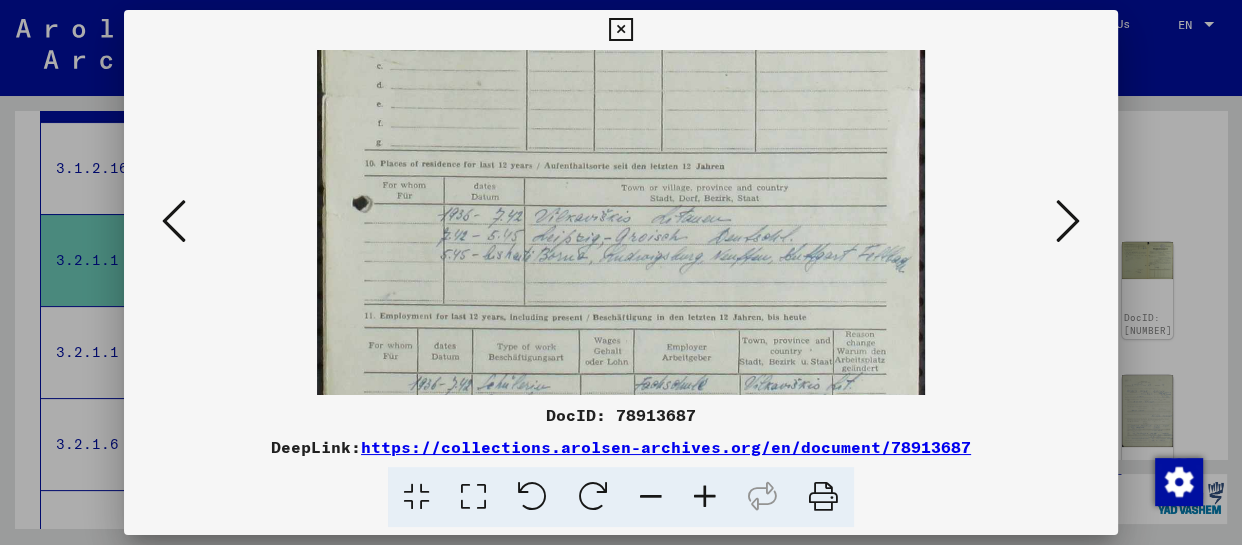 click at bounding box center (705, 497) 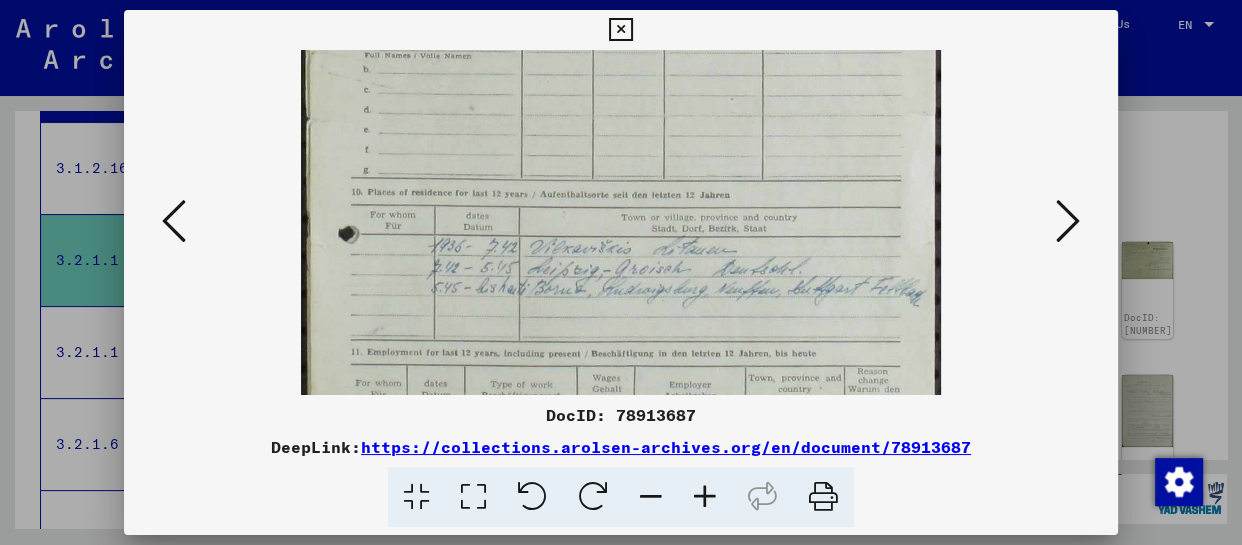 click at bounding box center [705, 497] 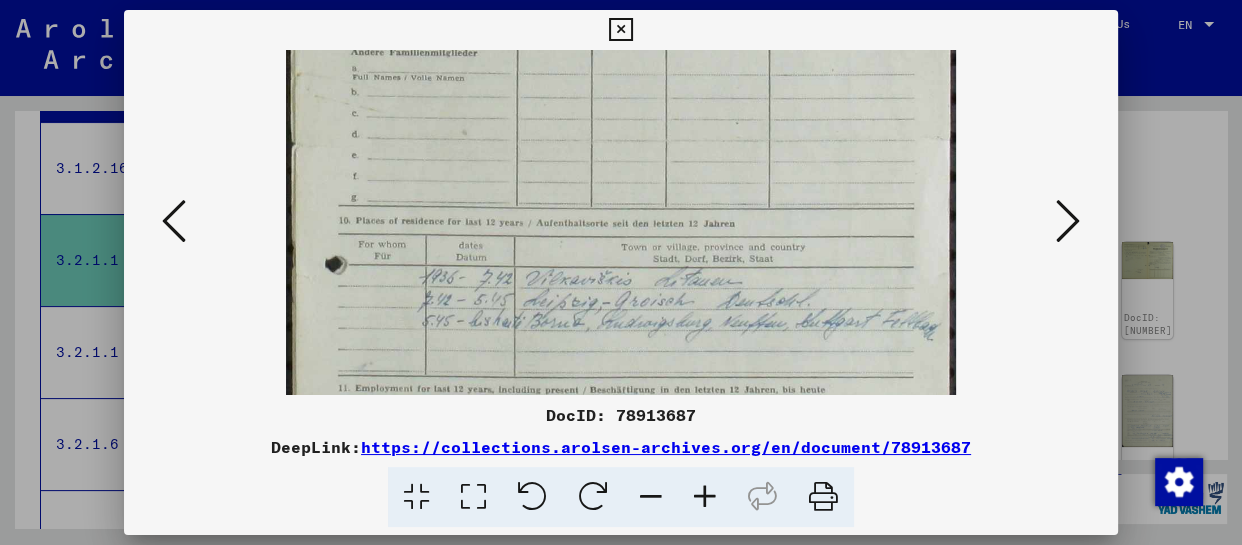 click at bounding box center [1068, 221] 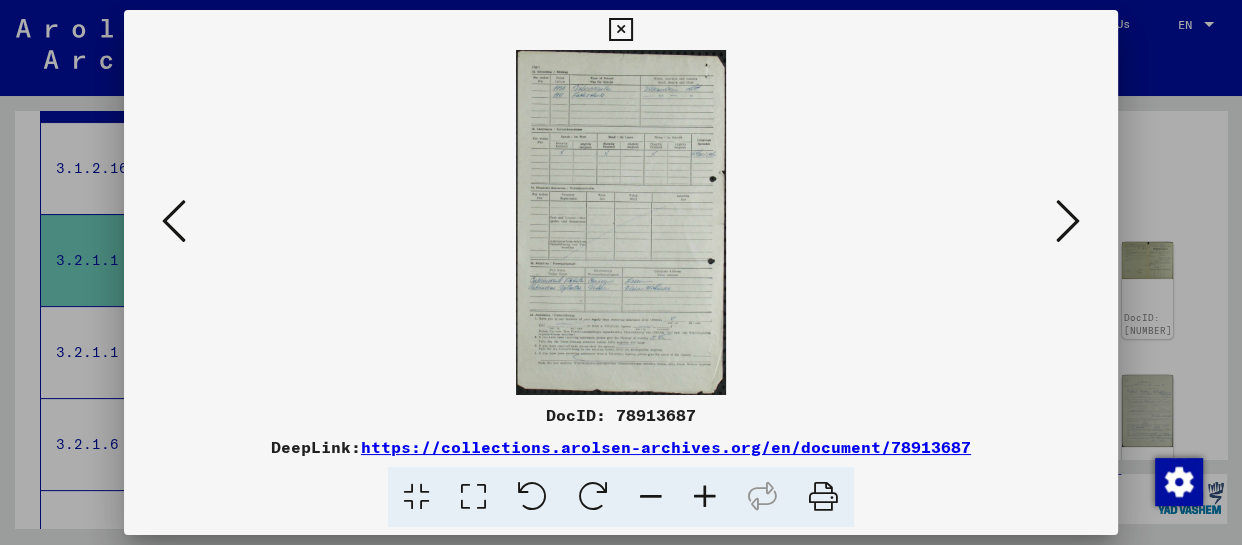 scroll, scrollTop: 0, scrollLeft: 0, axis: both 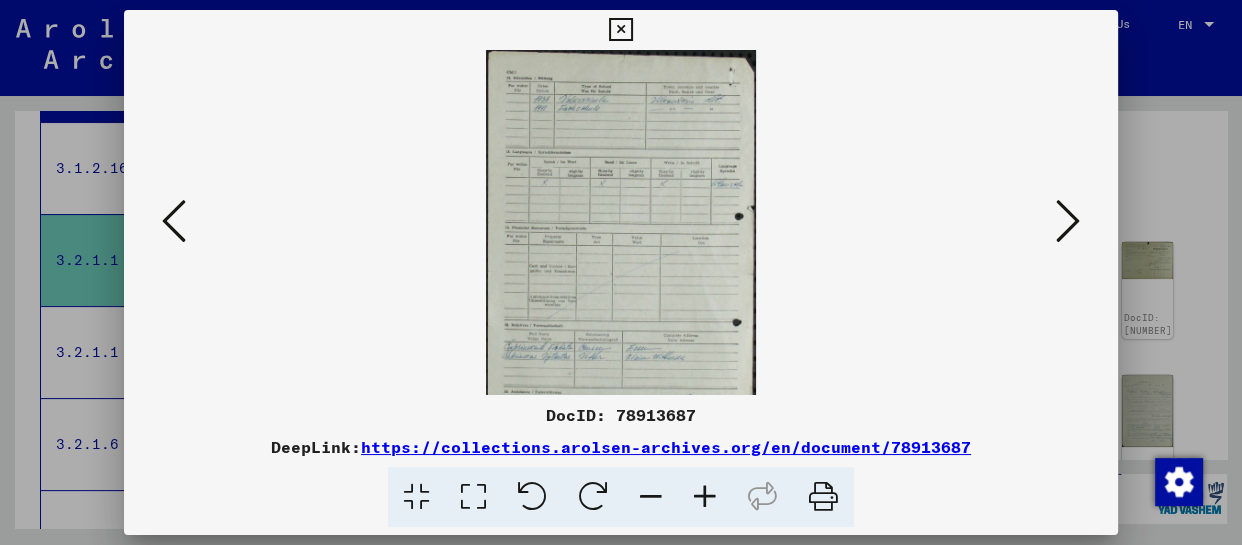 click at bounding box center [705, 497] 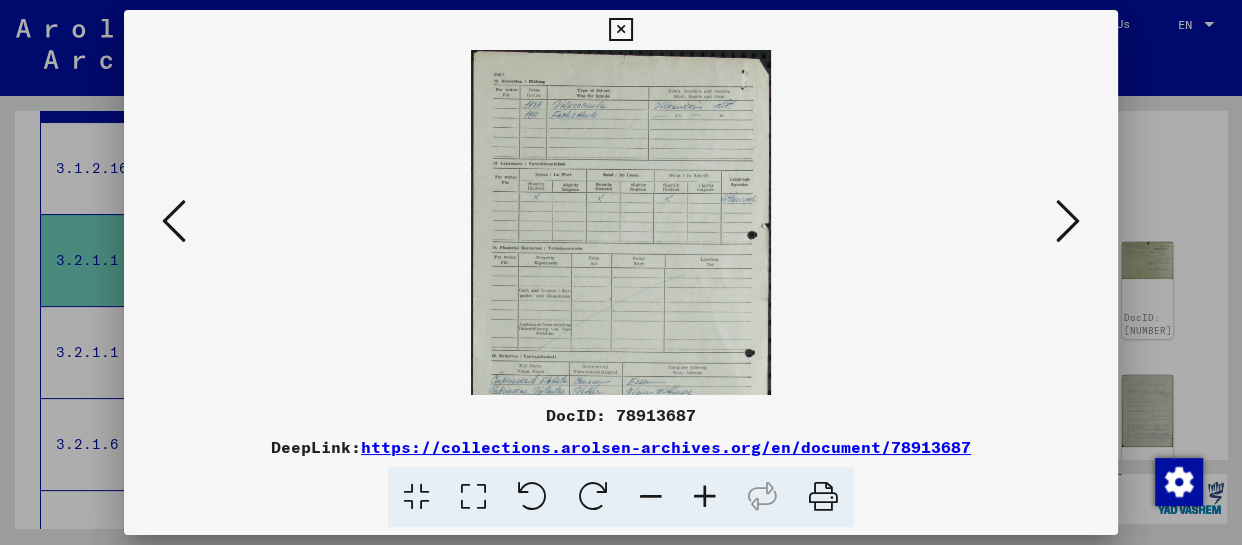click at bounding box center [705, 497] 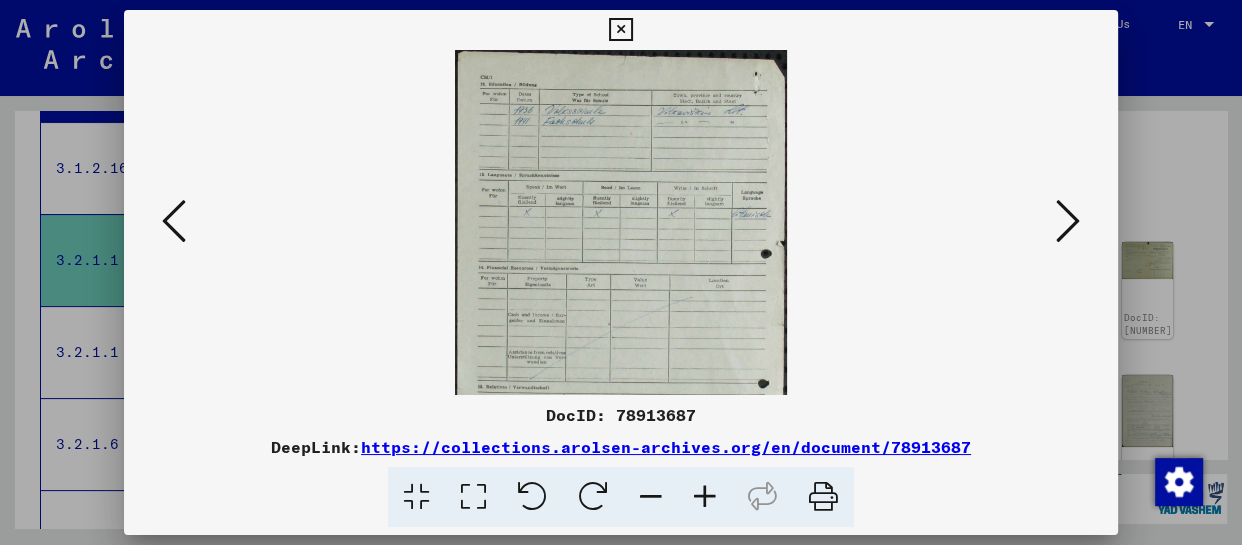 click at bounding box center [705, 497] 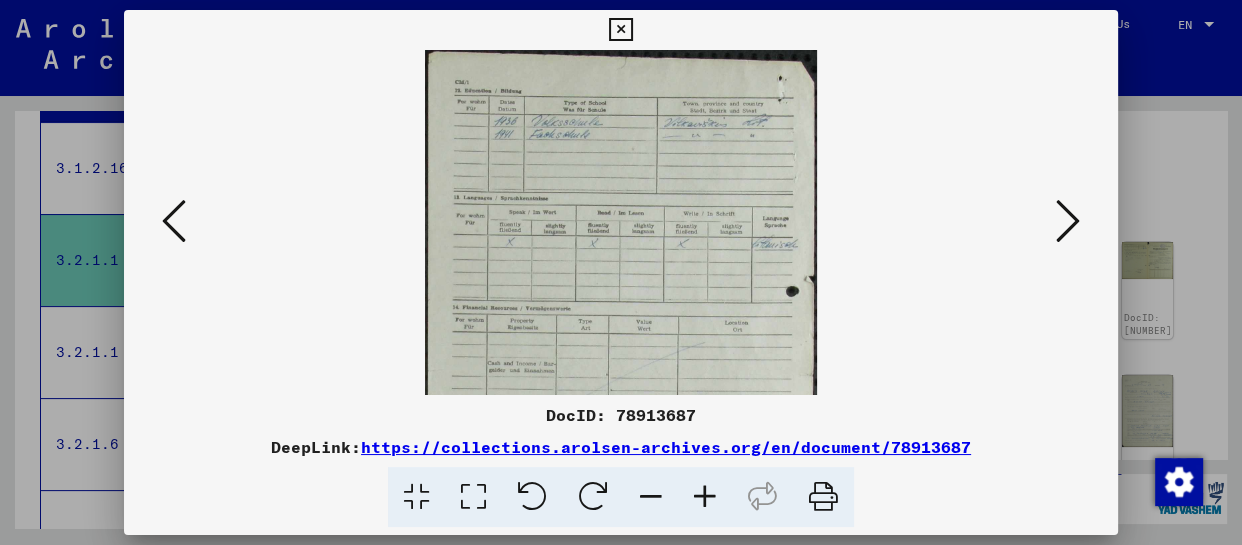 click at bounding box center (705, 497) 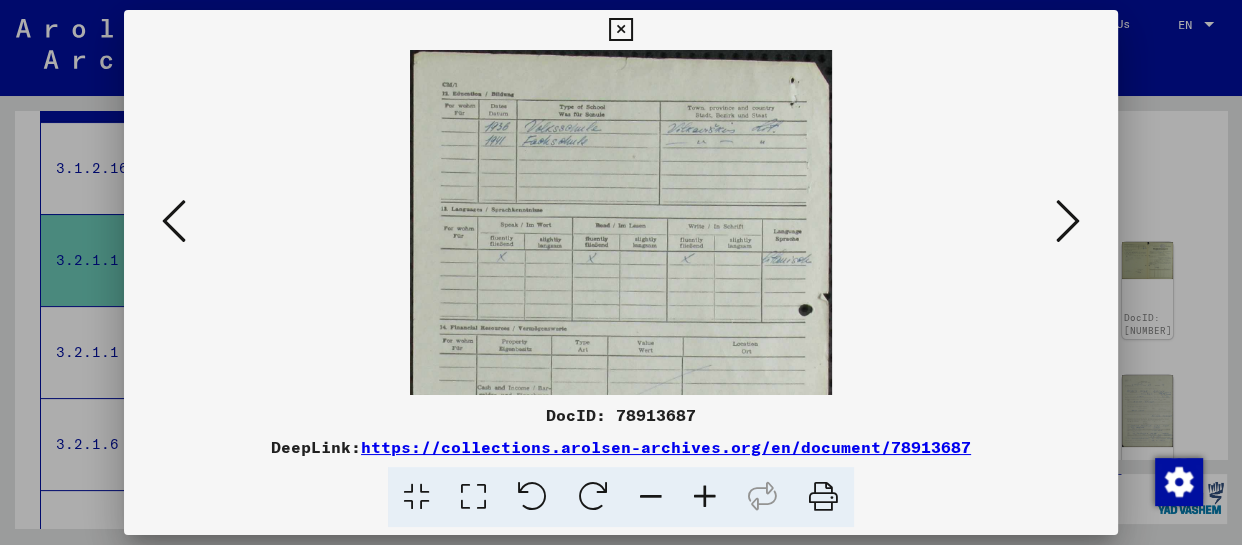 click at bounding box center (705, 497) 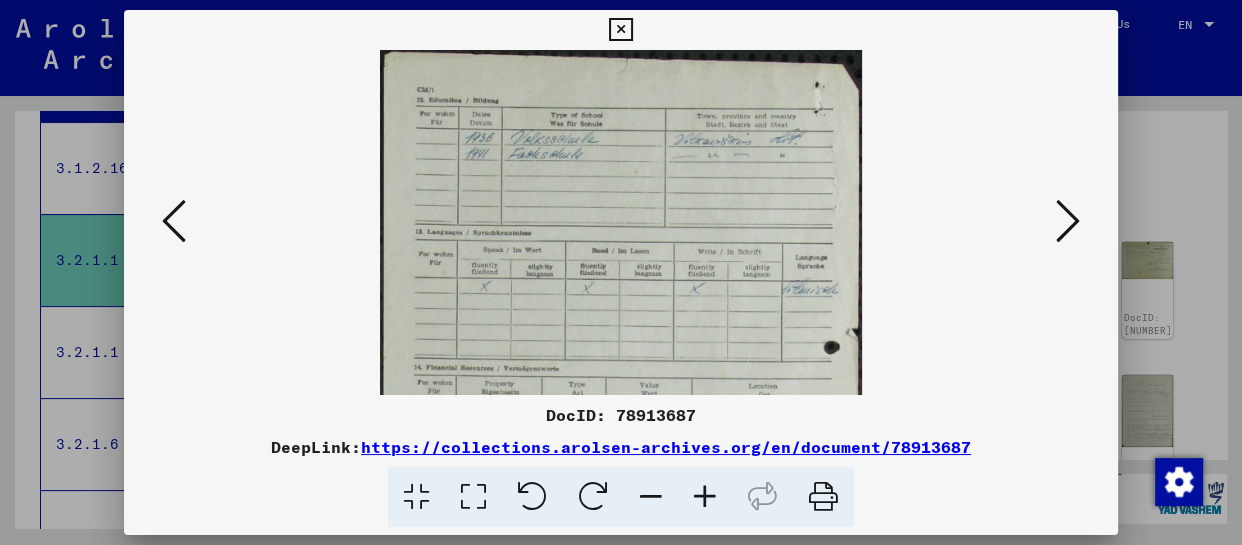 click at bounding box center (705, 497) 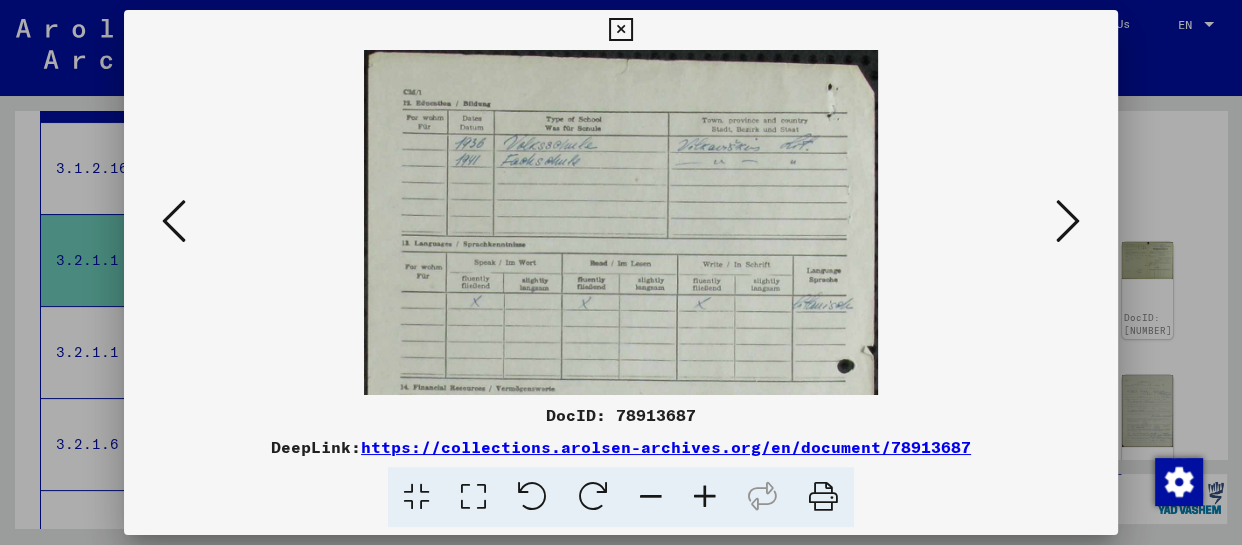 click at bounding box center (705, 497) 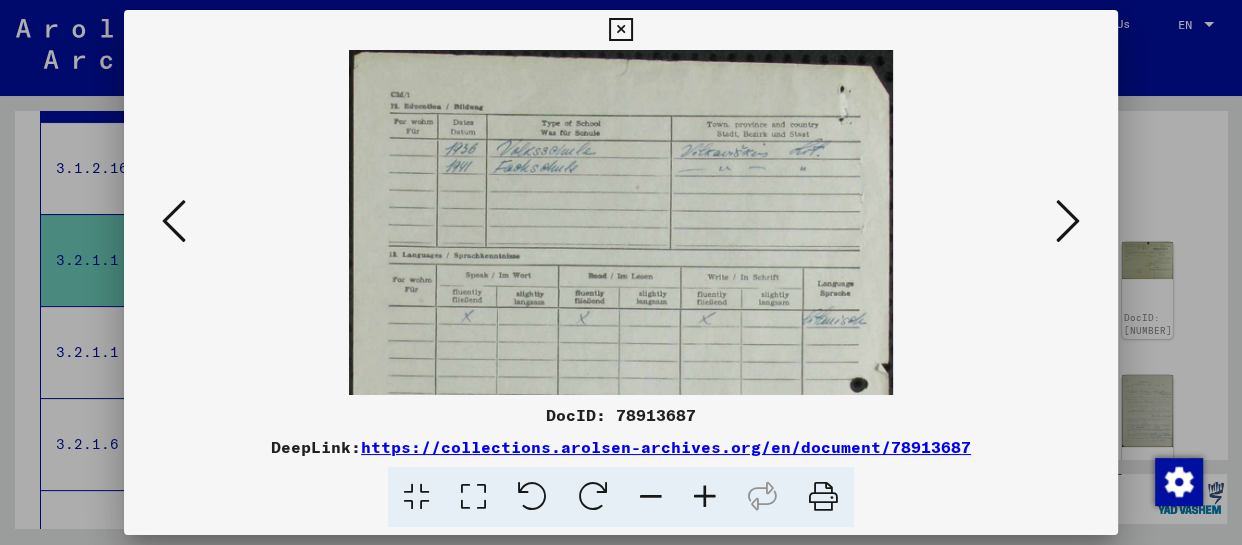 click at bounding box center [705, 497] 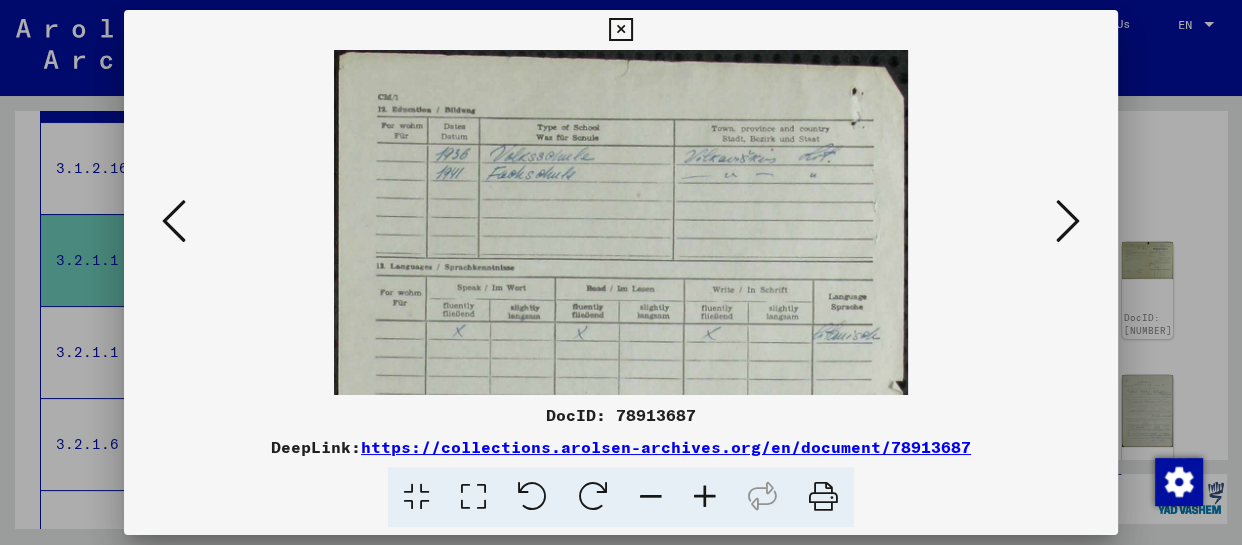 click at bounding box center [705, 497] 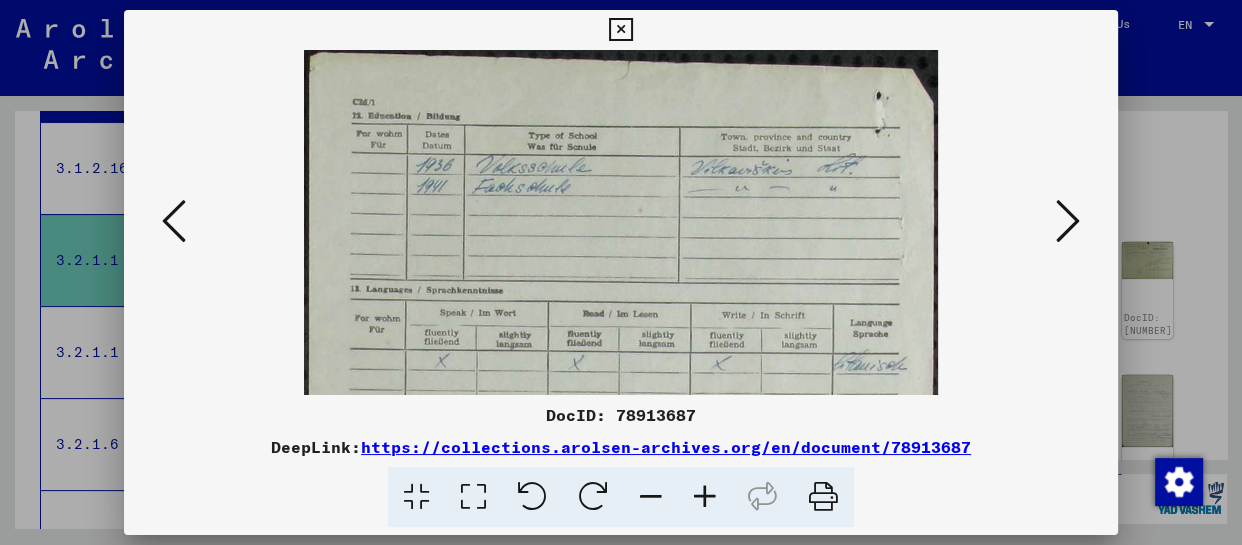 click at bounding box center [705, 497] 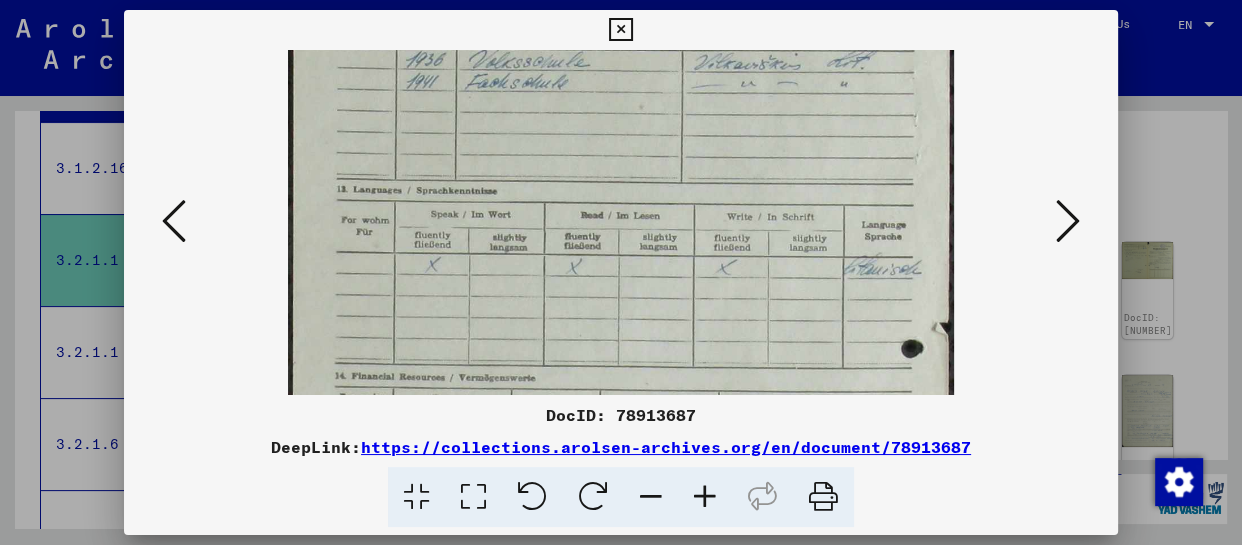 scroll, scrollTop: 114, scrollLeft: 0, axis: vertical 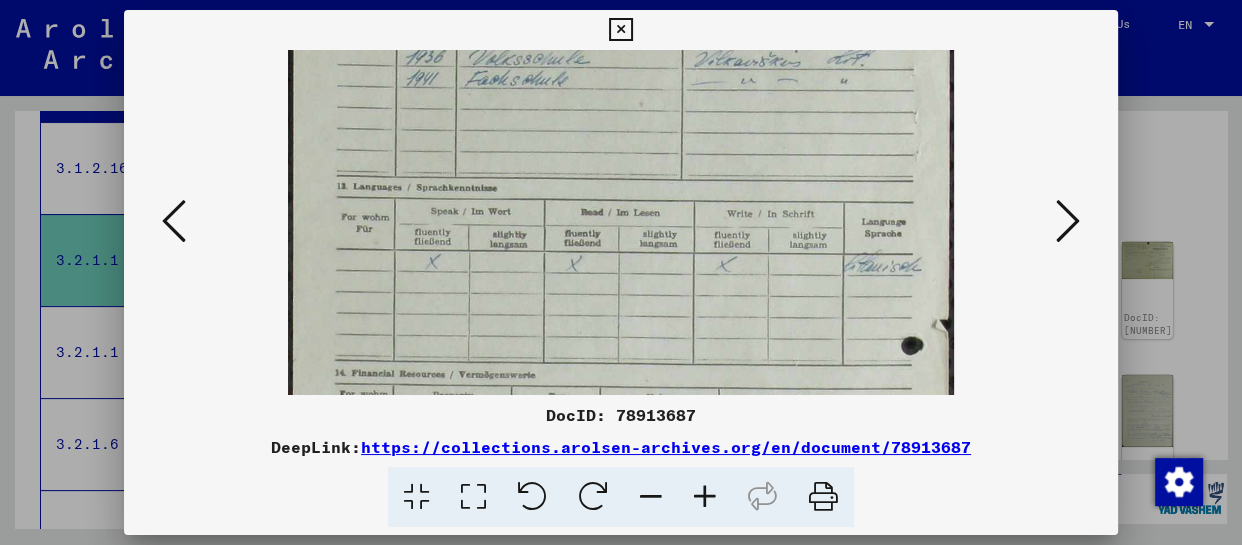 drag, startPoint x: 658, startPoint y: 299, endPoint x: 668, endPoint y: 185, distance: 114.43776 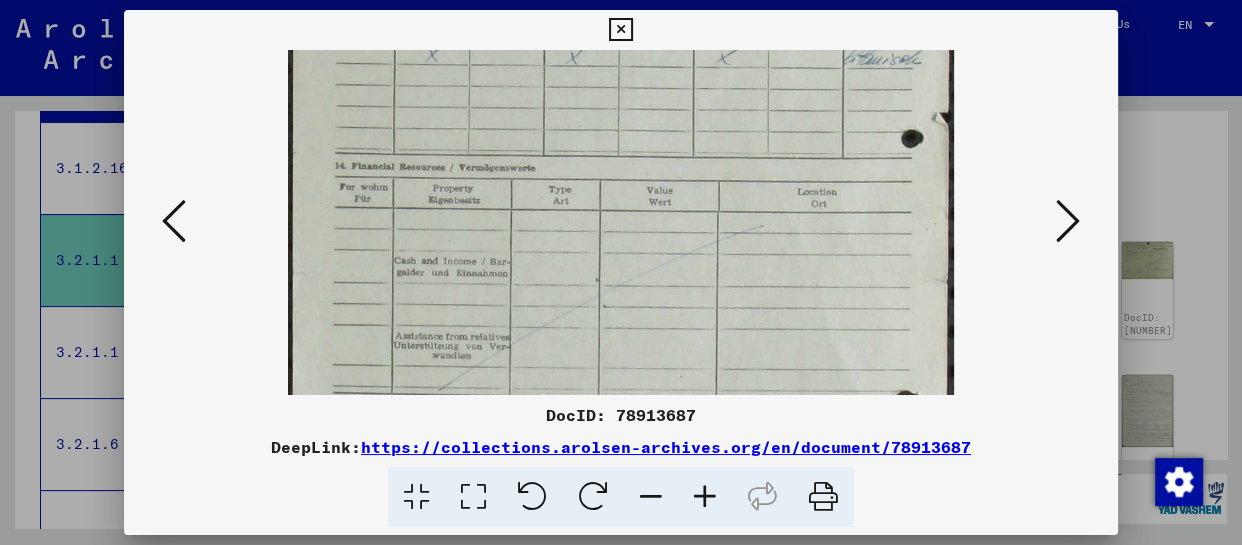 drag, startPoint x: 674, startPoint y: 334, endPoint x: 669, endPoint y: 130, distance: 204.06126 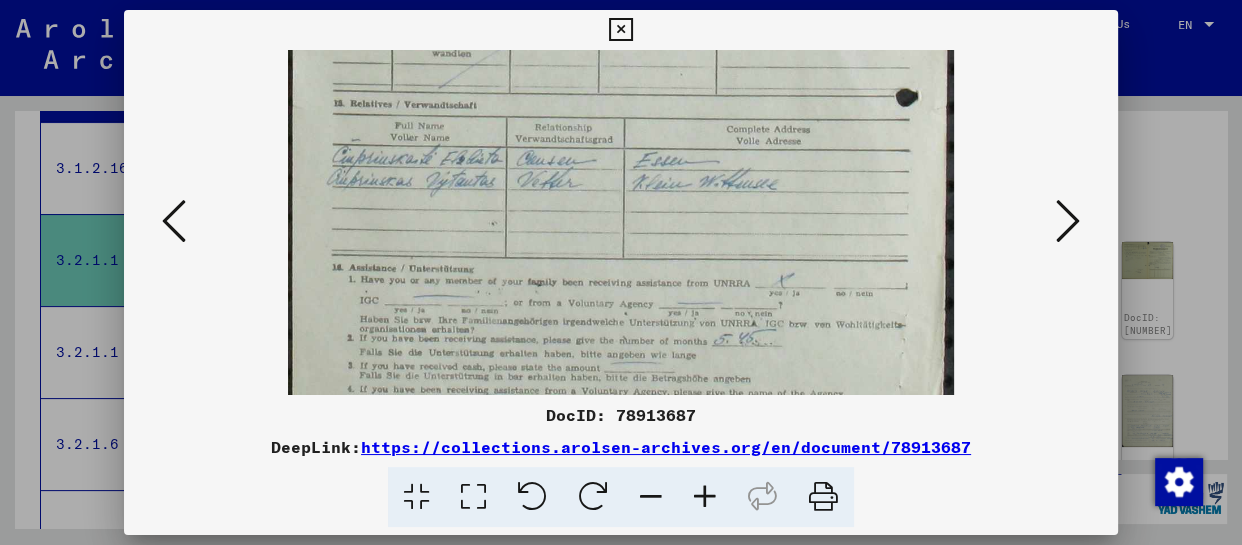 scroll, scrollTop: 635, scrollLeft: 0, axis: vertical 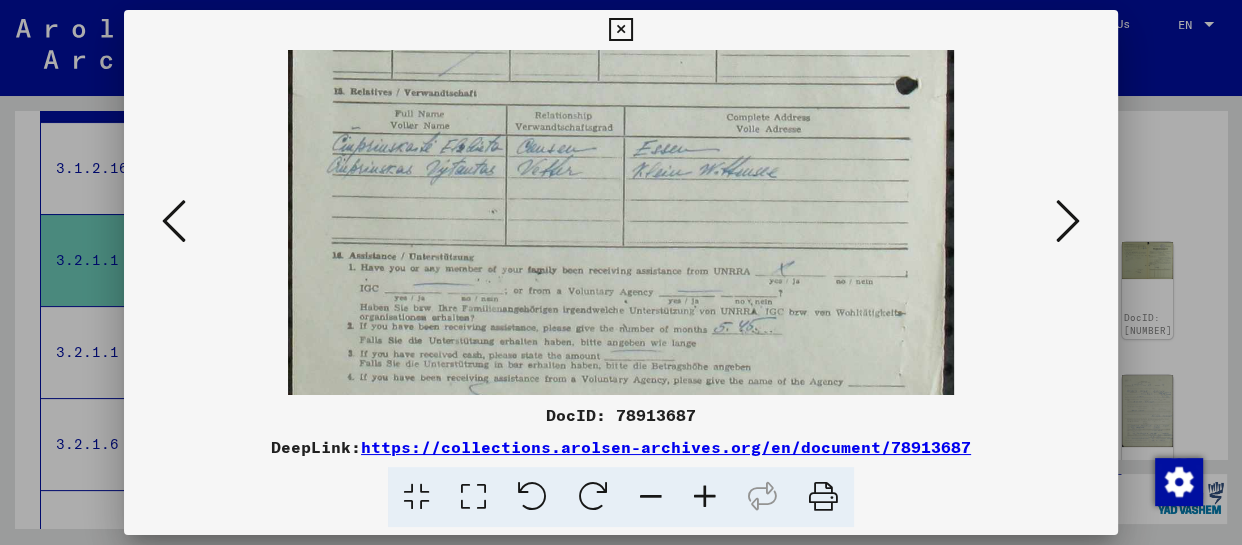 drag, startPoint x: 691, startPoint y: 300, endPoint x: 714, endPoint y: -13, distance: 313.8439 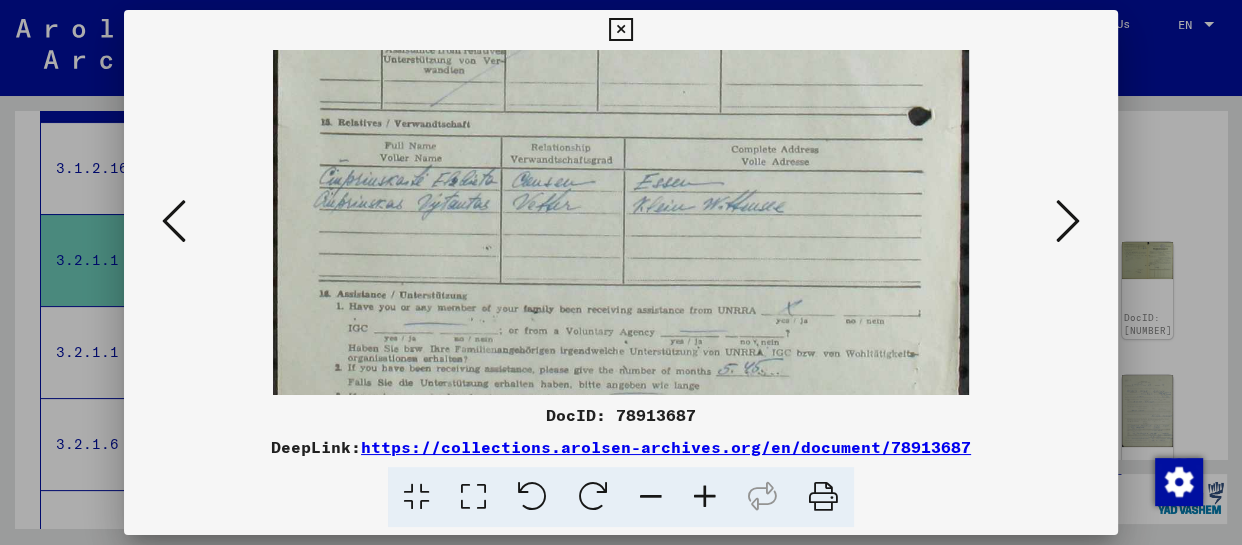 click at bounding box center [705, 497] 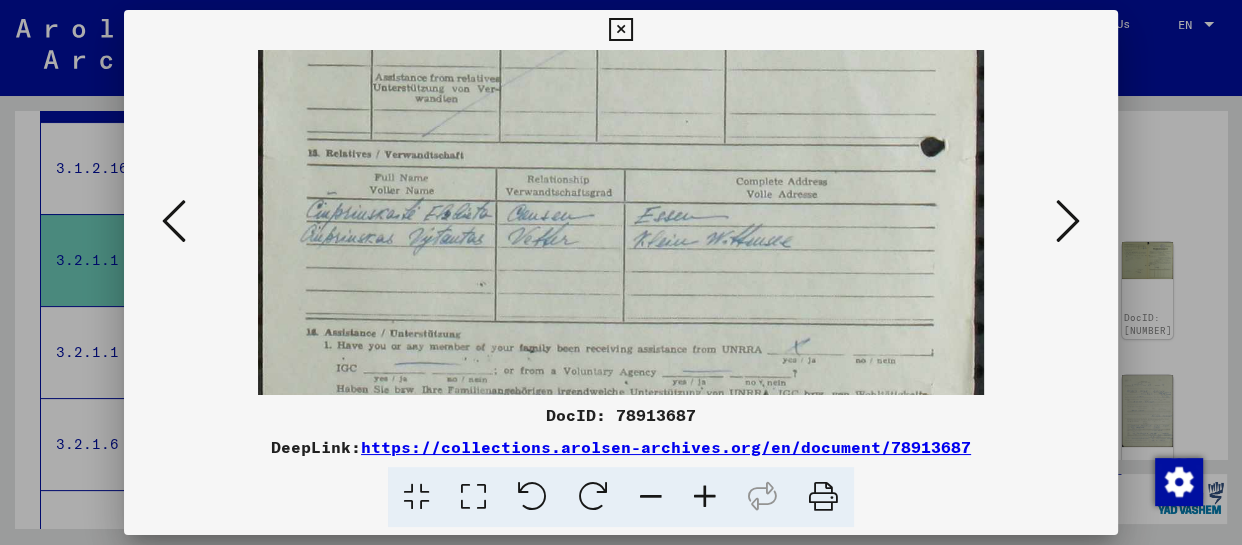 click at bounding box center [705, 497] 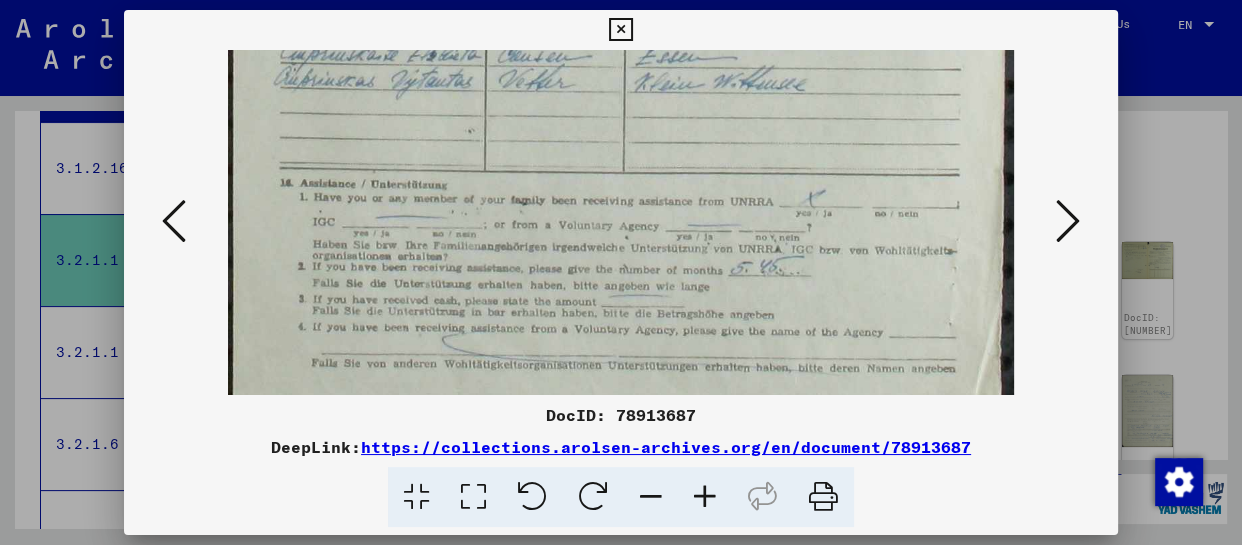 scroll, scrollTop: 870, scrollLeft: 0, axis: vertical 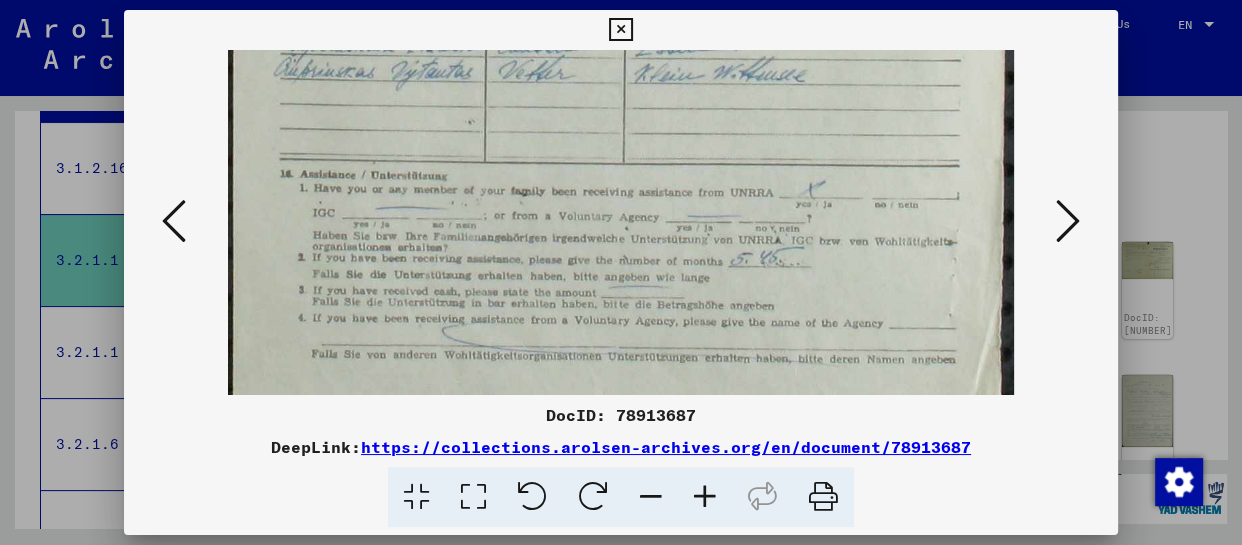 drag, startPoint x: 709, startPoint y: 343, endPoint x: 675, endPoint y: 106, distance: 239.42639 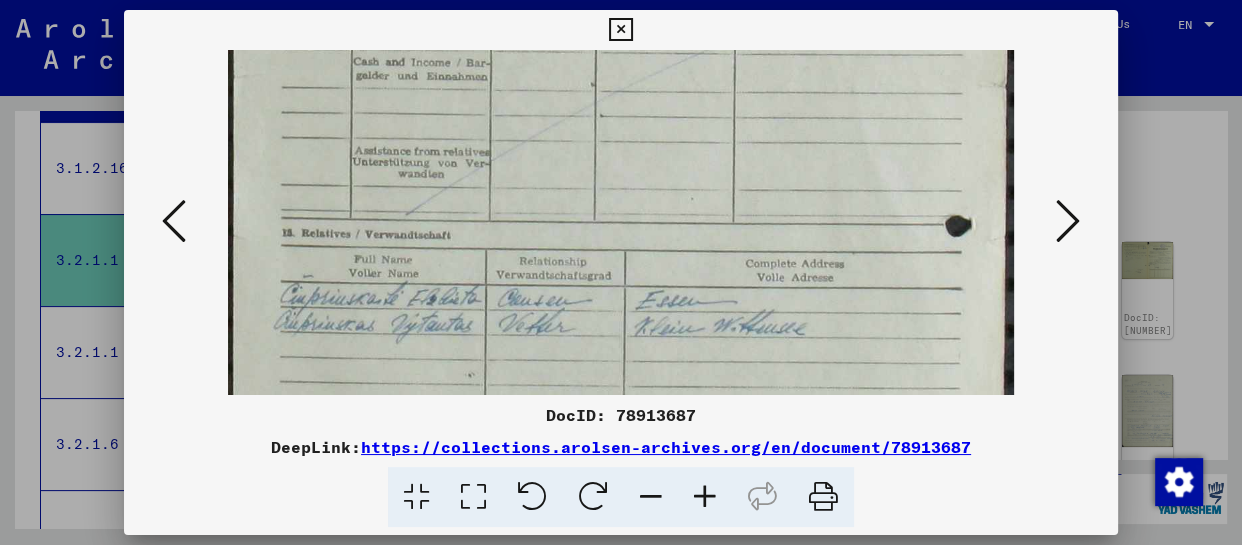 drag, startPoint x: 721, startPoint y: 296, endPoint x: 716, endPoint y: 424, distance: 128.09763 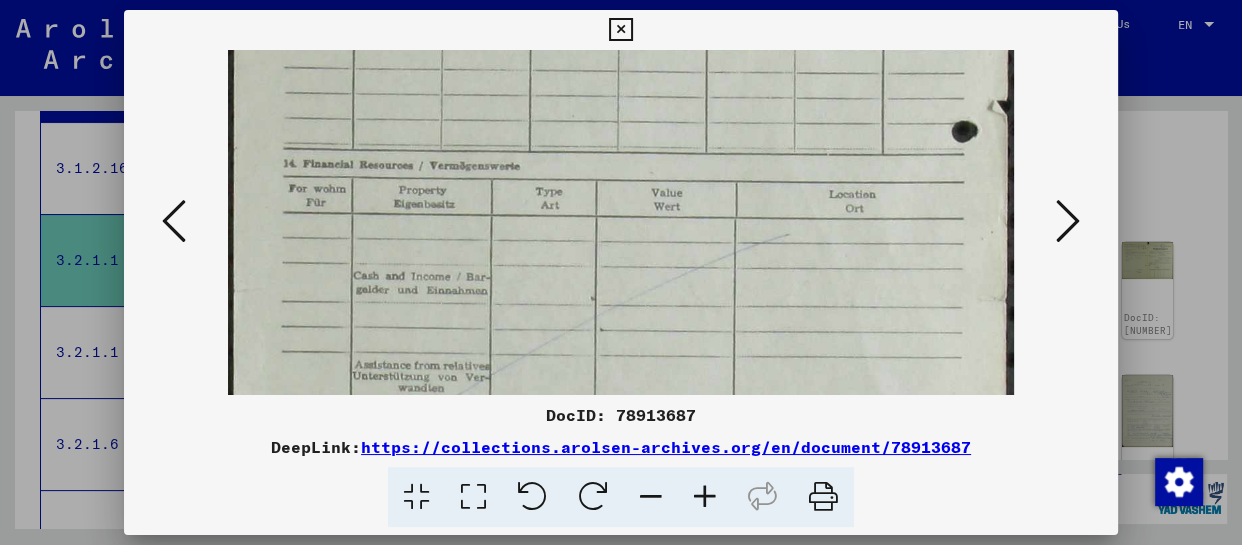drag, startPoint x: 701, startPoint y: 212, endPoint x: 710, endPoint y: 402, distance: 190.21304 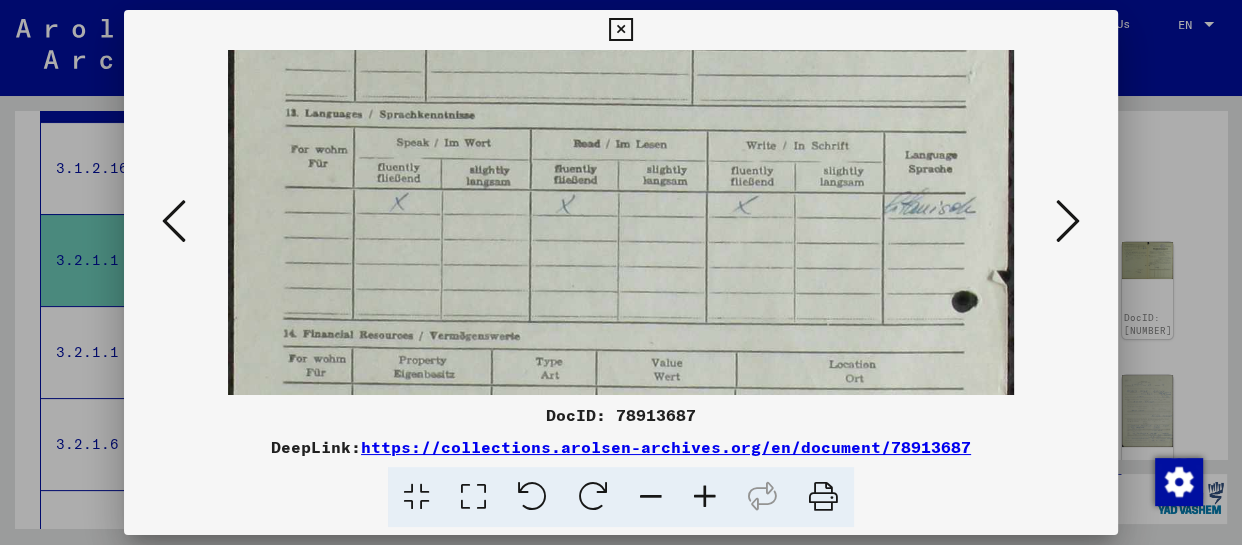 drag, startPoint x: 694, startPoint y: 157, endPoint x: 701, endPoint y: 312, distance: 155.15799 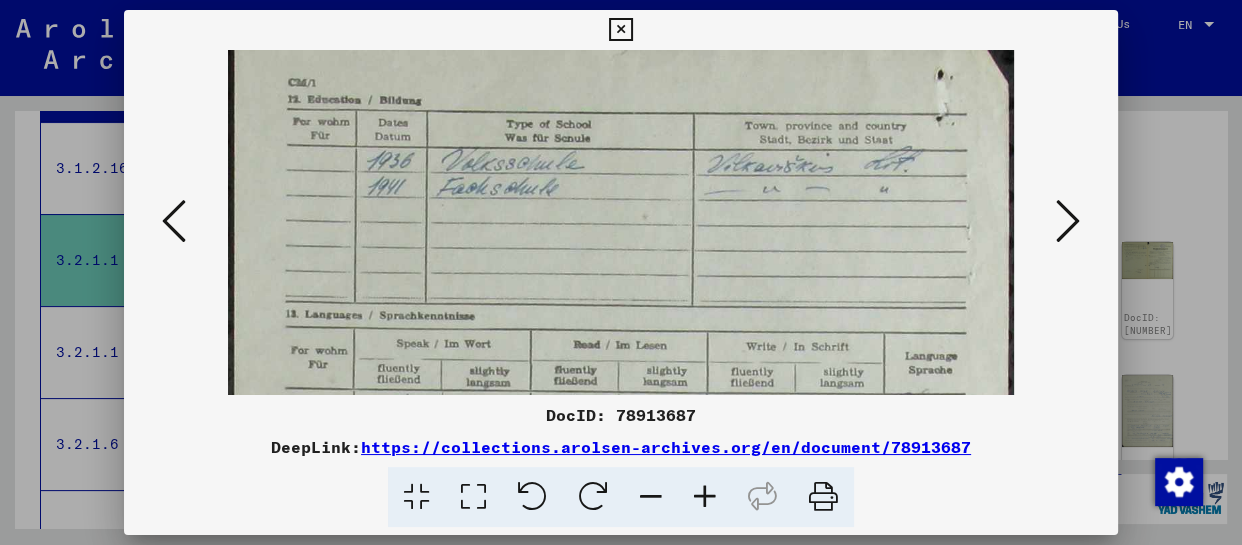 drag, startPoint x: 698, startPoint y: 168, endPoint x: 694, endPoint y: 340, distance: 172.04651 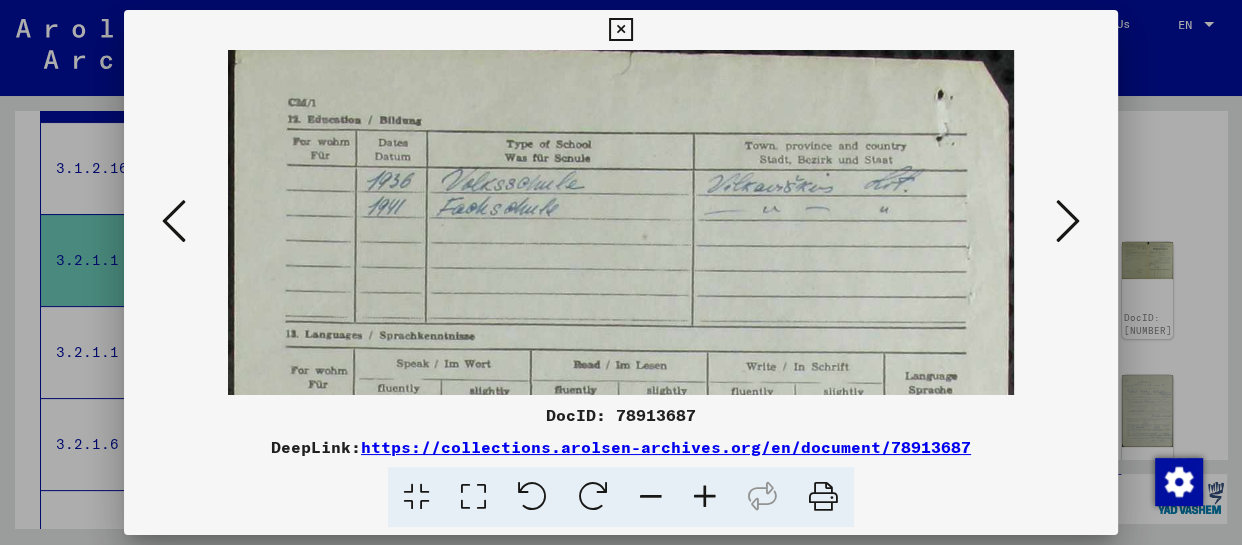 scroll, scrollTop: 0, scrollLeft: 0, axis: both 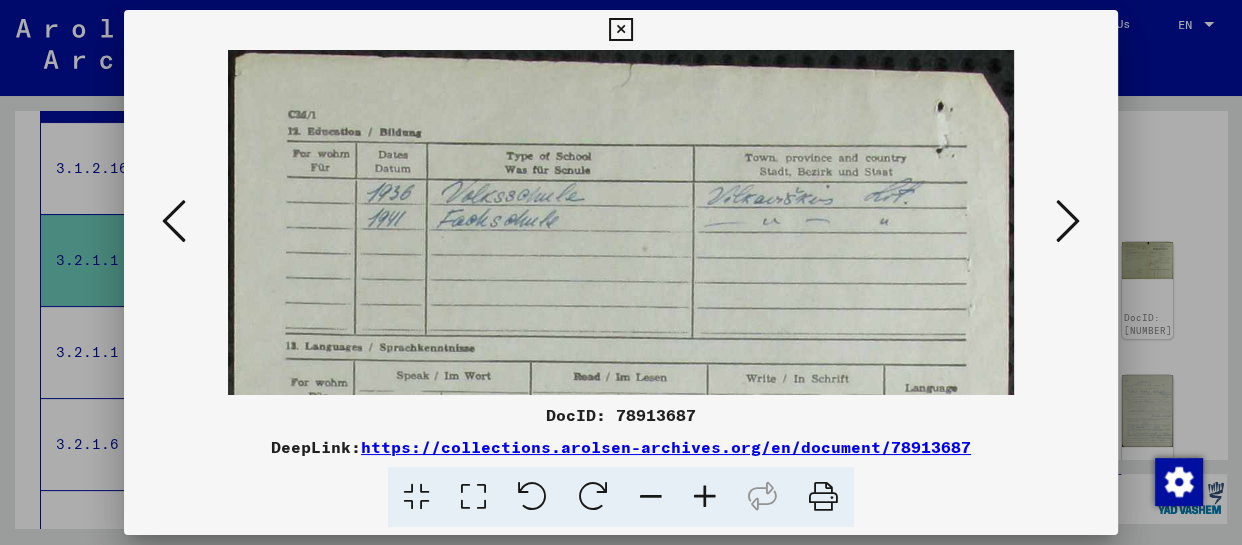 drag, startPoint x: 697, startPoint y: 176, endPoint x: 701, endPoint y: 243, distance: 67.11929 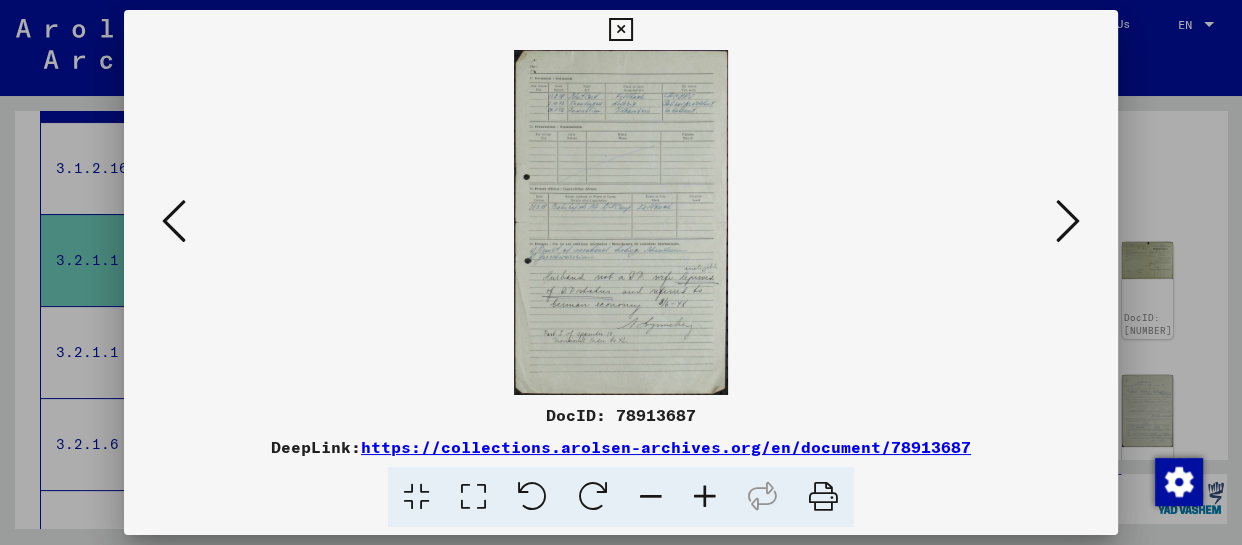 click at bounding box center [705, 497] 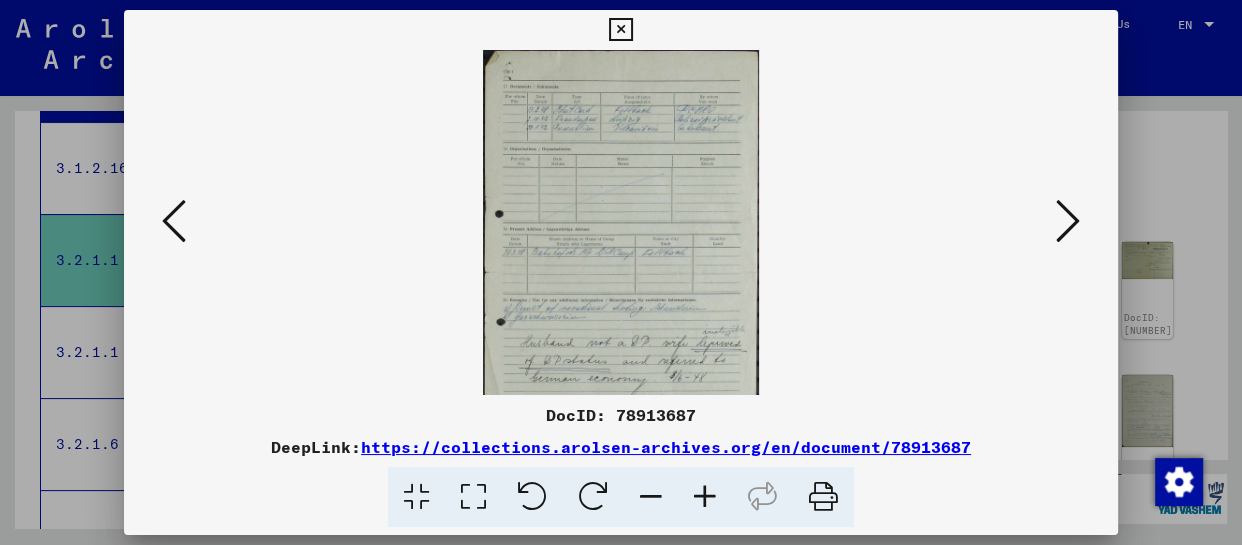 click at bounding box center [705, 497] 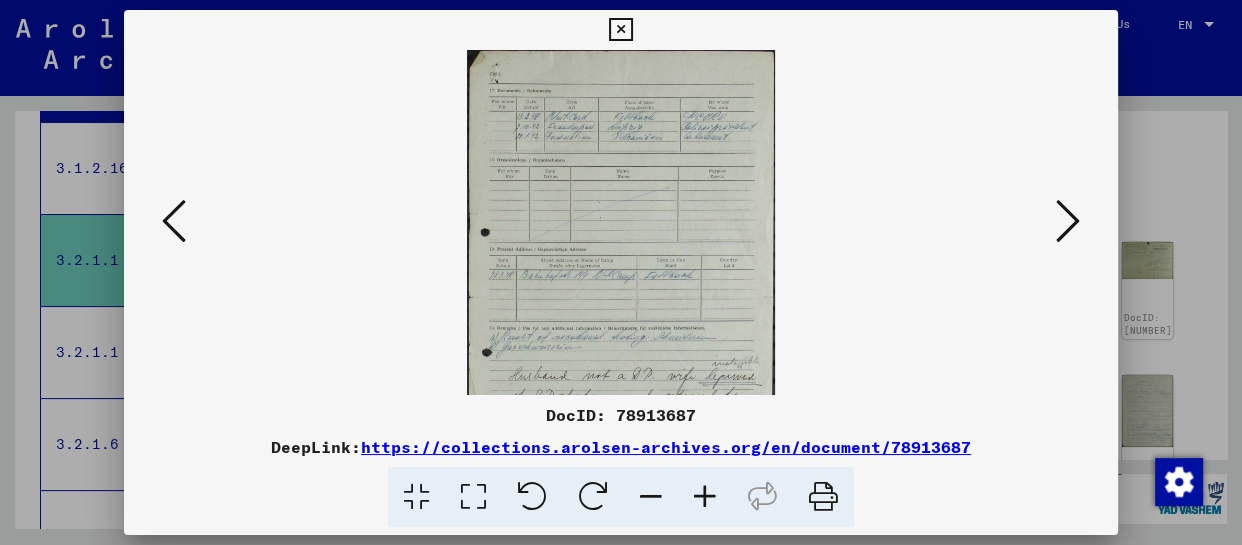 click at bounding box center [705, 497] 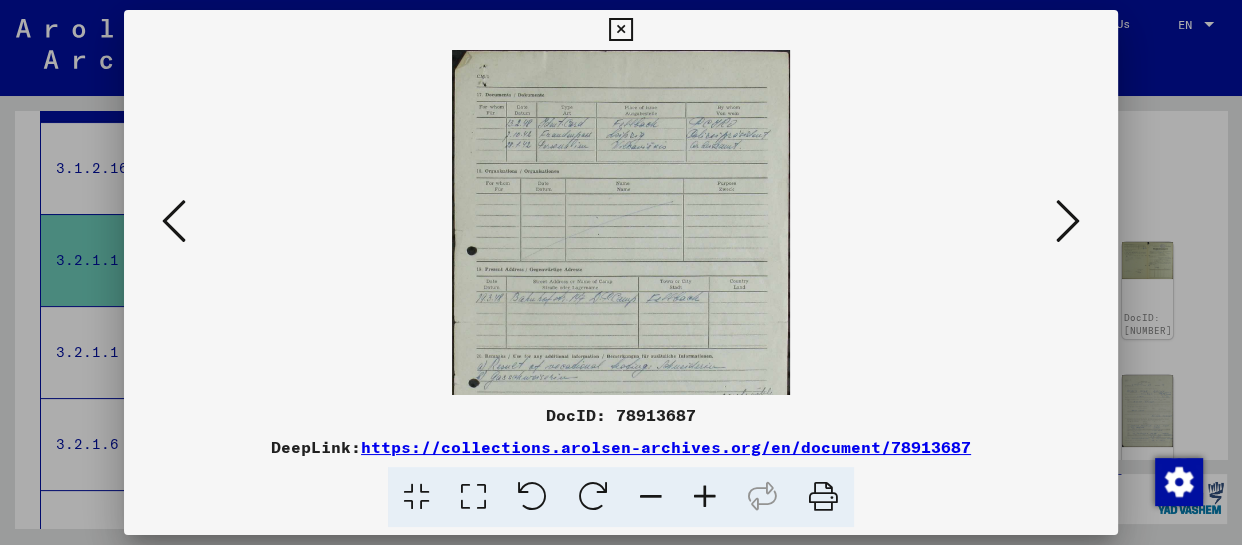 click at bounding box center [705, 497] 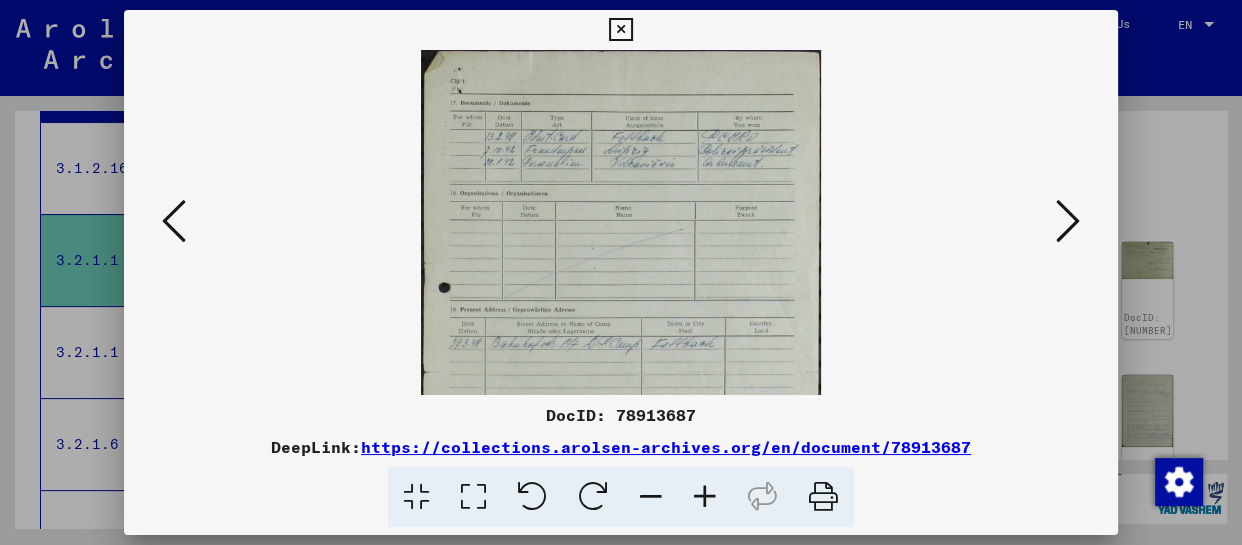 click at bounding box center (705, 497) 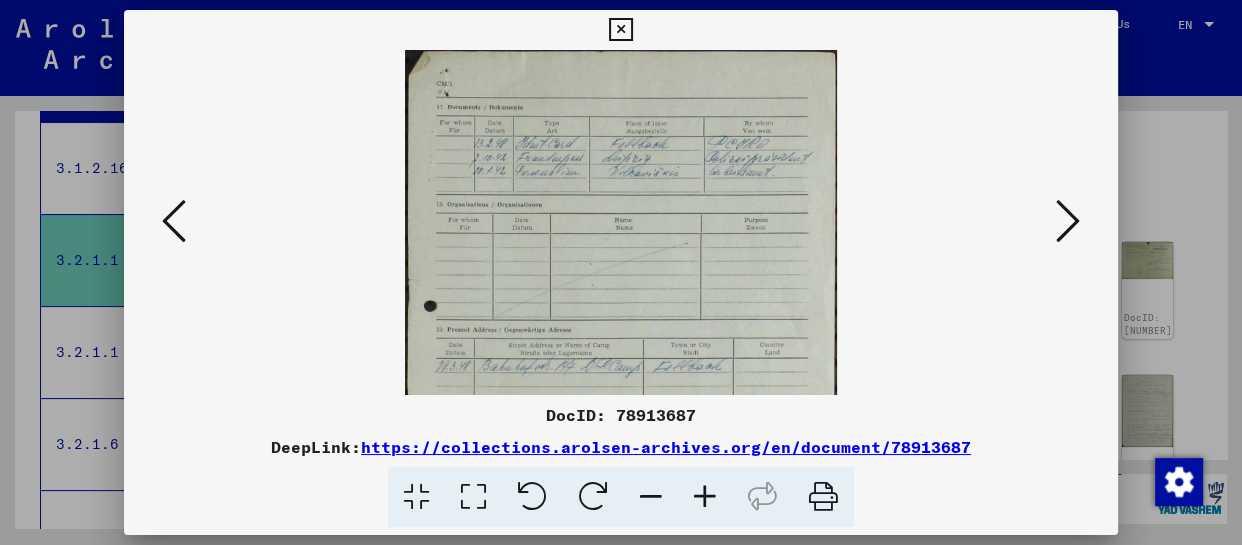 click at bounding box center [705, 497] 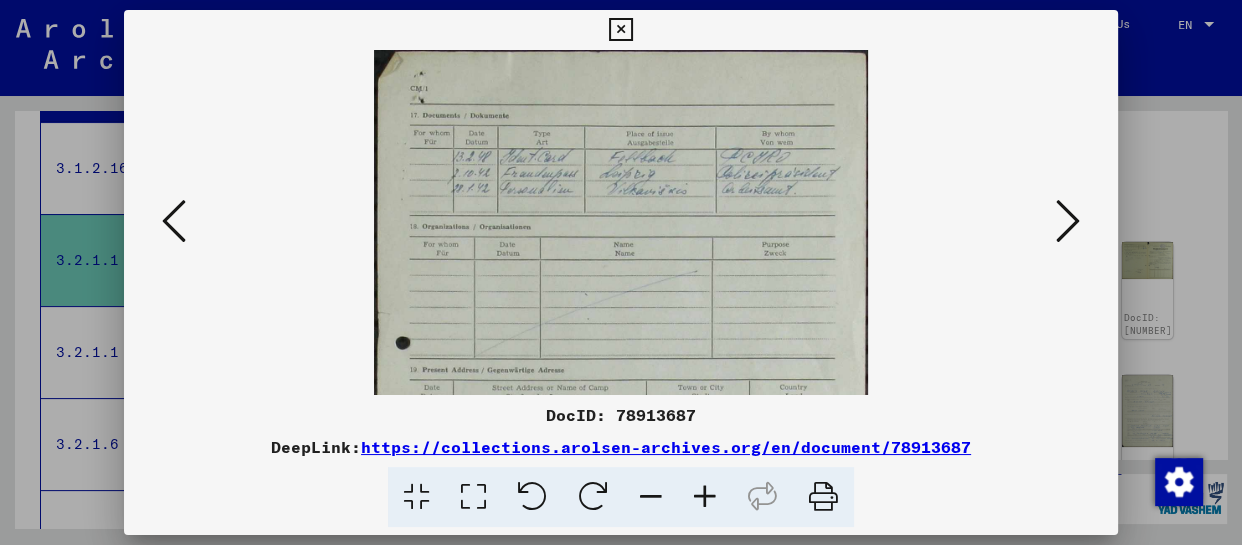 click at bounding box center (705, 497) 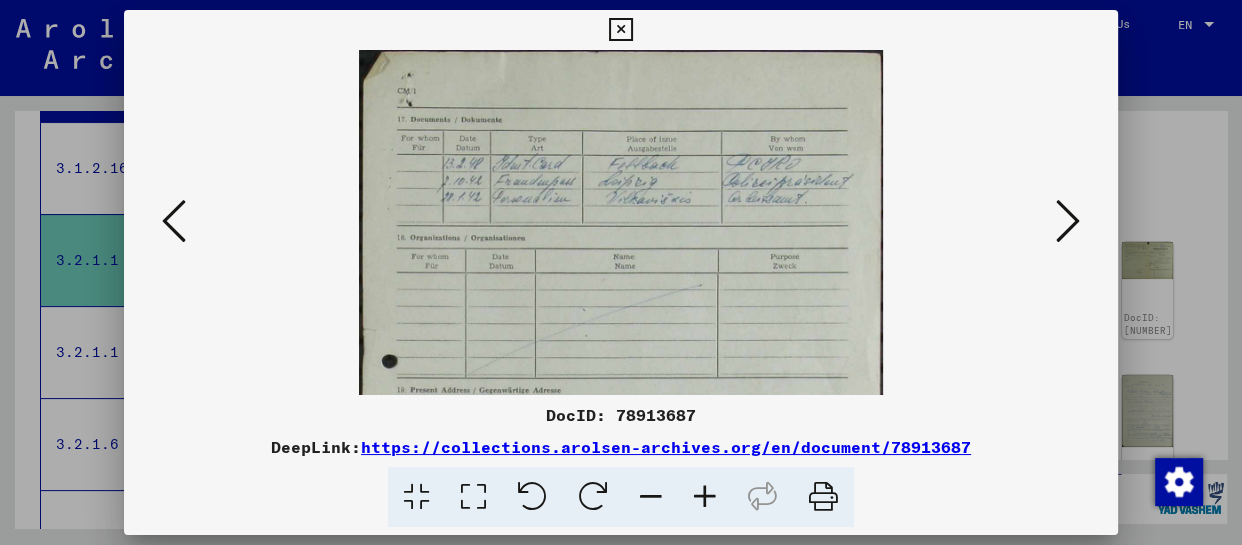 click at bounding box center [705, 497] 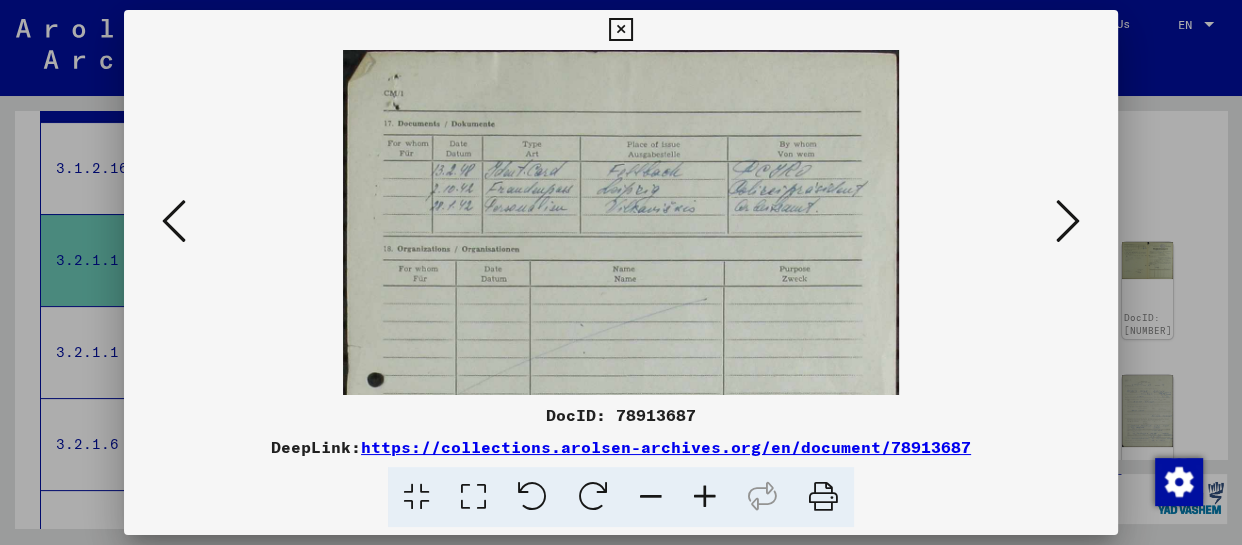 click at bounding box center (705, 497) 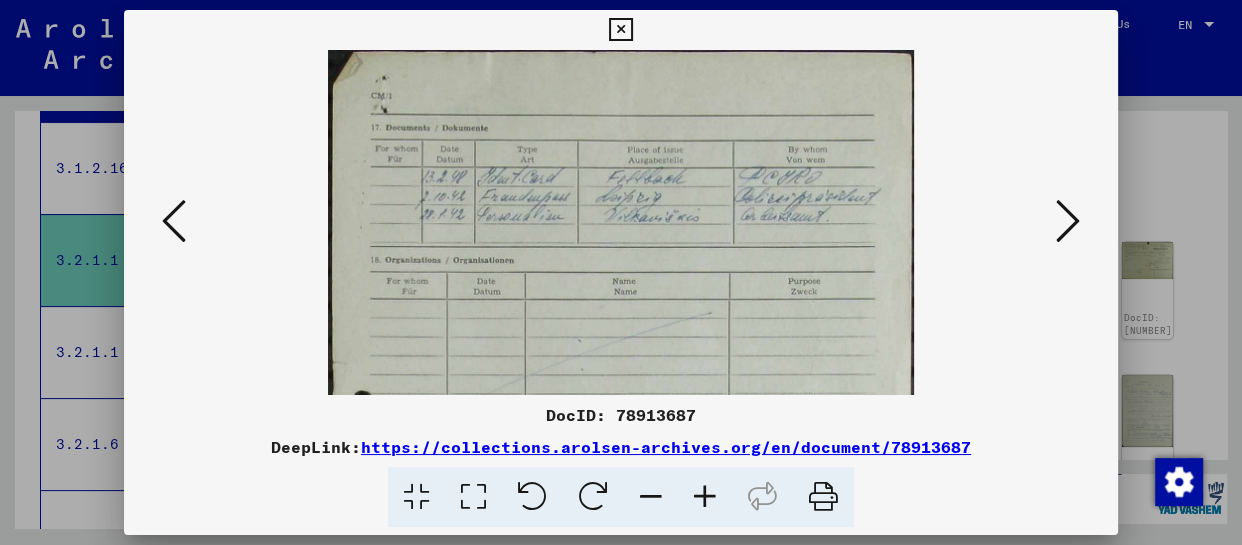 click at bounding box center [705, 497] 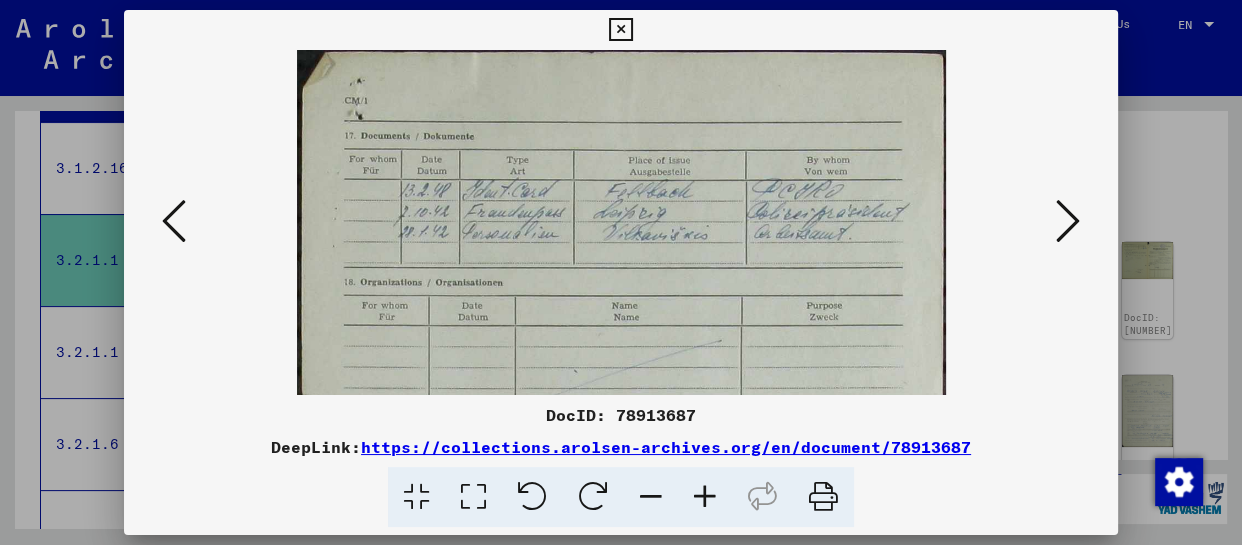 click at bounding box center [705, 497] 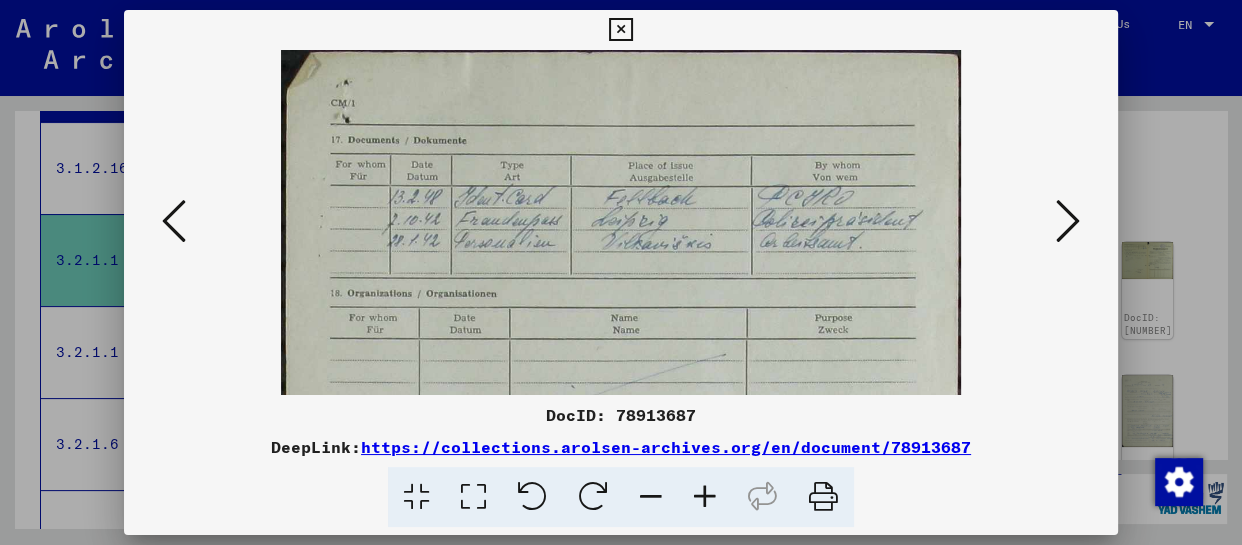 click at bounding box center (705, 497) 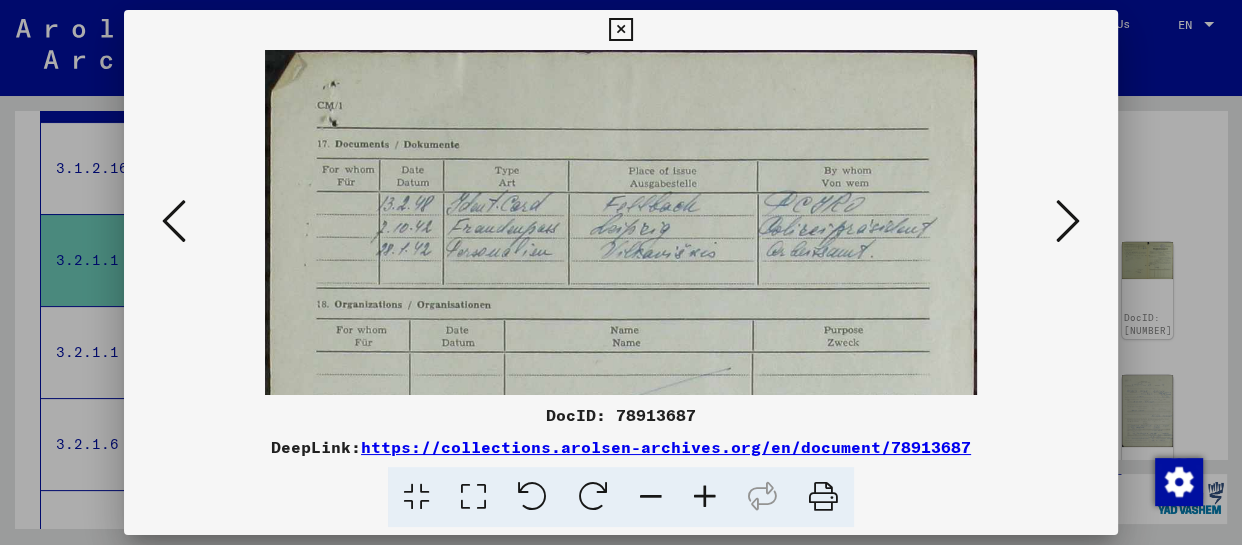 click at bounding box center [705, 497] 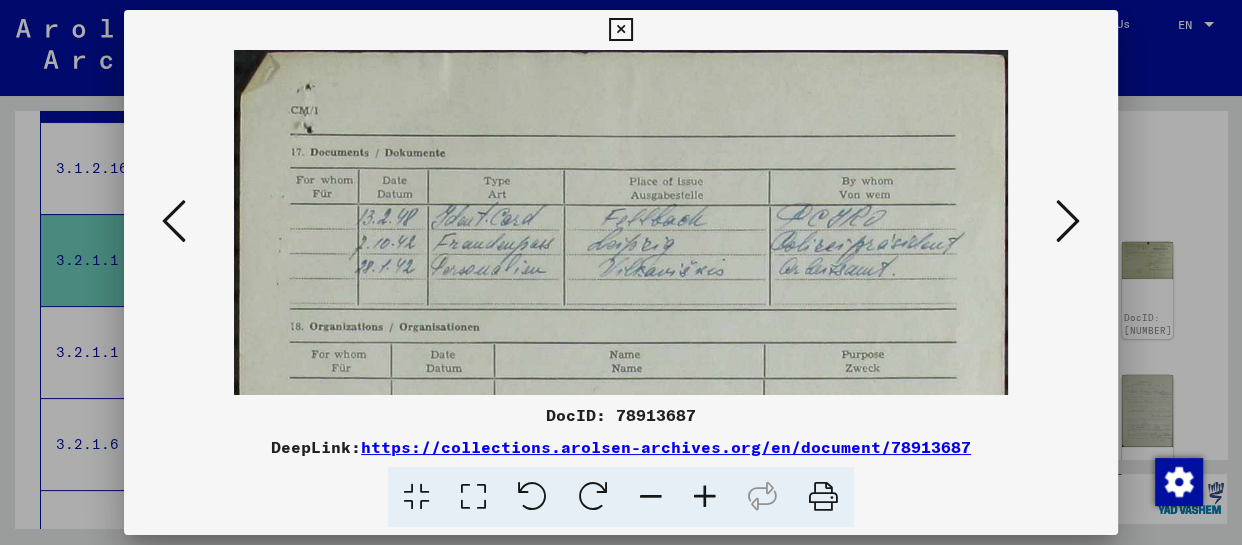 click at bounding box center [705, 497] 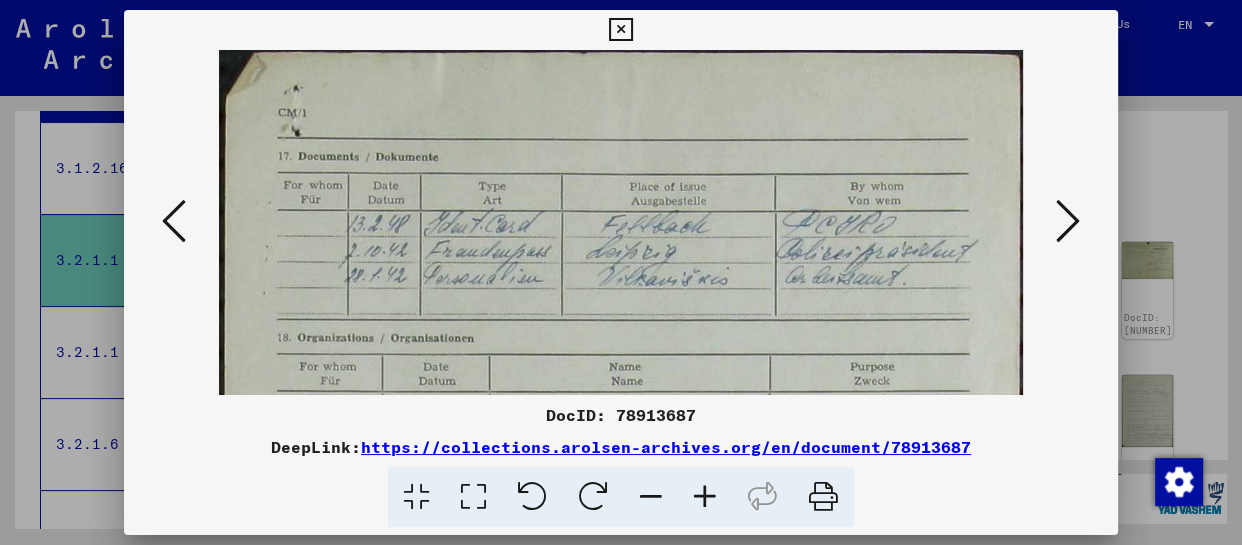 click at bounding box center [705, 497] 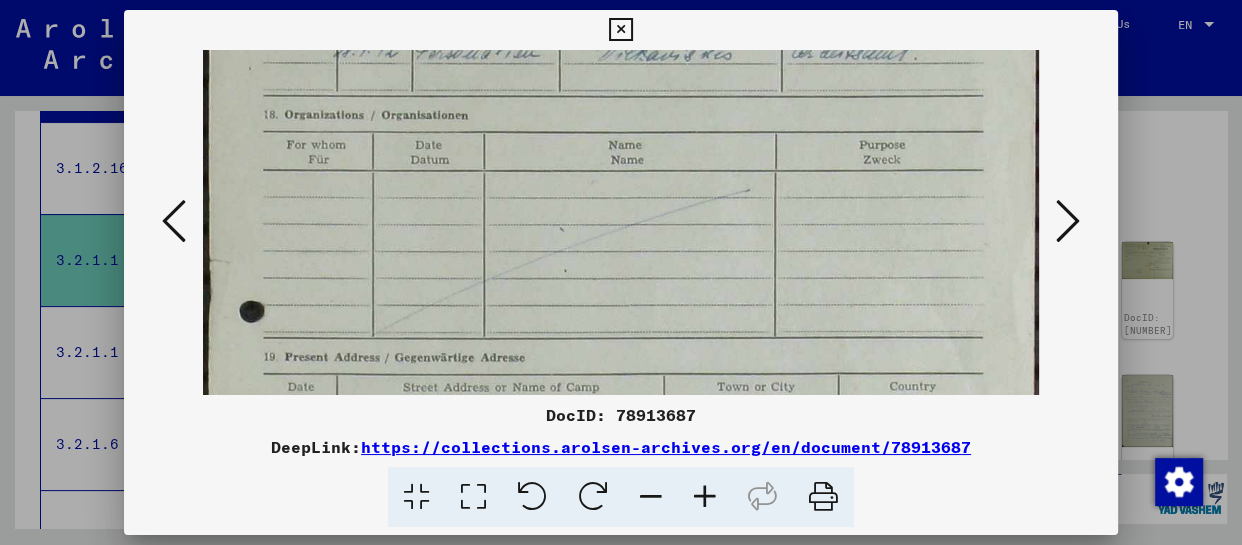 drag, startPoint x: 711, startPoint y: 364, endPoint x: 702, endPoint y: 129, distance: 235.17227 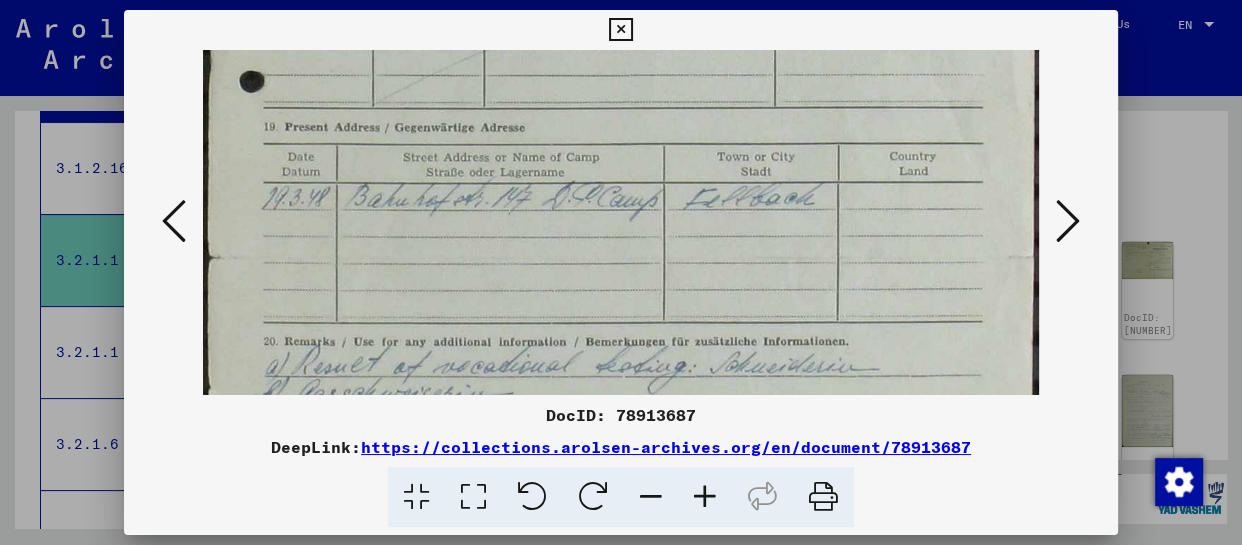 scroll, scrollTop: 498, scrollLeft: 0, axis: vertical 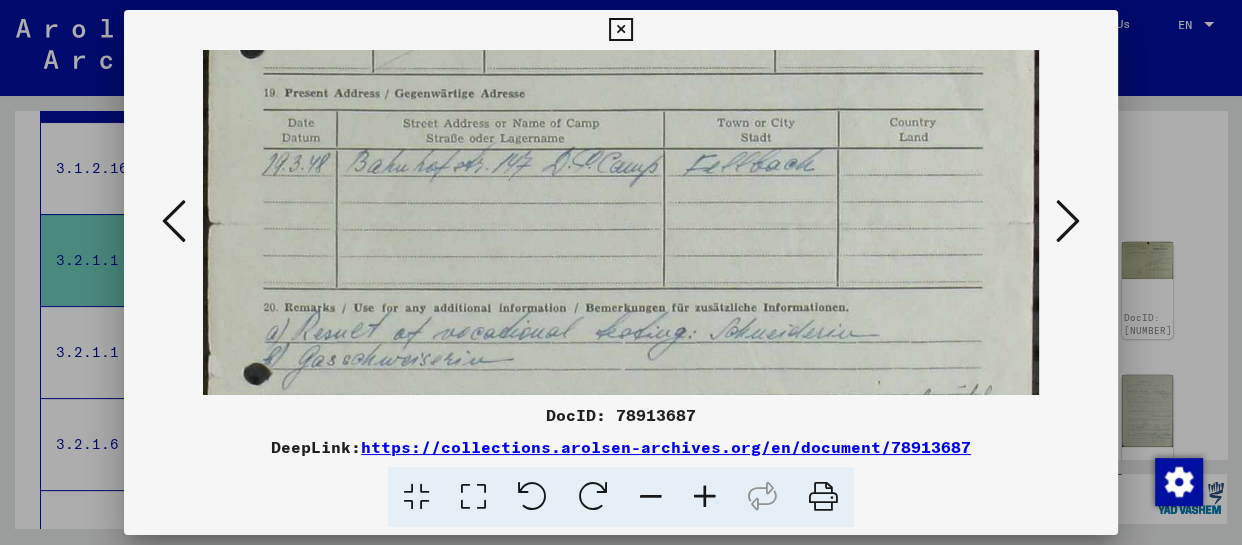 drag, startPoint x: 680, startPoint y: 282, endPoint x: 677, endPoint y: 20, distance: 262.01718 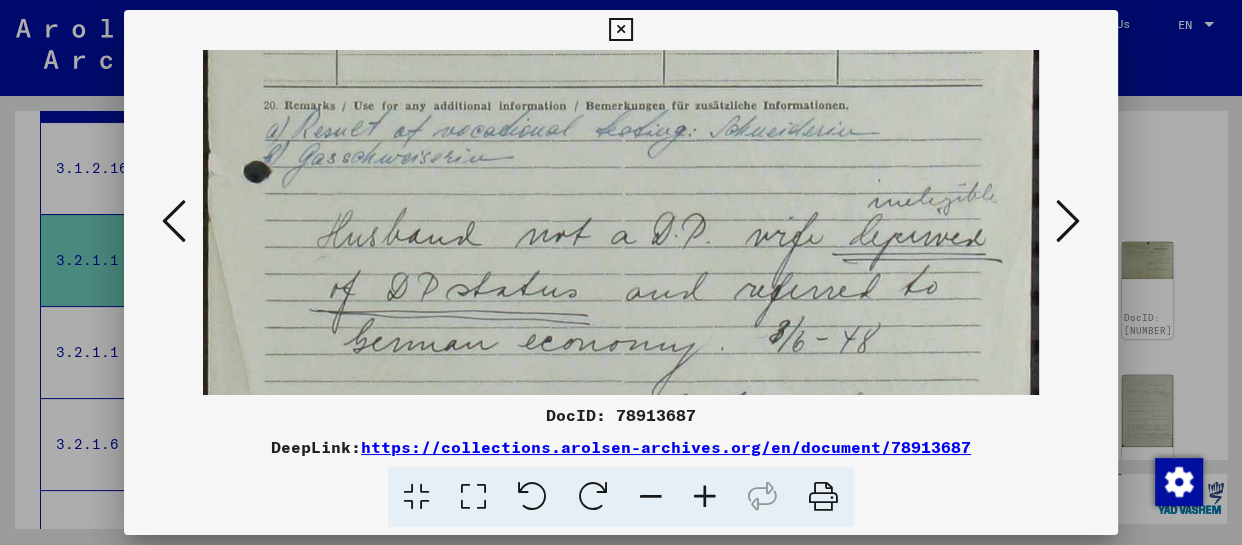 scroll, scrollTop: 722, scrollLeft: 0, axis: vertical 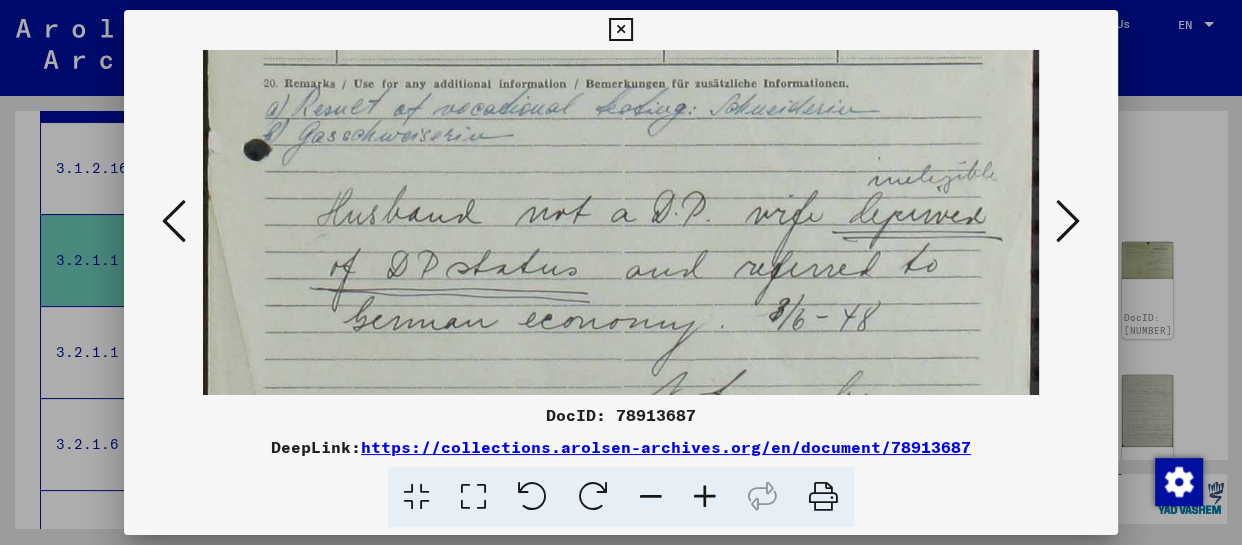 drag, startPoint x: 704, startPoint y: 302, endPoint x: 682, endPoint y: 80, distance: 223.08743 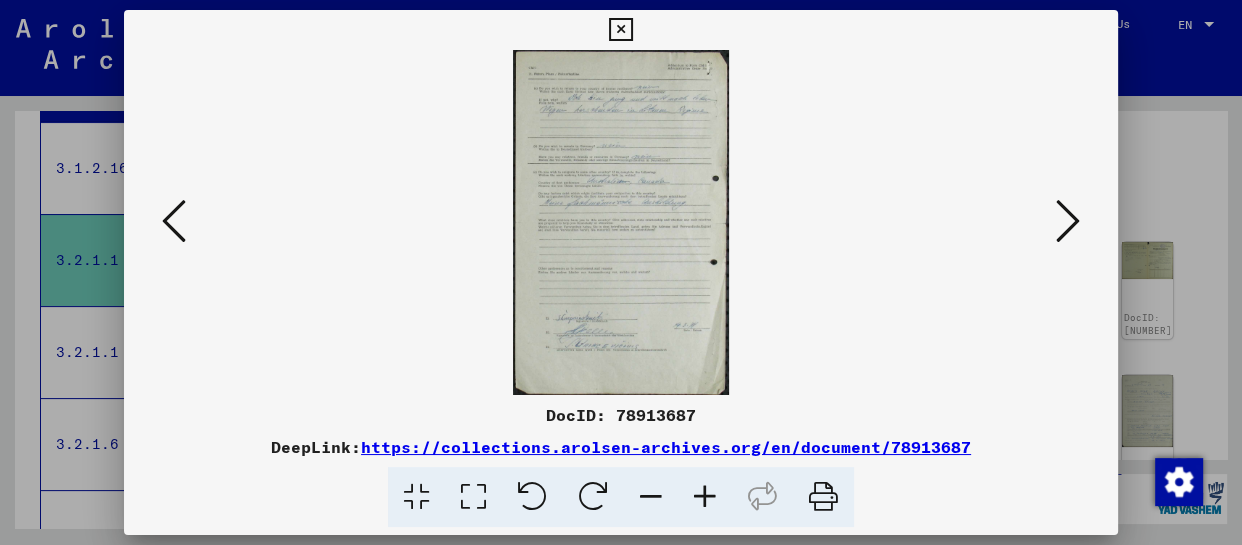 click at bounding box center (705, 497) 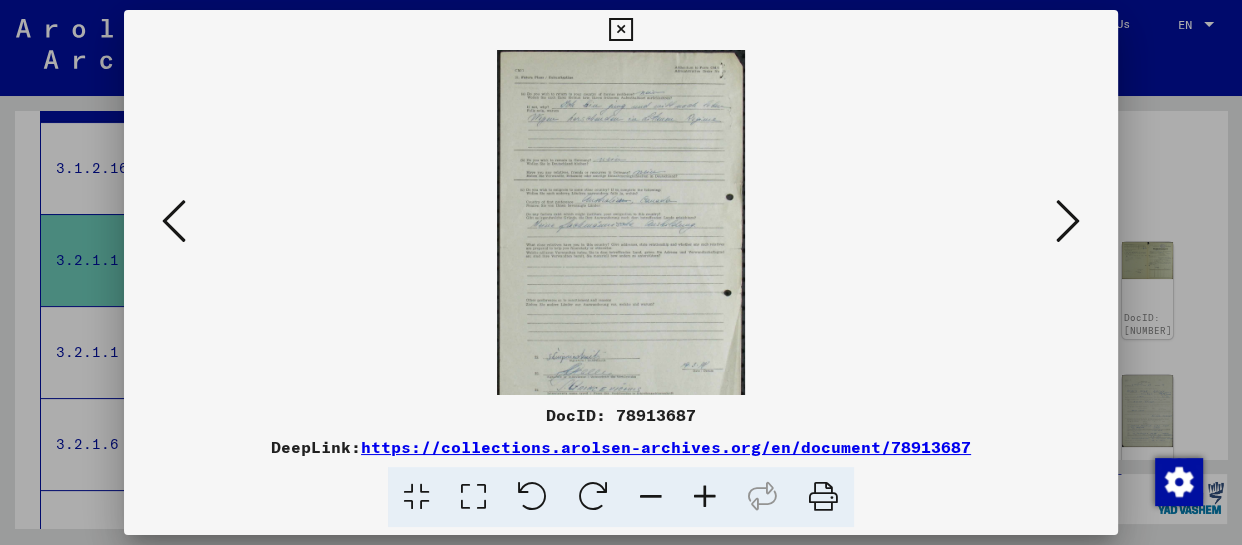 click at bounding box center (705, 497) 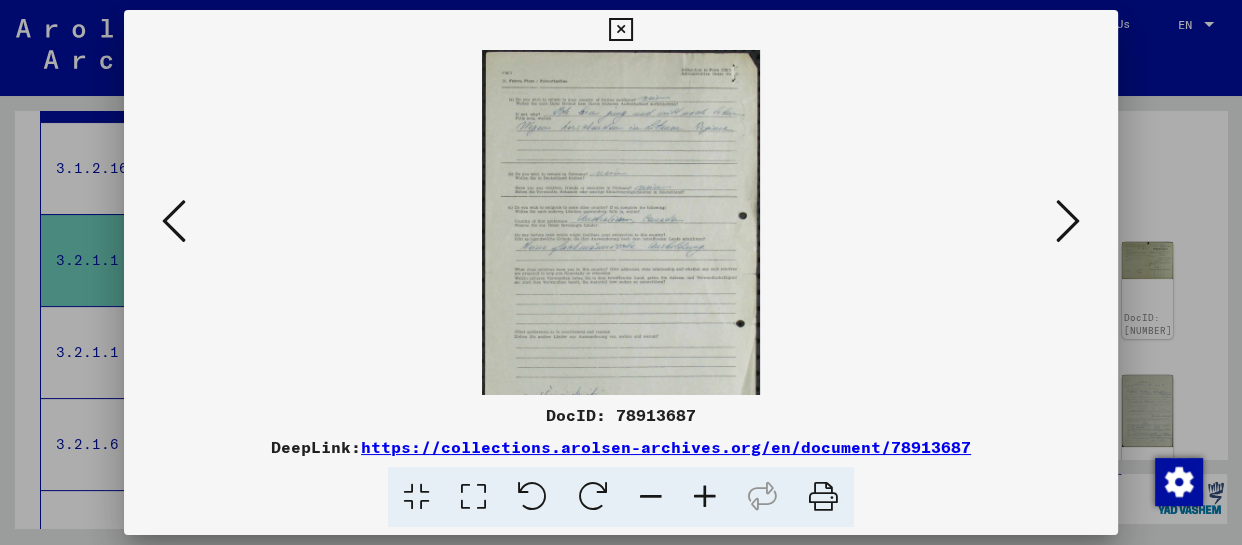 click at bounding box center (705, 497) 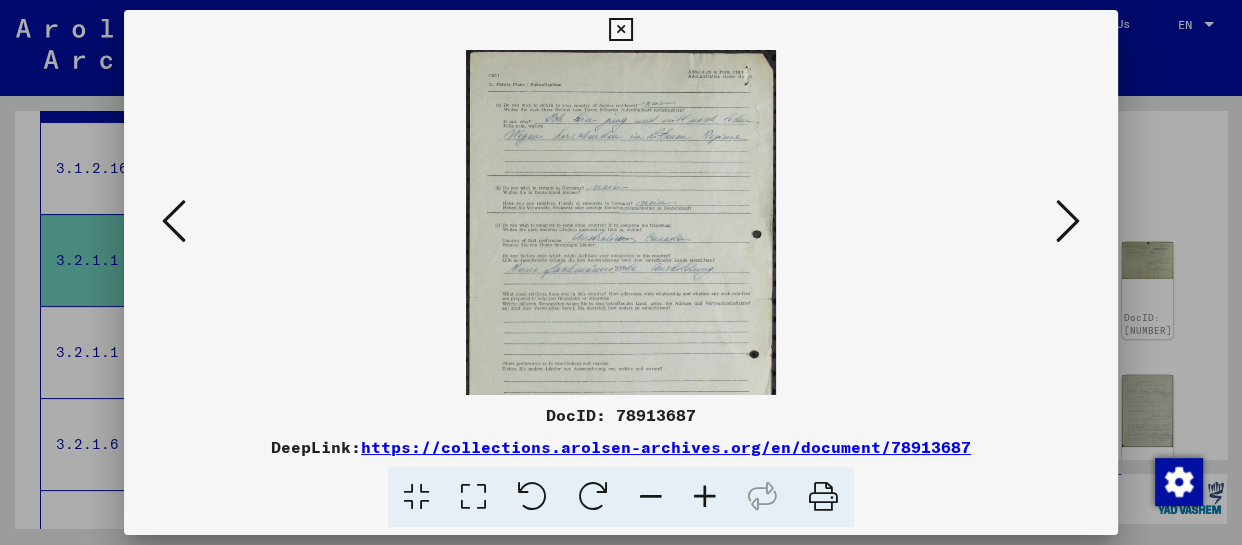 click at bounding box center (705, 497) 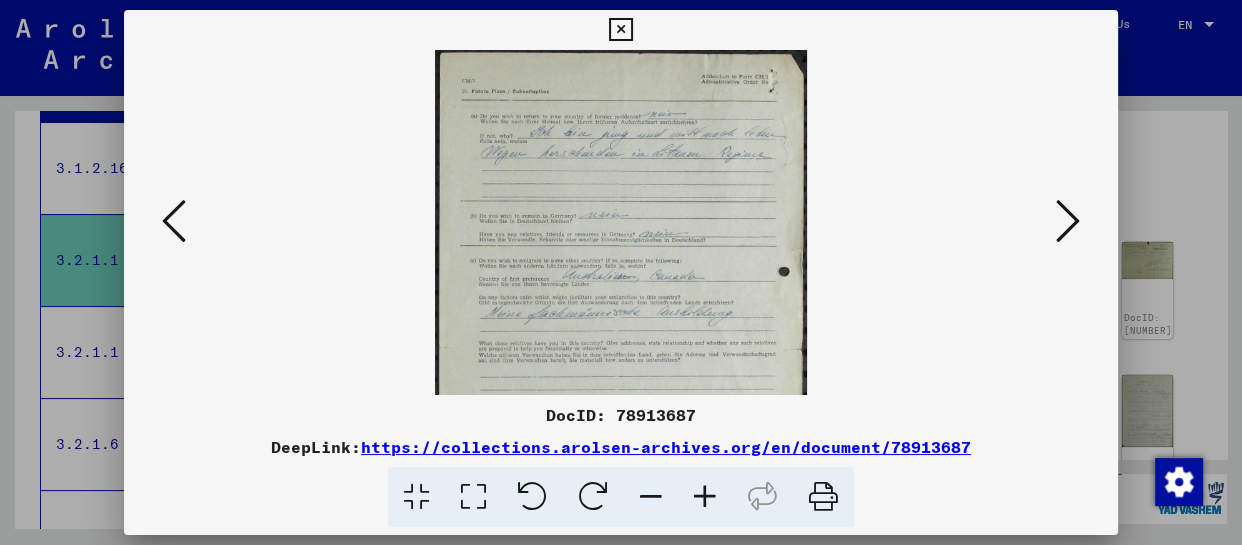 click at bounding box center [705, 497] 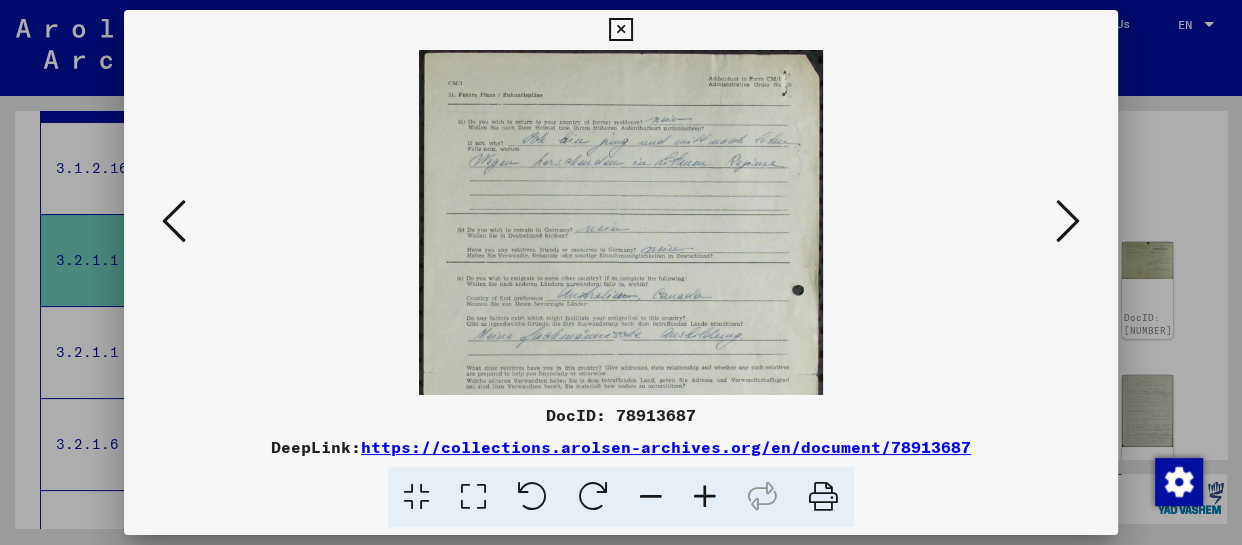 click at bounding box center [705, 497] 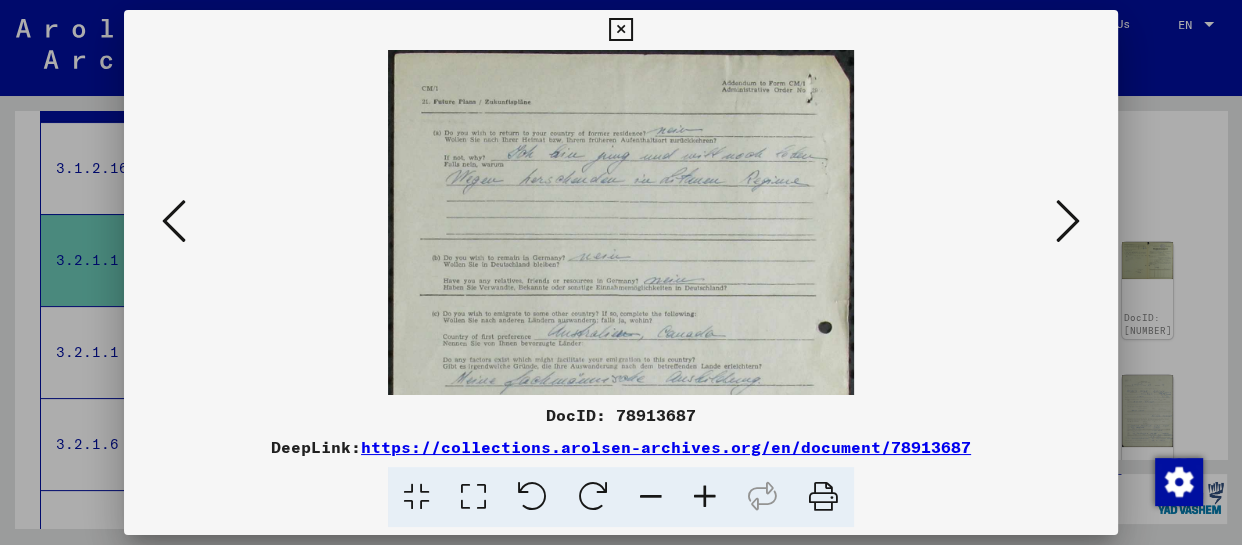 click at bounding box center [705, 497] 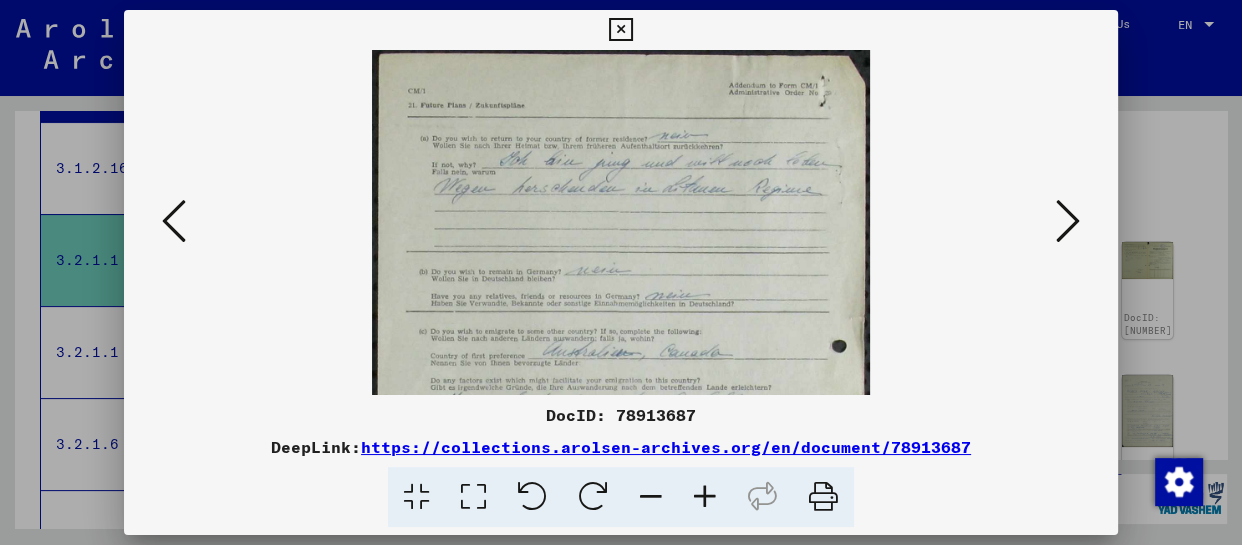 click at bounding box center [705, 497] 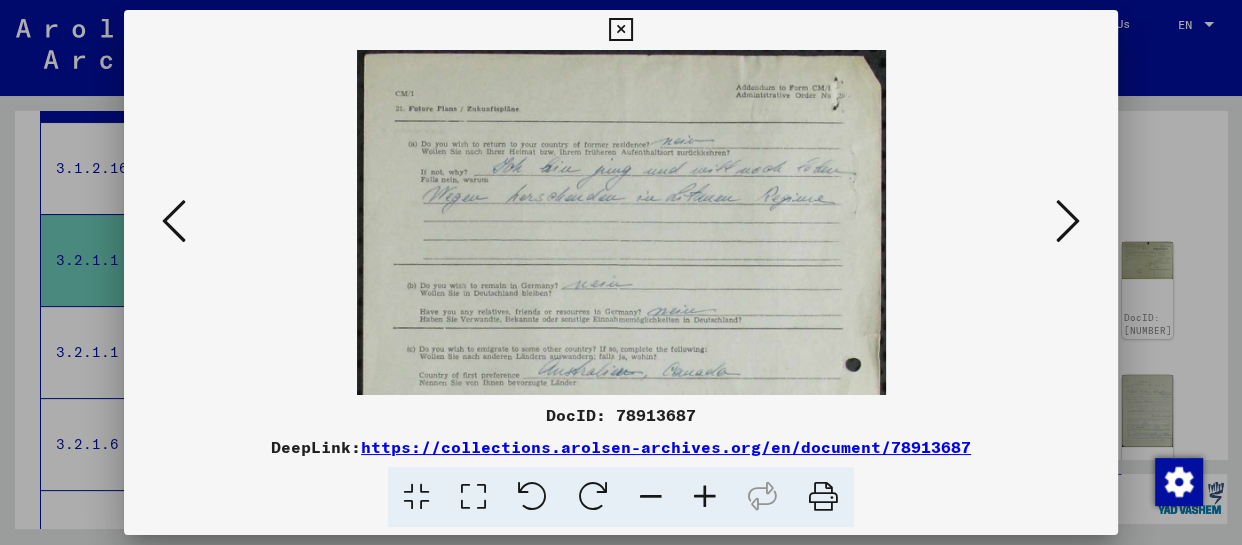 click at bounding box center (705, 497) 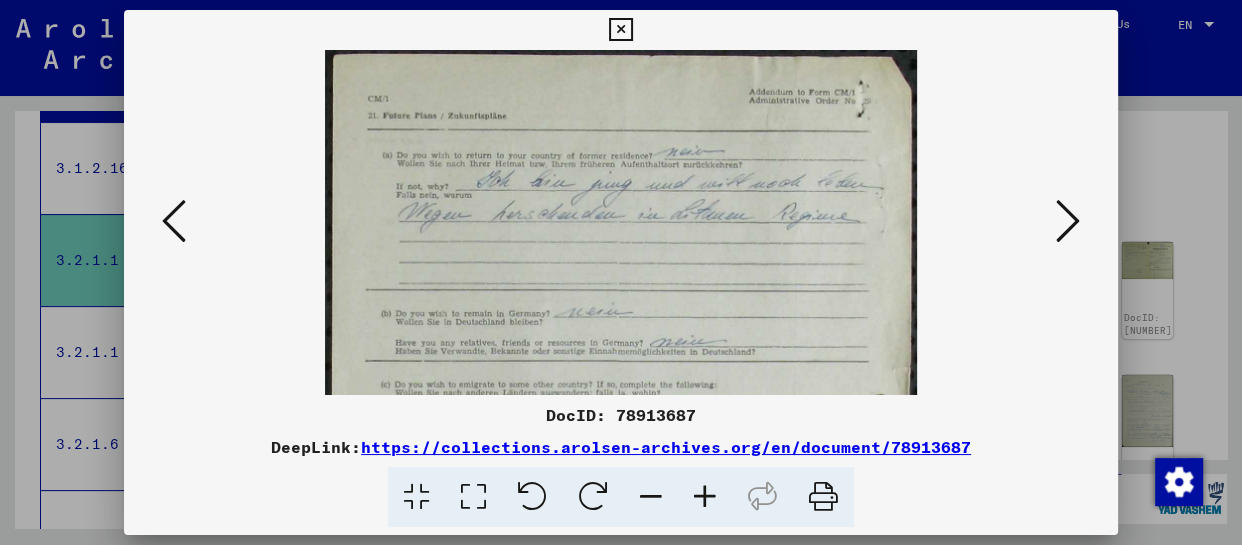 click at bounding box center [705, 497] 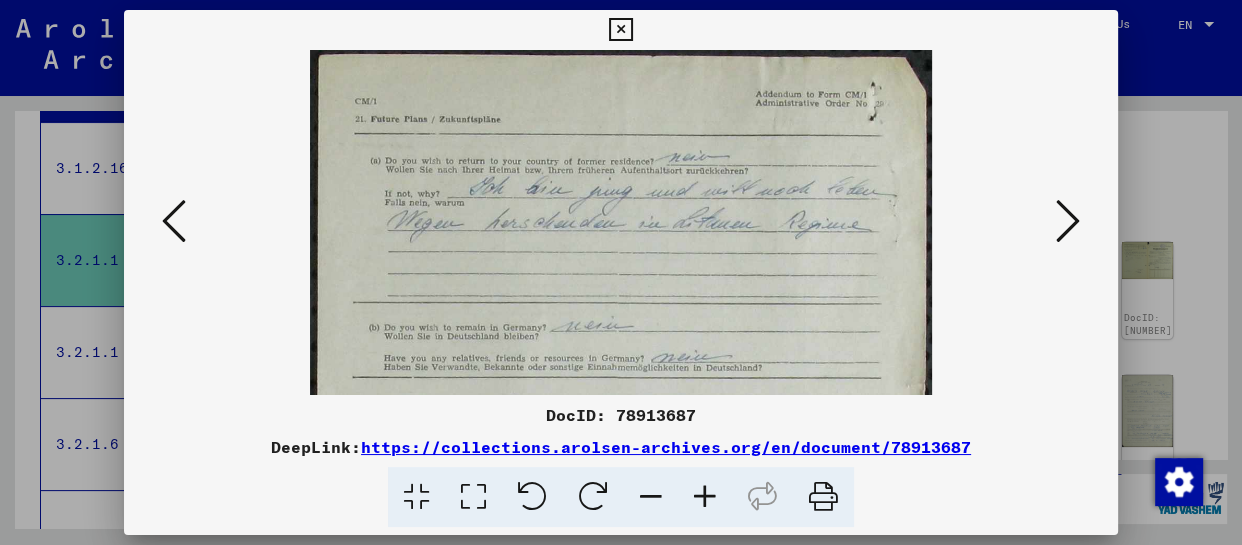 click at bounding box center (705, 497) 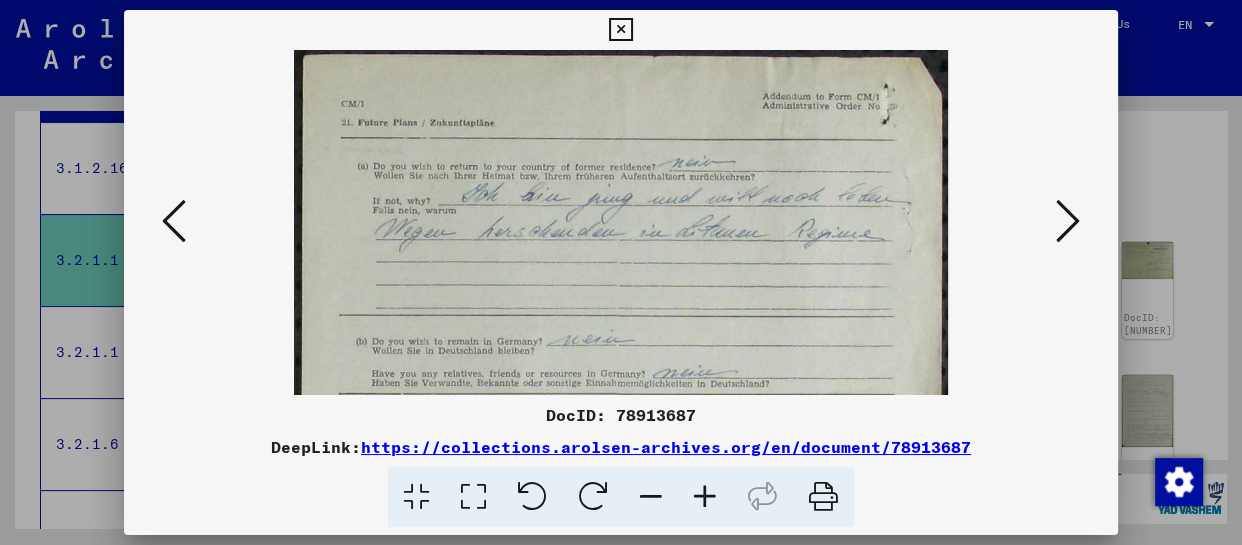 click at bounding box center [705, 497] 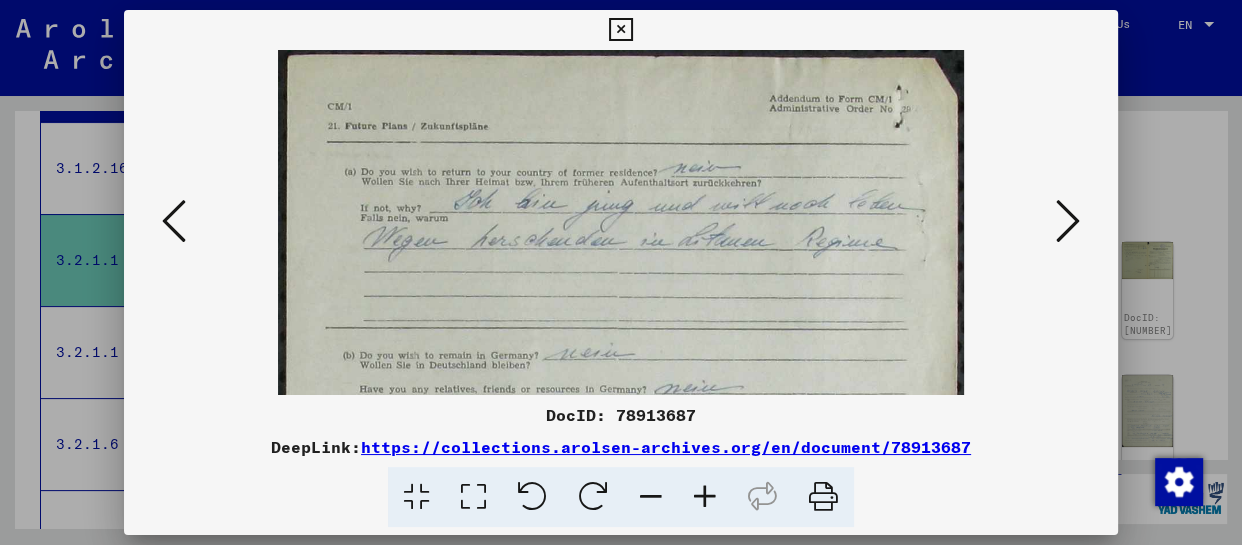 click at bounding box center (705, 497) 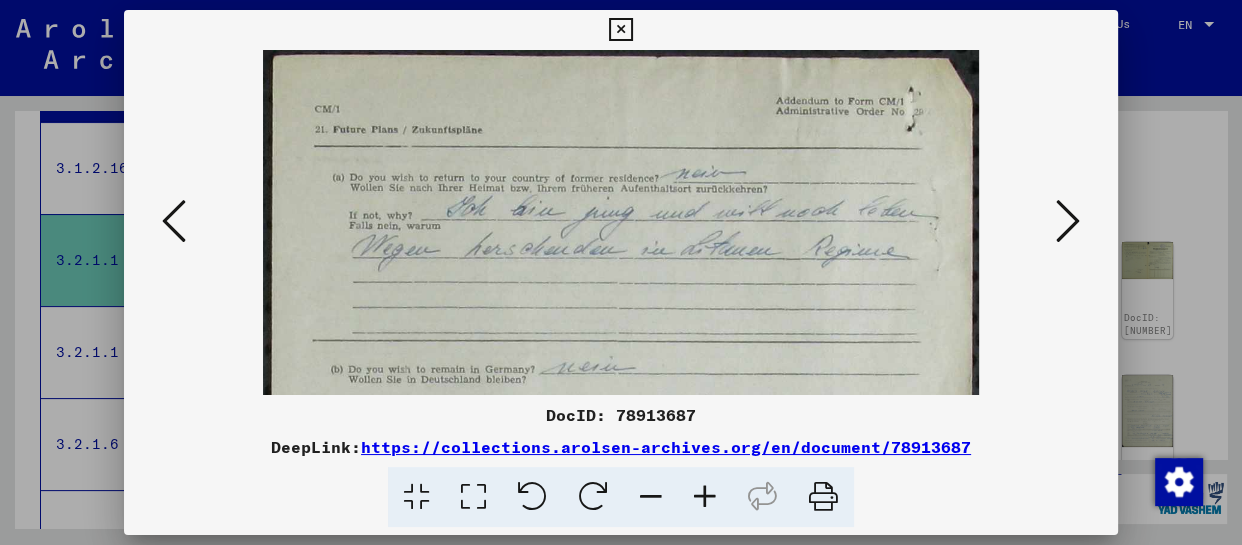 click at bounding box center (705, 497) 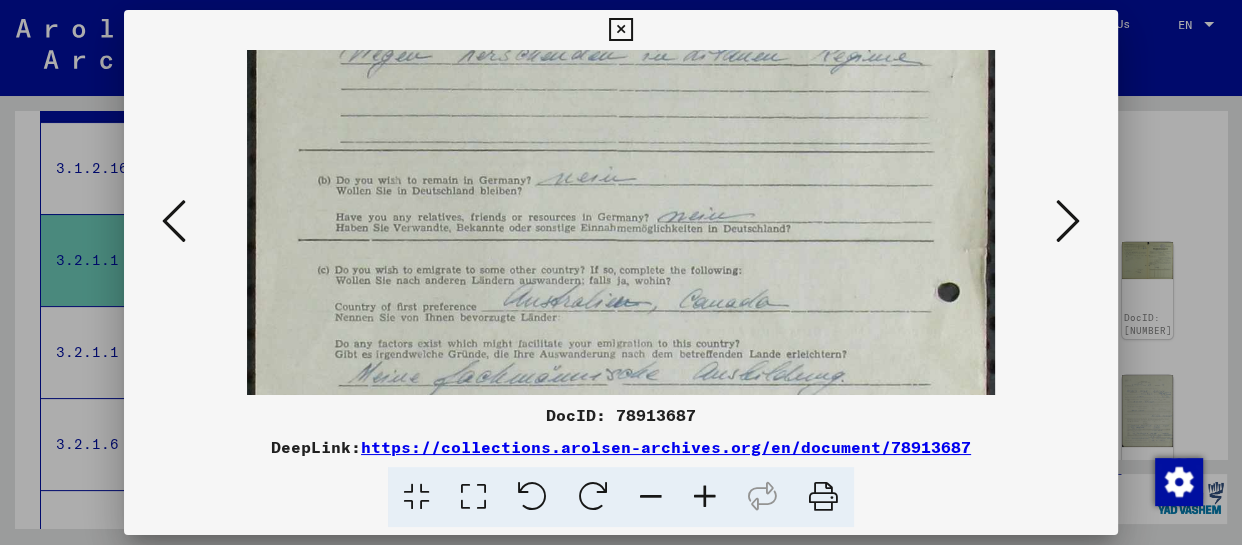 drag, startPoint x: 693, startPoint y: 331, endPoint x: 660, endPoint y: 127, distance: 206.65189 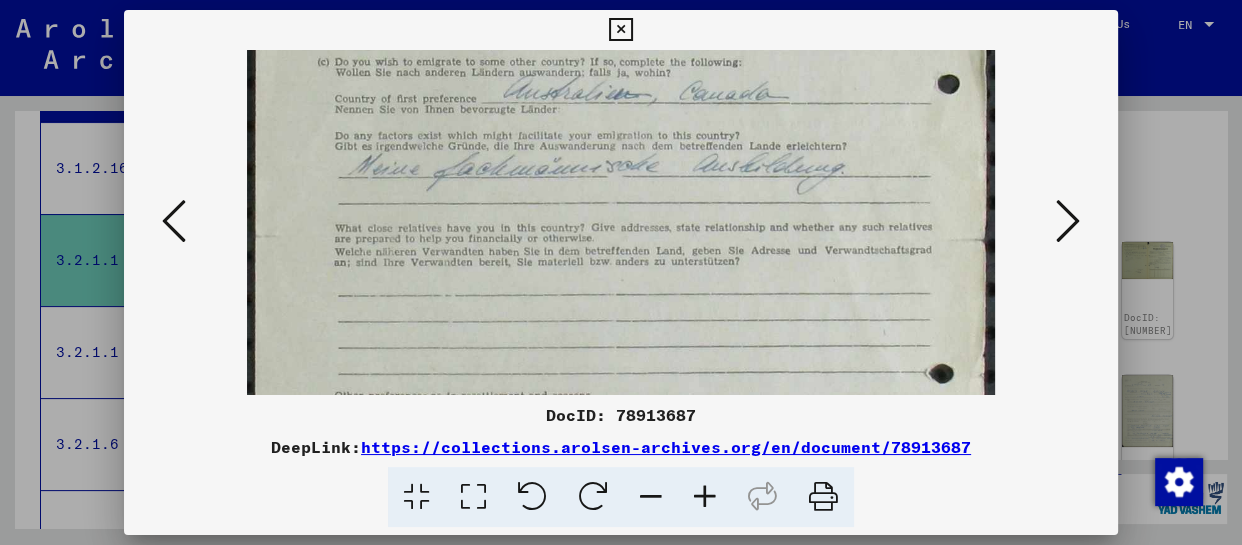 scroll, scrollTop: 443, scrollLeft: 0, axis: vertical 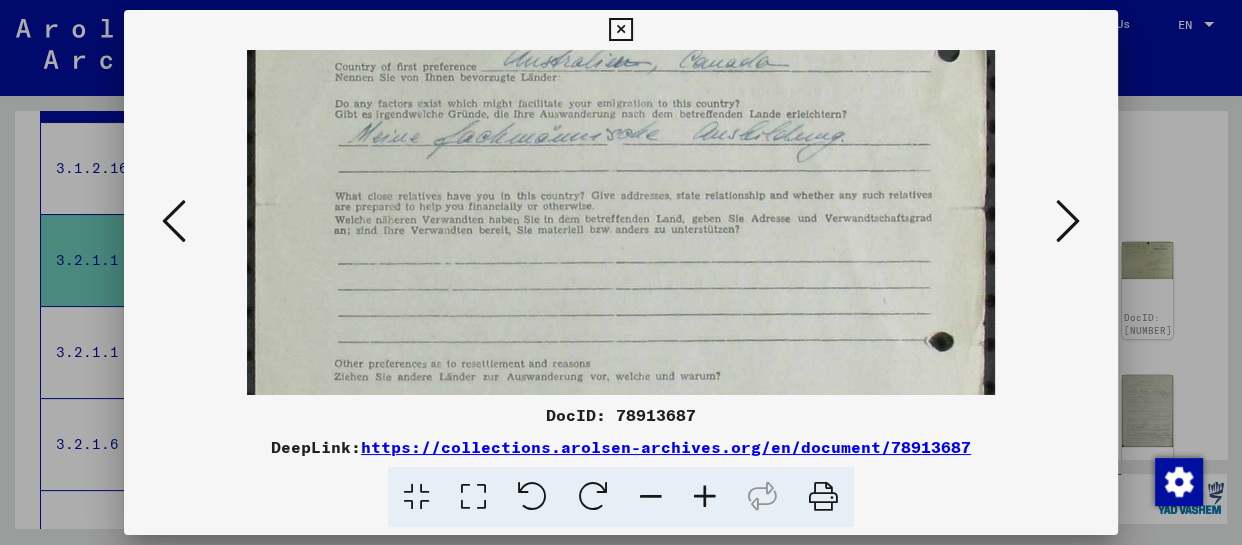 drag, startPoint x: 683, startPoint y: 319, endPoint x: 692, endPoint y: 79, distance: 240.16869 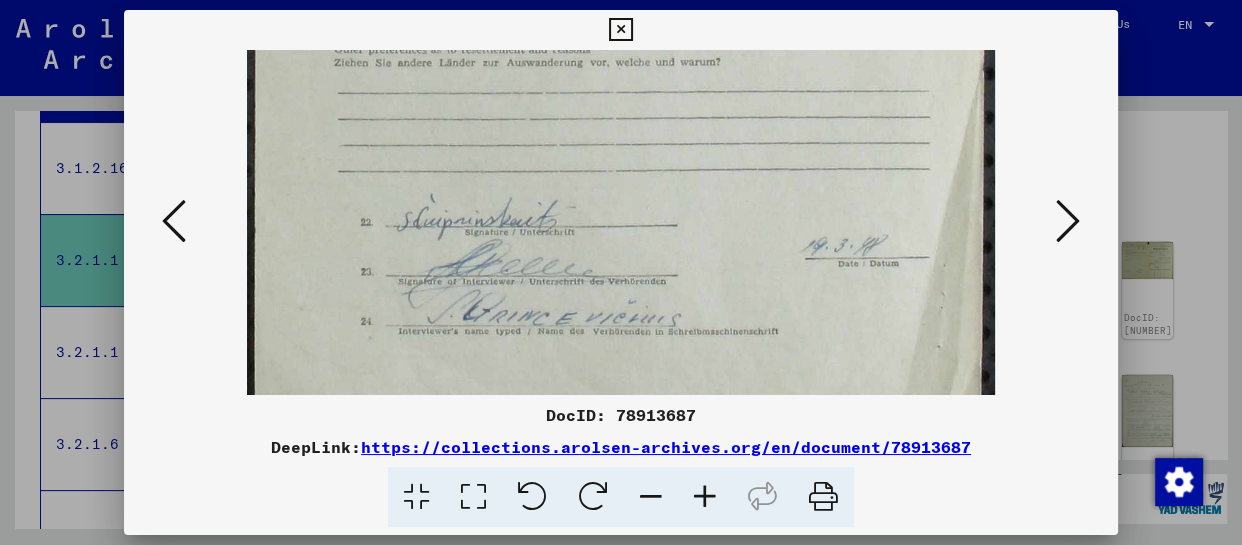 scroll, scrollTop: 762, scrollLeft: 0, axis: vertical 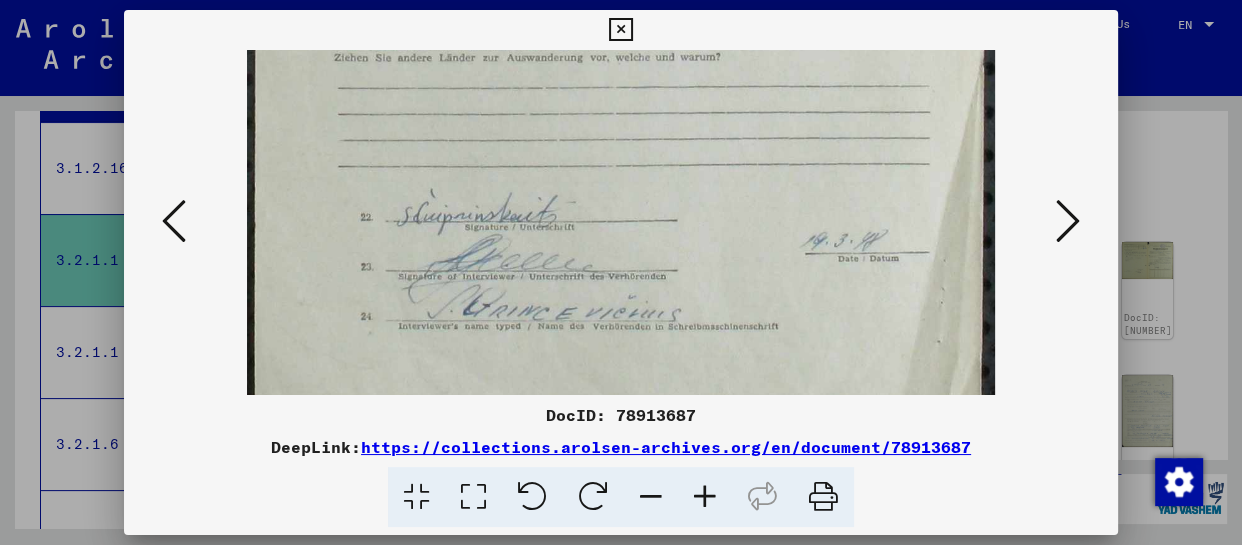 drag, startPoint x: 725, startPoint y: 292, endPoint x: 740, endPoint y: -27, distance: 319.35248 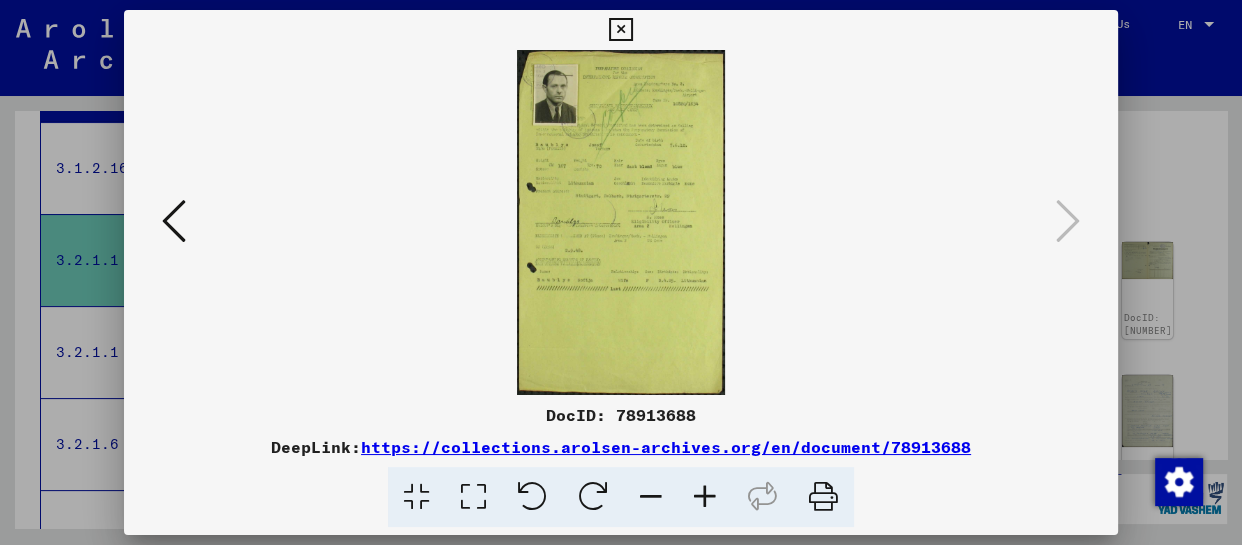 click at bounding box center [705, 497] 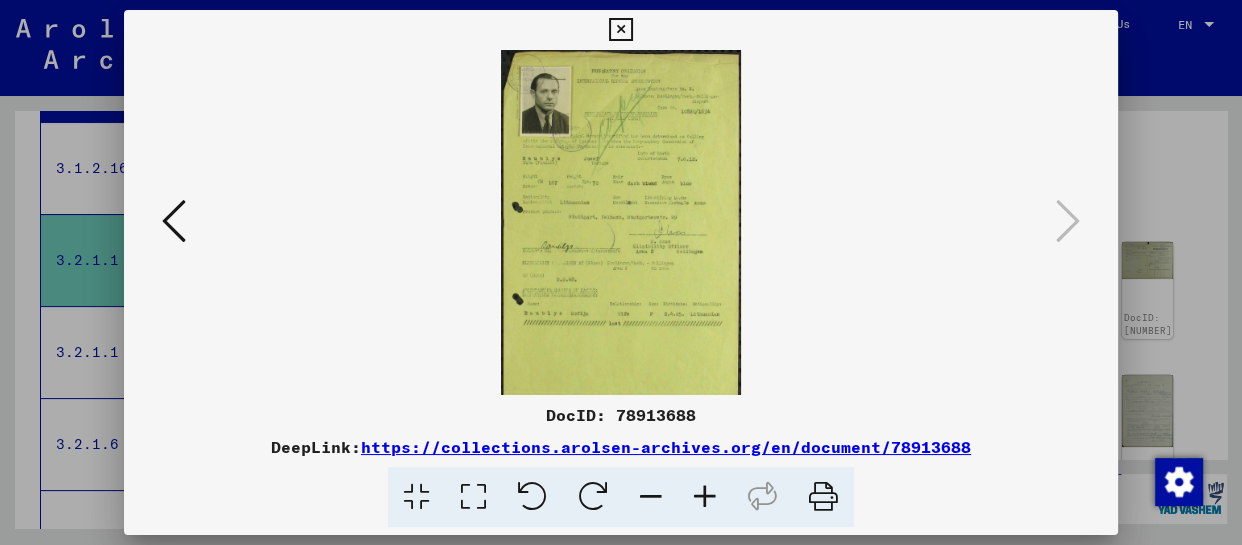 click at bounding box center [705, 497] 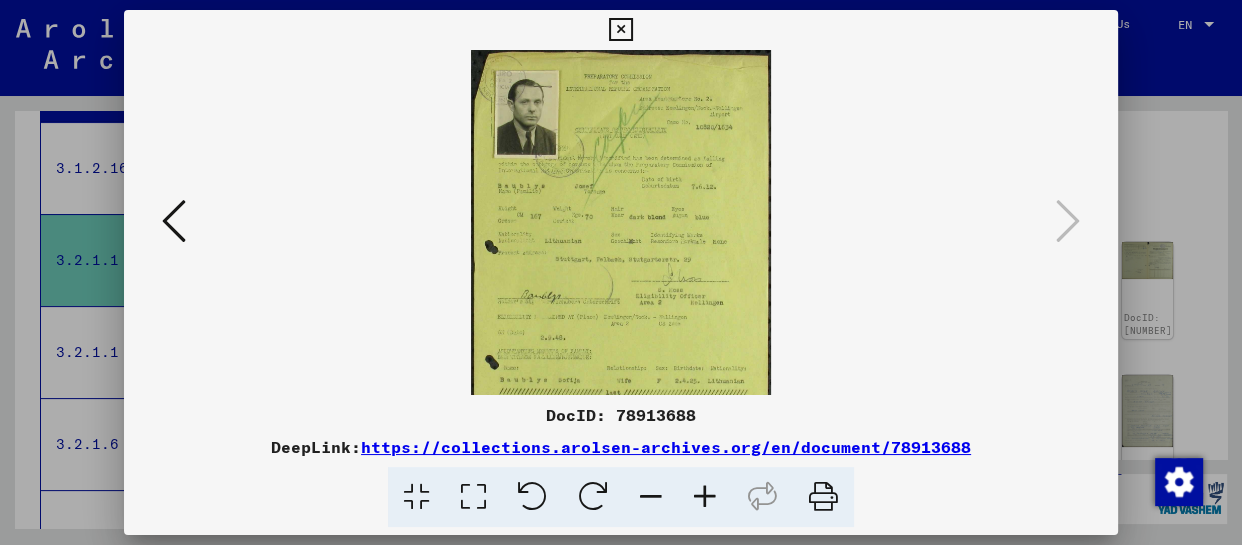 click at bounding box center (705, 497) 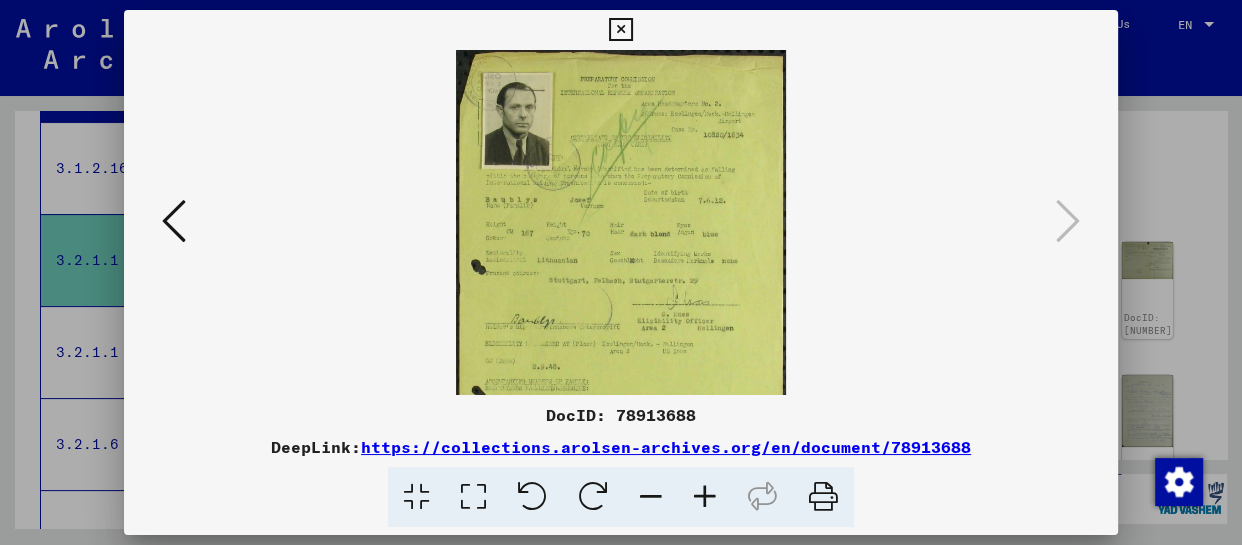 click at bounding box center [705, 497] 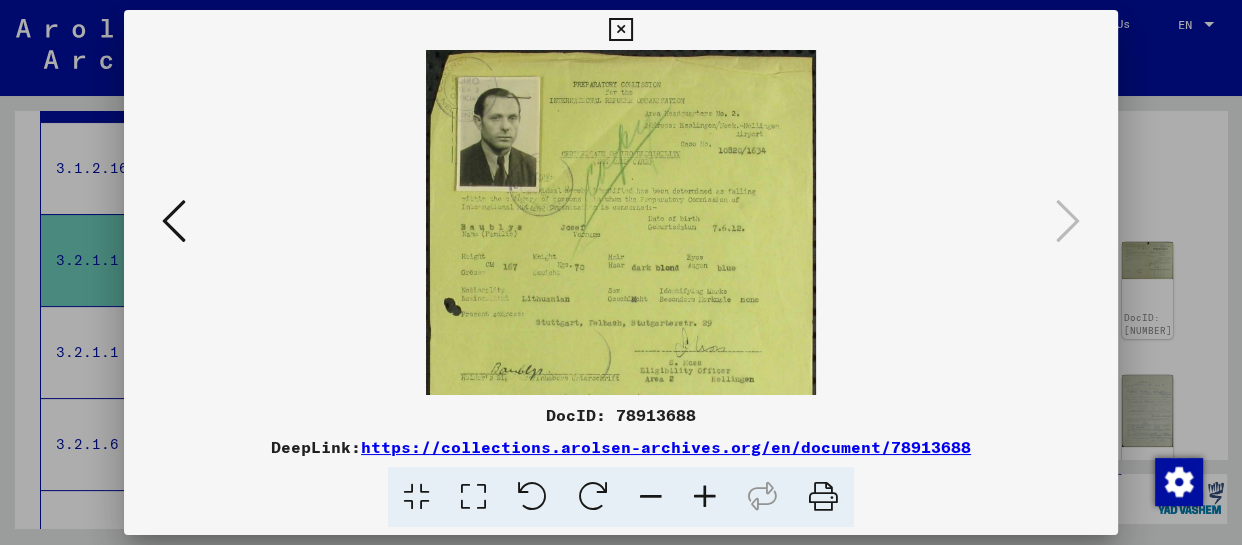 click at bounding box center [705, 497] 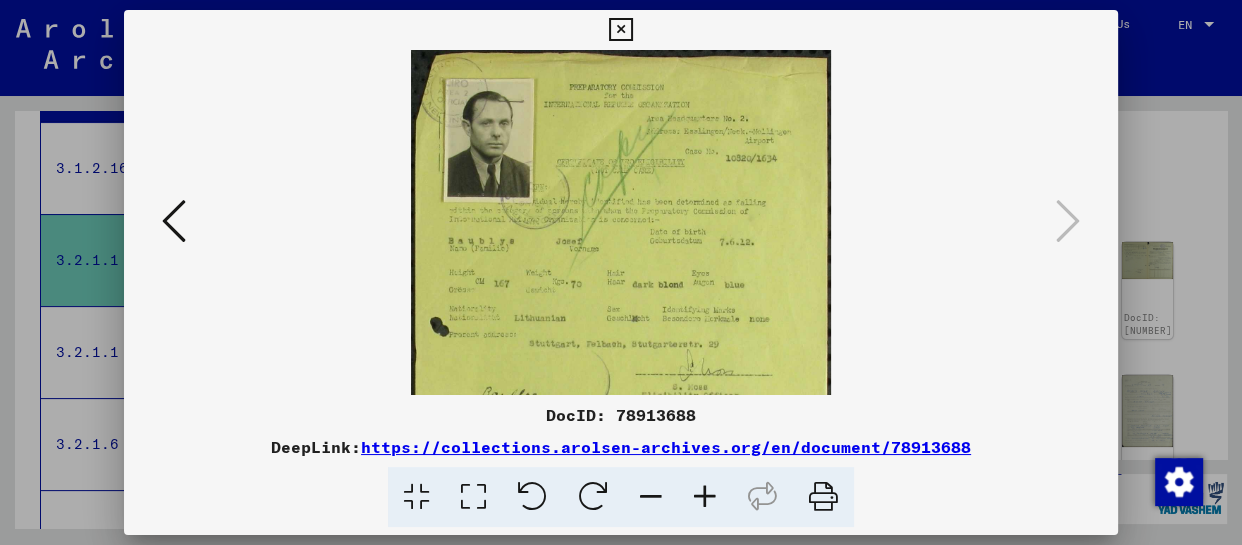 click at bounding box center (705, 497) 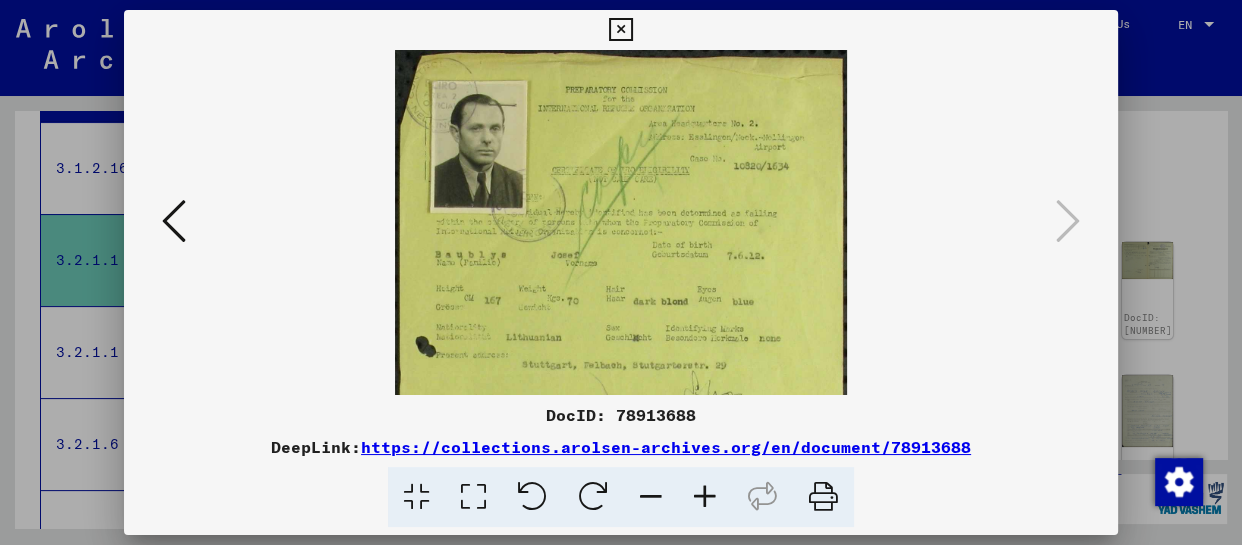 click at bounding box center (705, 497) 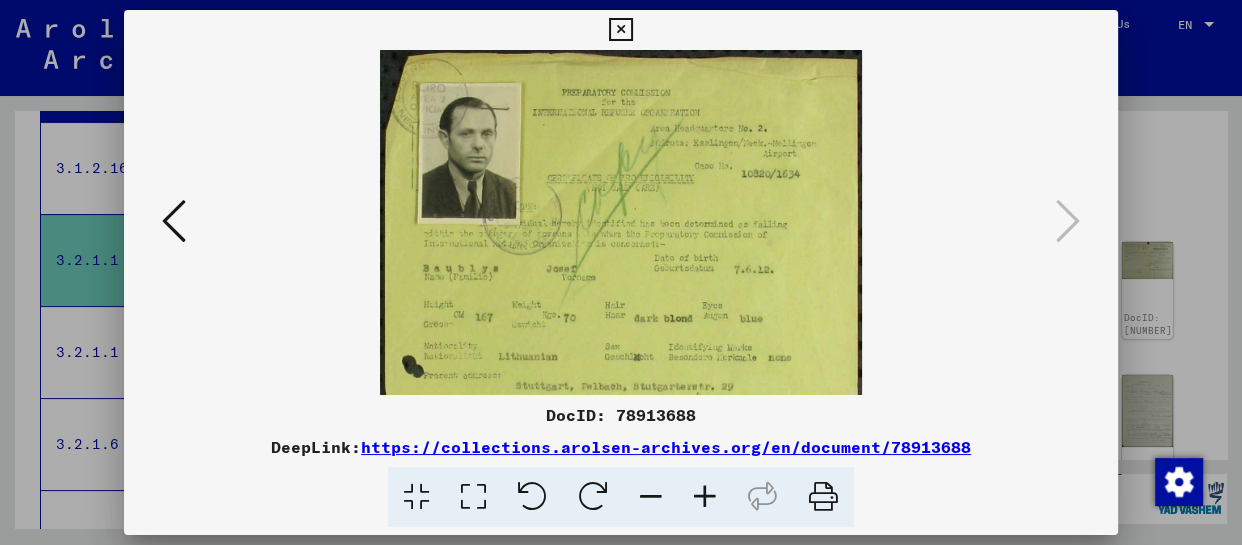 click at bounding box center [705, 497] 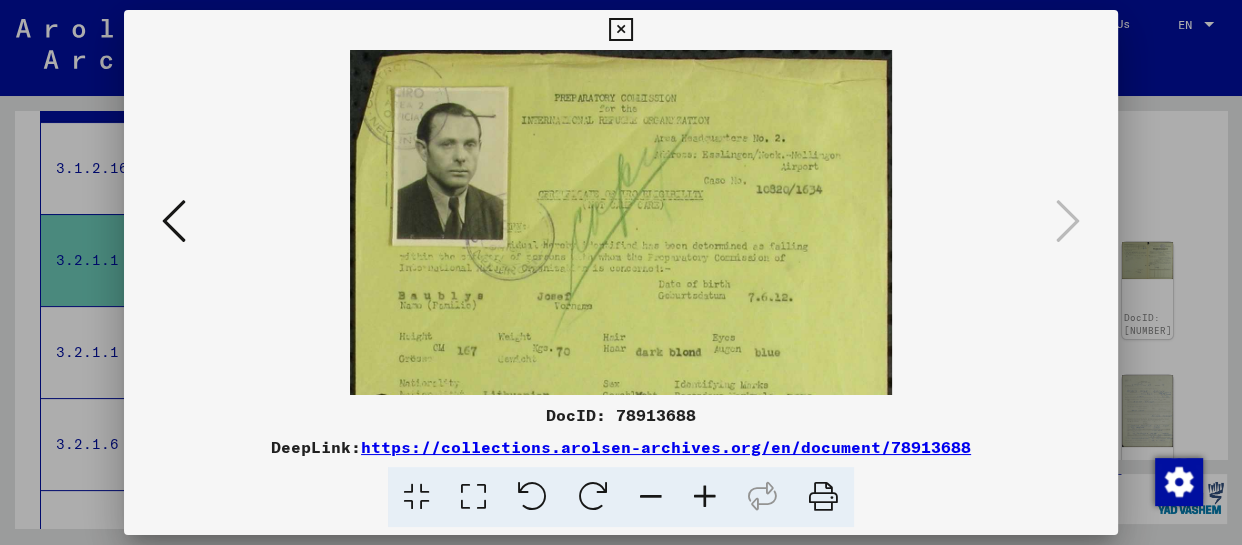 click at bounding box center [705, 497] 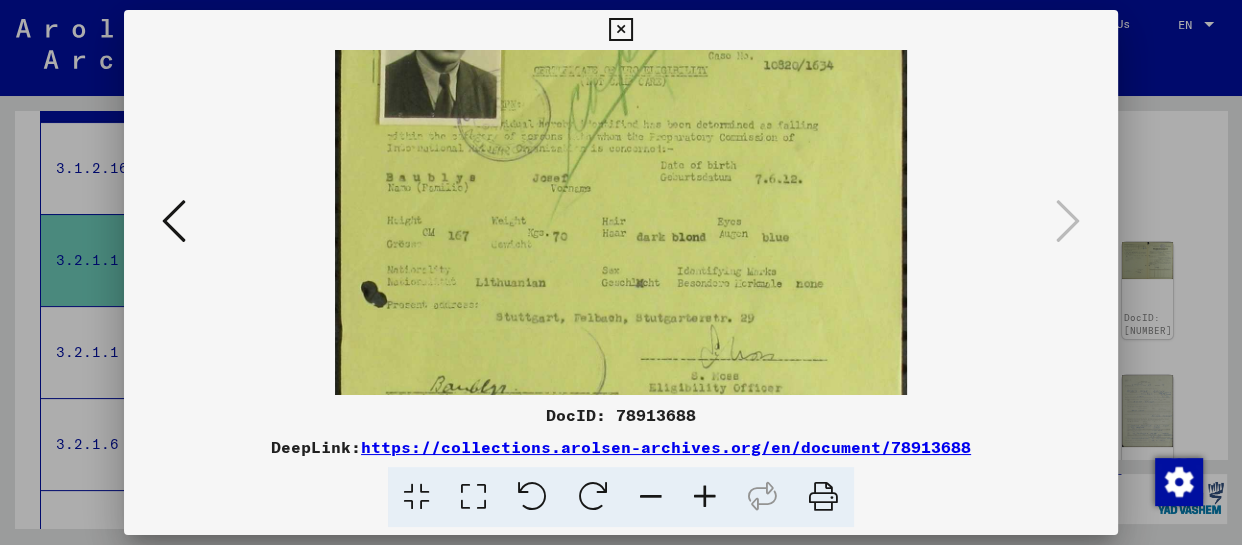 scroll, scrollTop: 158, scrollLeft: 0, axis: vertical 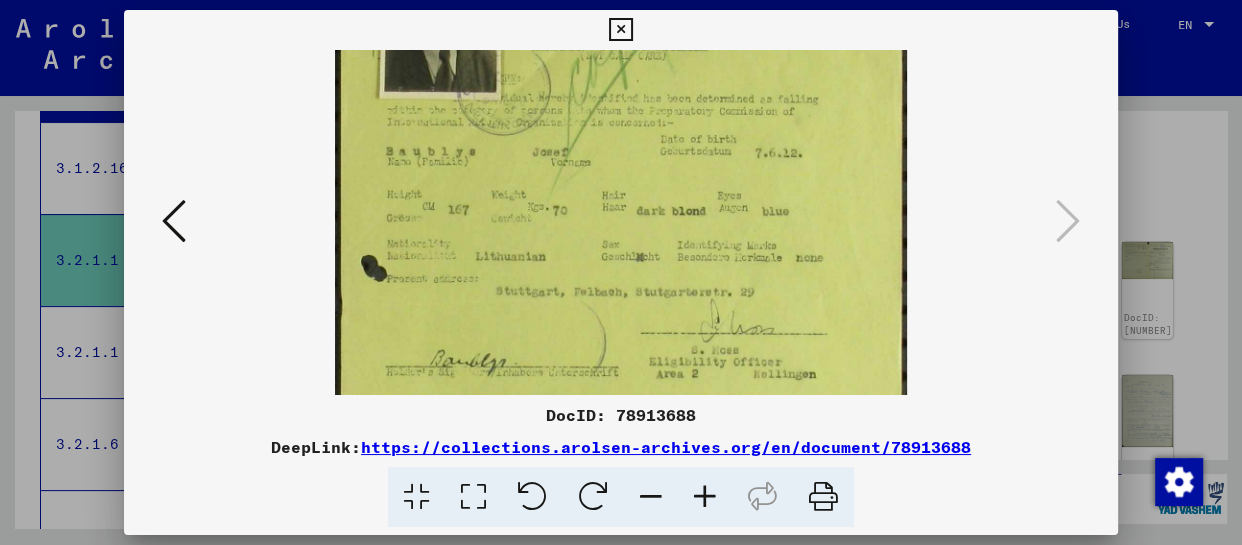 drag, startPoint x: 682, startPoint y: 285, endPoint x: 673, endPoint y: 126, distance: 159.25452 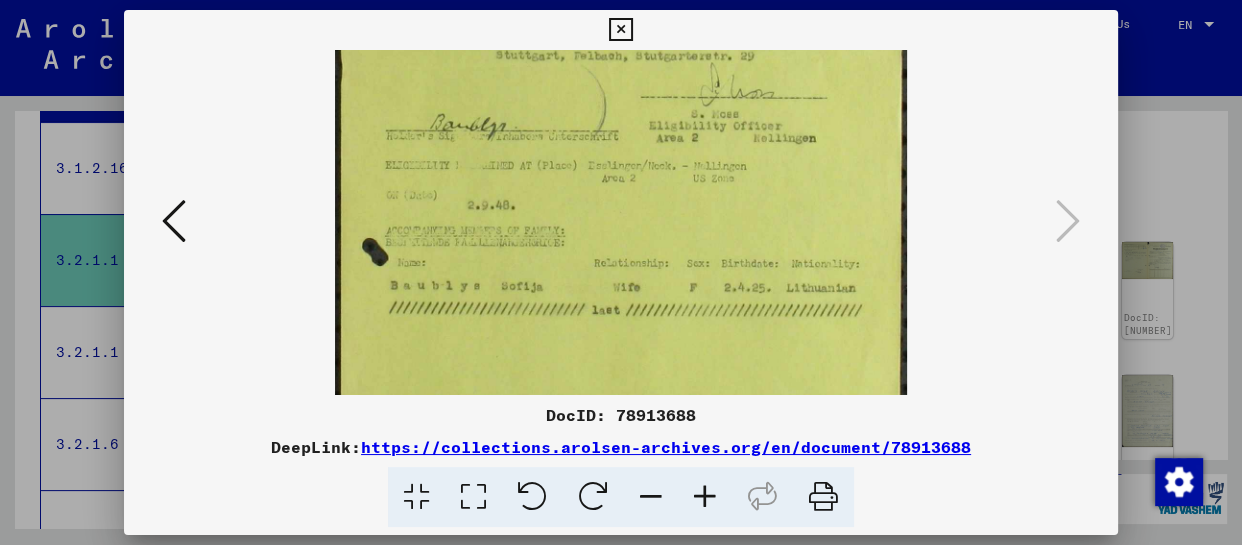 scroll, scrollTop: 480, scrollLeft: 0, axis: vertical 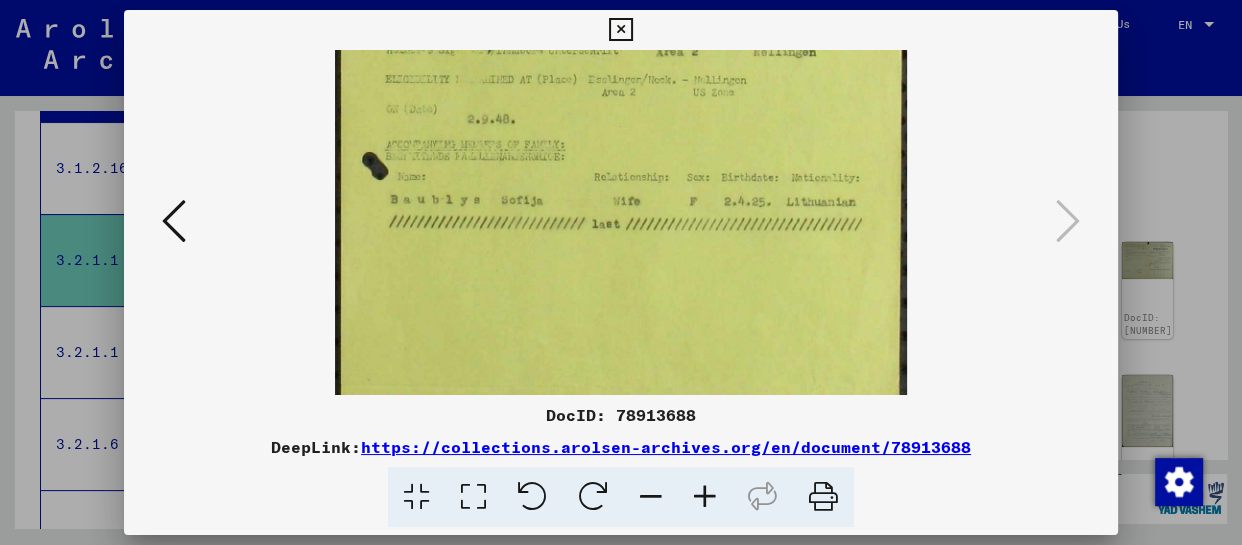 drag, startPoint x: 689, startPoint y: 283, endPoint x: 720, endPoint y: -40, distance: 324.4842 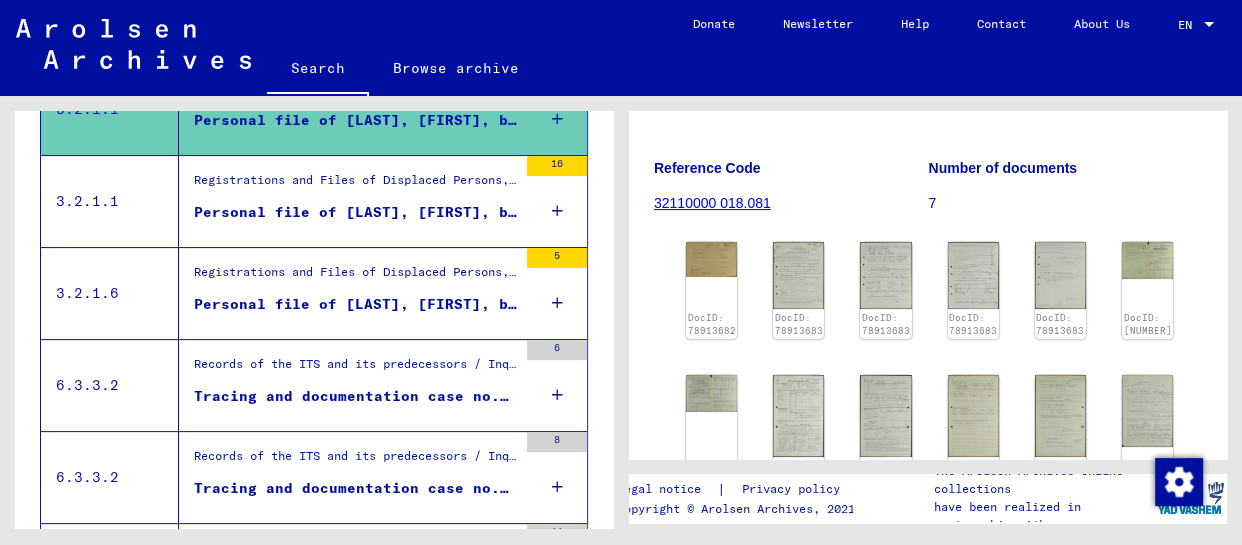 scroll, scrollTop: 730, scrollLeft: 0, axis: vertical 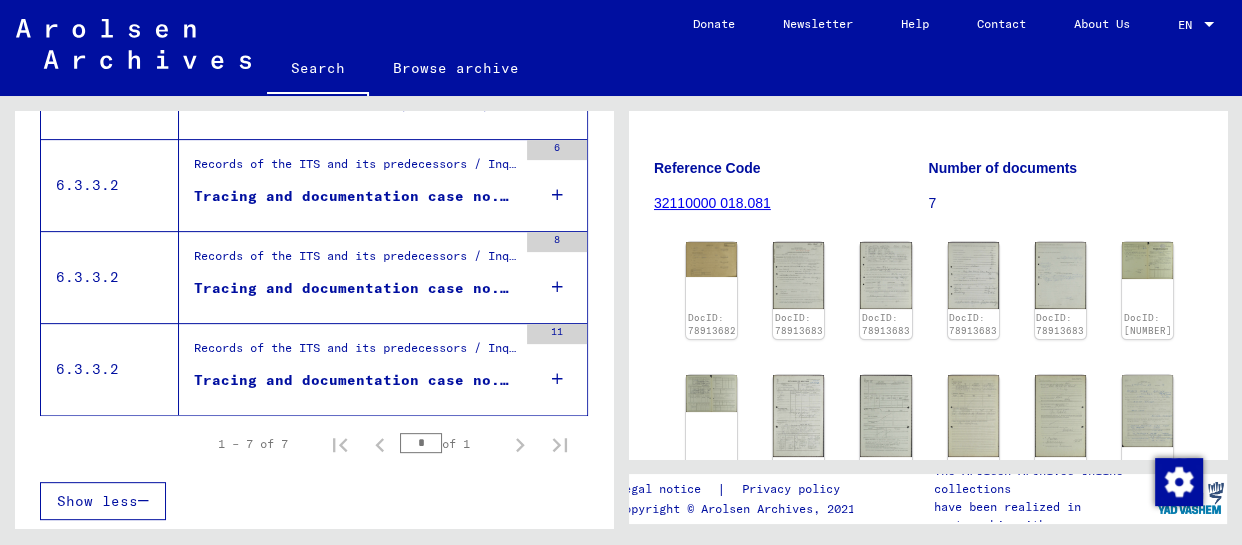 click on "Records of the ITS and its predecessors / Inquiry processing / ITS case files as of 1947 / Repository of T/D cases / Tracing and documentation cases with (T/D) numbers between 750.000 and 999.999 / Tracing and documentation cases with (T/D) numbers between 866.500 and 866.999" at bounding box center (355, 353) 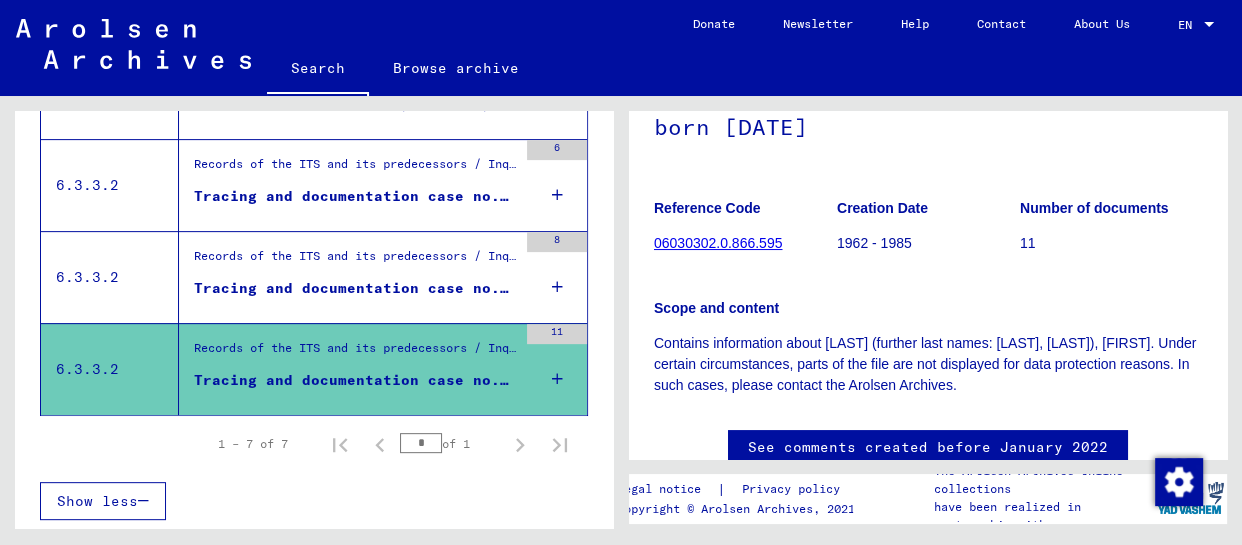 scroll, scrollTop: 242, scrollLeft: 0, axis: vertical 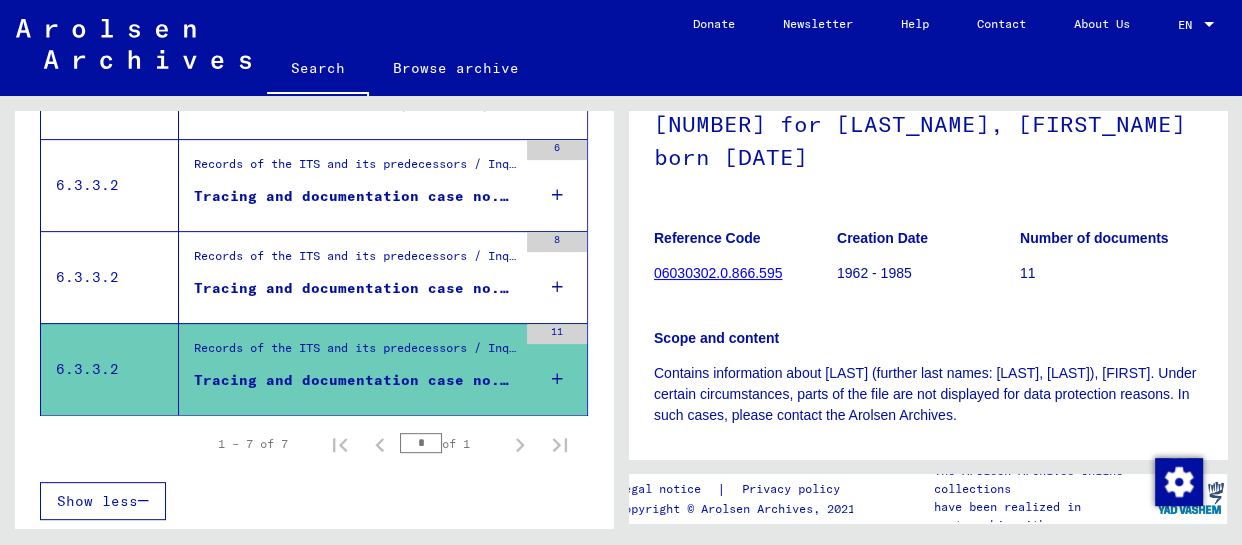 click on "06030302.0.866.595" 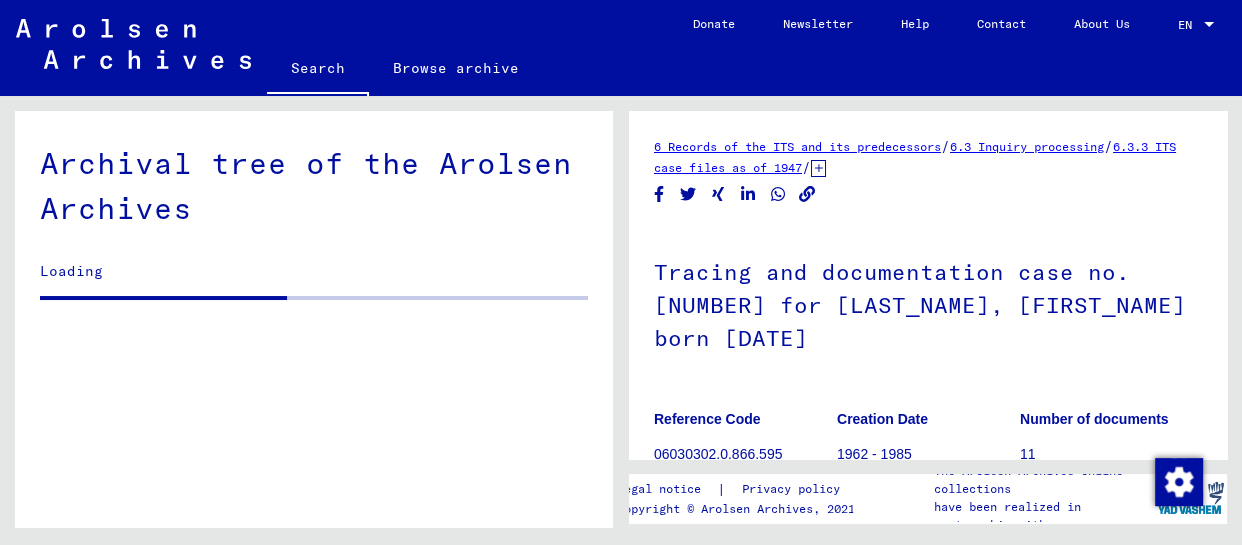 scroll, scrollTop: 211, scrollLeft: 0, axis: vertical 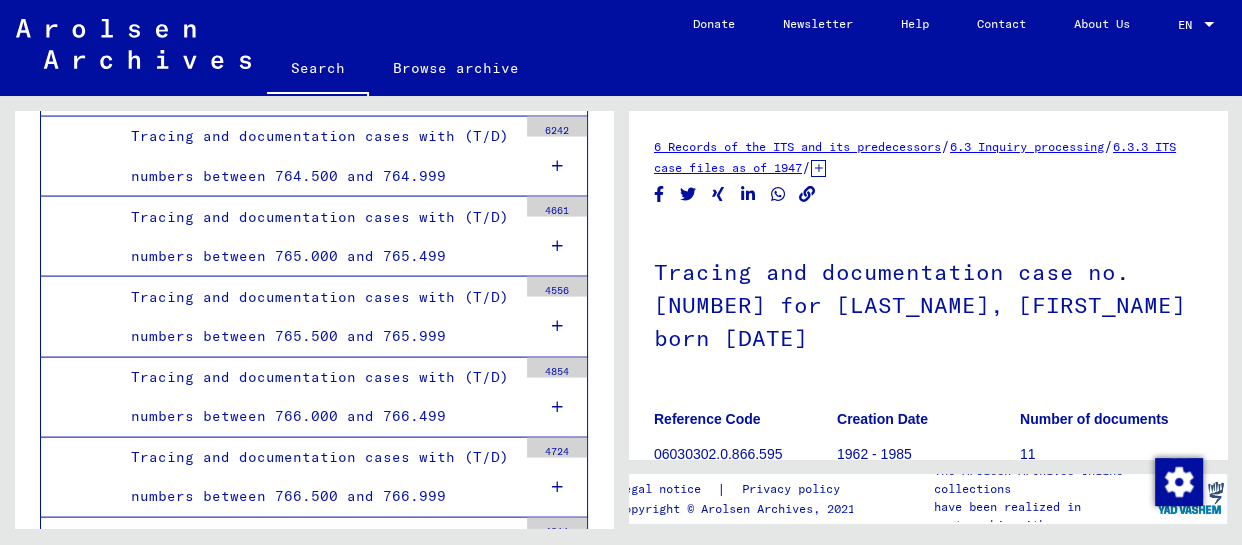 click on "Archival tree of the Arolsen Archives  0 - Global Finding Aids 1 - Incarceration Documents 2 - Registration of Foreigners and German Persecutees by Public Institutions, Social Securities and Companies (1939 - 1947) 3 - Registrations and Files of Displaced Persons, Children and Missing Persons 4 - Special NSDAP organizations and actions 5 - Death Marches, identification of unkown dead and Nazi trials 6 - Records of the ITS and its predecessors 6.1 - Administration and organization 6.2 - Information material 6.3 - Inquiry processing 6.3.1 - Searching for missing persons 6.3.2 - Case files of Child Tracing Branch 1947 - 1951 6.3.3 - ITS case files as of 1947 6.3.3.1 - Microfilm deposit of T/D Correspondence Files 281590 6.3.3.2 - Repository of T/D cases 22032379 Tracing and documentation cases with (T/D) numbers between 1 bis 249.999 3602066 Tracing and documentation cases with (T/D) numbers between 250.000 and 499.999 2735786 Tracing and documentation cases with (T/D) numbers between 500.000 and 749.999 4445 5" 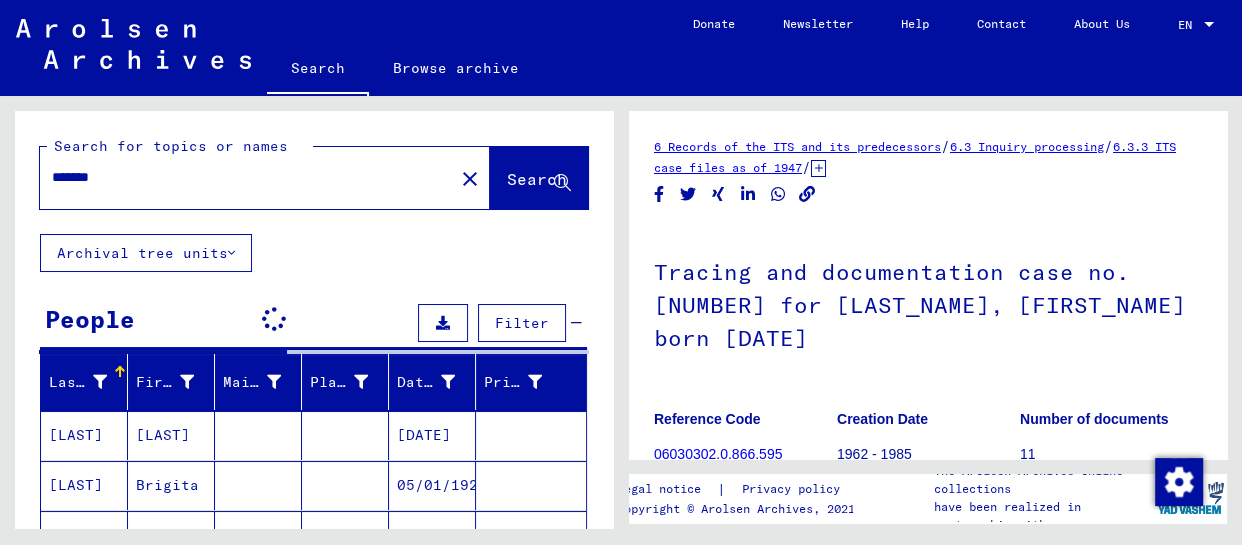 scroll, scrollTop: 0, scrollLeft: 0, axis: both 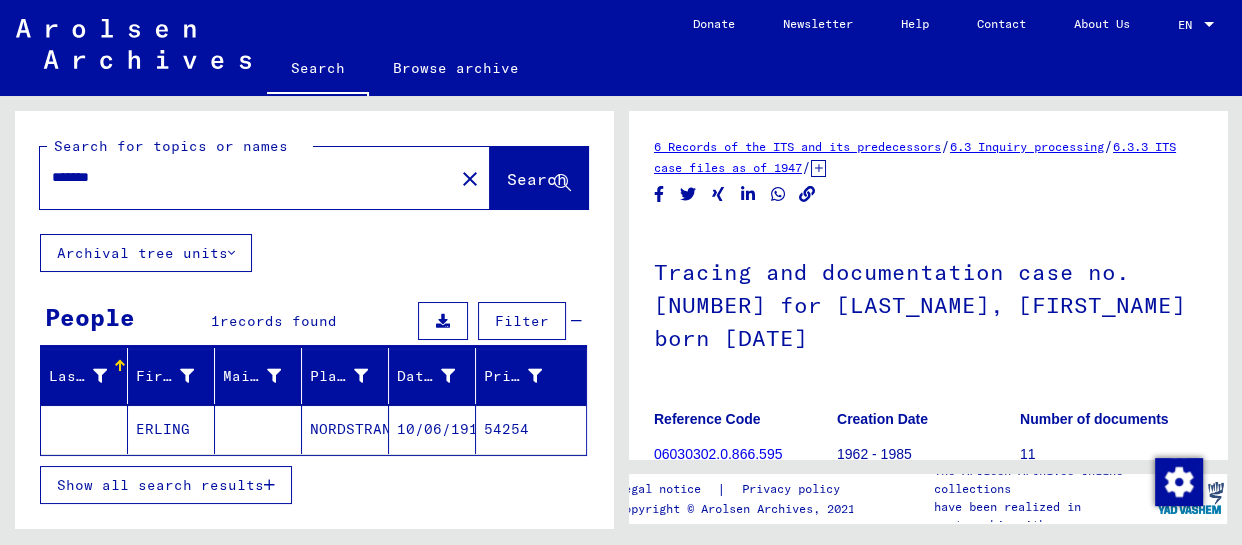 drag, startPoint x: 658, startPoint y: 302, endPoint x: 748, endPoint y: 306, distance: 90.088844 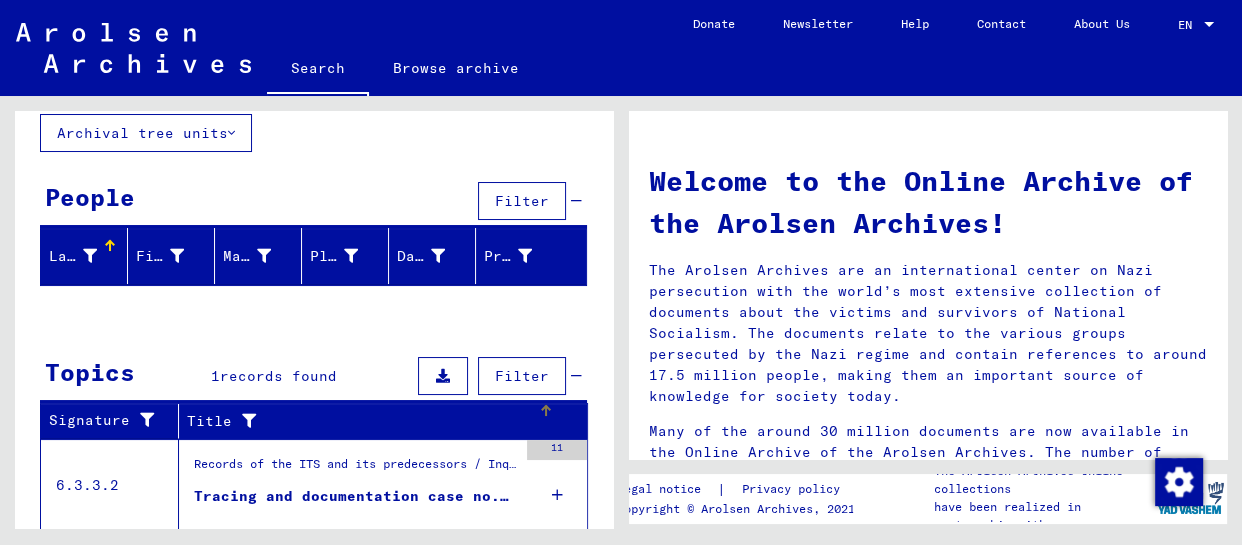 scroll, scrollTop: 180, scrollLeft: 0, axis: vertical 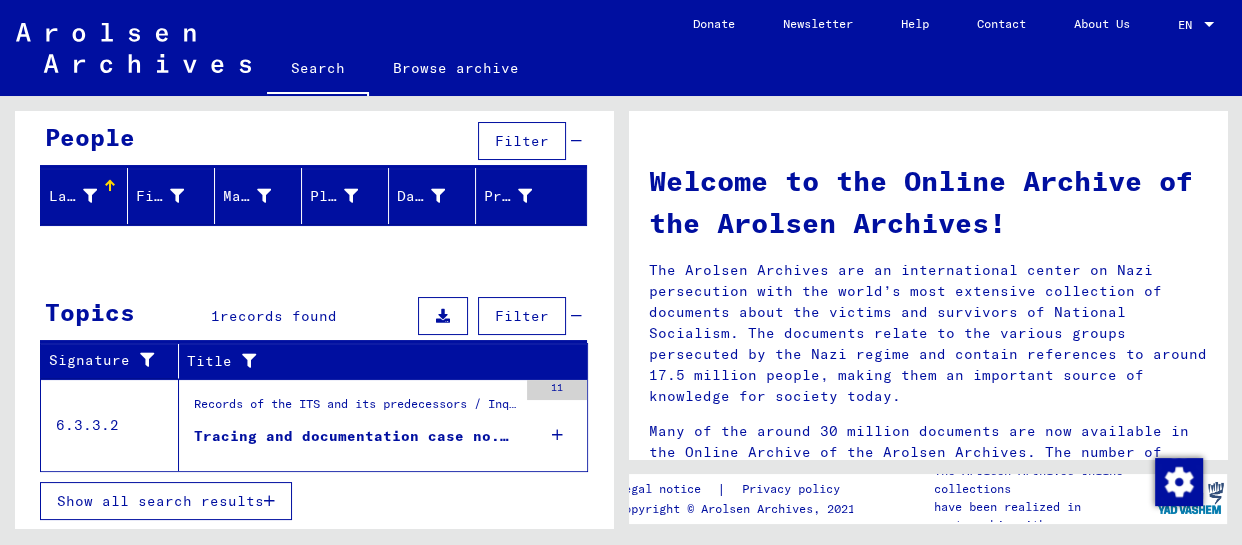 click on "Tracing and documentation case no. [NUMBER] for [LAST_NAME], [FIRST_NAME] born [DATE]" at bounding box center [355, 436] 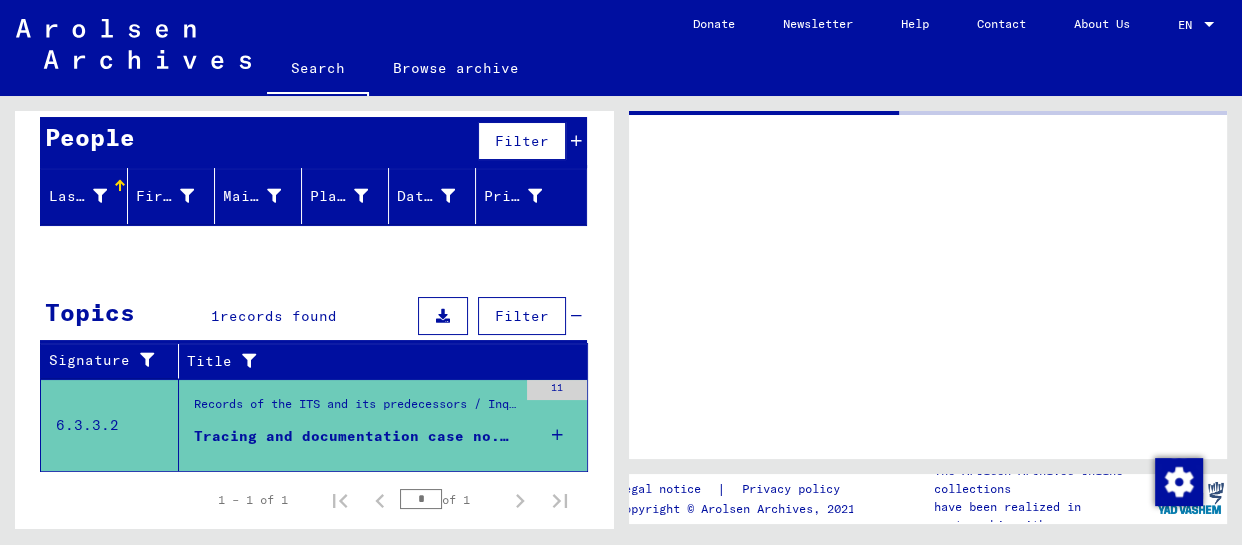 scroll, scrollTop: 179, scrollLeft: 0, axis: vertical 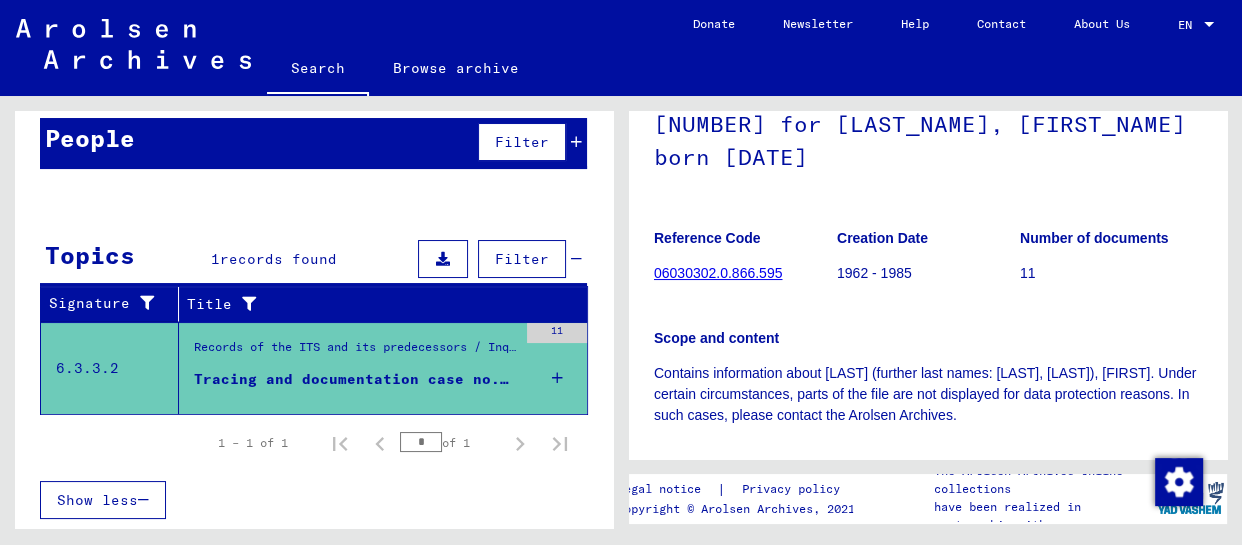 drag, startPoint x: 724, startPoint y: 270, endPoint x: 653, endPoint y: 285, distance: 72.56721 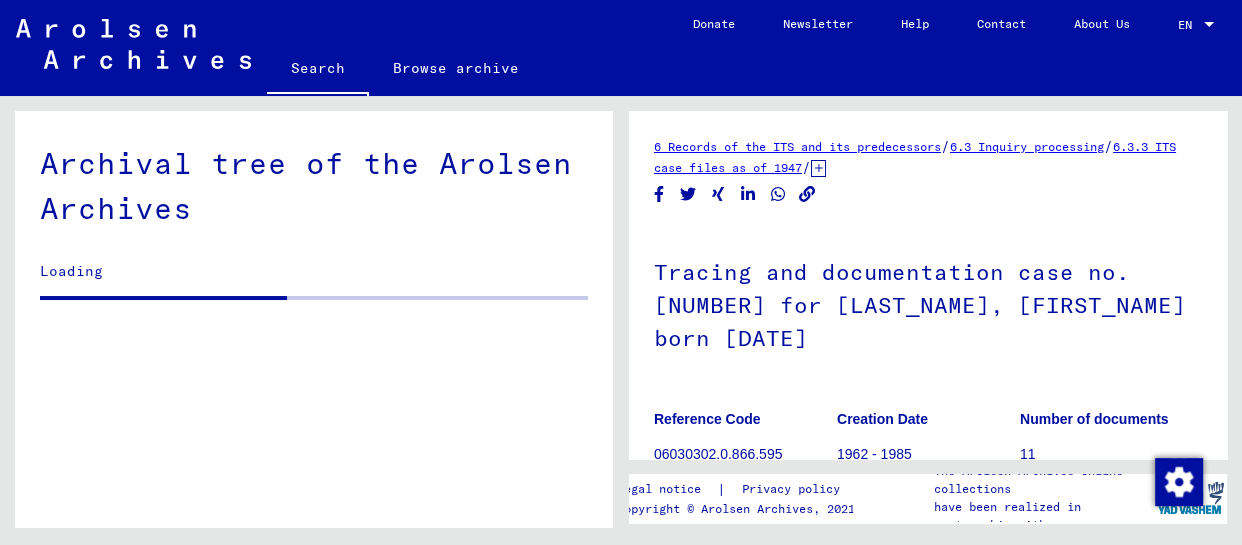 scroll, scrollTop: 0, scrollLeft: 0, axis: both 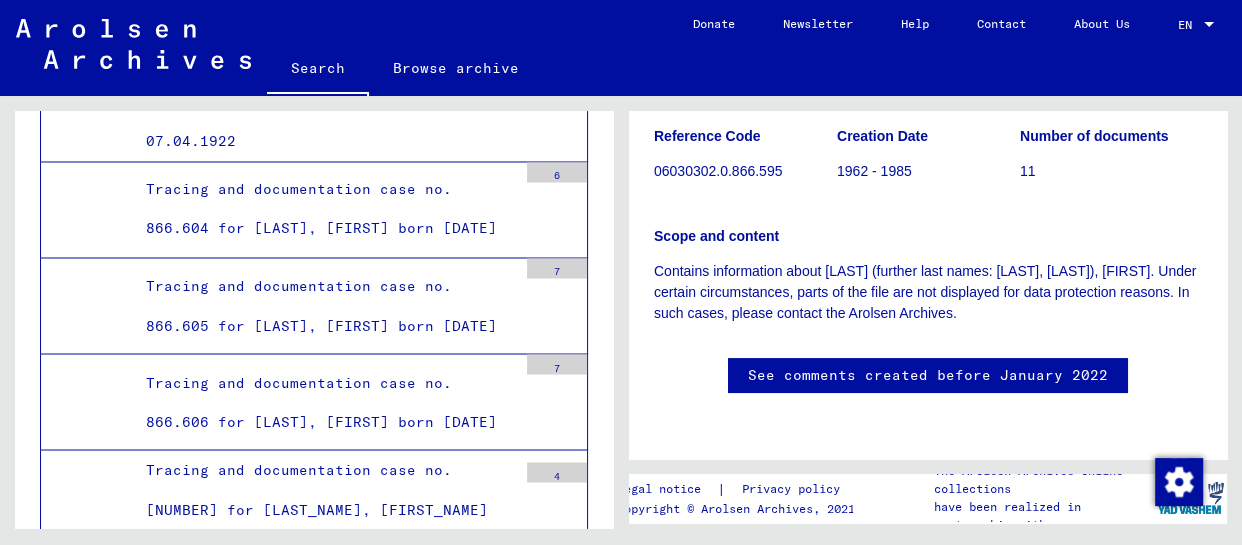 click on "Tracing and documentation case no. [NUMBER] for [LAST_NAME], [FIRST_NAME] born [DATE]" at bounding box center (324, -809) 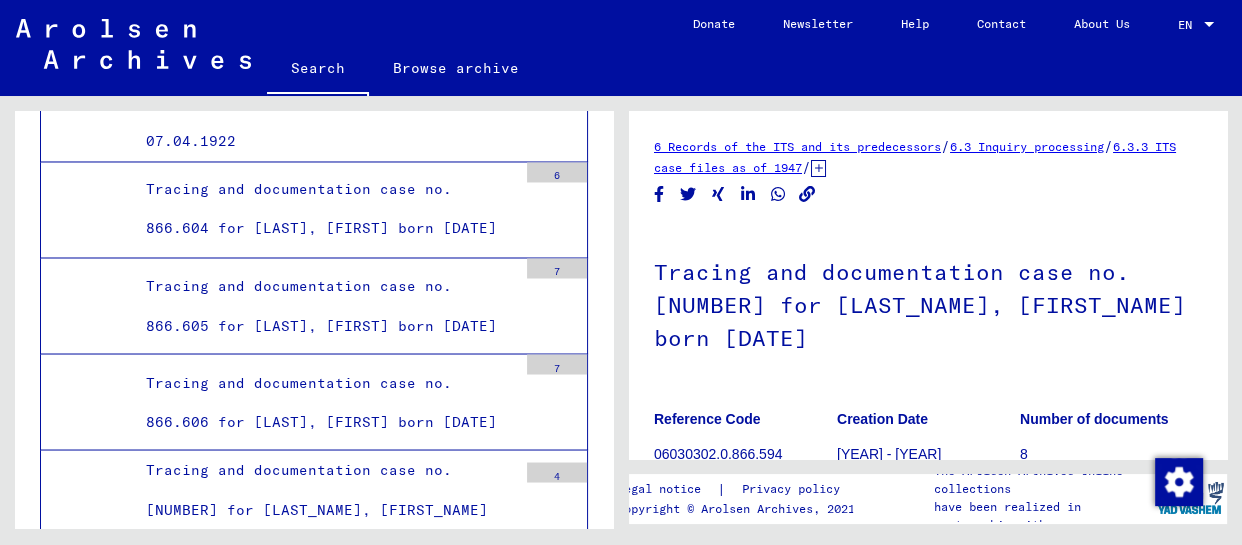 scroll, scrollTop: 0, scrollLeft: 0, axis: both 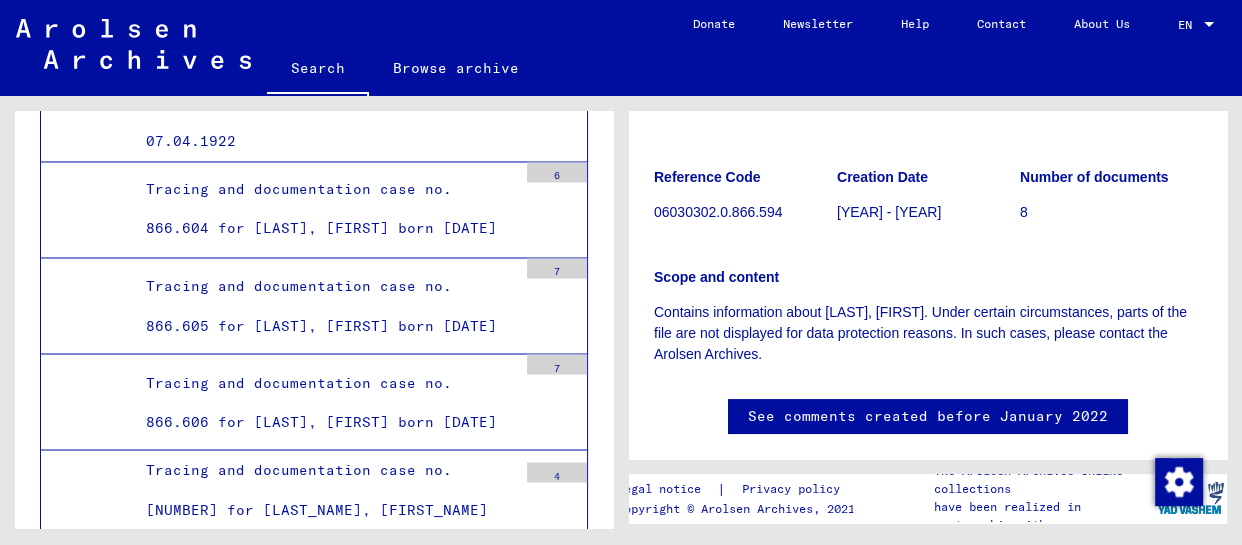 click on "Tracing and documentation case no. [NUMBER] for [LAST_NAME], [FIRST_NAME] born [DATE]" at bounding box center [324, -690] 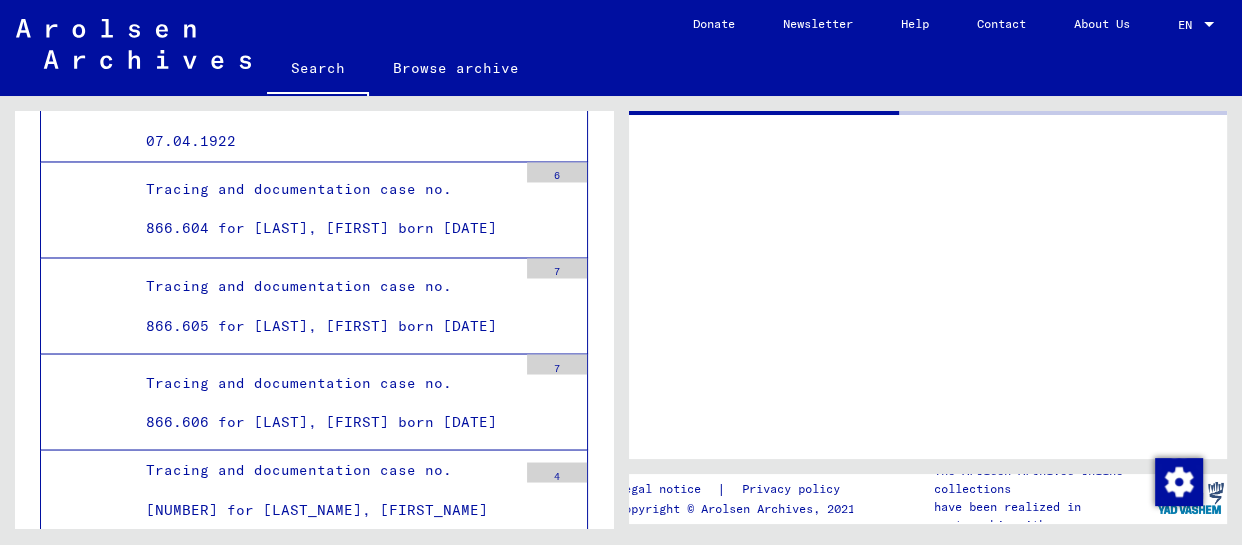 scroll, scrollTop: 10, scrollLeft: 0, axis: vertical 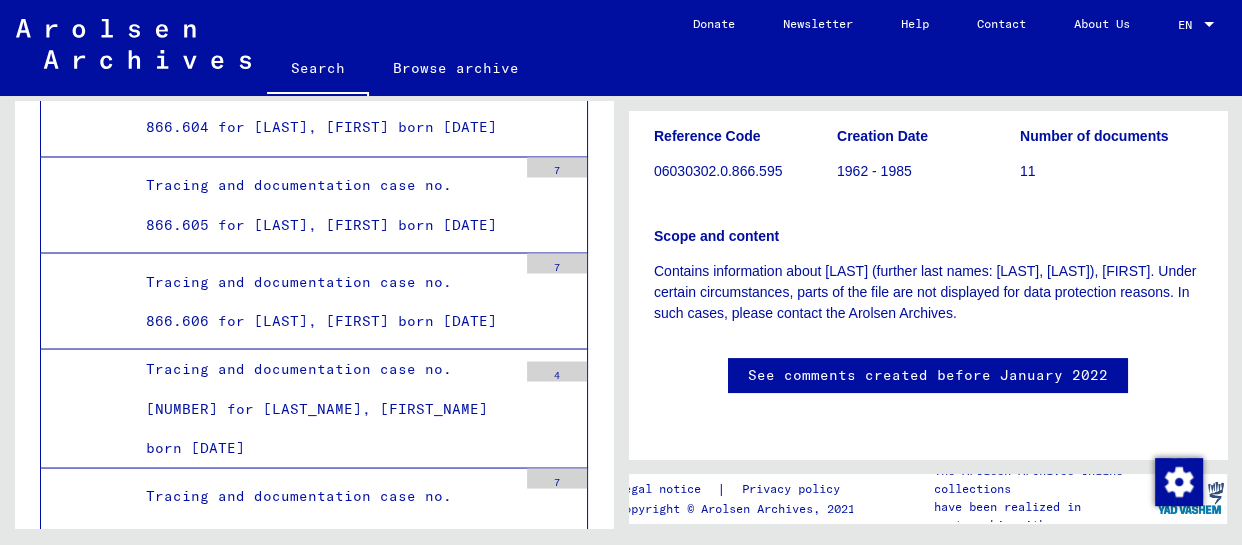 click on "Tracing and documentation case no. 866.596 for [LAST], [FIRST] born [DATE]" at bounding box center [324, -684] 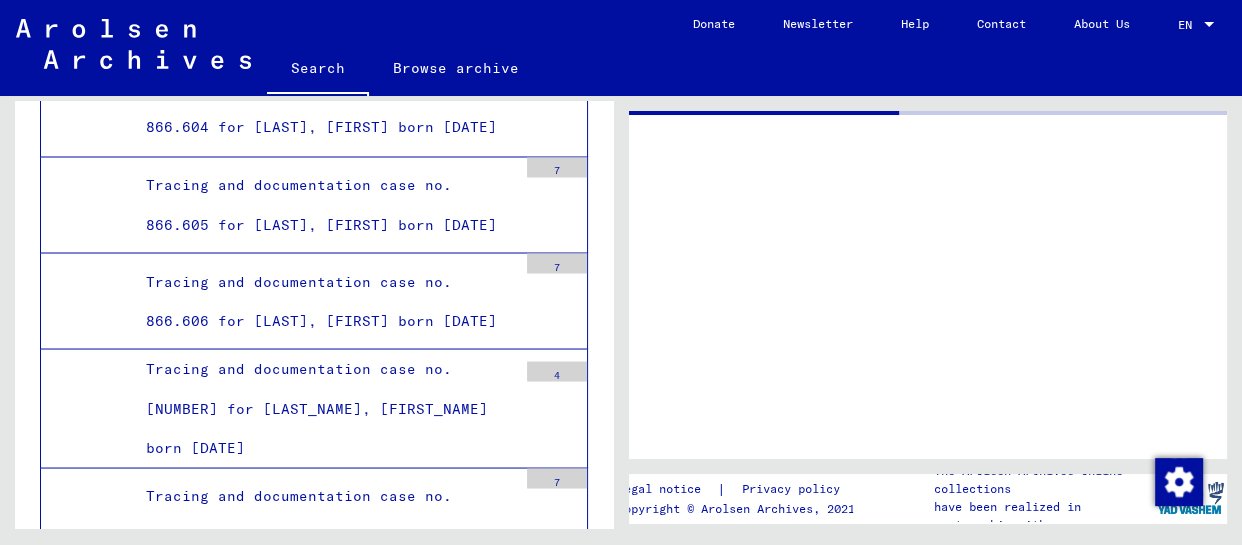 scroll, scrollTop: 14, scrollLeft: 0, axis: vertical 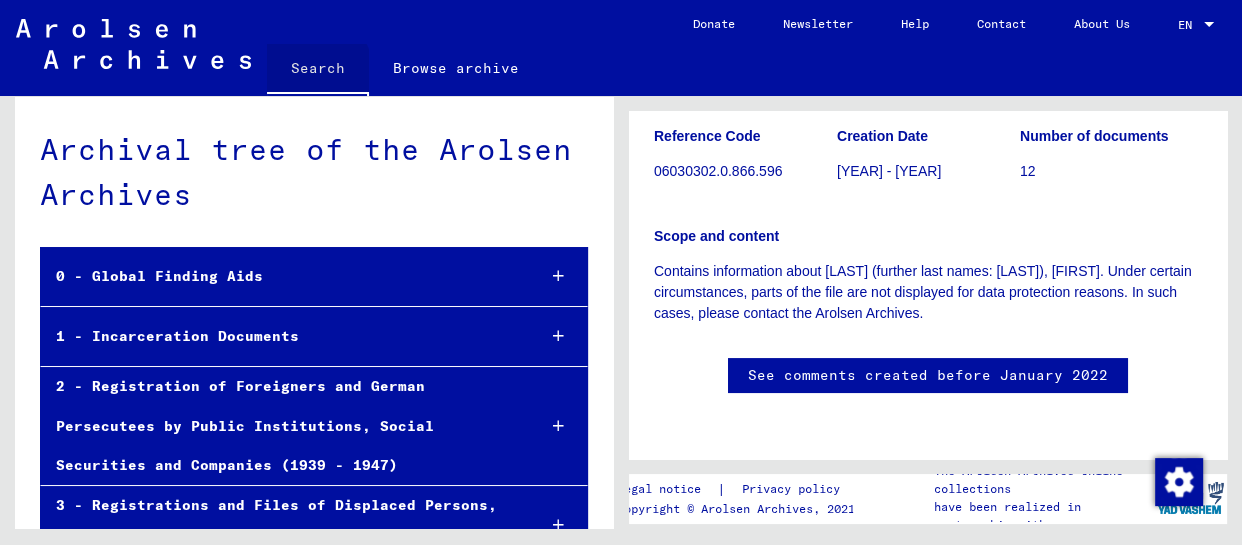 click on "Search" 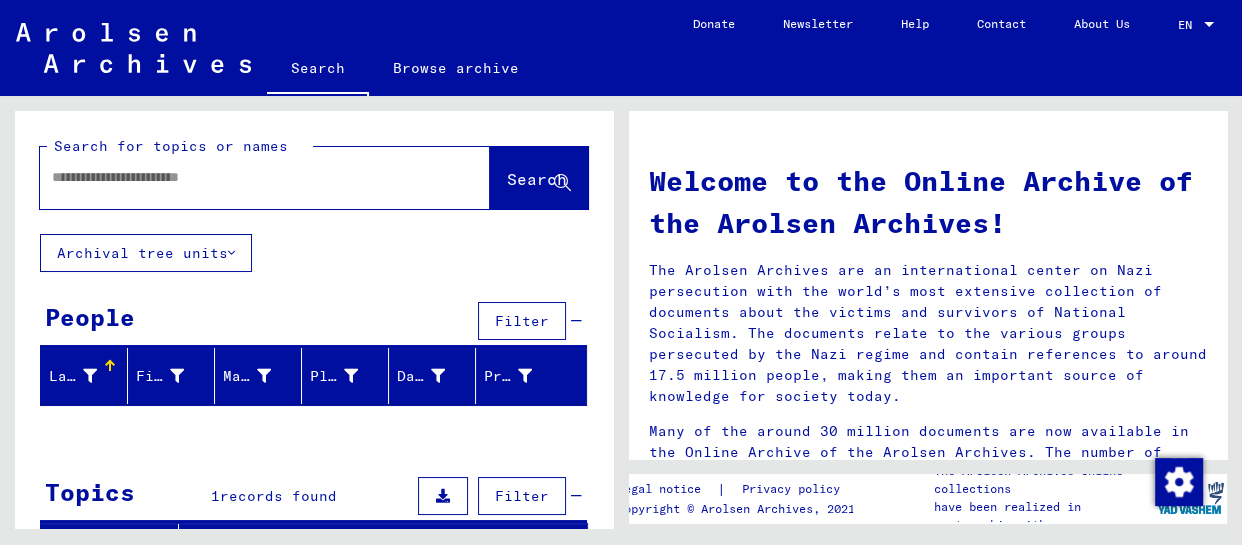 click 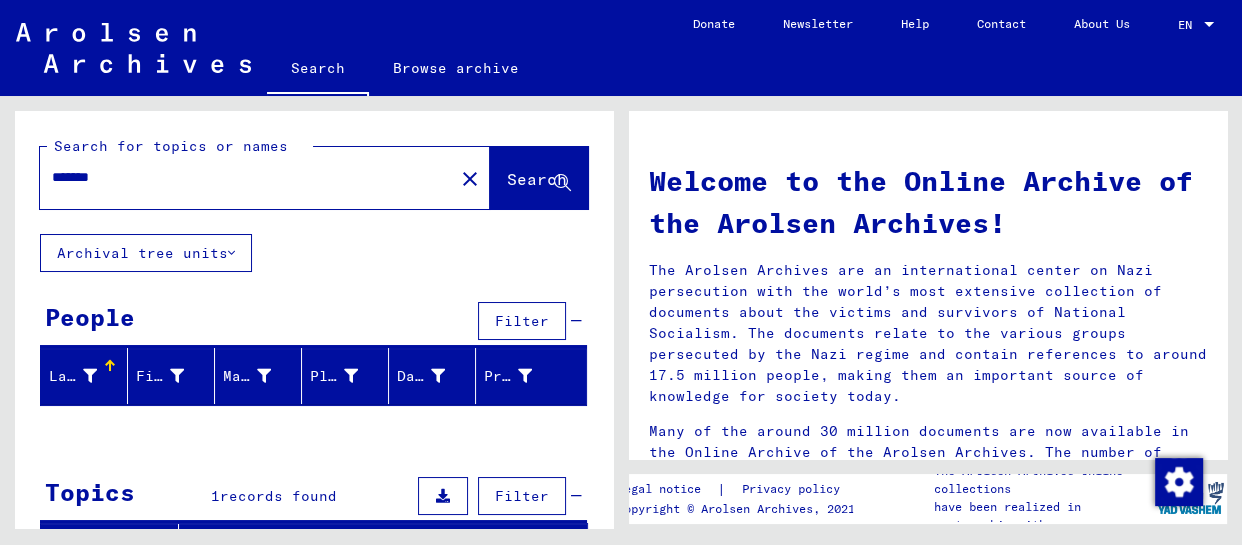 click on "Search" 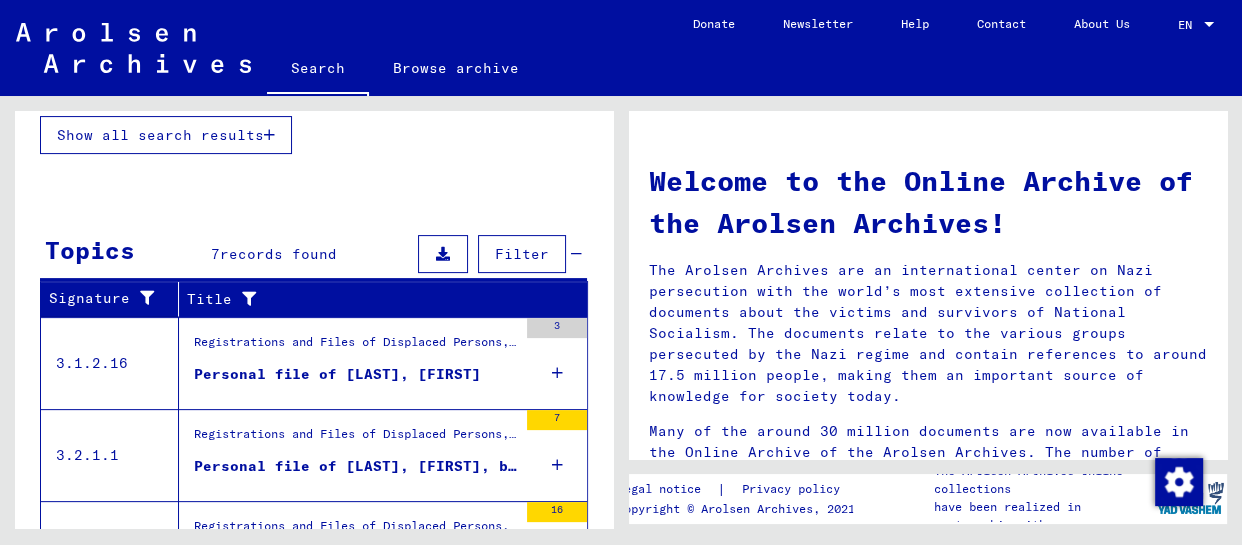 scroll, scrollTop: 757, scrollLeft: 0, axis: vertical 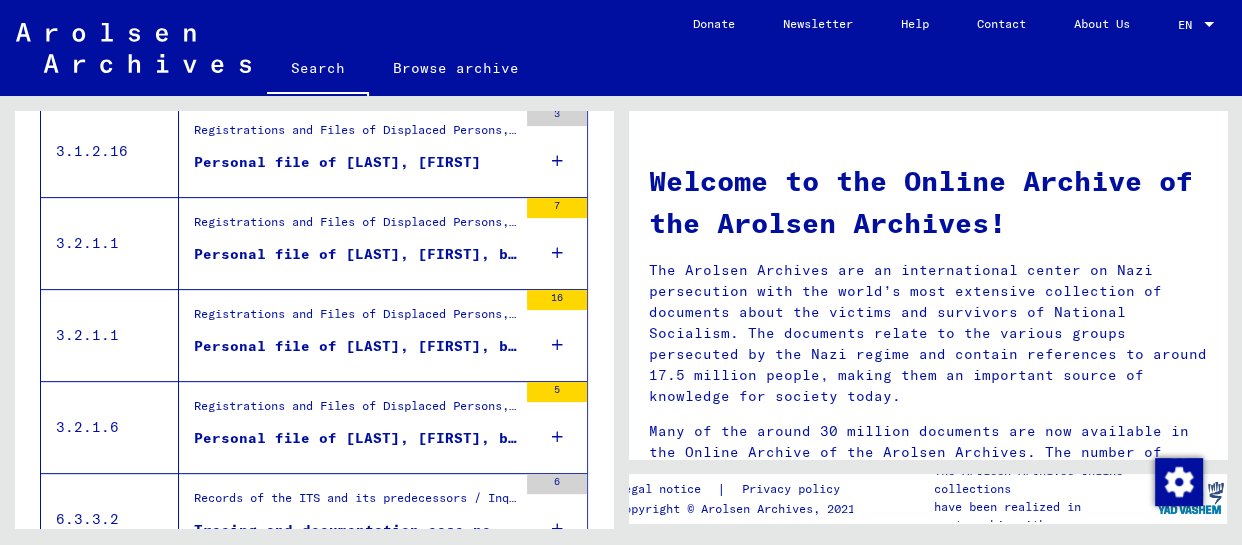 click on "Personal file of [LAST], [FIRST], born on [DATE], born in [CITY] and of further persons" at bounding box center (355, 254) 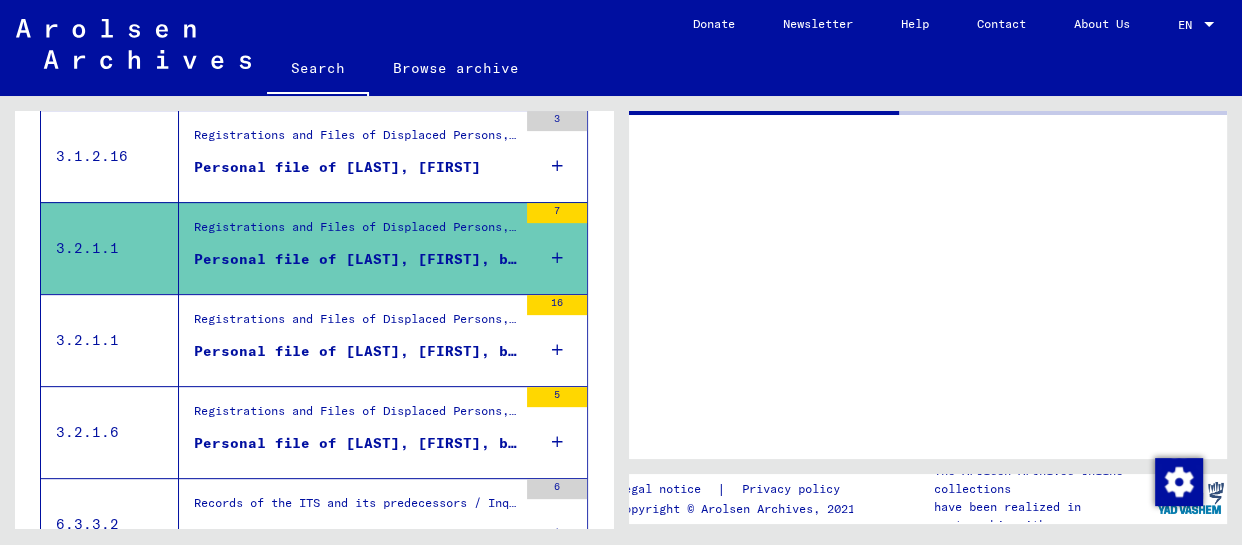 scroll, scrollTop: 397, scrollLeft: 0, axis: vertical 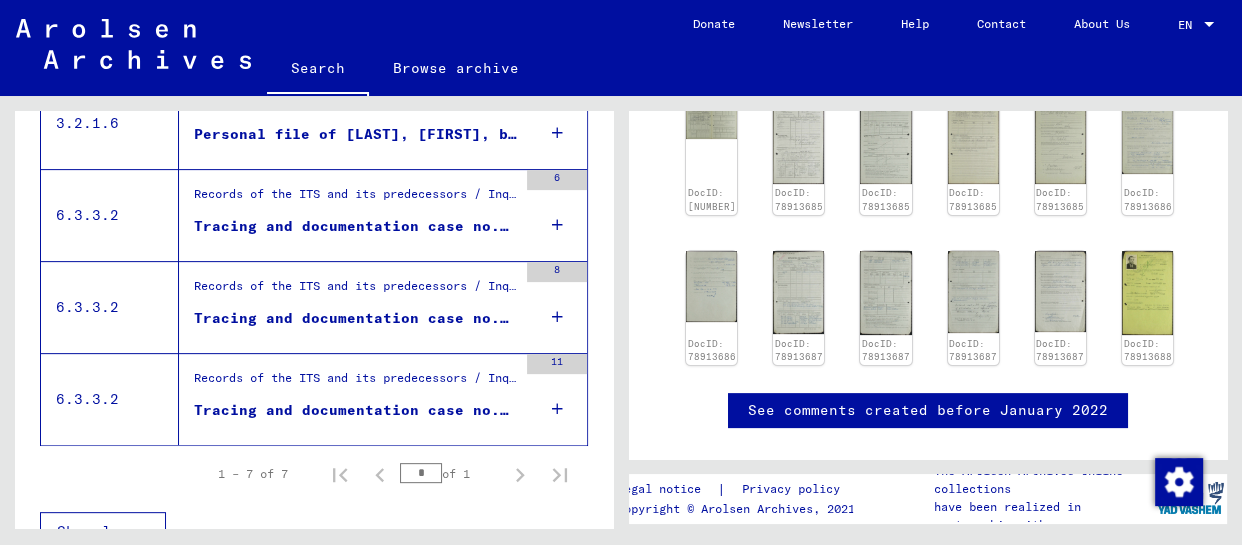 click on "Records of the ITS and its predecessors / Inquiry processing / ITS case files as of 1947 / Repository of T/D cases / Tracing and documentation cases with (T/D) numbers between 750.000 and 999.999 / Tracing and documentation cases with (T/D) numbers between 866.500 and 866.999" at bounding box center (355, 383) 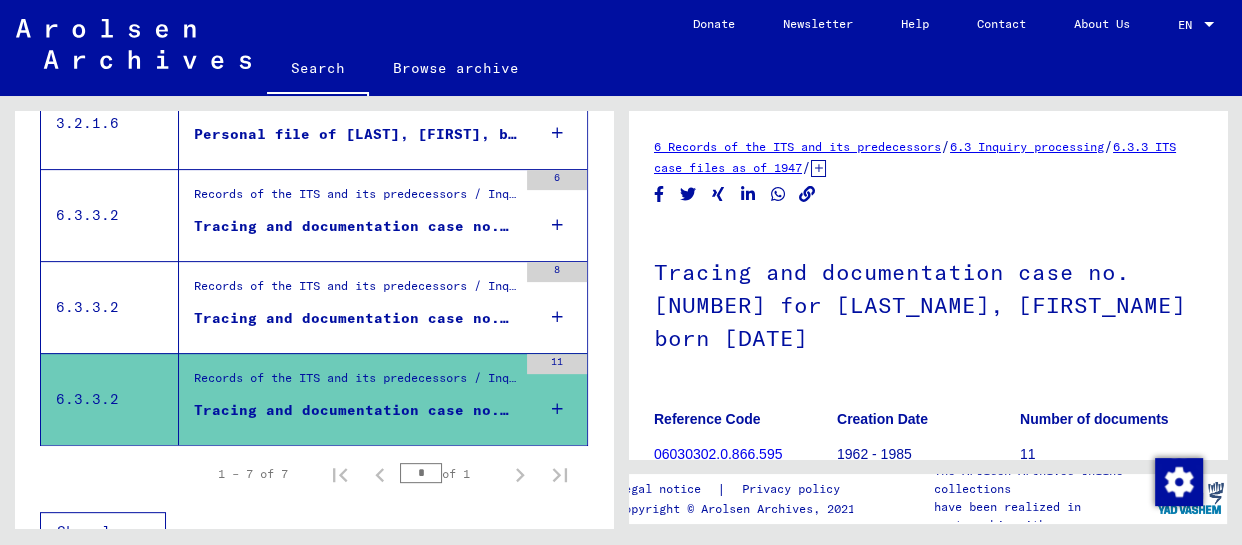 scroll, scrollTop: 0, scrollLeft: 0, axis: both 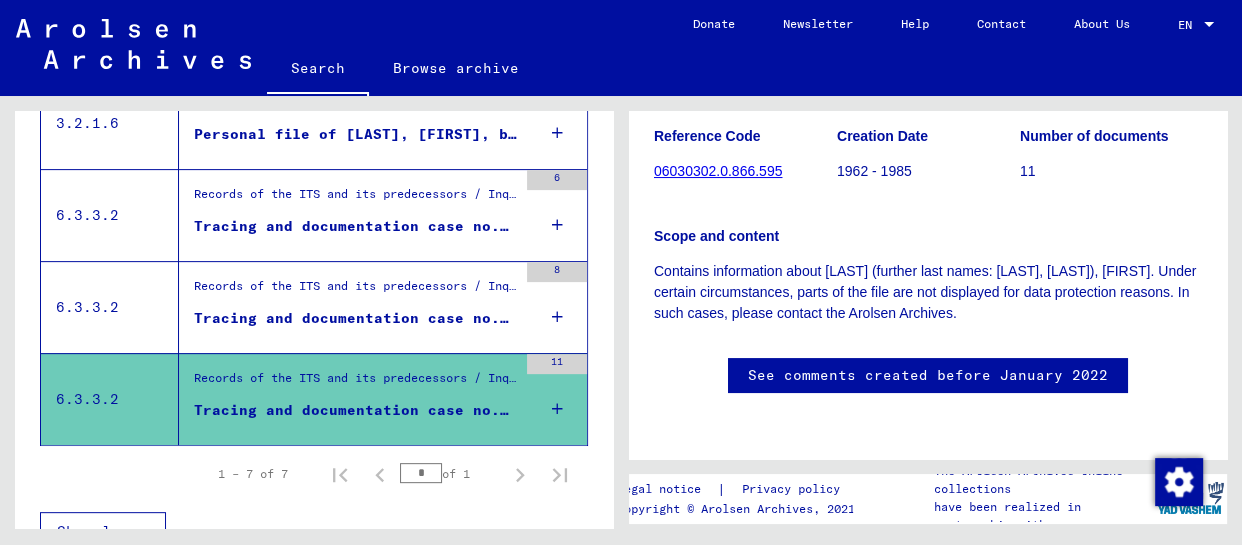 click on "Tracing and documentation case no. [NUMBER] for [LAST_NAME], [FIRST_NAME] born [DATE]" at bounding box center [355, 318] 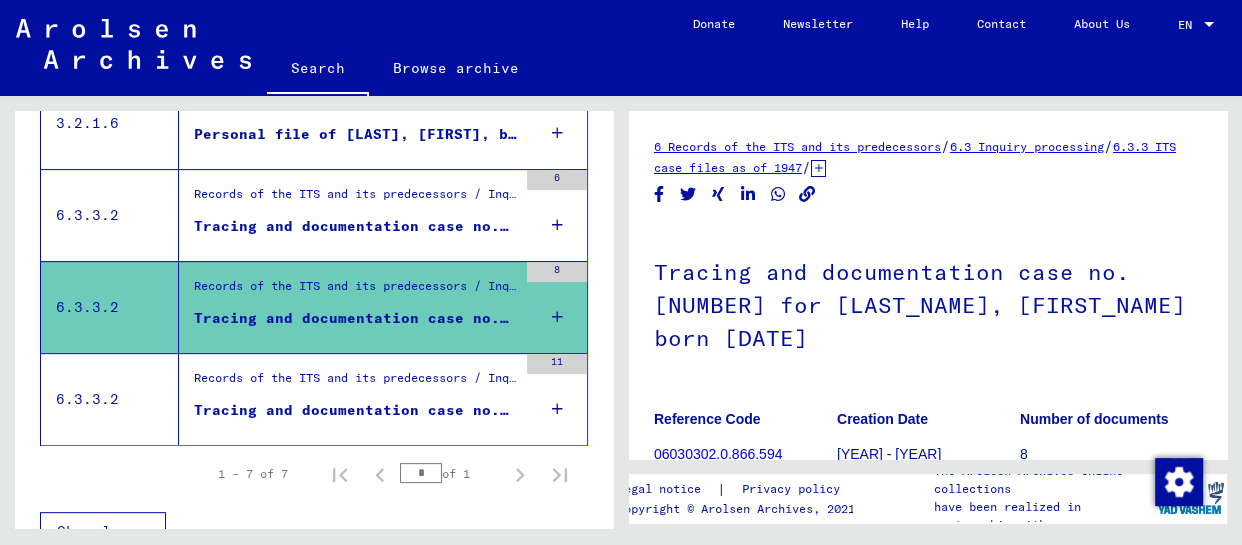 scroll, scrollTop: 181, scrollLeft: 0, axis: vertical 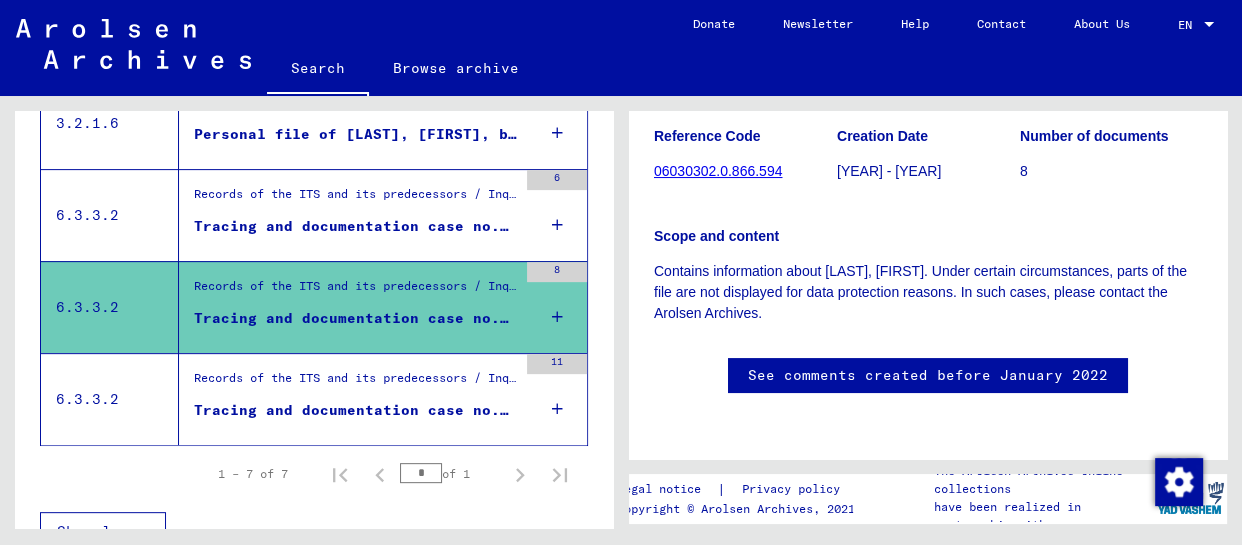 click on "Records of the ITS and its predecessors / Inquiry processing / ITS case files as of 1947 / Repository of T/D cases / Tracing and documentation cases with (T/D) numbers between 500.000 and 749.999 / Tracing and documentation cases with (T/D) numbers between 566.500 and 566.999" at bounding box center (355, 199) 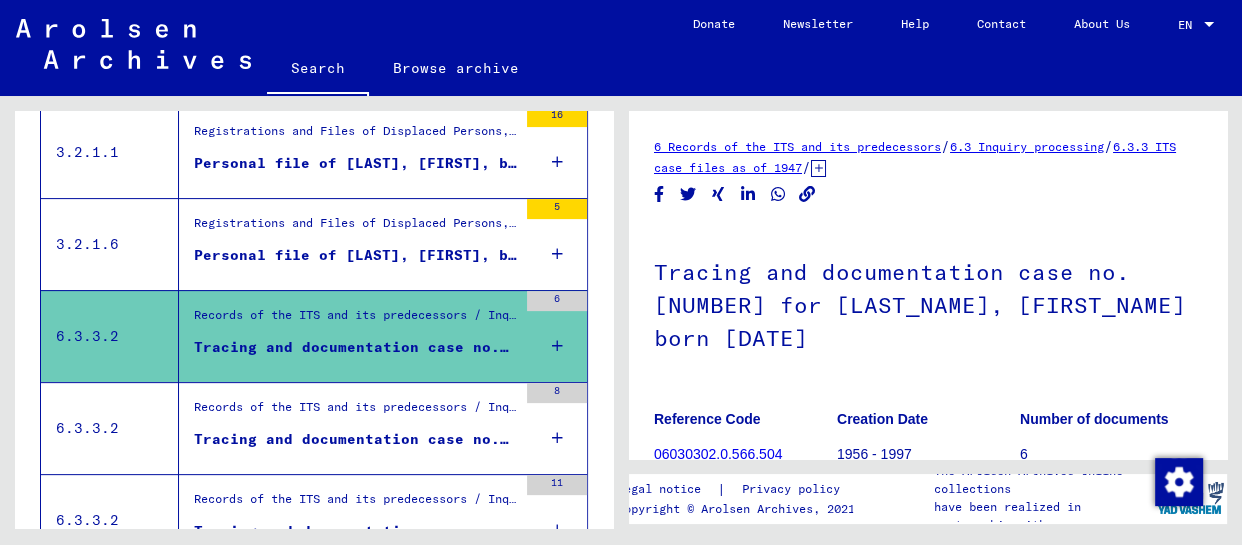 click on "Registrations and Files of Displaced Persons, Children and Missing Persons / Relief Programs of Various Organizations / IRO “Care and Maintenance” Program / CM/1 Files originating in England / CM/1 Forms and accompanying documents from DPs in England / Files with names from AARISTE" at bounding box center (355, 228) 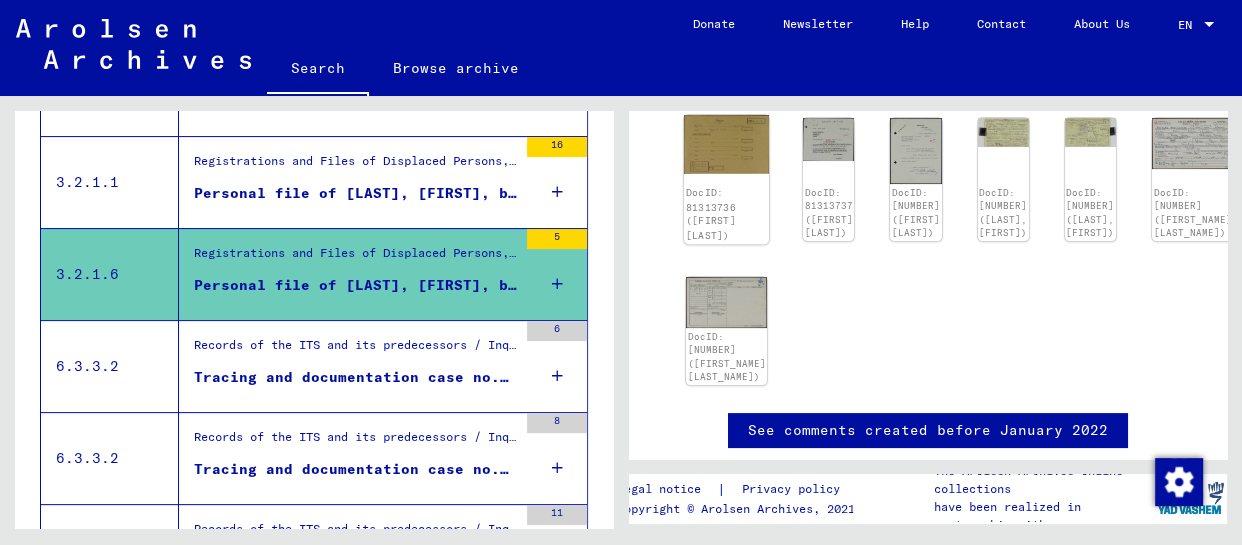 click 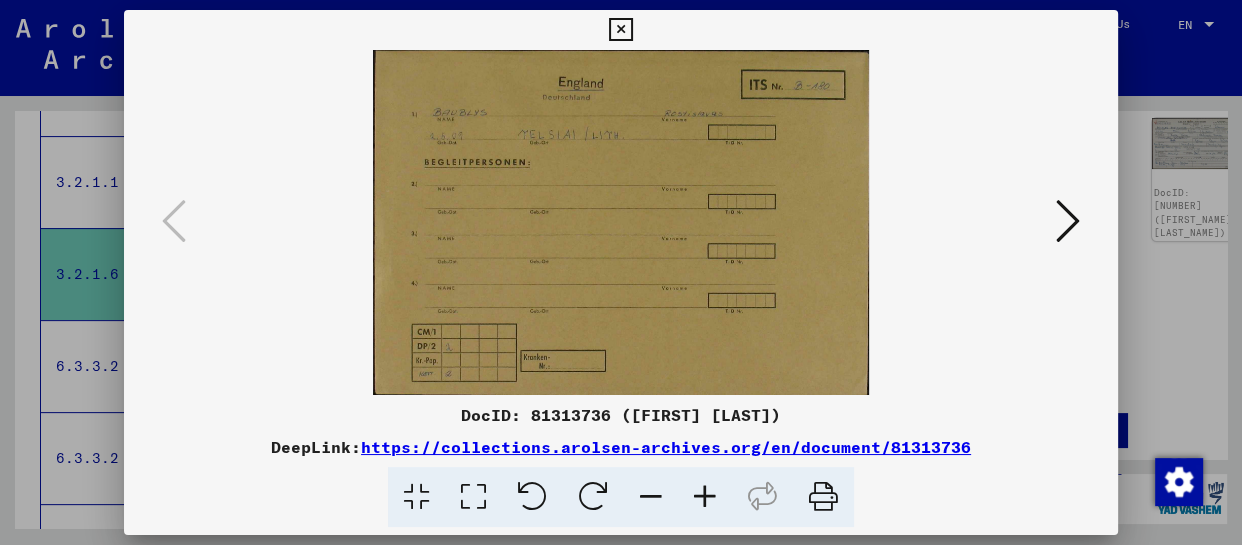 click at bounding box center [621, 222] 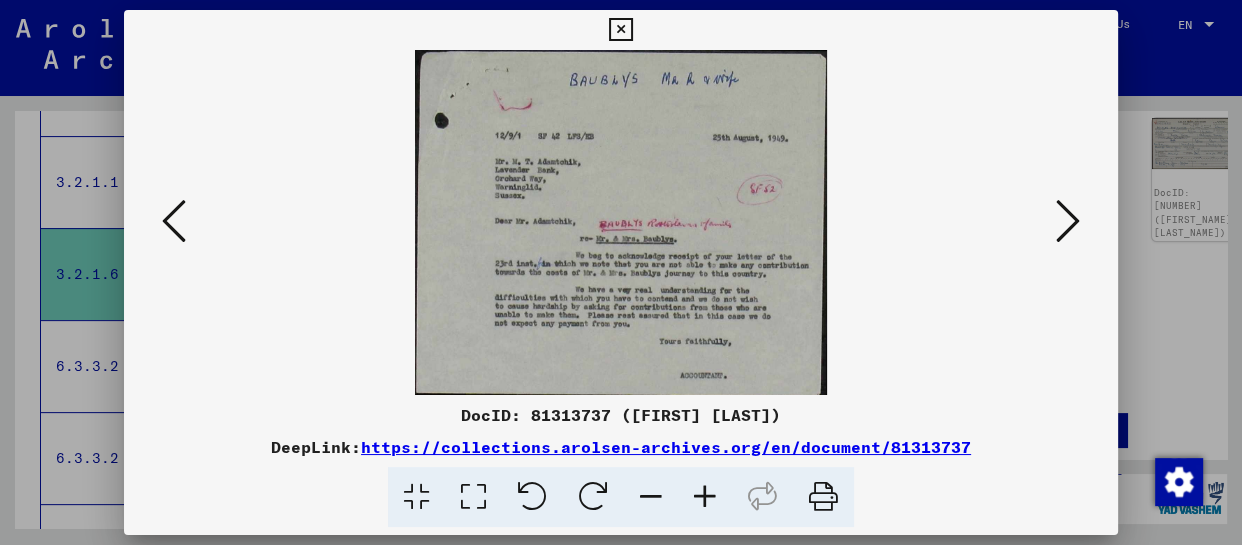 click at bounding box center (1068, 221) 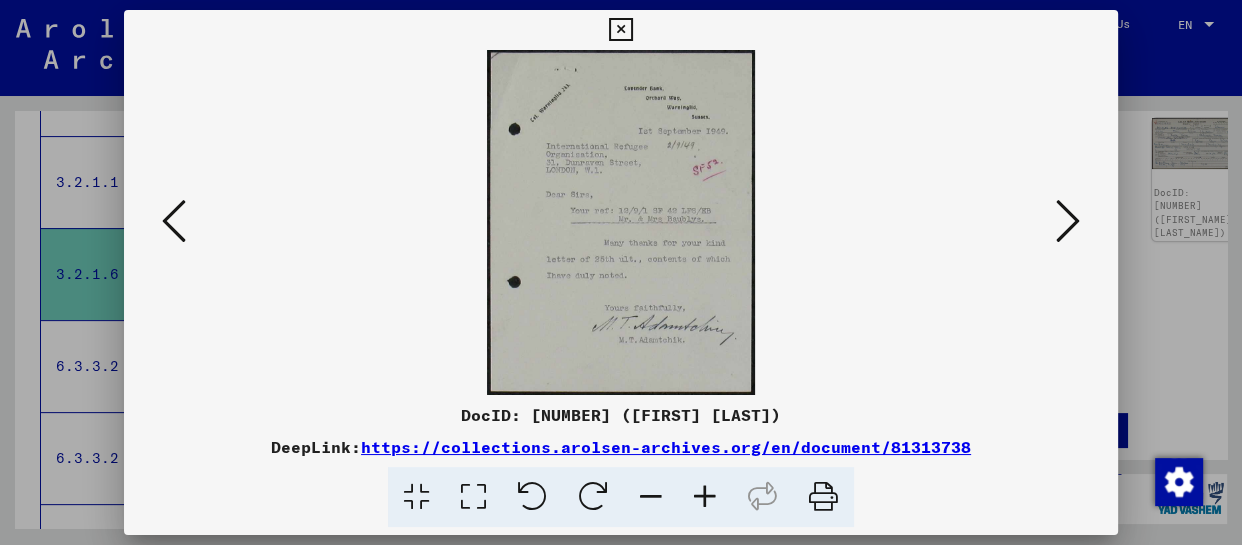 click at bounding box center [1068, 221] 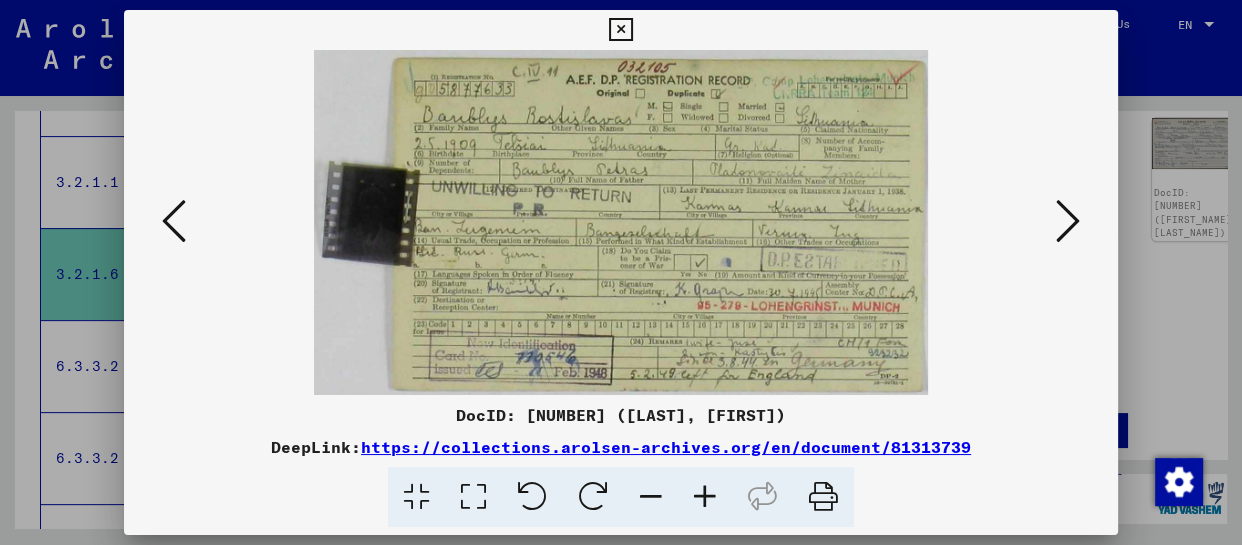 click at bounding box center [1068, 221] 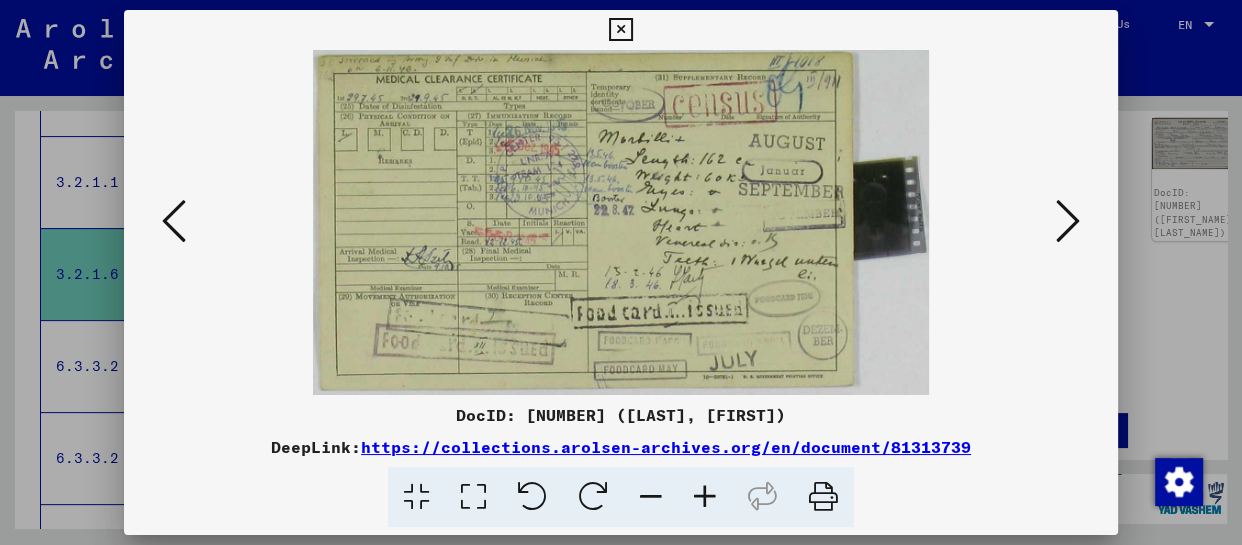 click at bounding box center (1068, 221) 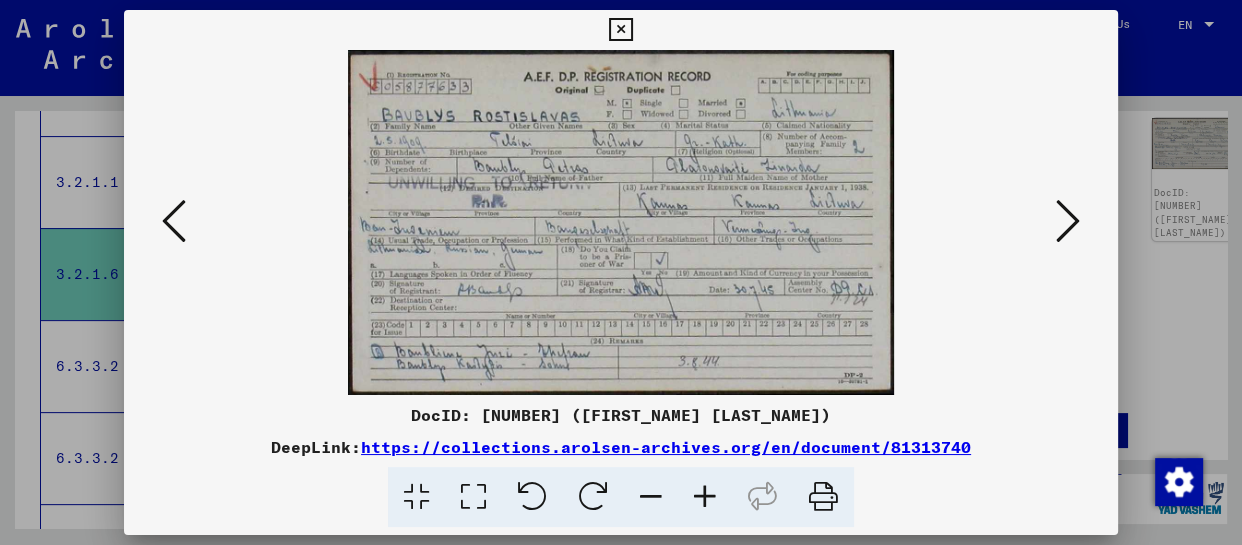 click at bounding box center (620, 30) 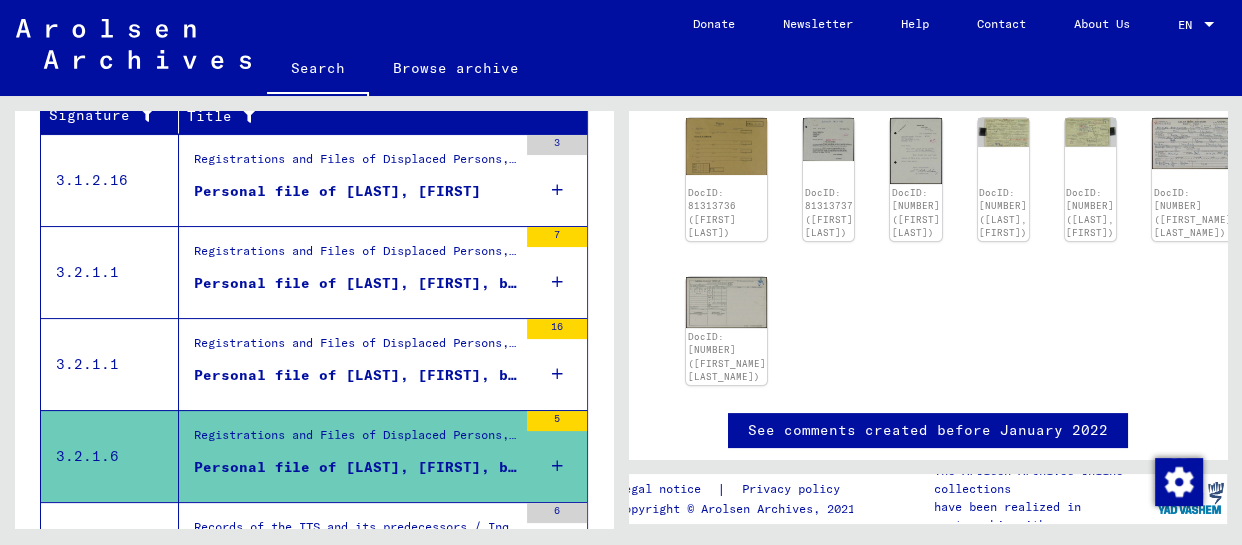 click on "Registrations and Files of Displaced Persons, Children and Missing Persons / Relief Programs of Various Organizations / IRO “Care and Maintenance” Program / CM/1 Files originating in Germany / CM/1 files from Germany, A-Z / Files with names from BATIUK" at bounding box center (355, 348) 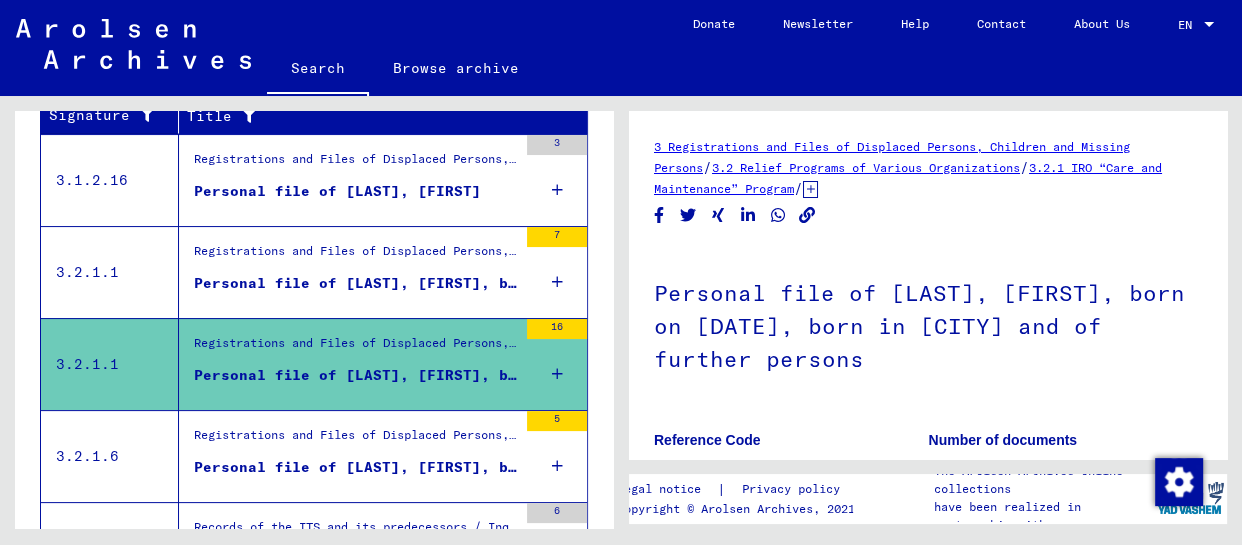 click on "Personal file of [LAST], [FIRST], born on [DATE], born in [CITY] and of further persons" at bounding box center (355, 283) 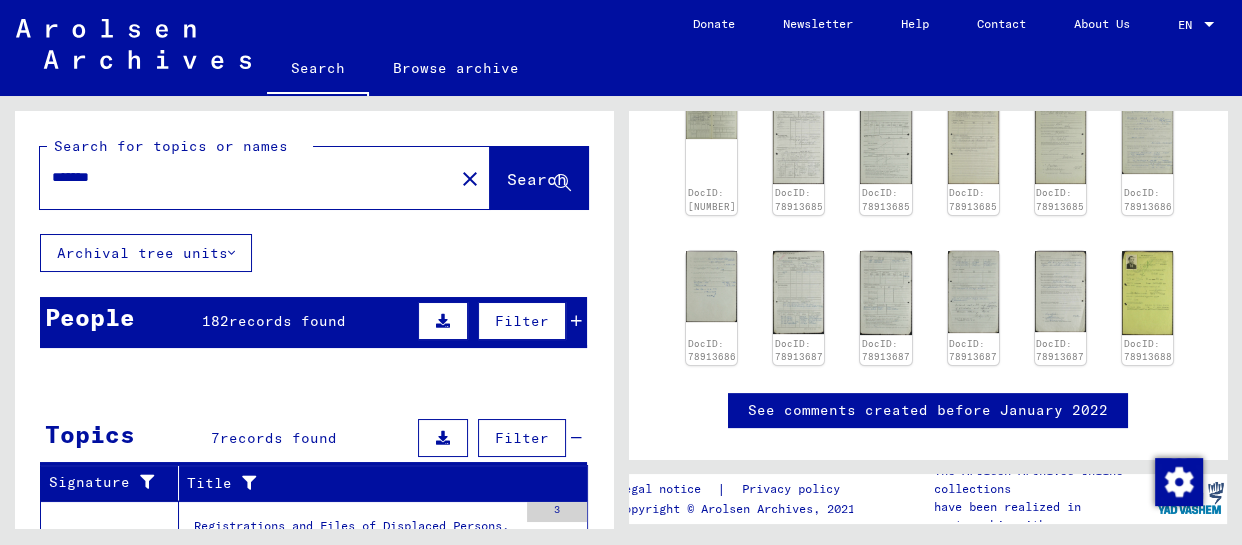 click on "*******" at bounding box center [247, 177] 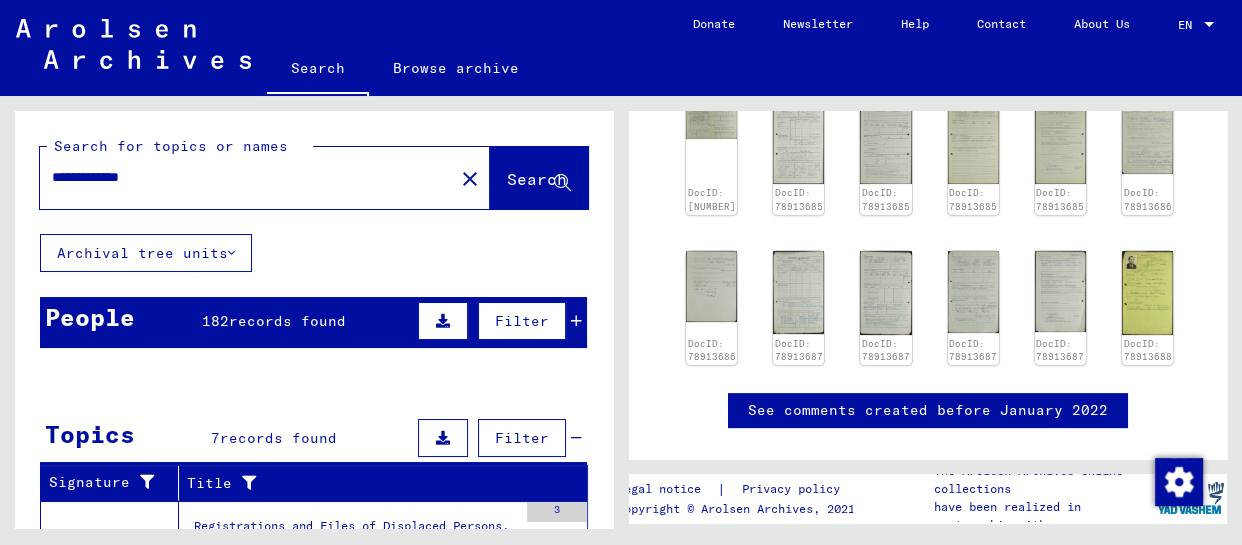 click on "Search" 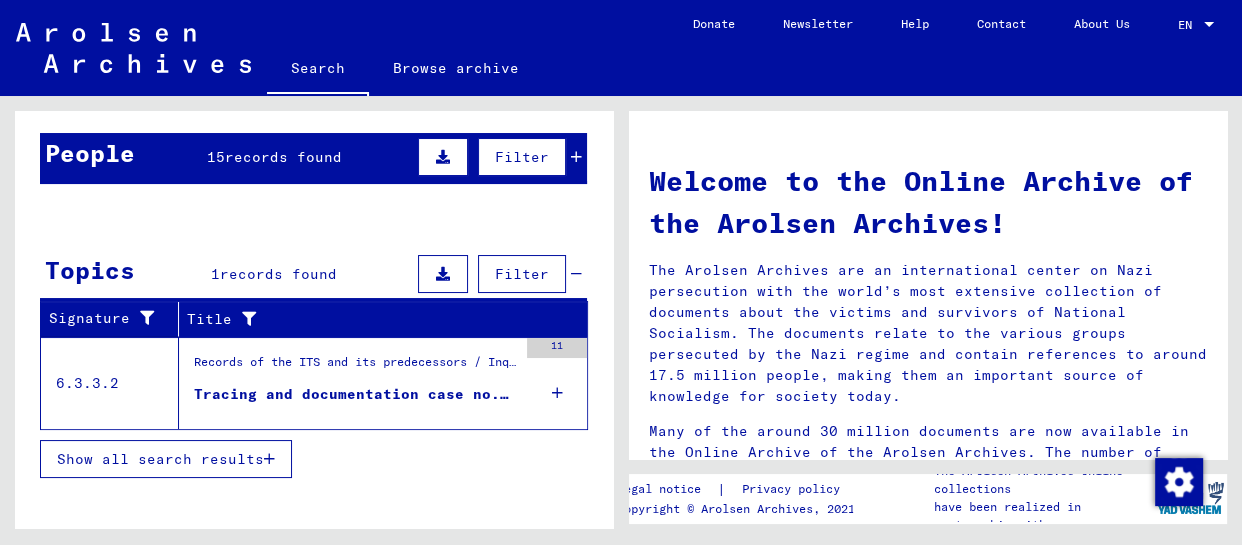 click on "Tracing and documentation case no. [NUMBER] for [LAST_NAME], [FIRST_NAME] born [DATE]" at bounding box center (355, 394) 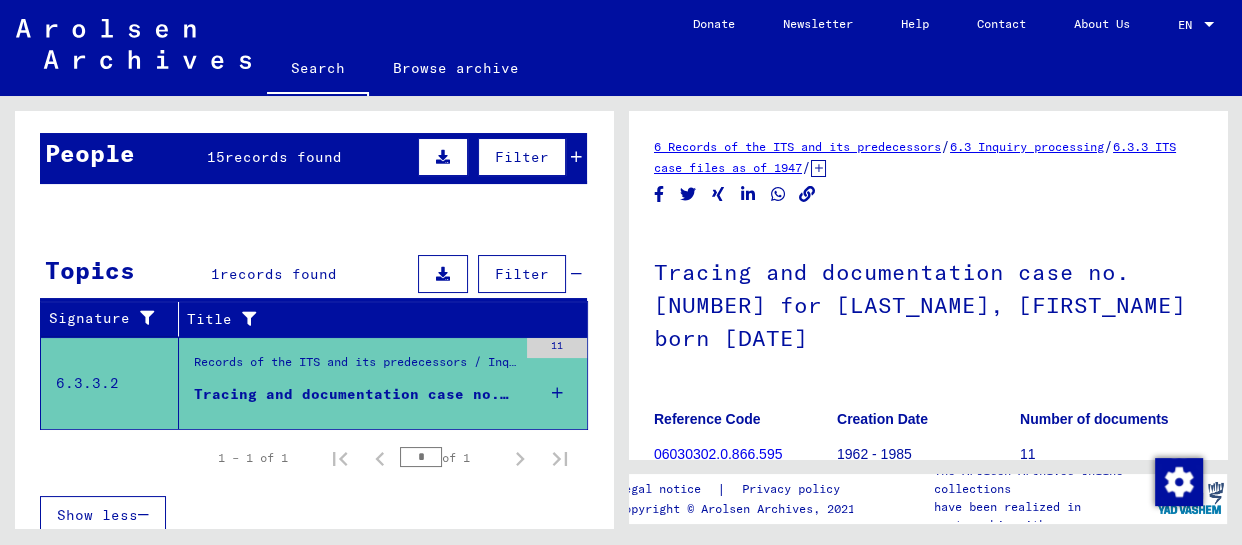 scroll, scrollTop: 0, scrollLeft: 0, axis: both 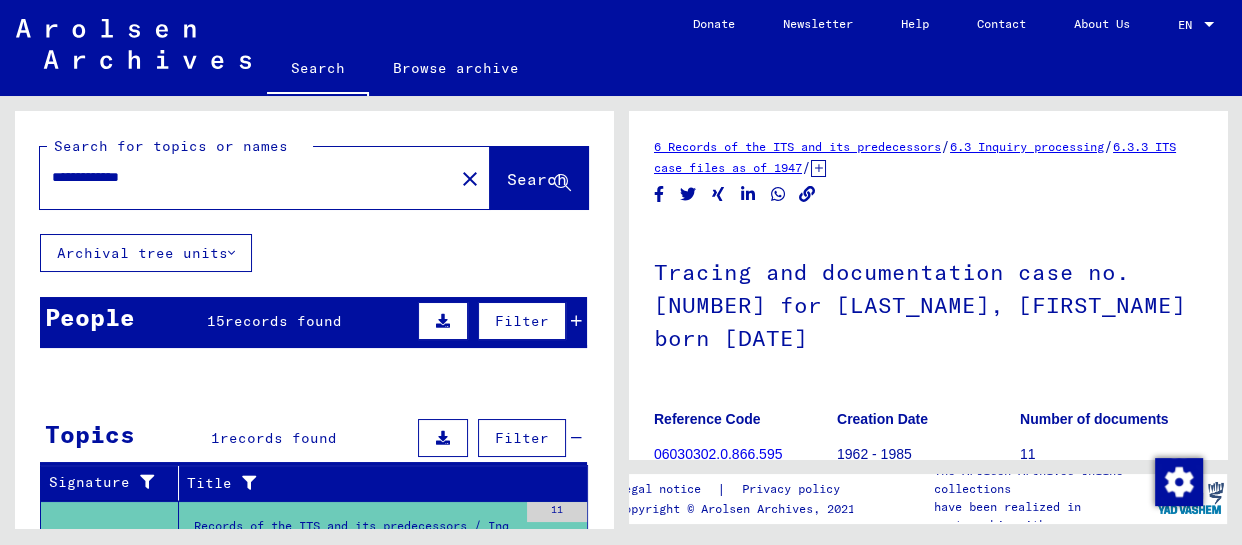 click on "**********" at bounding box center (247, 177) 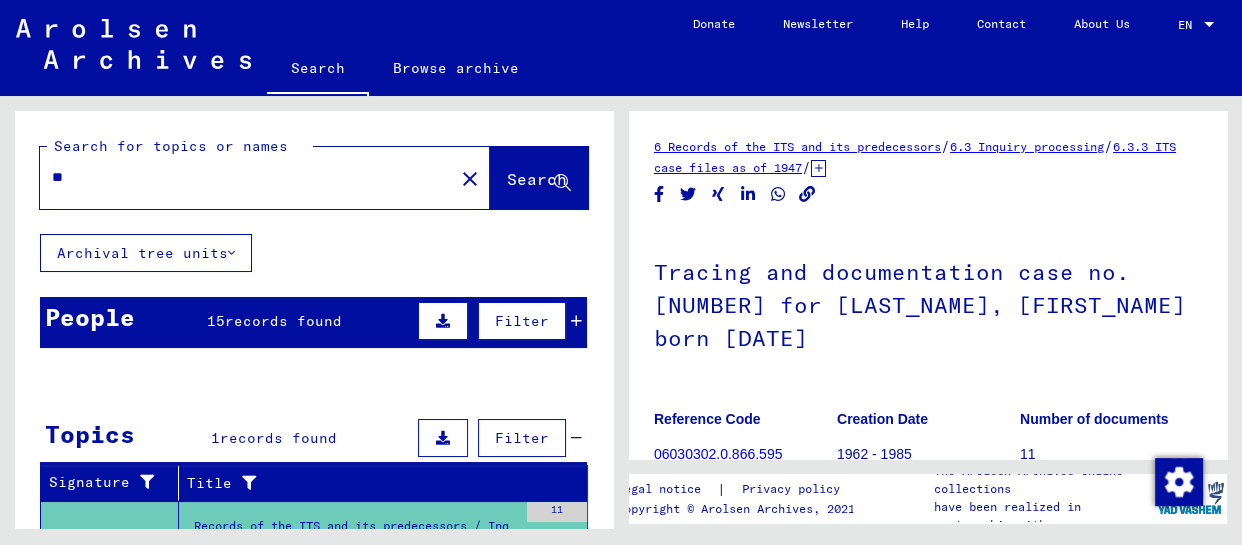 type on "*" 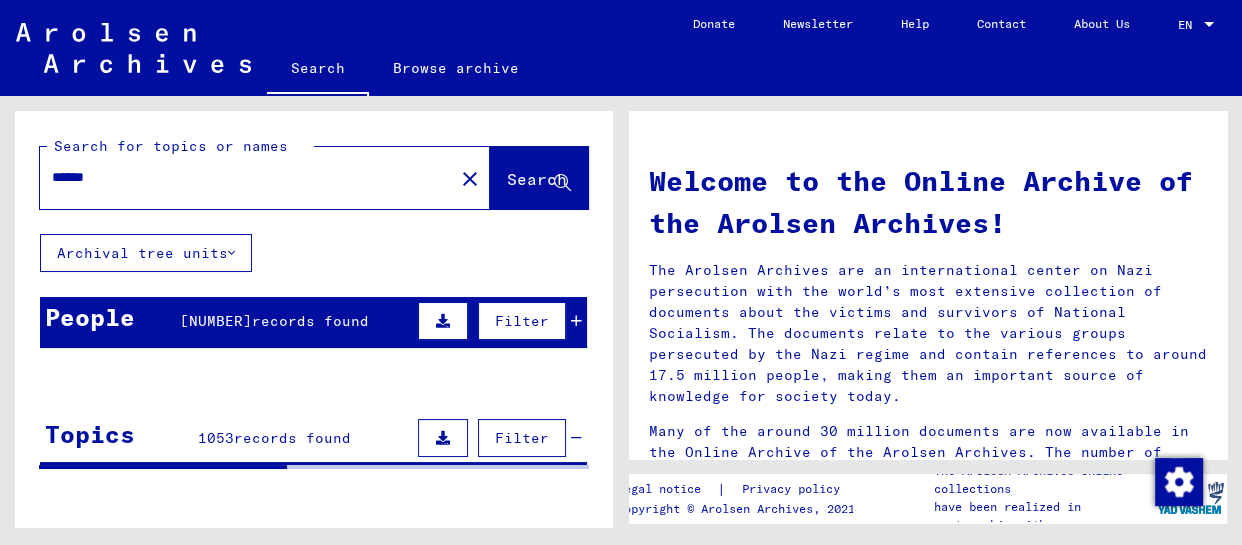 scroll, scrollTop: 90, scrollLeft: 0, axis: vertical 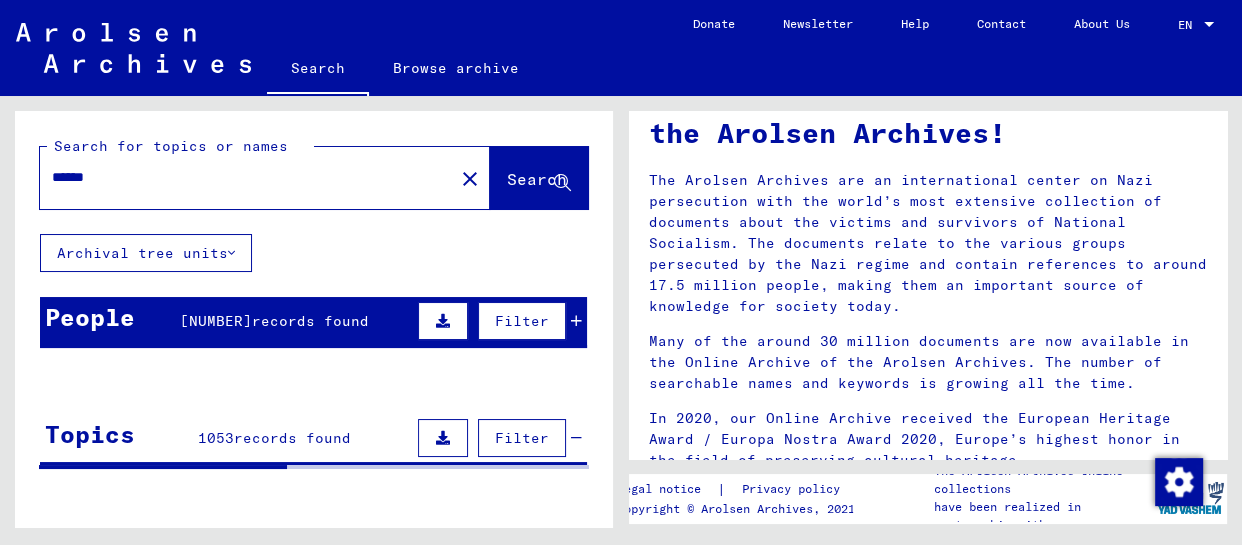 click on "******" at bounding box center [241, 177] 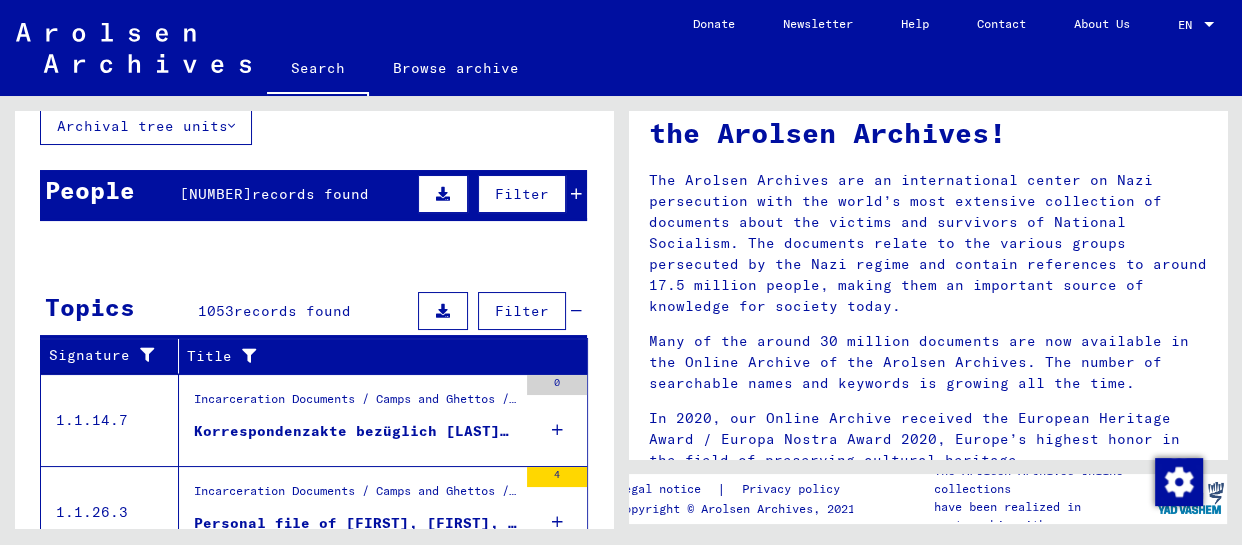scroll, scrollTop: 0, scrollLeft: 0, axis: both 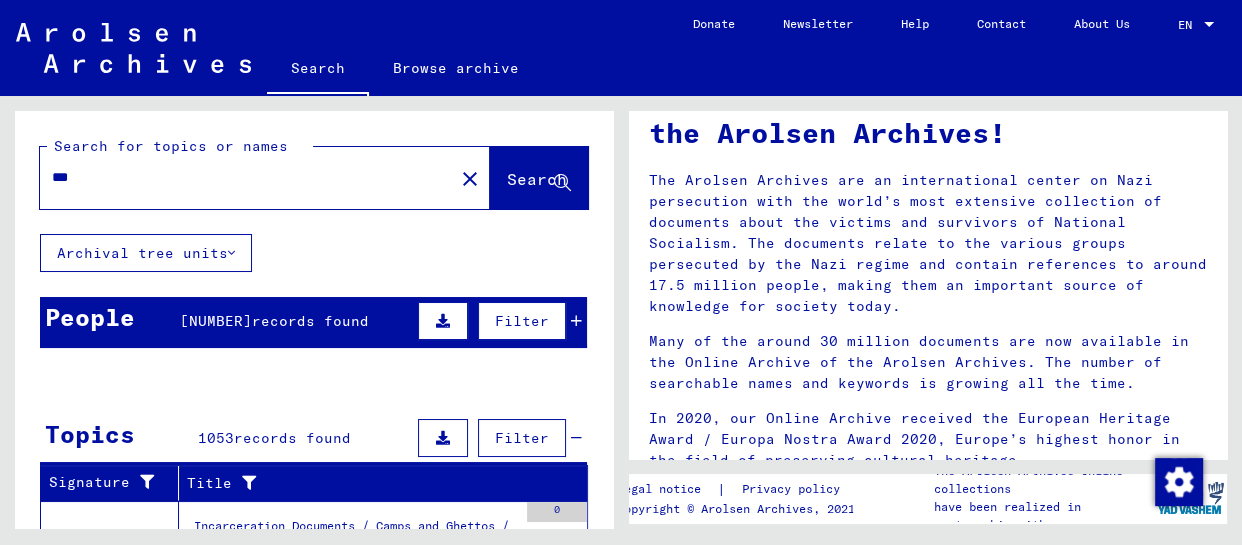 drag, startPoint x: 123, startPoint y: 176, endPoint x: 19, endPoint y: 162, distance: 104.93808 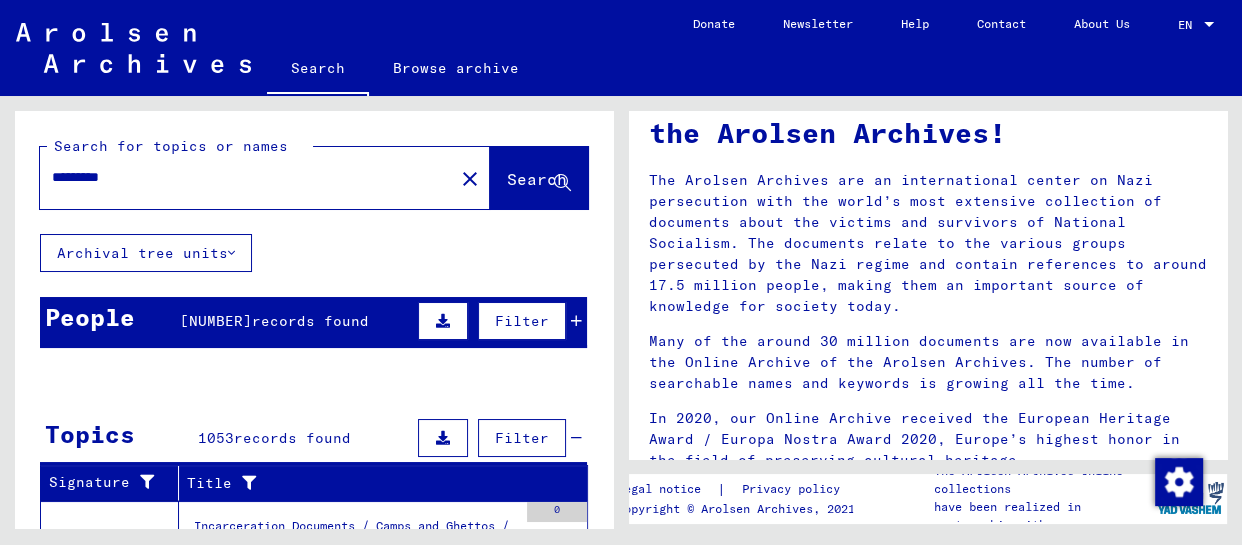 type on "*********" 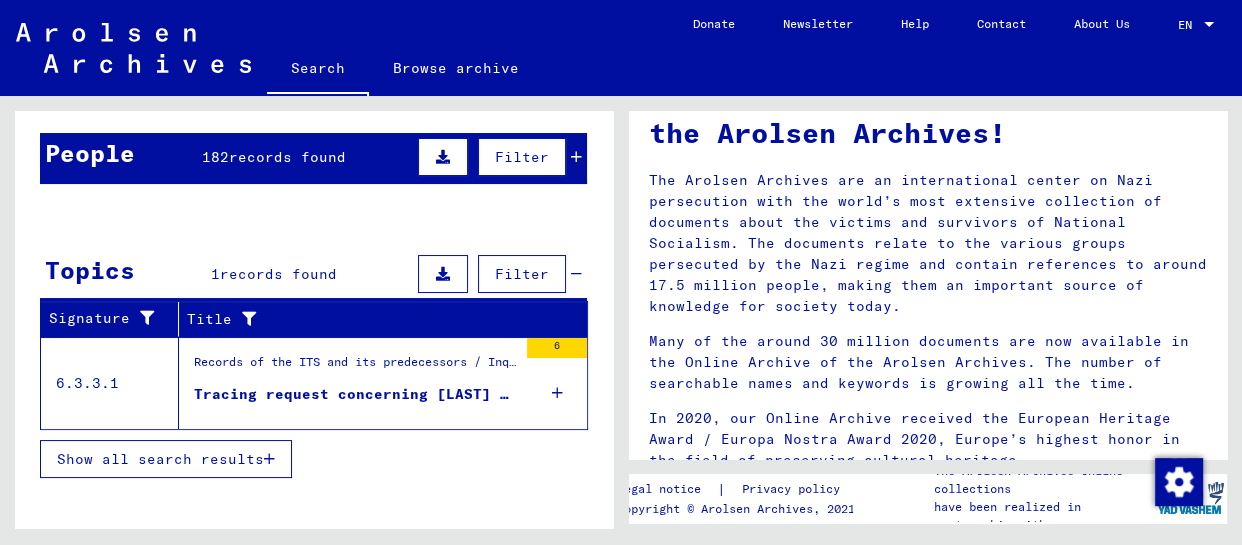 scroll, scrollTop: 0, scrollLeft: 0, axis: both 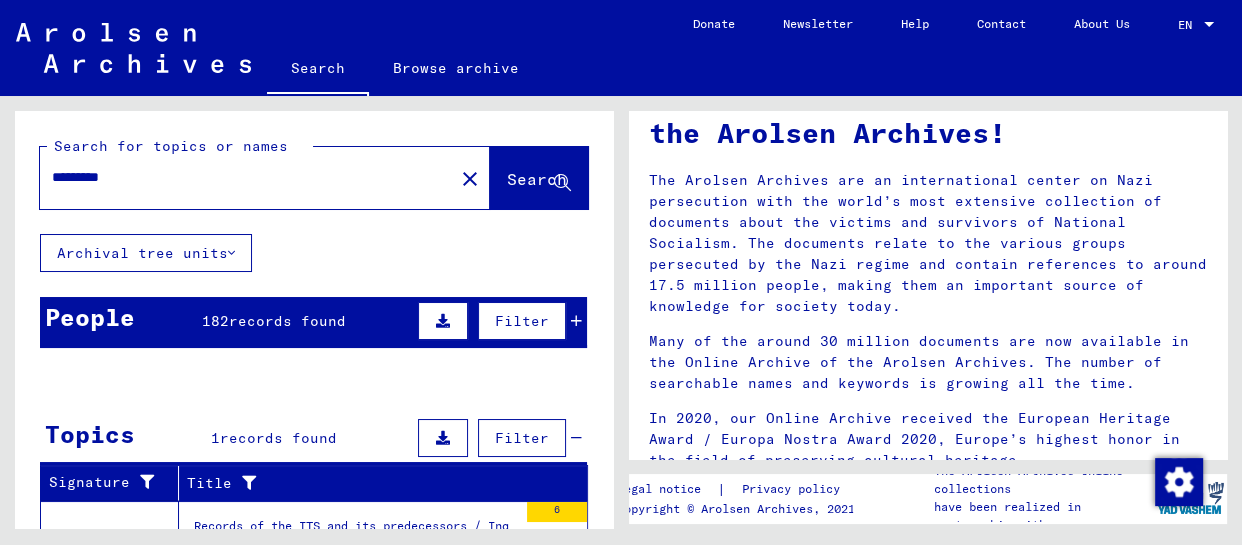 click on "Archival tree units" 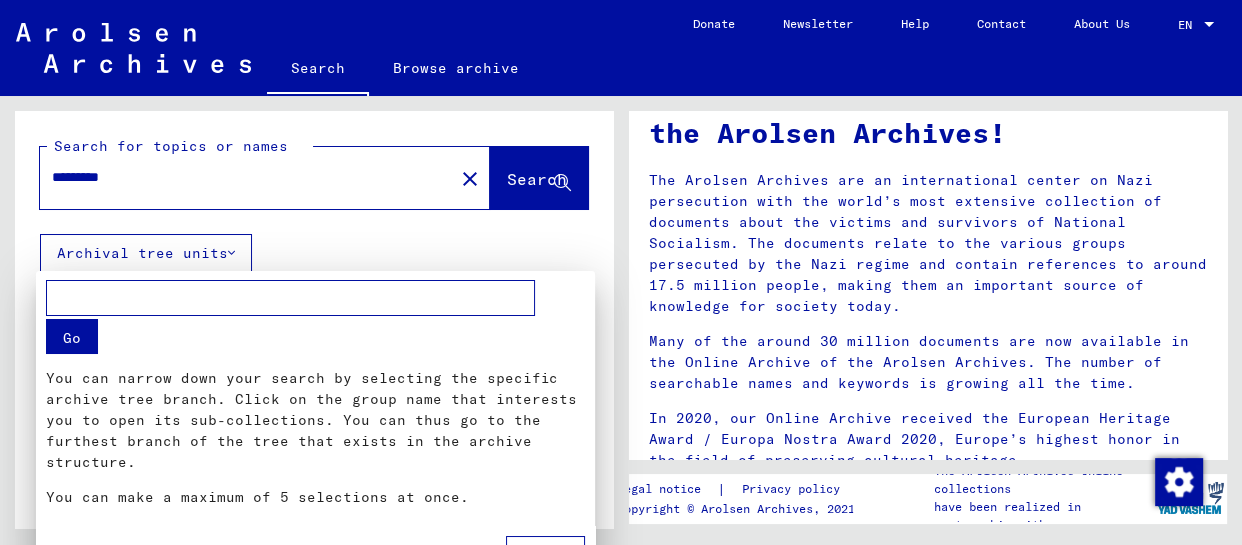 scroll, scrollTop: 2, scrollLeft: 0, axis: vertical 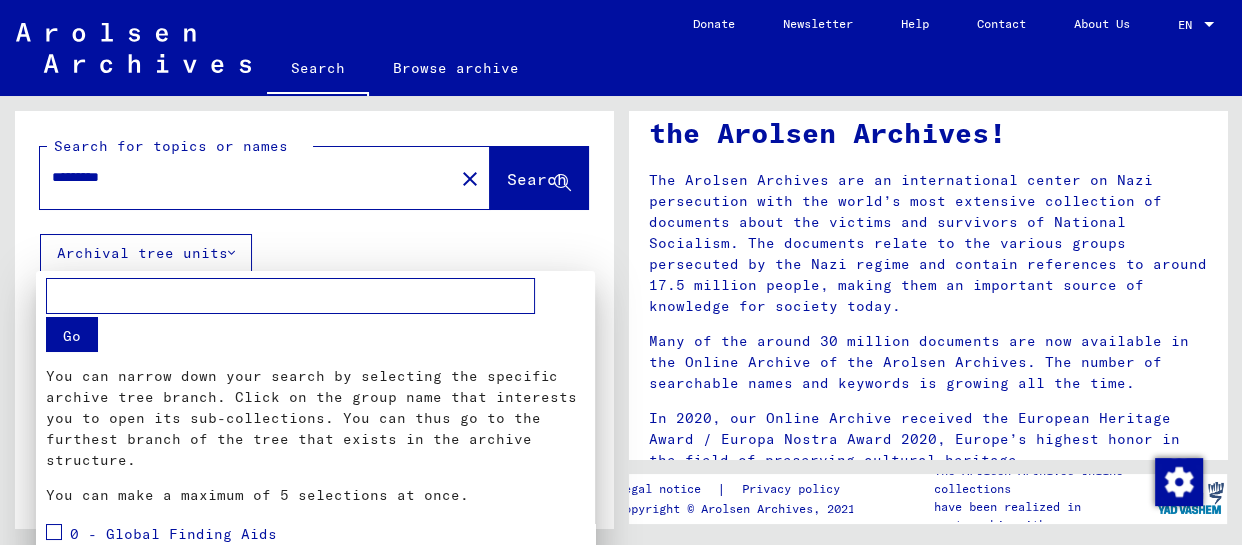 click at bounding box center (621, 272) 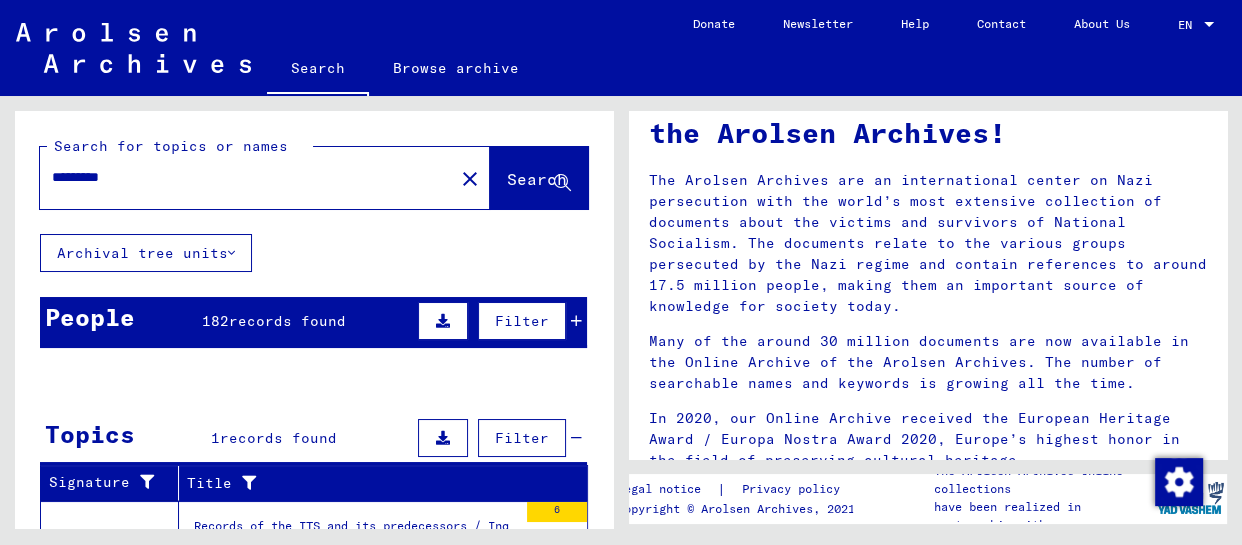 click on "*********" 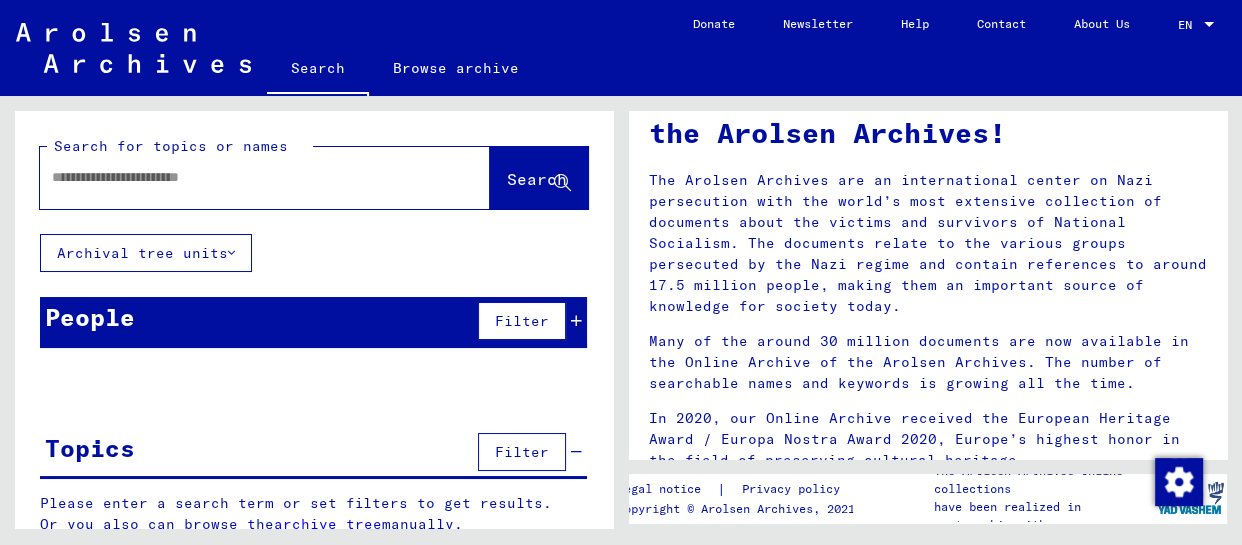 click 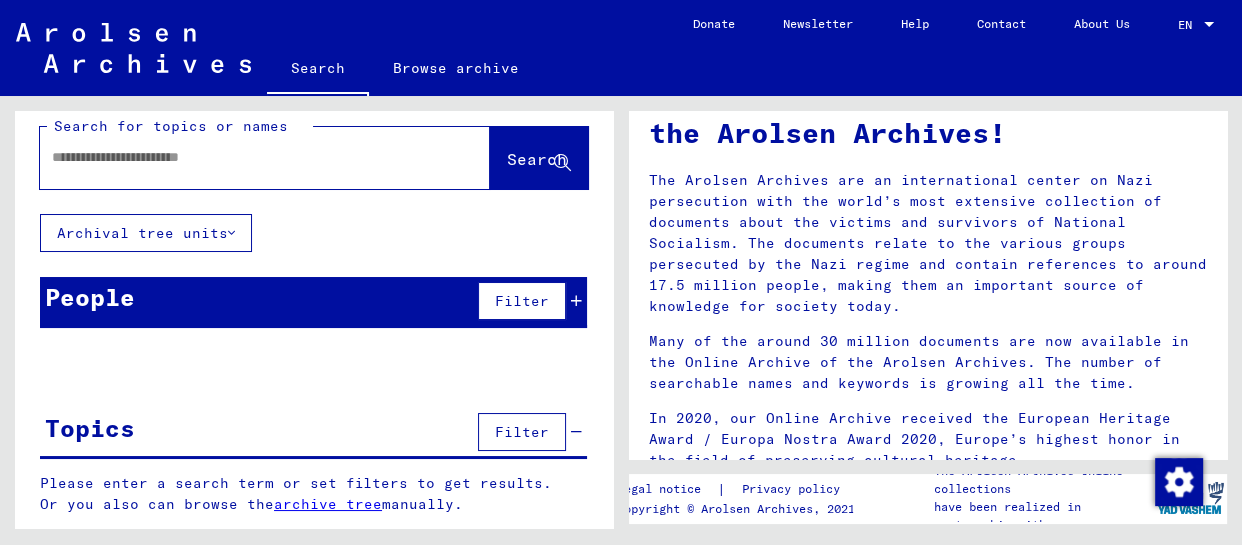 scroll, scrollTop: 0, scrollLeft: 0, axis: both 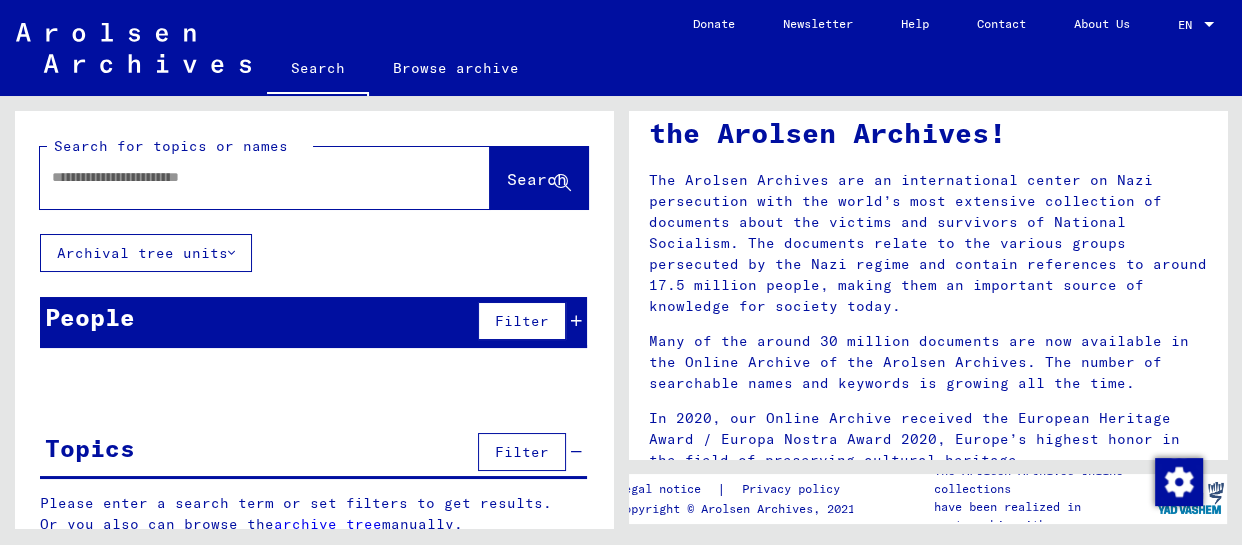 click at bounding box center (241, 177) 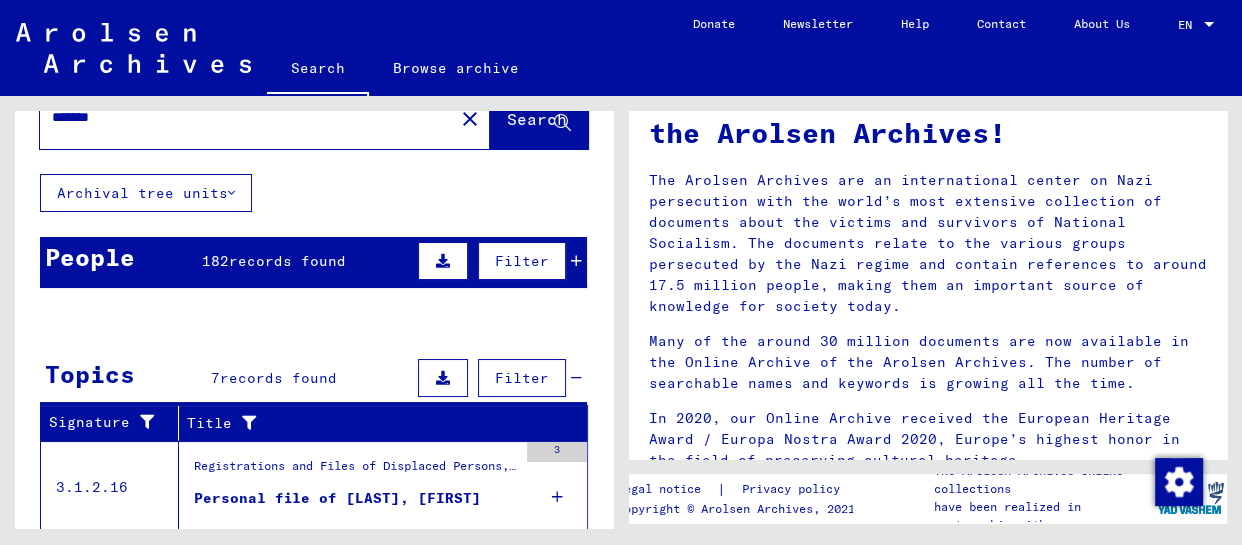 scroll, scrollTop: 30, scrollLeft: 0, axis: vertical 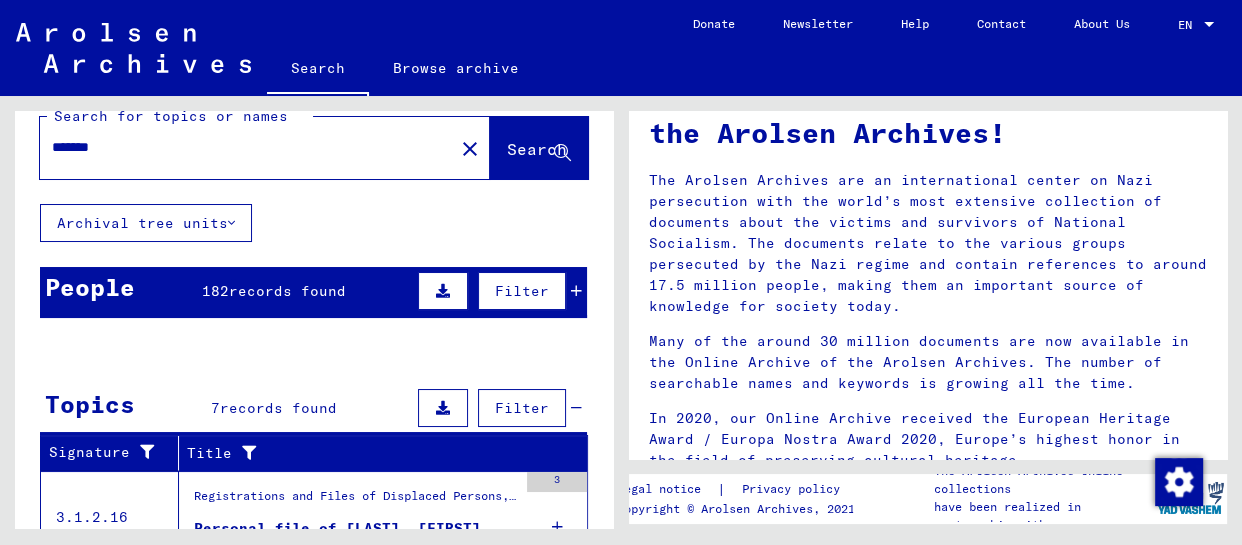 click on "Search for topics or names ******* close  Search   Archival tree units  People 182  records found  Filter   Last Name   First Name   Maiden Name   Place of Birth   Date of Birth   Prisoner #   [LAST]   [FIRST]         [DATE]      [LAST]   [FIRST]         [DATE]      [LAST]   [FIRST]         [DATE]      [LAST]   [FIRST]         [DATE]     Show all search results  Signature Last Name First Name Maiden Name Place of Birth Date of Birth Prisoner # Father (adoptive father) Mother (adoptive mother) Religion Nationality Occupaton Place of incarceration Date of decease Last residence Last residence (Country) Last residence (District) Last residence (Province) Last residence (Town) Last residence (Part of town) Last residence (Street) Last residence (House number) 3.1.1.1 - Names in "phonetical" order from BA [LAST] [FIRST] [DATE] 3.1.1.1 - Names in "phonetical" order from BA [LAST] [FIRST] [DATE] [LAST] [FIRST] [DATE] [LAST]" 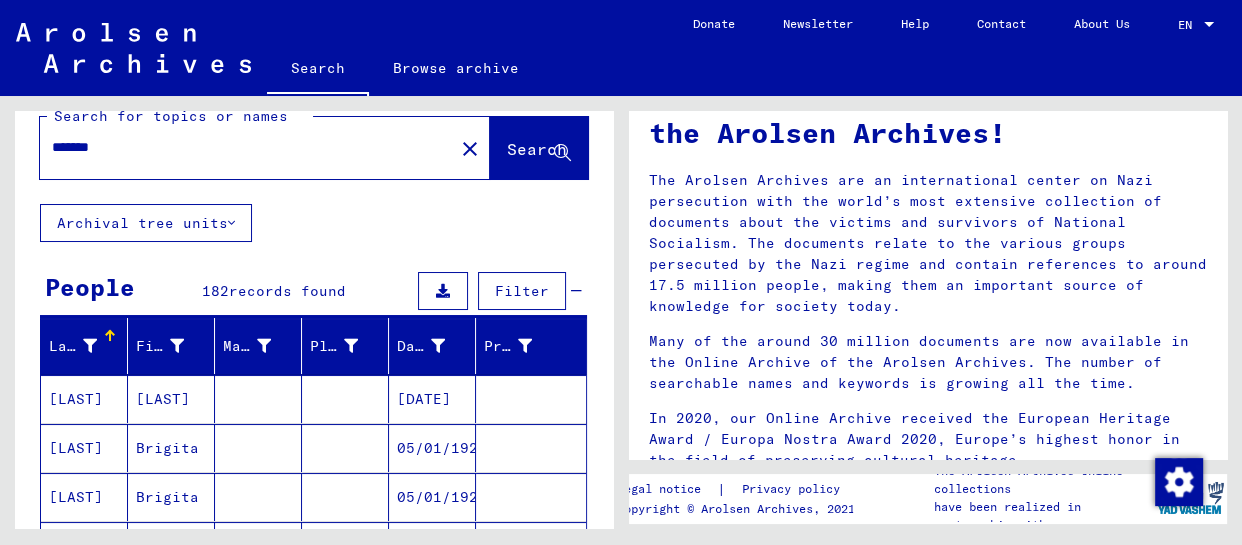 drag, startPoint x: 168, startPoint y: 151, endPoint x: 0, endPoint y: 142, distance: 168.2409 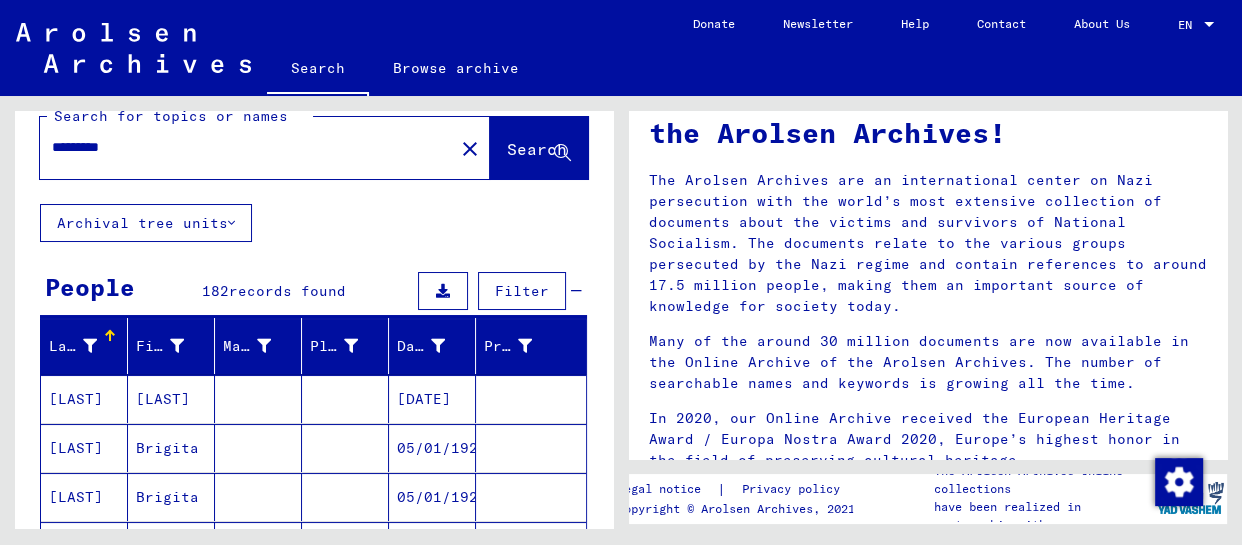 type on "*********" 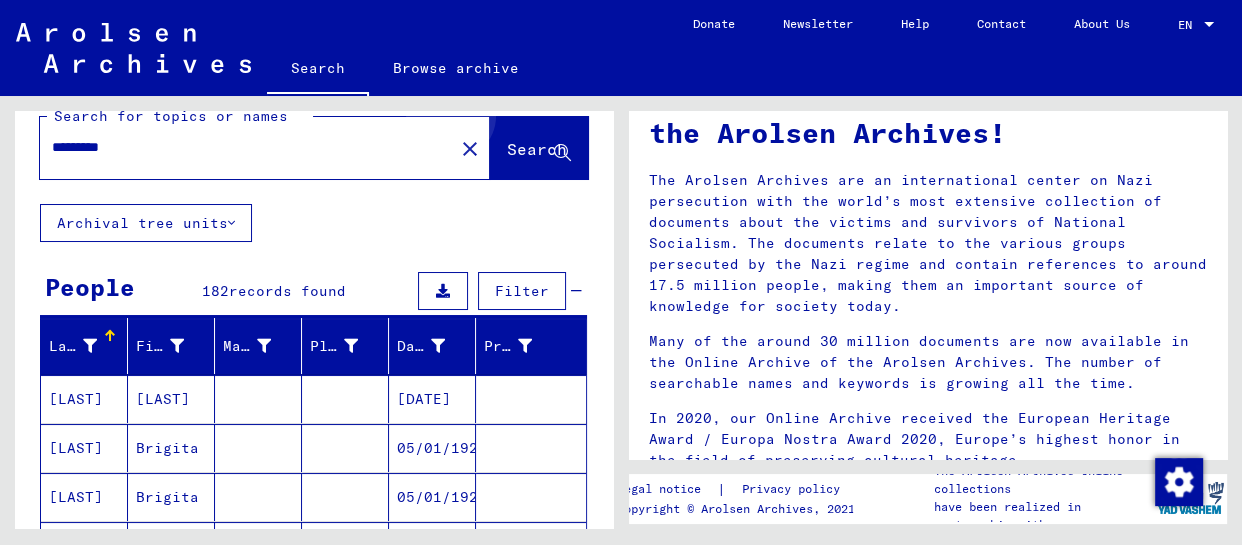 click on "Search" 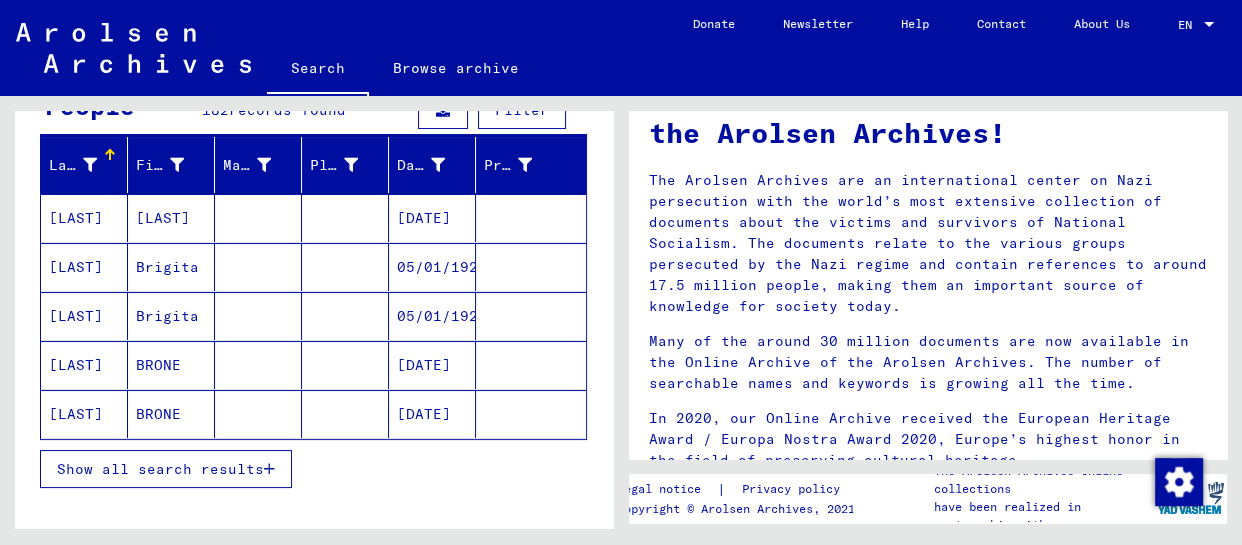 scroll, scrollTop: 302, scrollLeft: 0, axis: vertical 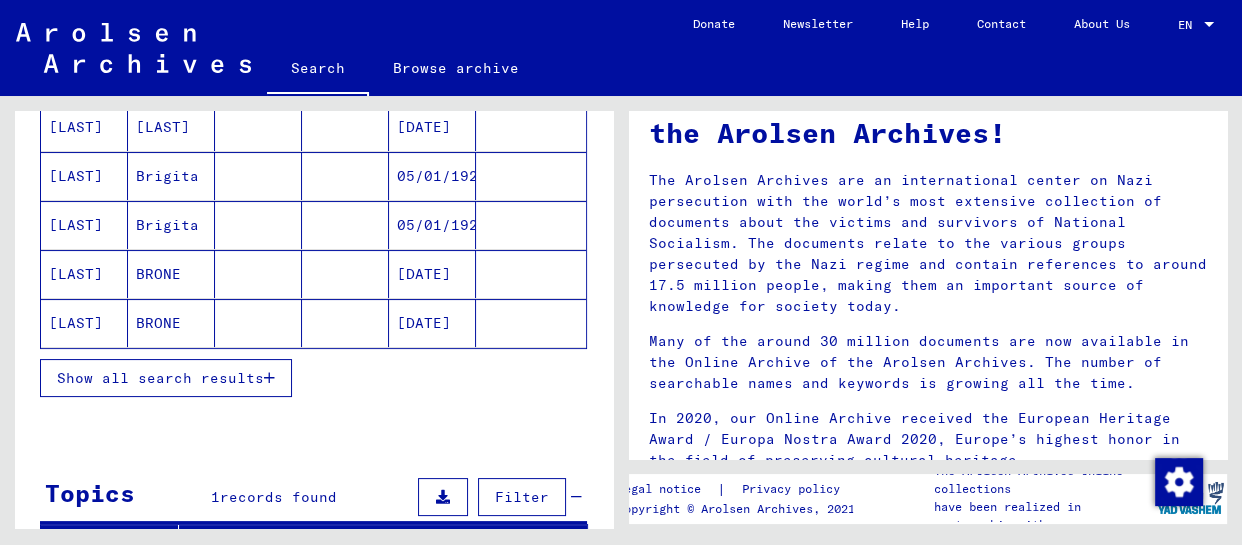 click on "Show all search results" at bounding box center [166, 378] 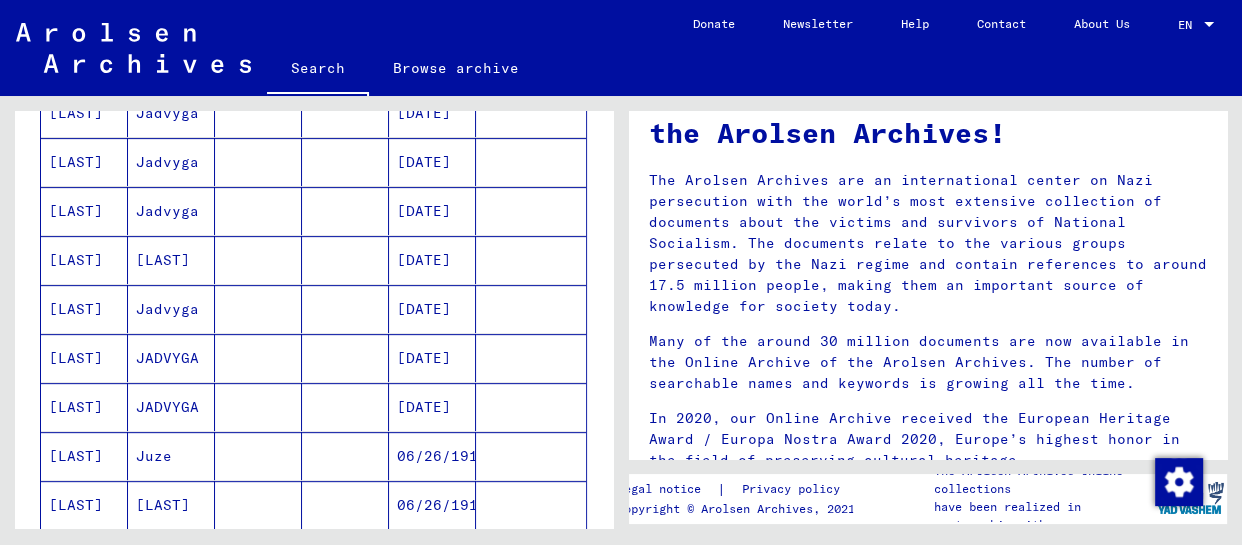 scroll, scrollTop: 939, scrollLeft: 0, axis: vertical 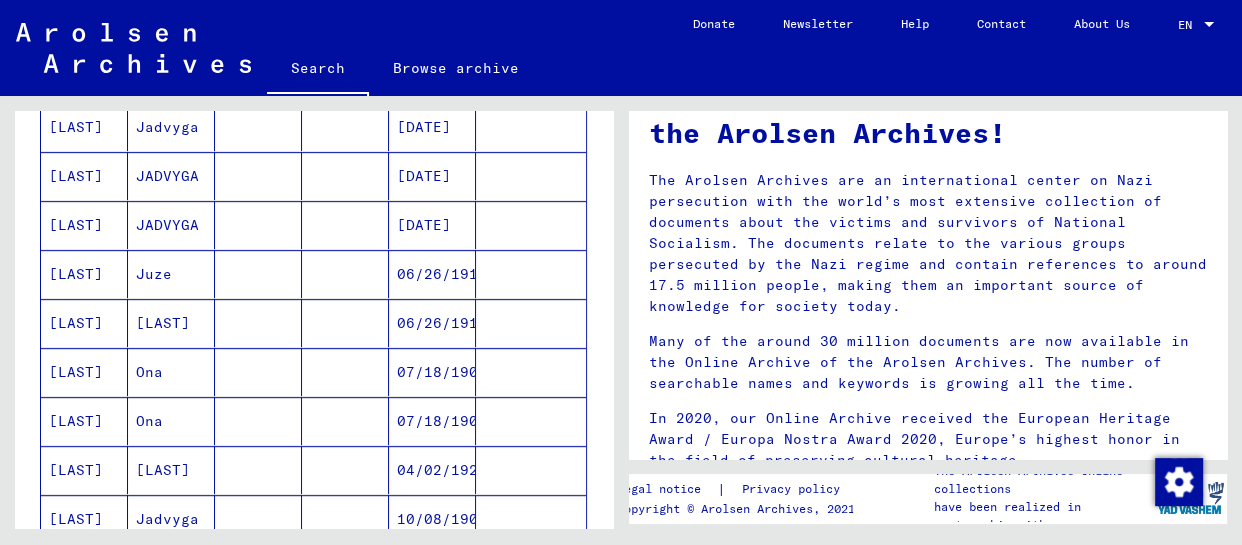 click on "[LAST]" at bounding box center [171, 372] 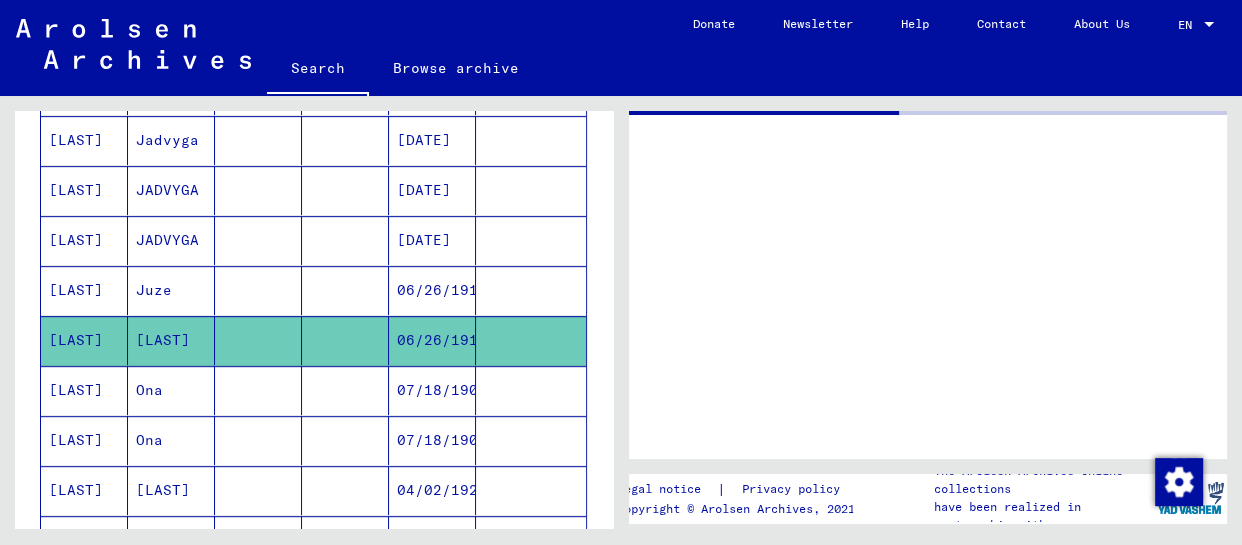 scroll, scrollTop: 0, scrollLeft: 0, axis: both 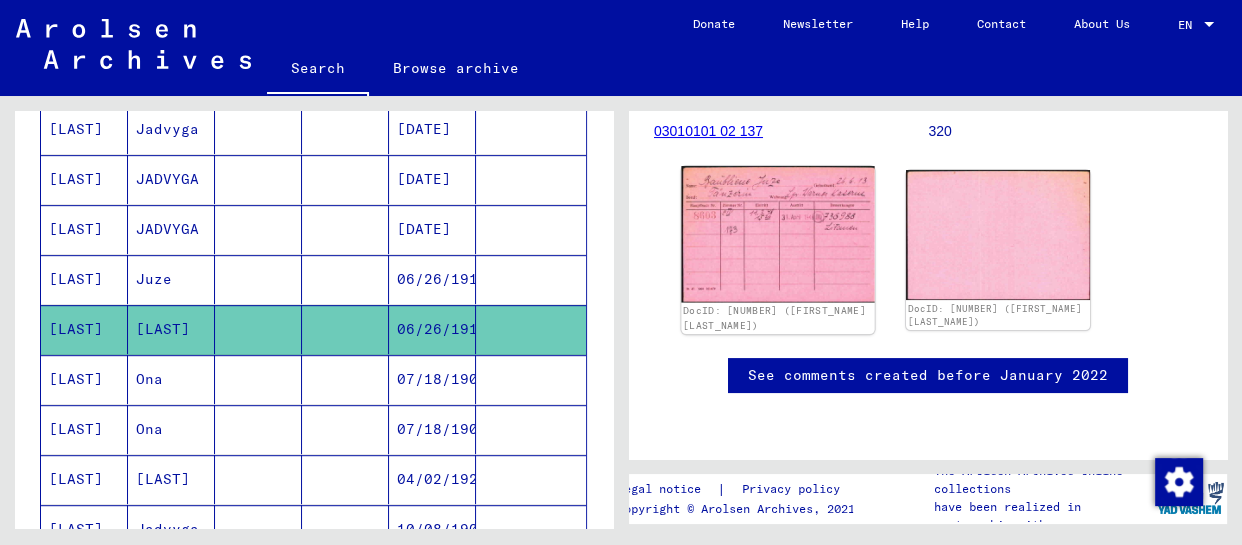 click 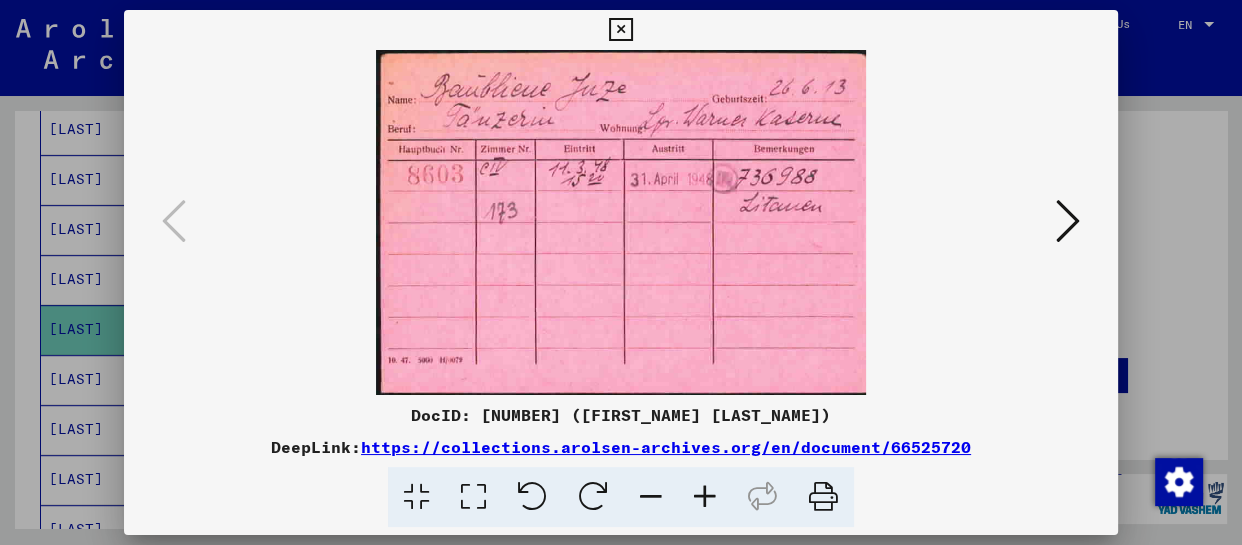 click at bounding box center (620, 30) 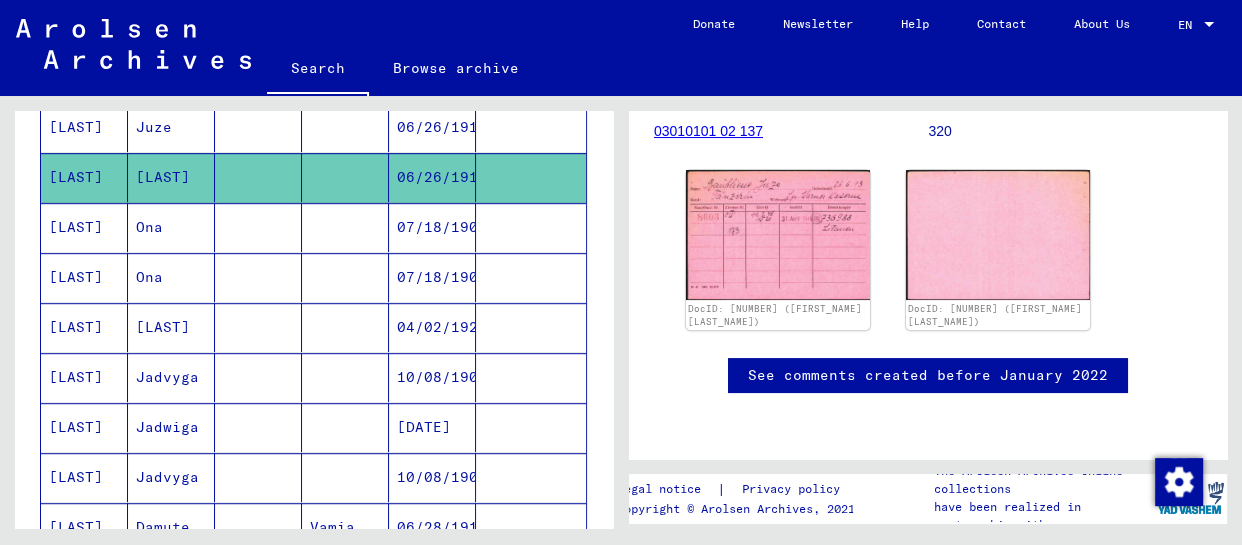 scroll, scrollTop: 1163, scrollLeft: 0, axis: vertical 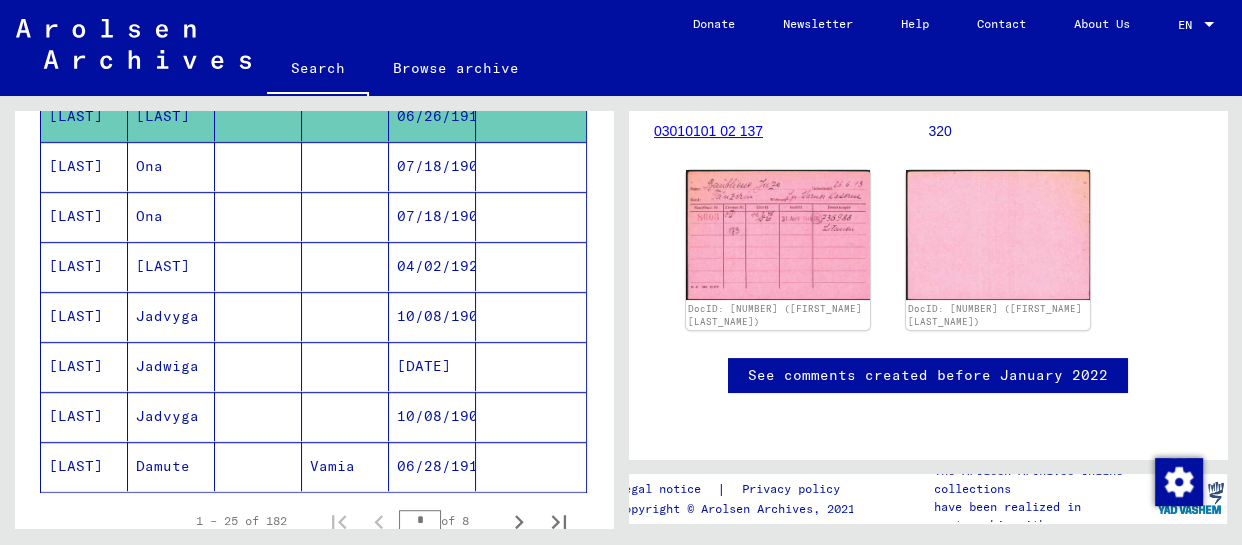 click on "[LAST]" at bounding box center [171, 316] 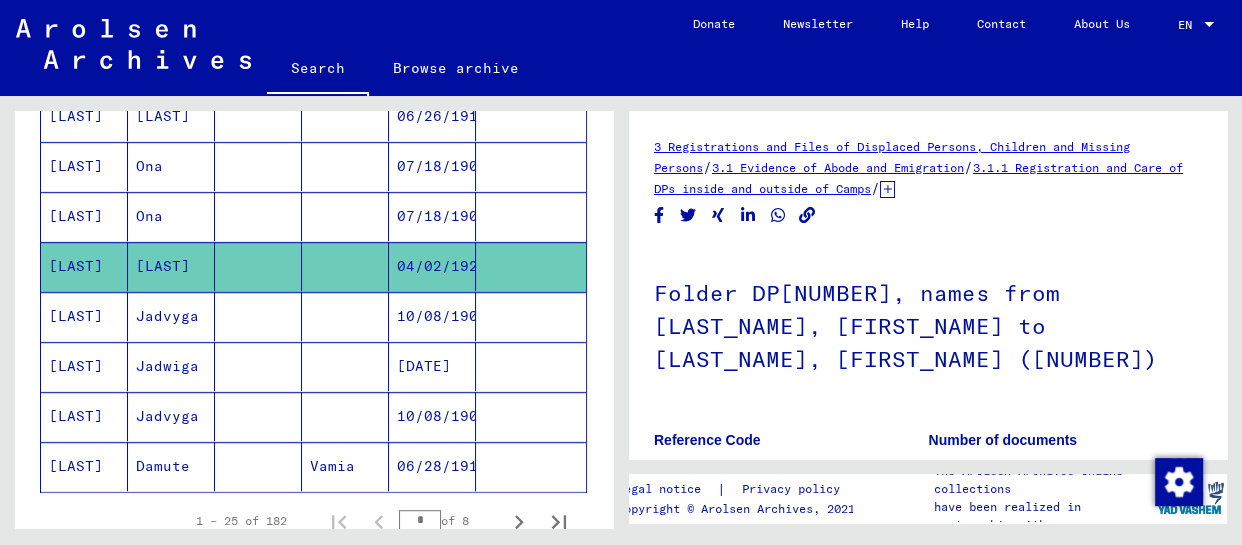 scroll, scrollTop: 0, scrollLeft: 0, axis: both 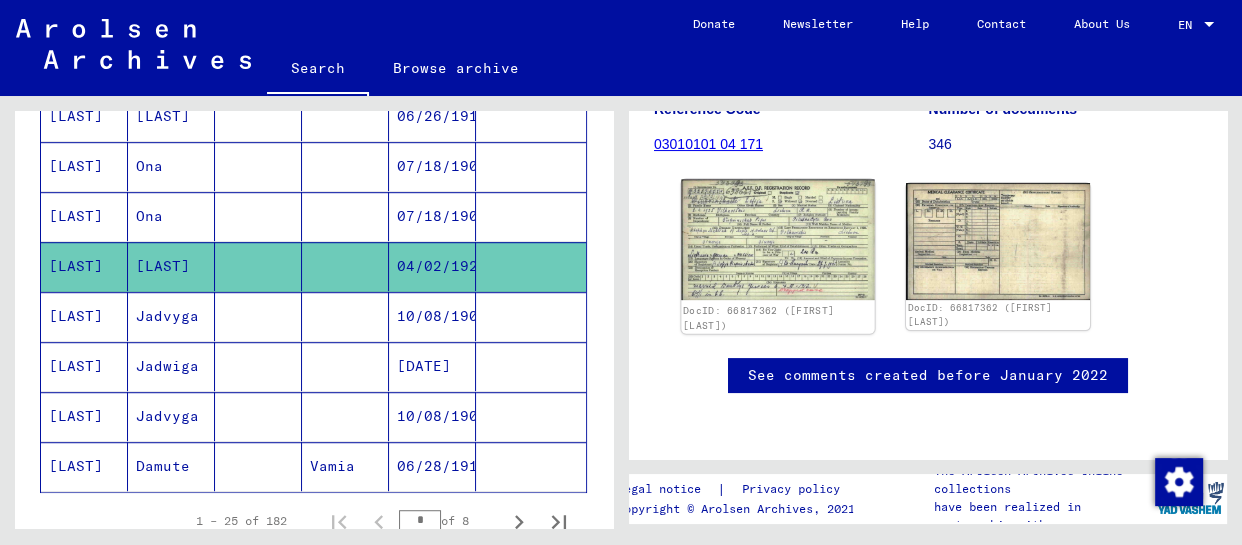 click 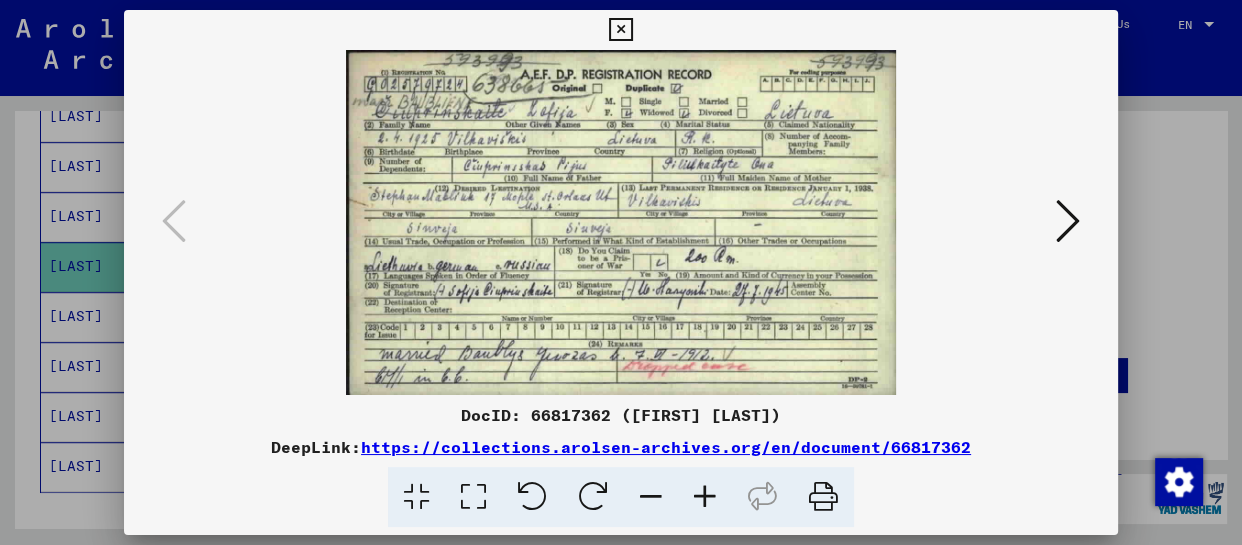 click at bounding box center [620, 30] 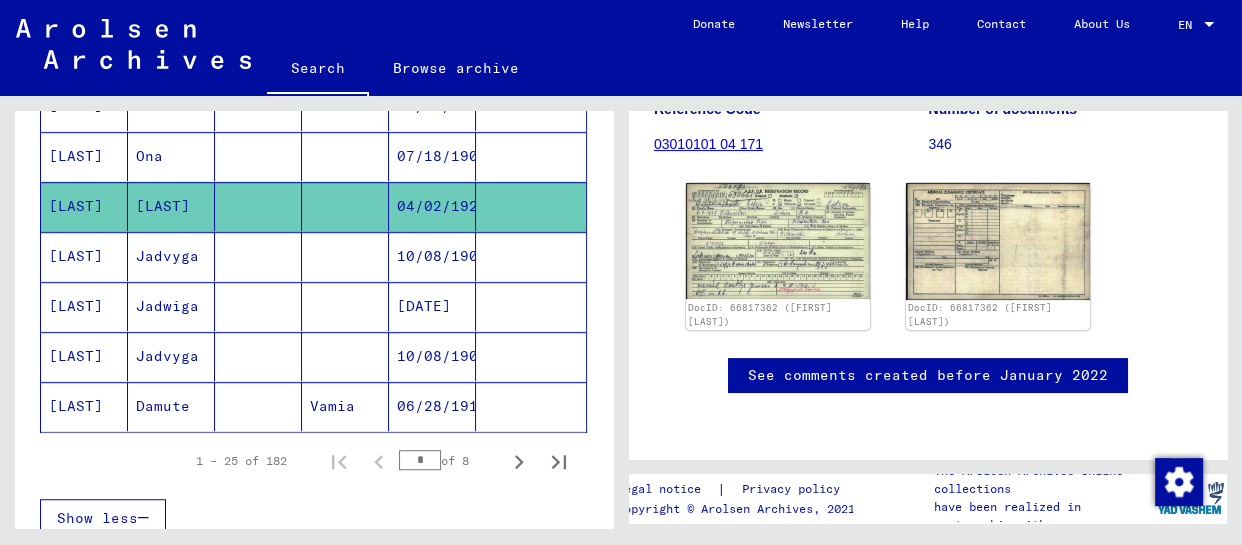 scroll, scrollTop: 1254, scrollLeft: 0, axis: vertical 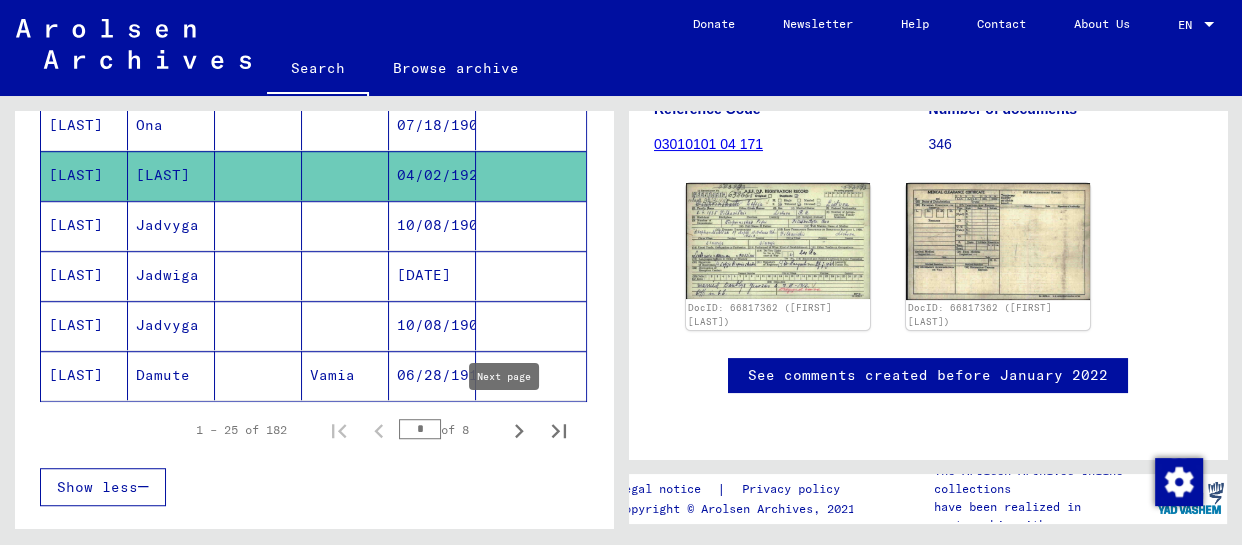 click 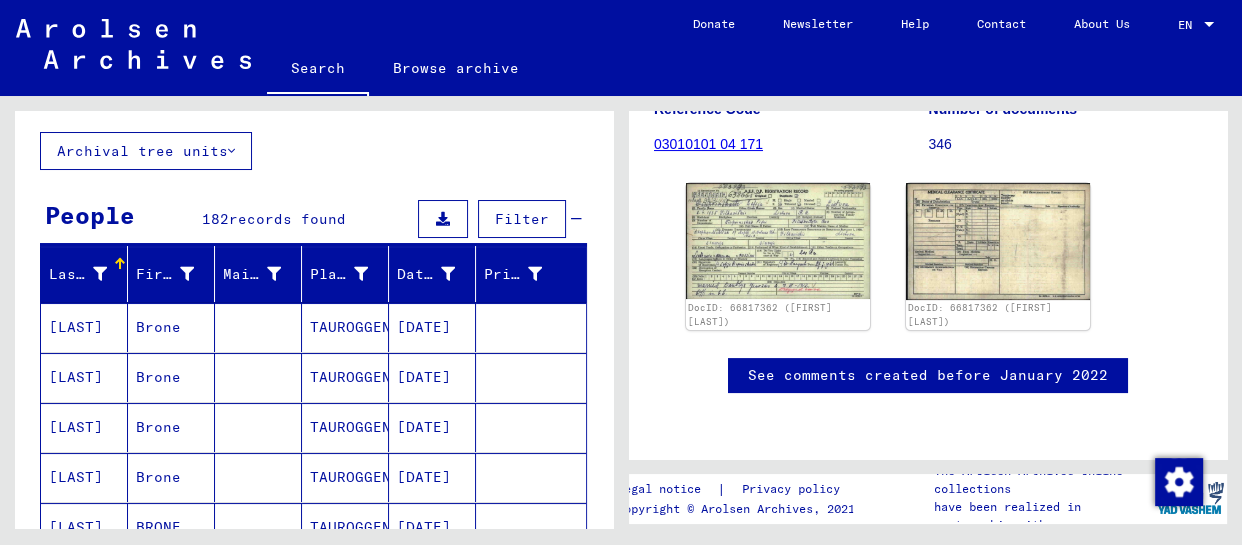 scroll, scrollTop: 345, scrollLeft: 0, axis: vertical 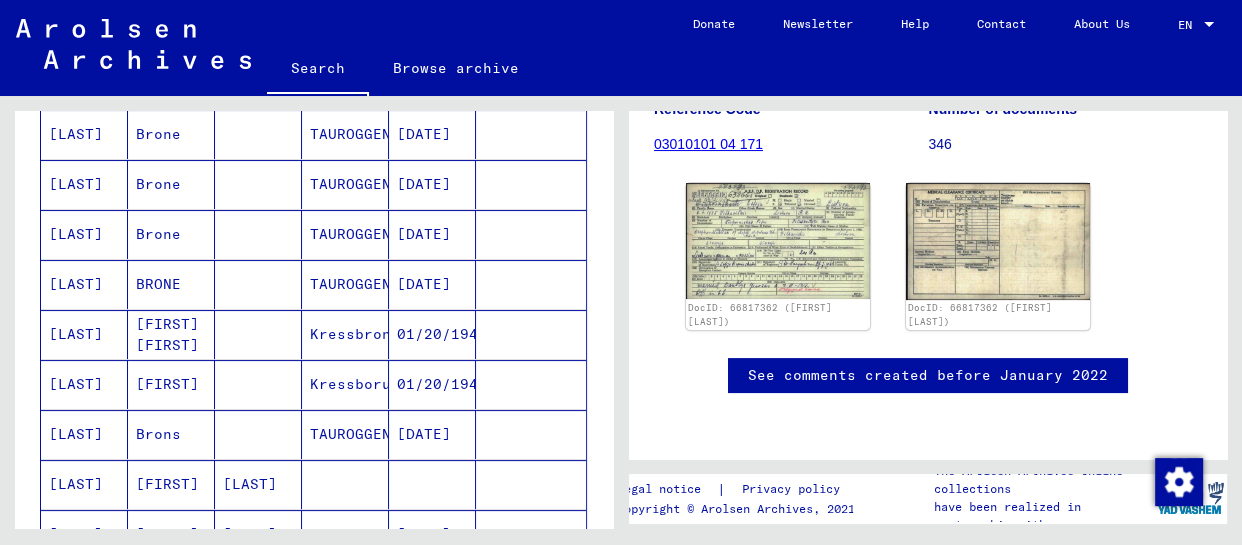click on "[FIRST] [FIRST]" at bounding box center [171, 384] 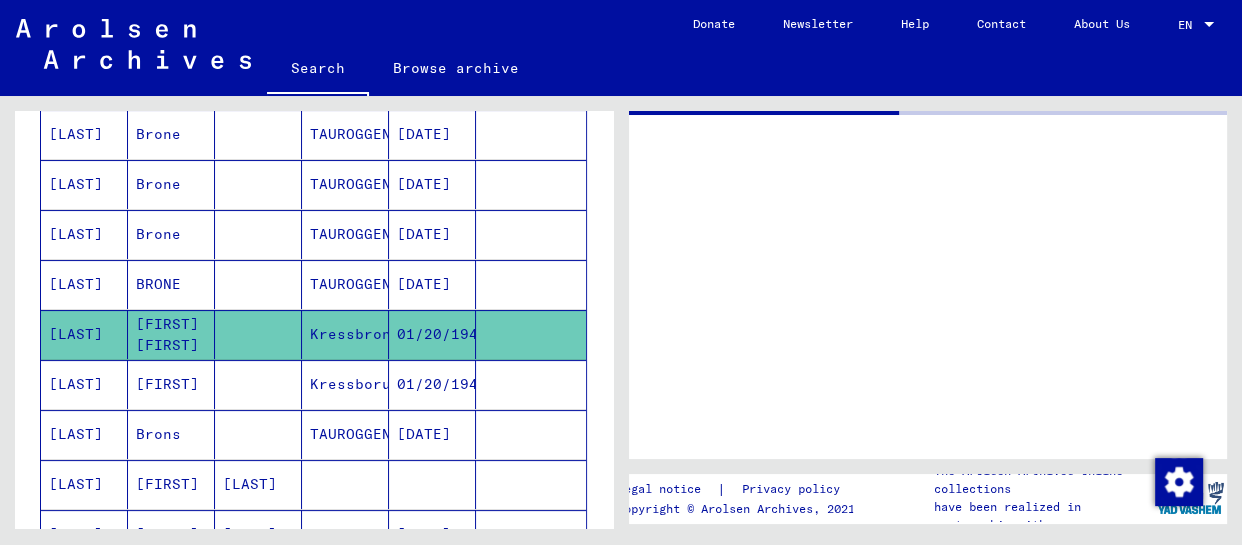 scroll, scrollTop: 0, scrollLeft: 0, axis: both 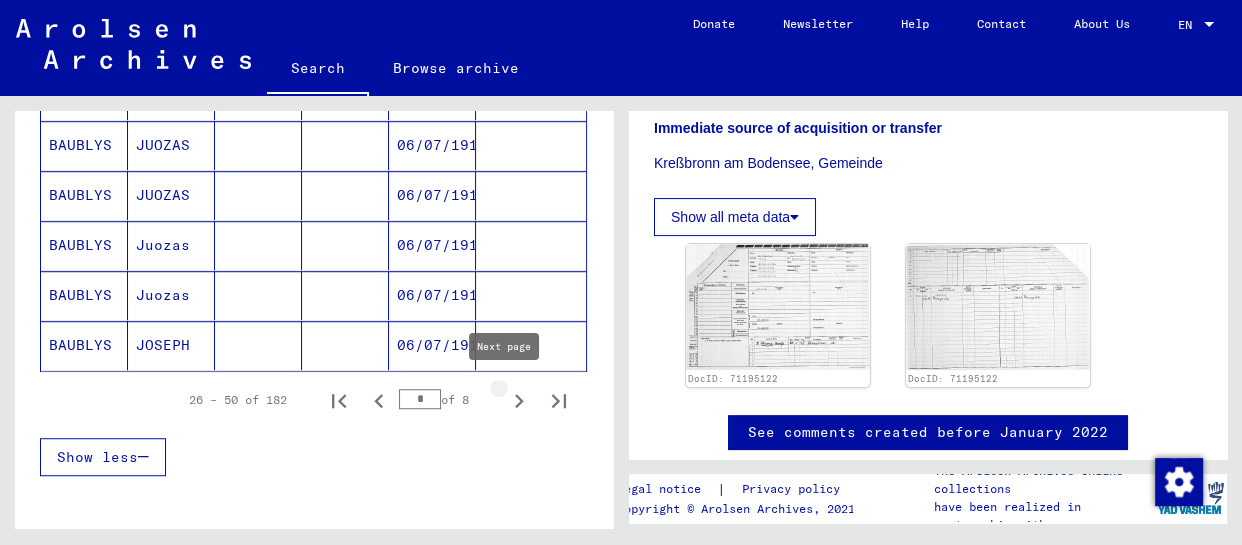 click 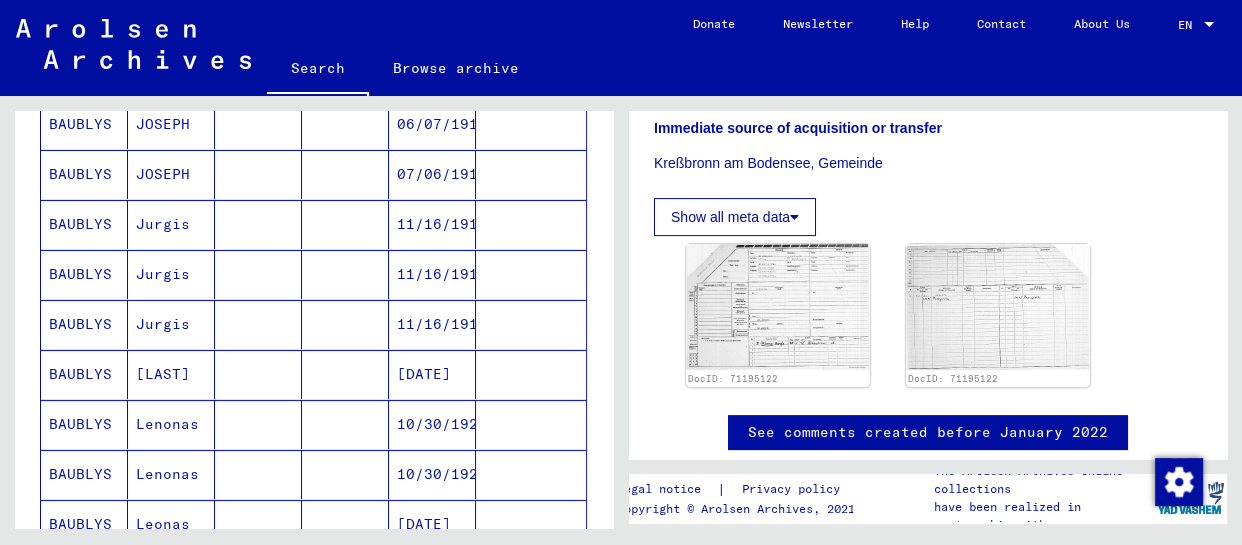scroll, scrollTop: 254, scrollLeft: 0, axis: vertical 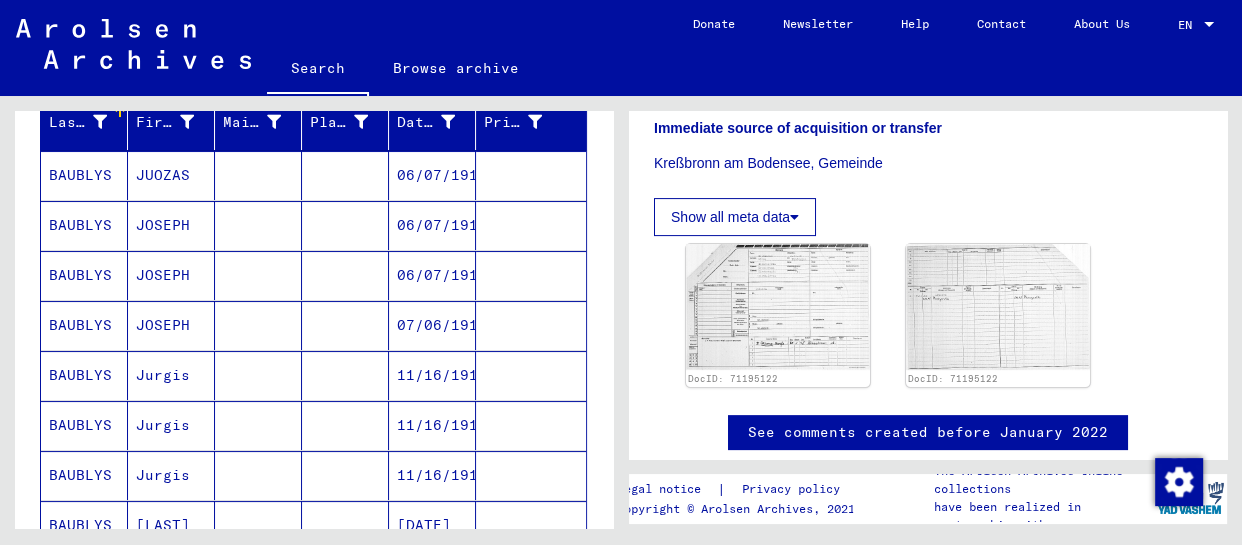 click on "JOSEPH" at bounding box center [171, 375] 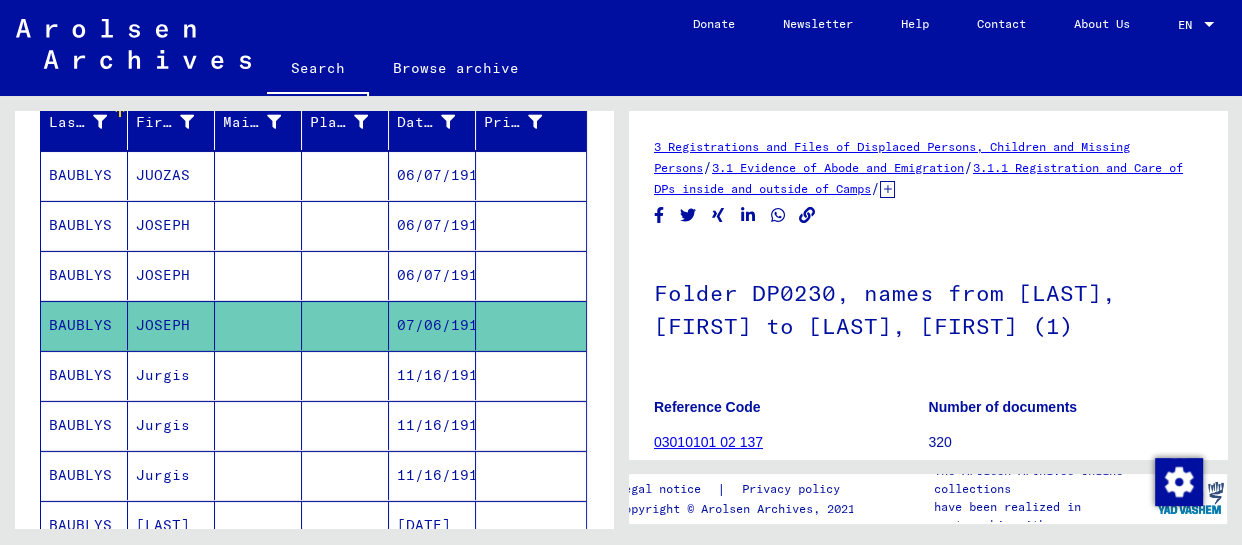 scroll, scrollTop: 211, scrollLeft: 0, axis: vertical 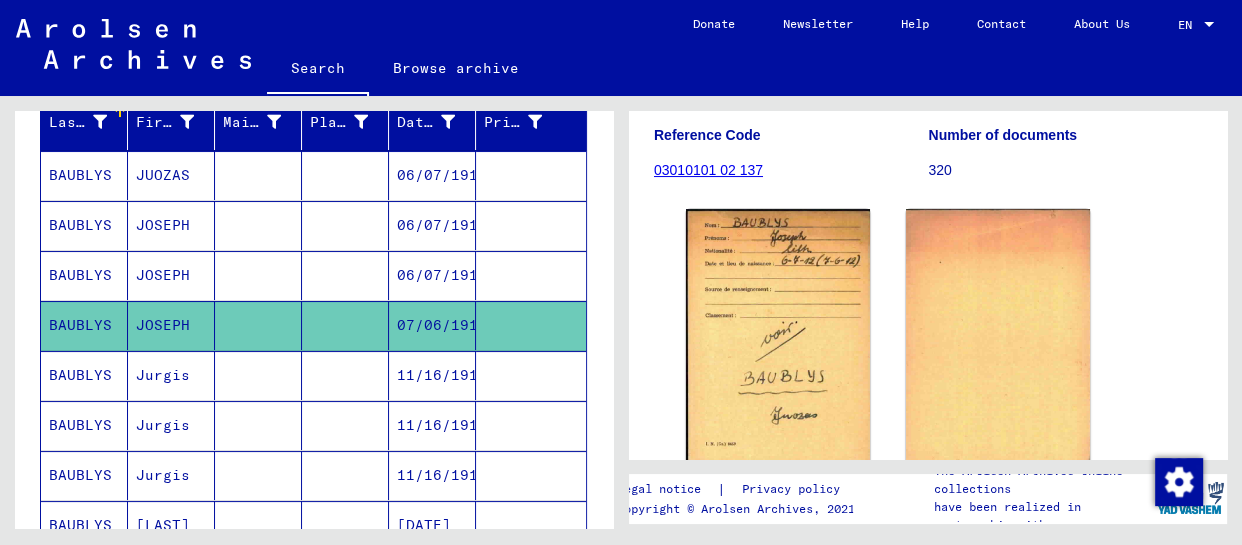 click on "JOSEPH" at bounding box center (171, 325) 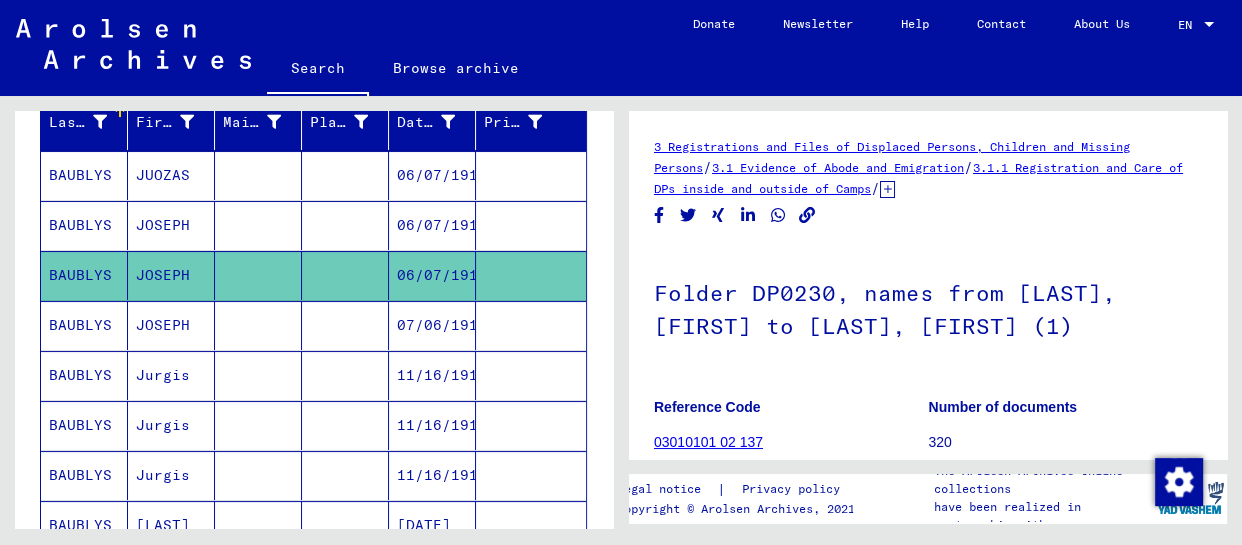 scroll, scrollTop: 211, scrollLeft: 0, axis: vertical 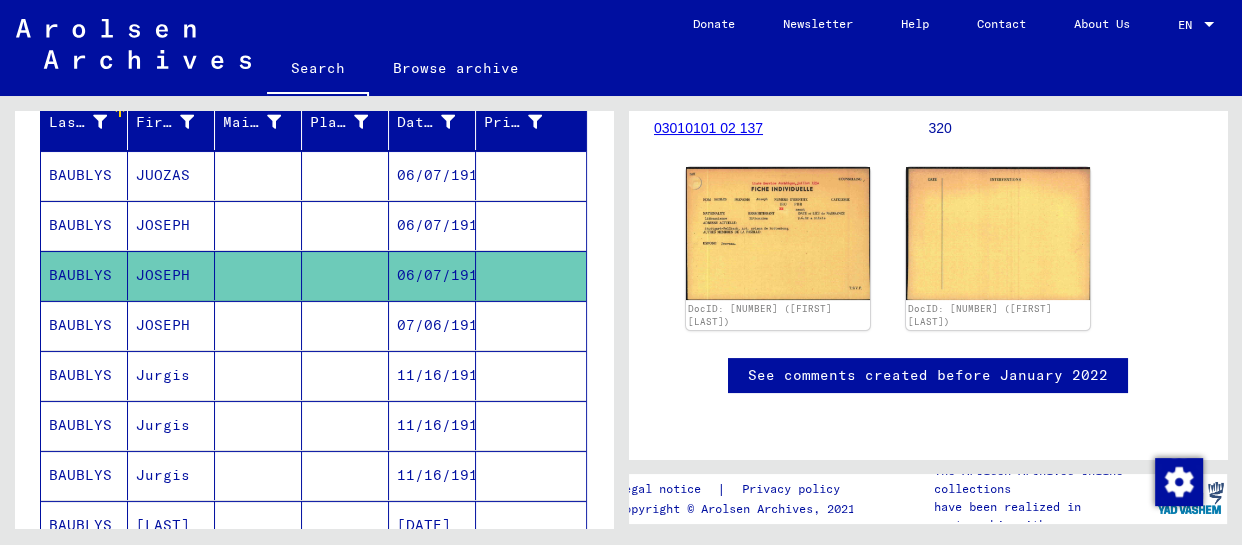 click on "JOSEPH" at bounding box center [171, 275] 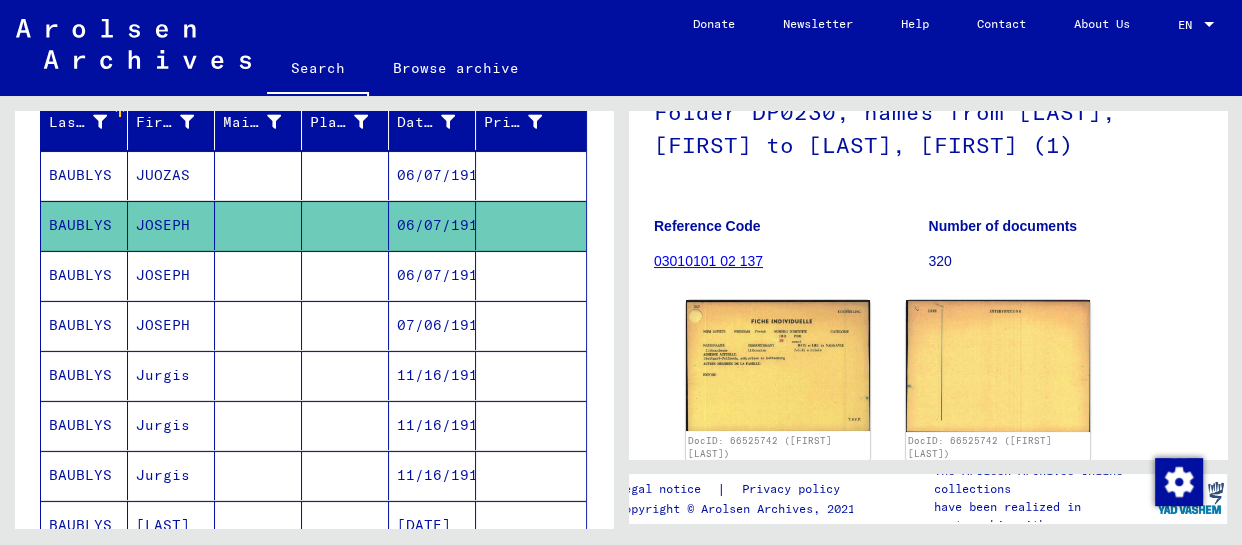 click on "JUOZAS" at bounding box center [171, 225] 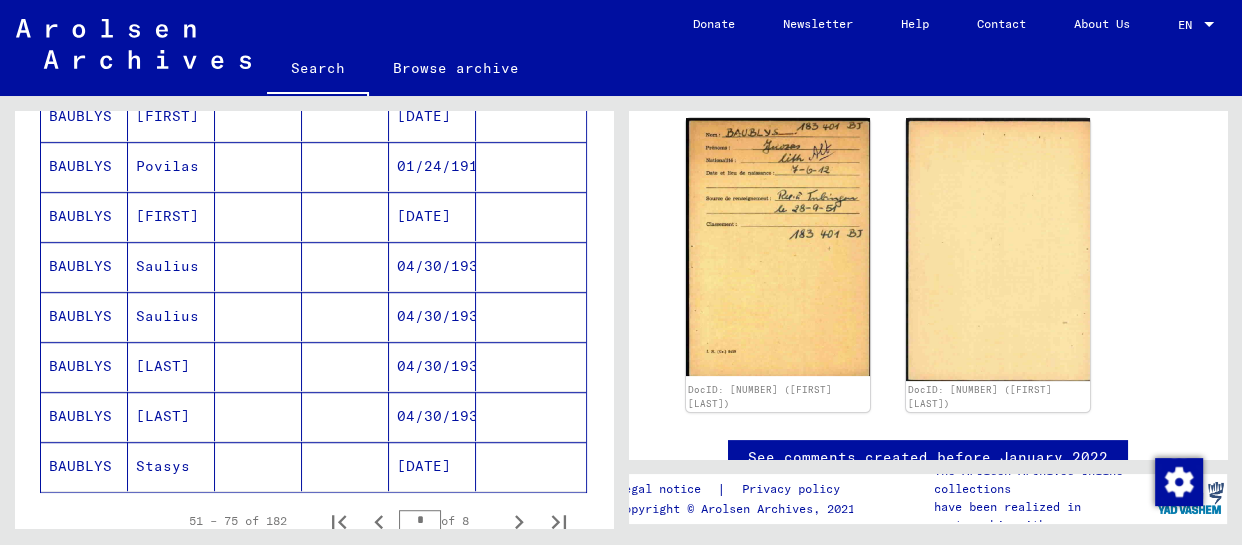 click on "Povilas" at bounding box center [171, 216] 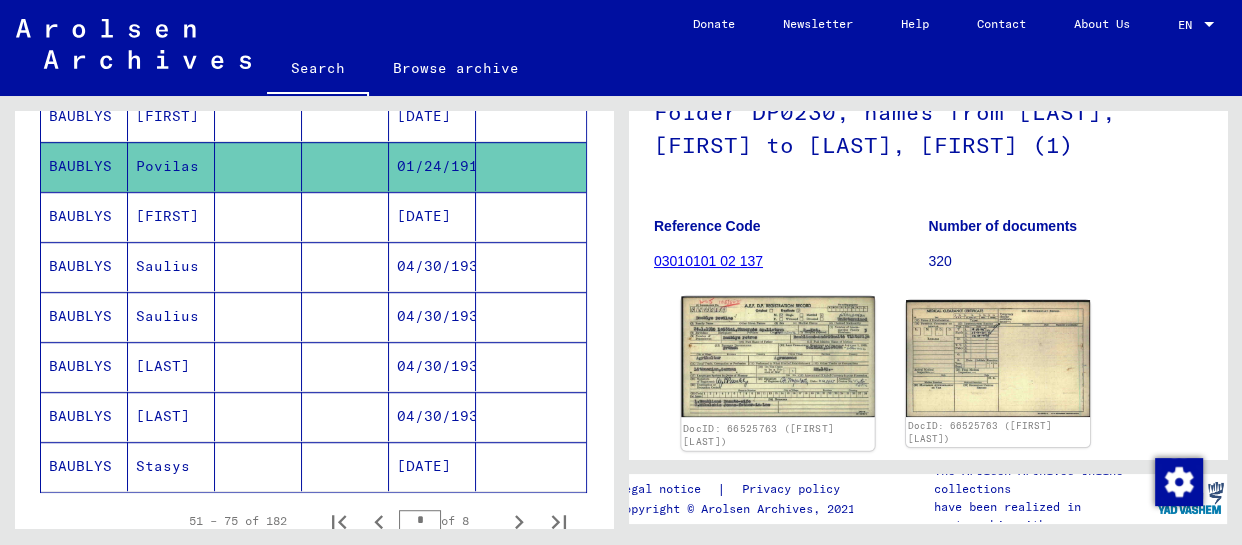 click 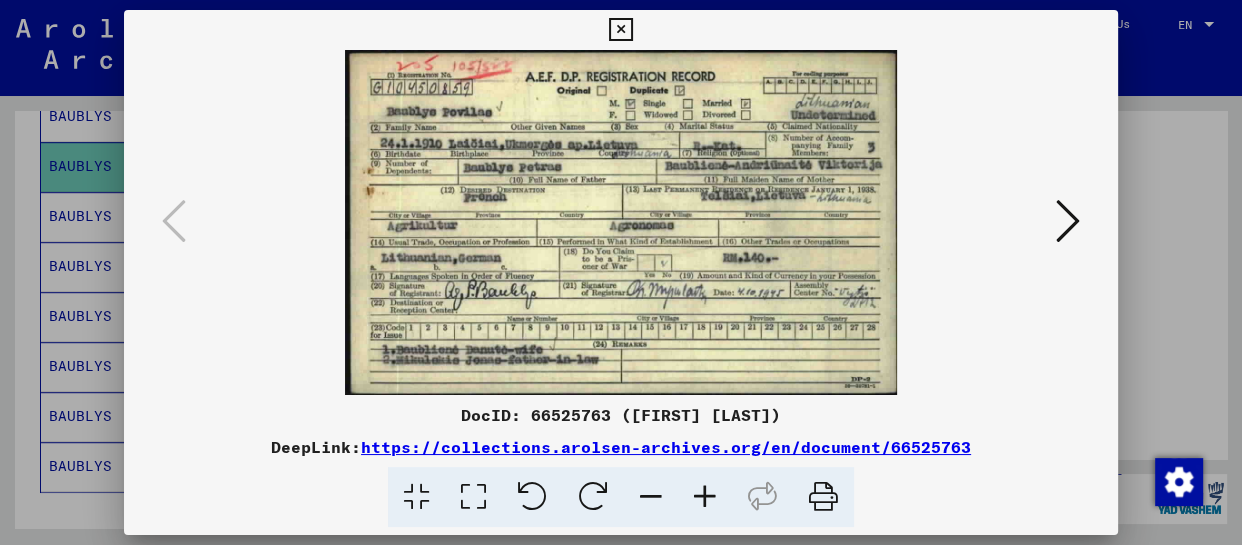 click at bounding box center [620, 30] 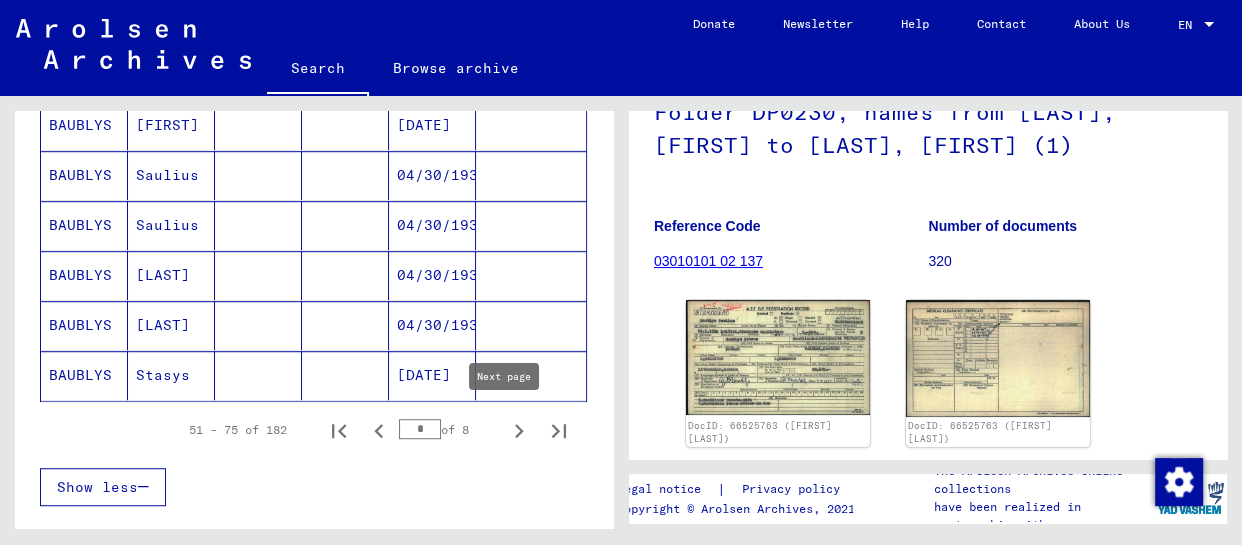 click 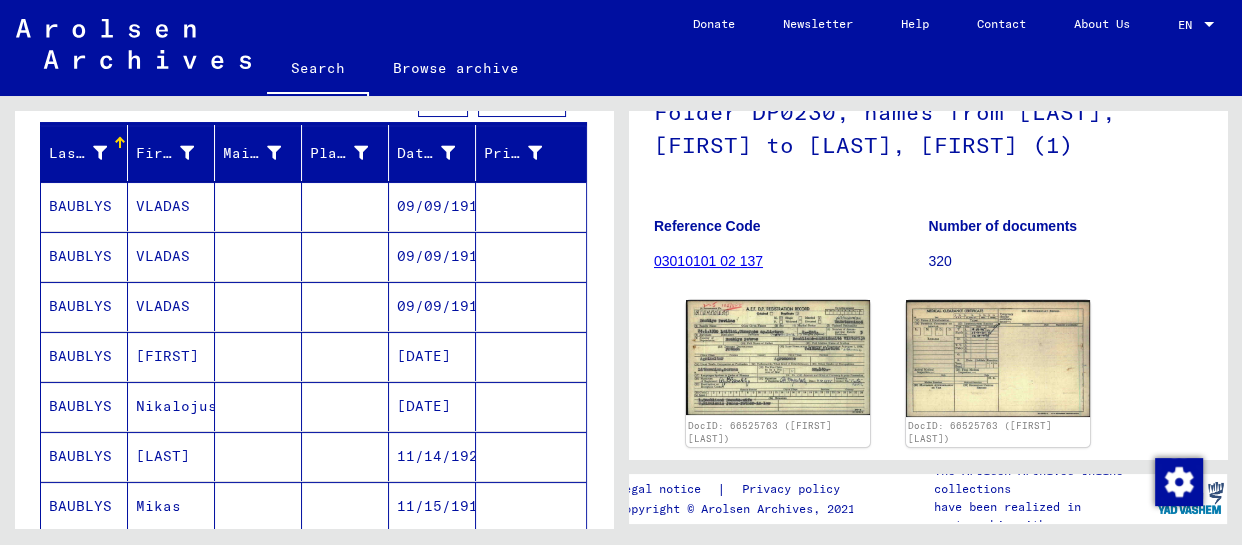 click on "VLADAS" at bounding box center [171, 256] 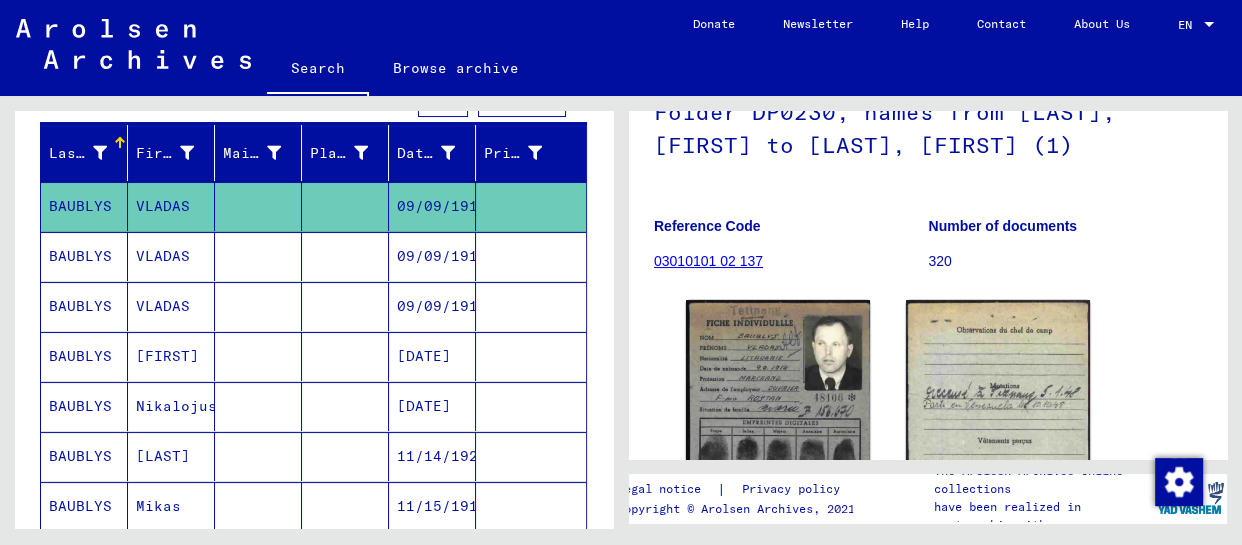 click on "VLADAS" at bounding box center [171, 306] 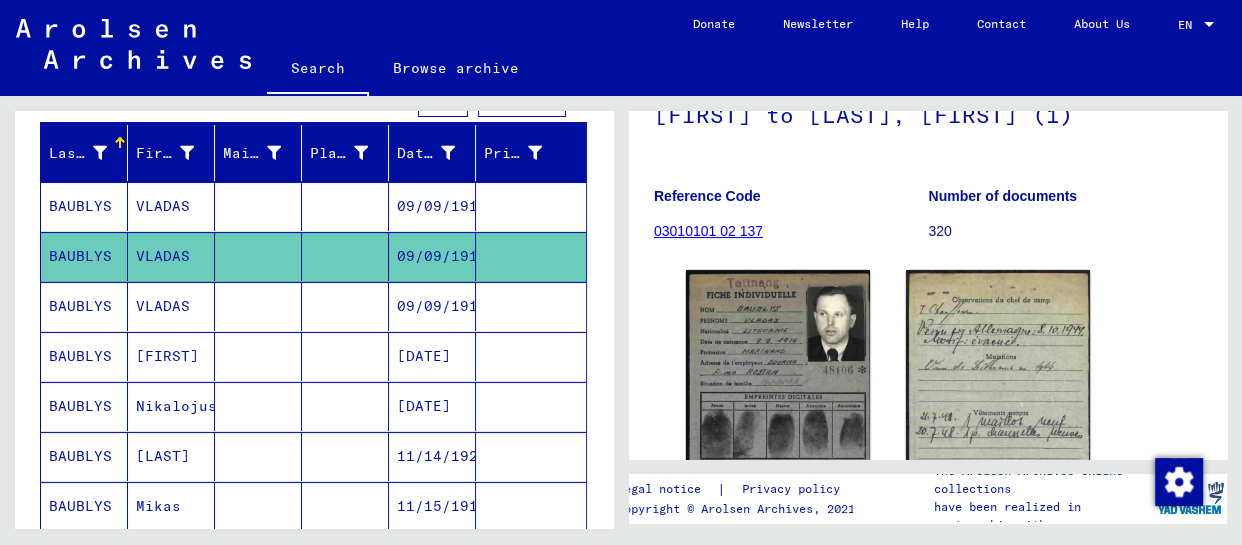 click on "VLADAS" at bounding box center [171, 356] 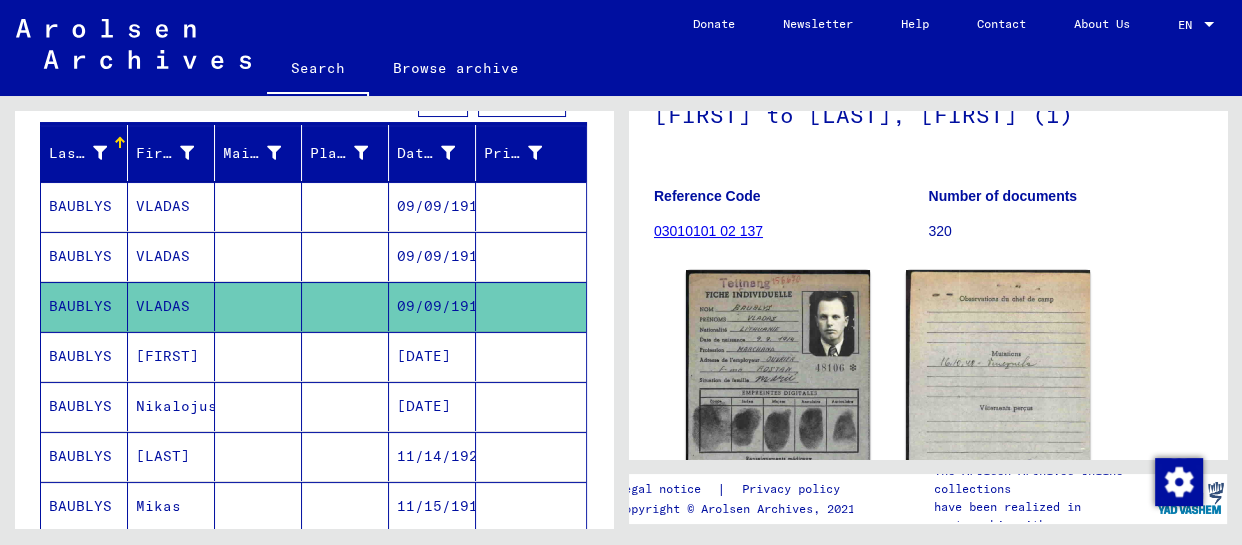 click on "[FIRST]" at bounding box center (171, 406) 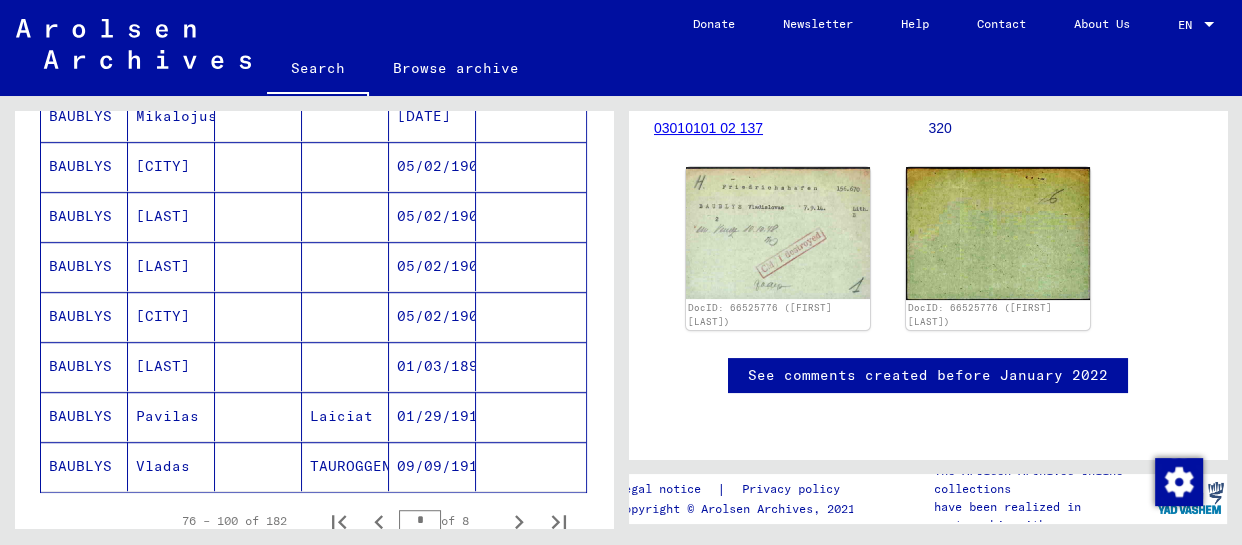 click on "Vladas" 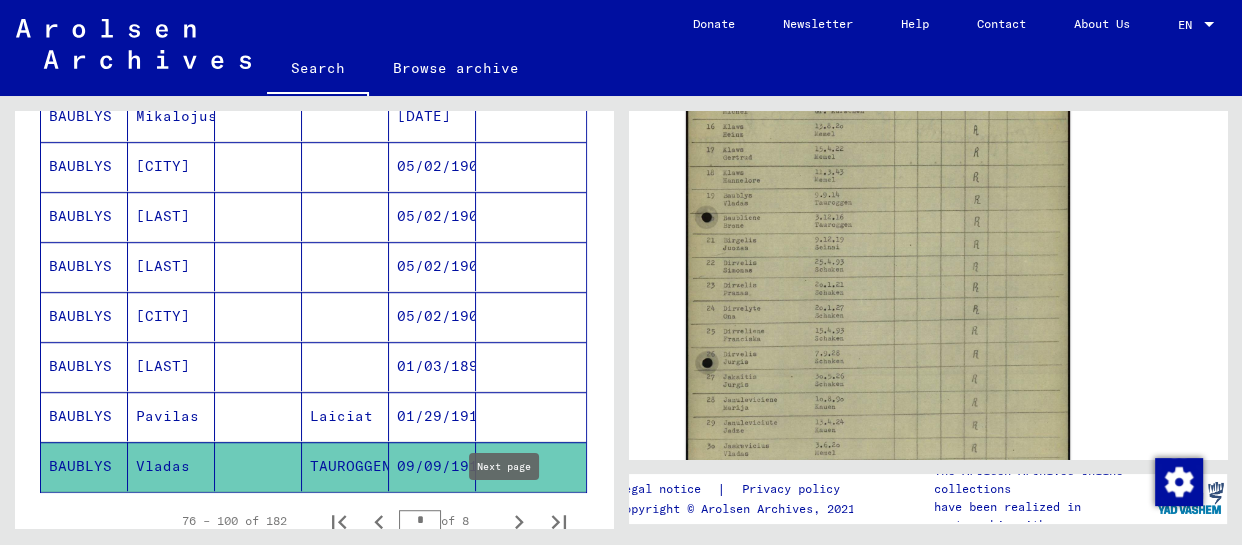 click 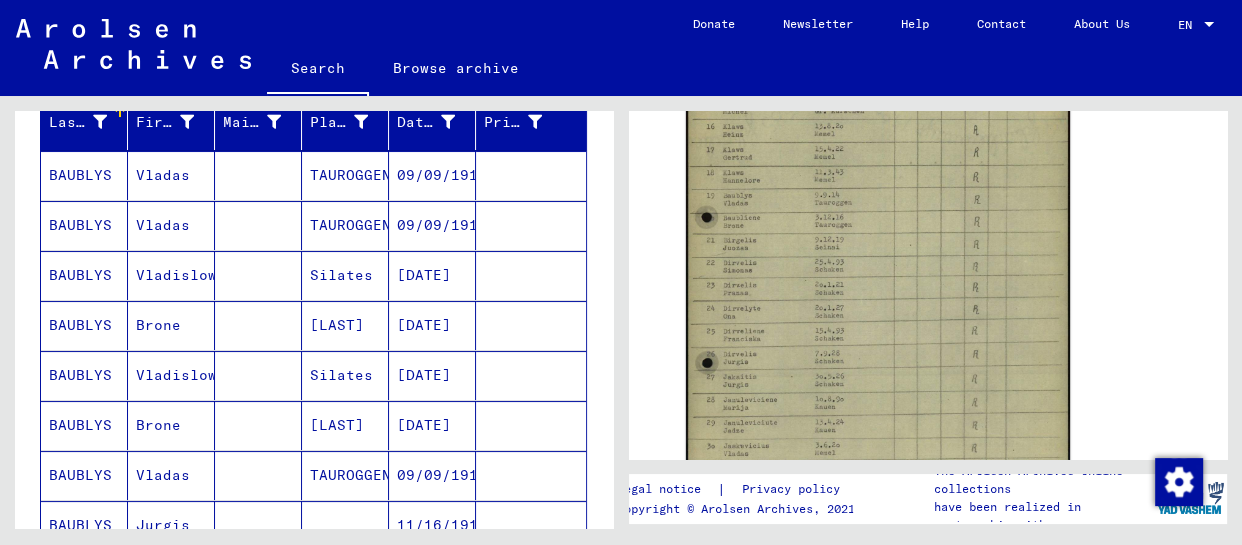 click on "Vladas" at bounding box center (171, 225) 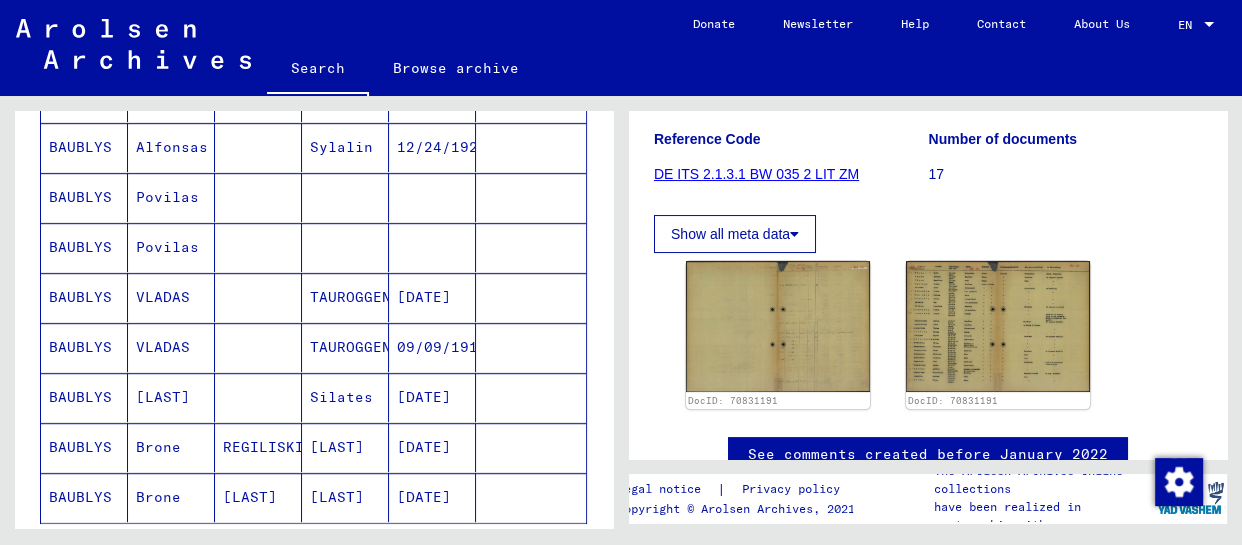 click on "Brone" at bounding box center [171, 497] 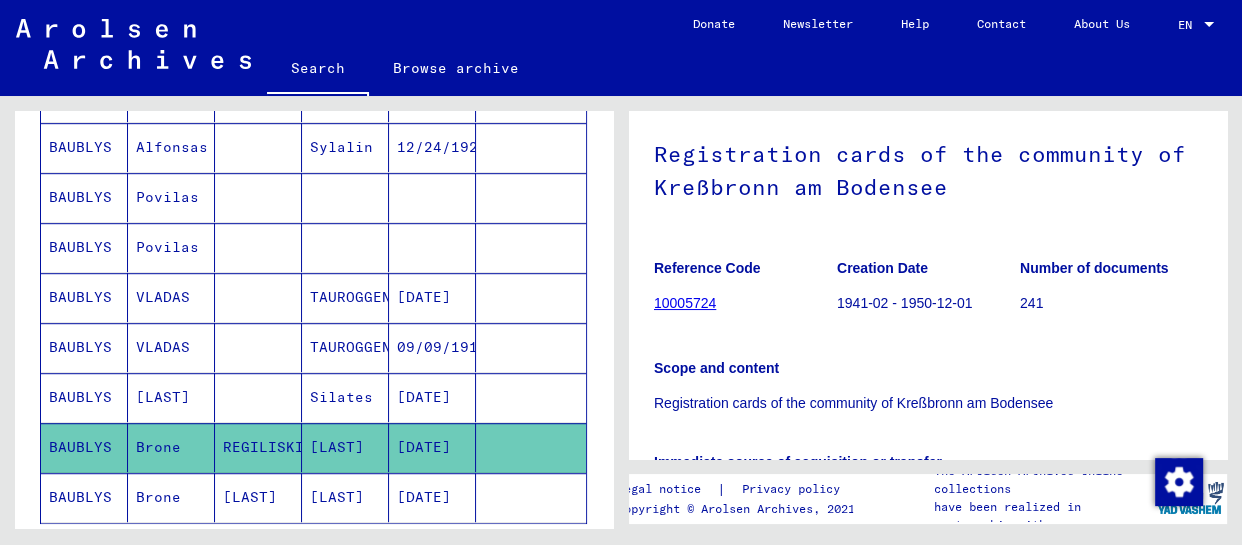 click on "Brone" 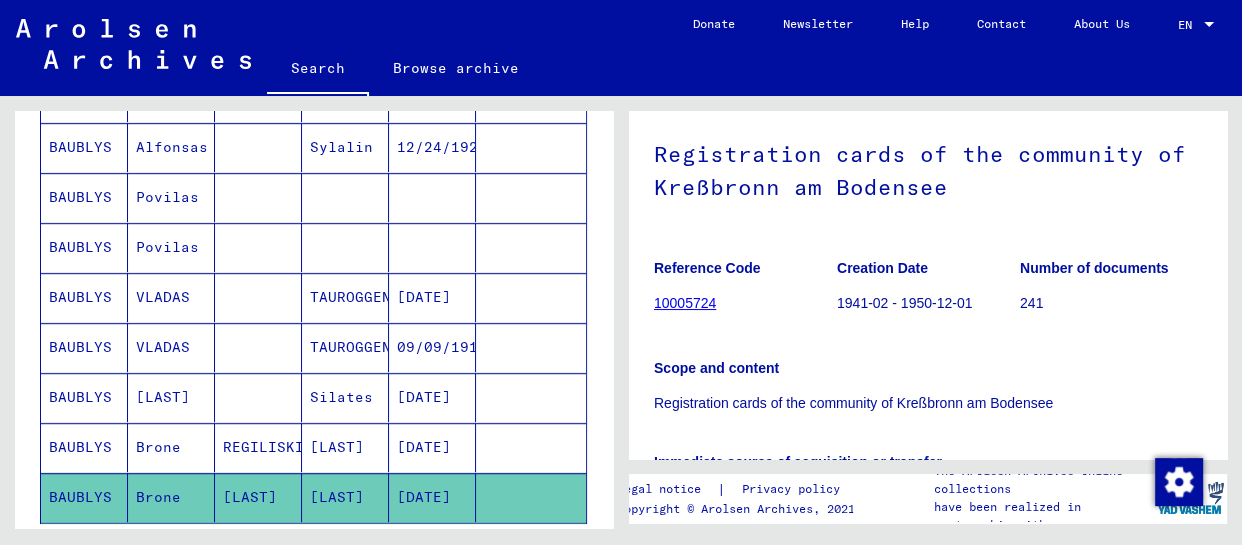 click on "[LAST]" at bounding box center (171, 447) 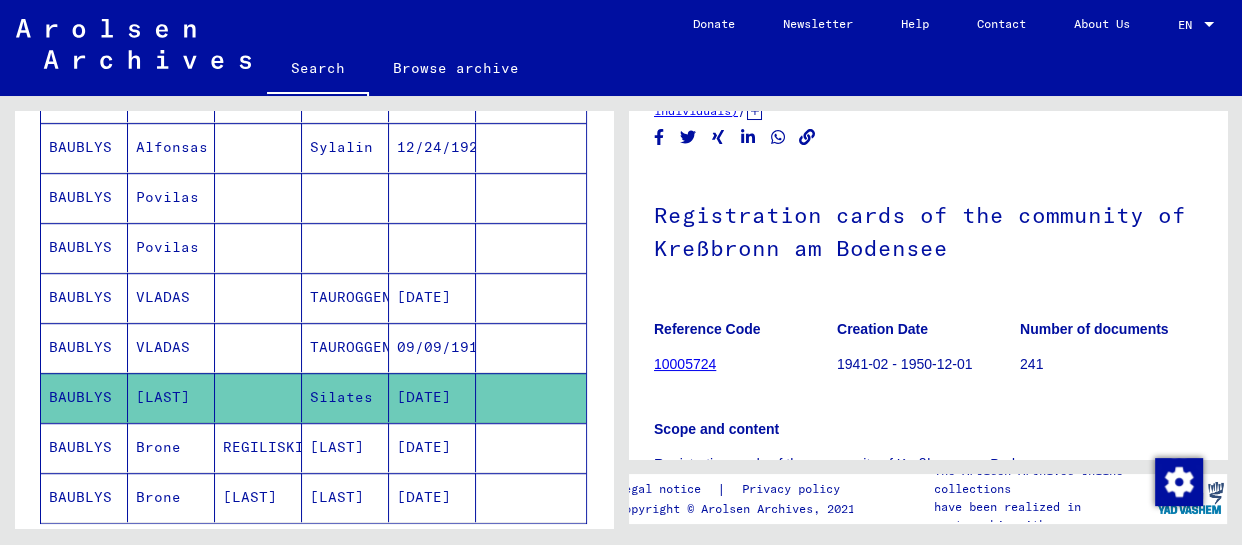 click on "VLADAS" at bounding box center [171, 397] 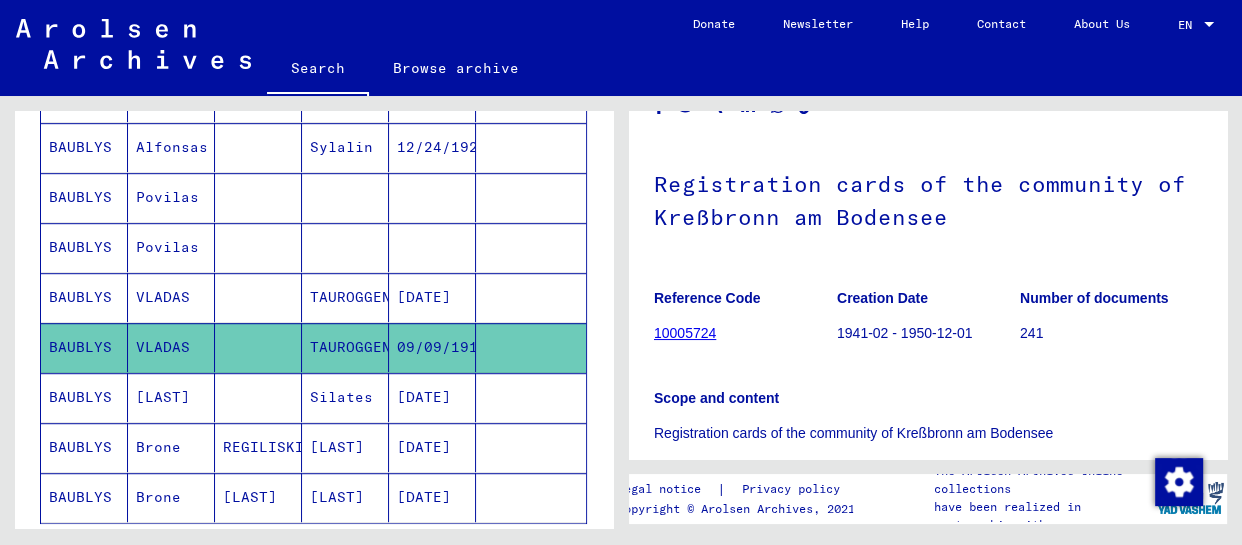 click on "VLADAS" at bounding box center [171, 347] 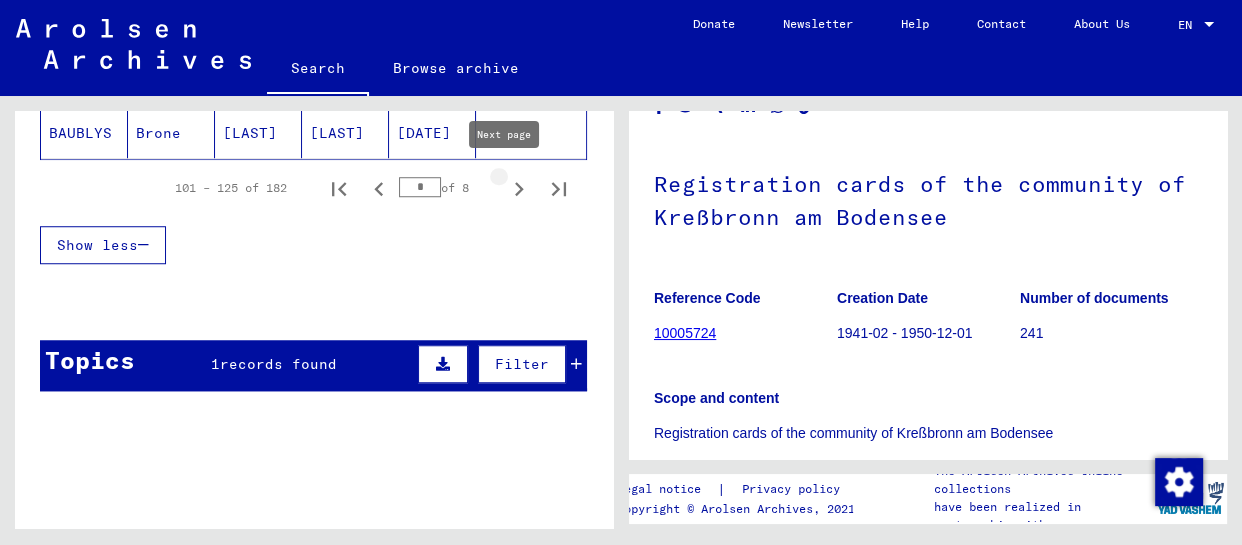click 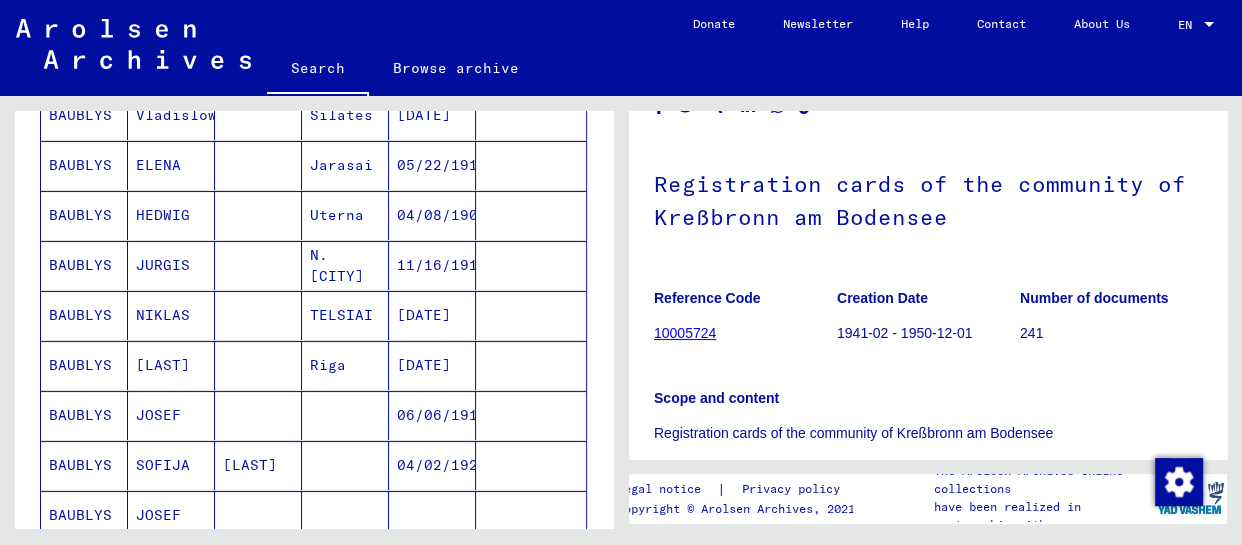 scroll, scrollTop: 132, scrollLeft: 0, axis: vertical 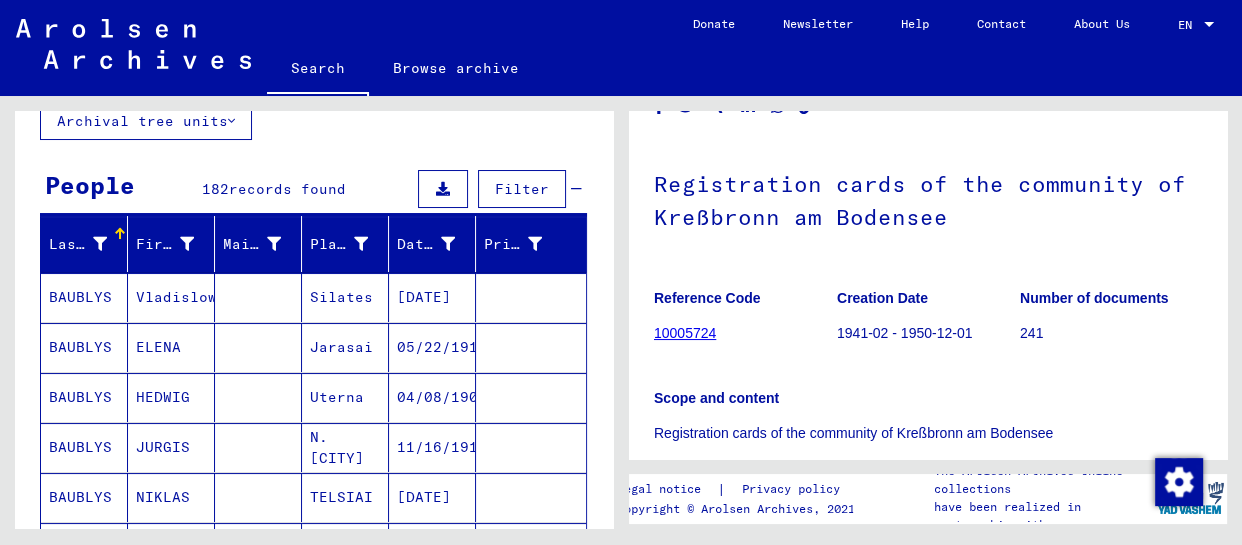 click on "Vladislowas" at bounding box center (171, 347) 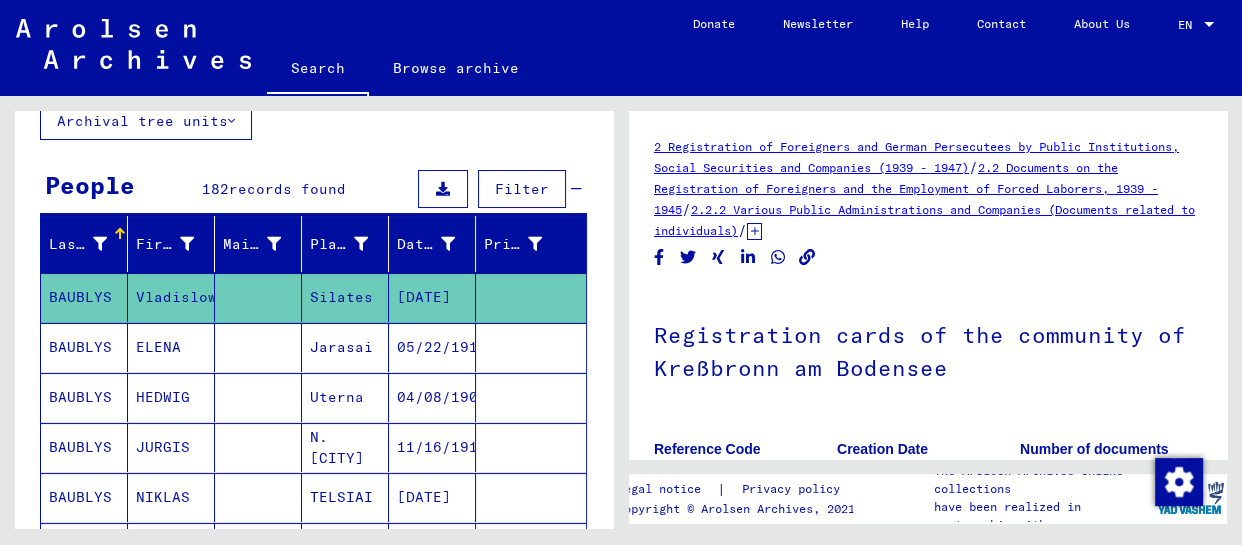 scroll, scrollTop: 0, scrollLeft: 0, axis: both 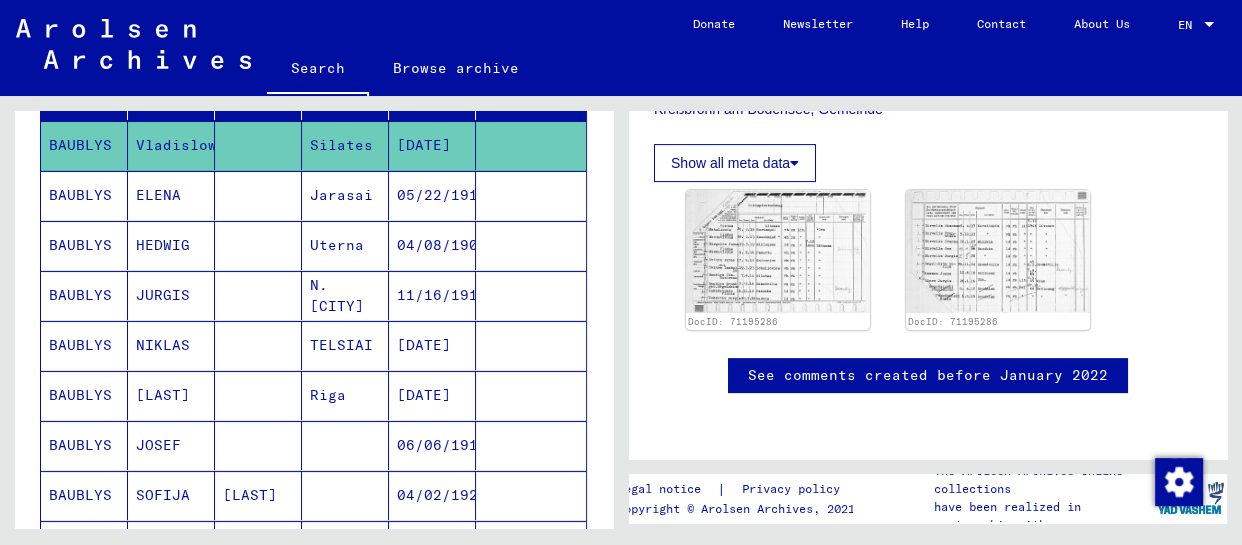 click on "JOSEF" at bounding box center (171, 495) 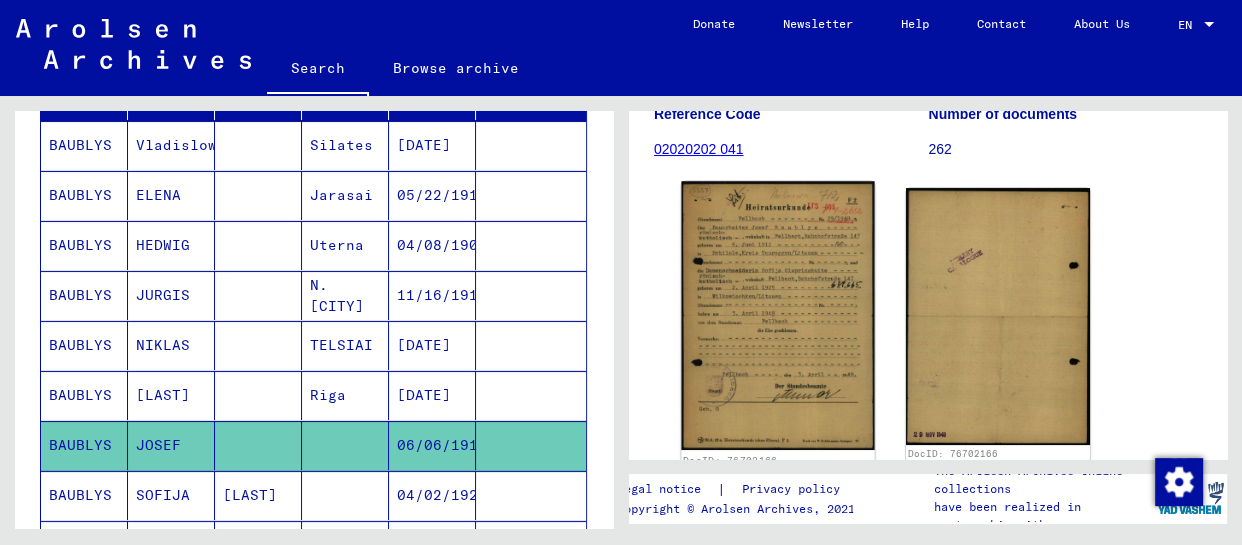 click 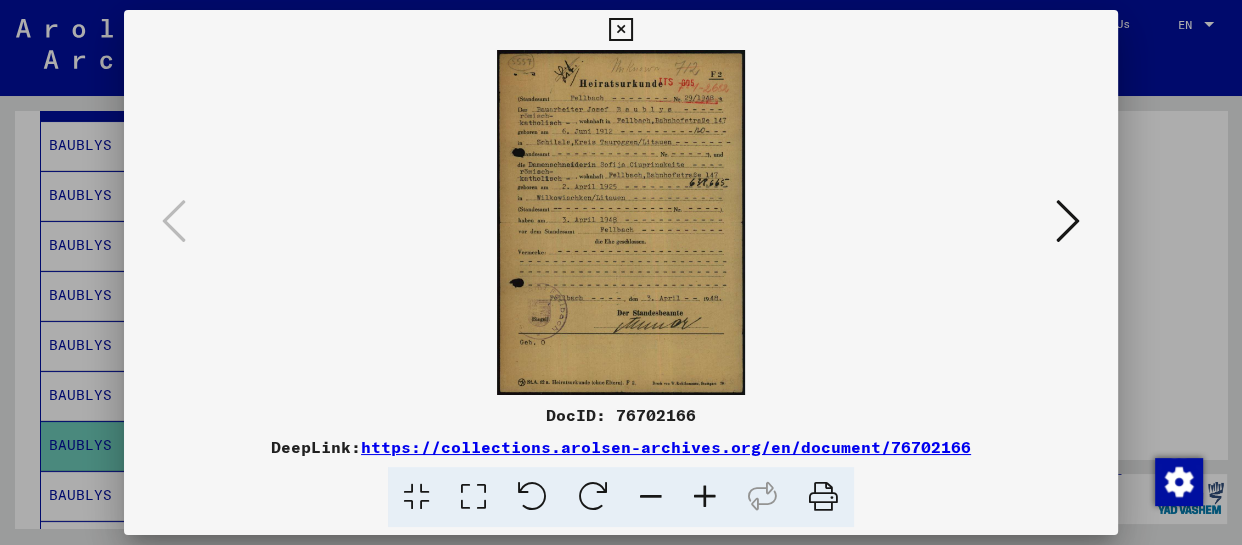 click at bounding box center [705, 497] 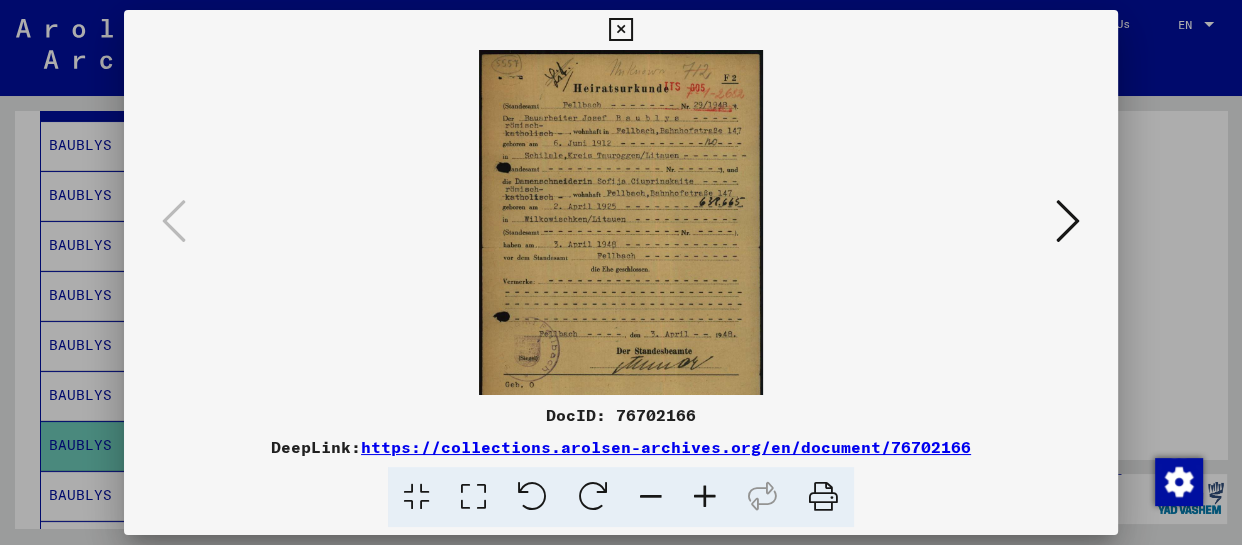 click at bounding box center (705, 497) 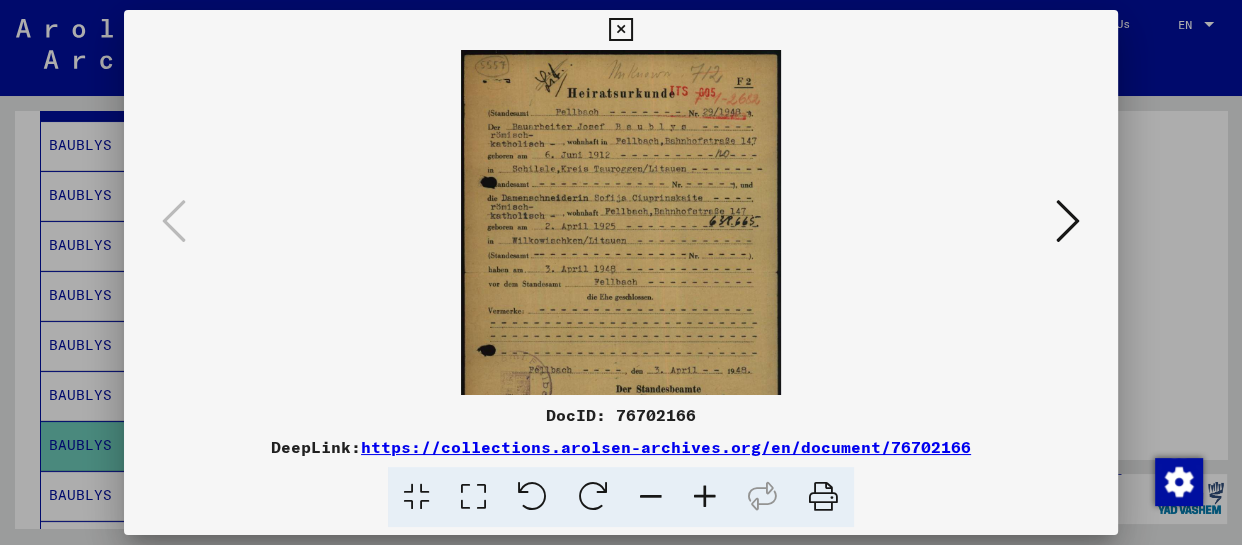 click at bounding box center [705, 497] 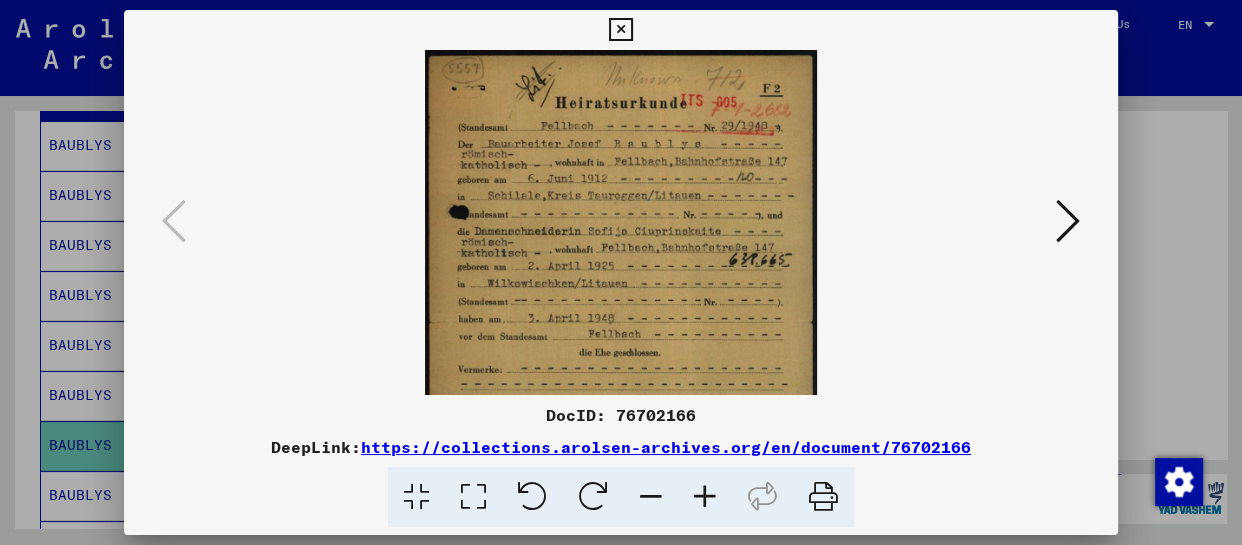 click at bounding box center (705, 497) 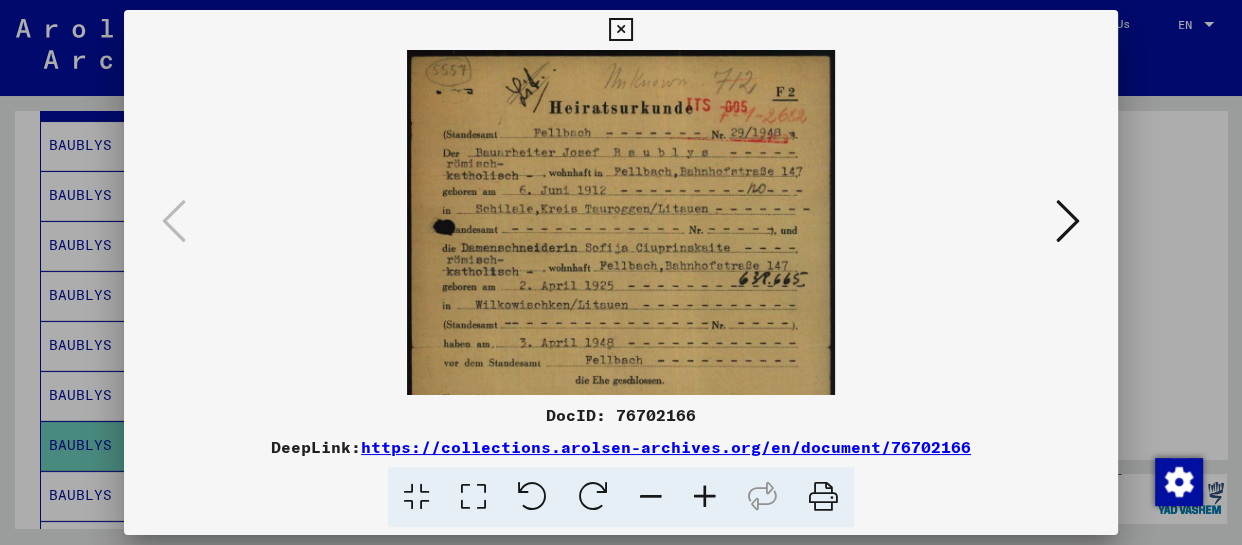 click at bounding box center (705, 497) 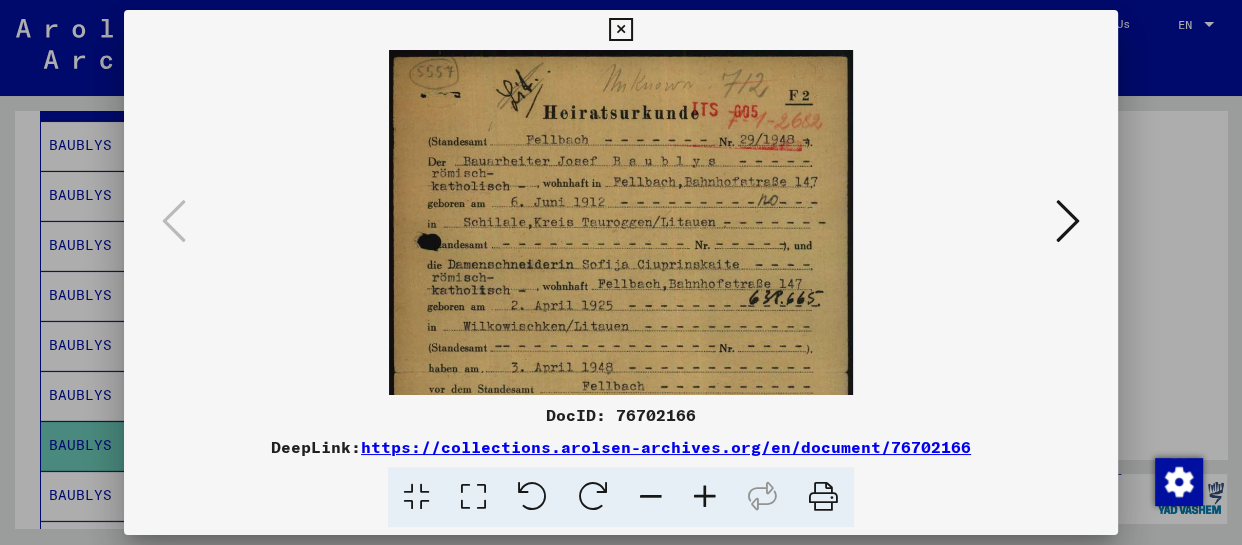 click at bounding box center [705, 497] 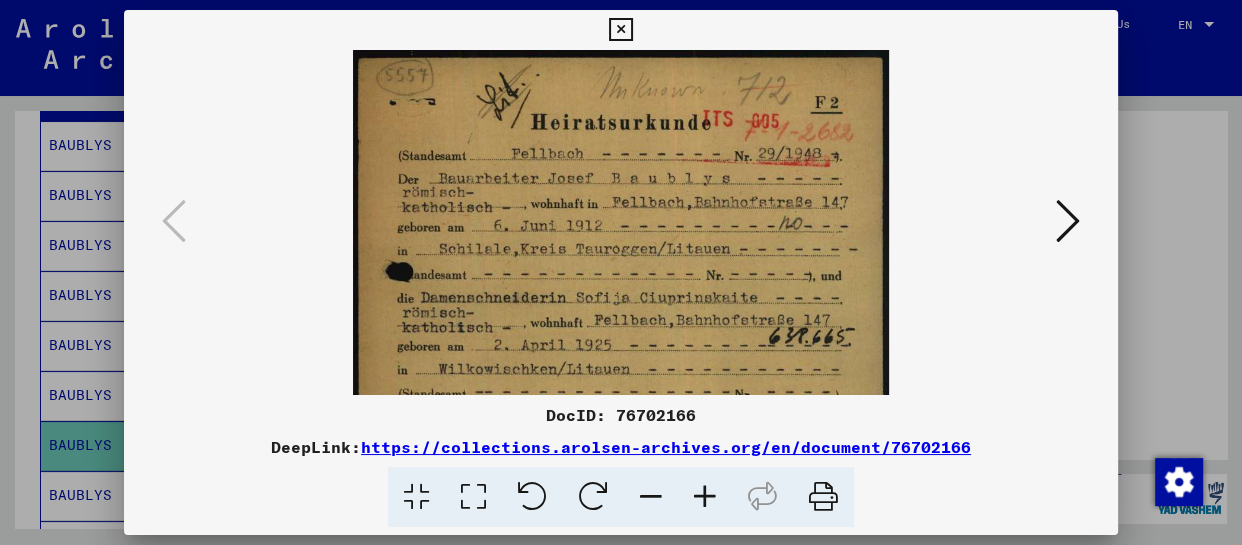 click at bounding box center [705, 497] 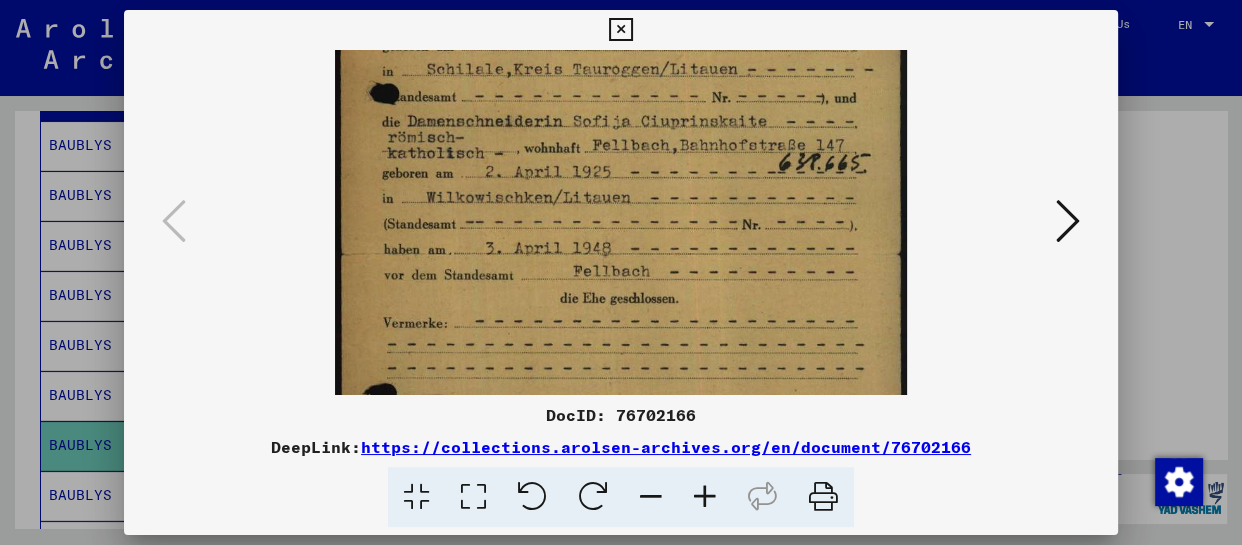 drag, startPoint x: 674, startPoint y: 249, endPoint x: 659, endPoint y: 46, distance: 203.55344 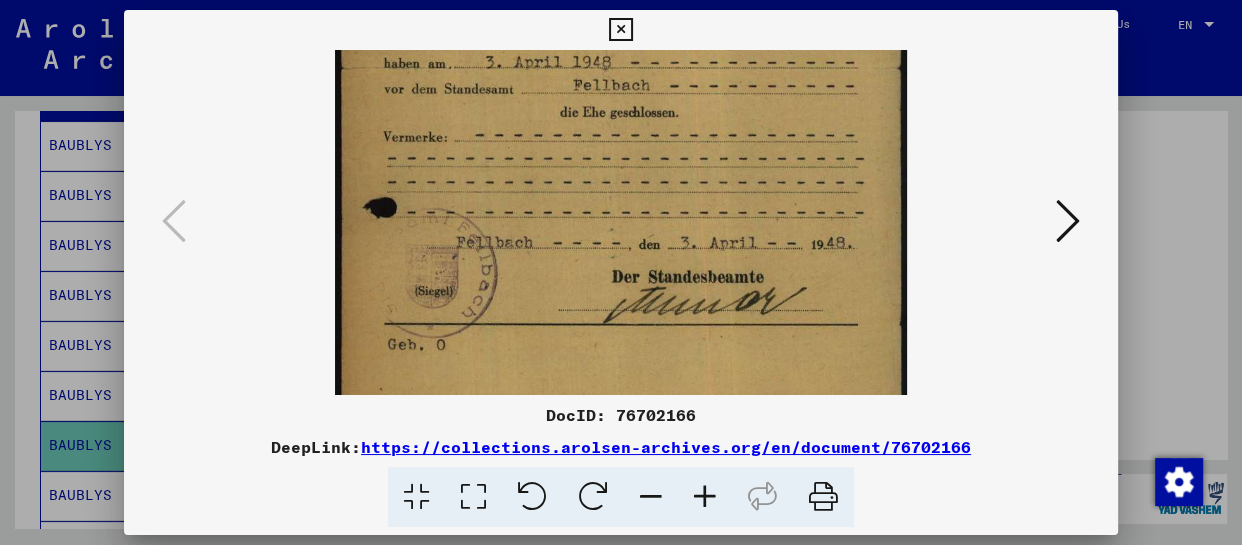 scroll, scrollTop: 384, scrollLeft: 0, axis: vertical 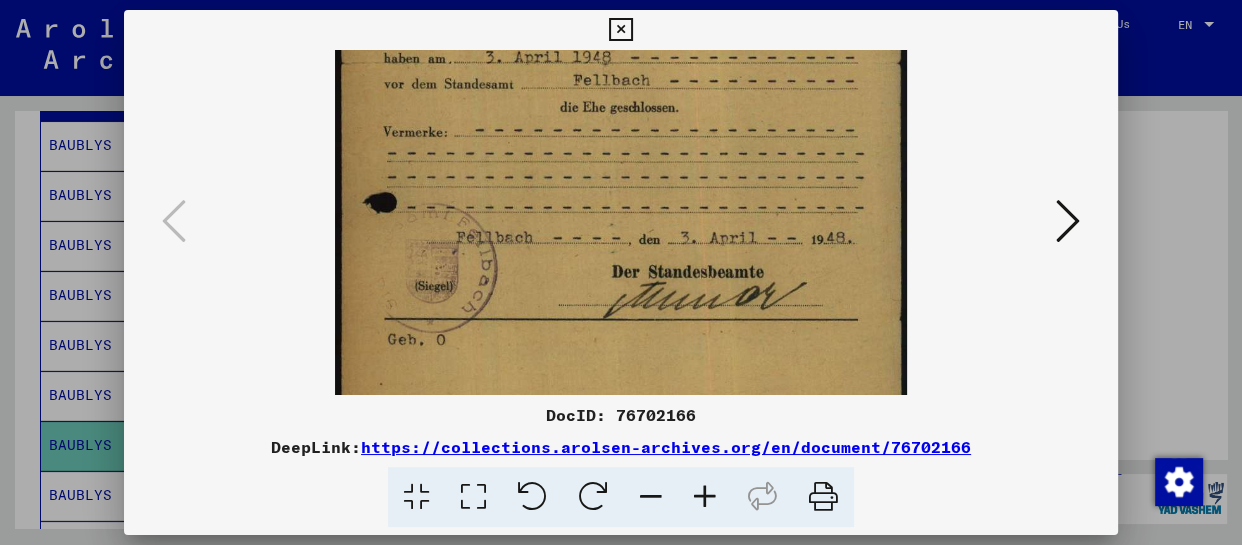 drag, startPoint x: 613, startPoint y: 240, endPoint x: 601, endPoint y: 49, distance: 191.37659 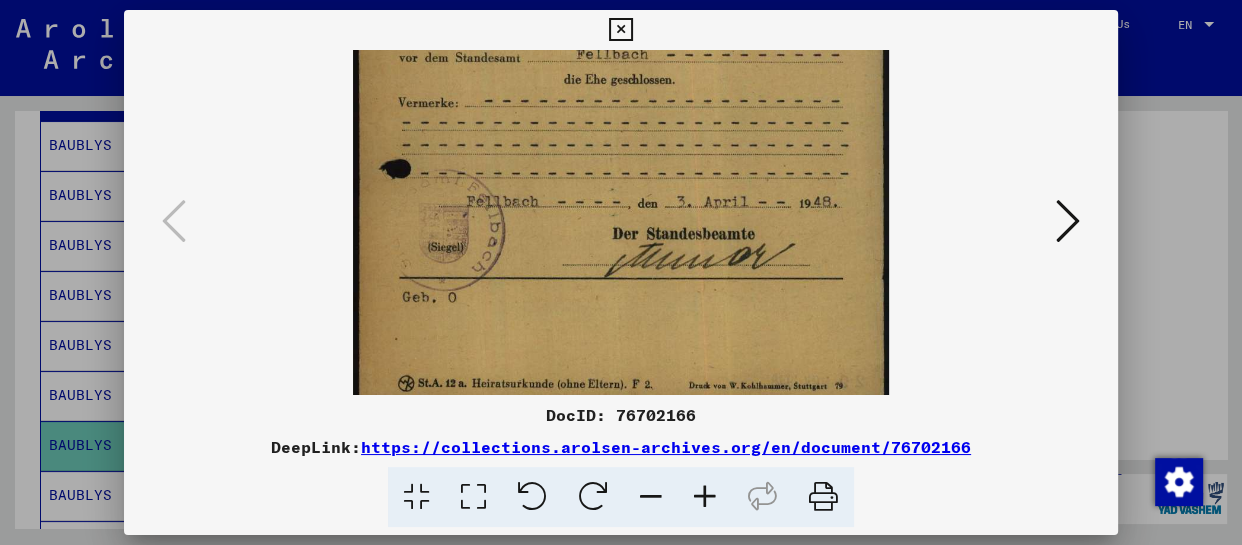 click at bounding box center [651, 497] 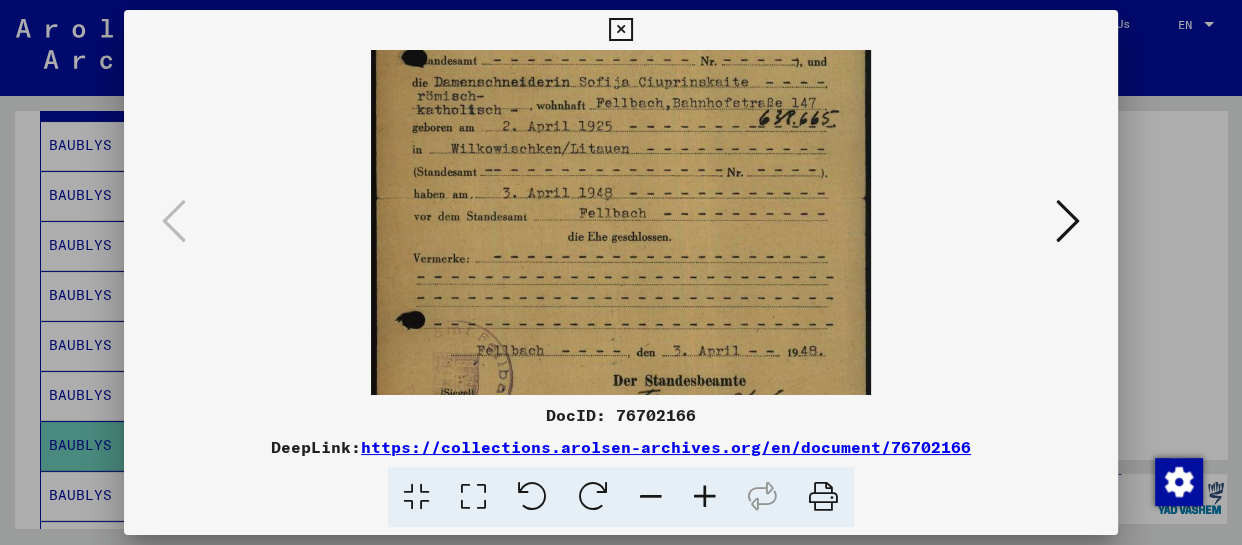 scroll, scrollTop: 197, scrollLeft: 0, axis: vertical 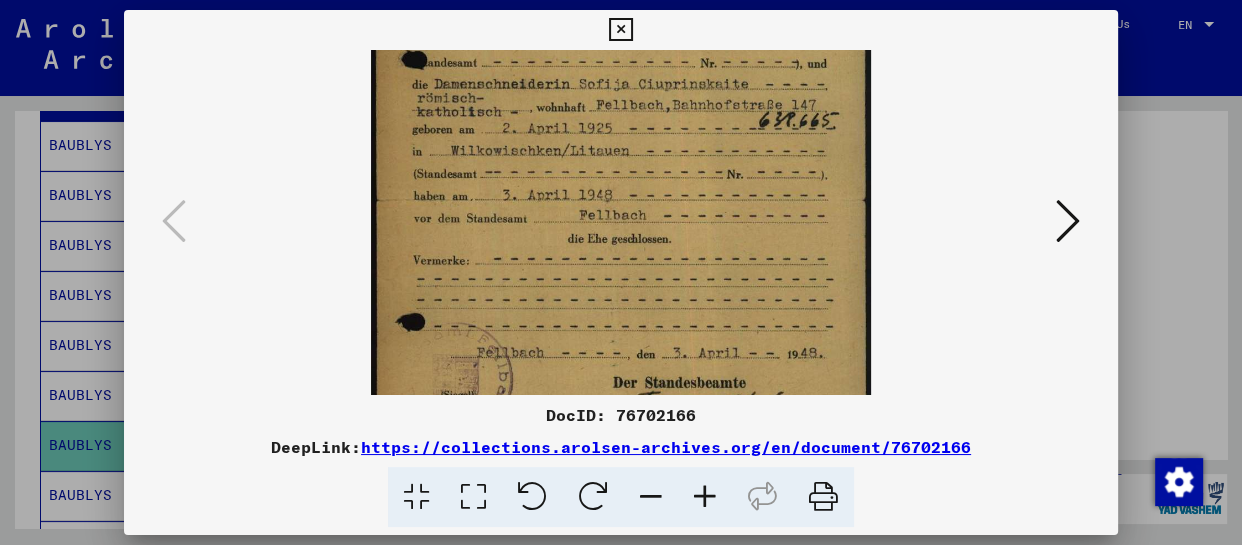 drag, startPoint x: 676, startPoint y: 180, endPoint x: 670, endPoint y: 335, distance: 155.11609 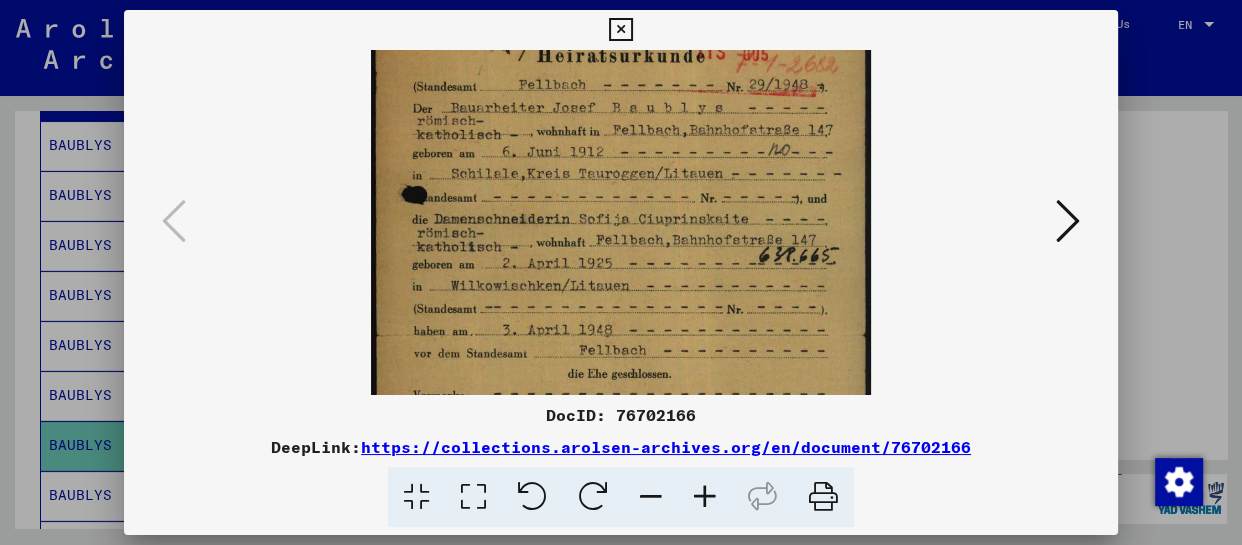 scroll, scrollTop: 0, scrollLeft: 0, axis: both 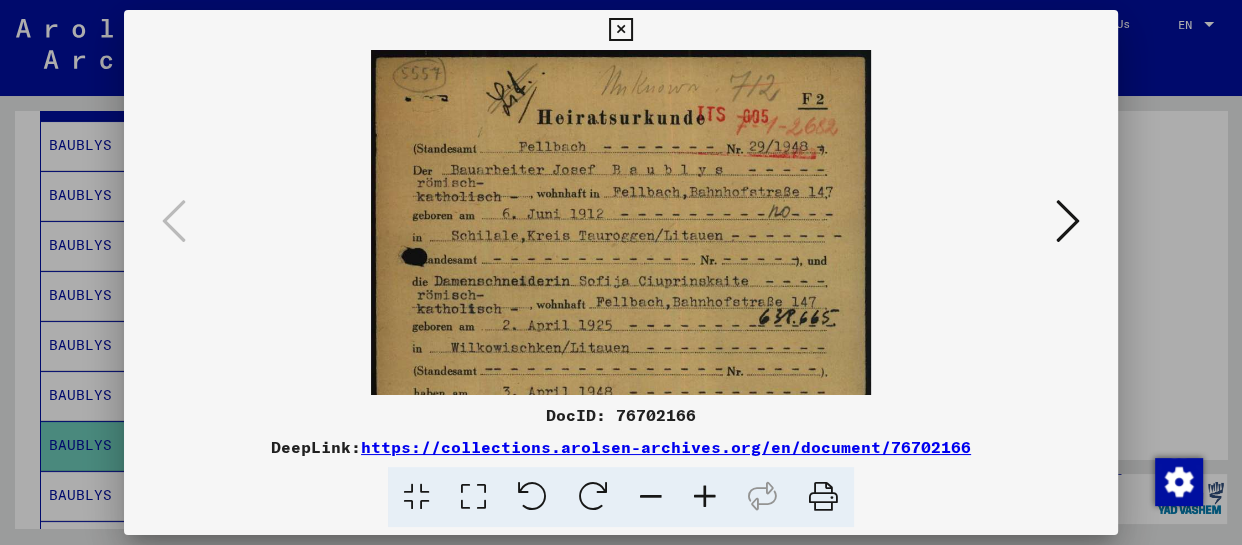 drag, startPoint x: 675, startPoint y: 157, endPoint x: 673, endPoint y: 368, distance: 211.00948 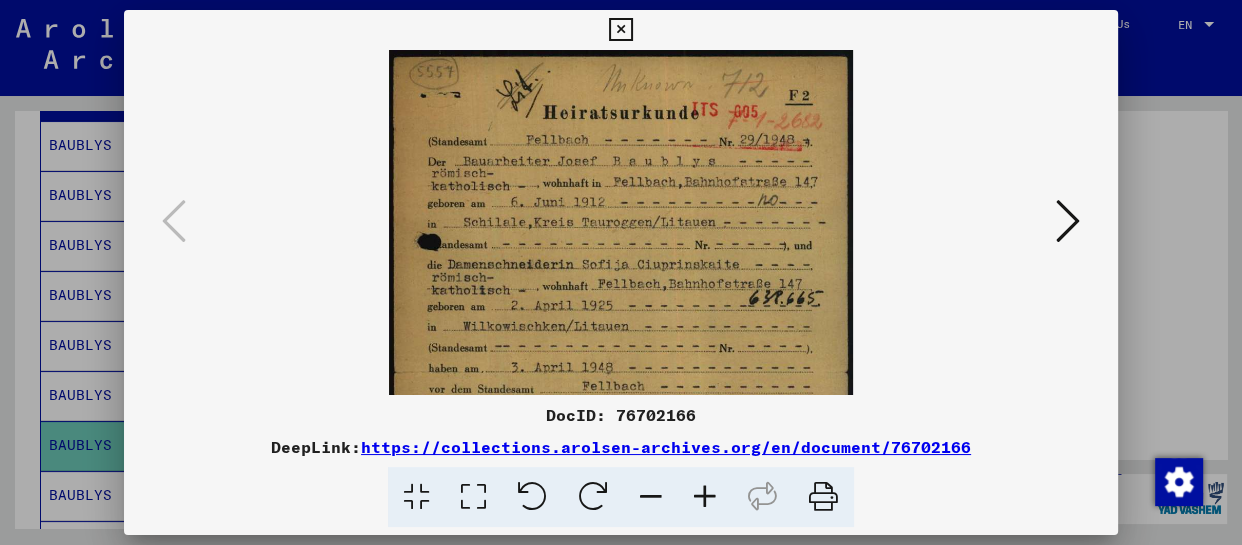 click at bounding box center (651, 497) 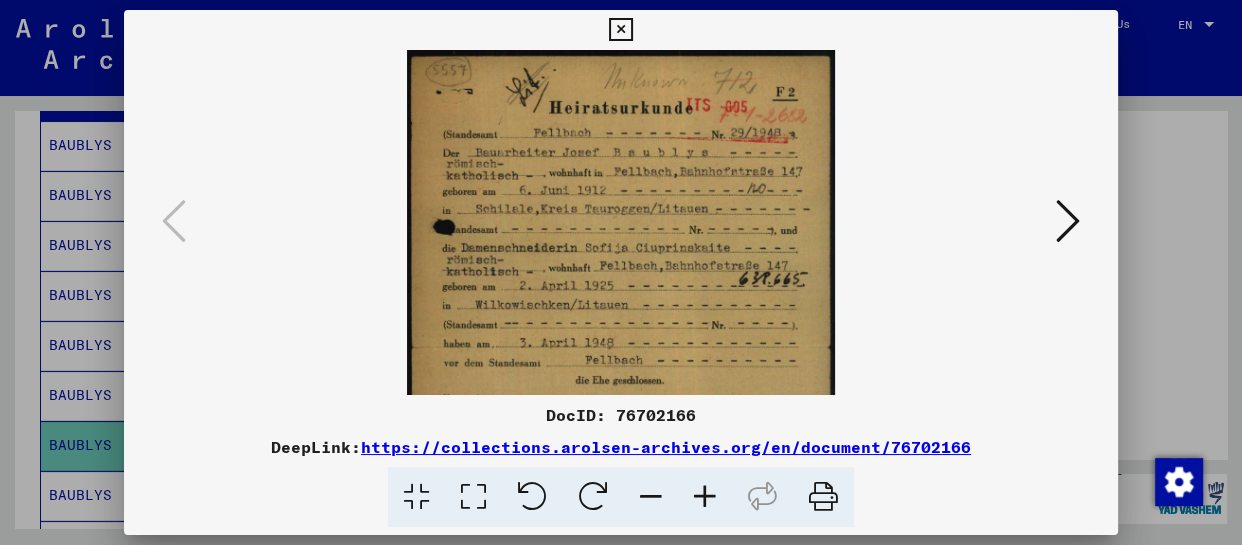 click at bounding box center [651, 497] 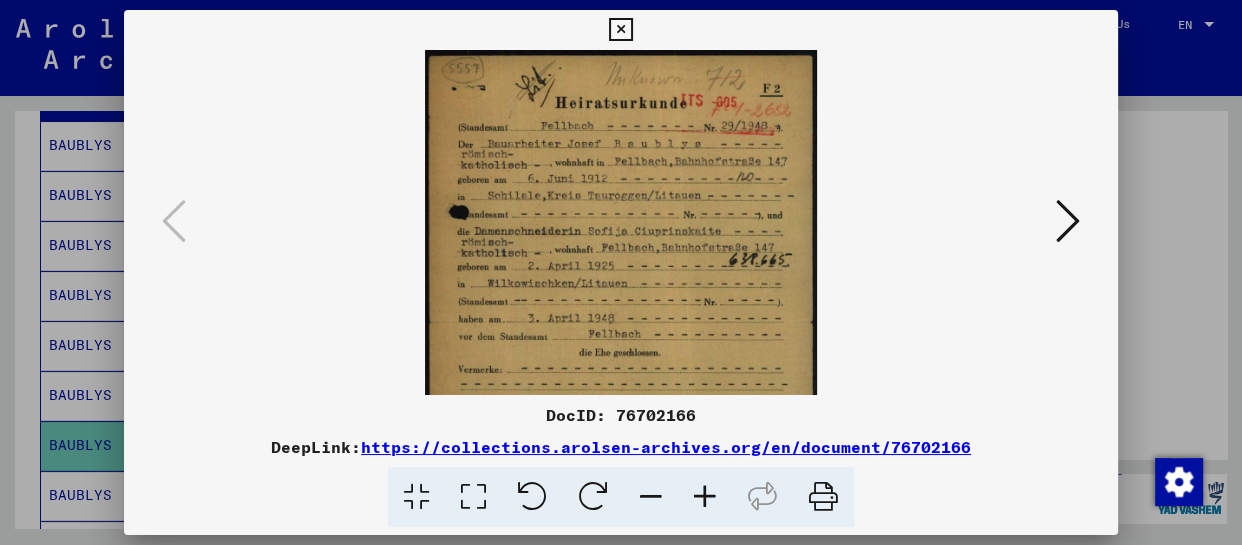 click at bounding box center [651, 497] 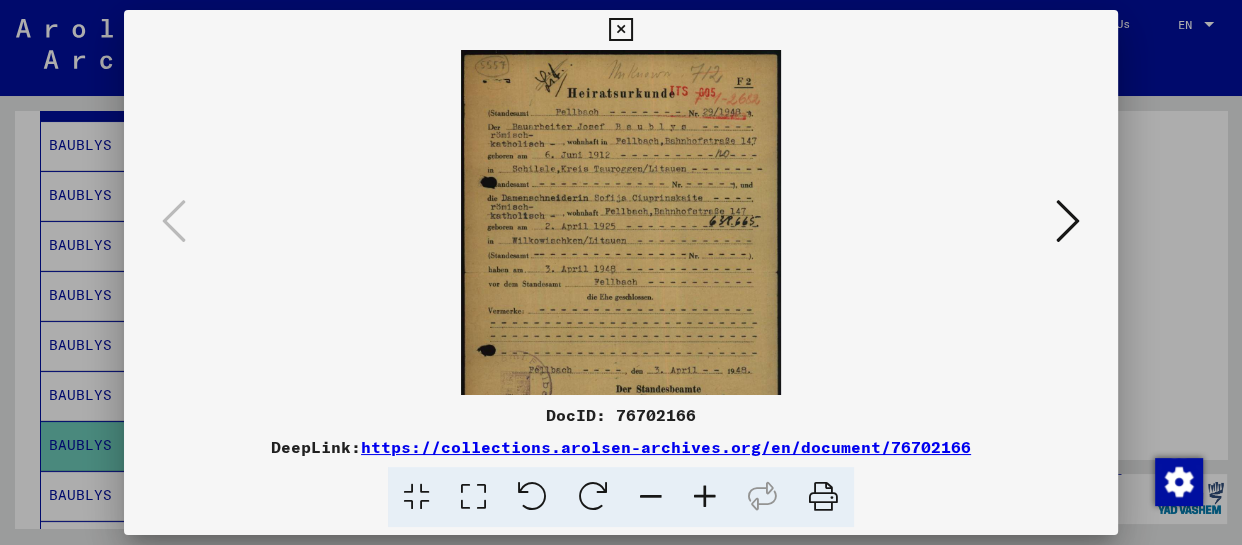click at bounding box center [651, 497] 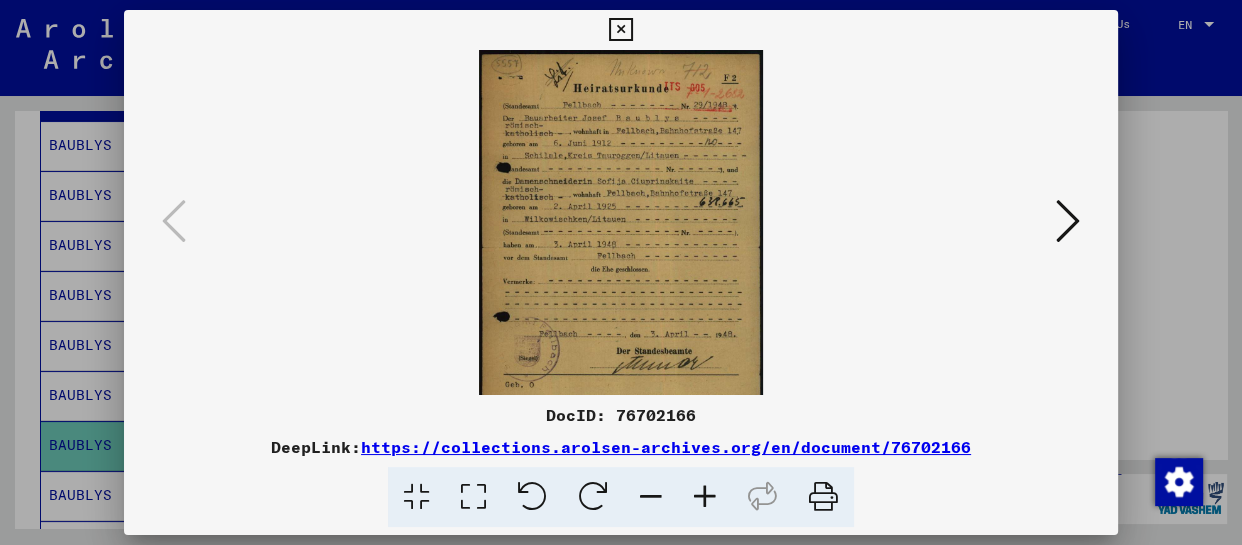 click at bounding box center (651, 497) 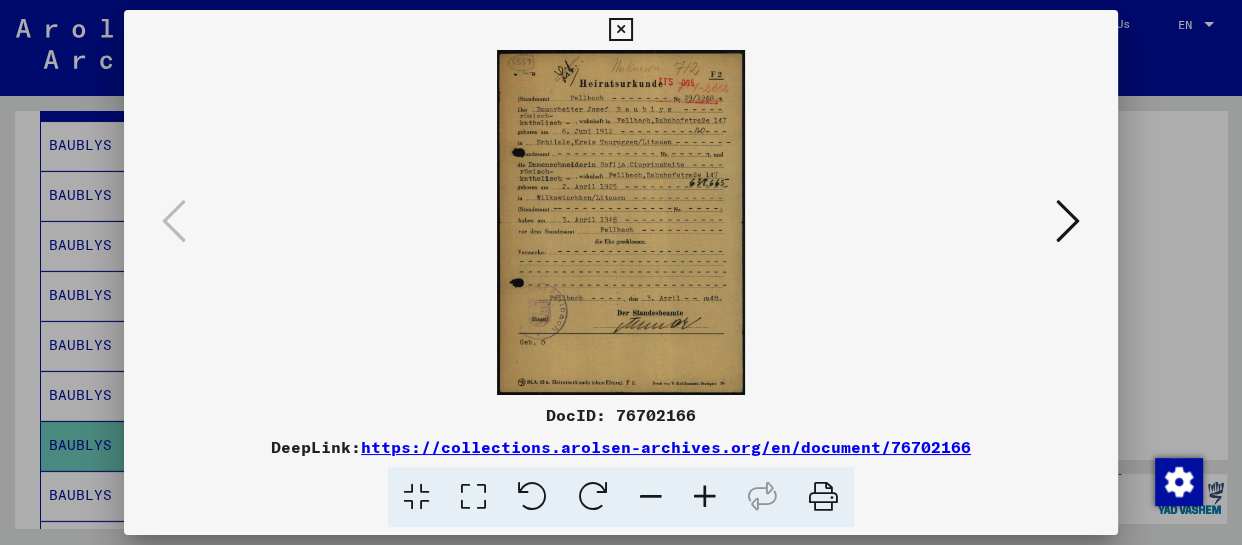 click at bounding box center [651, 497] 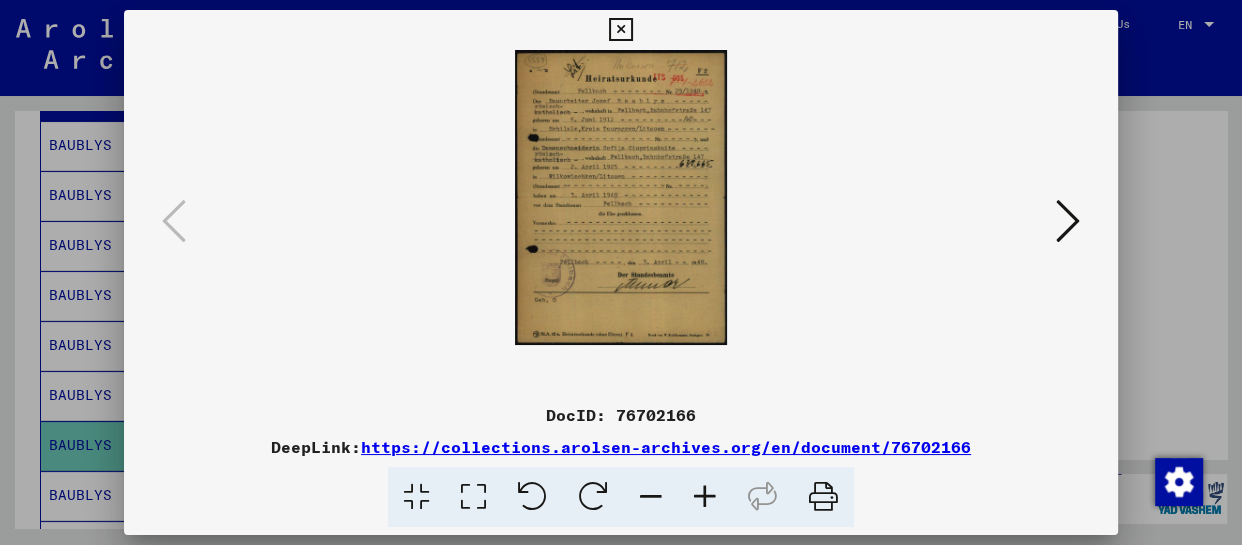 click at bounding box center [823, 497] 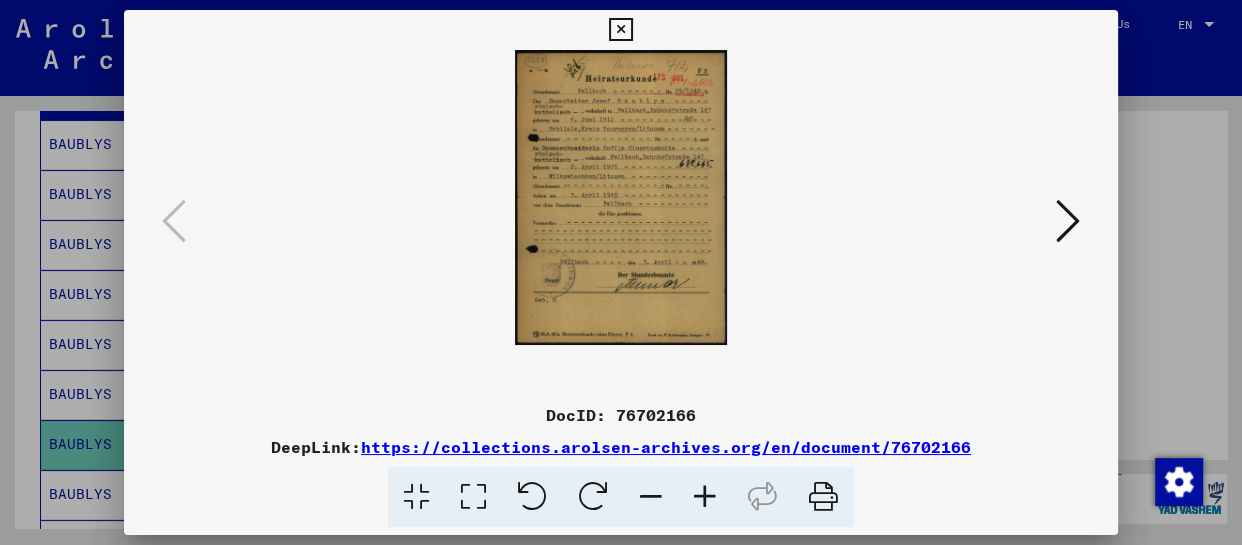 click at bounding box center [621, 222] 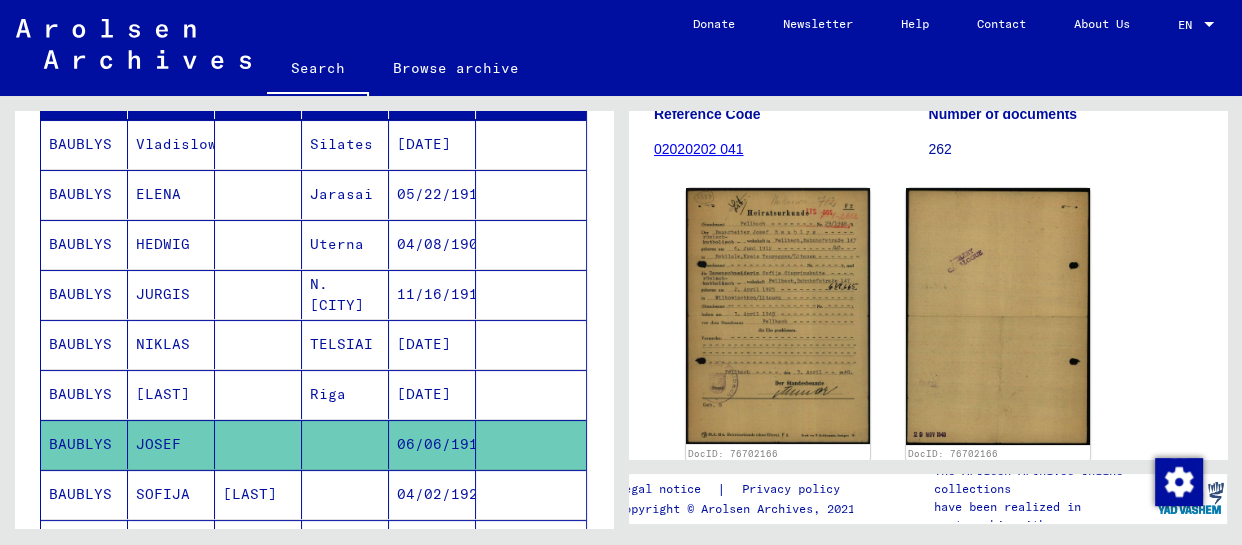 scroll, scrollTop: 376, scrollLeft: 0, axis: vertical 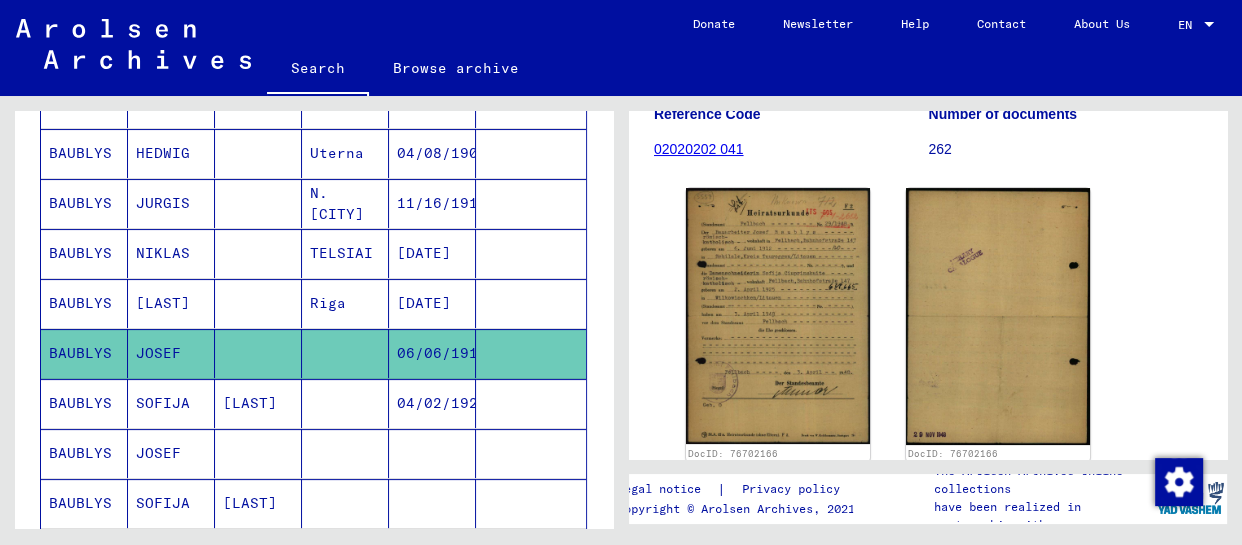 click on "SOFIJA" at bounding box center [171, 453] 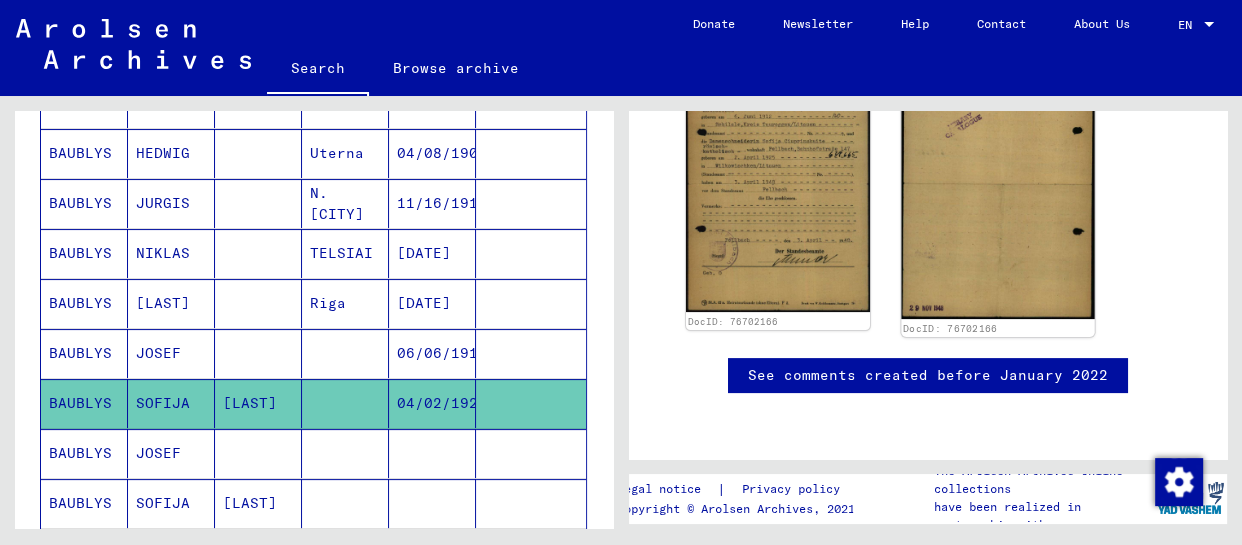 scroll, scrollTop: 333, scrollLeft: 0, axis: vertical 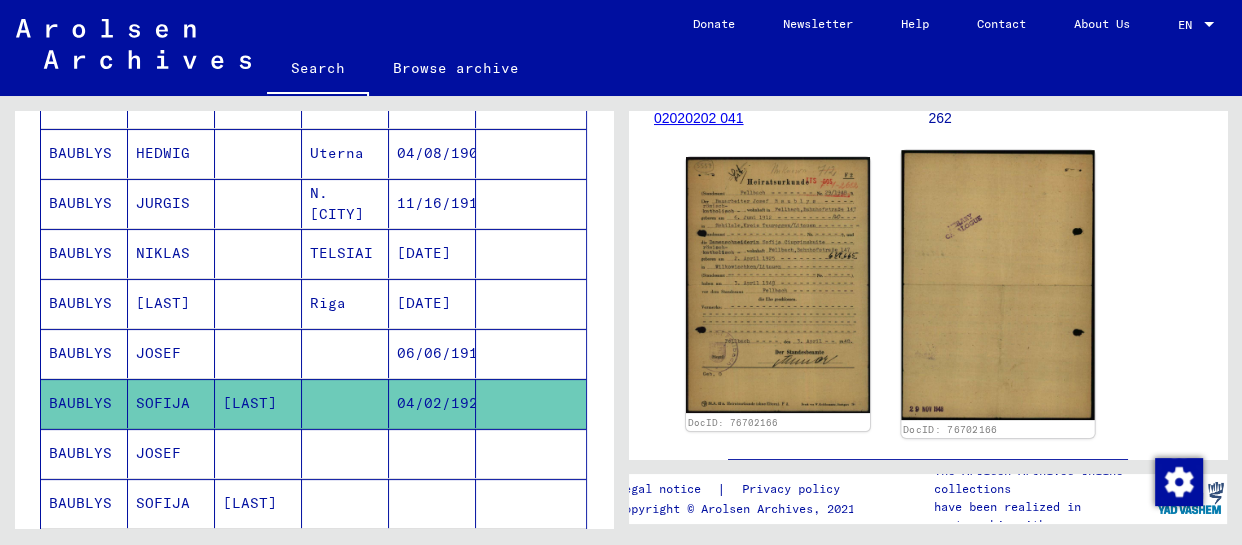 click 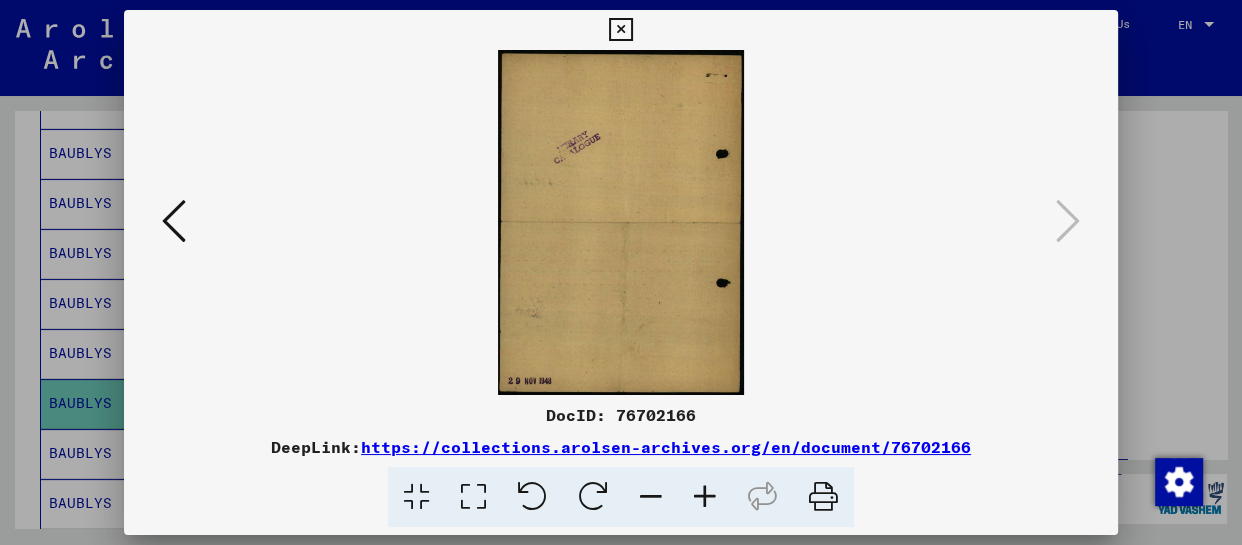 click at bounding box center (620, 30) 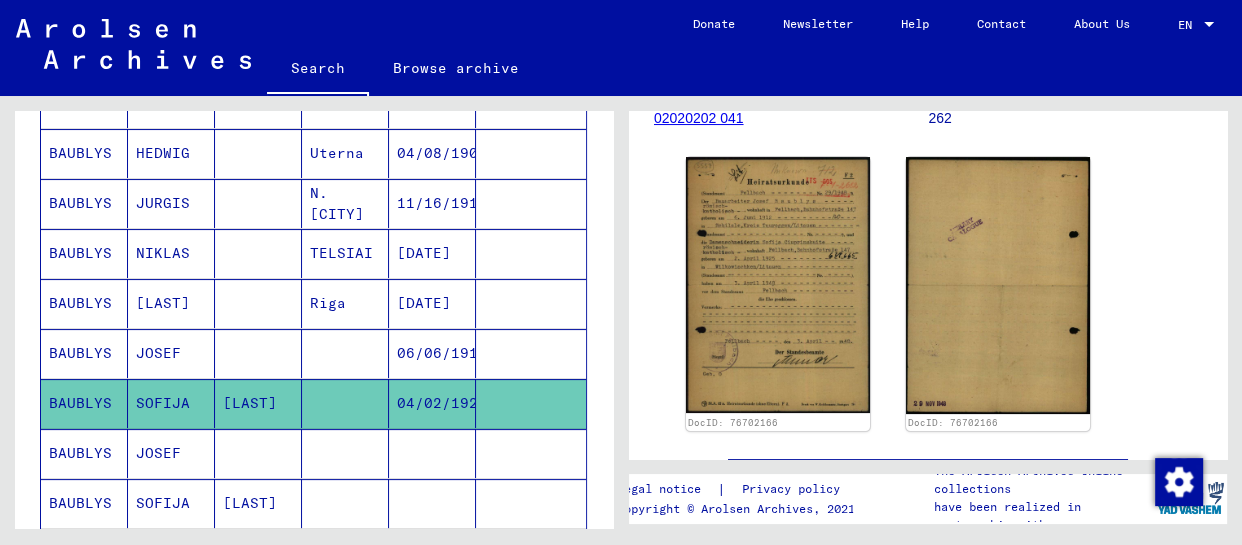 scroll, scrollTop: 437, scrollLeft: 0, axis: vertical 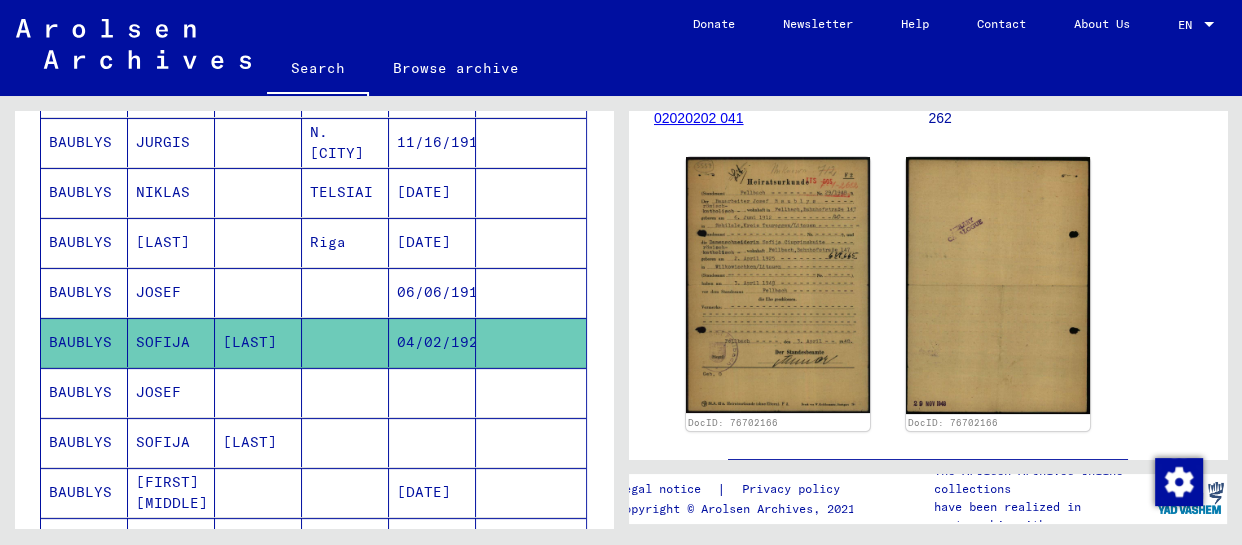 click at bounding box center (258, 442) 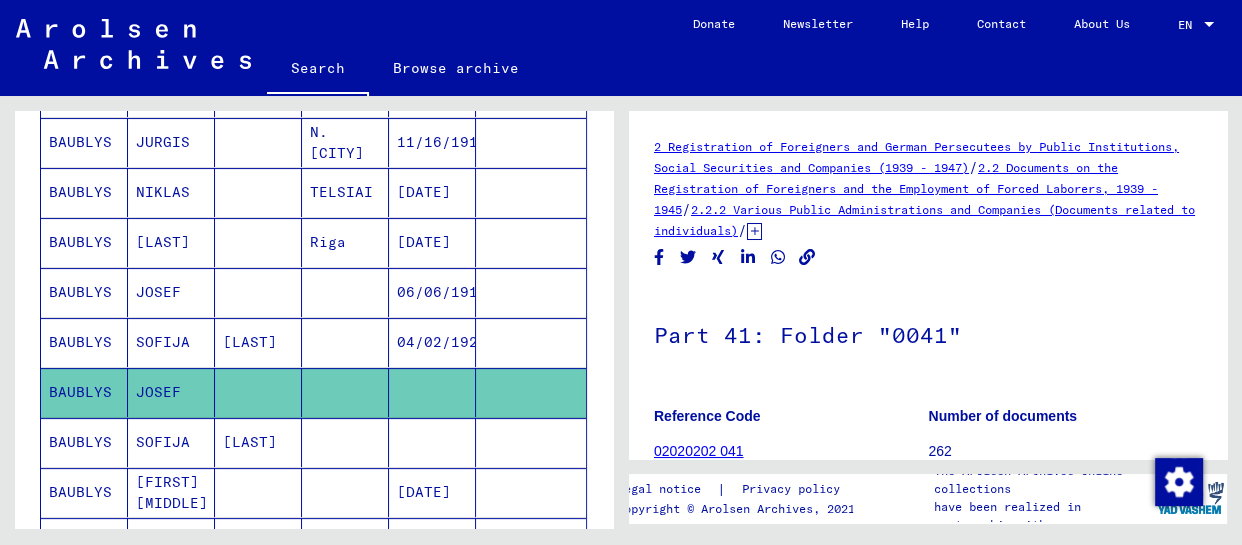 scroll, scrollTop: 181, scrollLeft: 0, axis: vertical 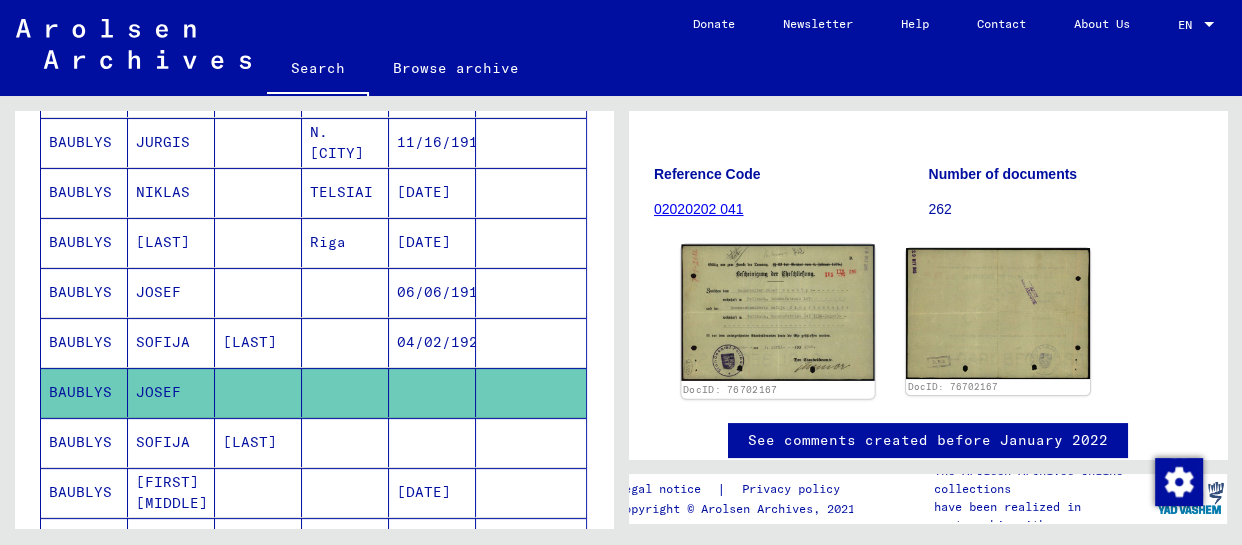 click 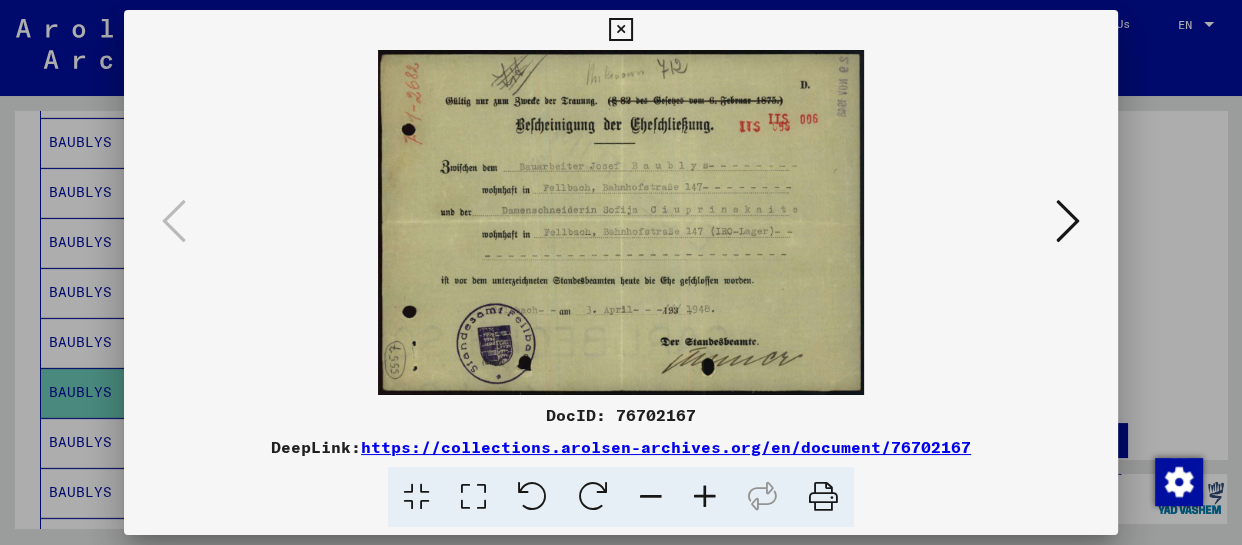 click at bounding box center (705, 497) 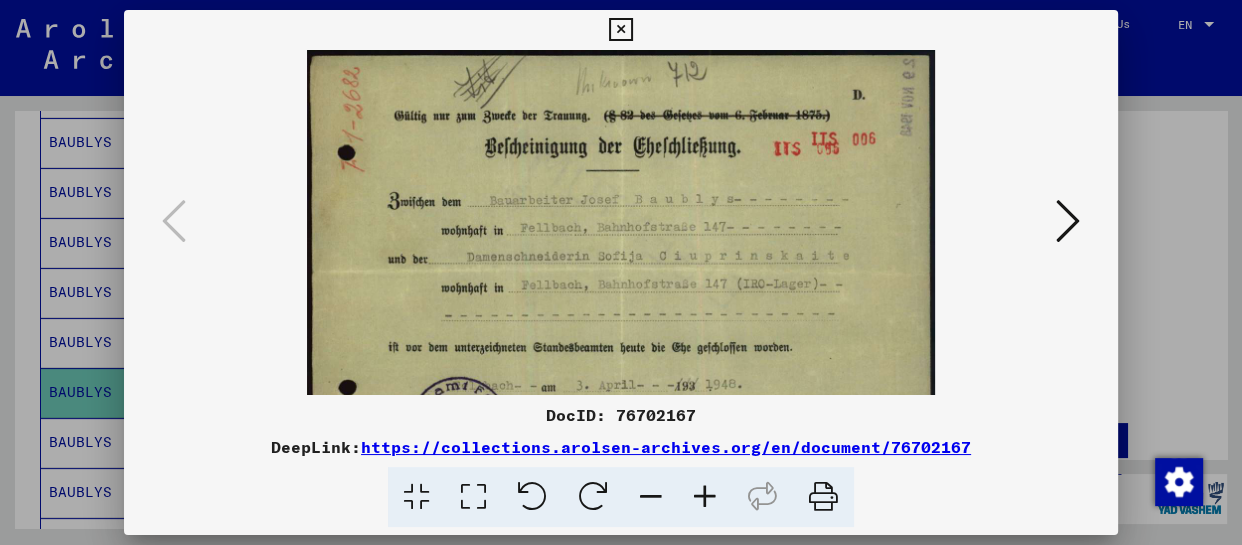 click at bounding box center (705, 497) 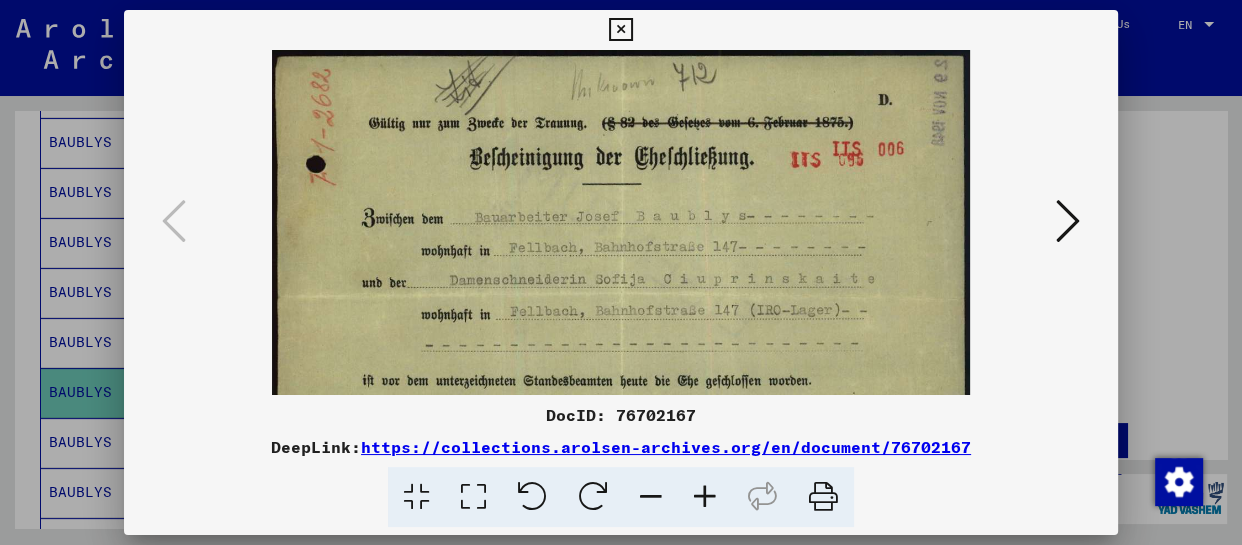 click at bounding box center [705, 497] 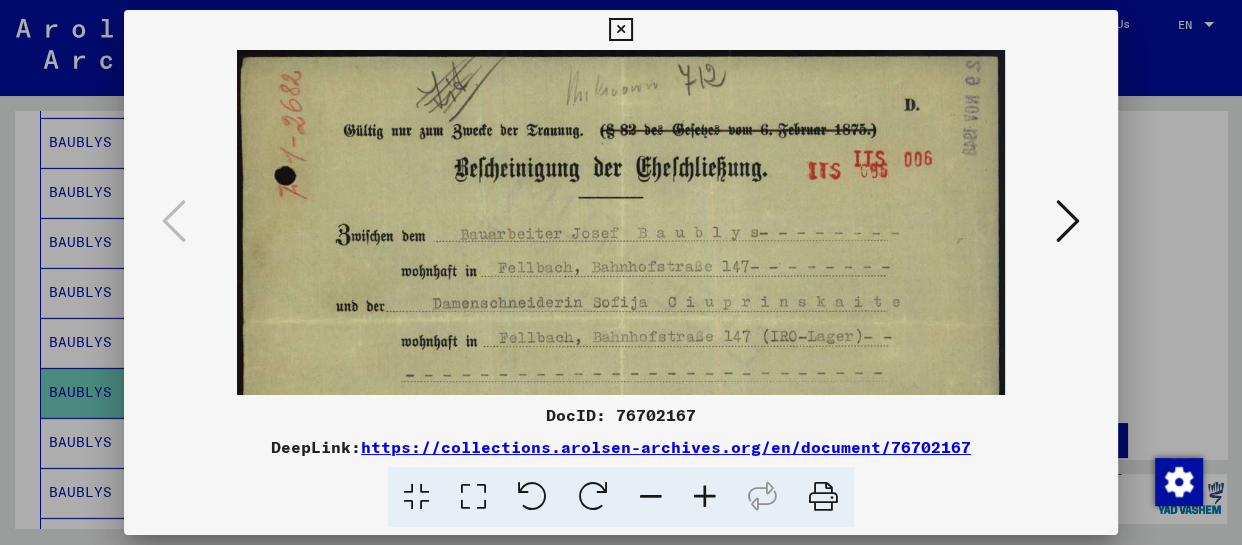 click at bounding box center [651, 497] 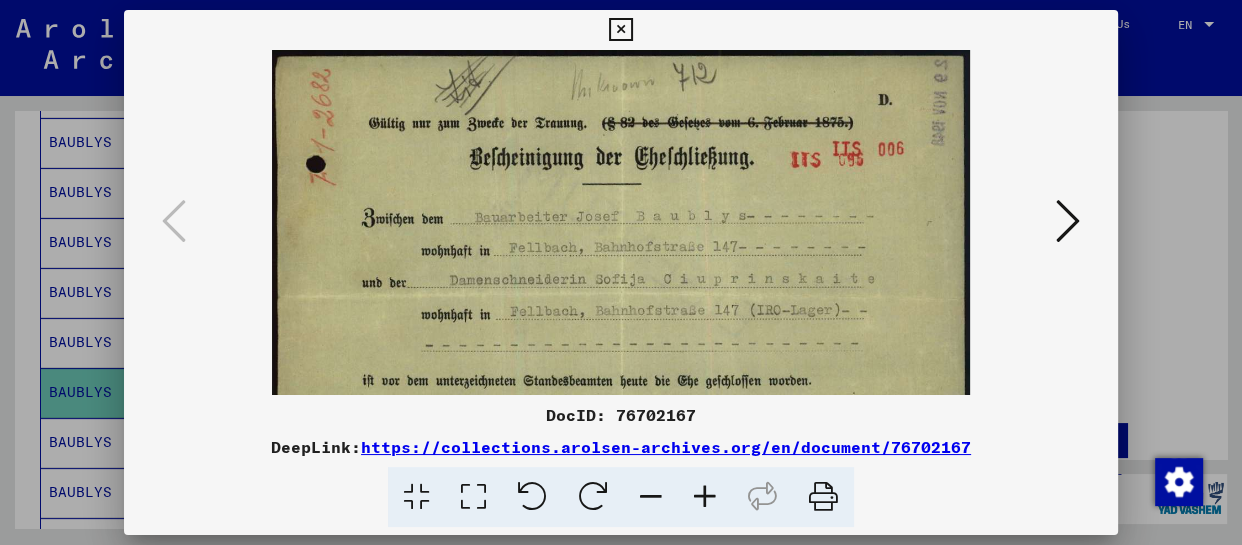 click at bounding box center [651, 497] 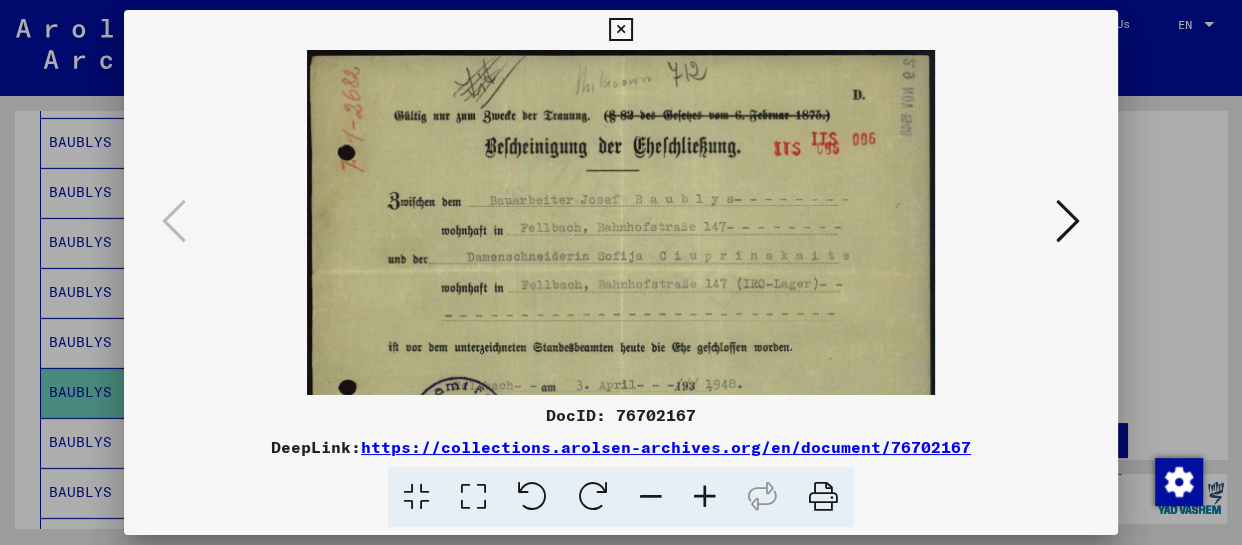 click at bounding box center [651, 497] 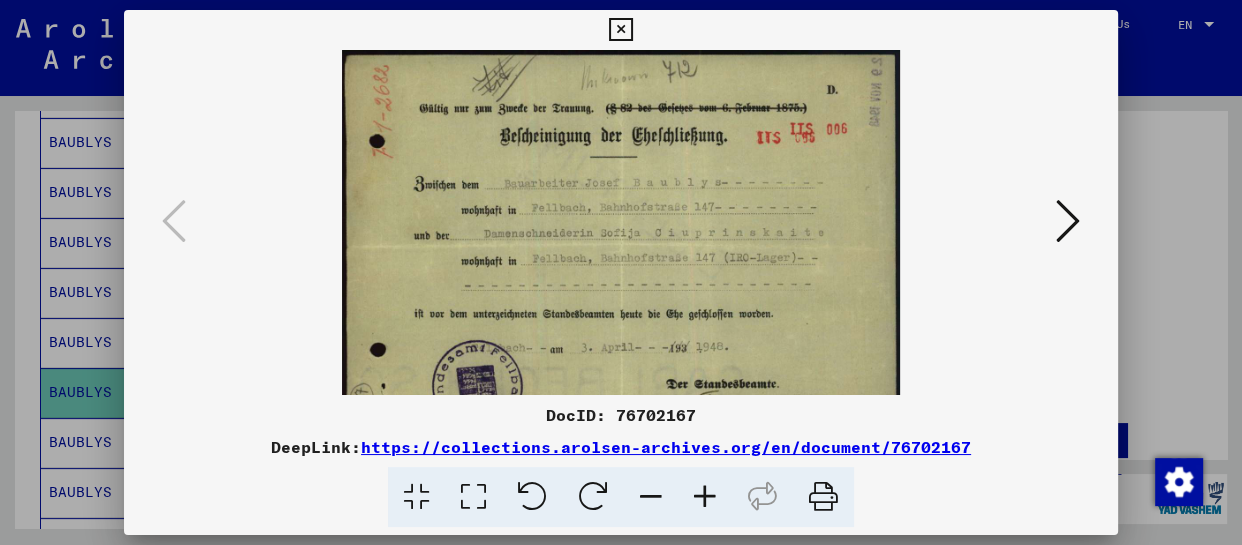 click at bounding box center (651, 497) 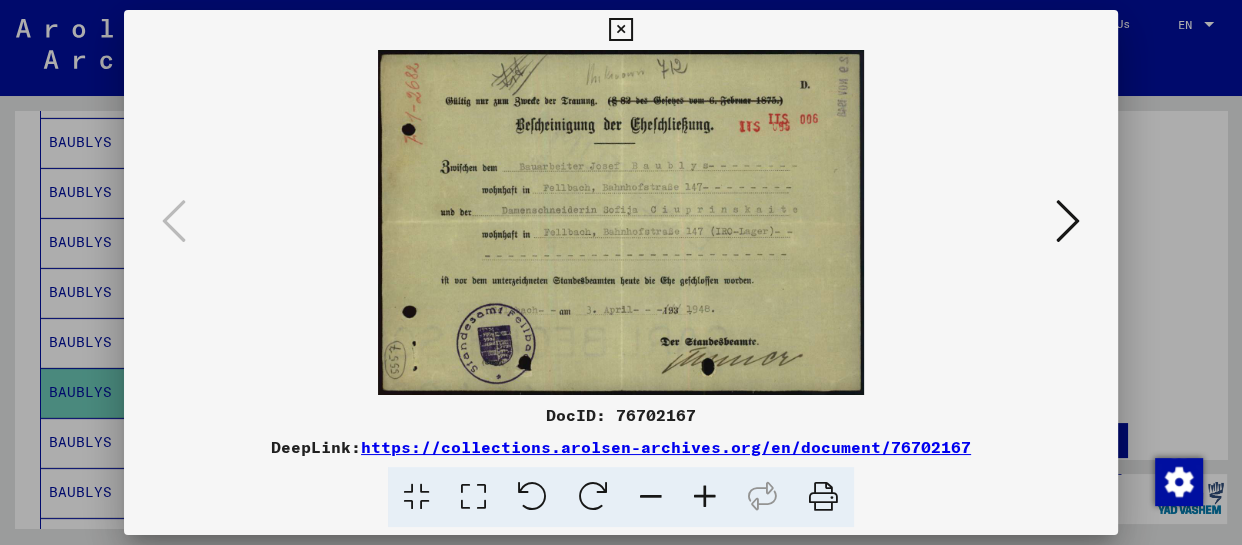 click at bounding box center [621, 222] 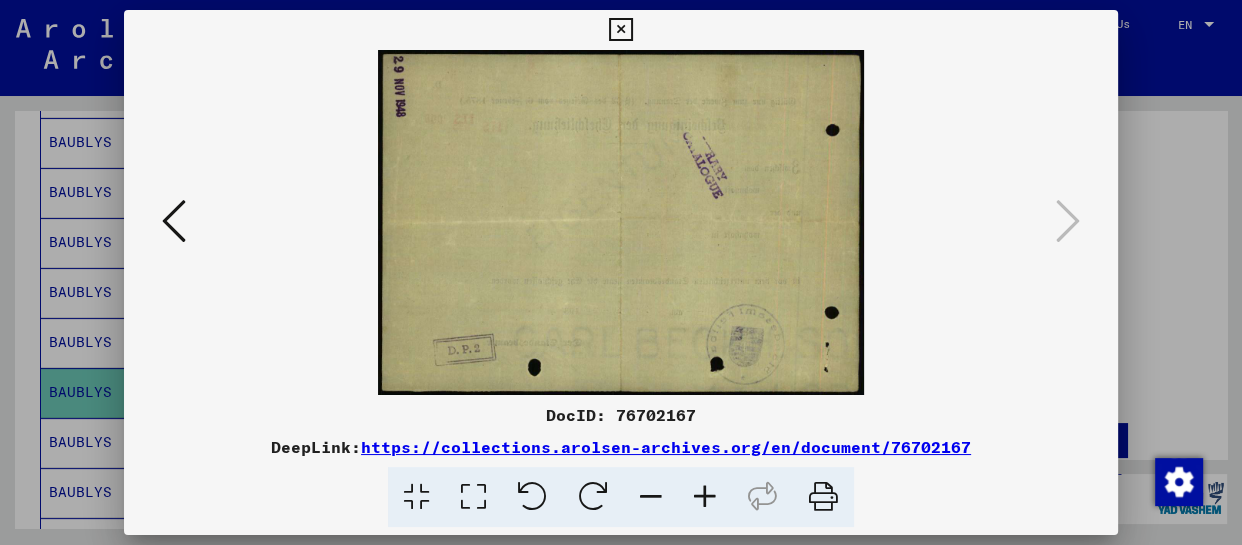 click at bounding box center [620, 30] 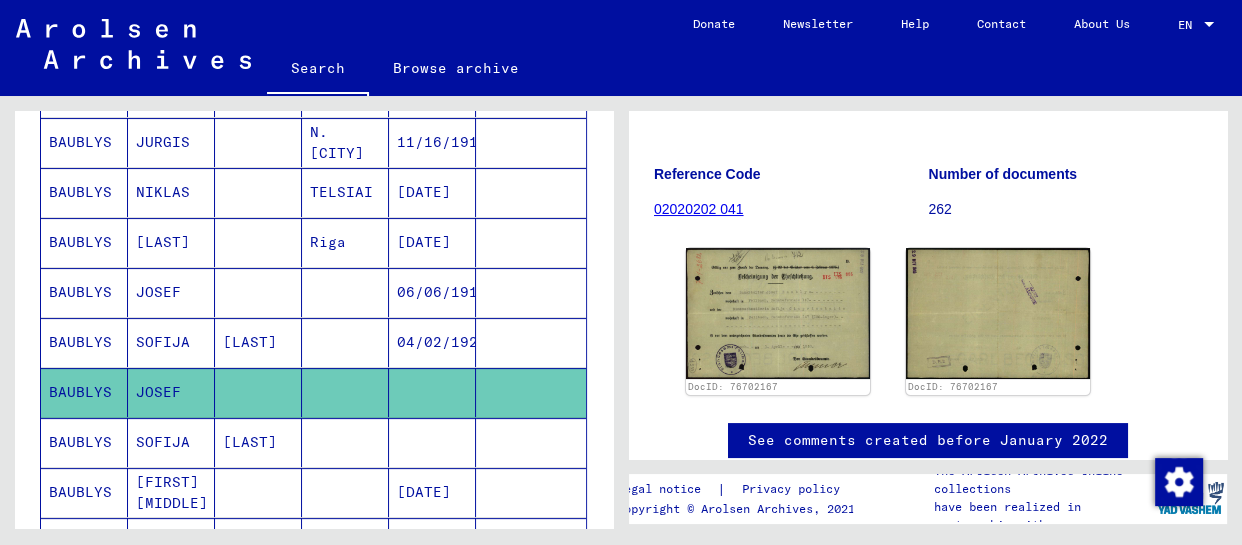 scroll, scrollTop: 497, scrollLeft: 0, axis: vertical 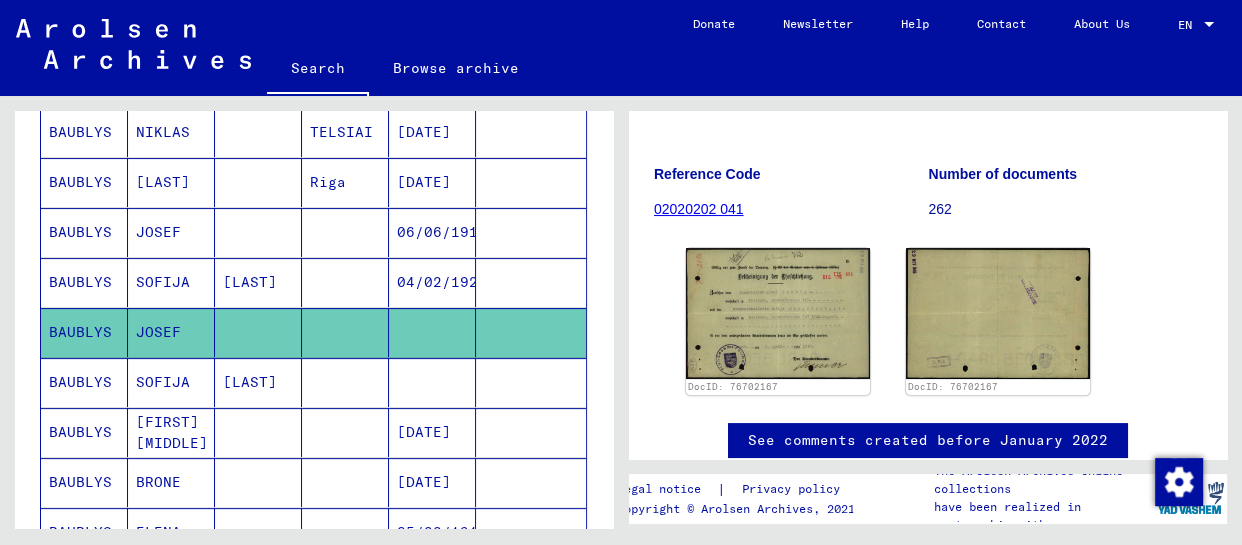 click on "[LAST]" at bounding box center (258, 432) 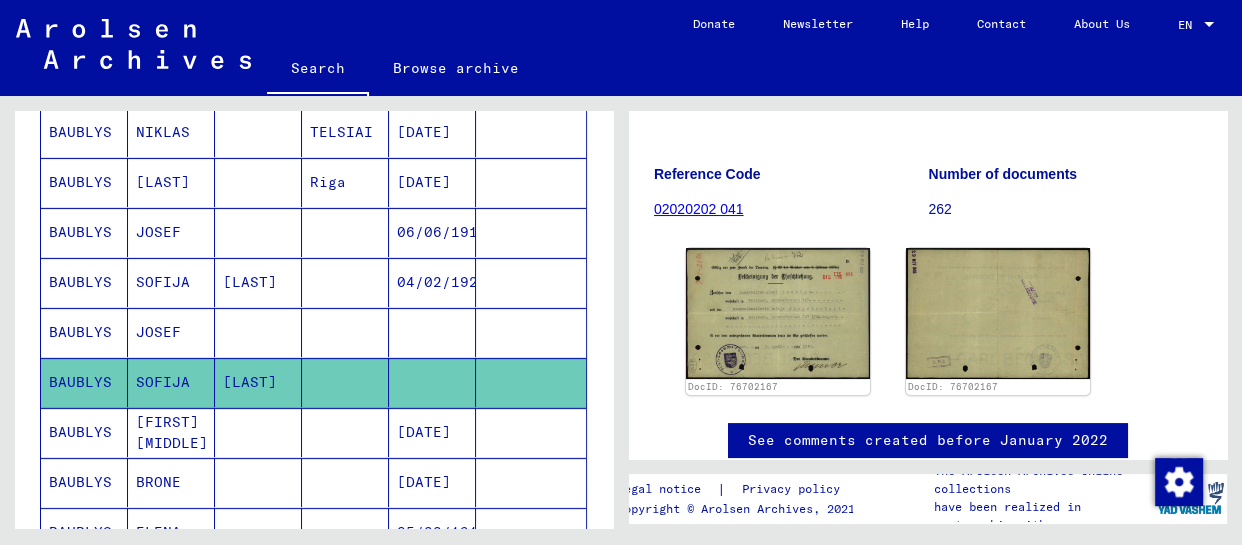 click on "JOSEF" at bounding box center [171, 382] 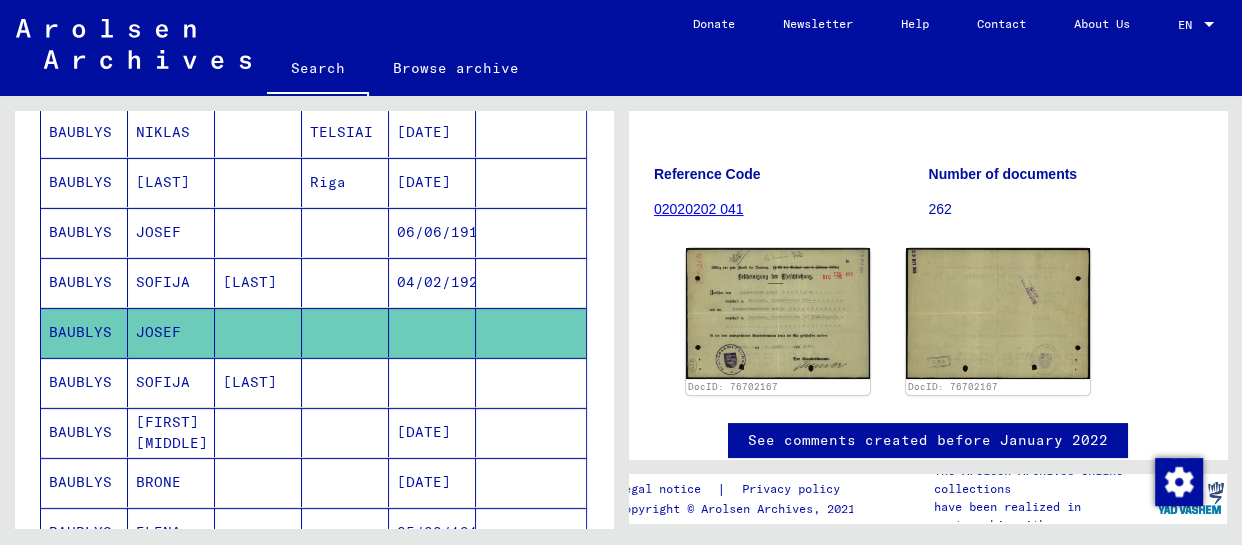click on "SOFIJA" at bounding box center (171, 332) 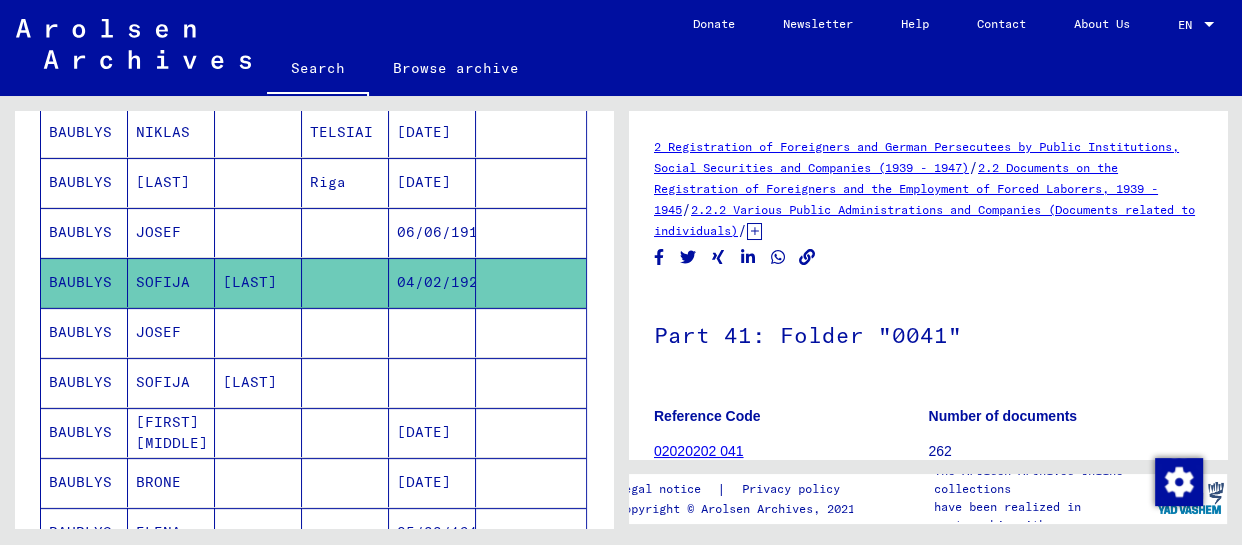 scroll, scrollTop: 181, scrollLeft: 0, axis: vertical 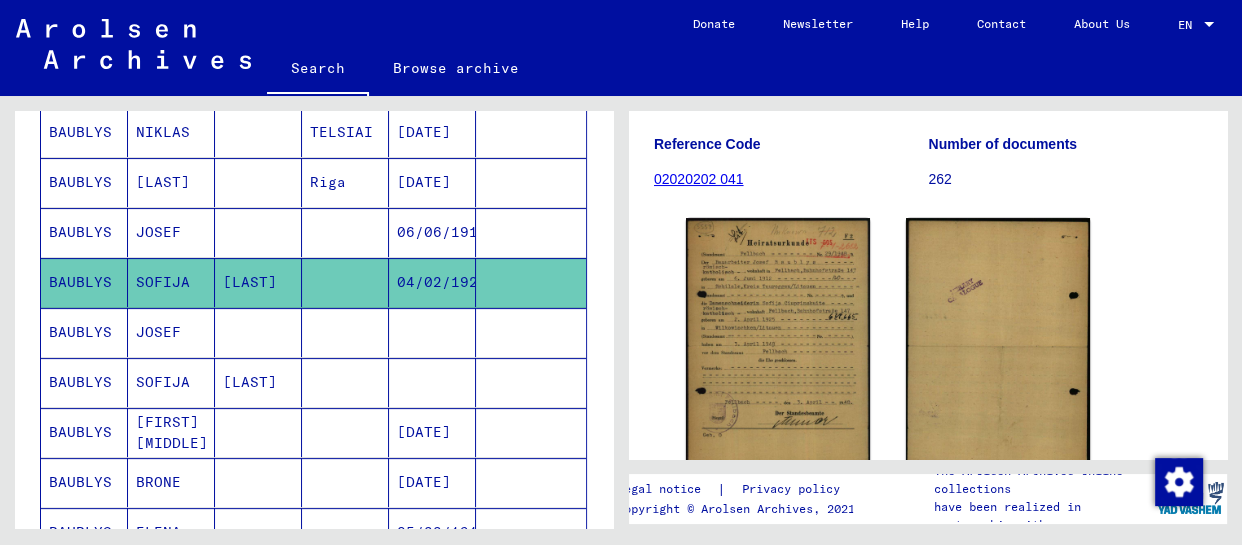 click on "JOSEF" at bounding box center [171, 382] 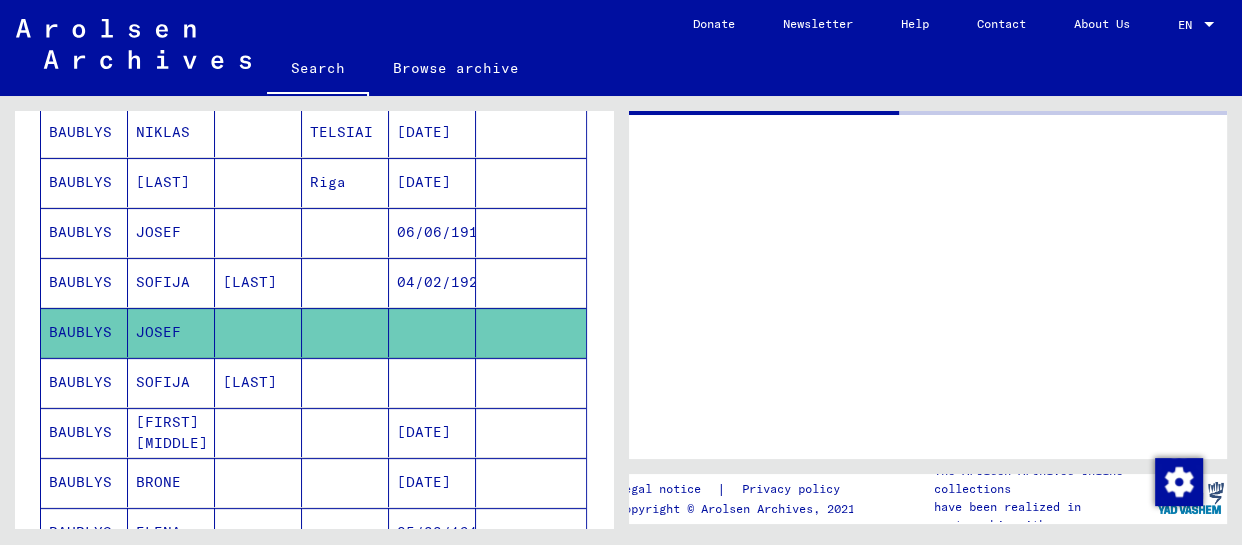 scroll, scrollTop: 0, scrollLeft: 0, axis: both 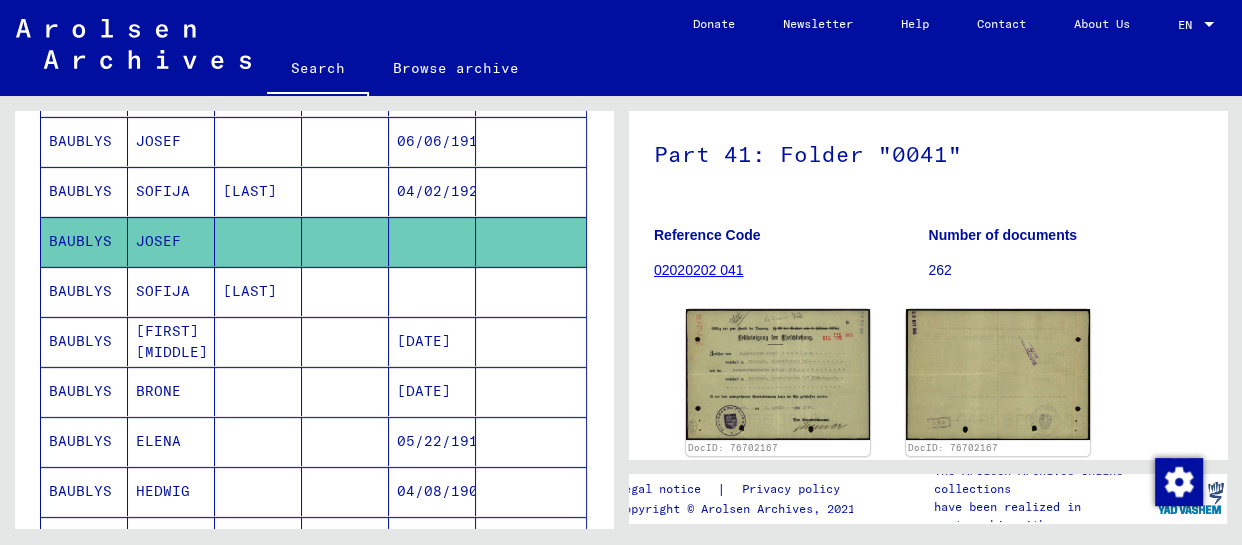 click on "SOFIJA" at bounding box center [171, 341] 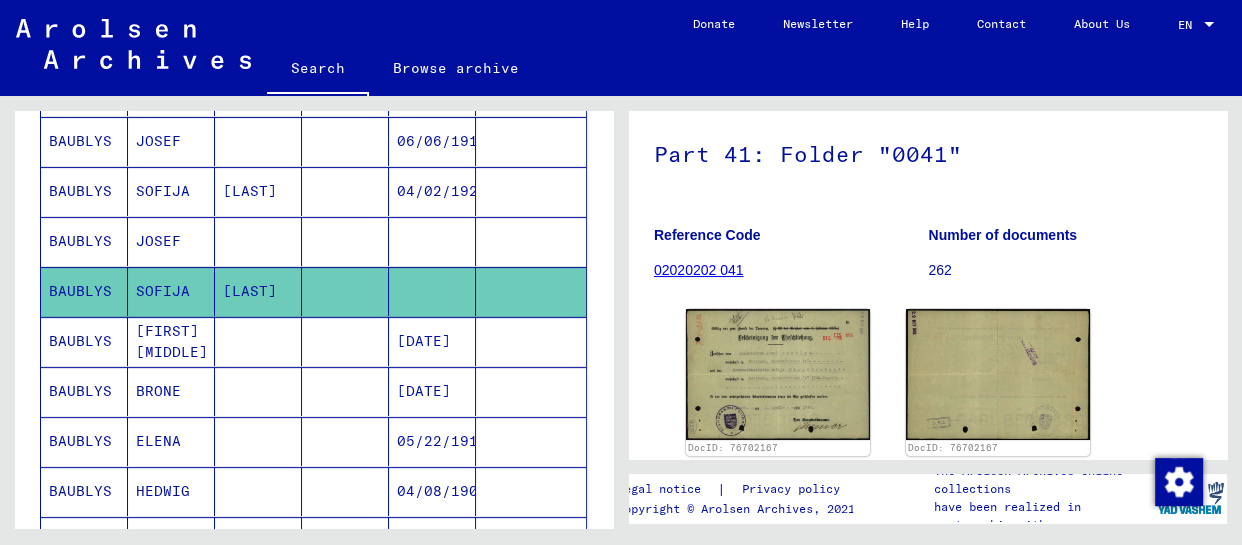 click on "SOFIJA" 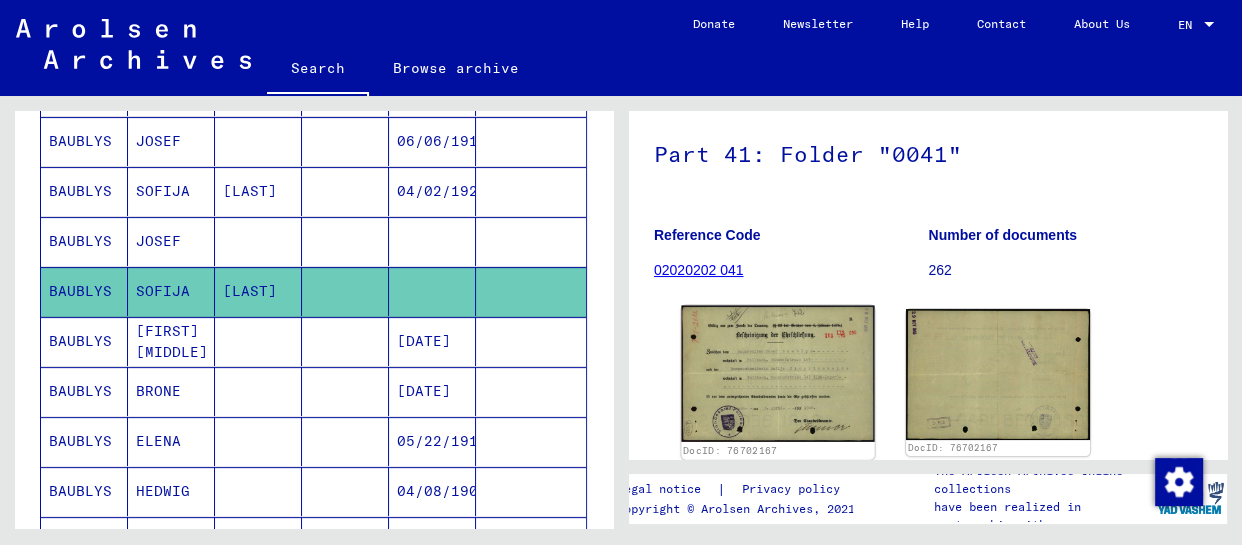 click 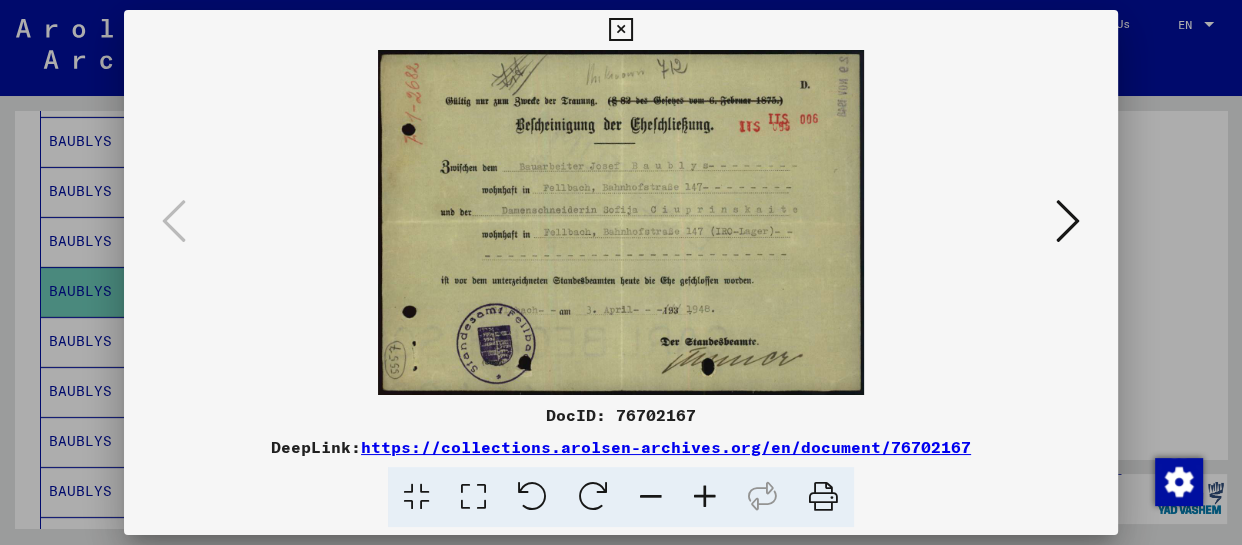 click at bounding box center (620, 30) 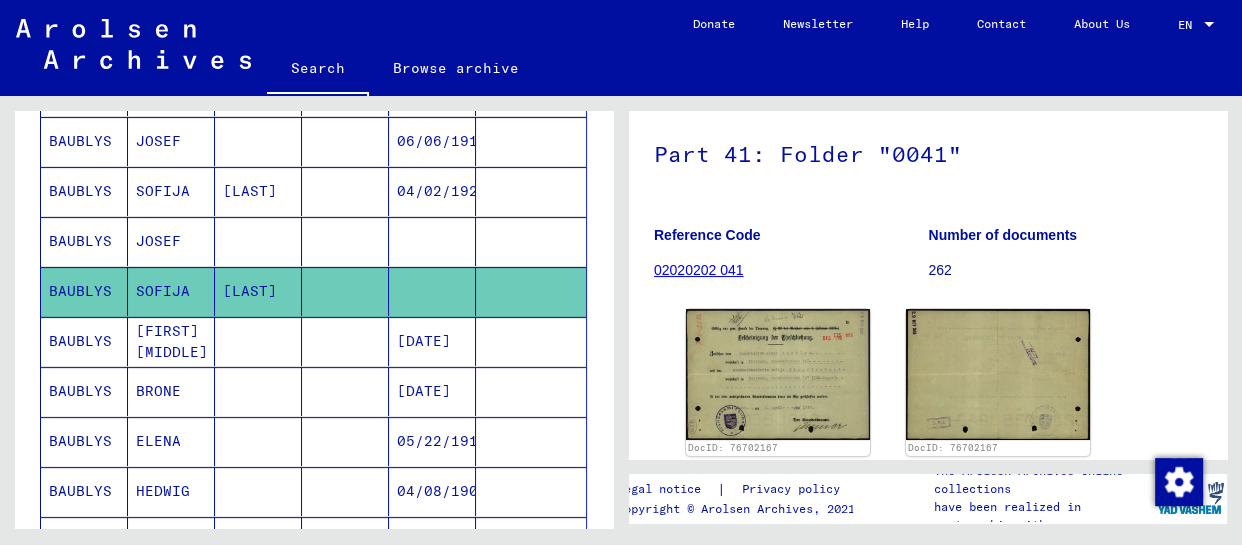 click on "[FIRST] [MIDDLE]" at bounding box center (171, 391) 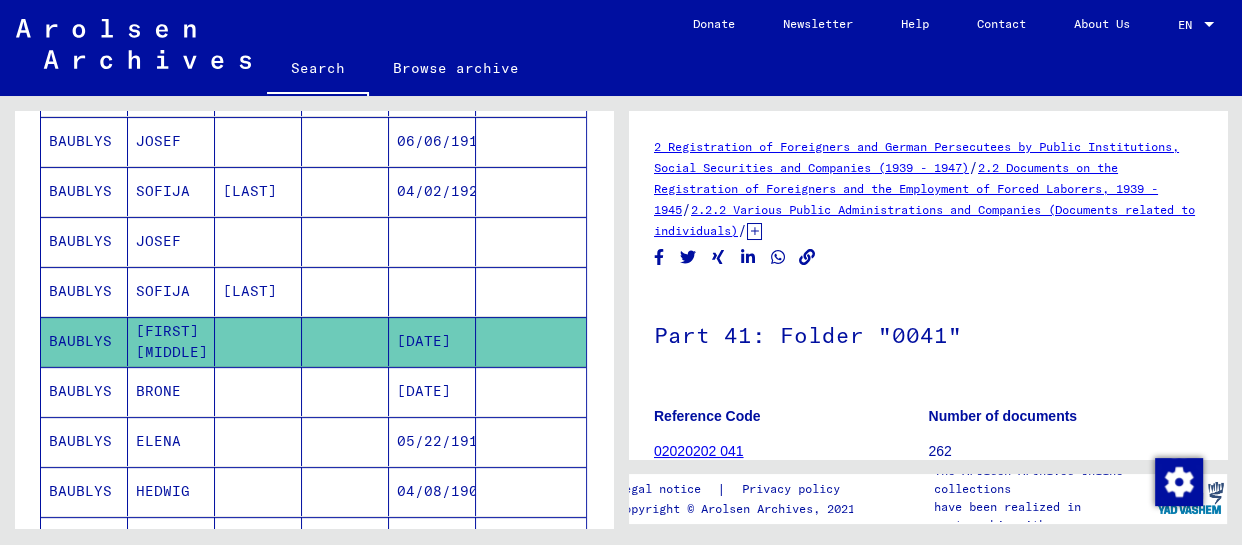 scroll, scrollTop: 0, scrollLeft: 0, axis: both 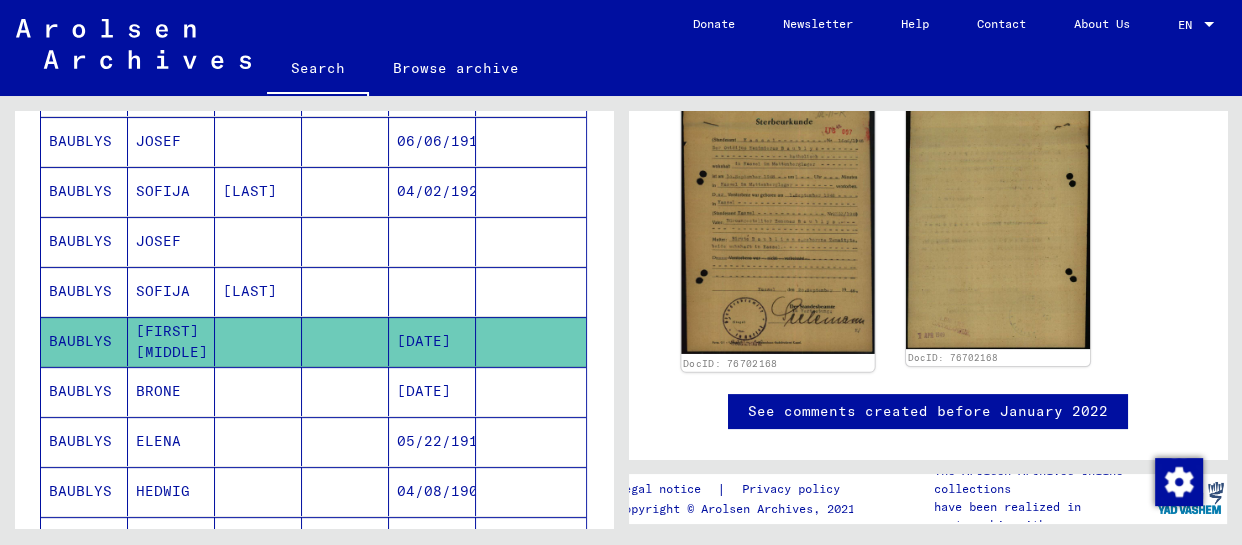 click 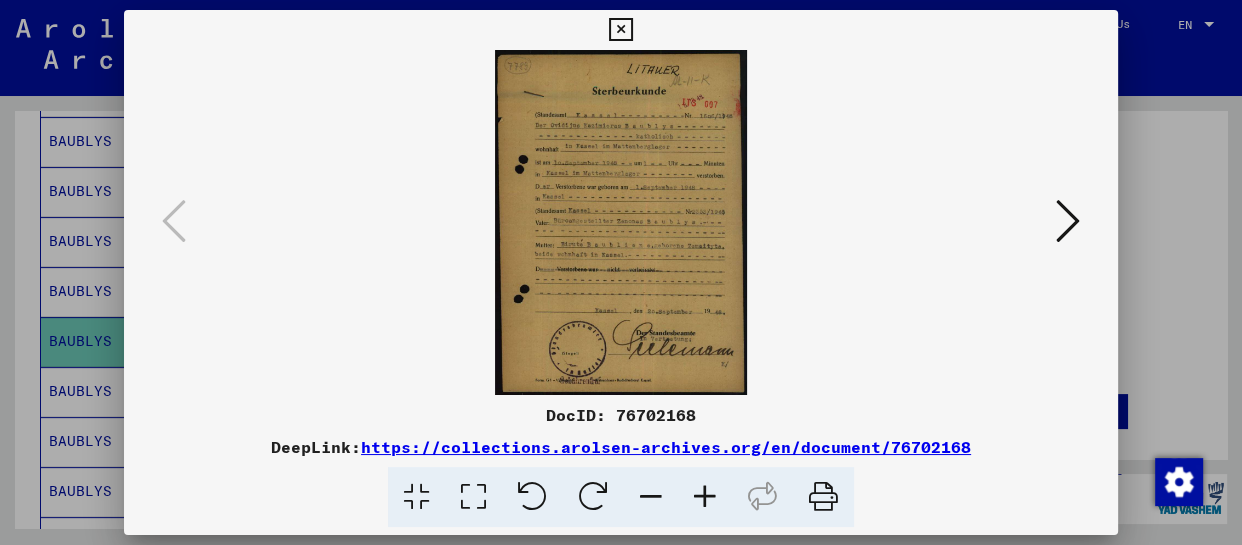 click at bounding box center (705, 497) 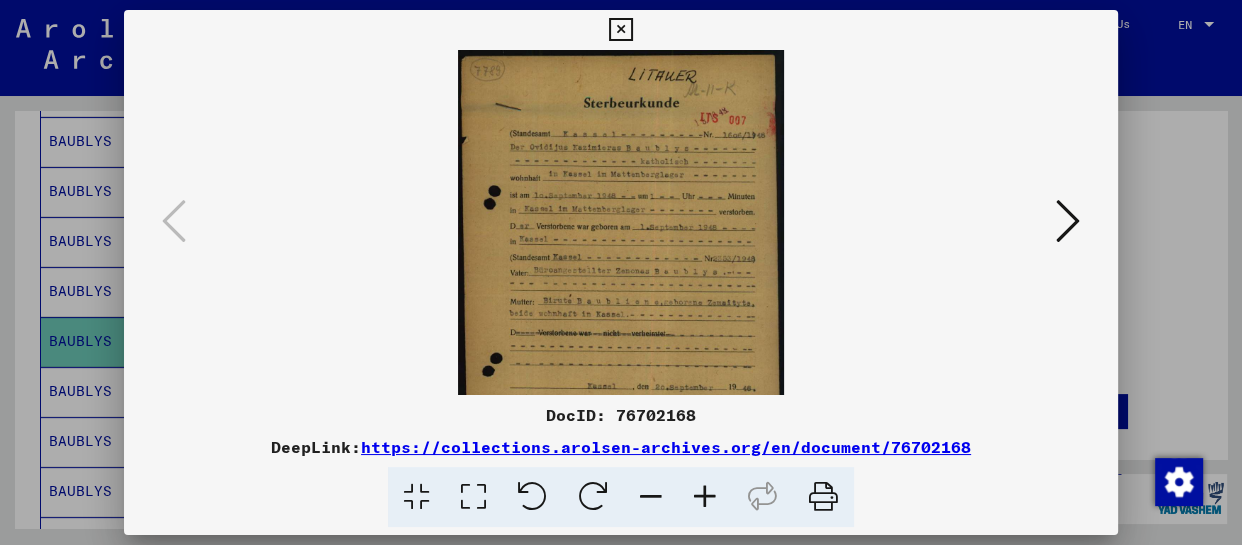 click at bounding box center [705, 497] 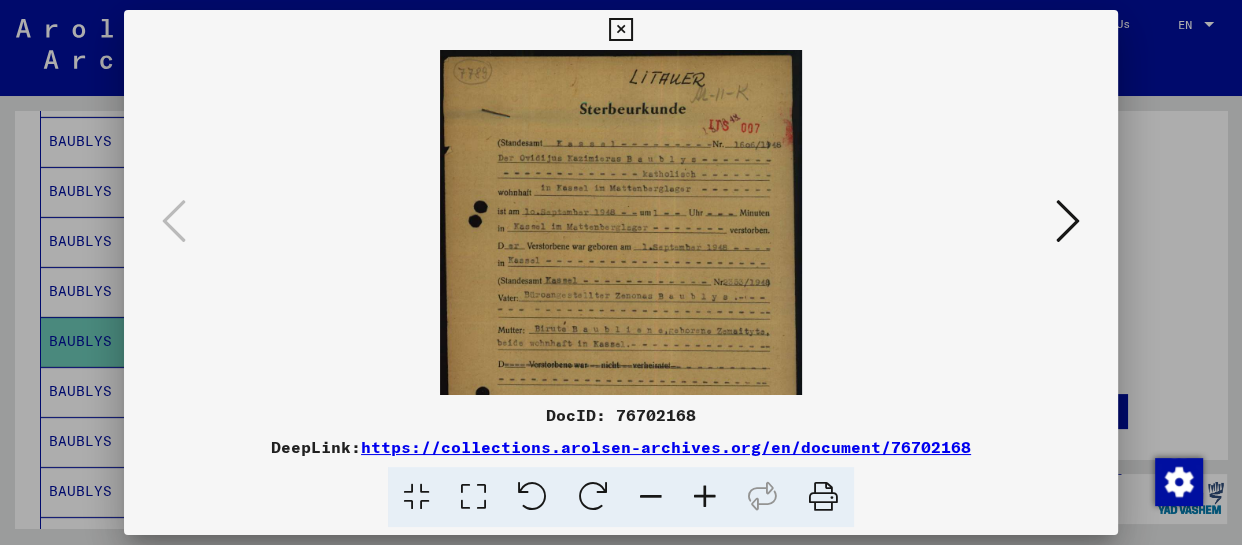 click at bounding box center [705, 497] 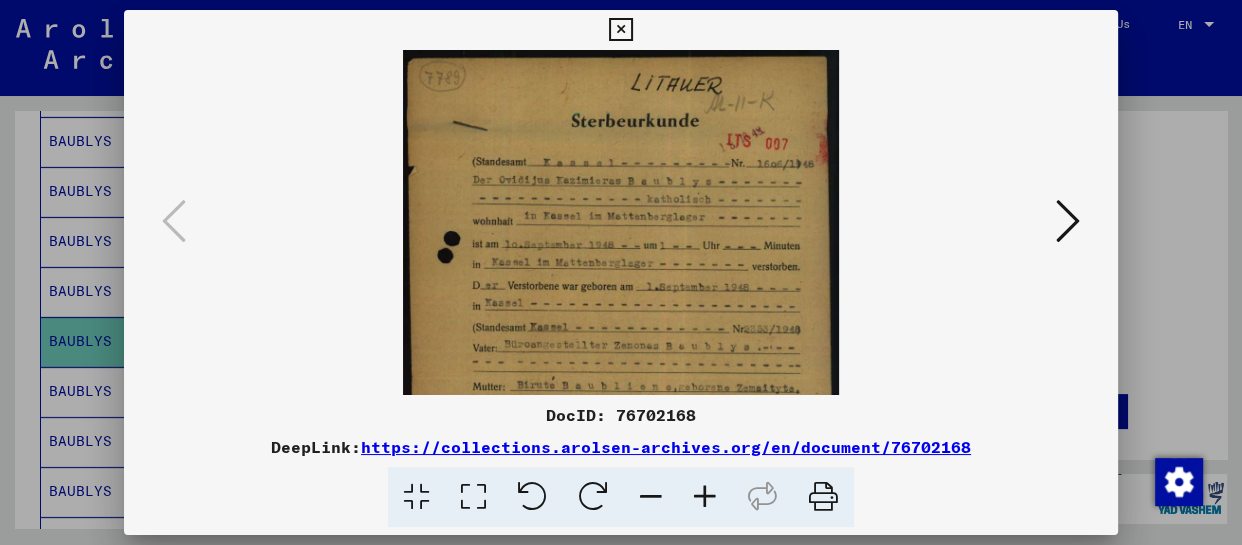 click at bounding box center (705, 497) 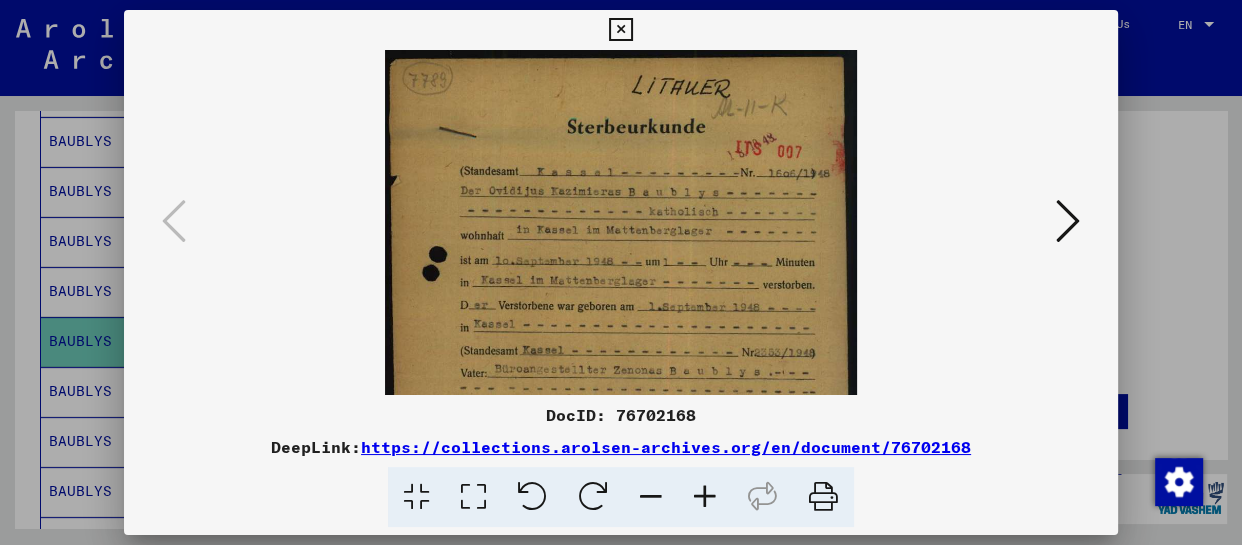 click at bounding box center [705, 497] 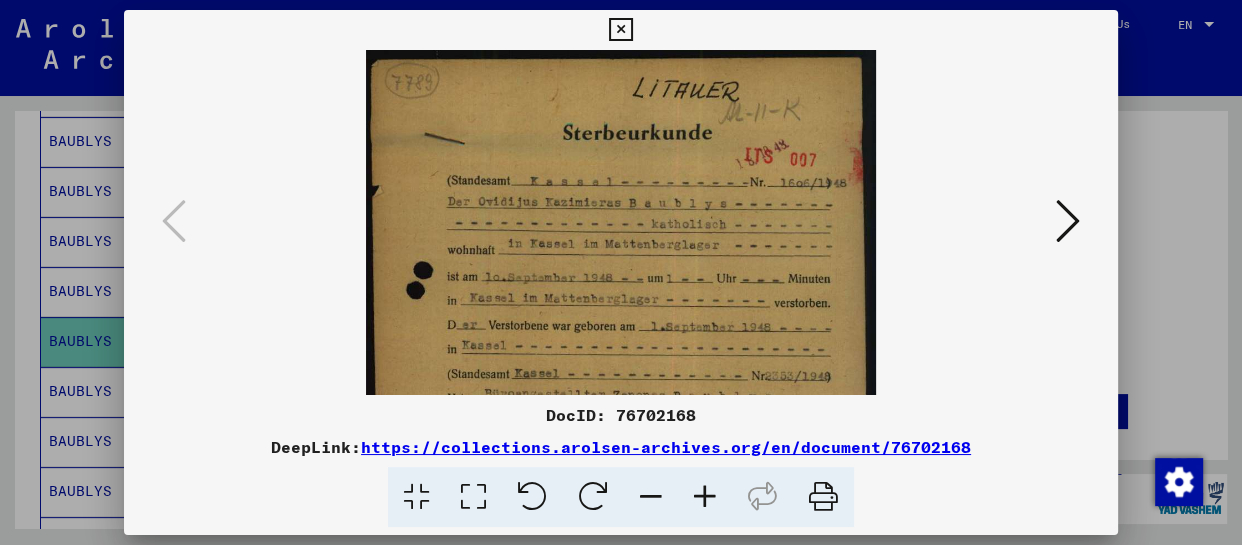 click at bounding box center [705, 497] 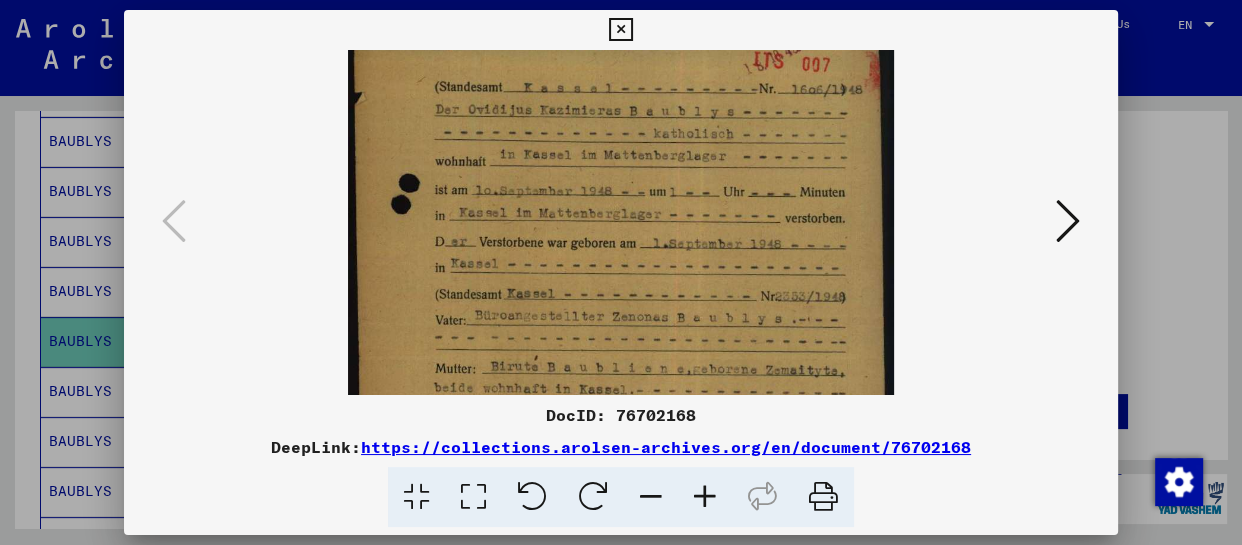scroll, scrollTop: 101, scrollLeft: 0, axis: vertical 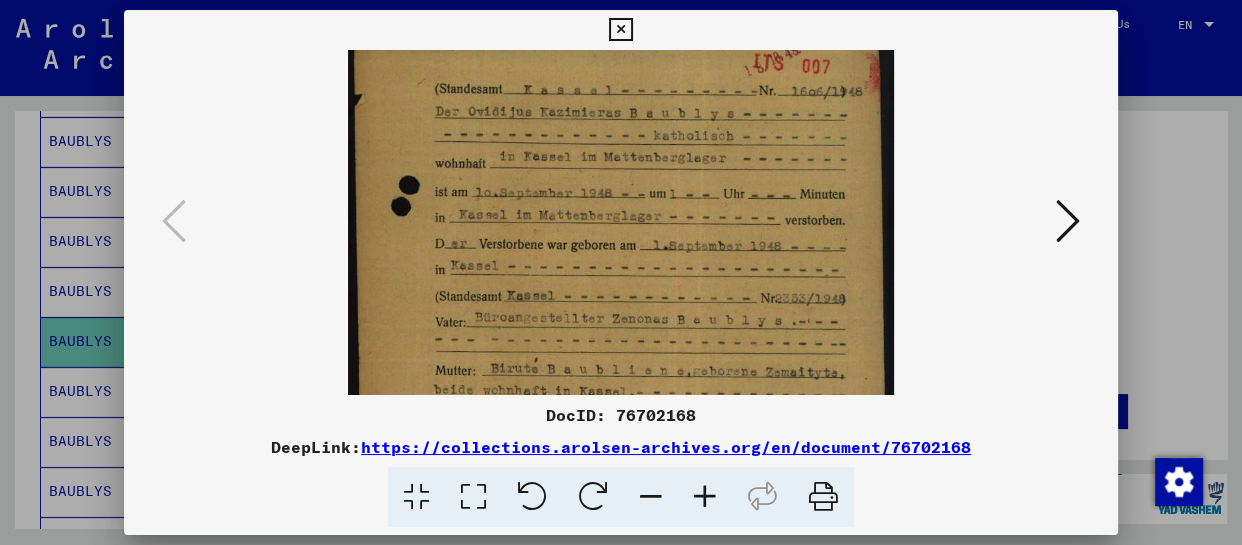 drag, startPoint x: 692, startPoint y: 335, endPoint x: 689, endPoint y: 231, distance: 104.04326 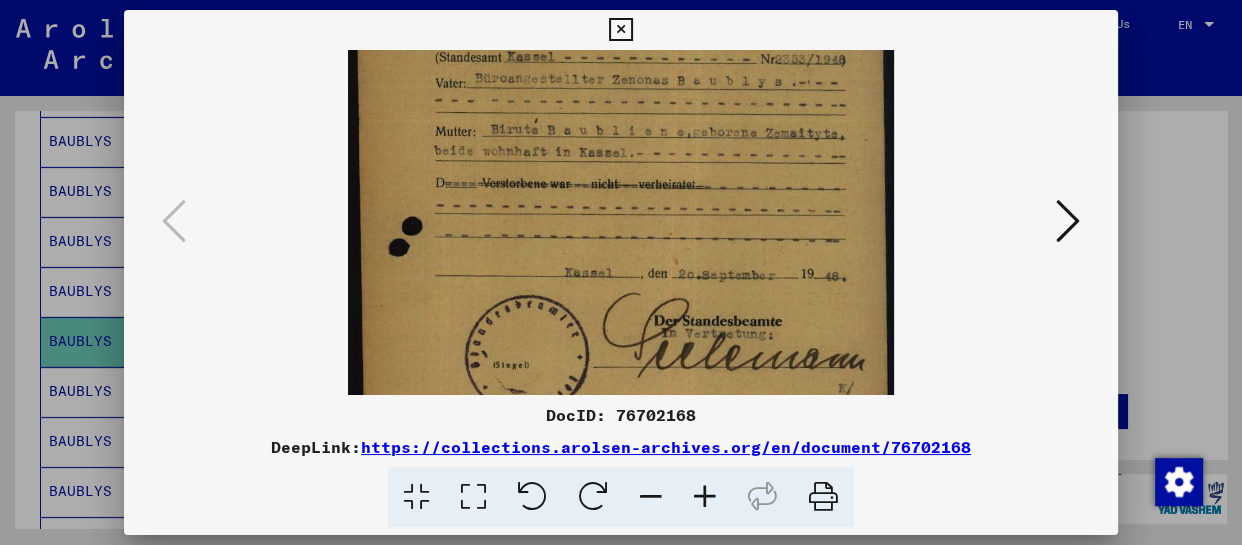 scroll, scrollTop: 350, scrollLeft: 0, axis: vertical 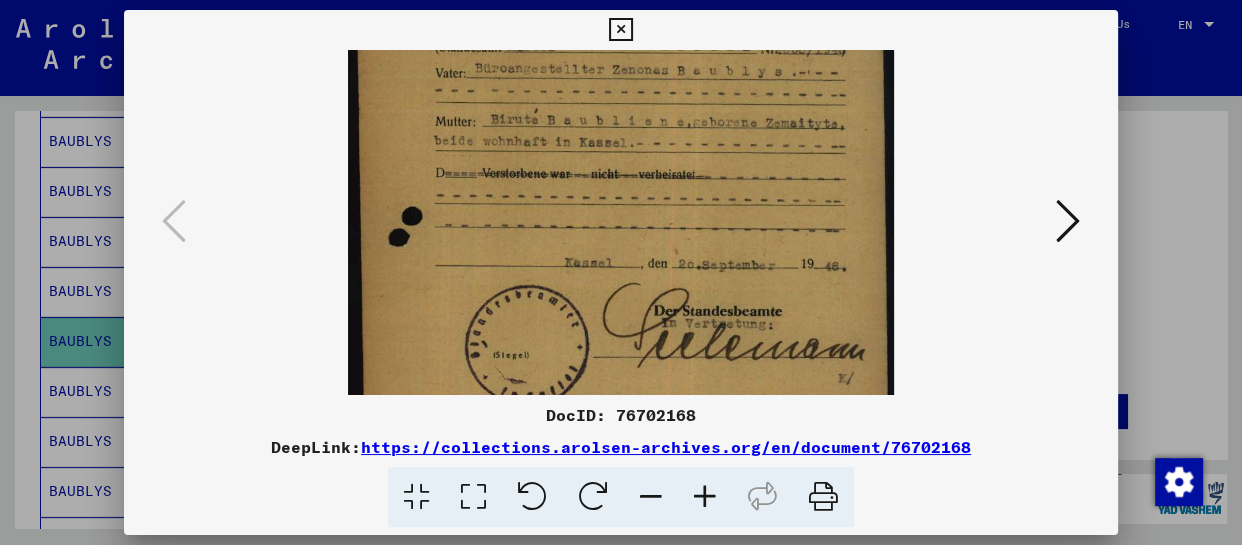 drag, startPoint x: 698, startPoint y: 359, endPoint x: 710, endPoint y: 106, distance: 253.28442 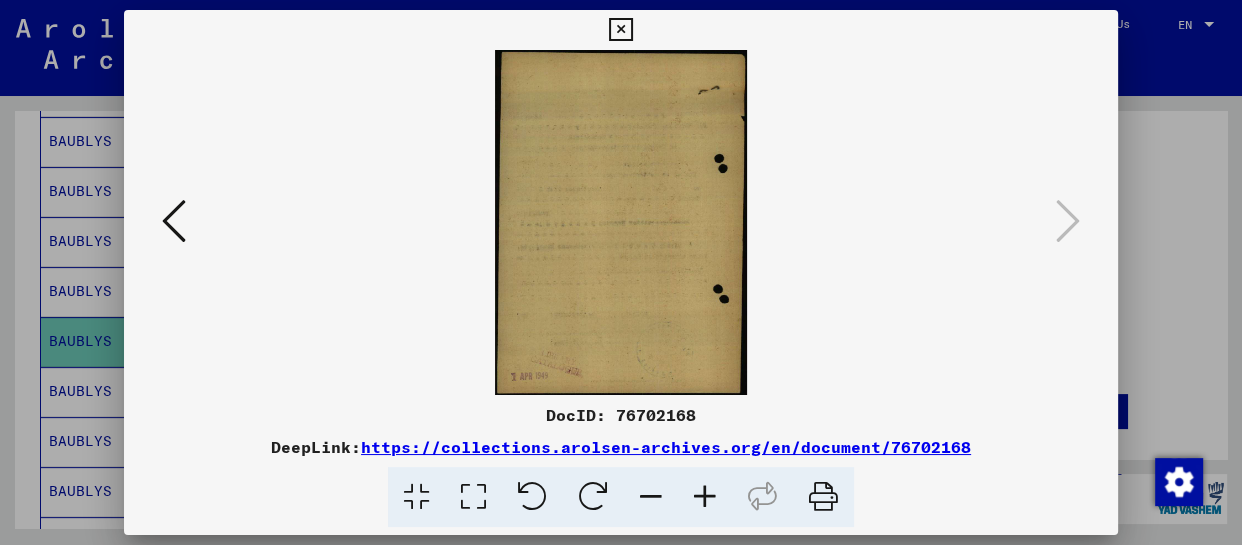 scroll, scrollTop: 0, scrollLeft: 0, axis: both 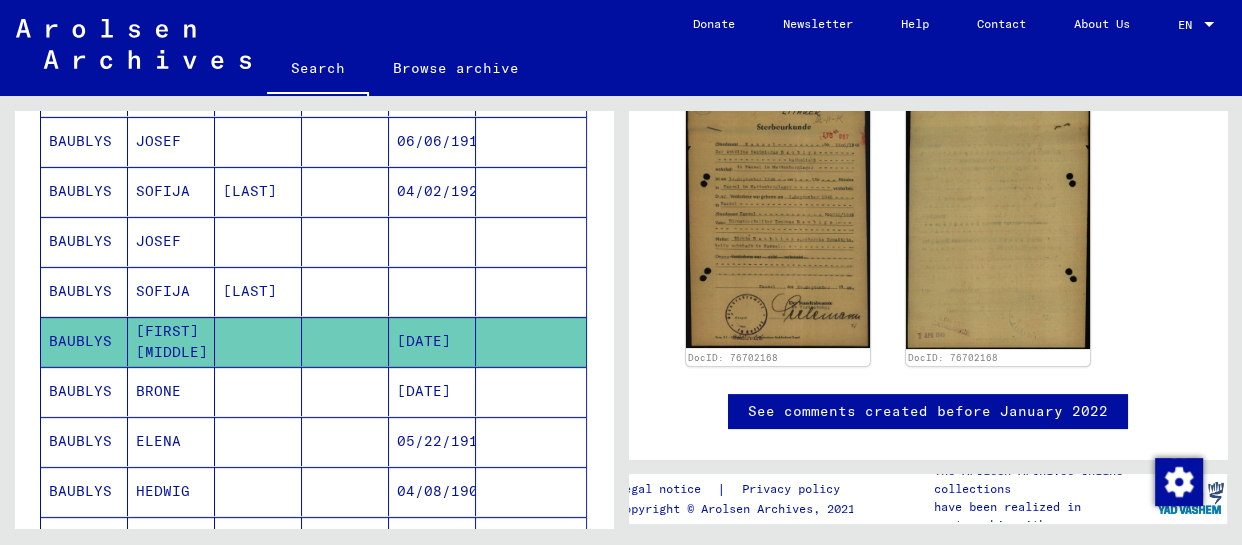 click on "BRONE" at bounding box center [171, 441] 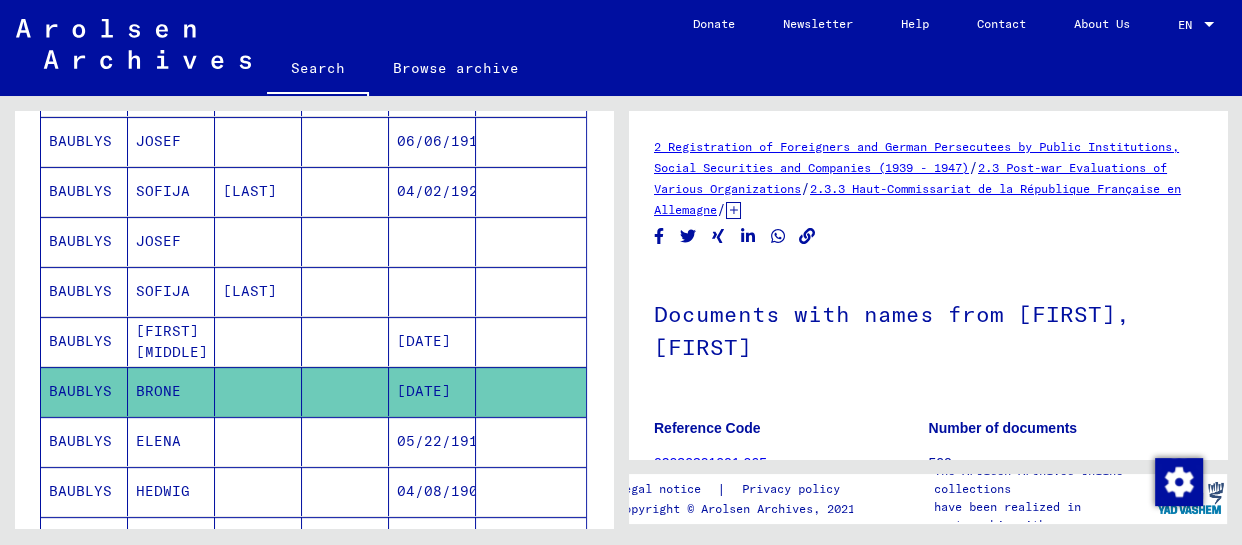 scroll, scrollTop: 190, scrollLeft: 0, axis: vertical 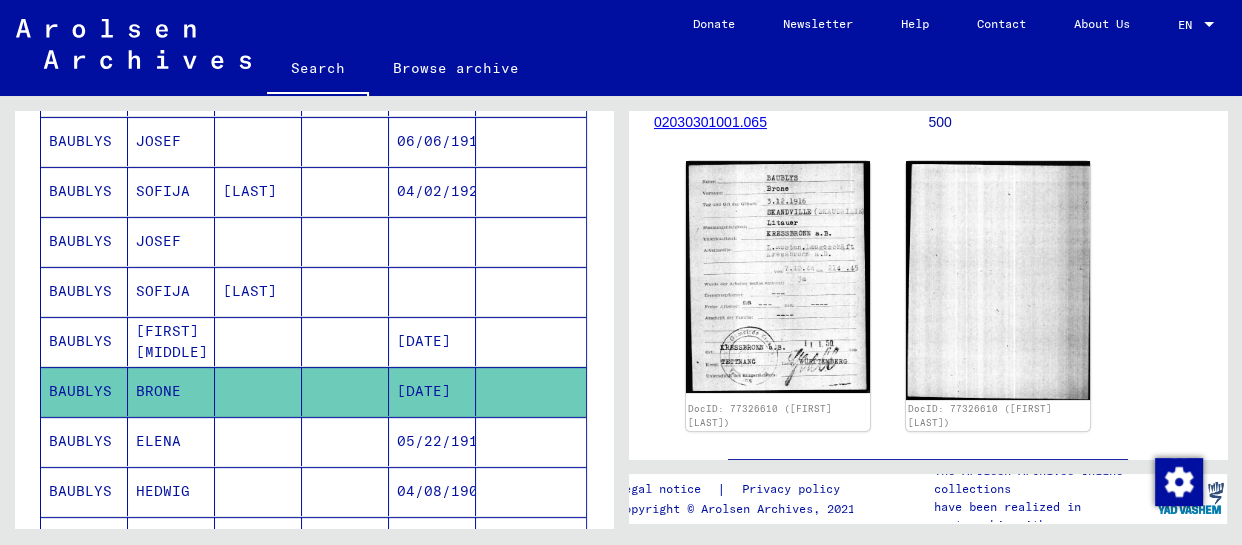 click on "BAUBLYS" at bounding box center (84, 491) 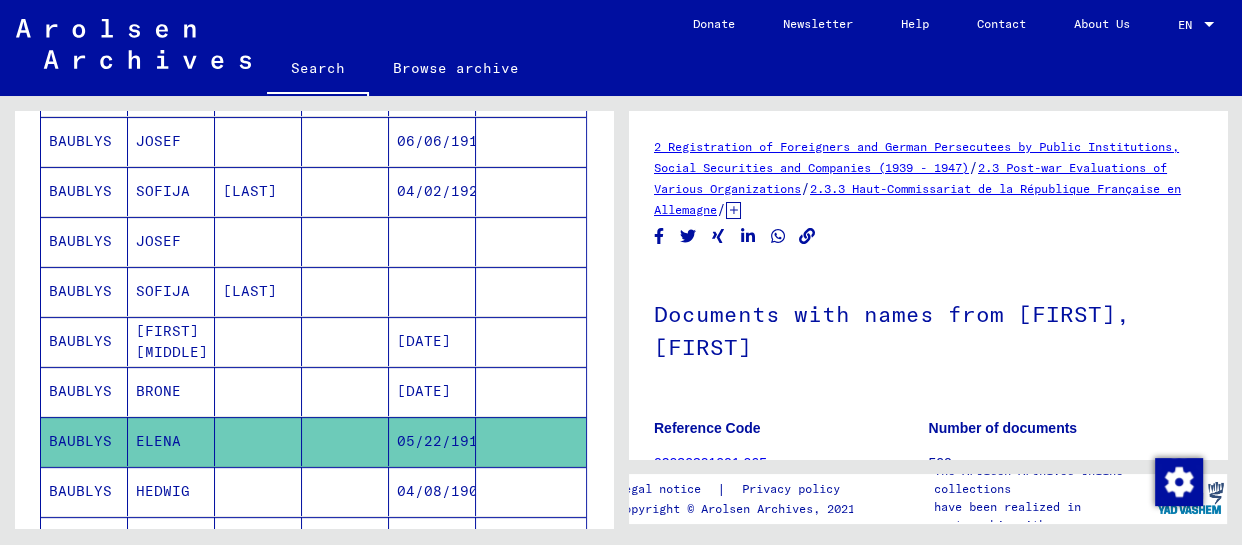 scroll, scrollTop: 151, scrollLeft: 0, axis: vertical 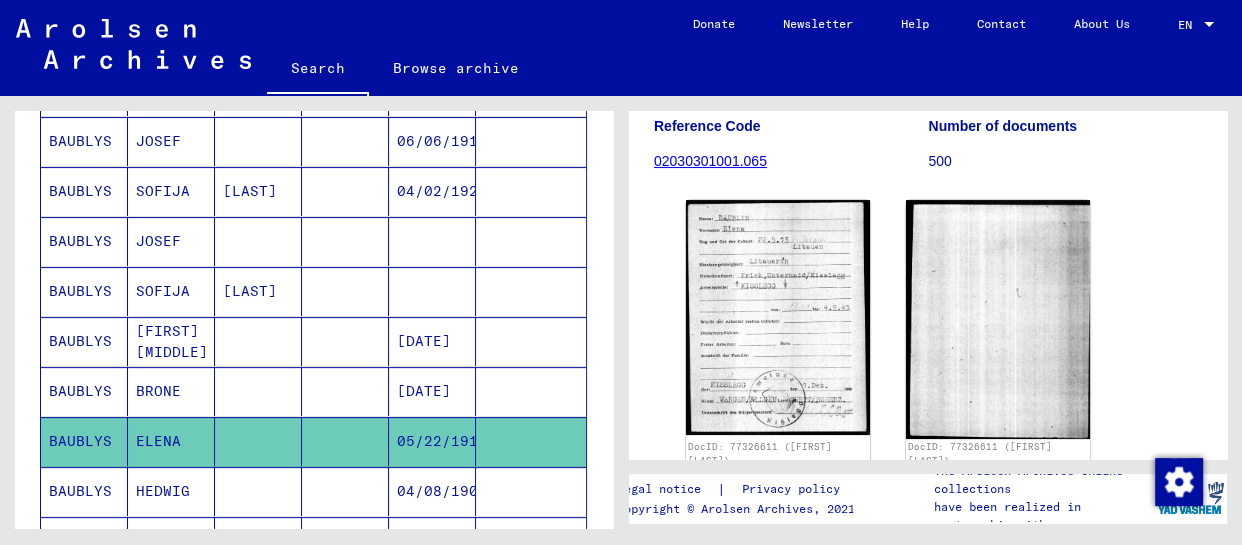 click on "HEDWIG" at bounding box center (171, 541) 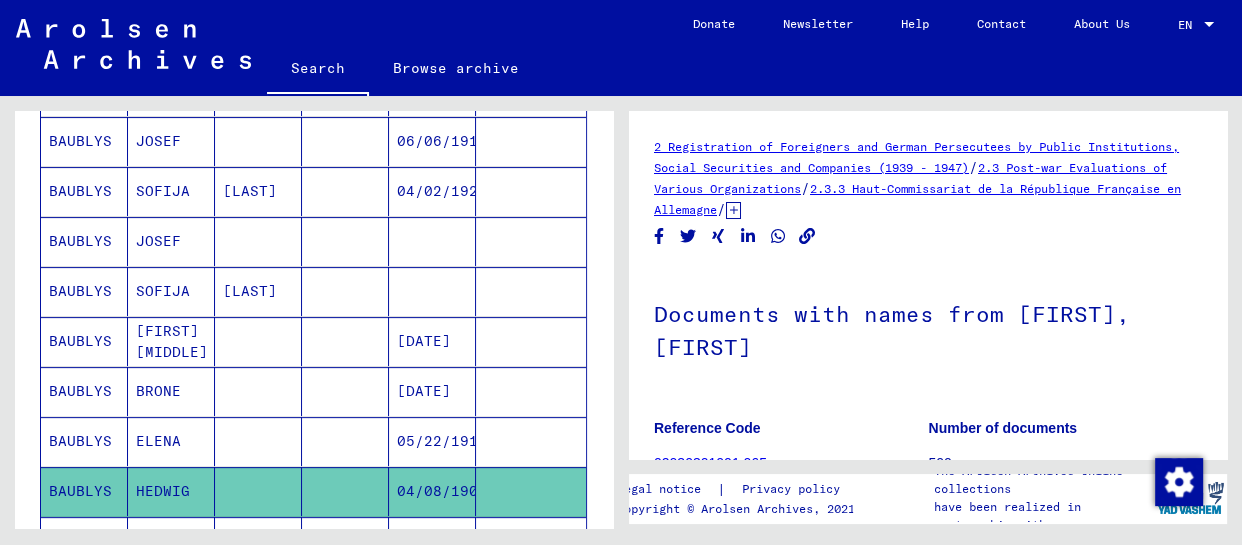 scroll, scrollTop: 203, scrollLeft: 0, axis: vertical 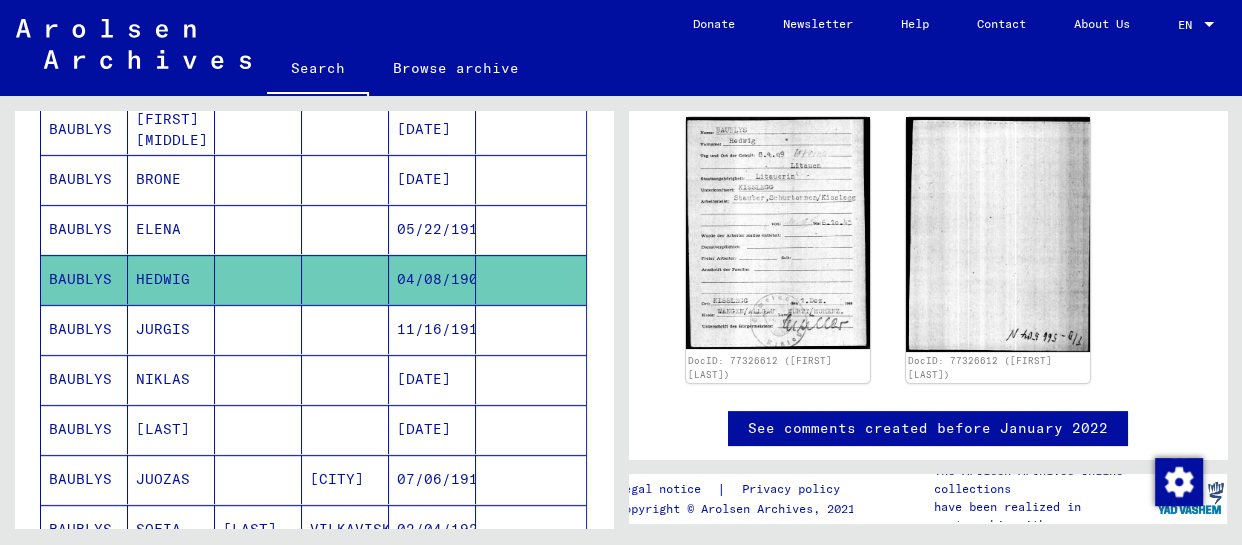 click on "[LAST]" at bounding box center [171, 479] 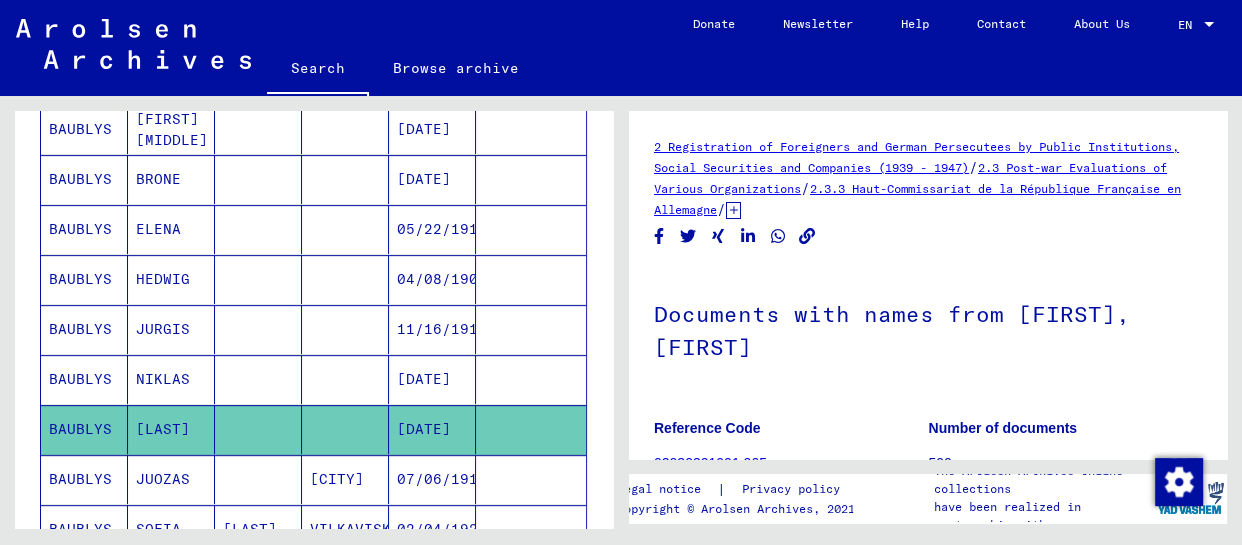 scroll, scrollTop: 151, scrollLeft: 0, axis: vertical 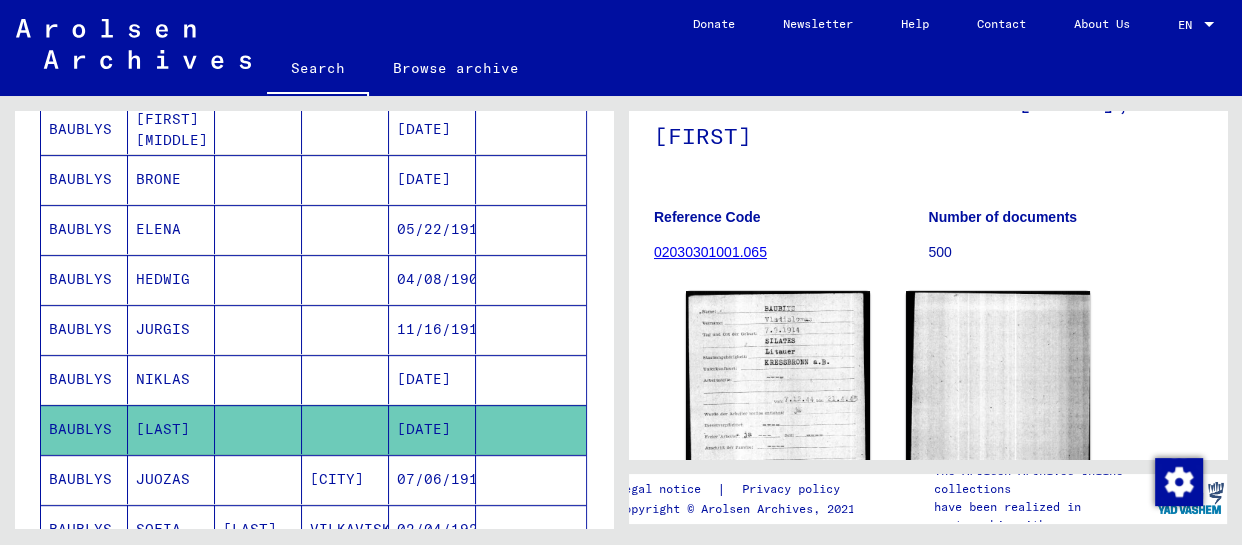 click on "JUOZAS" at bounding box center (171, 529) 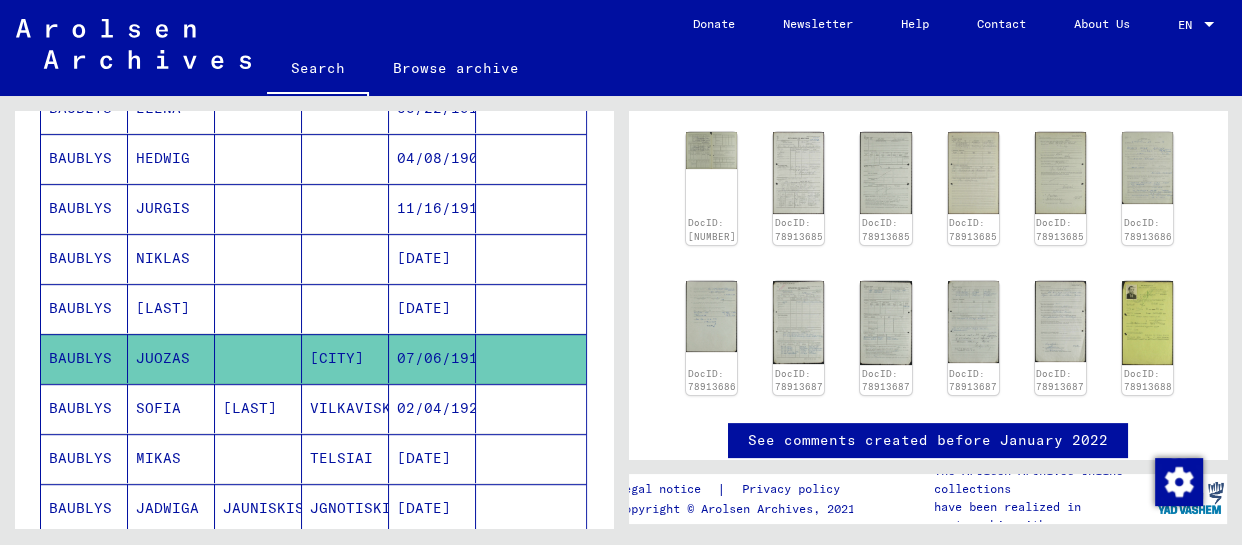 click on "SOFIA" at bounding box center [171, 458] 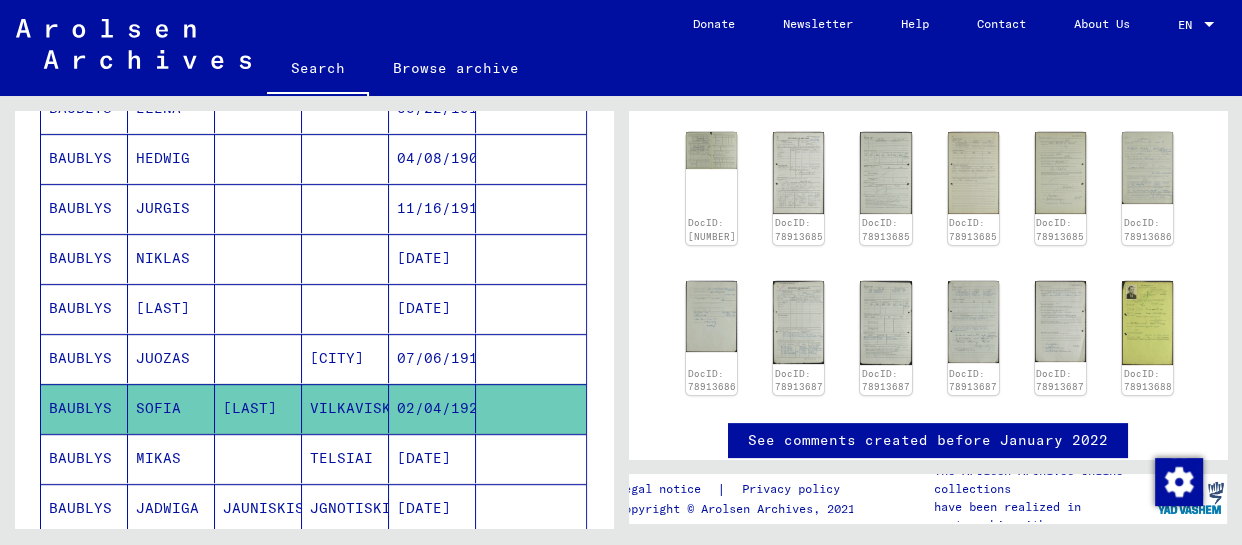 click on "SOFIA" 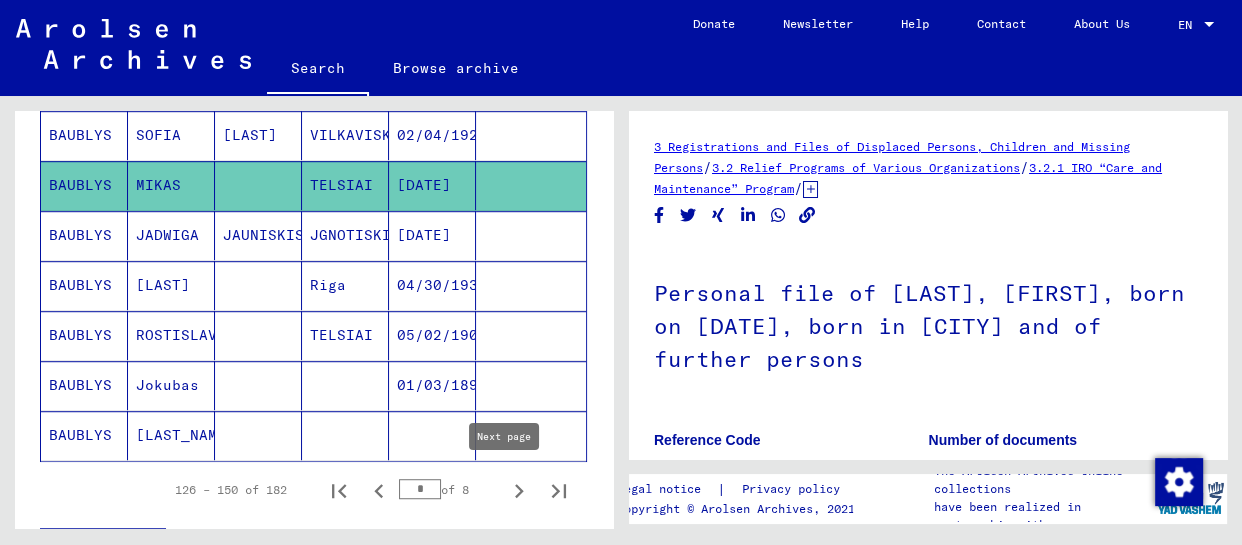 click 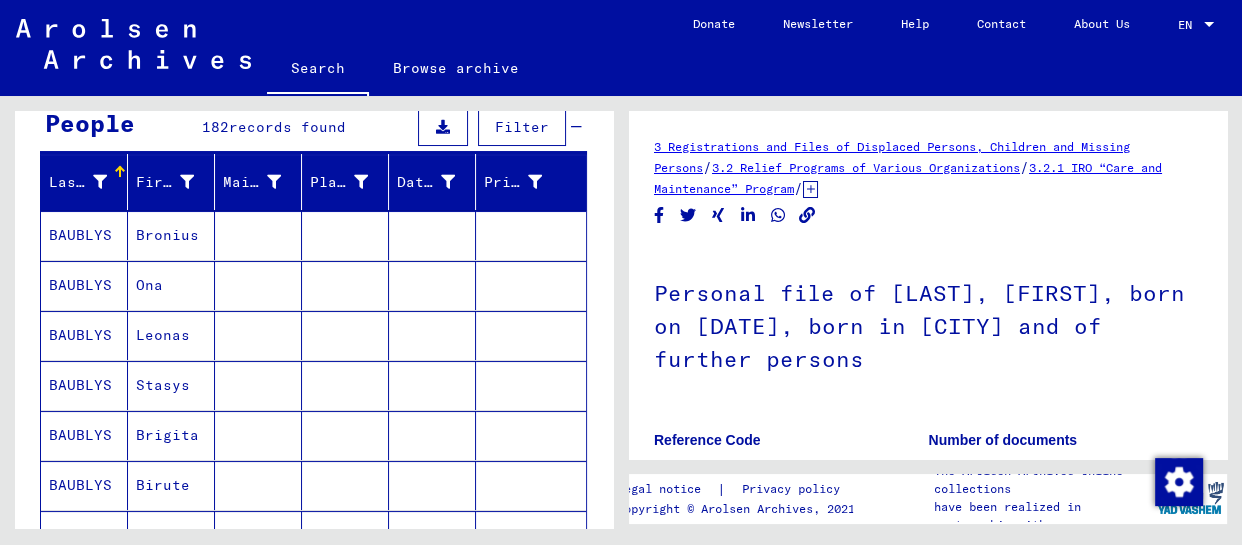 click on "Bronius" at bounding box center [171, 285] 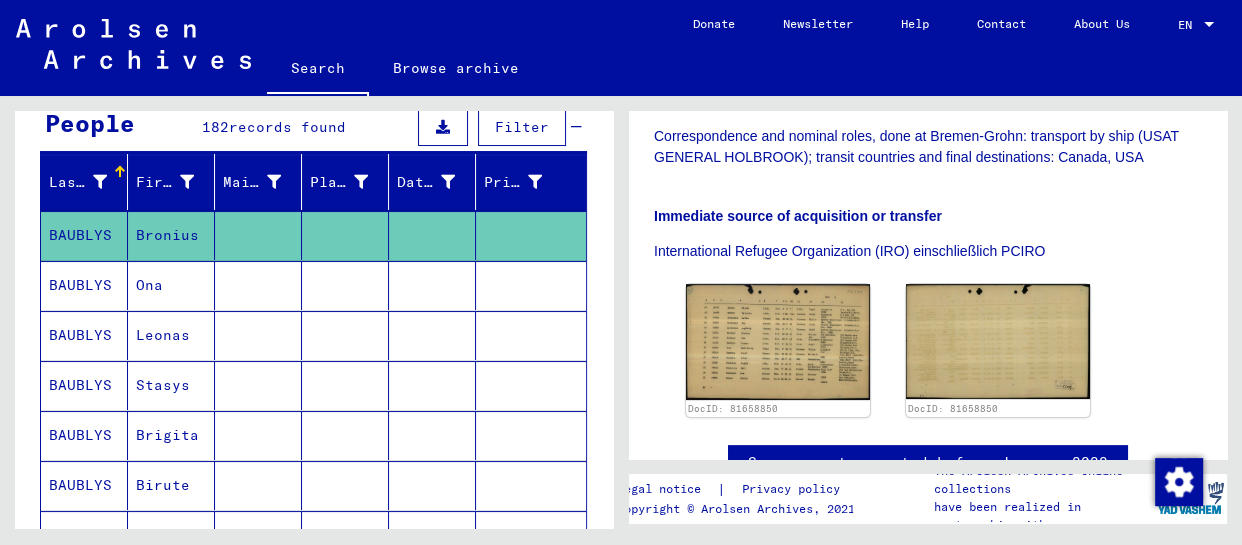 click on "Ona" at bounding box center [171, 335] 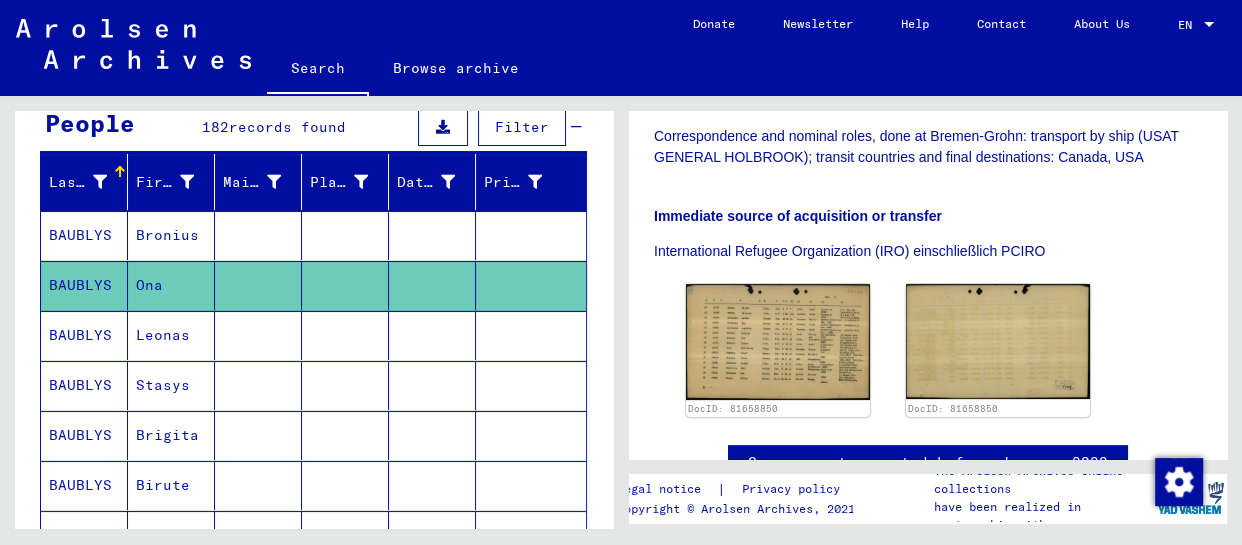 click on "Birute" at bounding box center (171, 535) 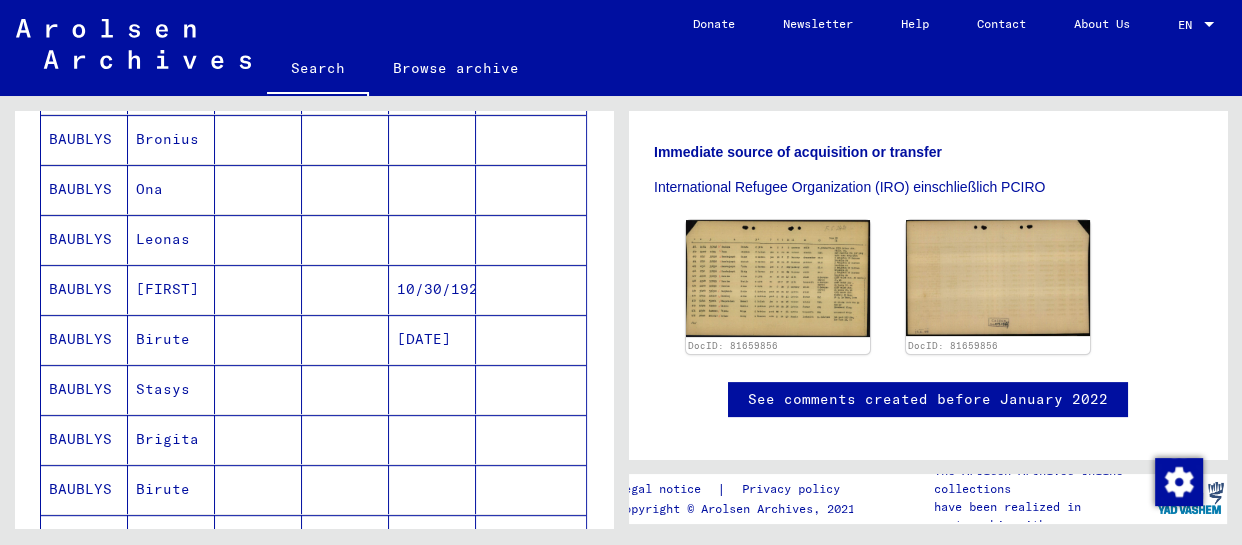 click on "Birute" at bounding box center (171, 389) 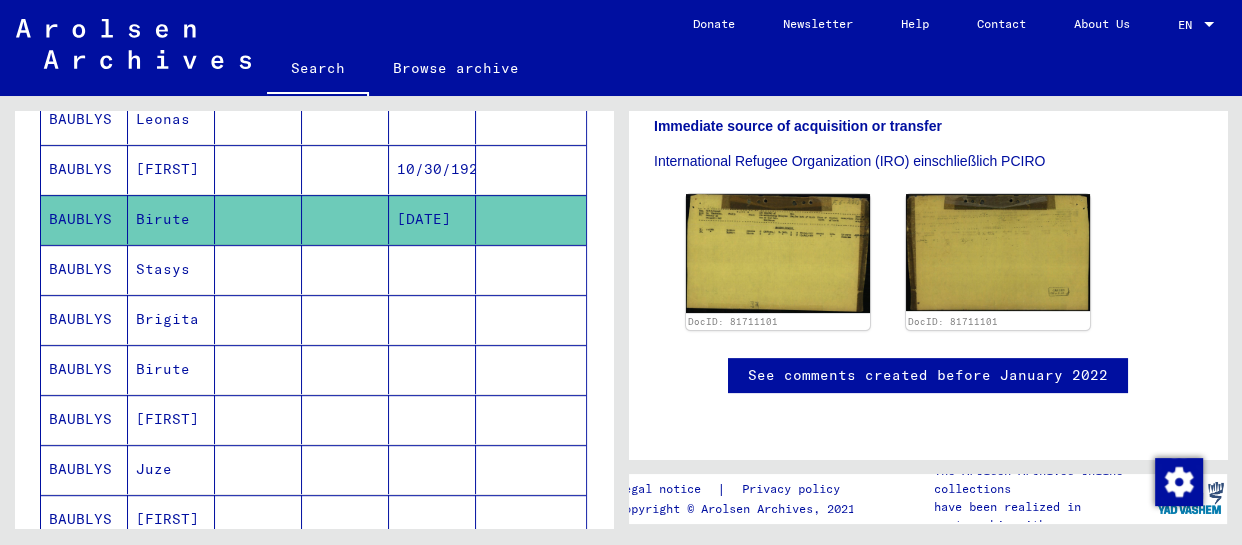click on "Birute" at bounding box center (171, 419) 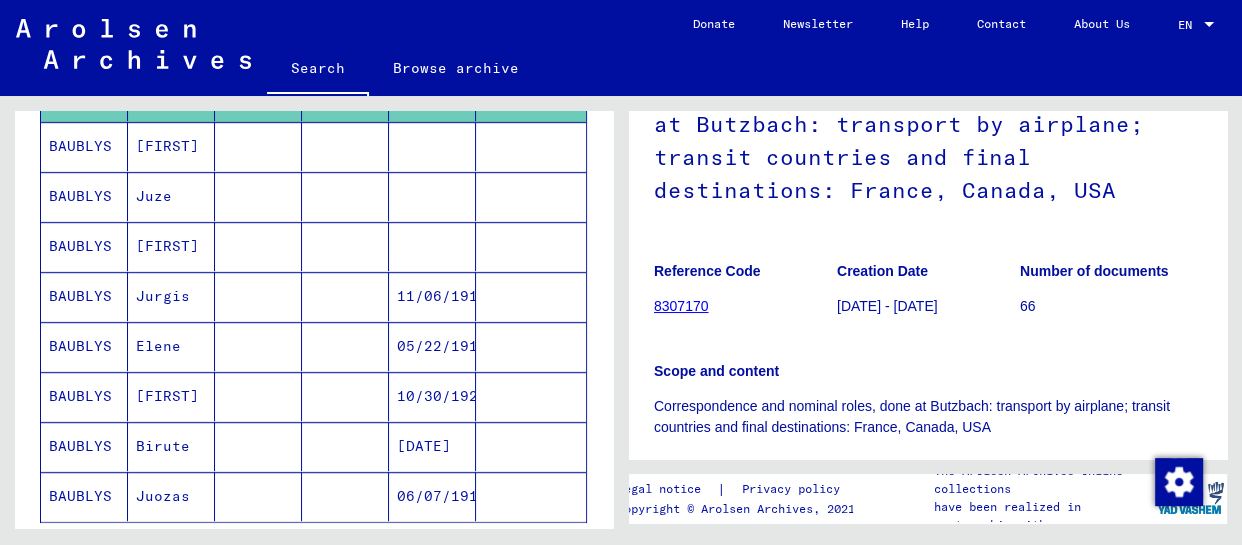 click on "Juze" at bounding box center [171, 246] 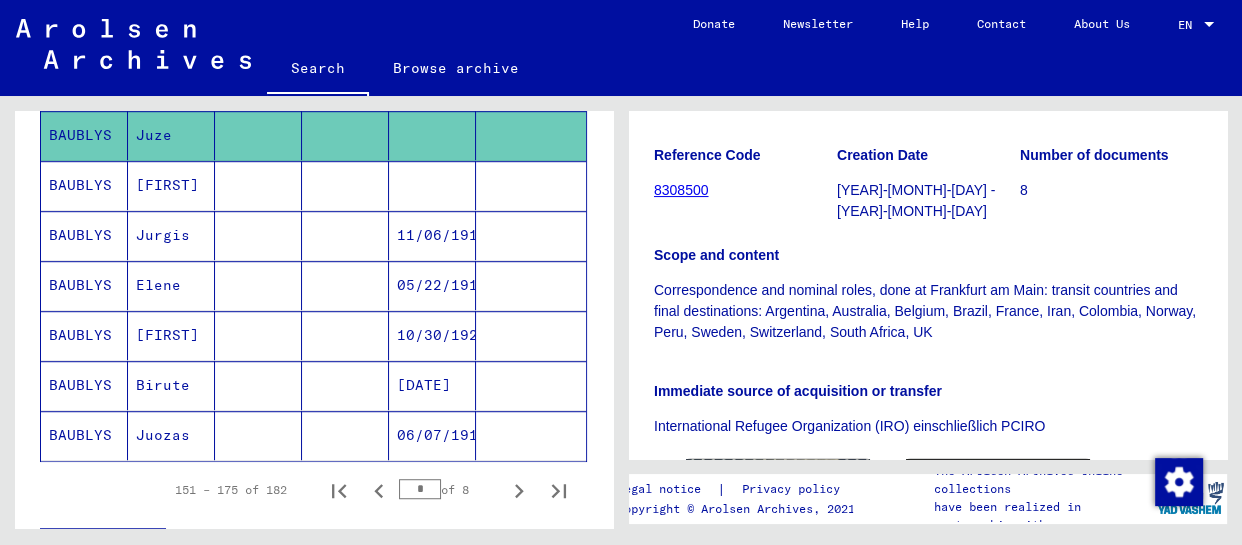 click on "Birute" at bounding box center [171, 435] 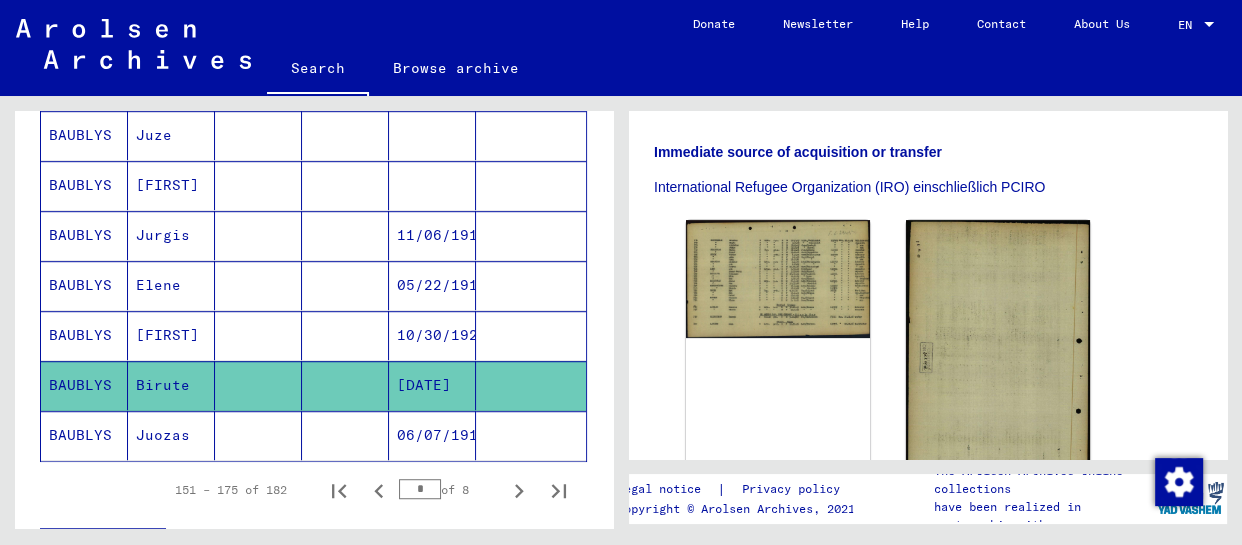 click on "Juozas" 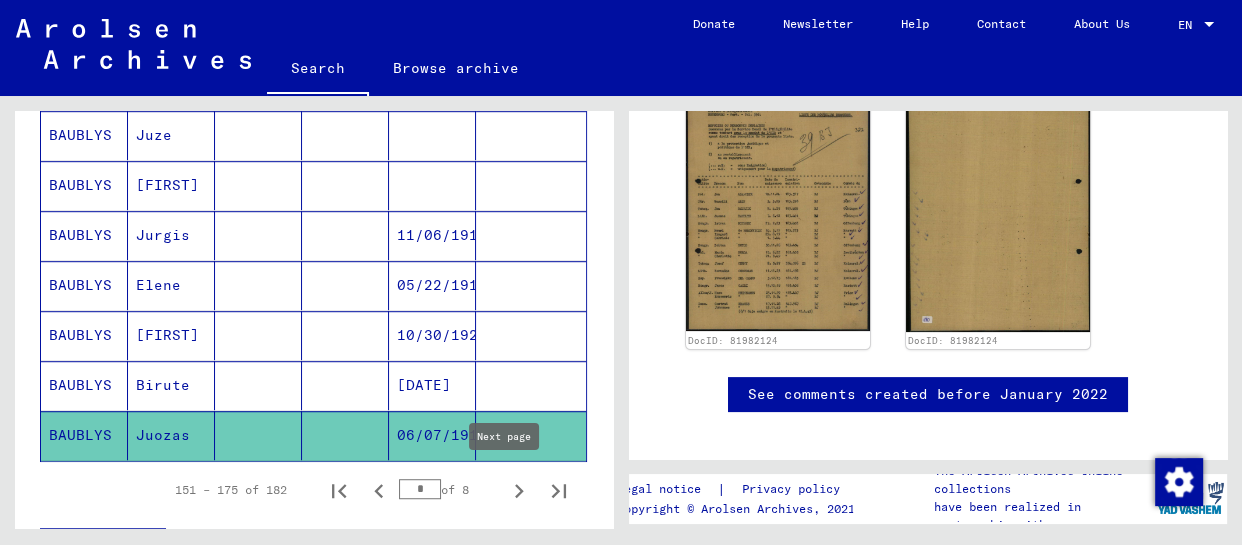 click 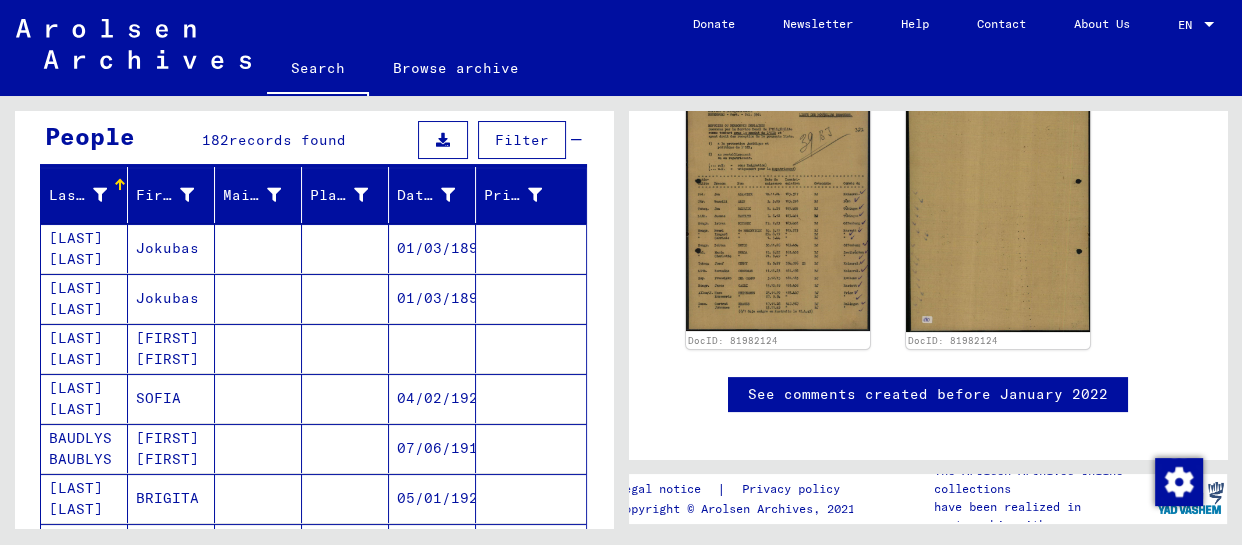 click on "[FIRST] [FIRST]" at bounding box center (171, 398) 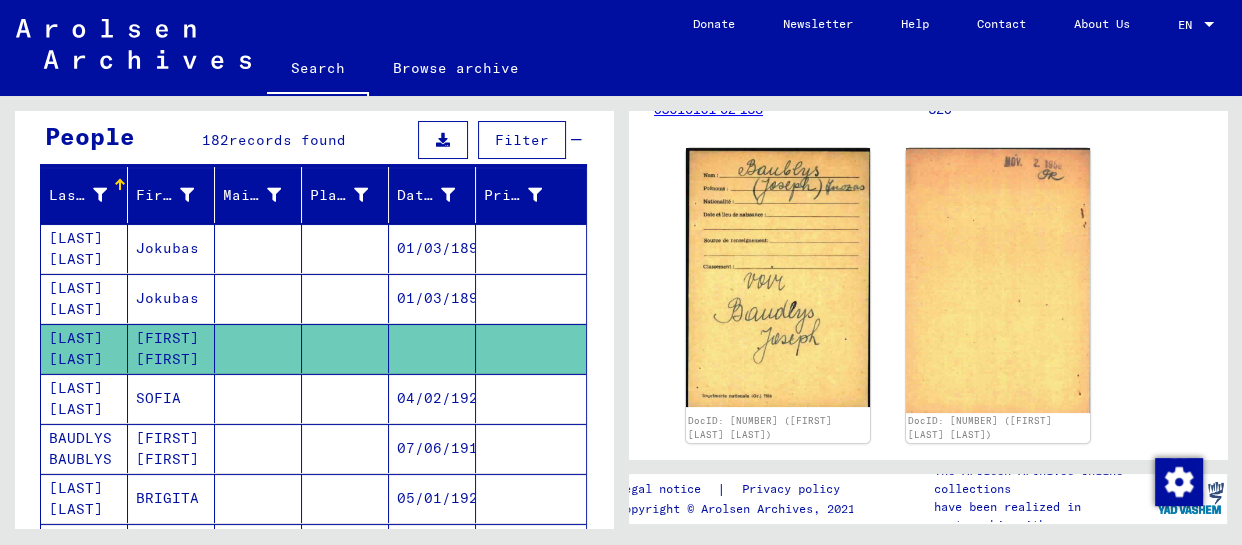 click on "SOFIA" at bounding box center (171, 448) 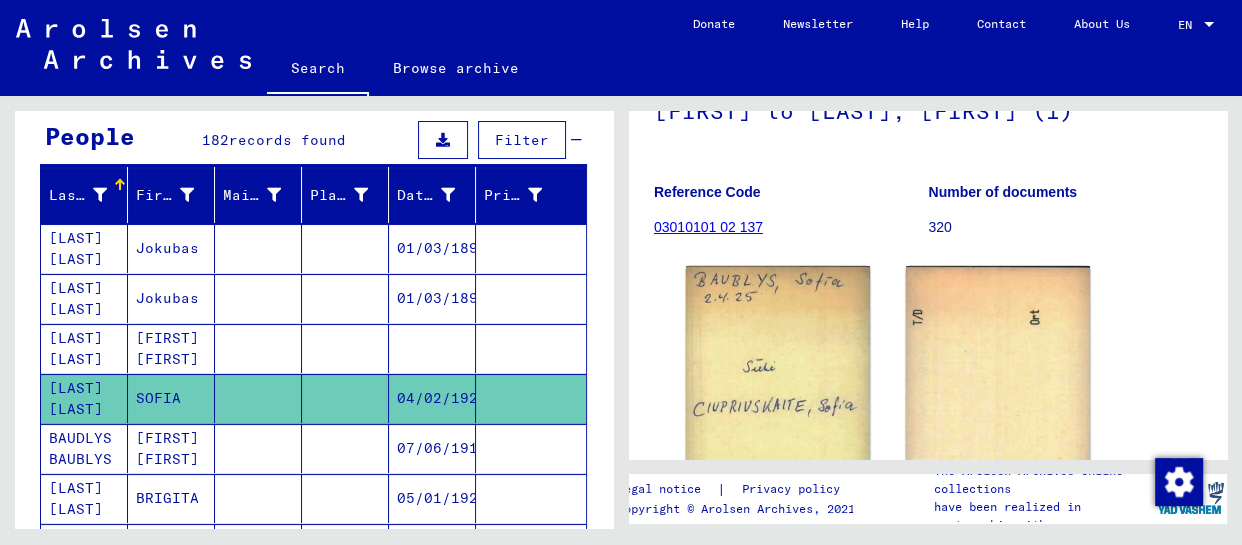 click on "[FIRST] [FIRST]" at bounding box center (171, 498) 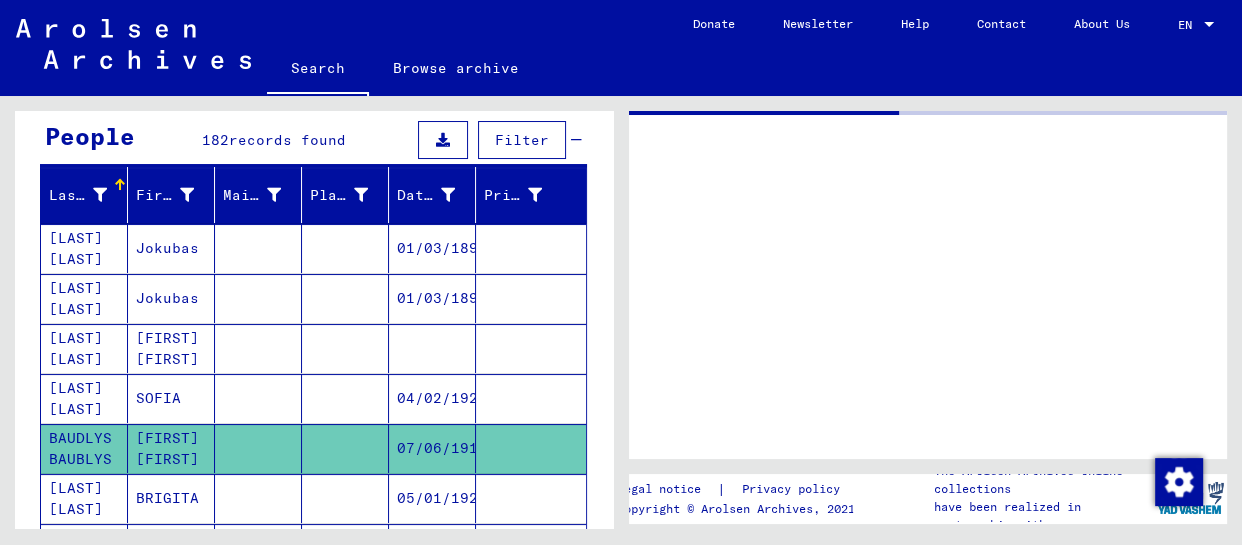 click on "SOFIA" at bounding box center [171, 448] 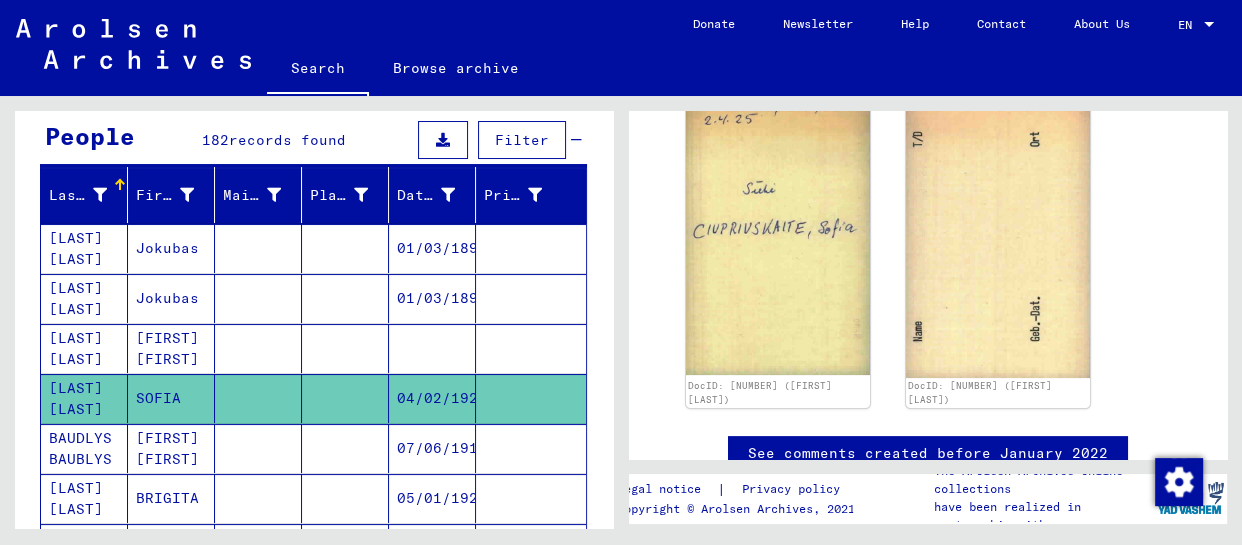 click on "[FIRST] [FIRST]" at bounding box center (171, 498) 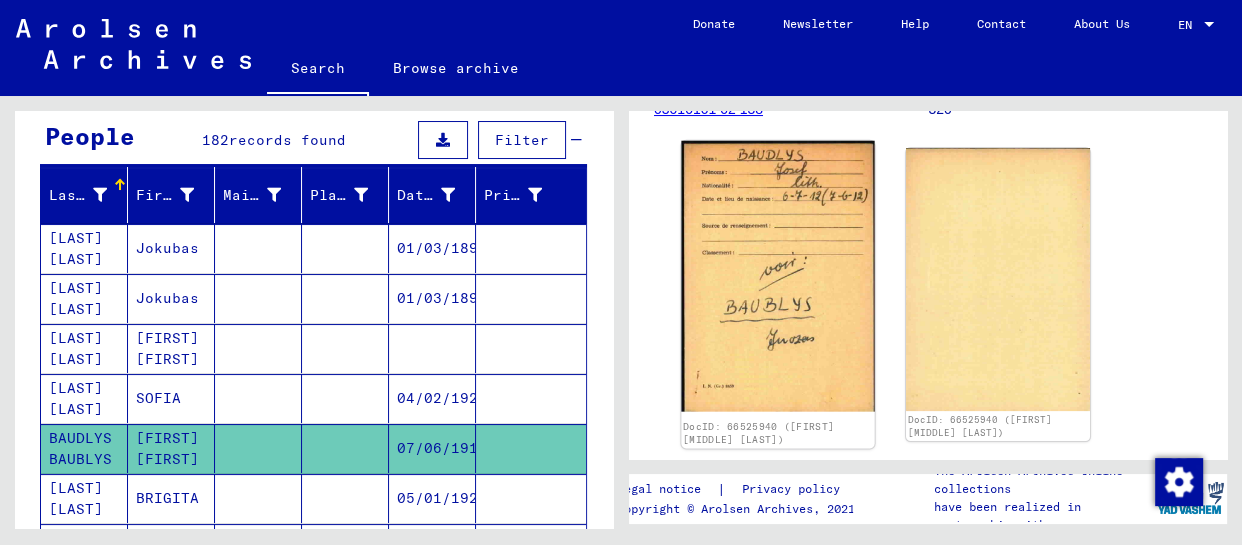 scroll, scrollTop: 302, scrollLeft: 0, axis: vertical 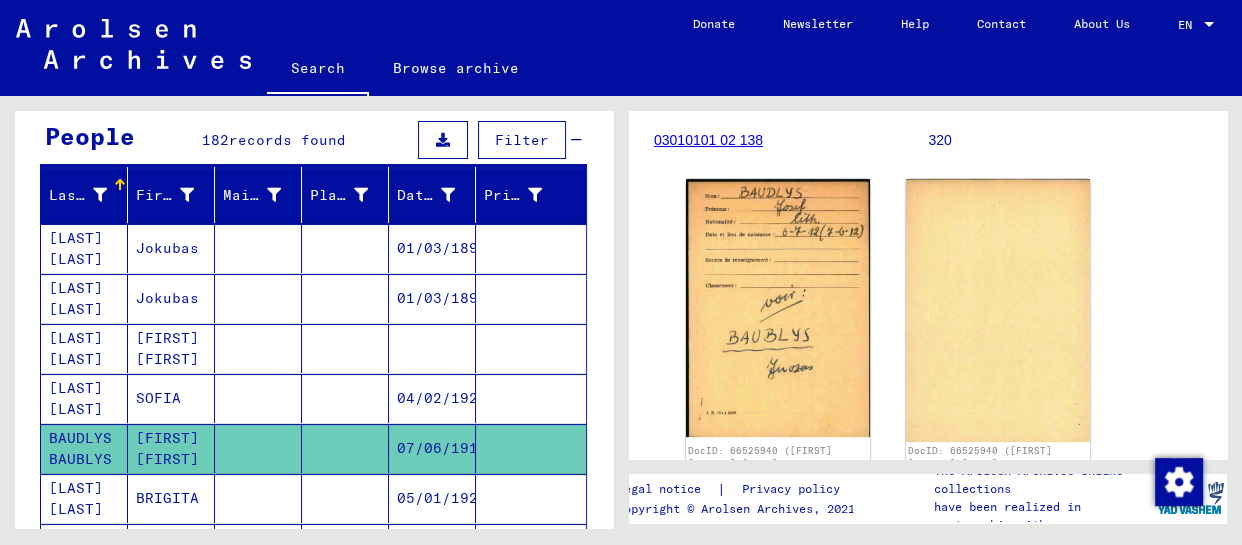 click on "BRIGITA" at bounding box center [171, 548] 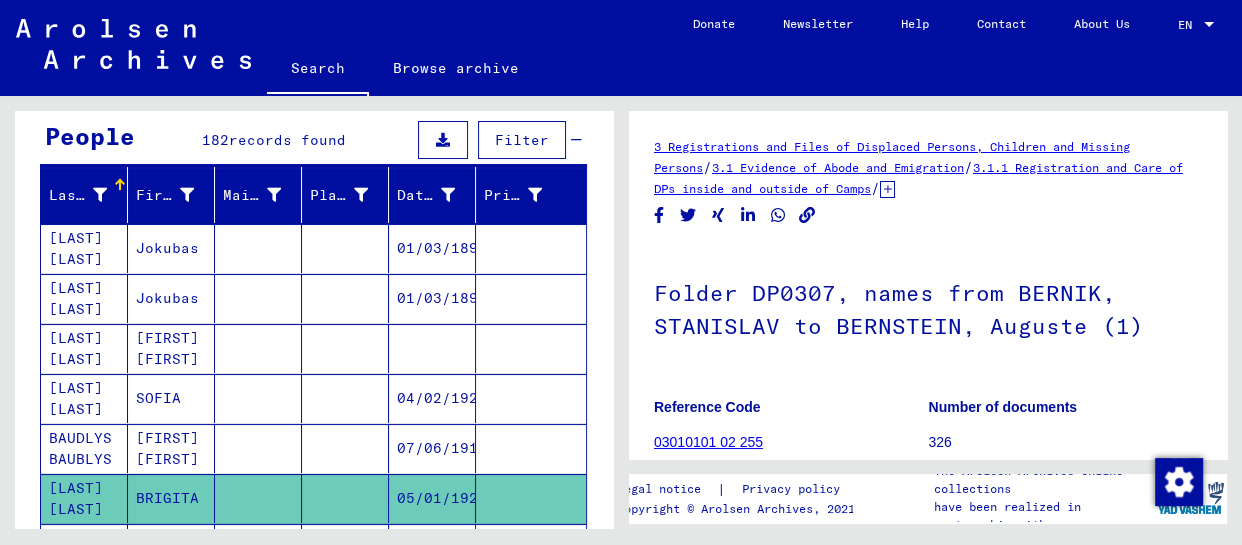 scroll, scrollTop: 242, scrollLeft: 0, axis: vertical 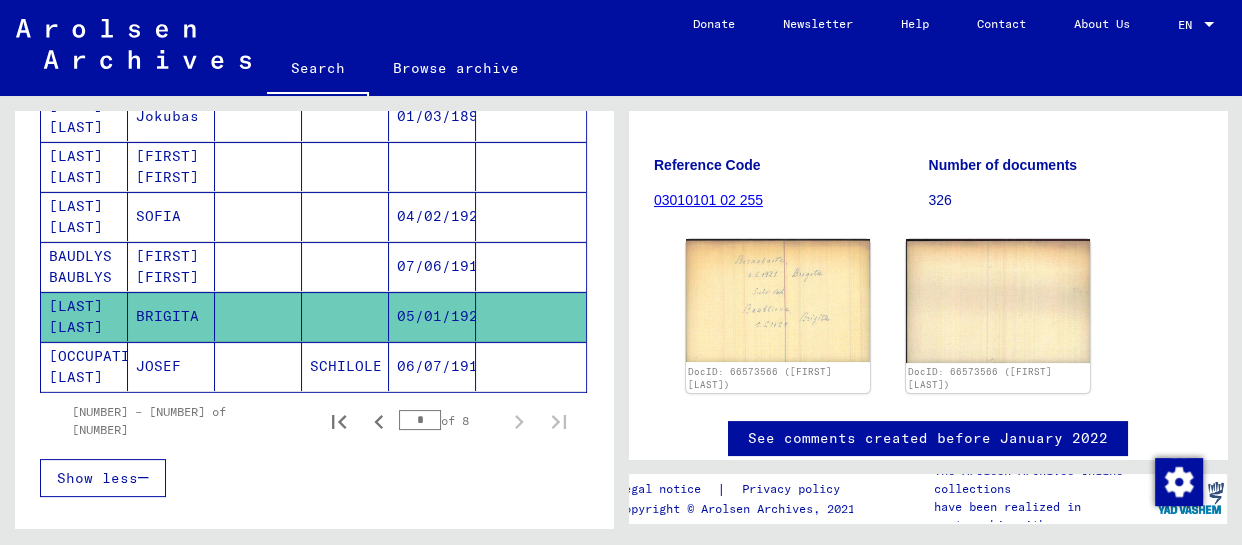 click on "JOSEF" 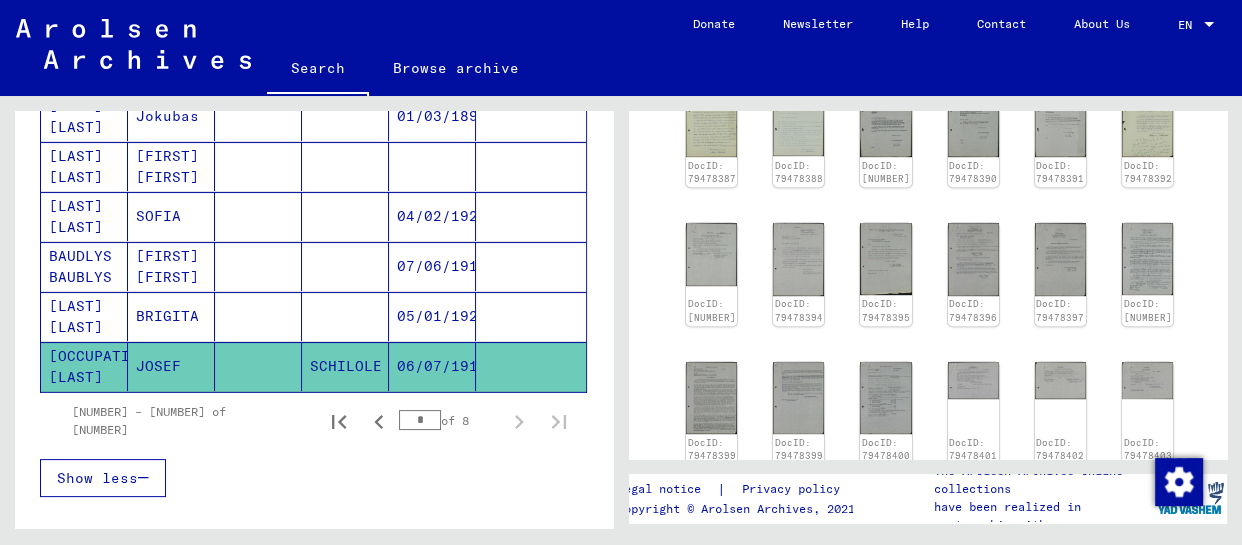 scroll, scrollTop: 1363, scrollLeft: 0, axis: vertical 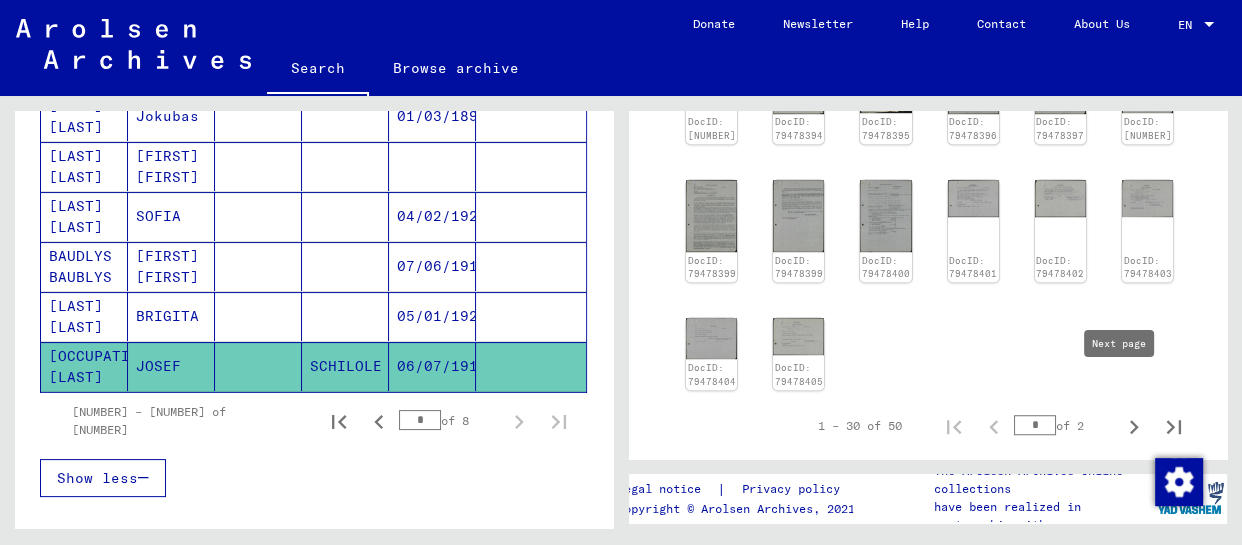 click 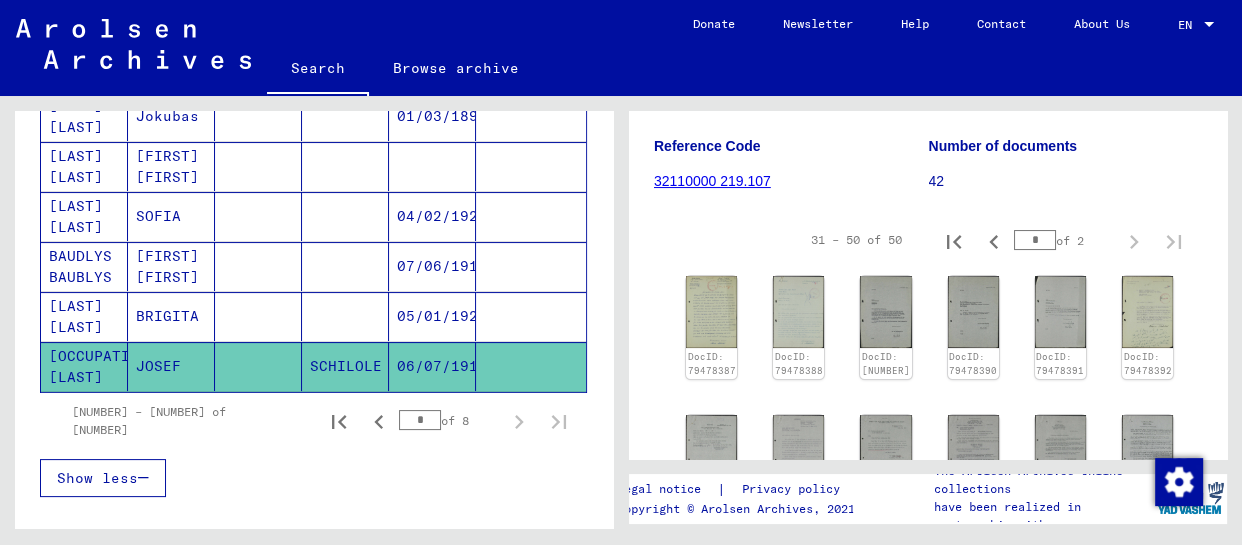 scroll, scrollTop: 233, scrollLeft: 0, axis: vertical 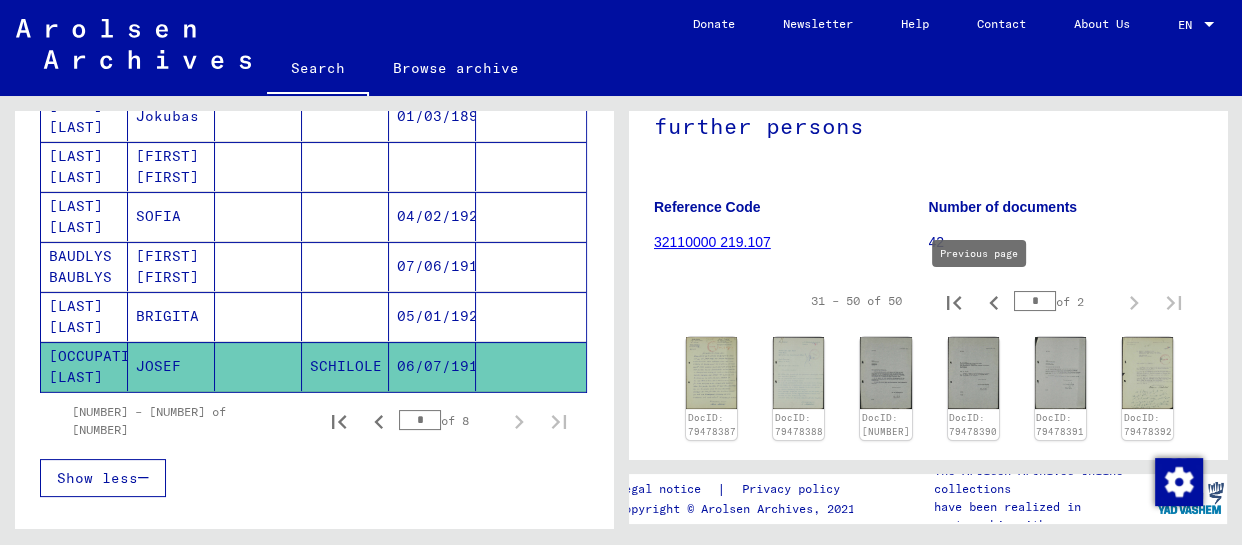 click 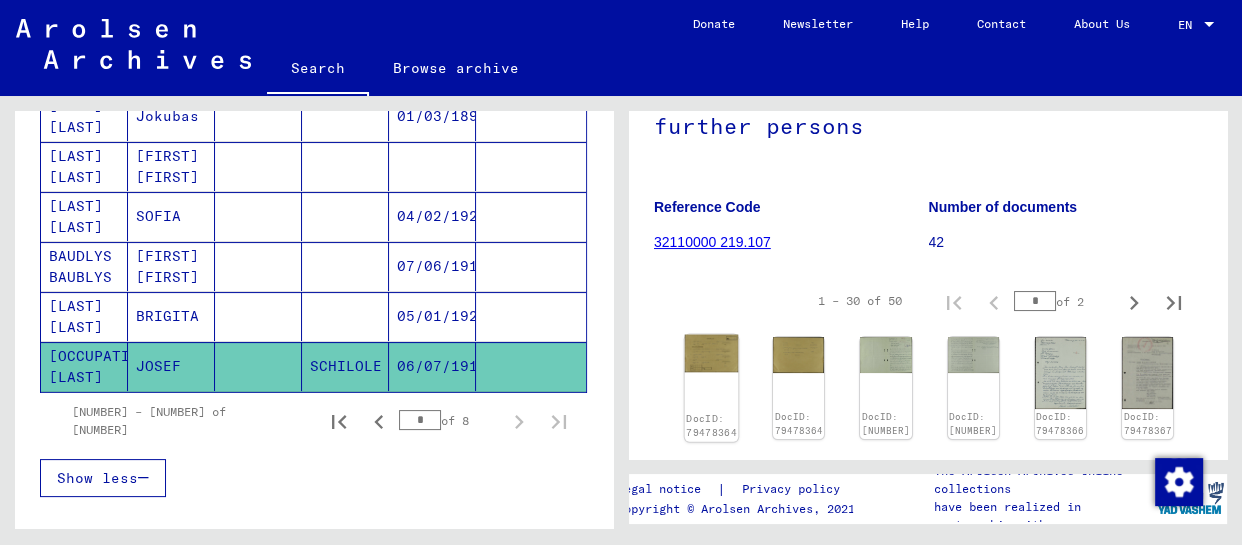 click 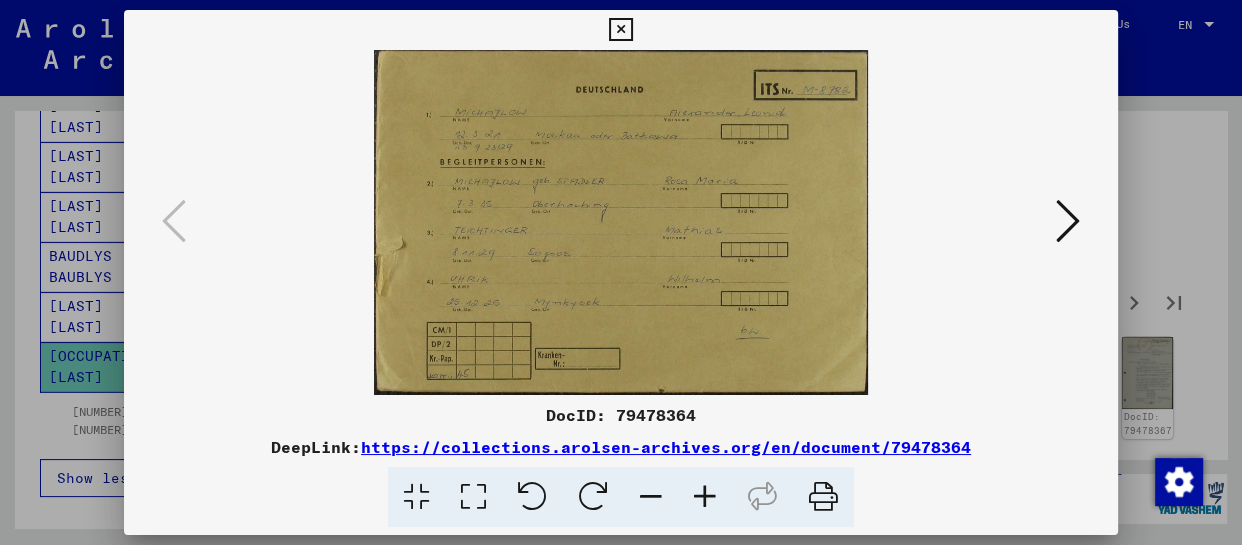 click at bounding box center (705, 497) 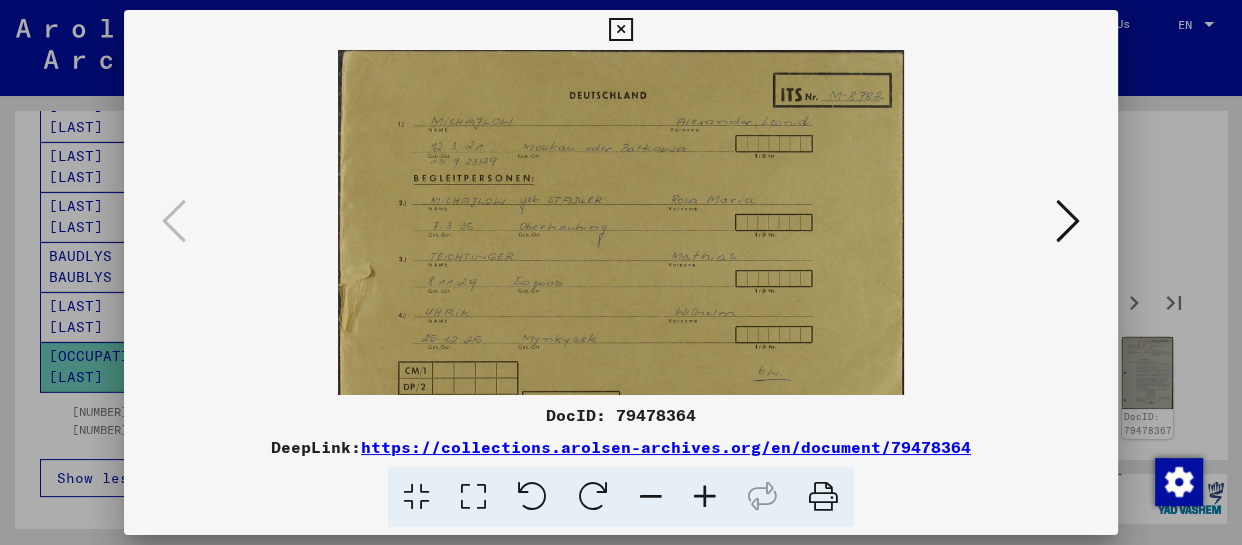 click at bounding box center [705, 497] 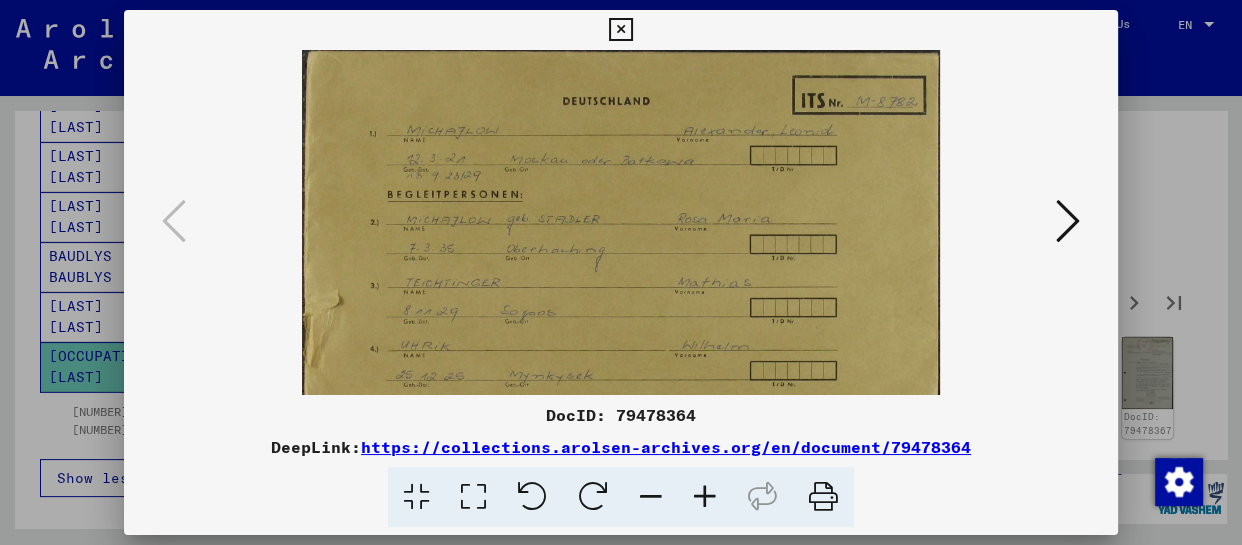 click at bounding box center [705, 497] 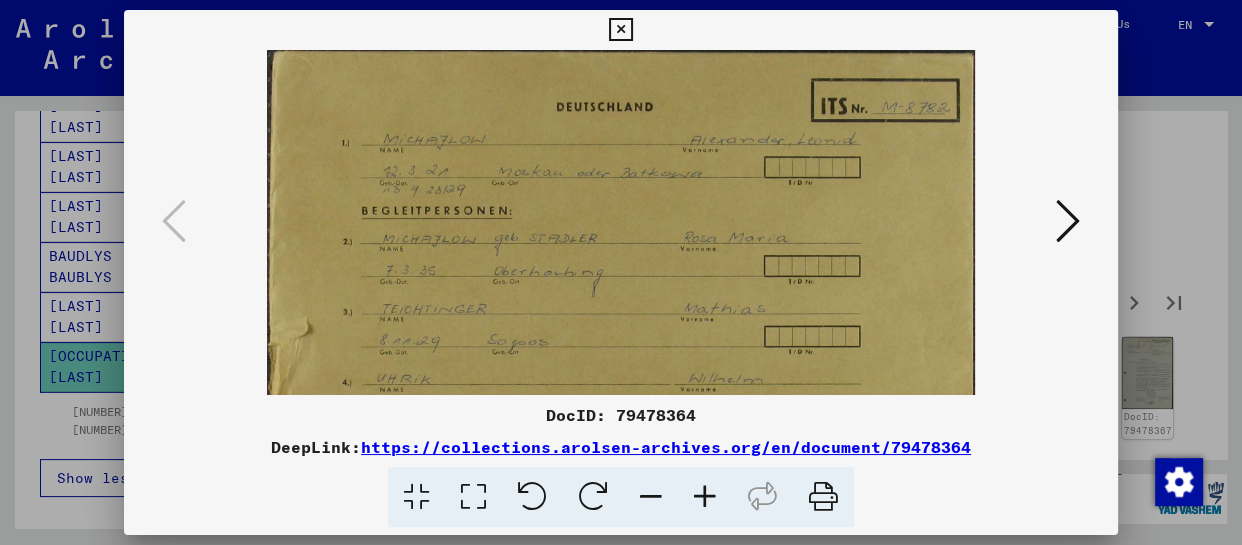click at bounding box center [705, 497] 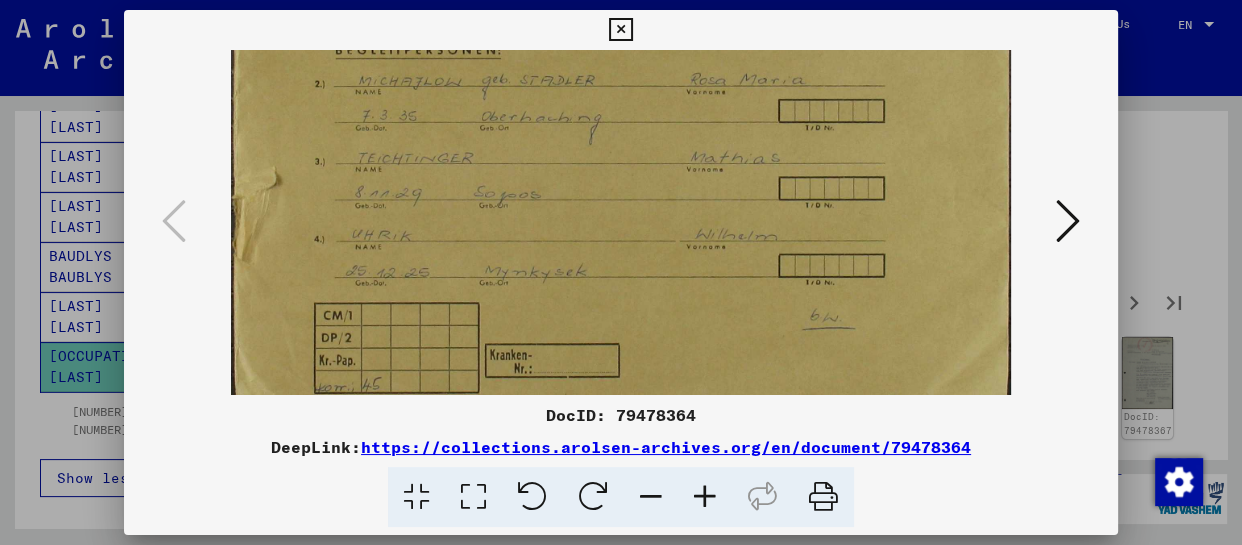 scroll, scrollTop: 200, scrollLeft: 0, axis: vertical 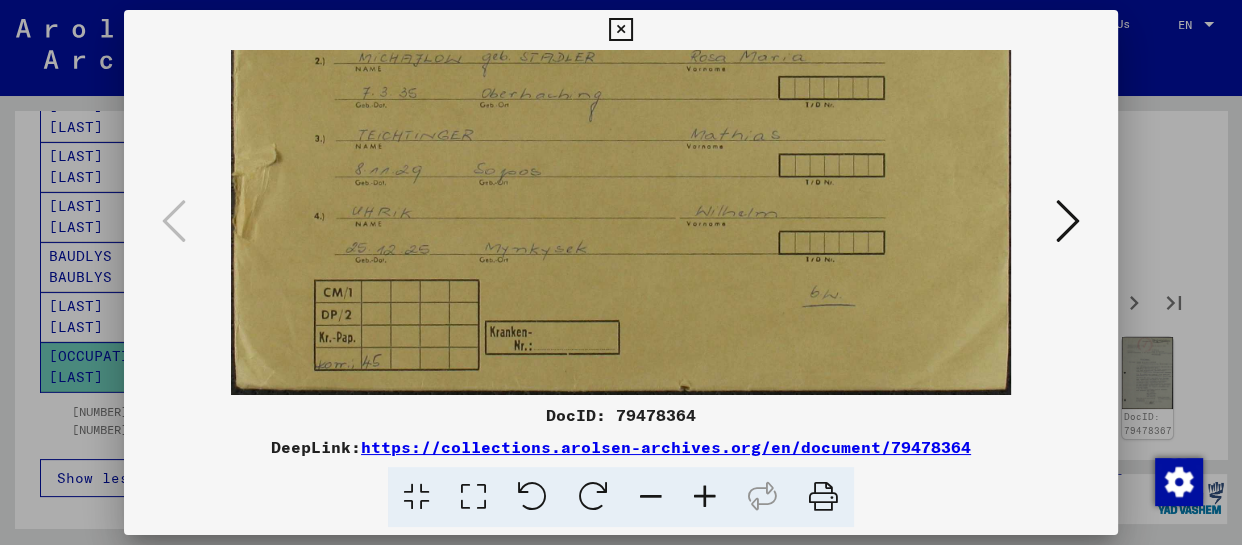 drag, startPoint x: 688, startPoint y: 310, endPoint x: 714, endPoint y: 109, distance: 202.67462 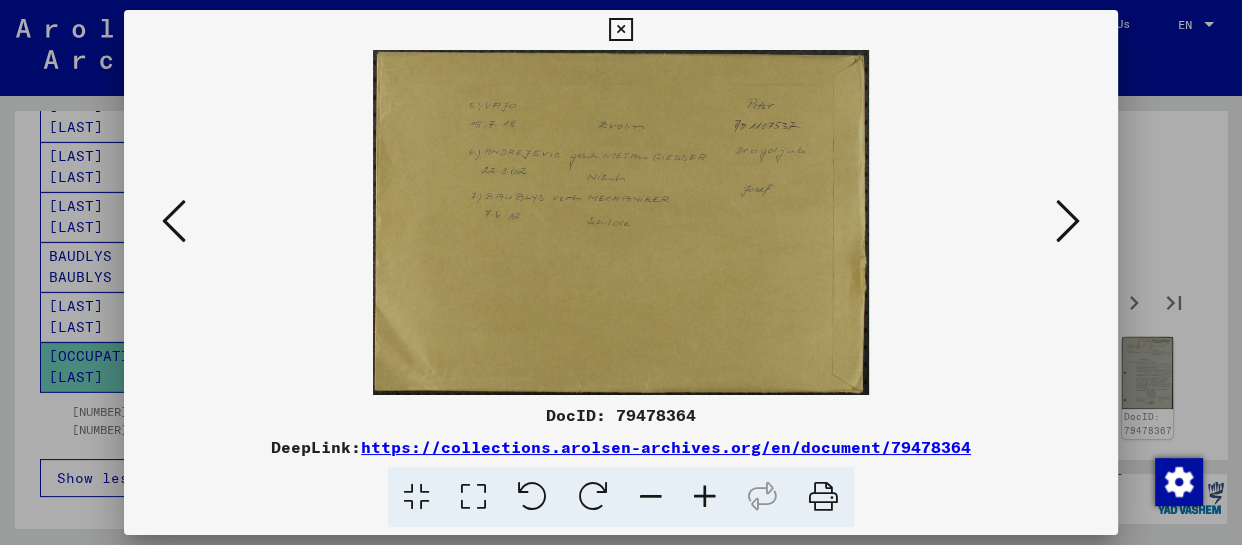 scroll, scrollTop: 0, scrollLeft: 0, axis: both 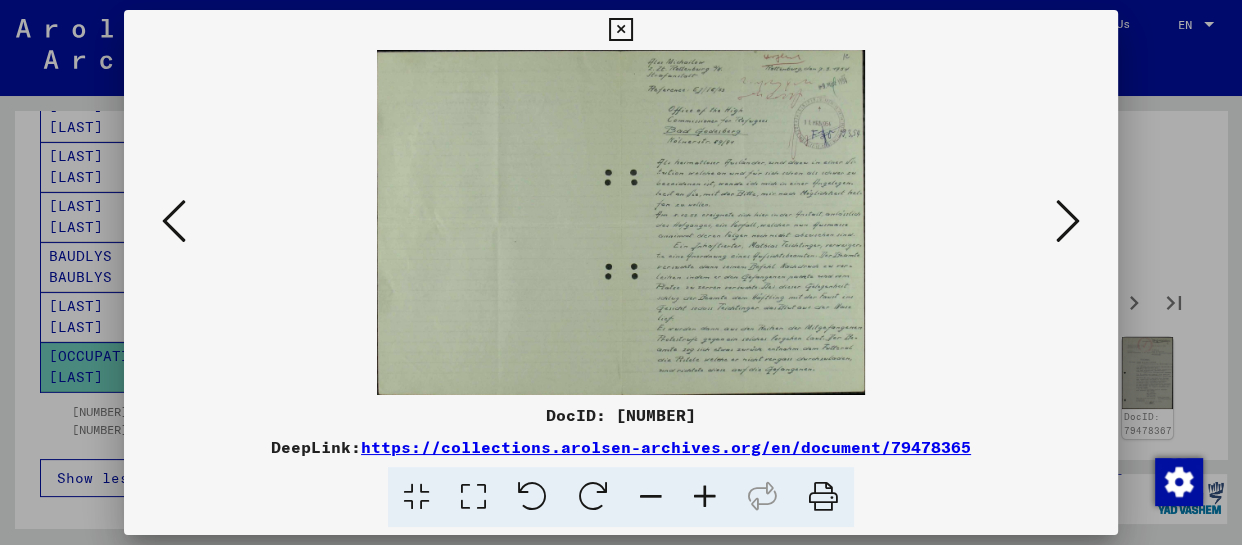 click at bounding box center (705, 497) 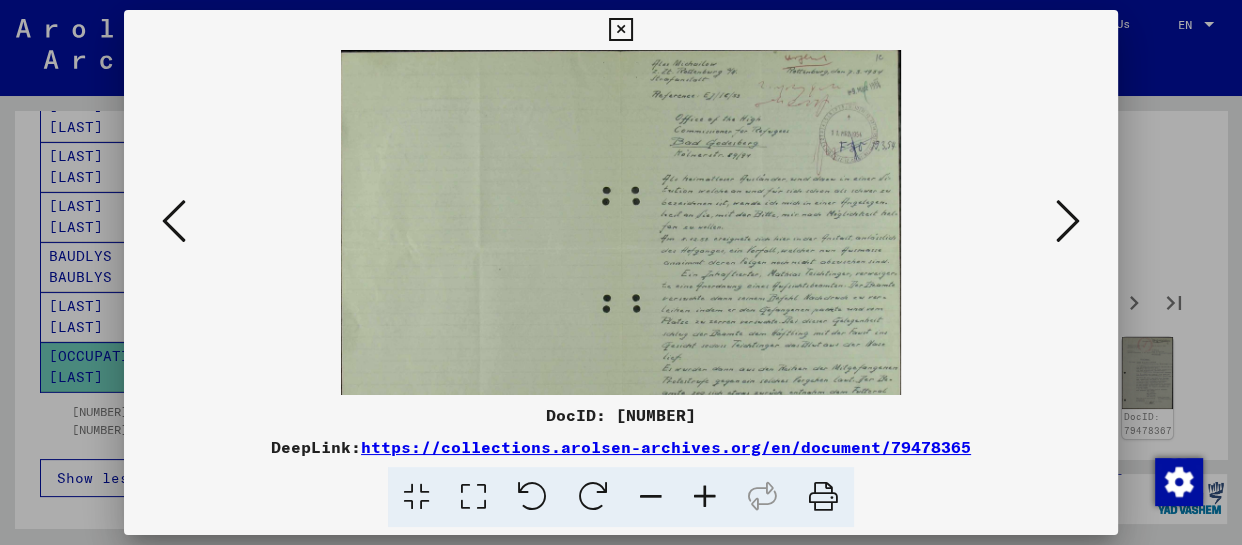 click at bounding box center [705, 497] 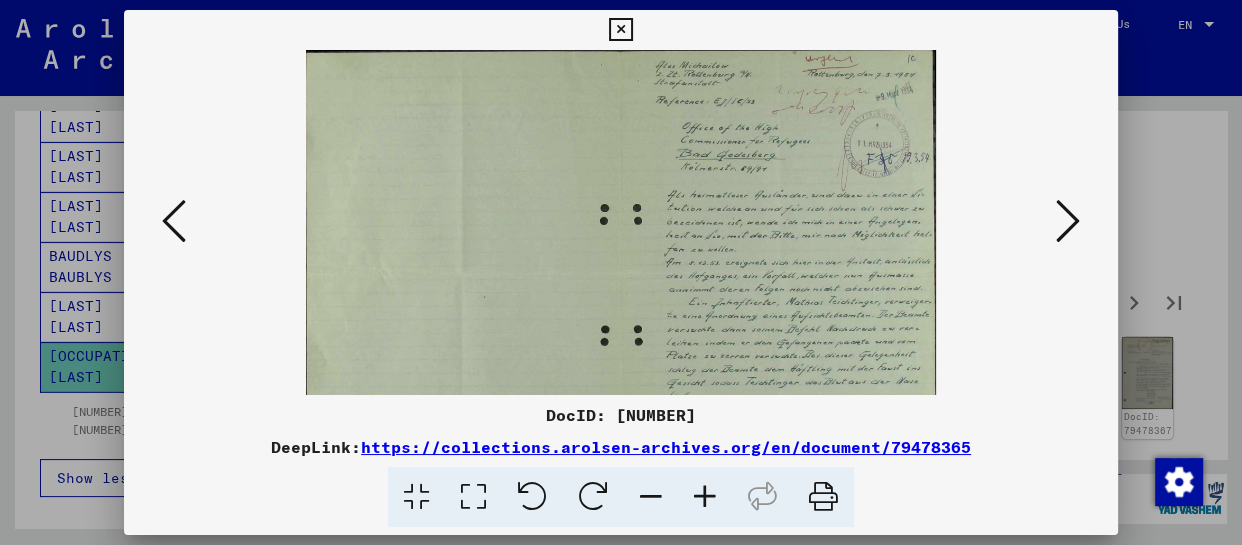 click at bounding box center [705, 497] 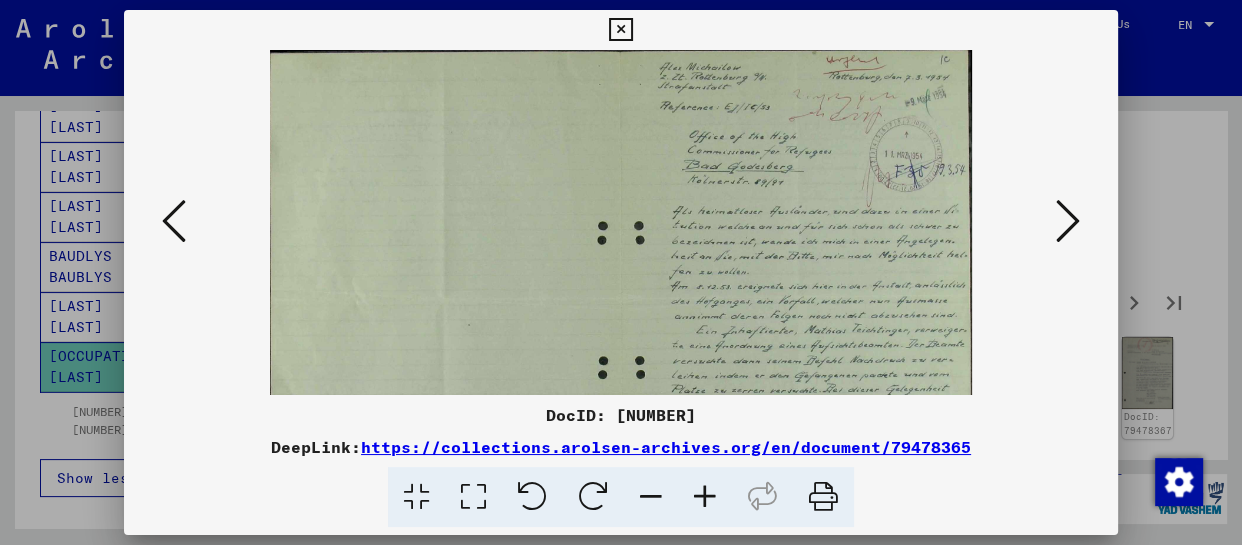 click at bounding box center (705, 497) 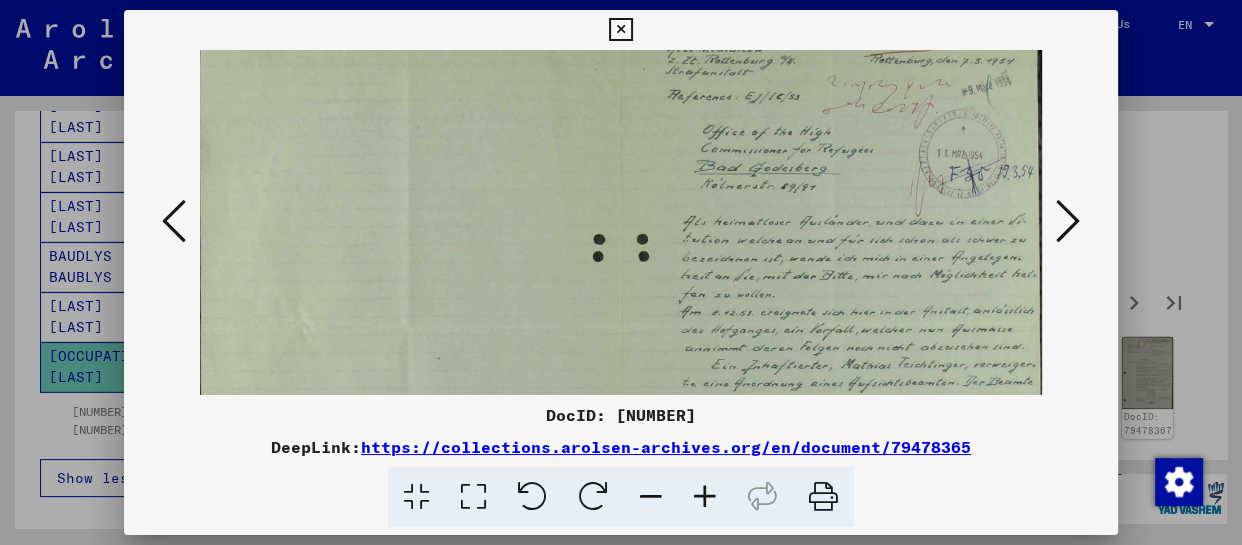 scroll, scrollTop: 26, scrollLeft: 0, axis: vertical 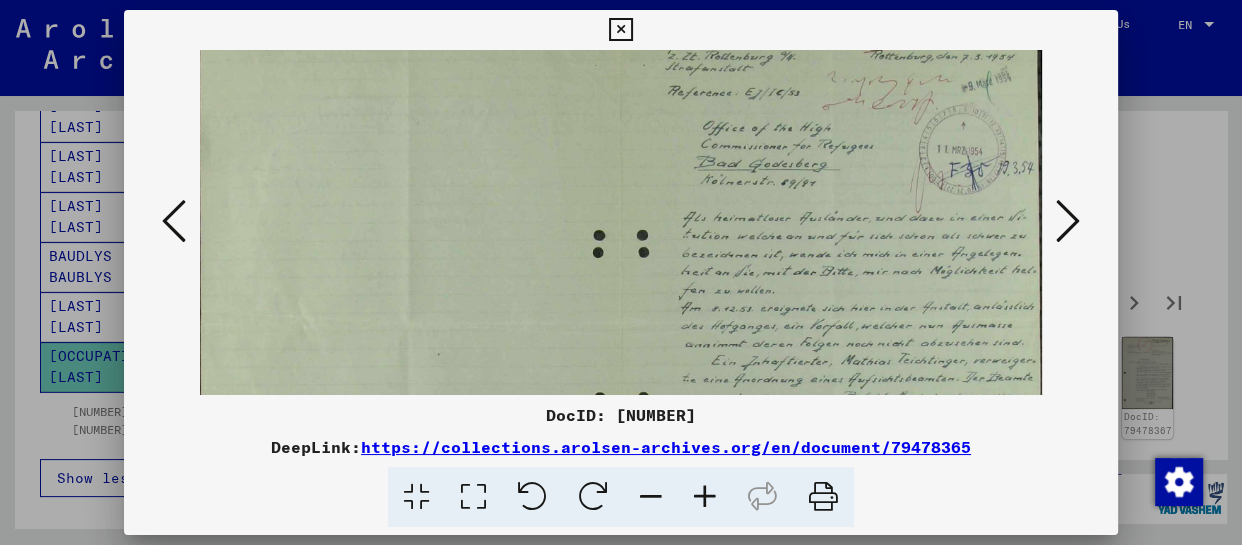 drag, startPoint x: 881, startPoint y: 342, endPoint x: 571, endPoint y: 314, distance: 311.26193 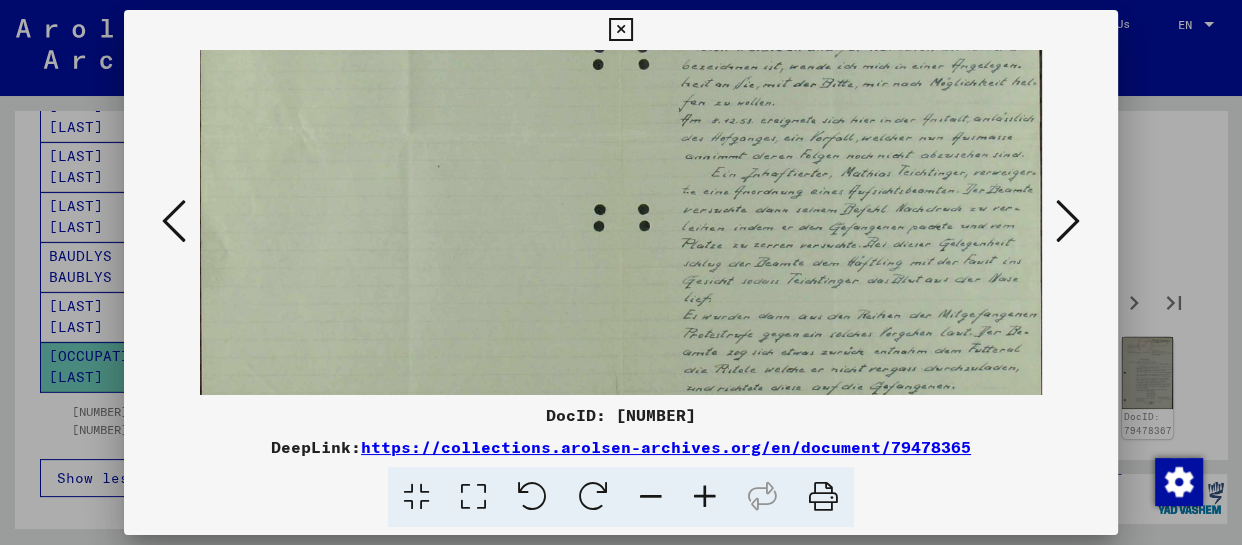 drag, startPoint x: 853, startPoint y: 298, endPoint x: 848, endPoint y: 111, distance: 187.06683 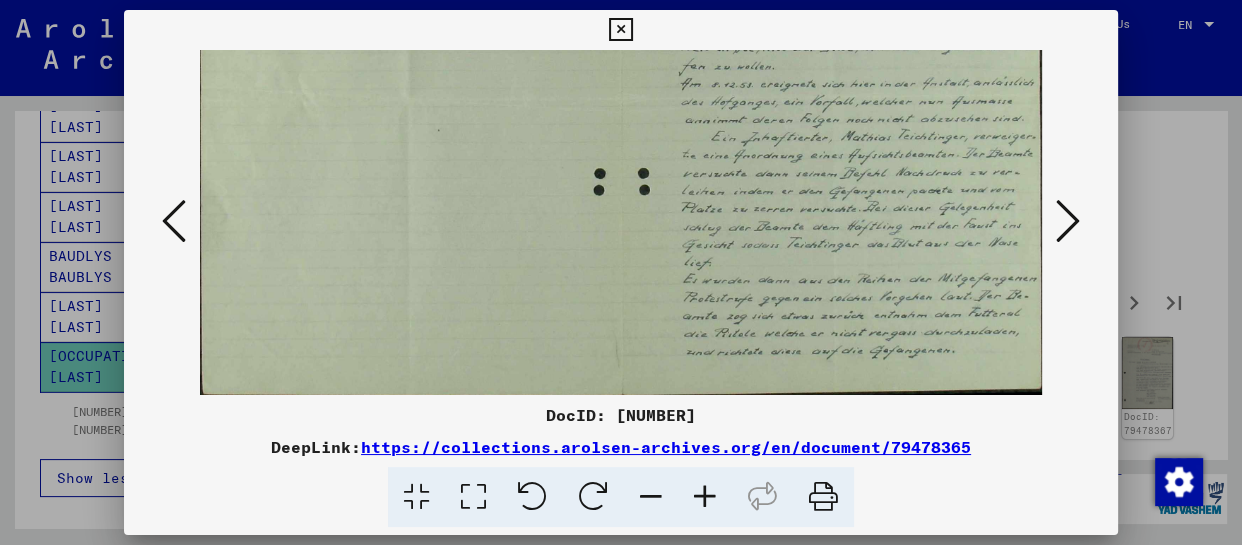 drag, startPoint x: 864, startPoint y: 277, endPoint x: 868, endPoint y: 49, distance: 228.03508 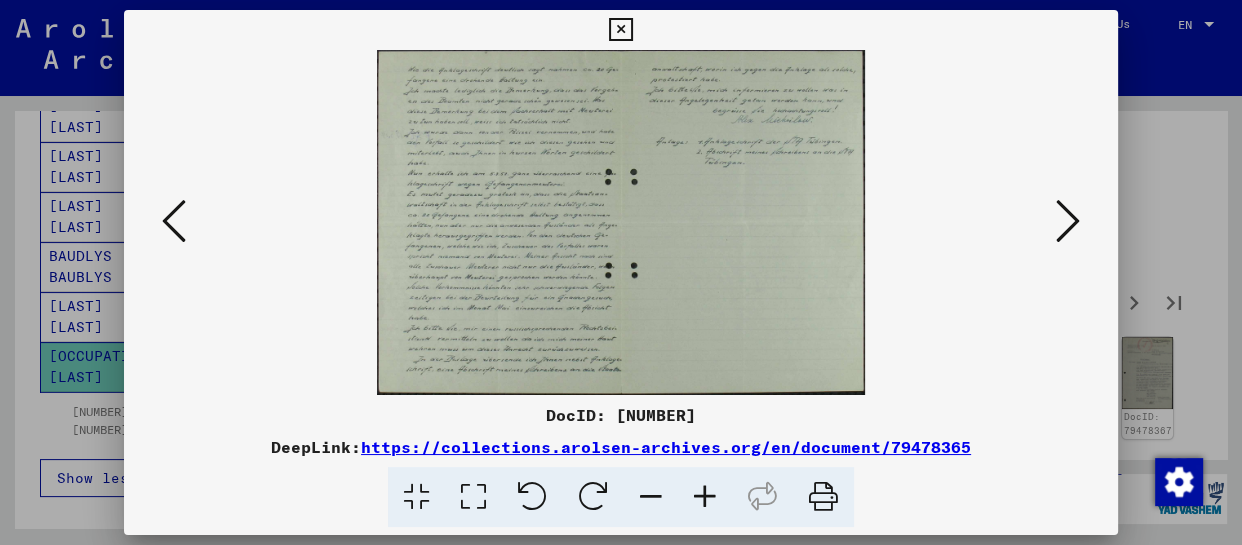click at bounding box center (1068, 221) 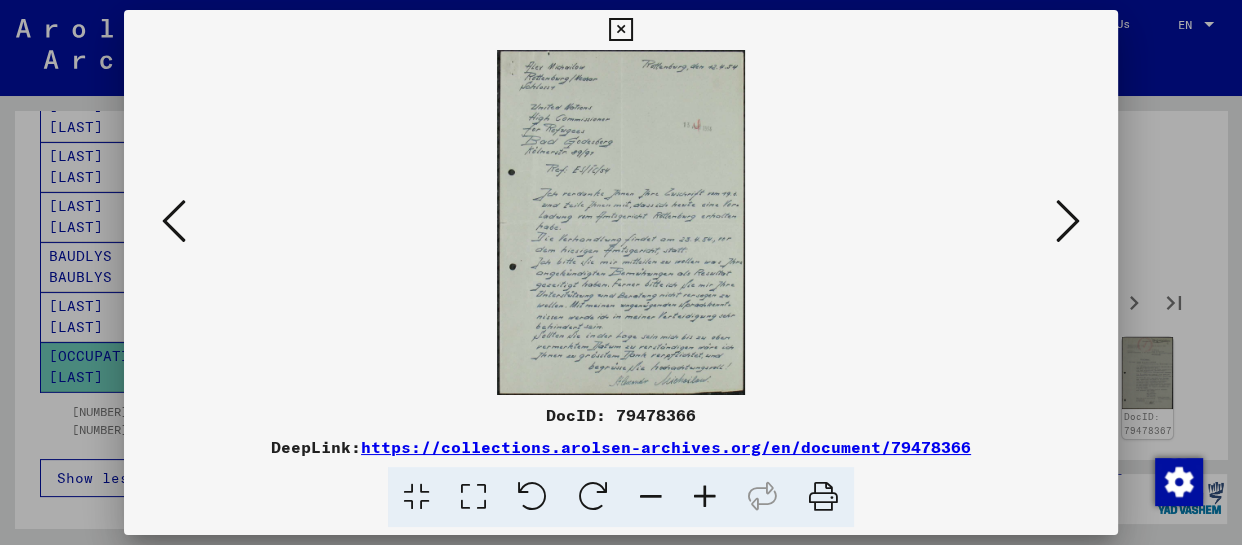 click at bounding box center (705, 497) 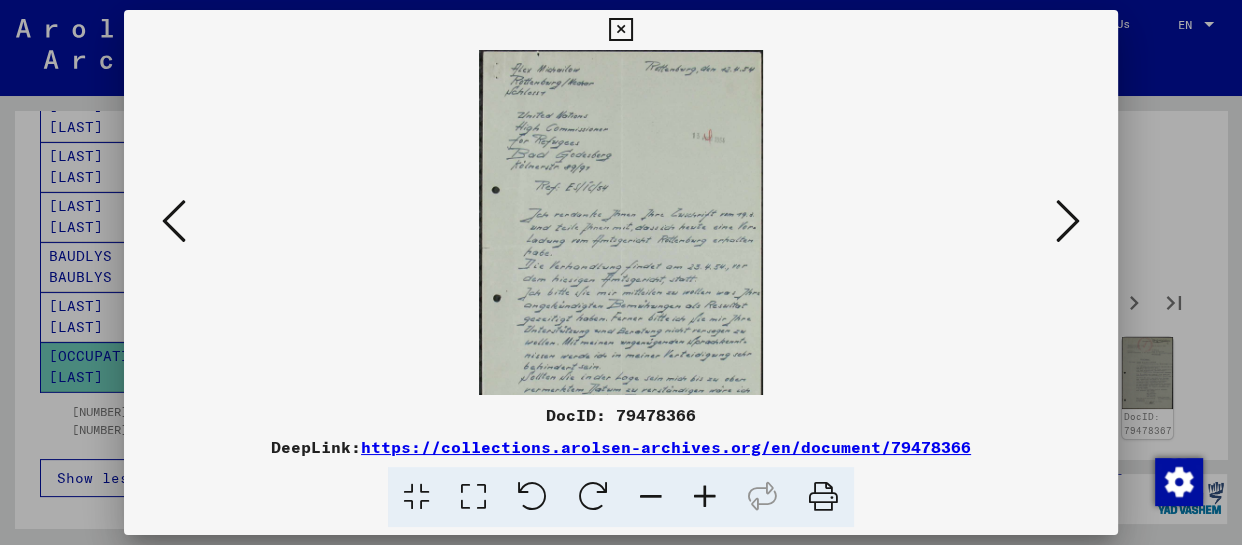 click at bounding box center [705, 497] 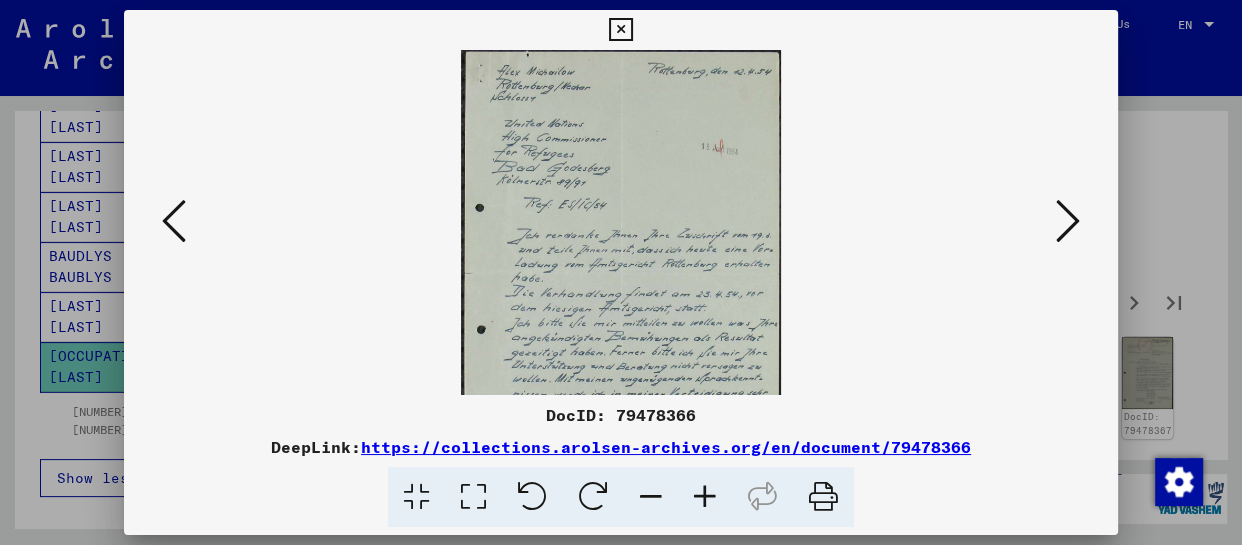 click at bounding box center (705, 497) 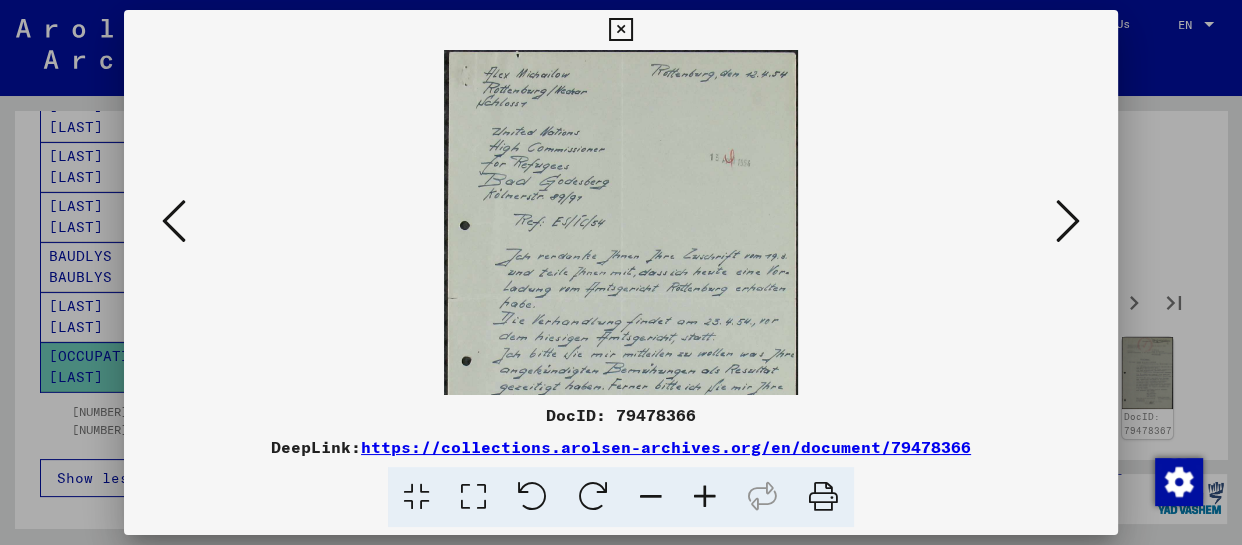 click at bounding box center (705, 497) 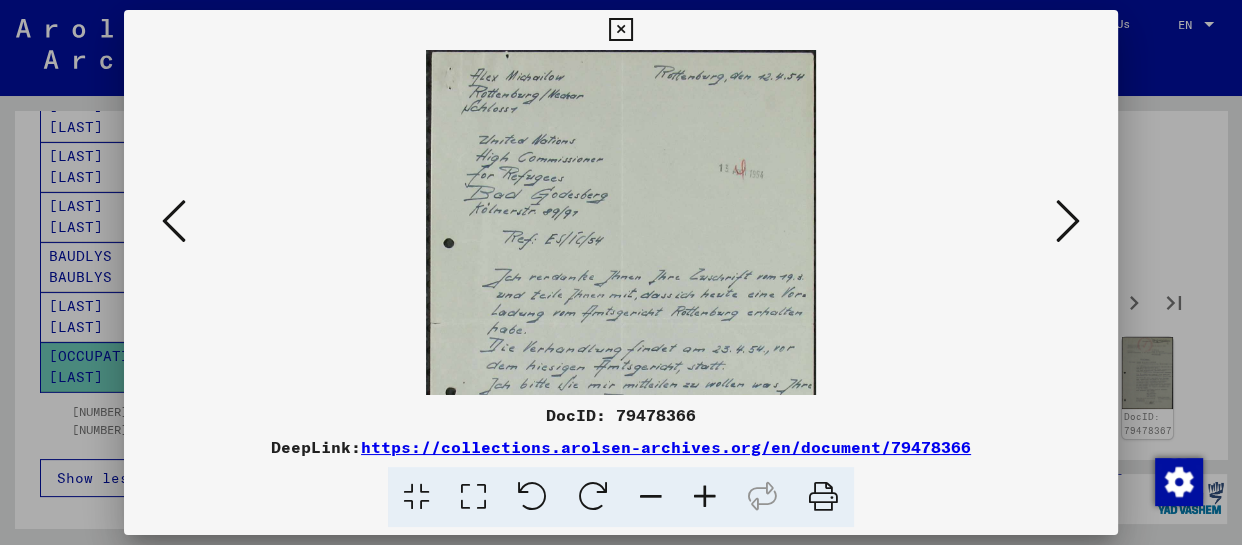 click at bounding box center (705, 497) 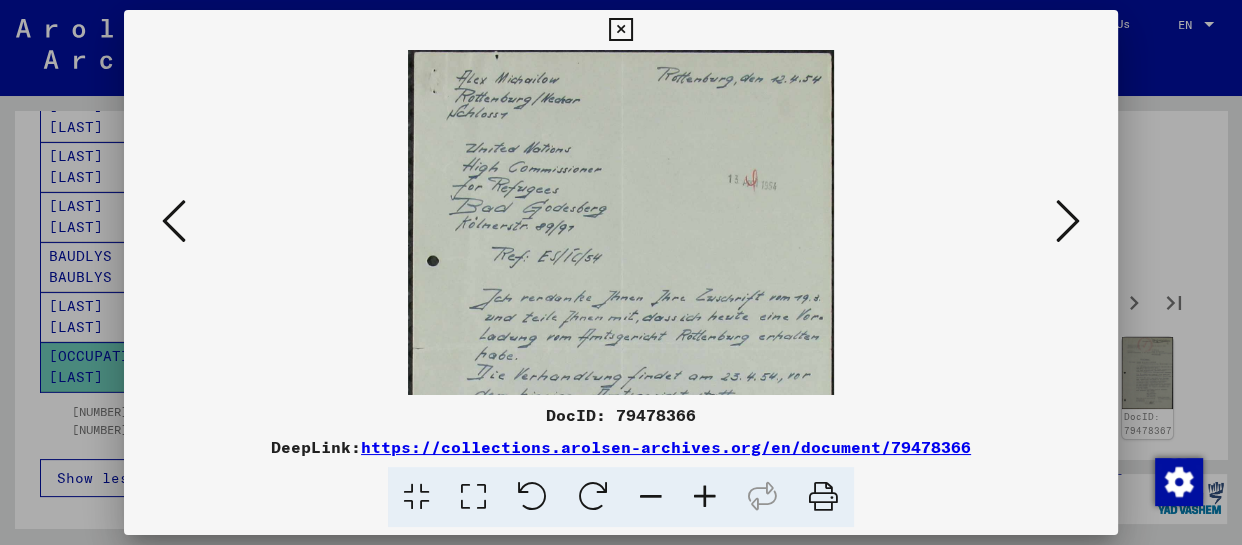 click at bounding box center (705, 497) 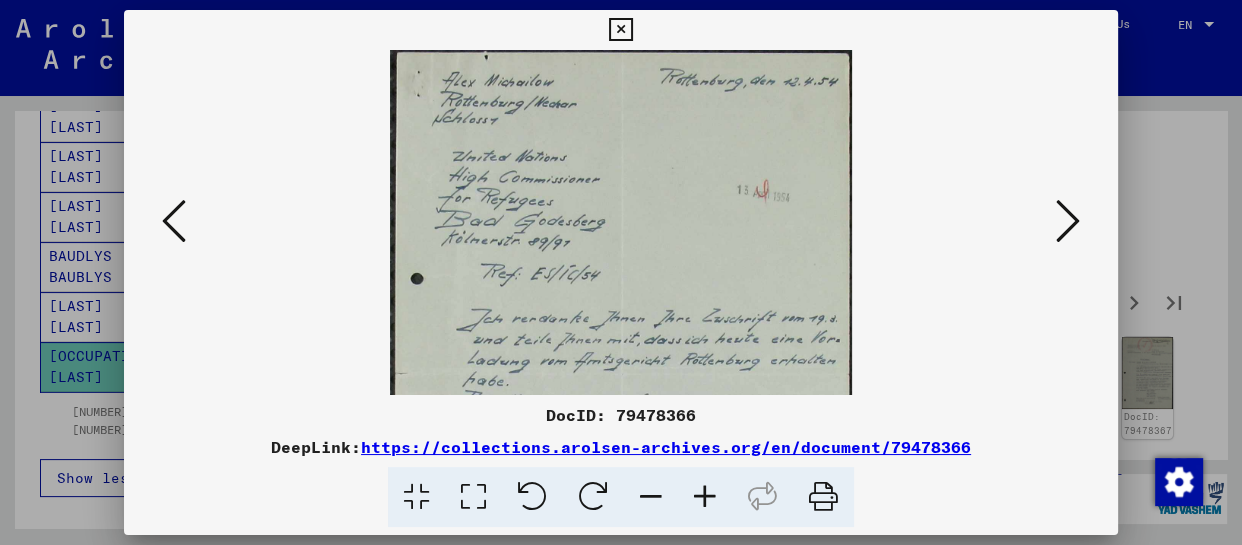 click at bounding box center (705, 497) 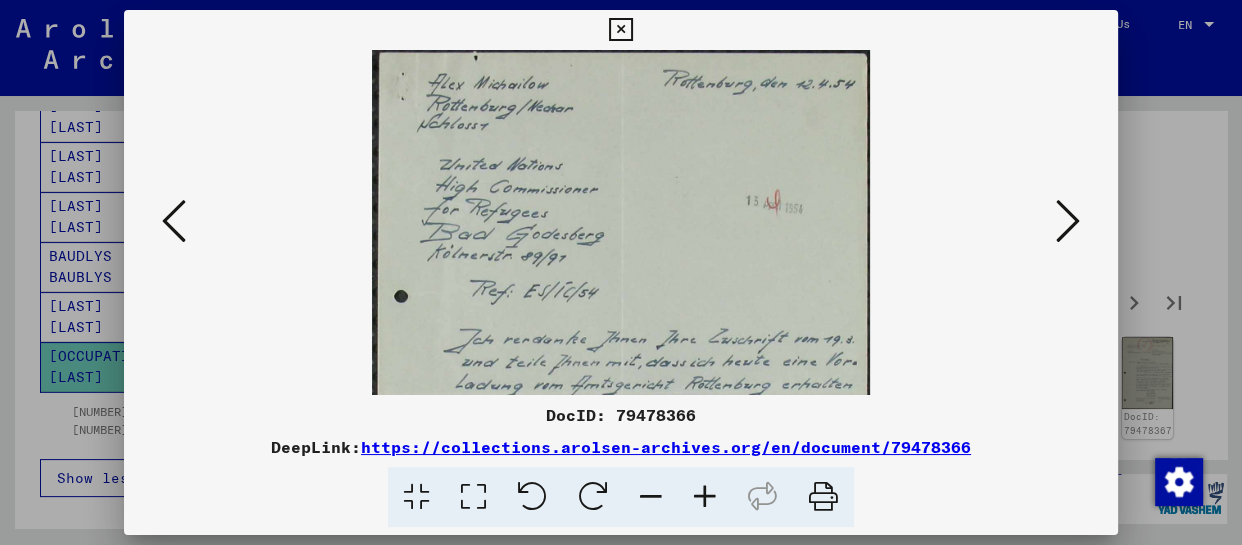 click at bounding box center [705, 497] 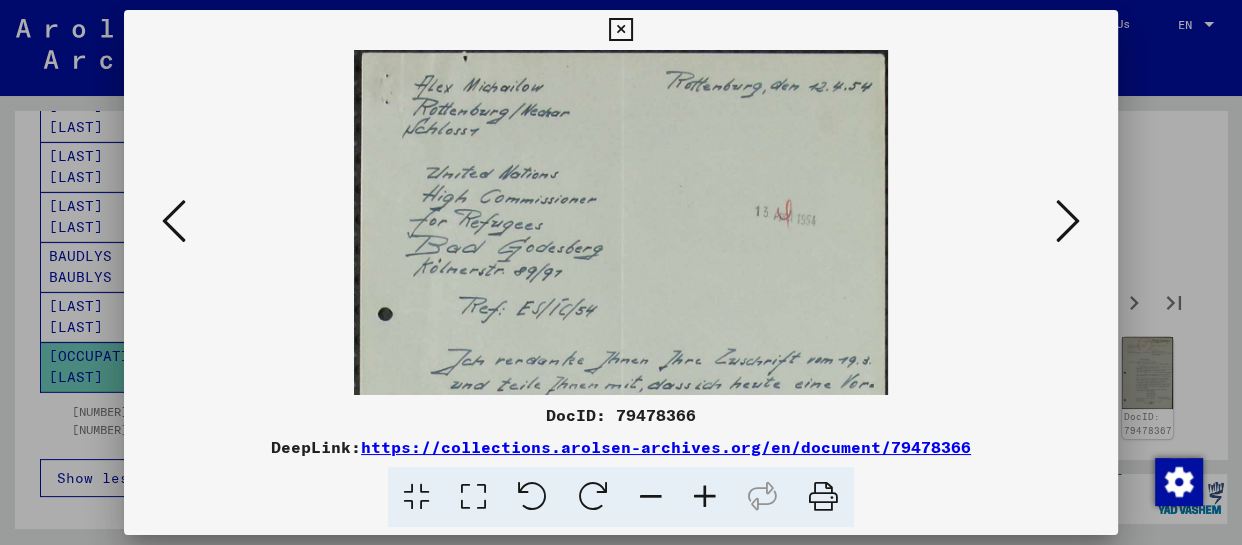 click at bounding box center [705, 497] 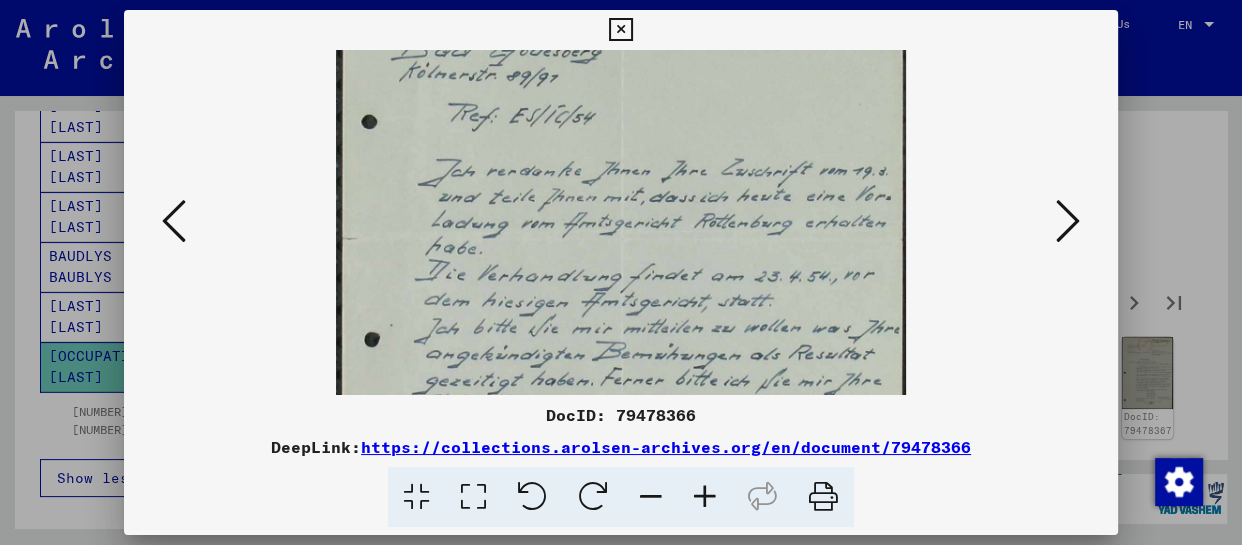 drag, startPoint x: 747, startPoint y: 288, endPoint x: 743, endPoint y: 76, distance: 212.03773 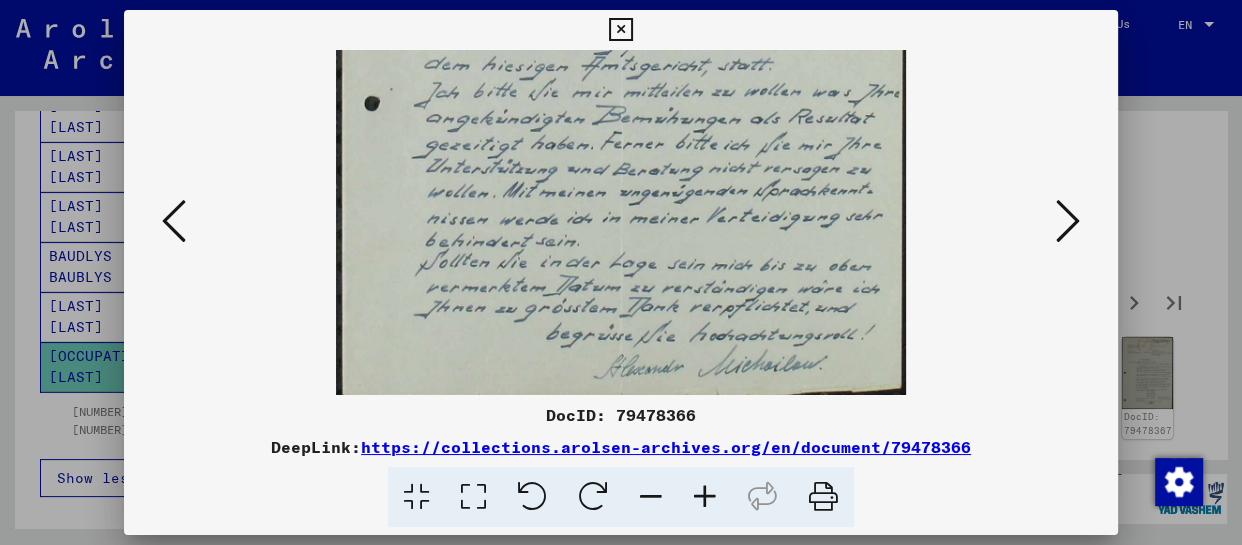 scroll, scrollTop: 450, scrollLeft: 0, axis: vertical 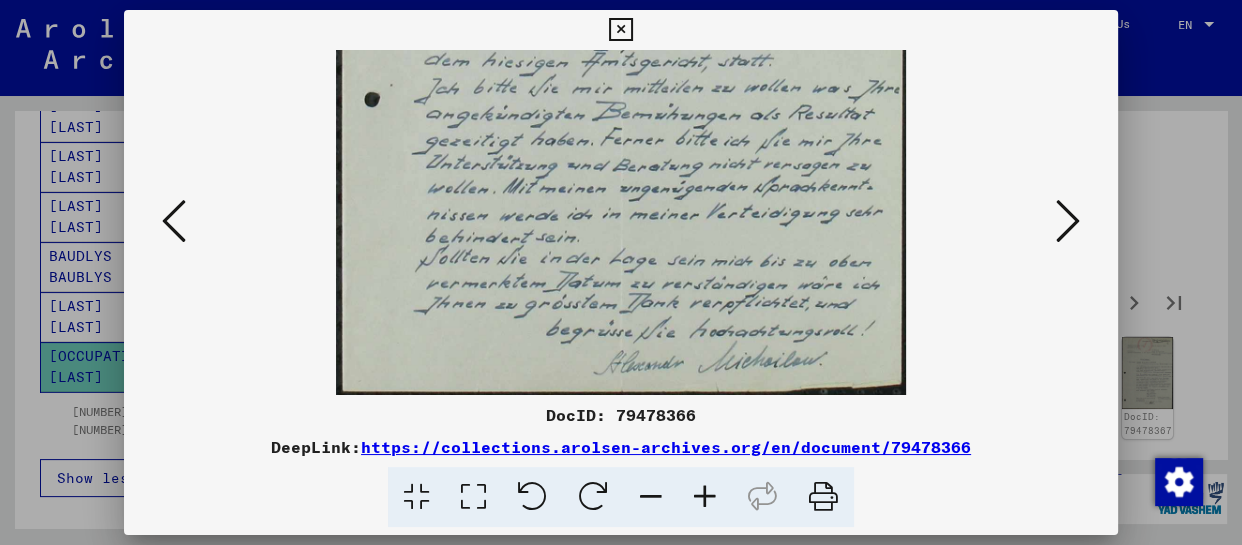 drag, startPoint x: 703, startPoint y: 280, endPoint x: 707, endPoint y: 10, distance: 270.02963 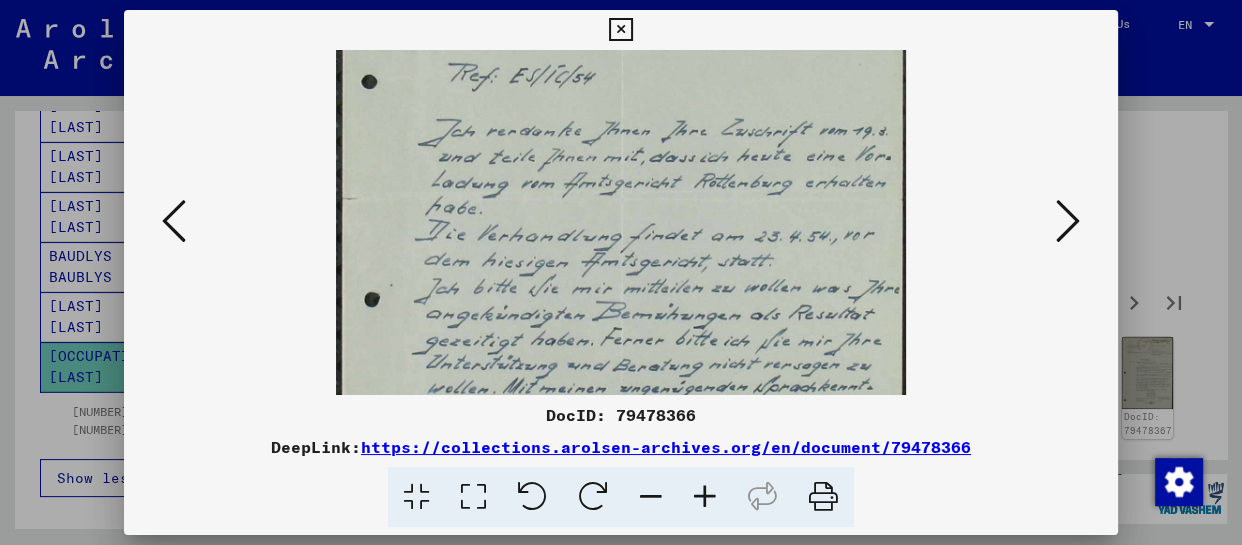 drag, startPoint x: 720, startPoint y: 147, endPoint x: 729, endPoint y: 349, distance: 202.2004 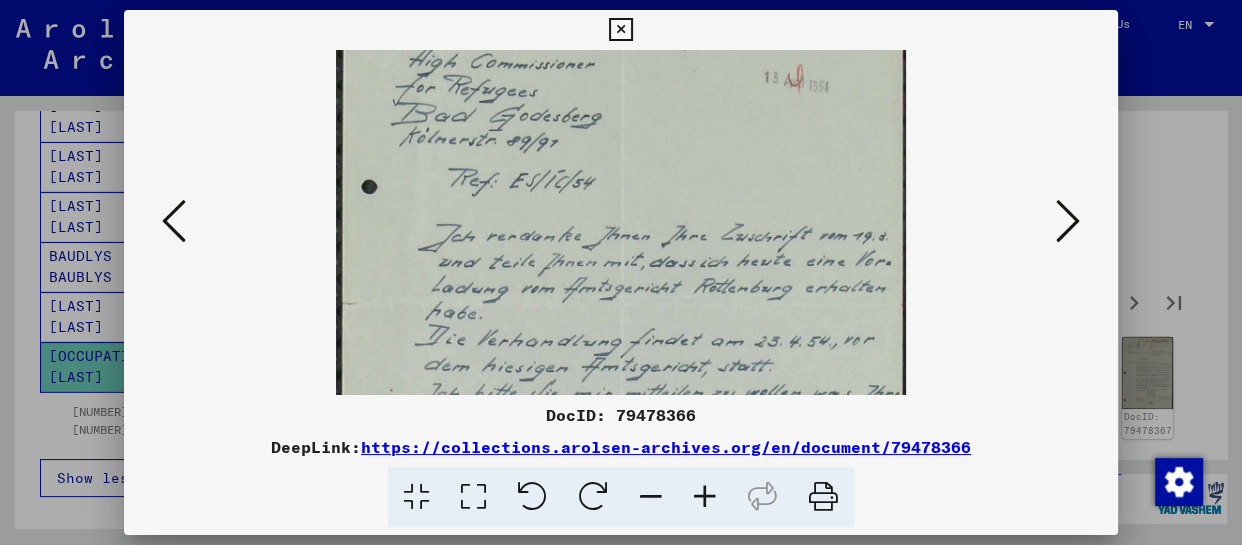 scroll, scrollTop: 143, scrollLeft: 0, axis: vertical 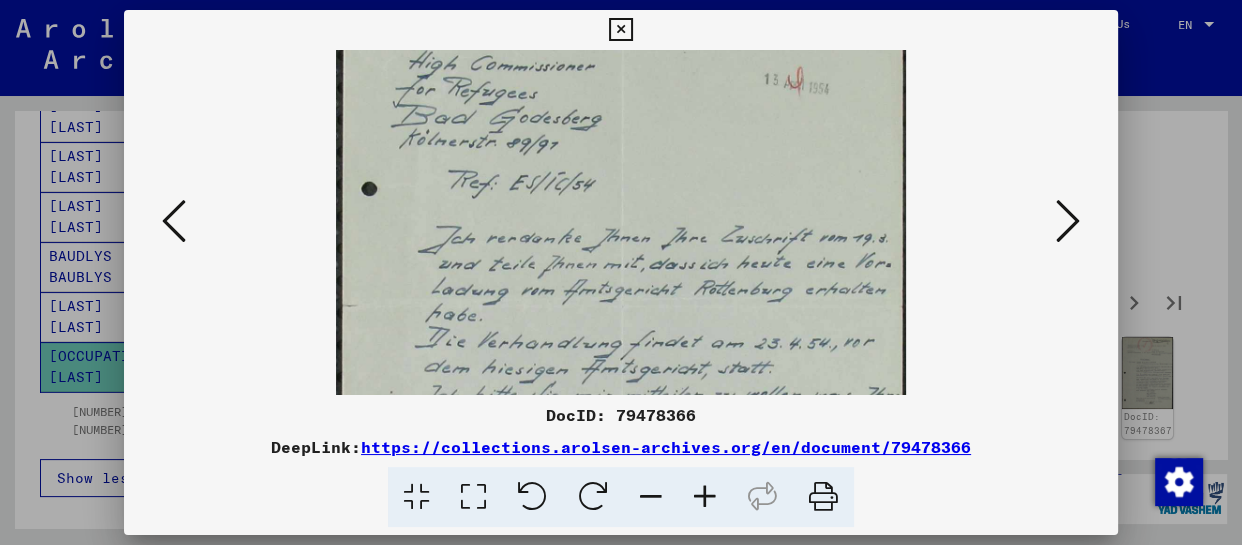 drag, startPoint x: 729, startPoint y: 207, endPoint x: 726, endPoint y: 316, distance: 109.041275 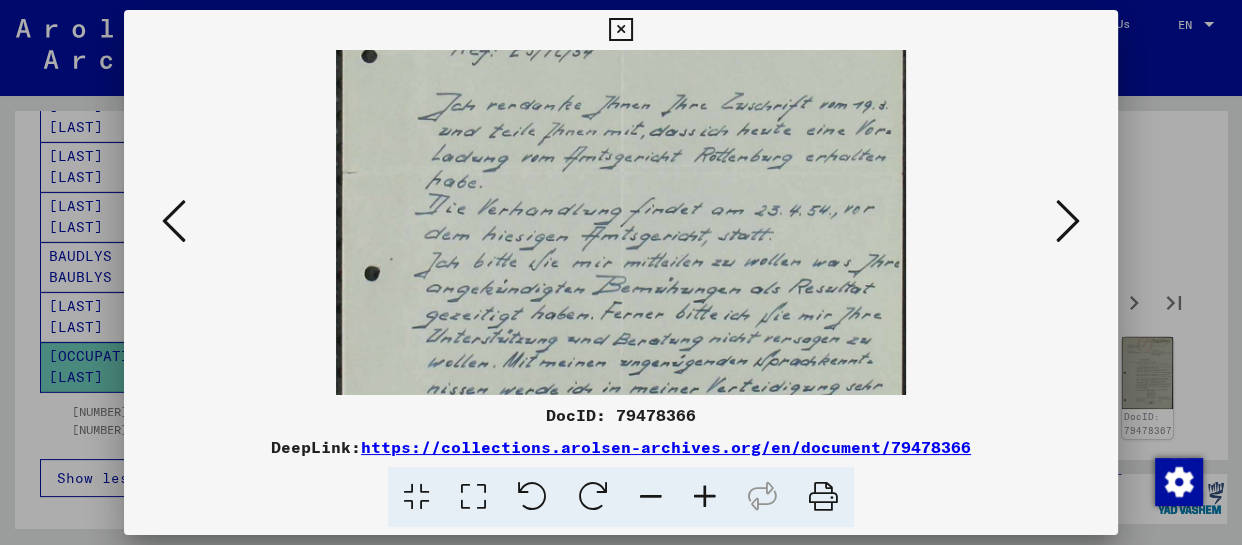 scroll, scrollTop: 283, scrollLeft: 0, axis: vertical 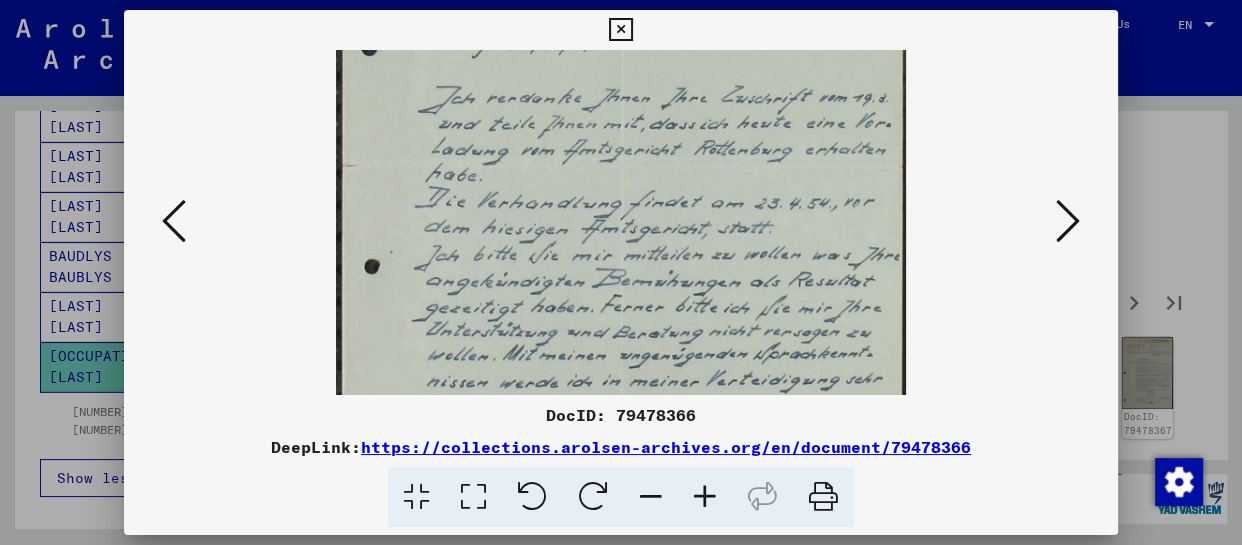 drag, startPoint x: 771, startPoint y: 255, endPoint x: 776, endPoint y: 110, distance: 145.08618 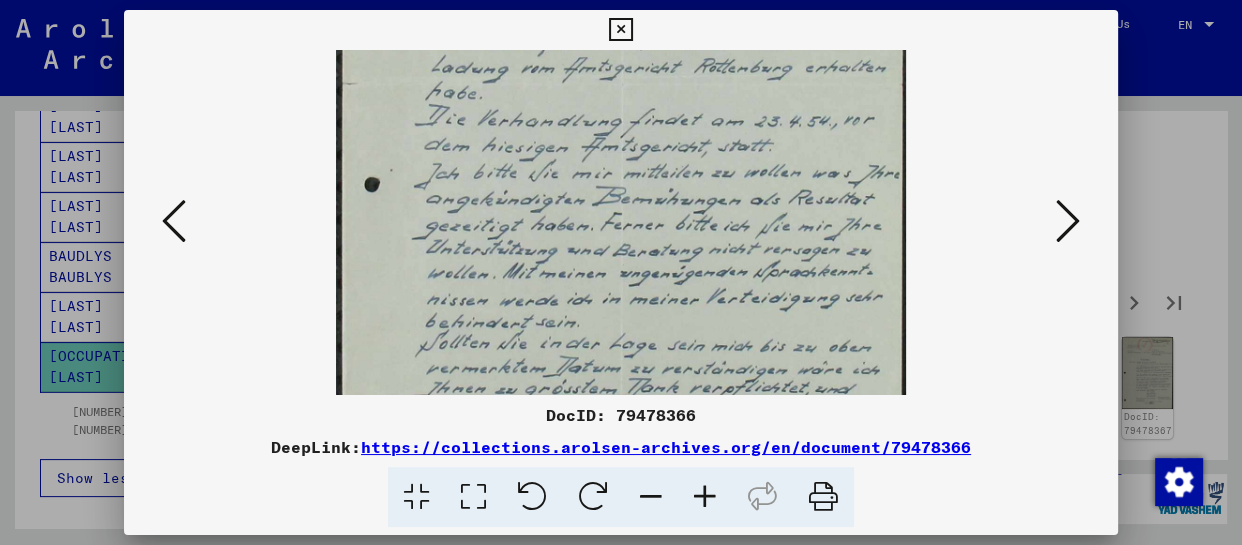 scroll, scrollTop: 450, scrollLeft: 0, axis: vertical 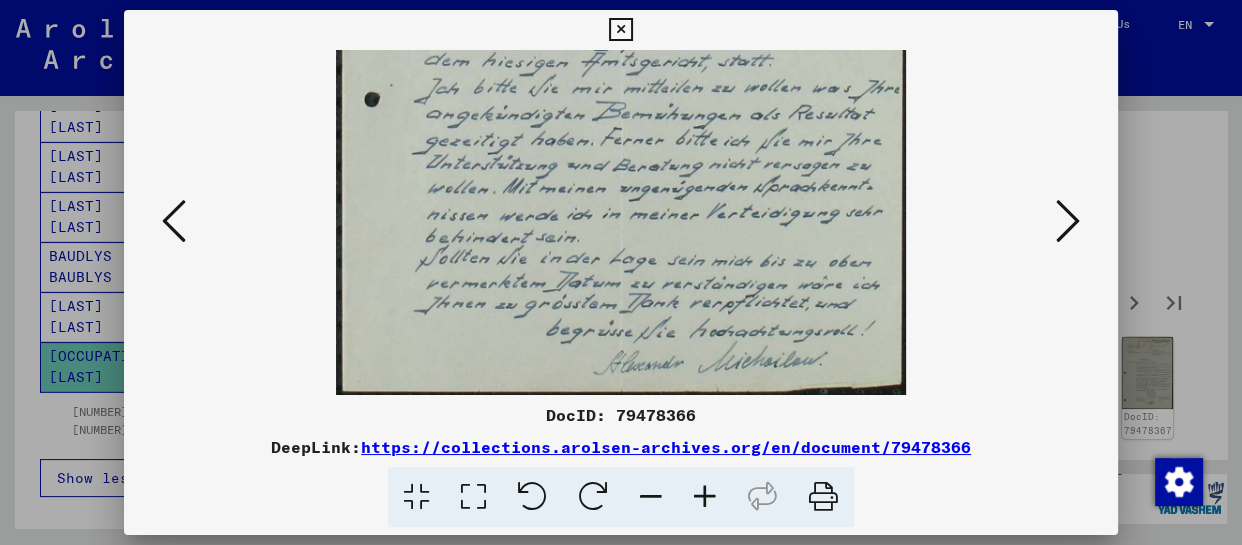 drag, startPoint x: 565, startPoint y: 255, endPoint x: 581, endPoint y: 34, distance: 221.57843 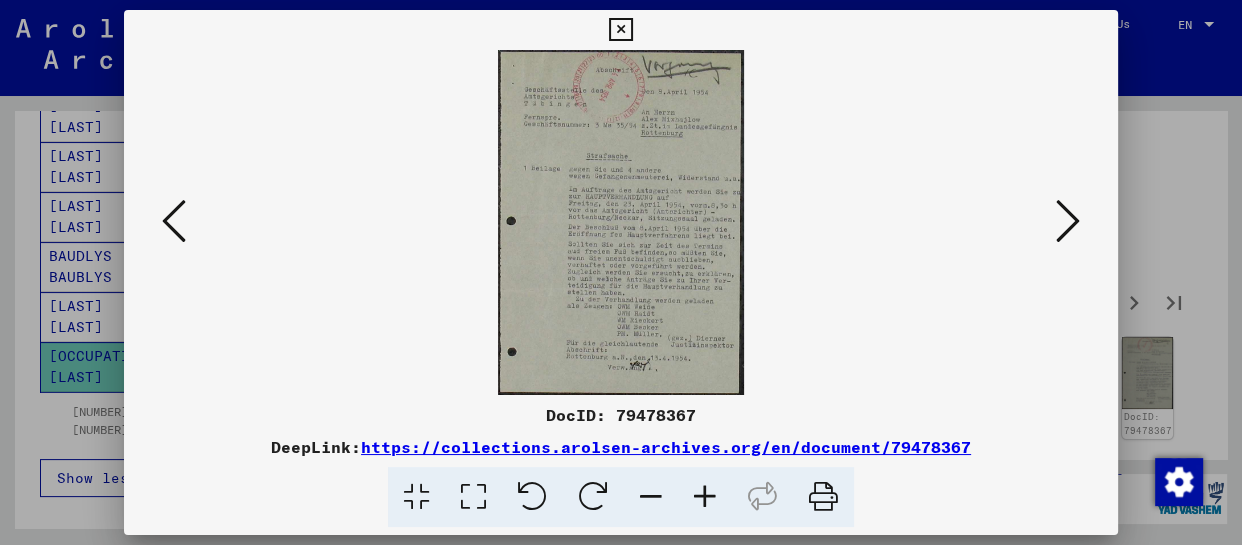 click at bounding box center (705, 497) 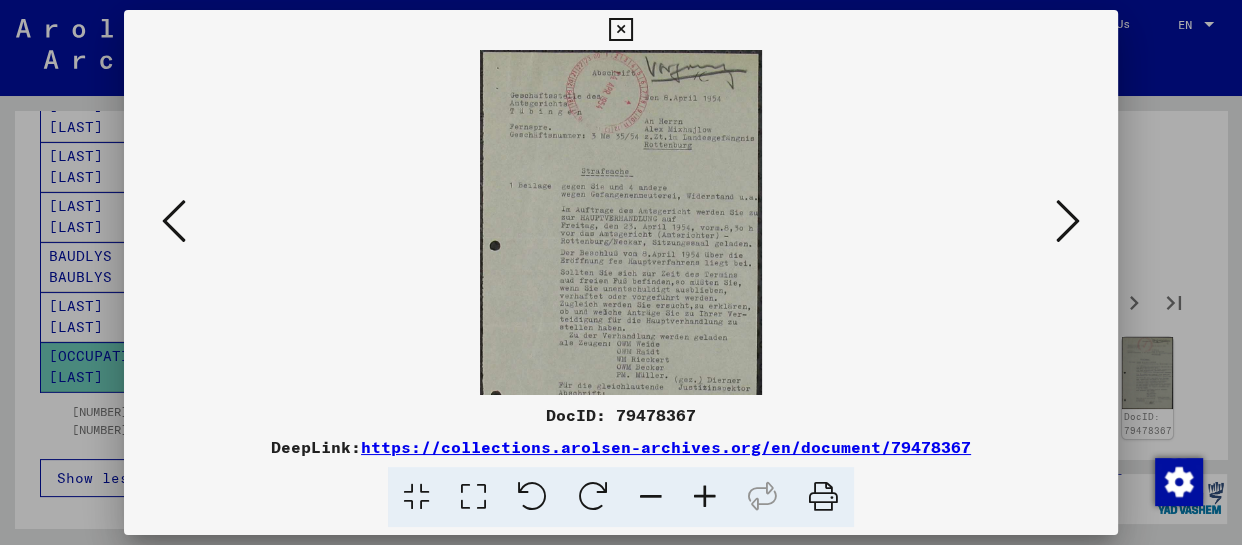 click at bounding box center (705, 497) 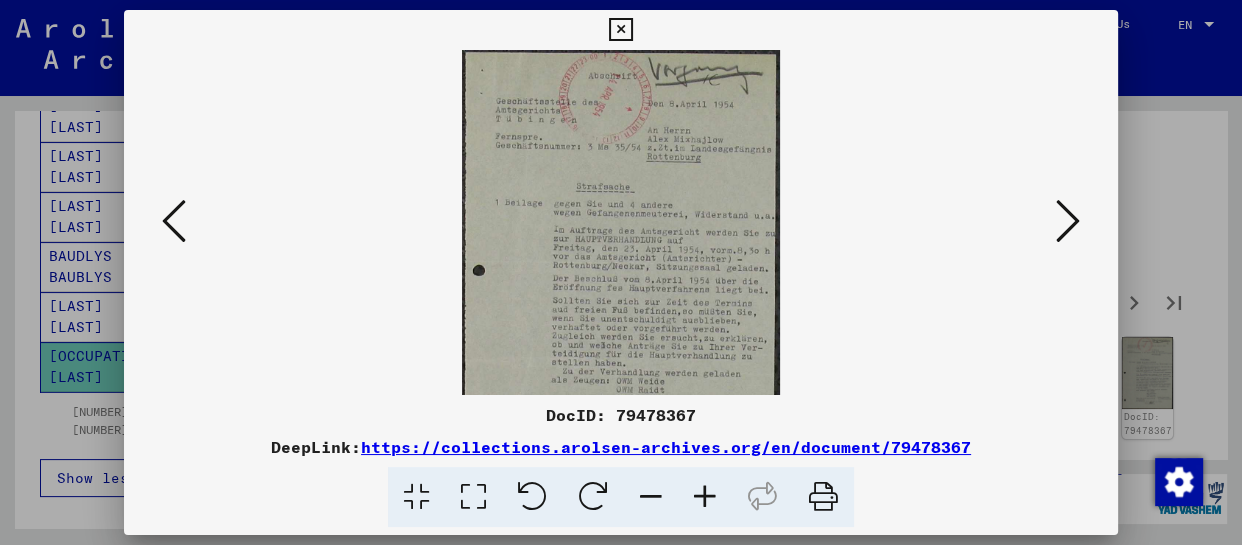click at bounding box center (705, 497) 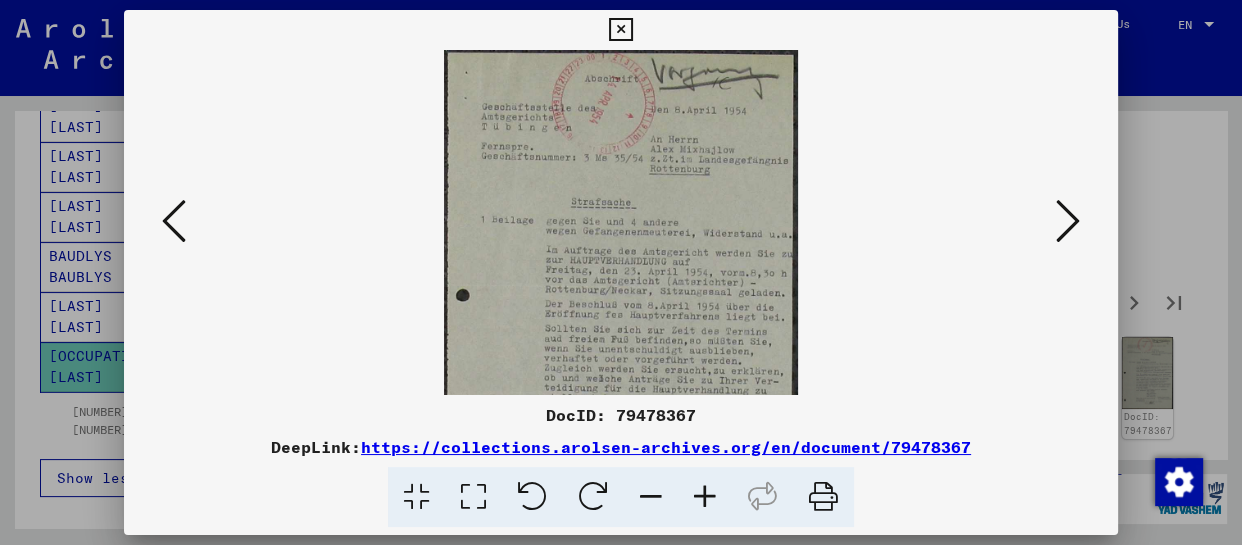 click at bounding box center (705, 497) 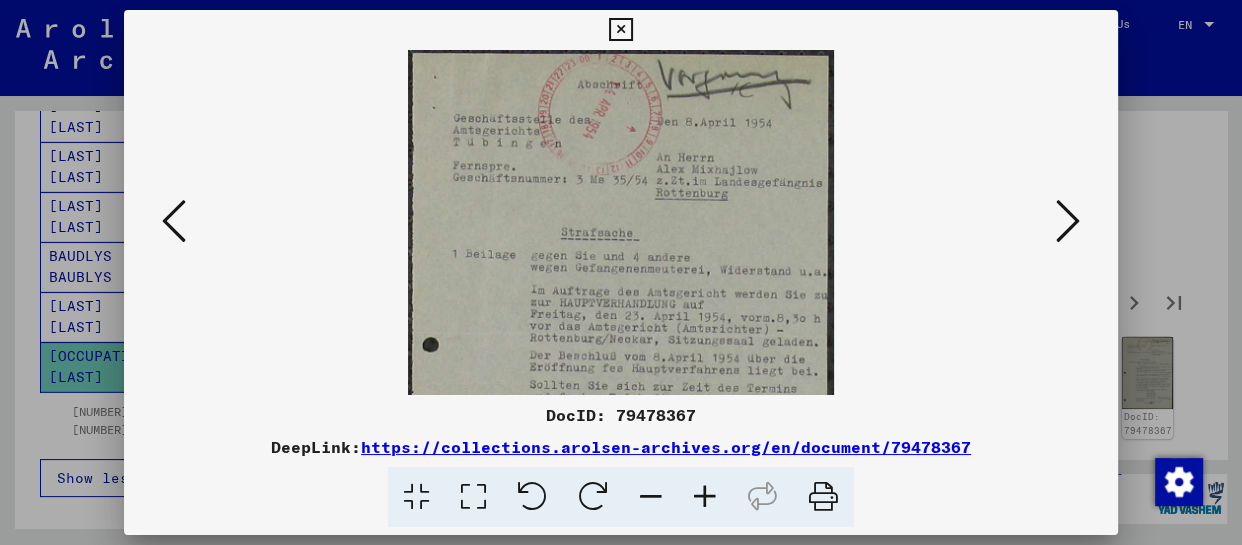 click at bounding box center (705, 497) 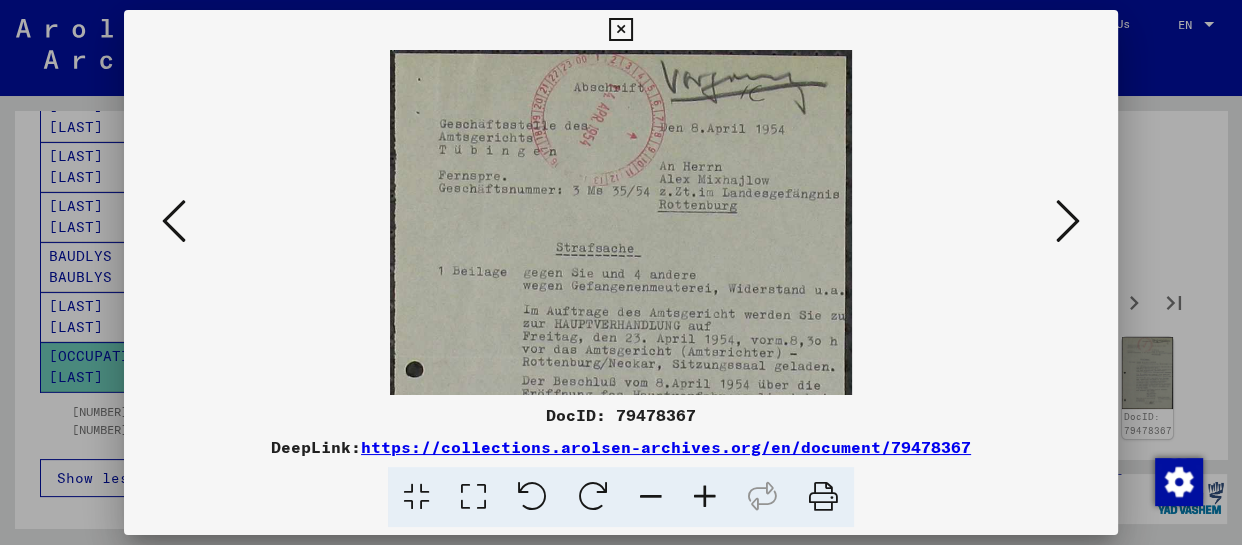 click at bounding box center [705, 497] 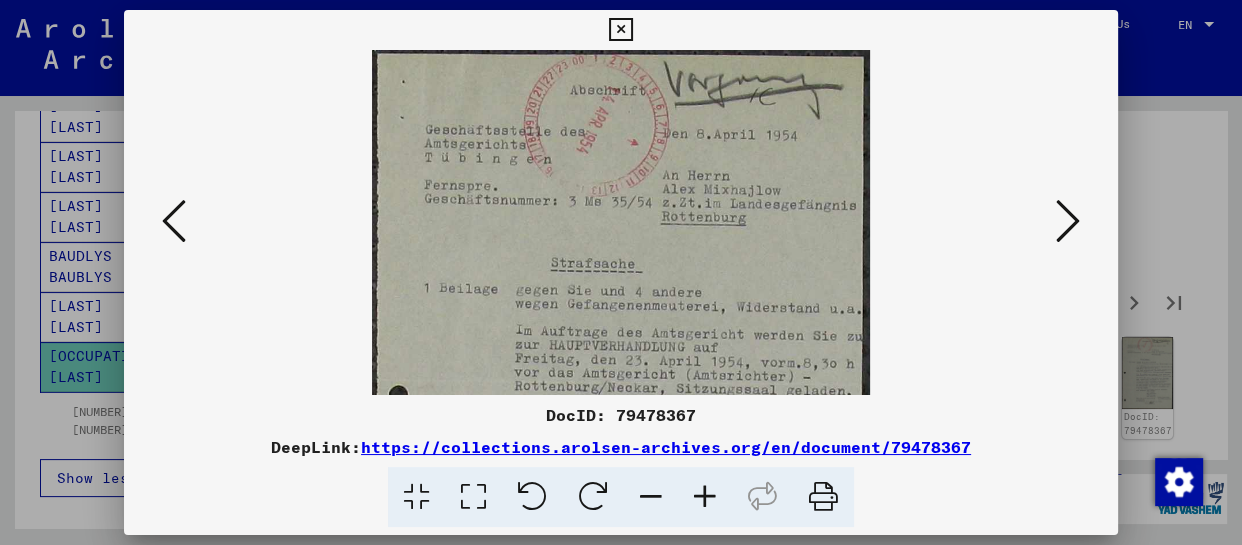 click at bounding box center [705, 497] 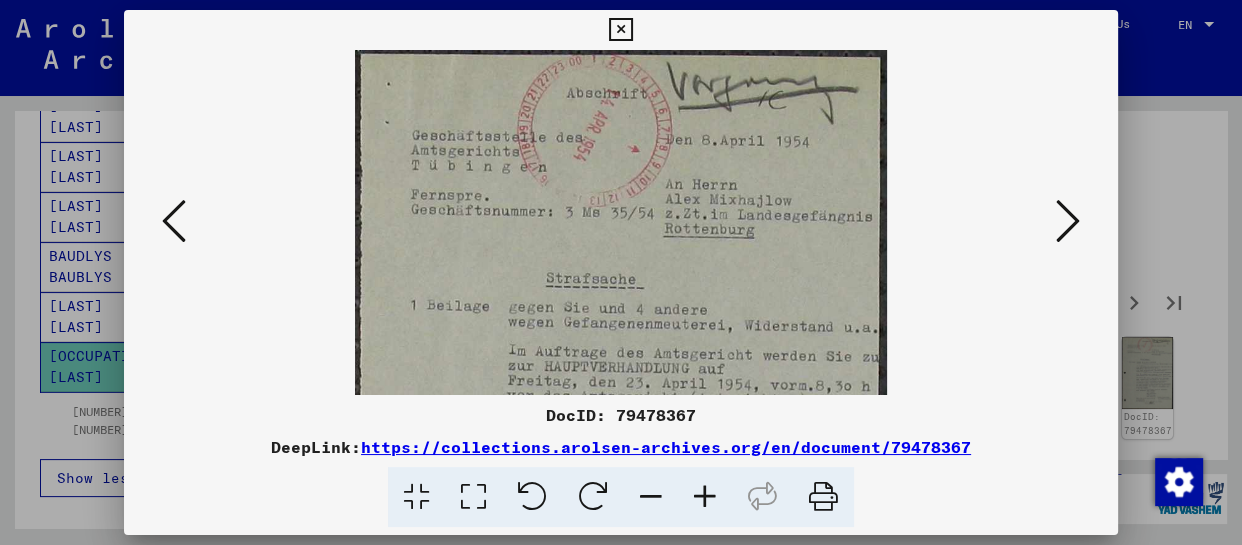 click at bounding box center [705, 497] 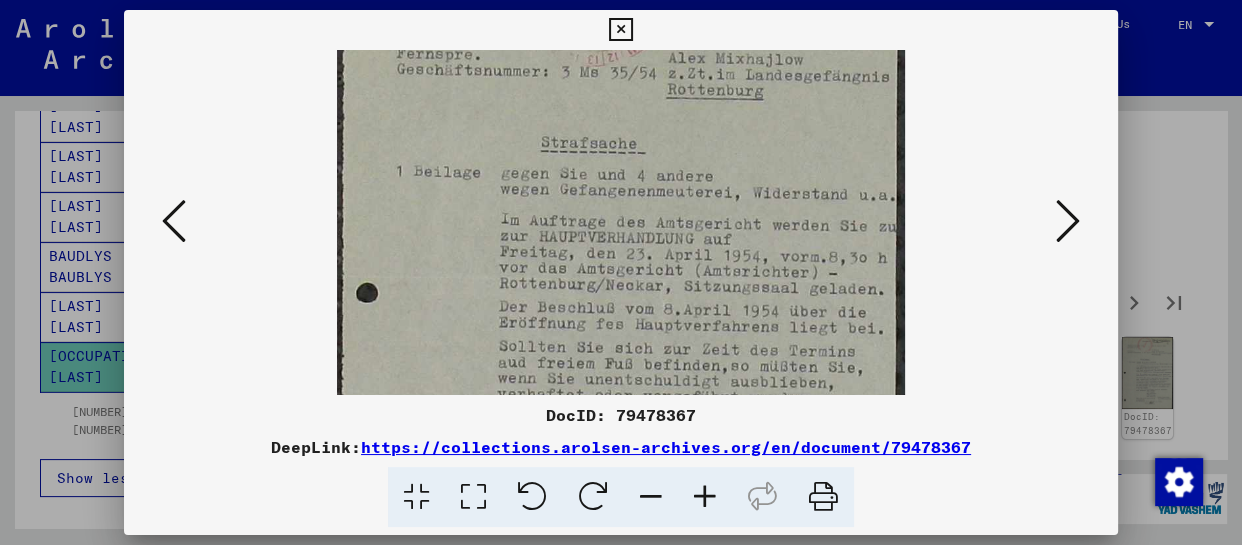 scroll, scrollTop: 171, scrollLeft: 0, axis: vertical 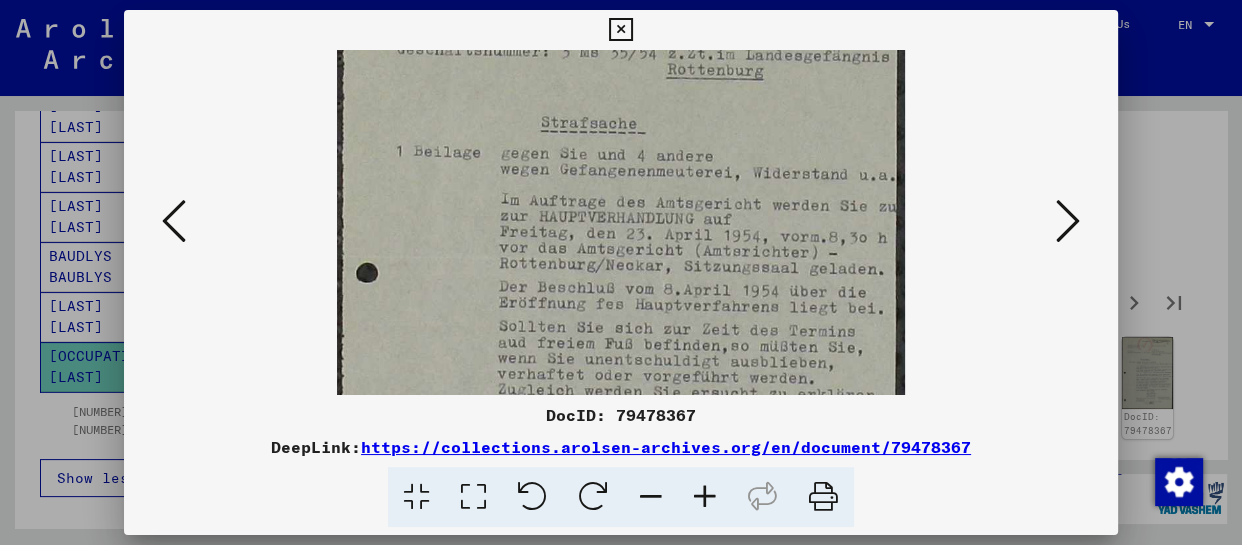 drag, startPoint x: 659, startPoint y: 290, endPoint x: 663, endPoint y: 119, distance: 171.04678 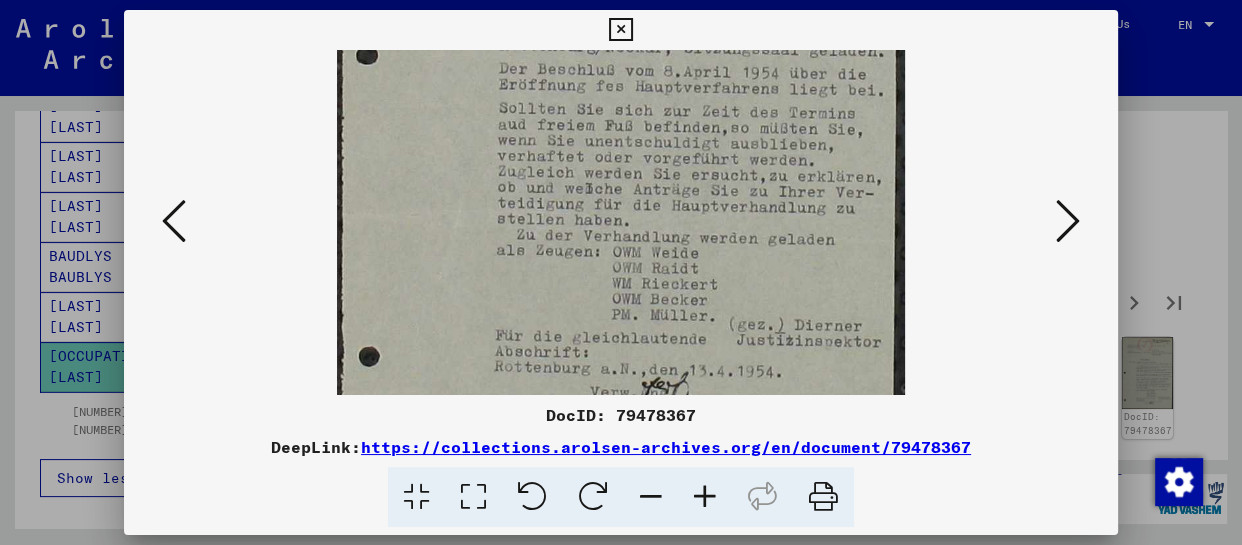 drag, startPoint x: 723, startPoint y: 325, endPoint x: 722, endPoint y: 111, distance: 214.00233 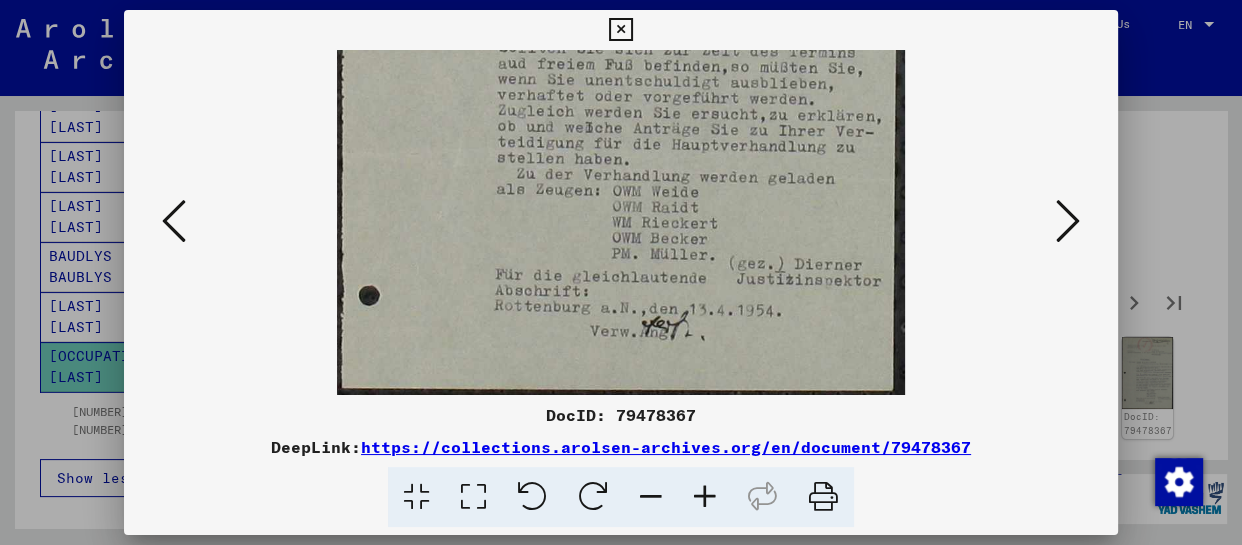 drag, startPoint x: 748, startPoint y: 298, endPoint x: 742, endPoint y: 170, distance: 128.14055 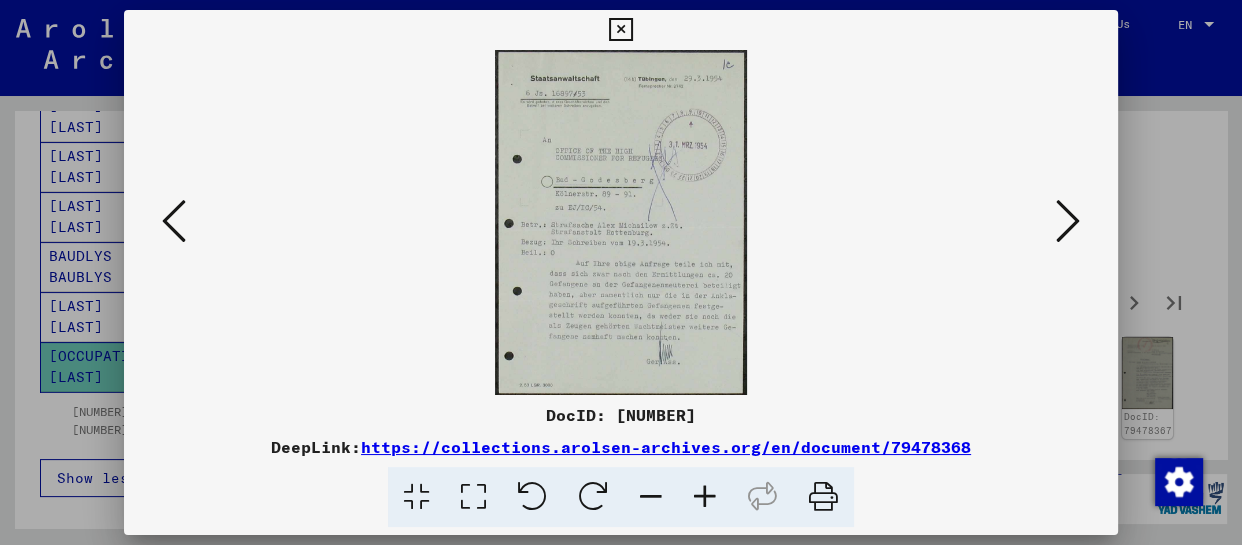 scroll, scrollTop: 0, scrollLeft: 0, axis: both 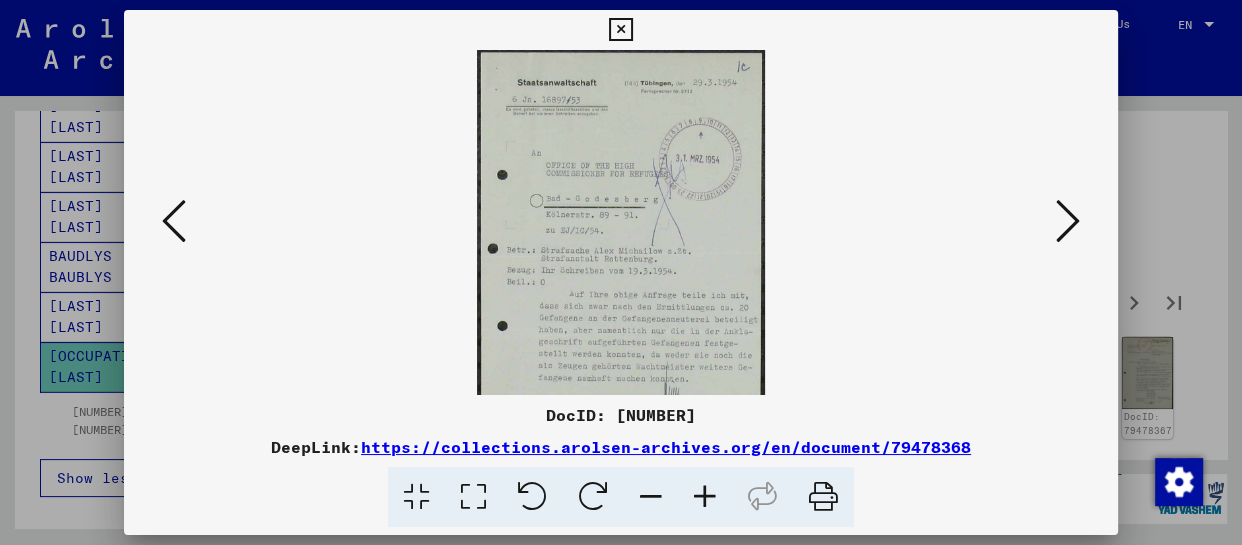 click at bounding box center [705, 497] 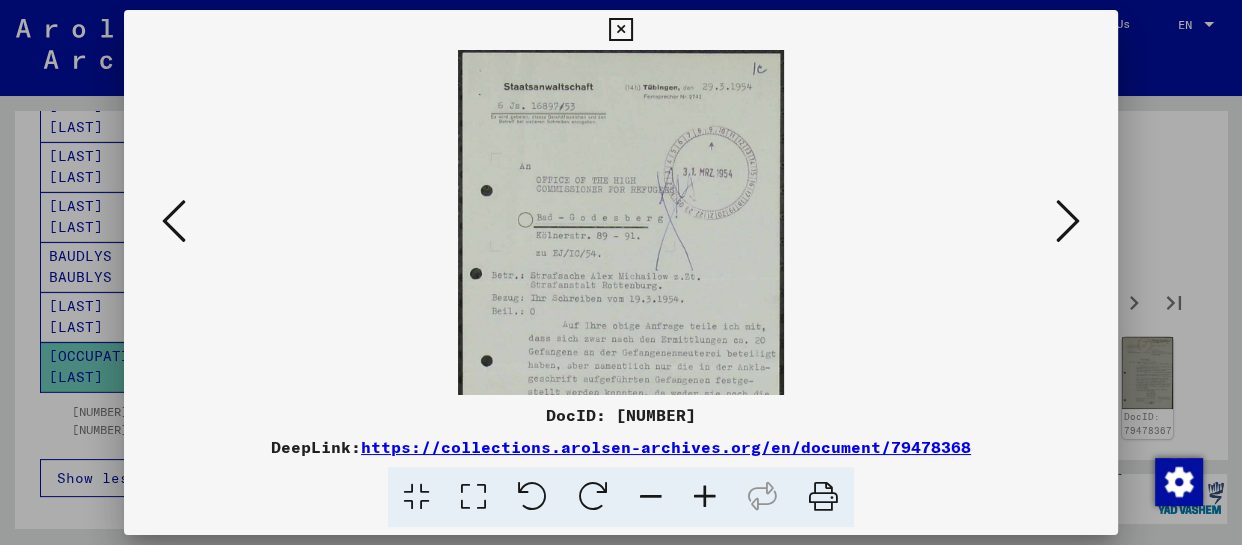 click at bounding box center (705, 497) 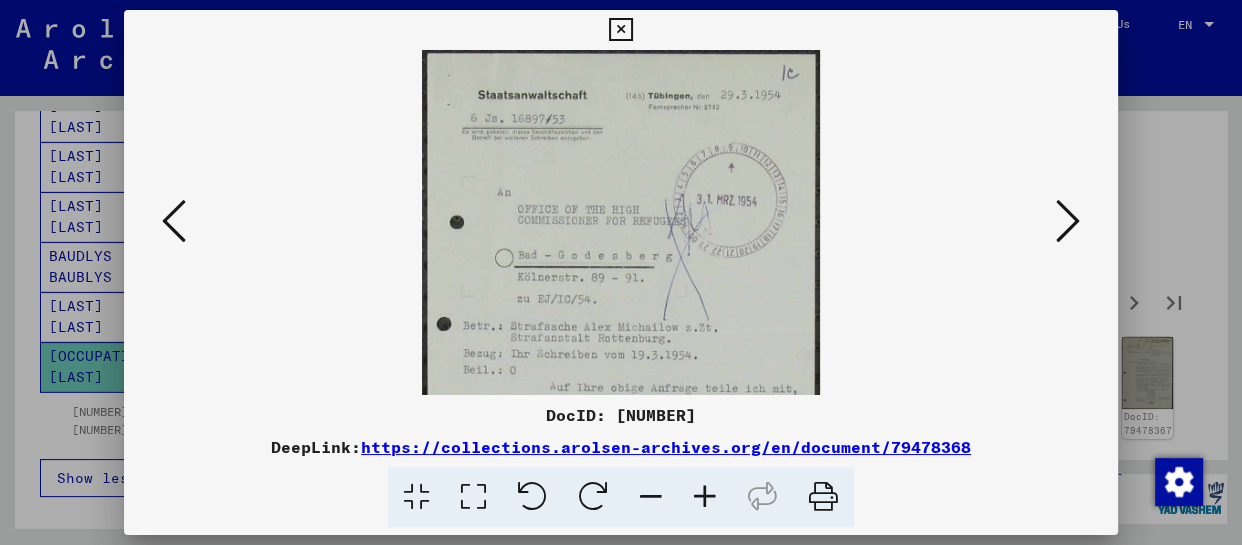 click at bounding box center (705, 497) 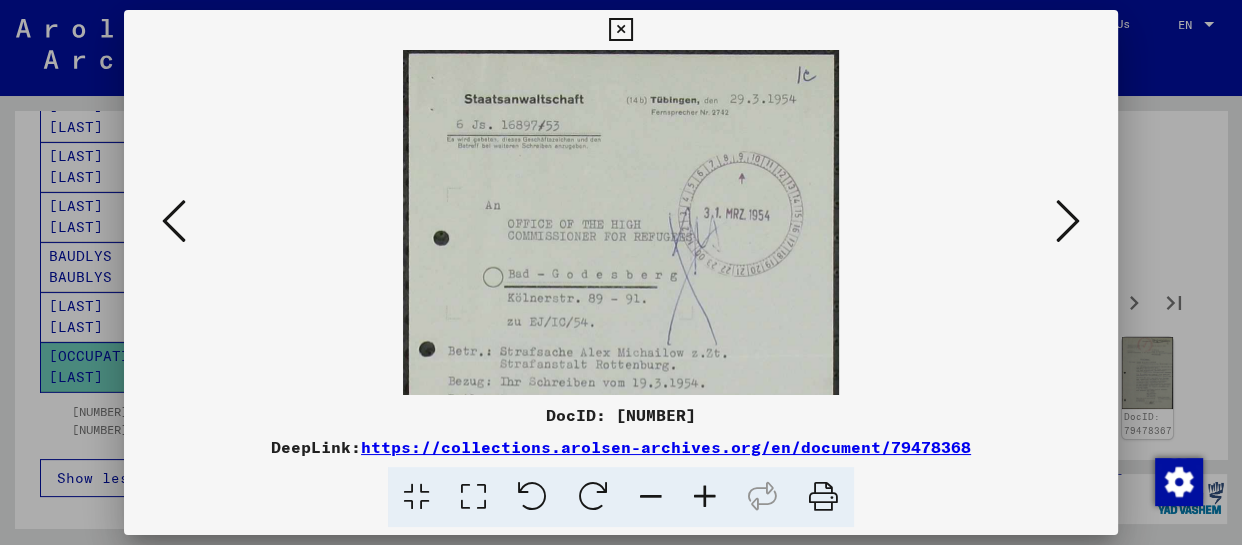 click at bounding box center [705, 497] 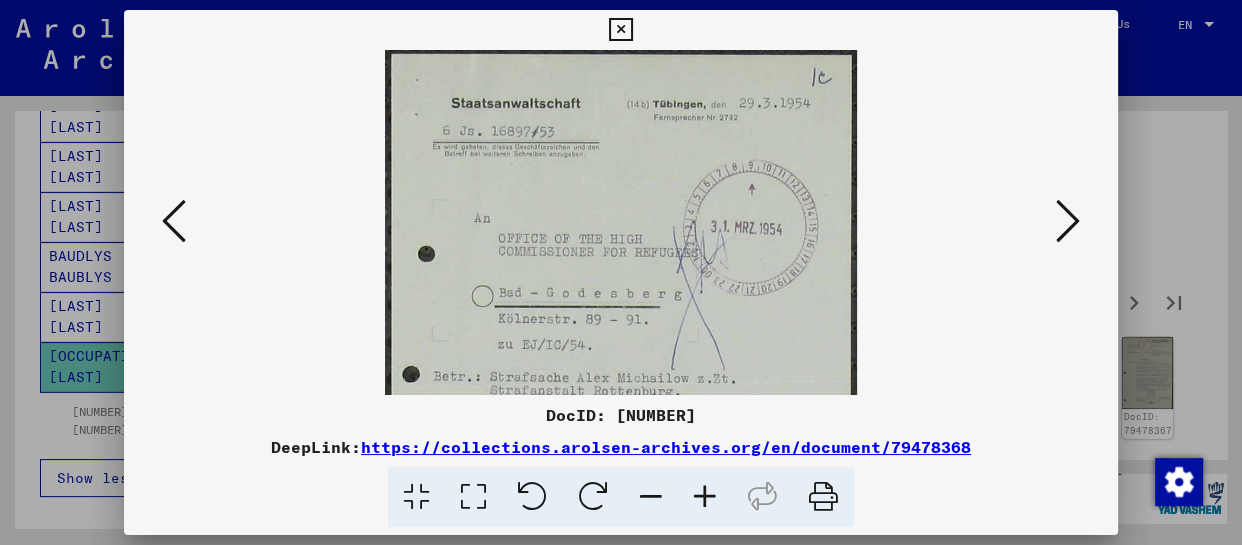 click at bounding box center [705, 497] 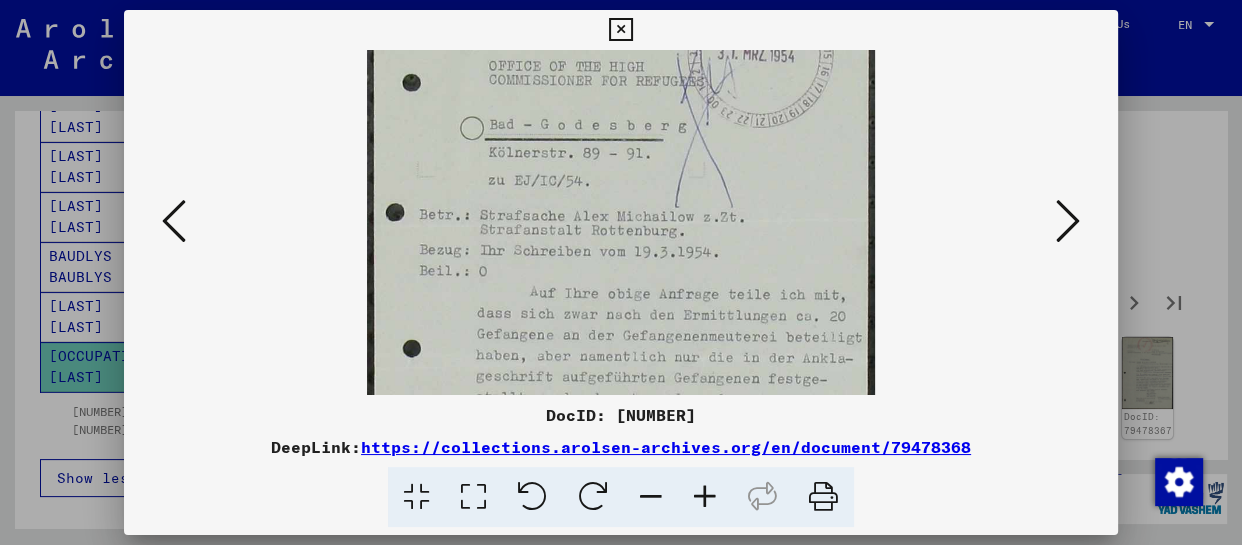 scroll, scrollTop: 198, scrollLeft: 0, axis: vertical 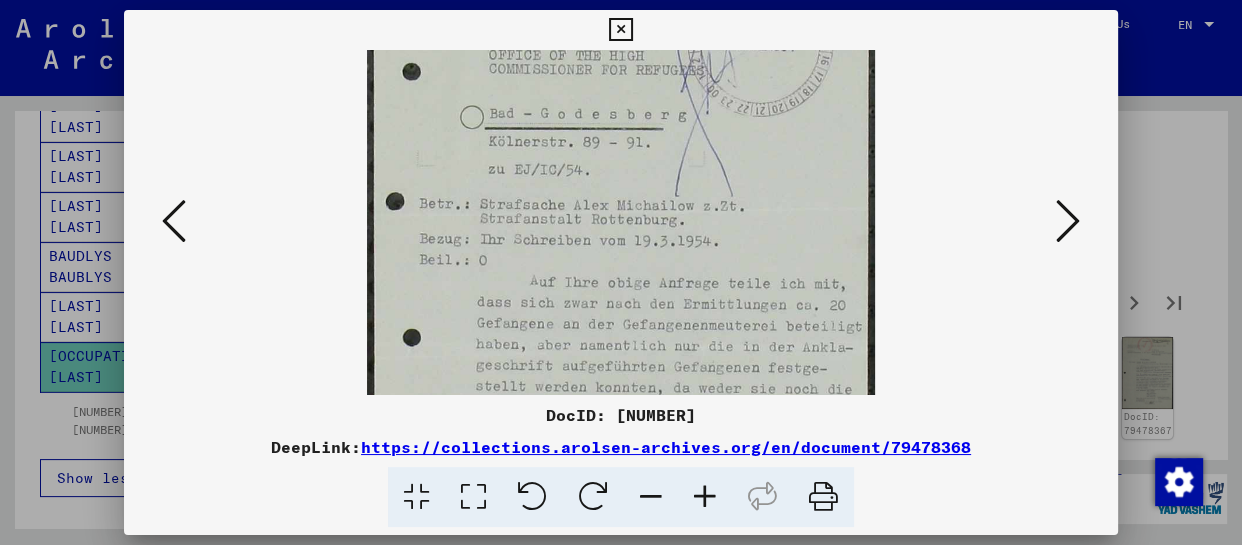drag, startPoint x: 665, startPoint y: 337, endPoint x: 684, endPoint y: 140, distance: 197.91412 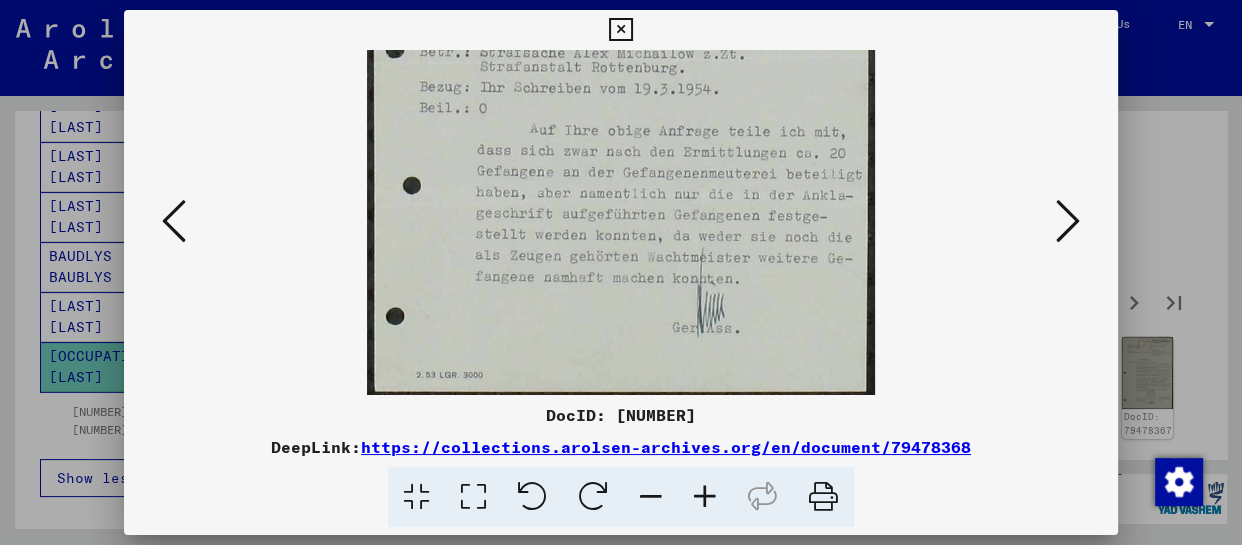 drag, startPoint x: 689, startPoint y: 315, endPoint x: 675, endPoint y: 69, distance: 246.39806 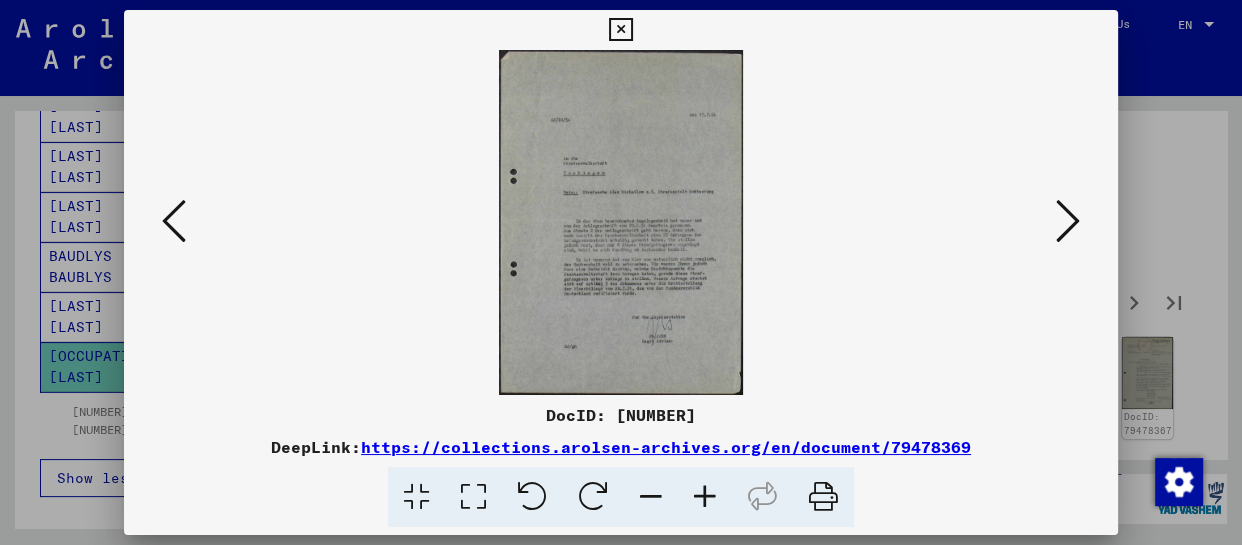 scroll, scrollTop: 0, scrollLeft: 0, axis: both 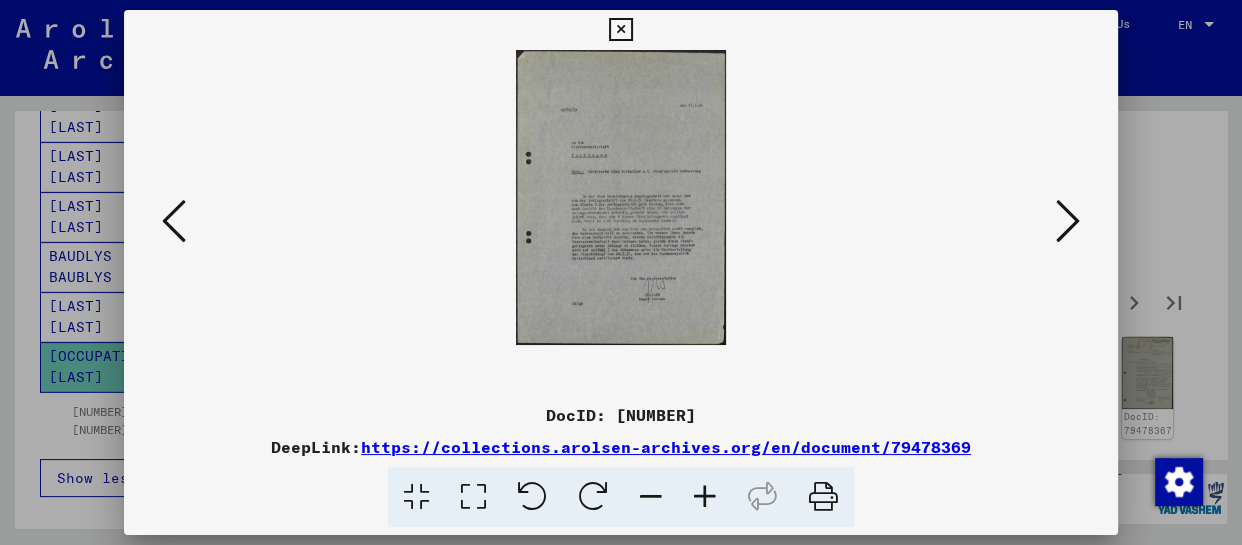 click at bounding box center [705, 497] 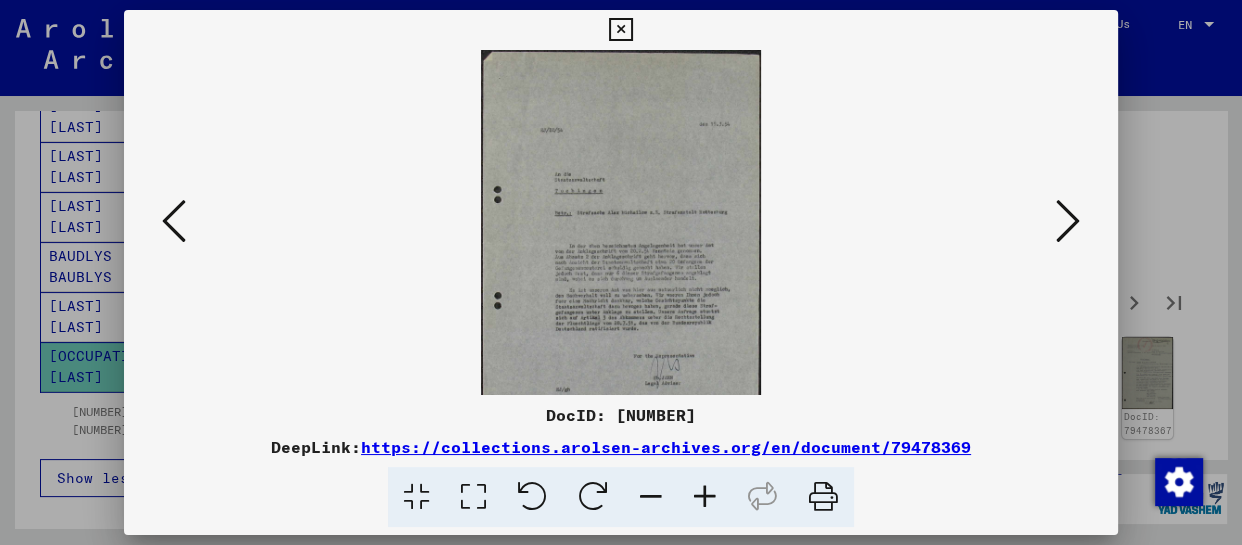 click at bounding box center [705, 497] 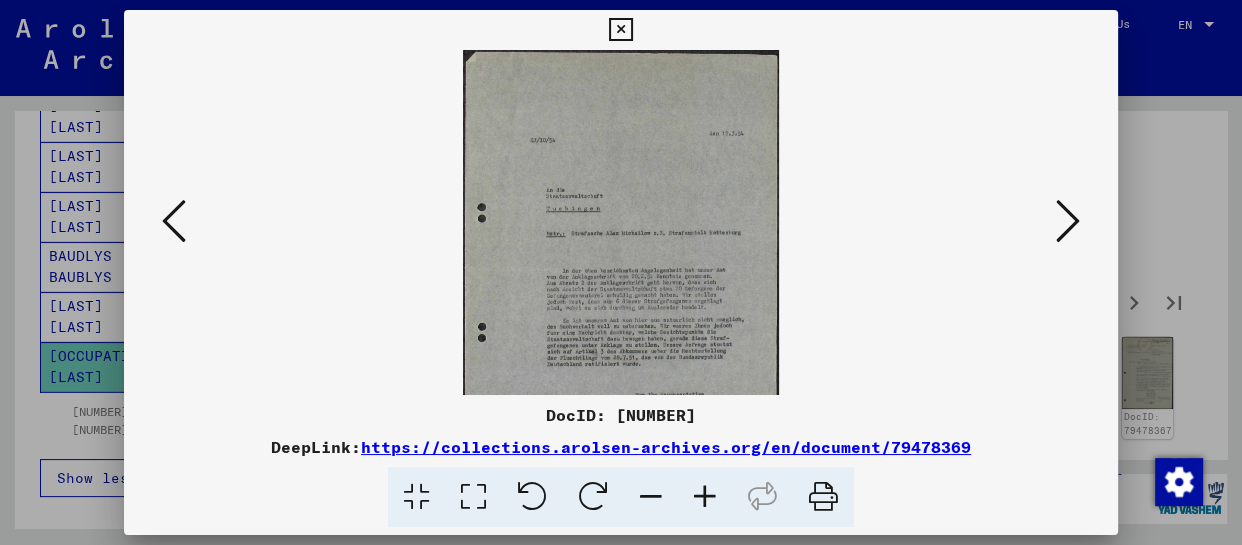 click at bounding box center (705, 497) 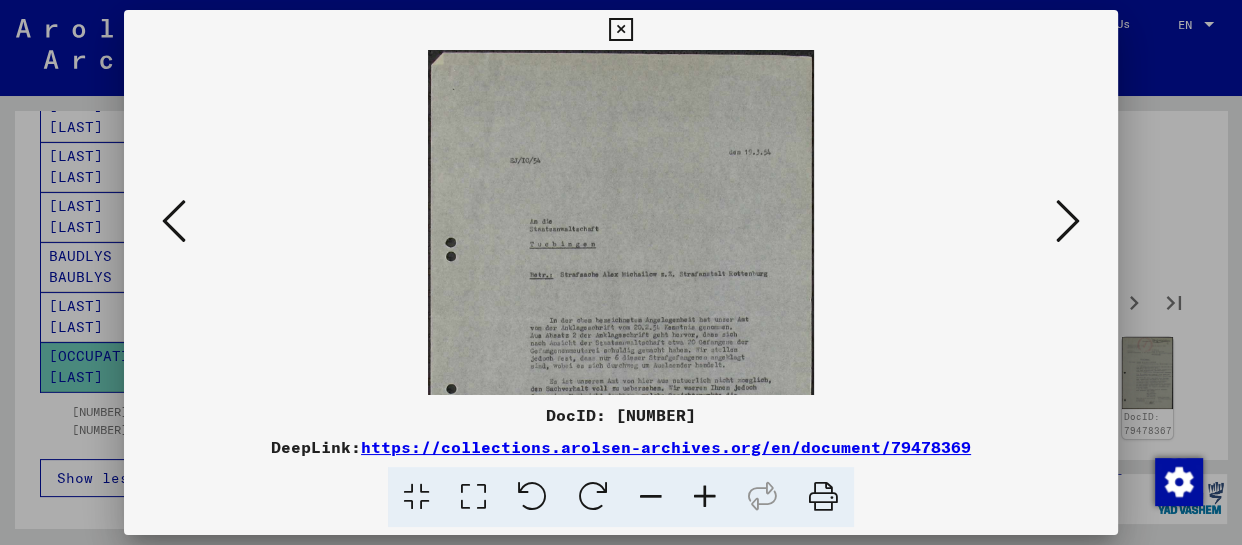 click at bounding box center (705, 497) 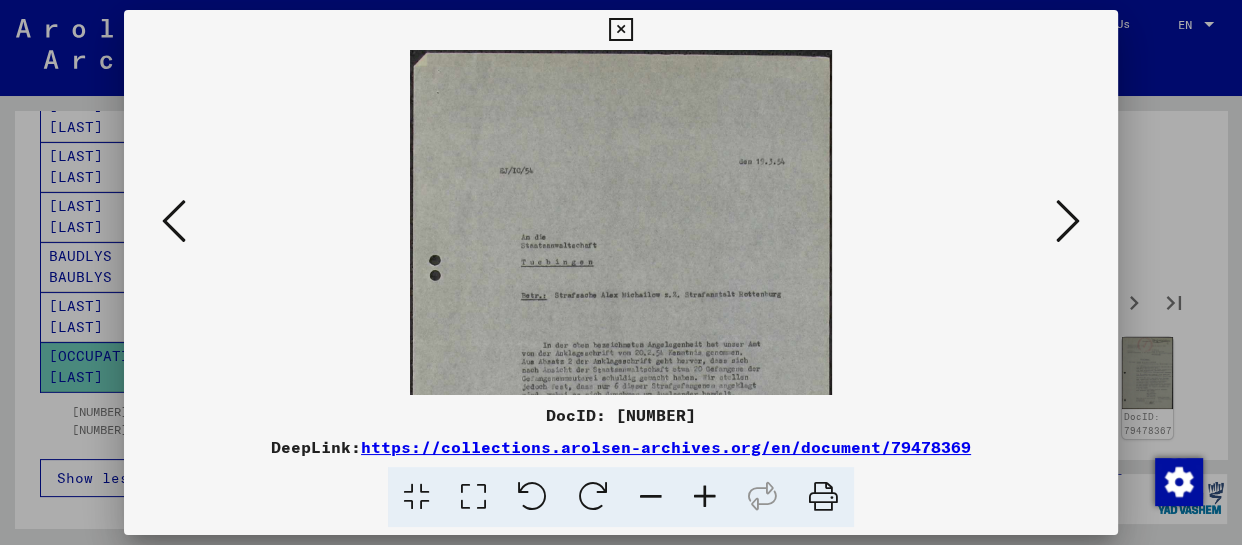 click at bounding box center (705, 497) 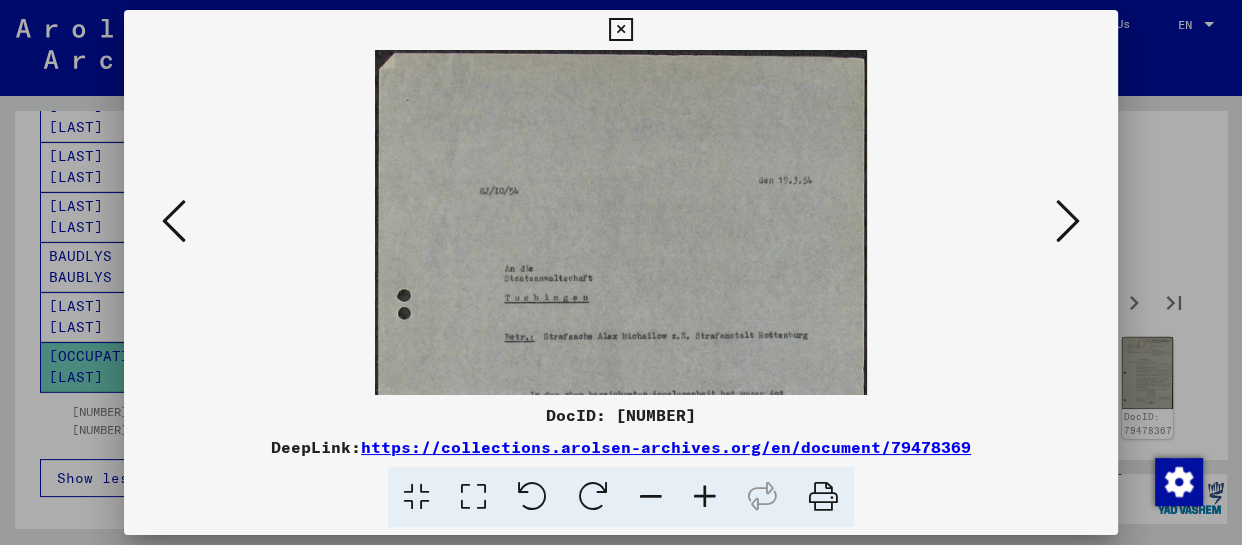 click at bounding box center (705, 497) 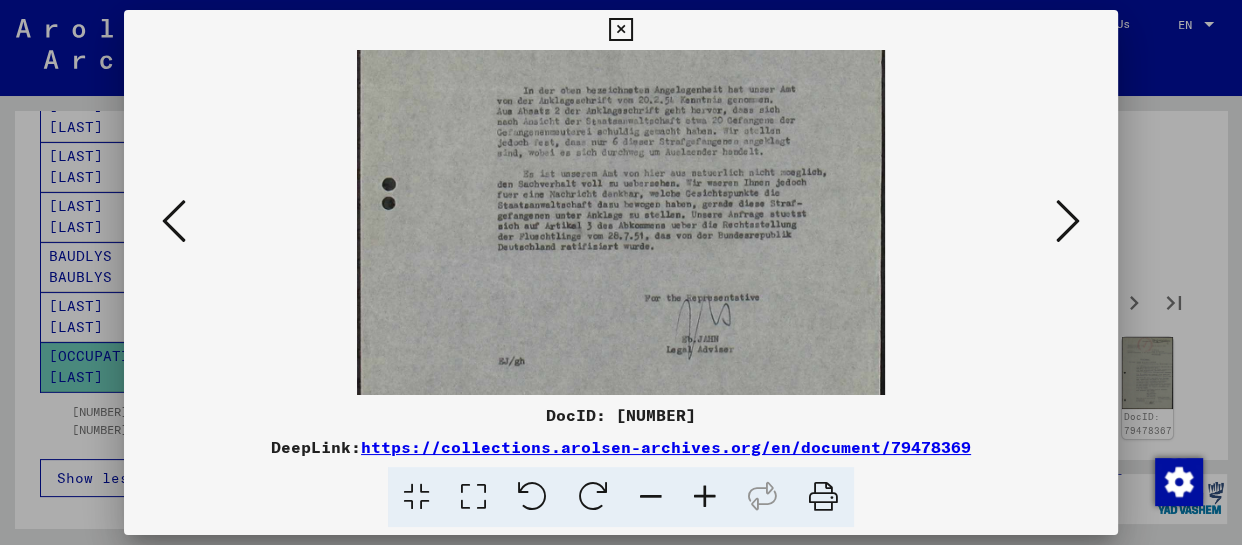 scroll, scrollTop: 330, scrollLeft: 0, axis: vertical 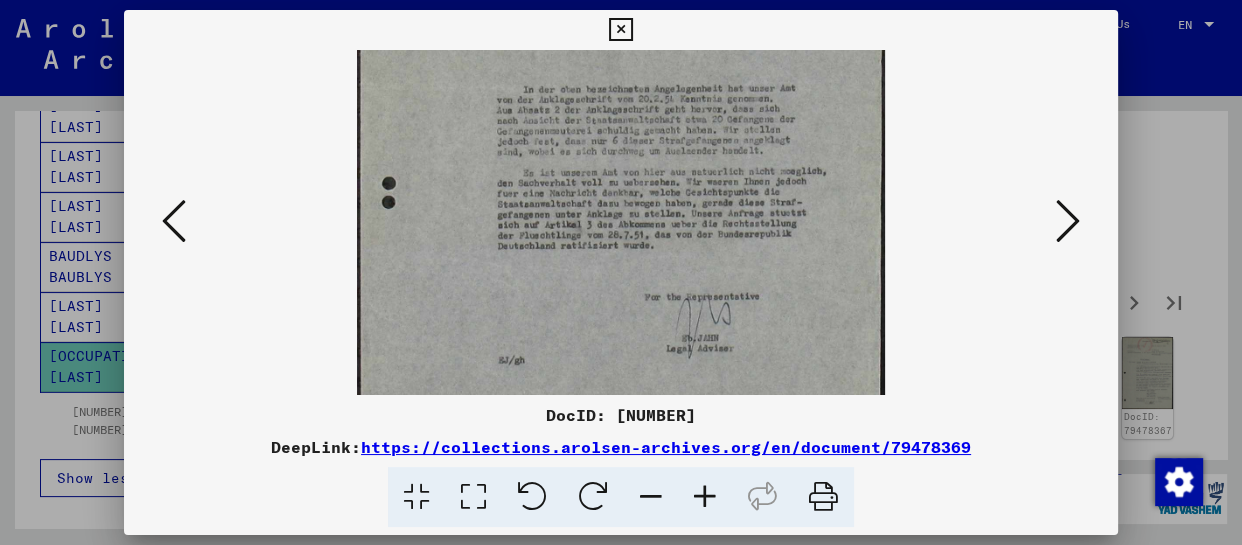 drag, startPoint x: 701, startPoint y: 356, endPoint x: 685, endPoint y: 26, distance: 330.38766 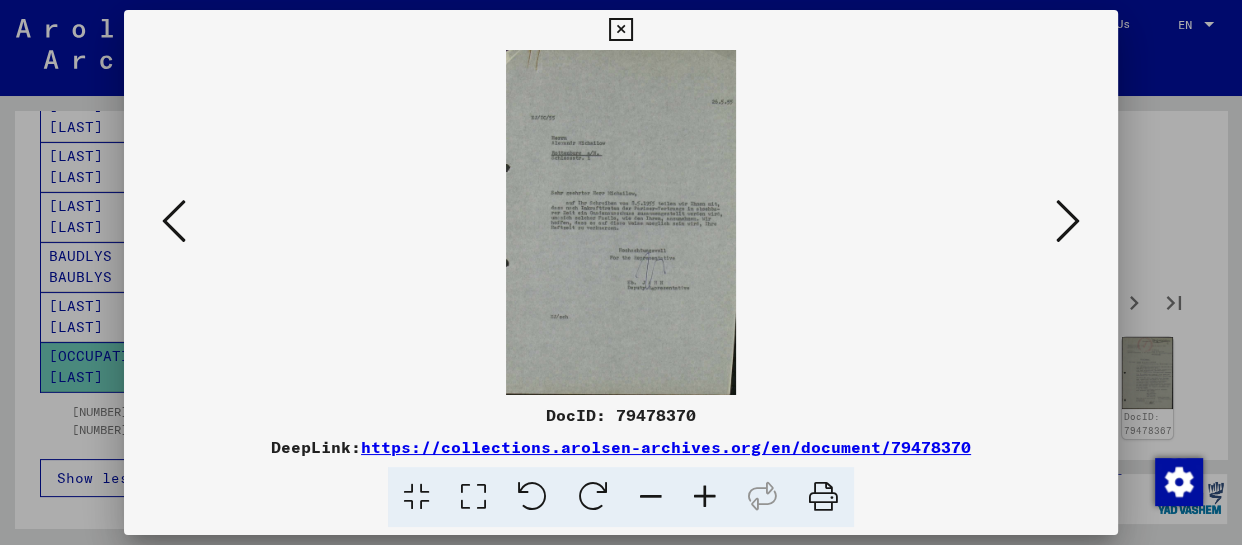 scroll, scrollTop: 0, scrollLeft: 0, axis: both 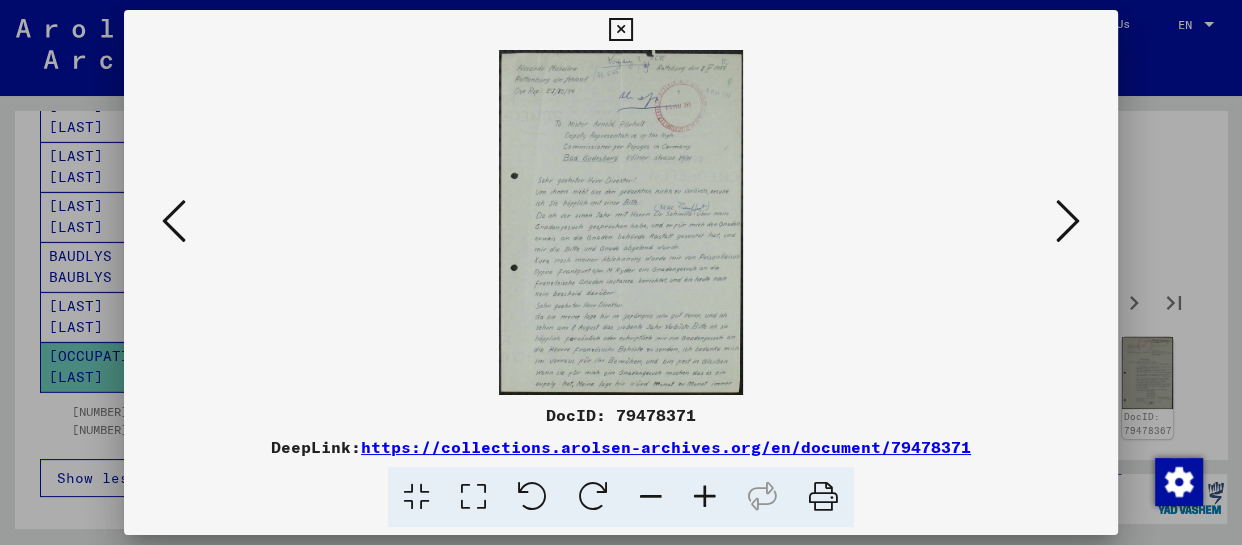 click at bounding box center (705, 497) 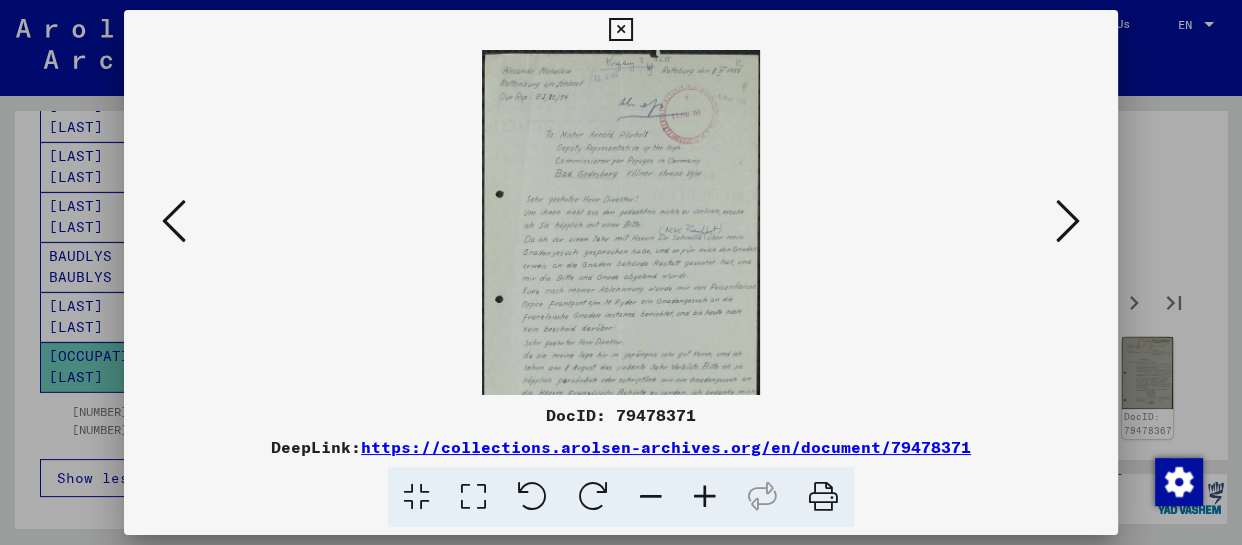 click at bounding box center (705, 497) 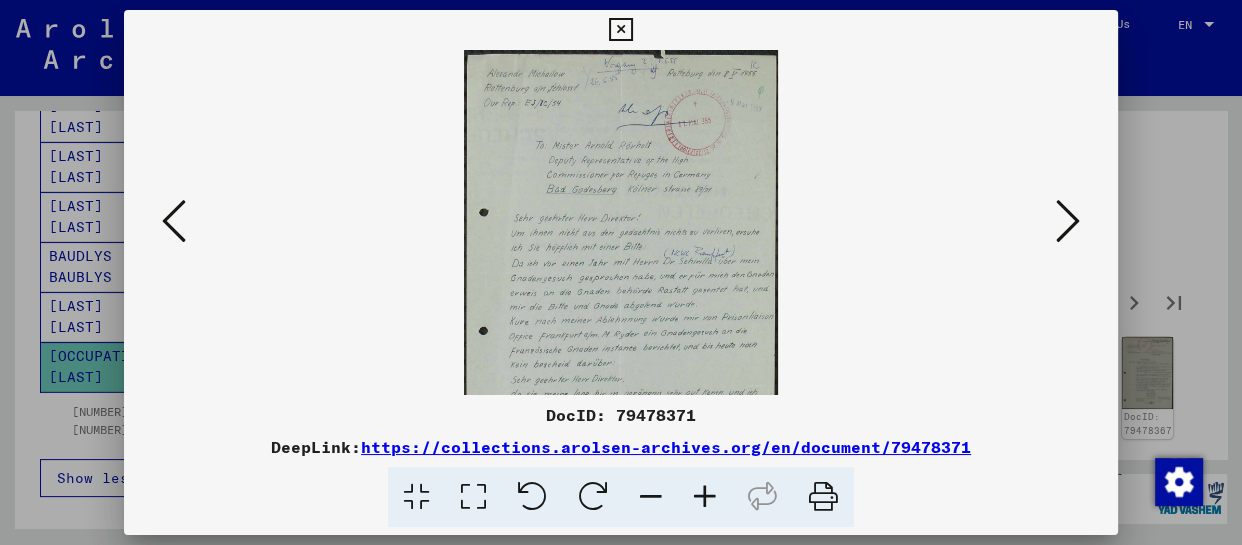 click at bounding box center [705, 497] 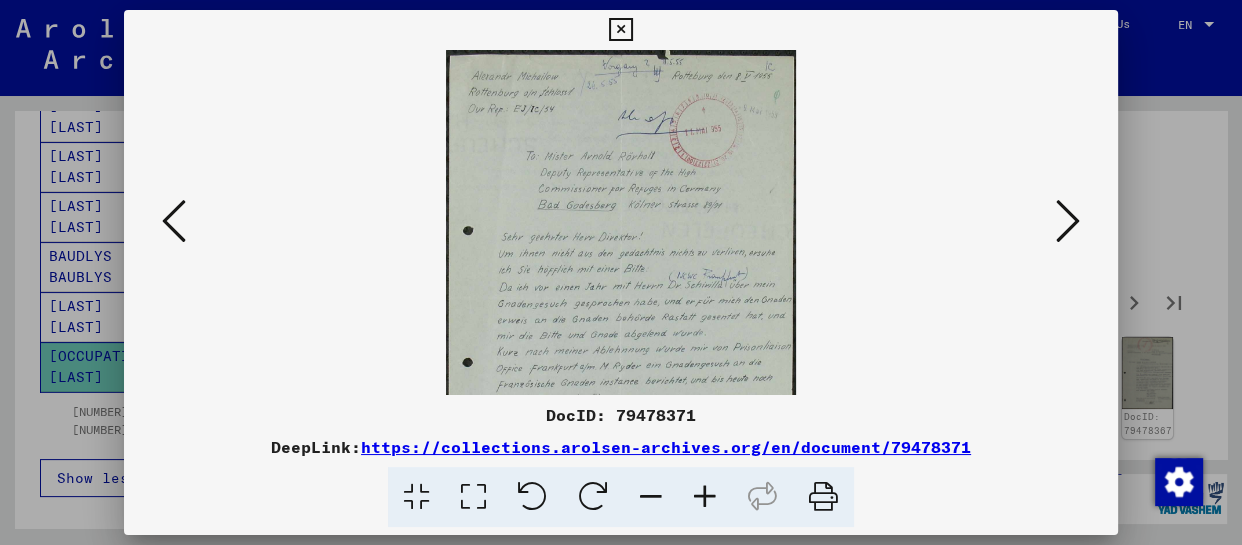 click at bounding box center [705, 497] 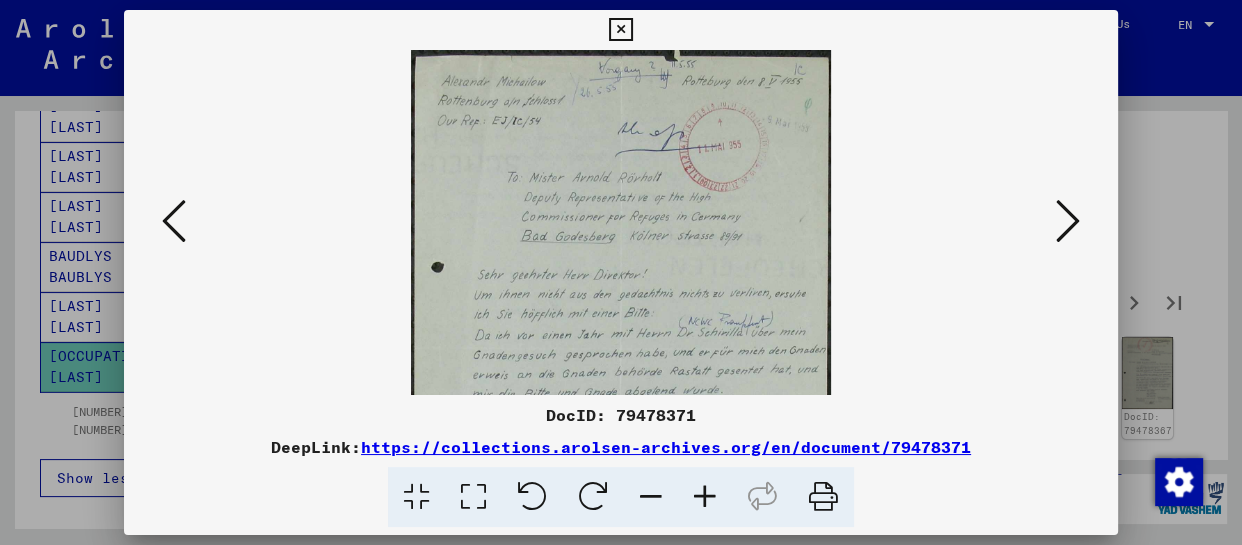 click at bounding box center [705, 497] 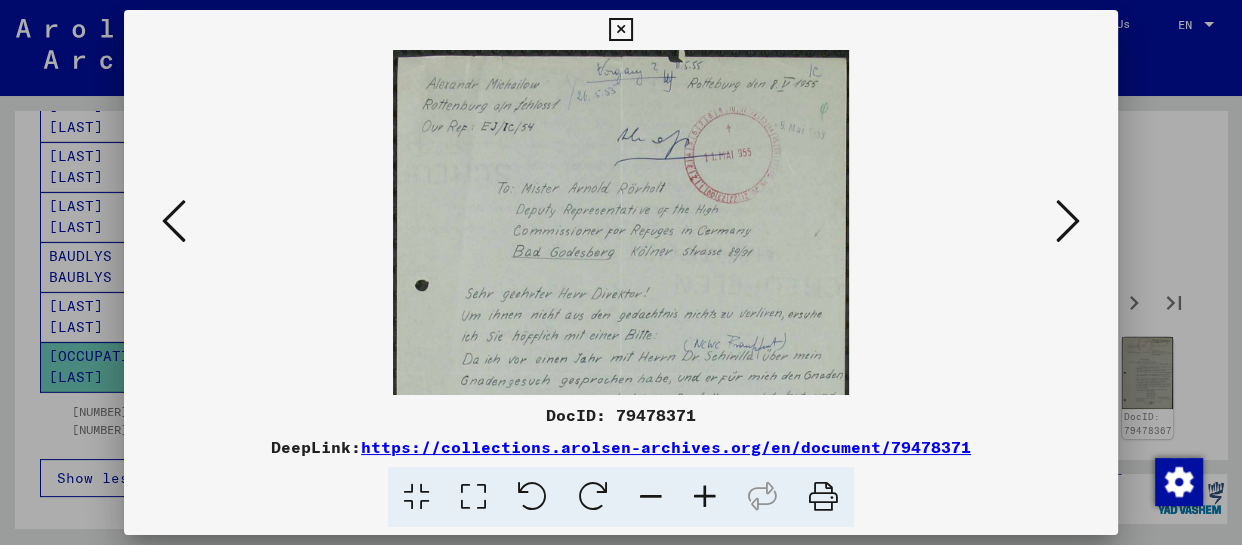 click at bounding box center [705, 497] 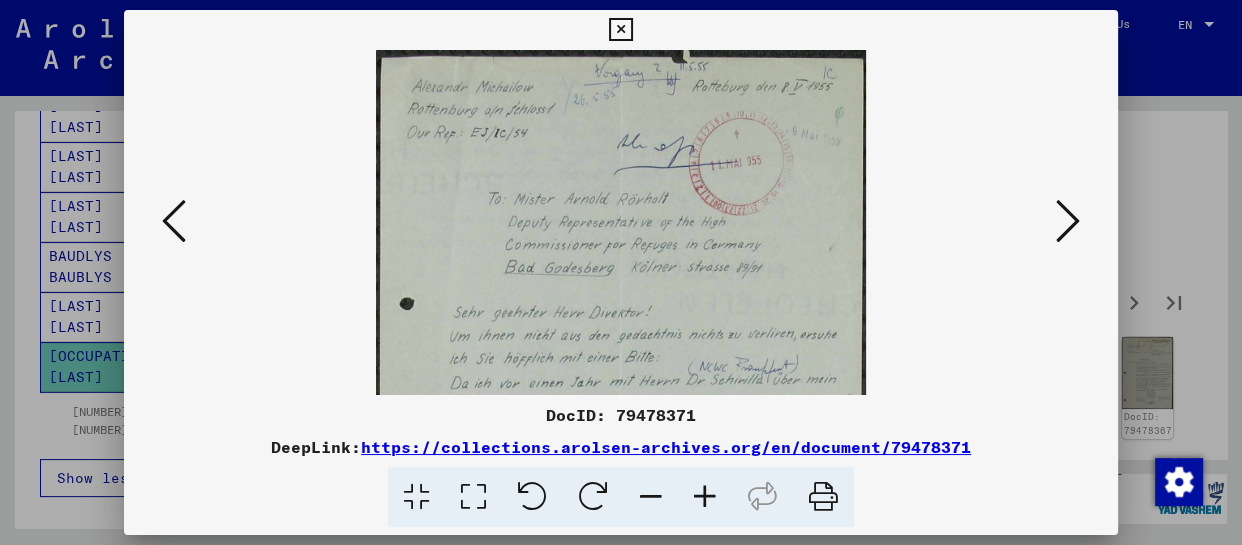 click at bounding box center [705, 497] 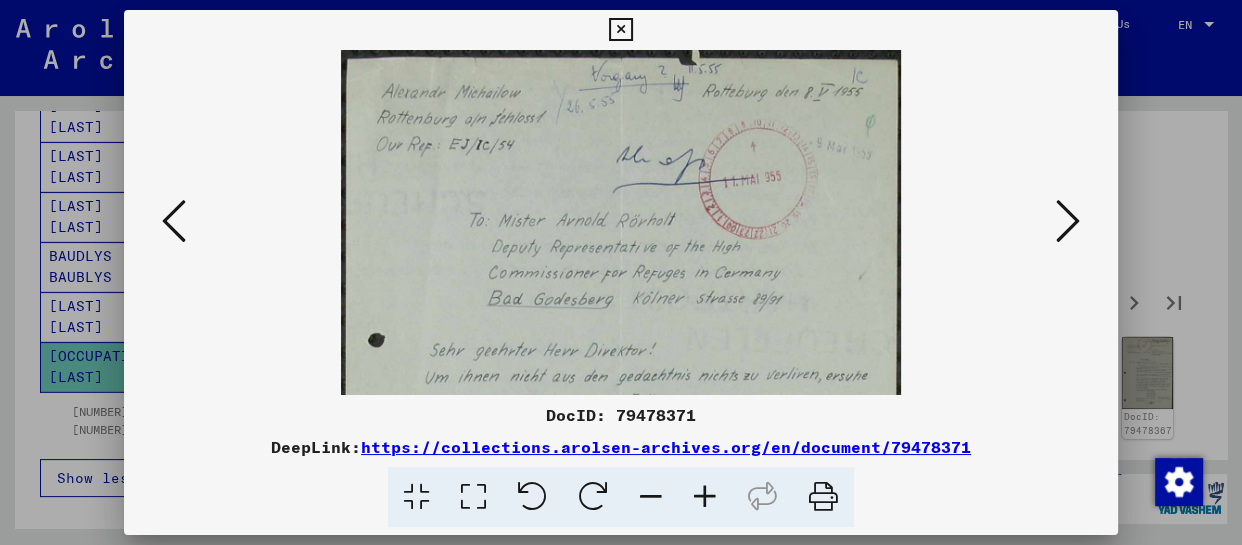 click at bounding box center (705, 497) 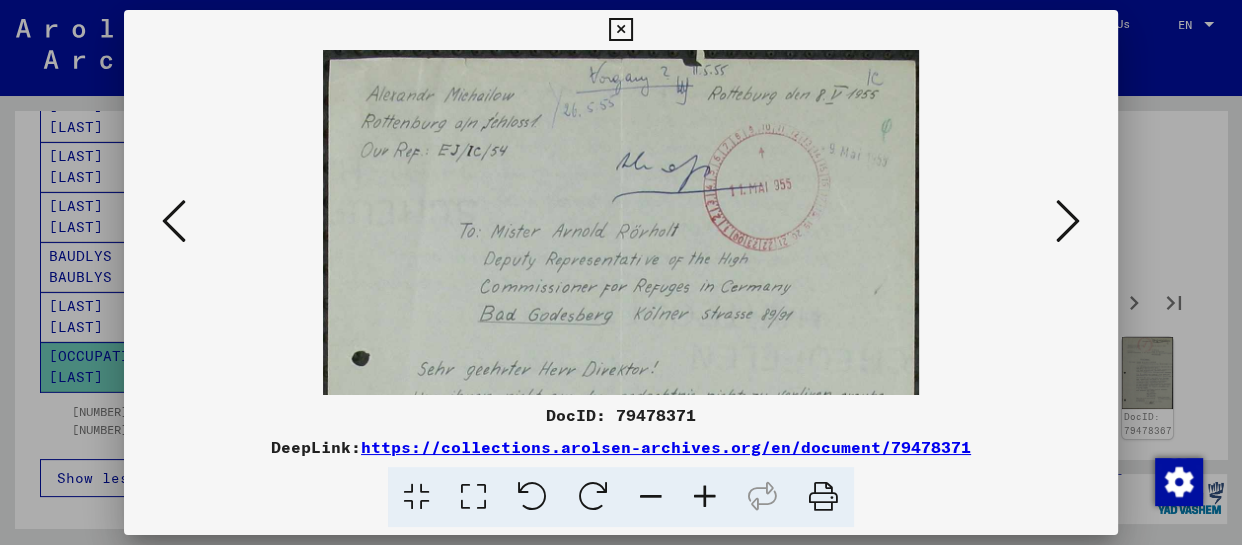 click at bounding box center (705, 497) 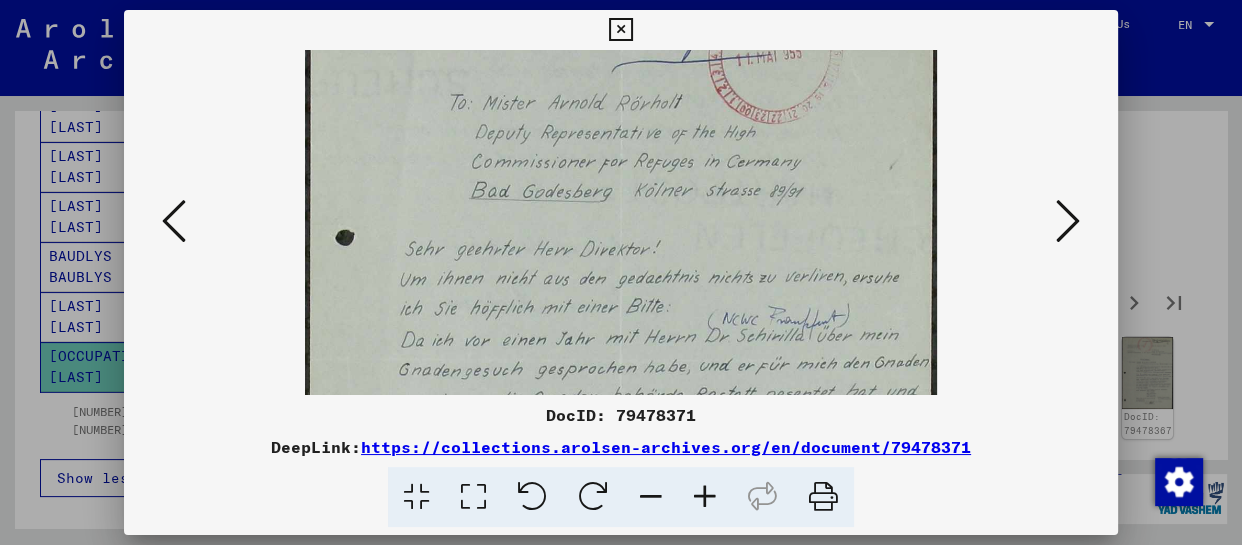 scroll, scrollTop: 160, scrollLeft: 0, axis: vertical 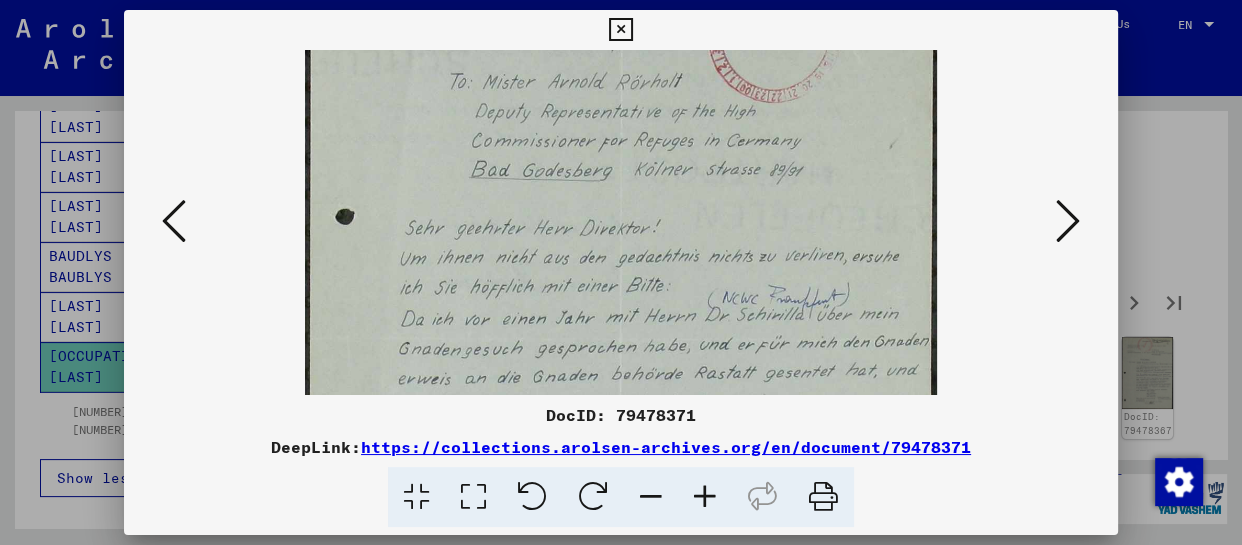 drag, startPoint x: 737, startPoint y: 333, endPoint x: 734, endPoint y: 172, distance: 161.02795 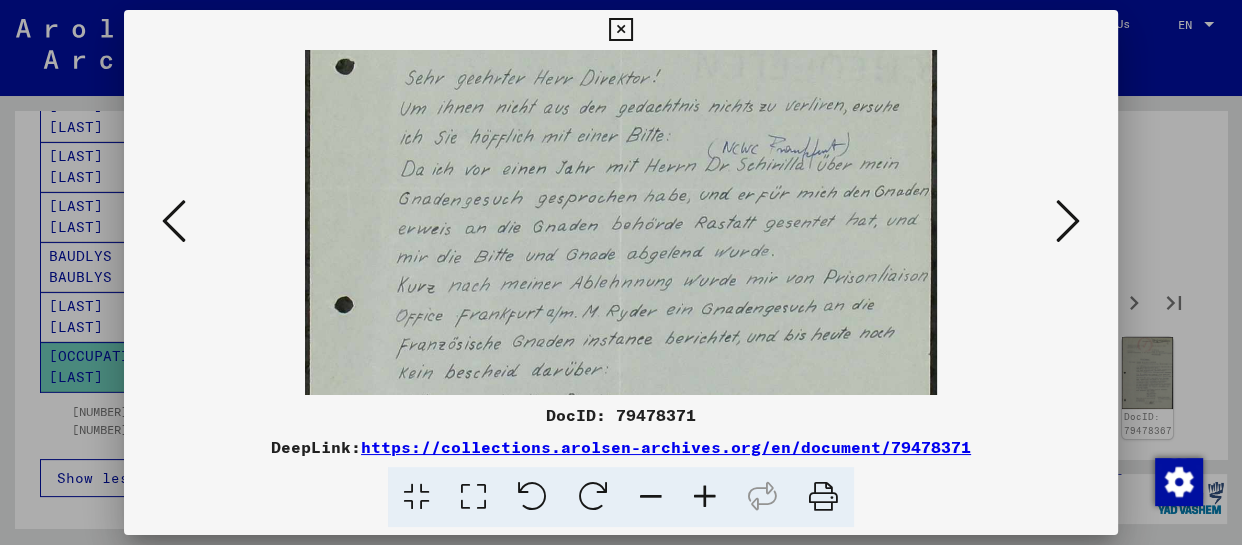 scroll, scrollTop: 333, scrollLeft: 0, axis: vertical 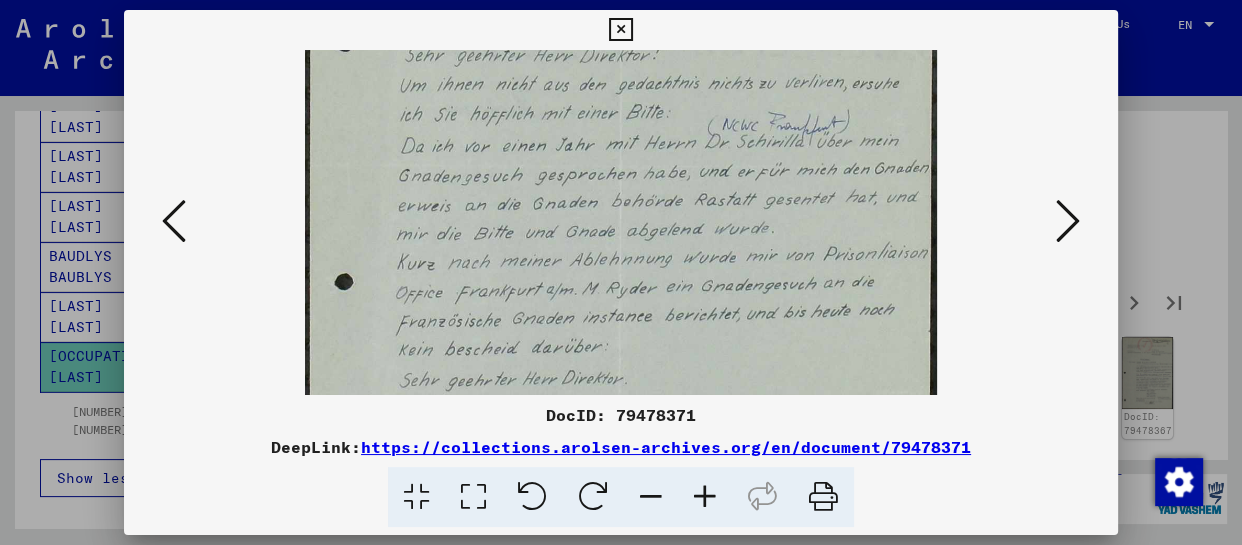 drag, startPoint x: 720, startPoint y: 330, endPoint x: 709, endPoint y: 155, distance: 175.34537 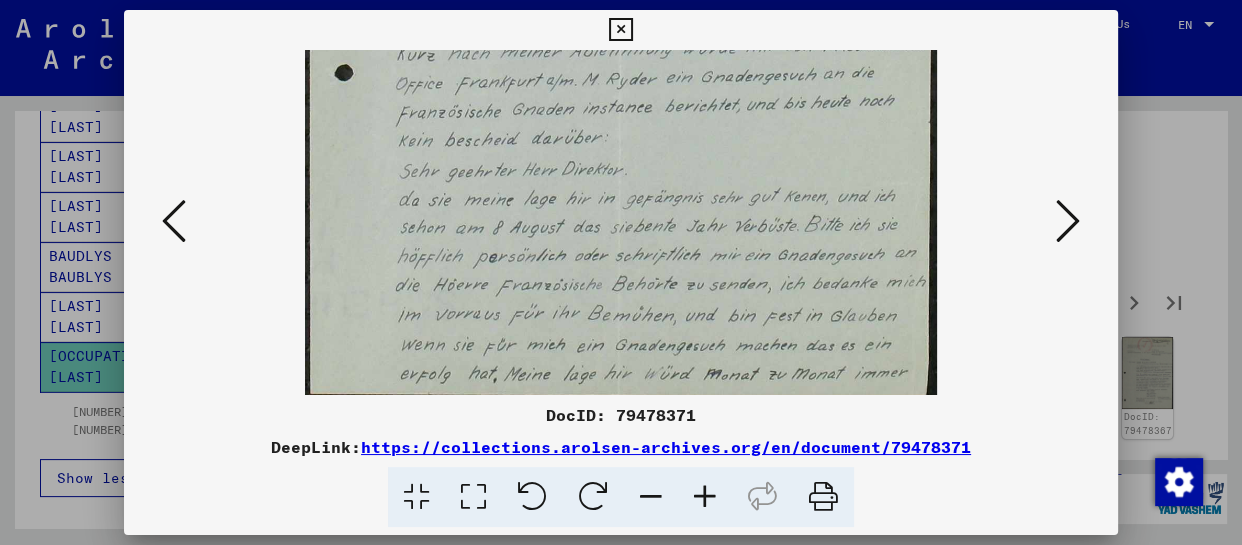 drag, startPoint x: 720, startPoint y: 317, endPoint x: 725, endPoint y: 107, distance: 210.05951 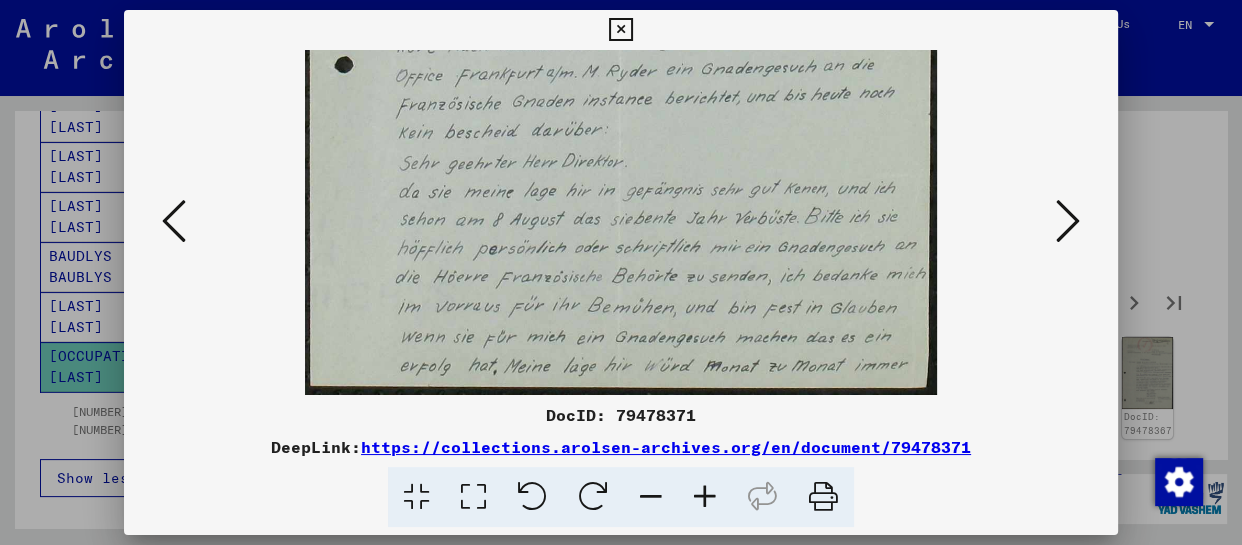 drag, startPoint x: 708, startPoint y: 286, endPoint x: 711, endPoint y: 236, distance: 50.08992 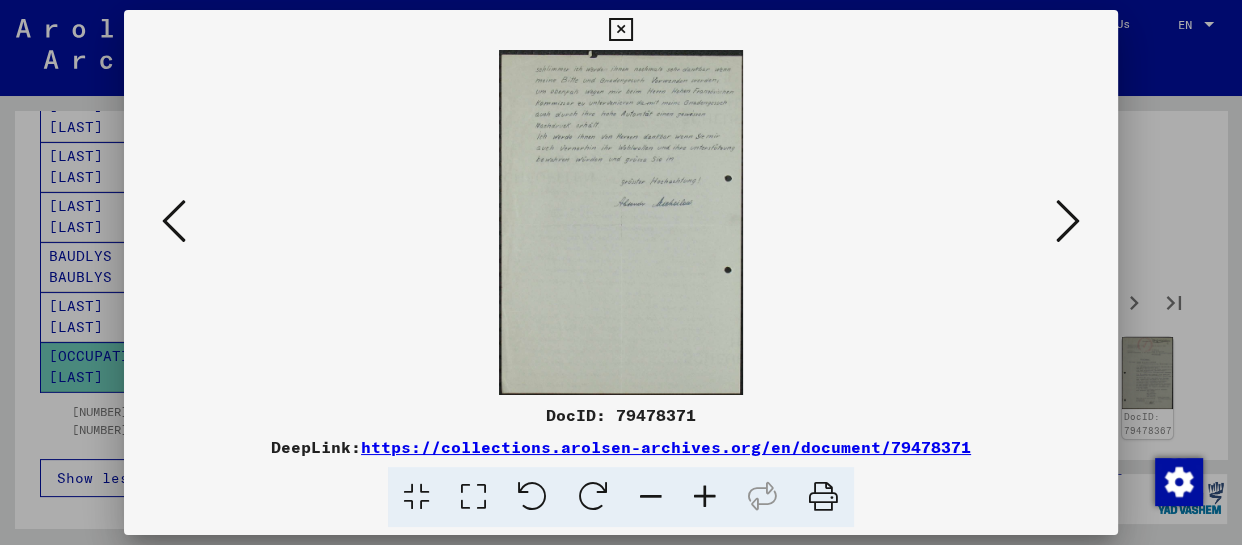 click at bounding box center (1068, 221) 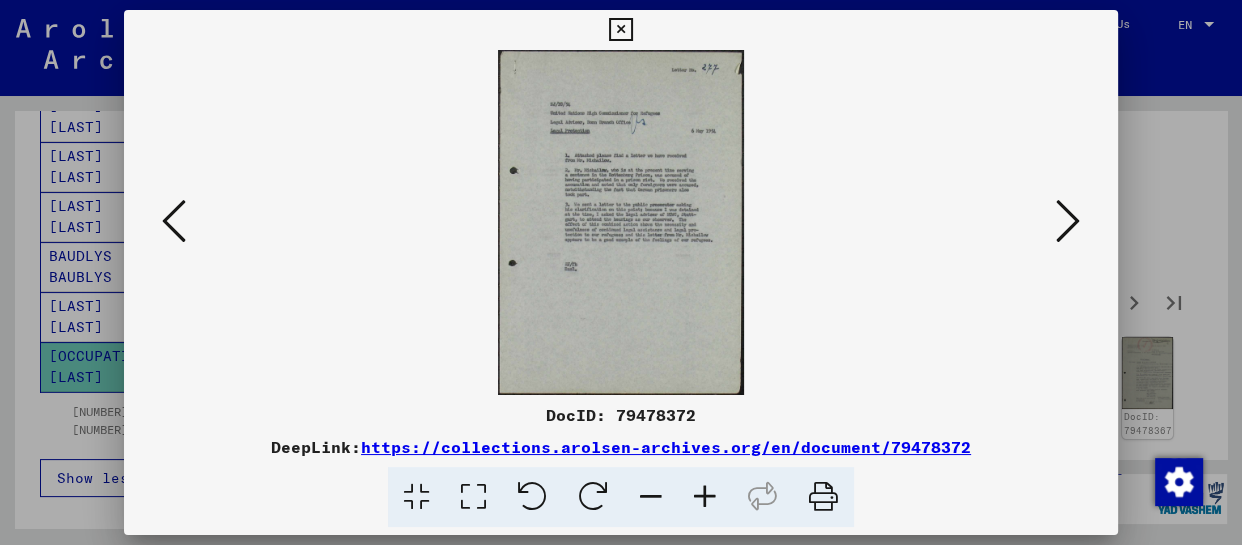click at bounding box center (1068, 221) 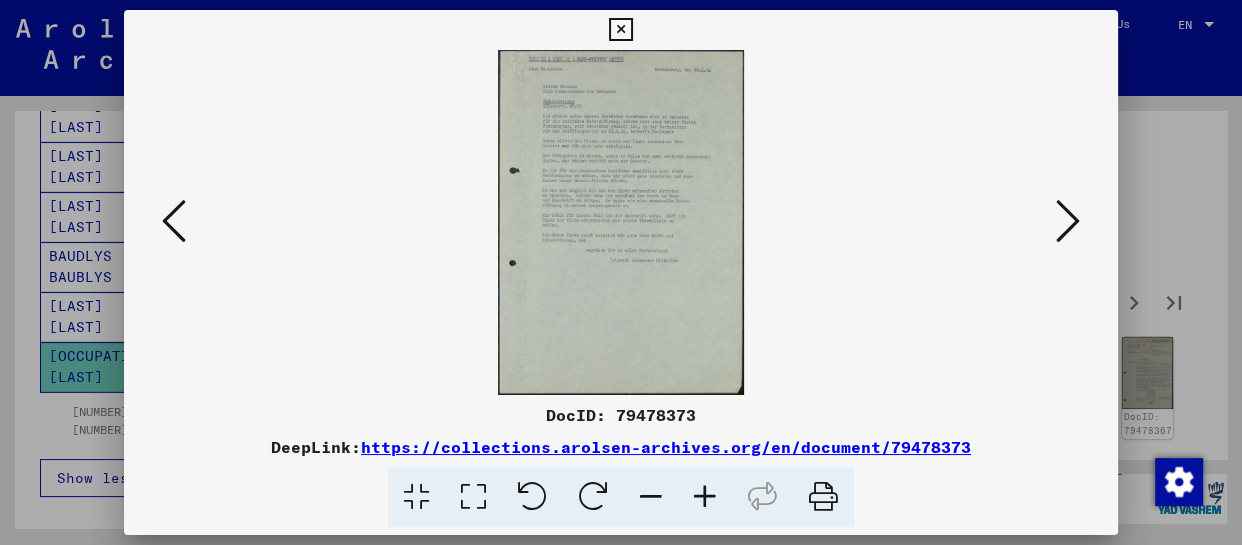 click at bounding box center (1068, 221) 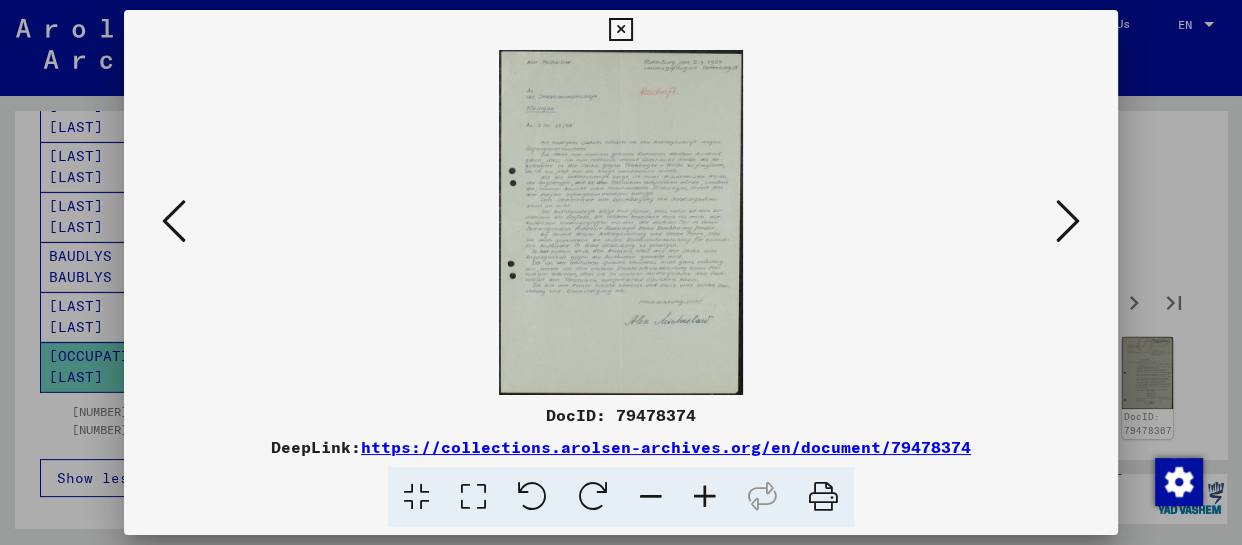 click at bounding box center (705, 497) 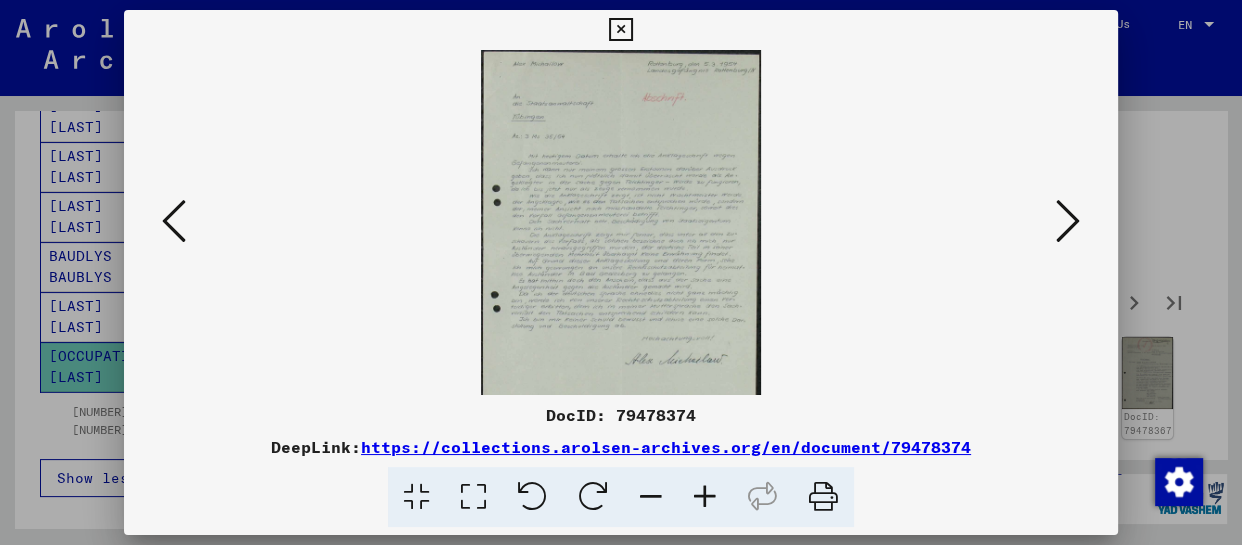 click at bounding box center [705, 497] 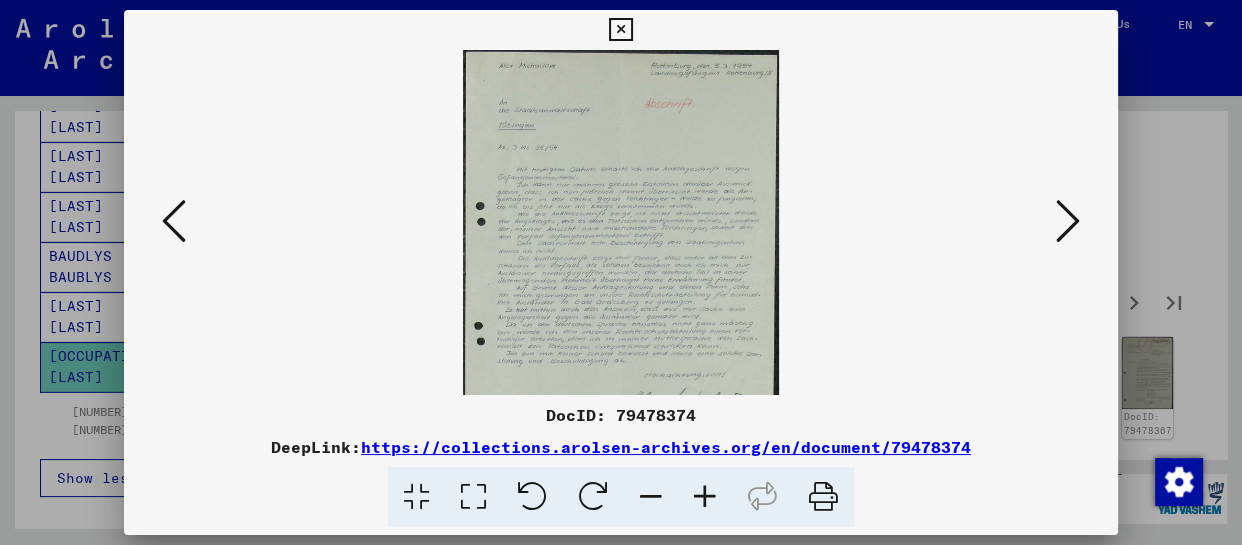 click at bounding box center [705, 497] 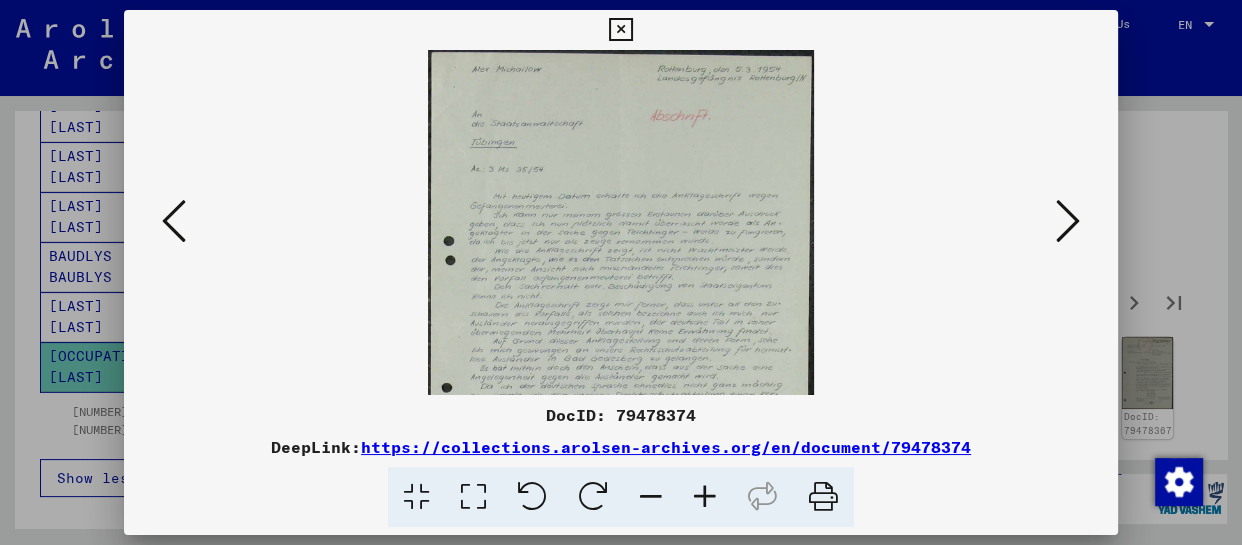 click at bounding box center (705, 497) 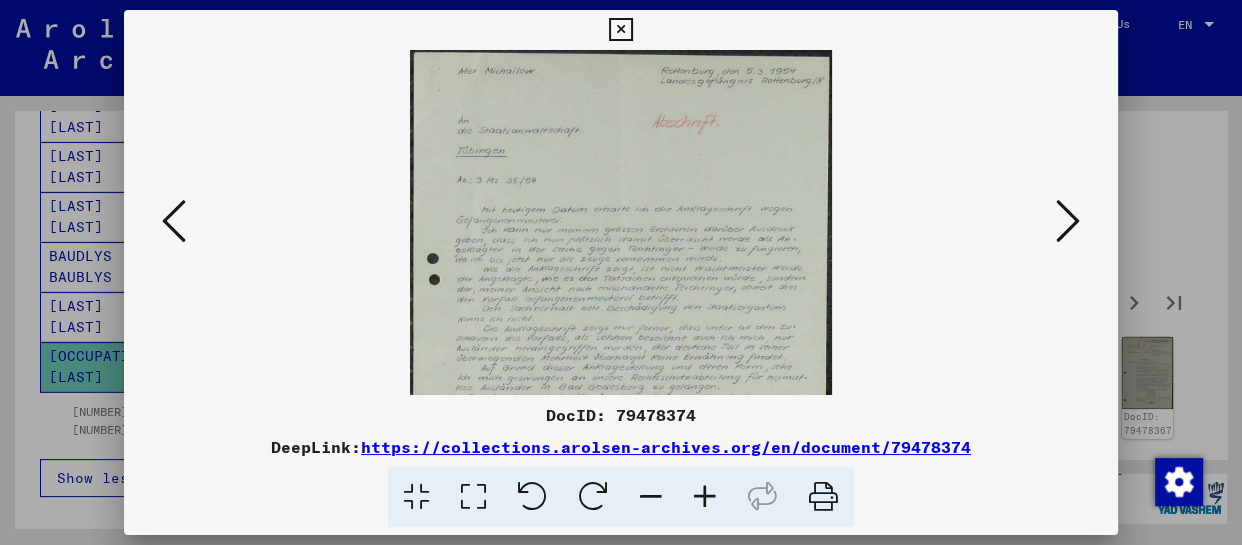 click at bounding box center [705, 497] 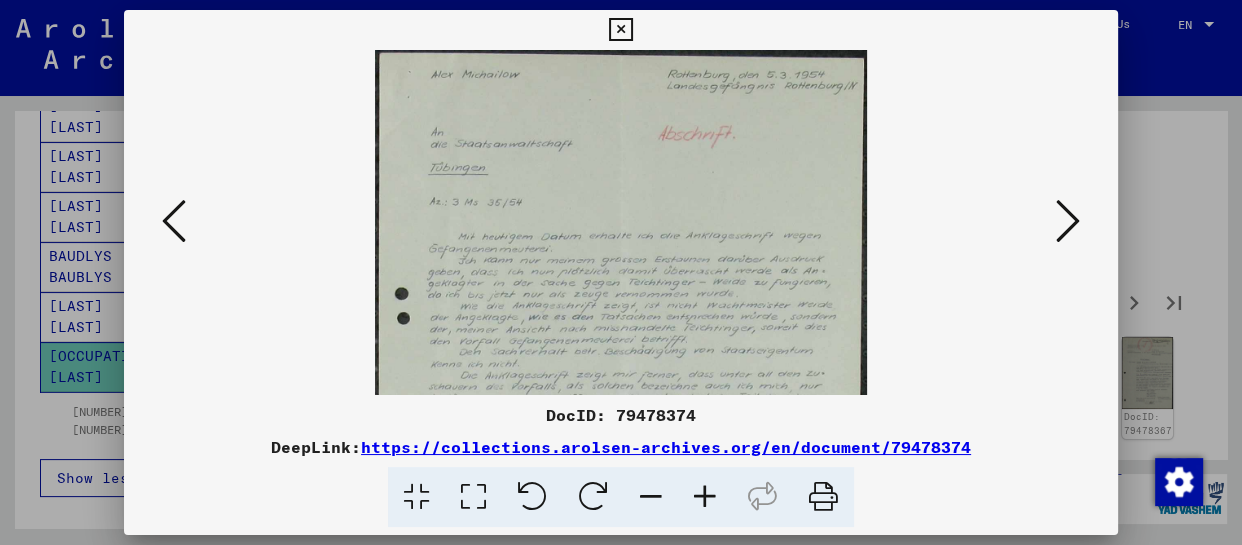 click at bounding box center [705, 497] 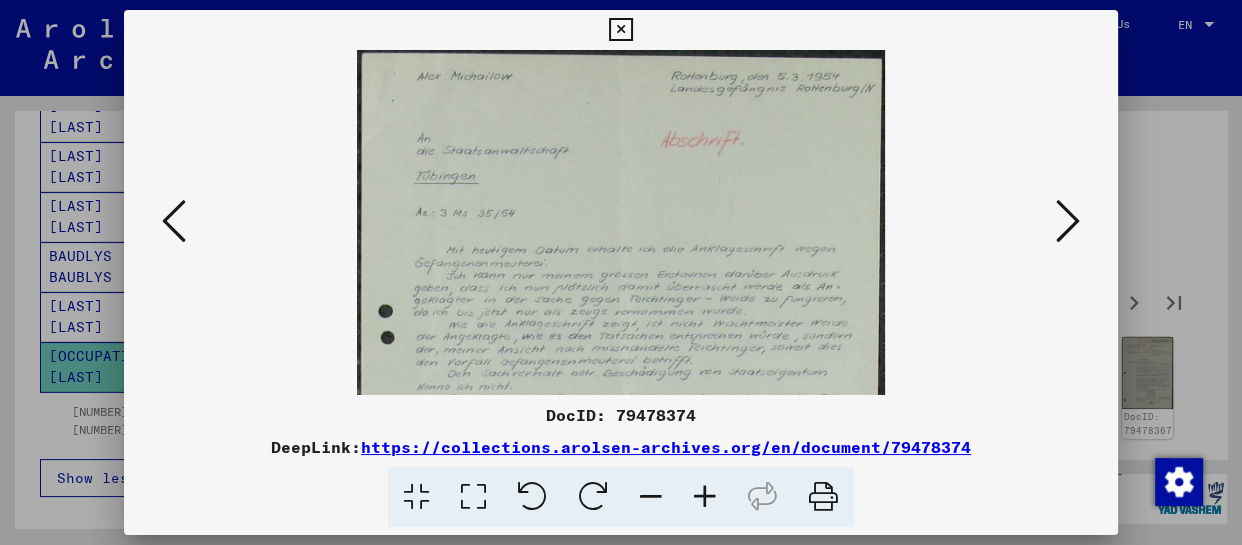 click at bounding box center [705, 497] 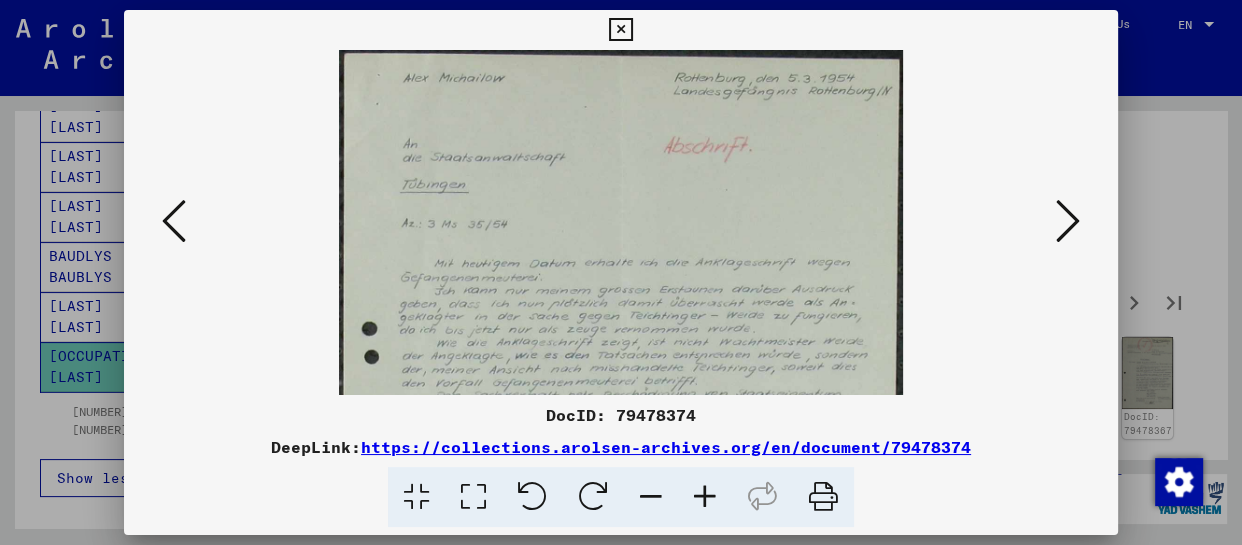 click at bounding box center (705, 497) 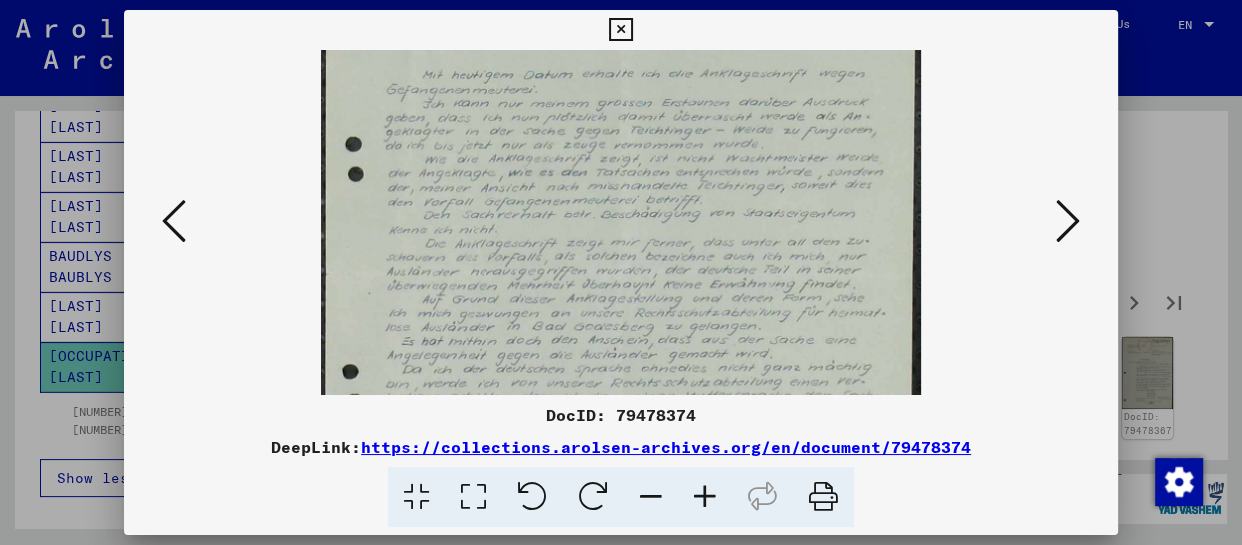 drag, startPoint x: 780, startPoint y: 289, endPoint x: 786, endPoint y: 86, distance: 203.08865 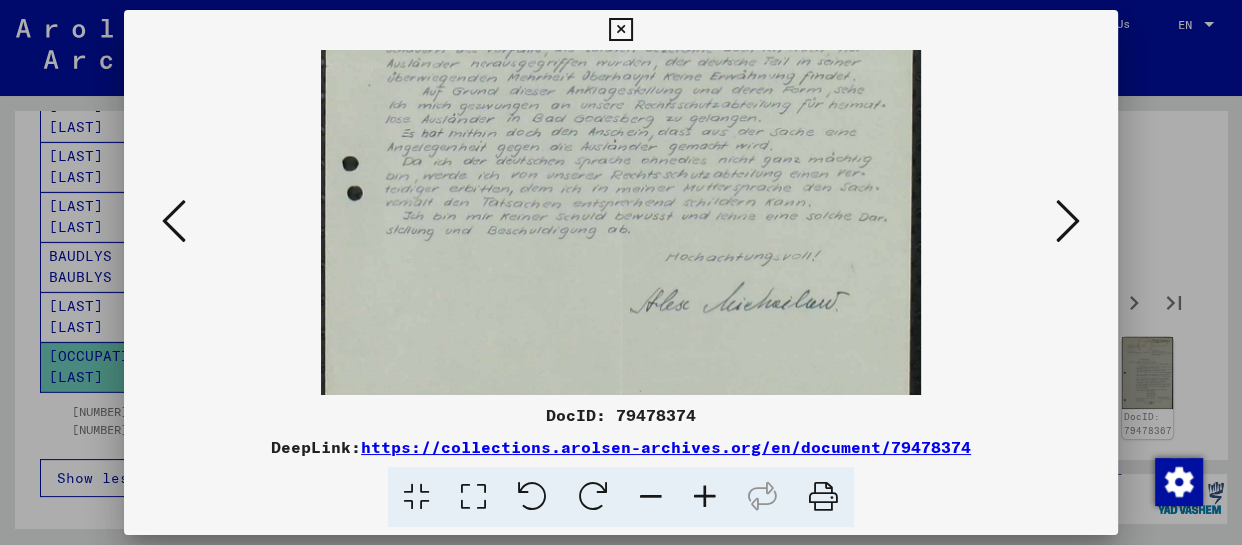 scroll, scrollTop: 459, scrollLeft: 0, axis: vertical 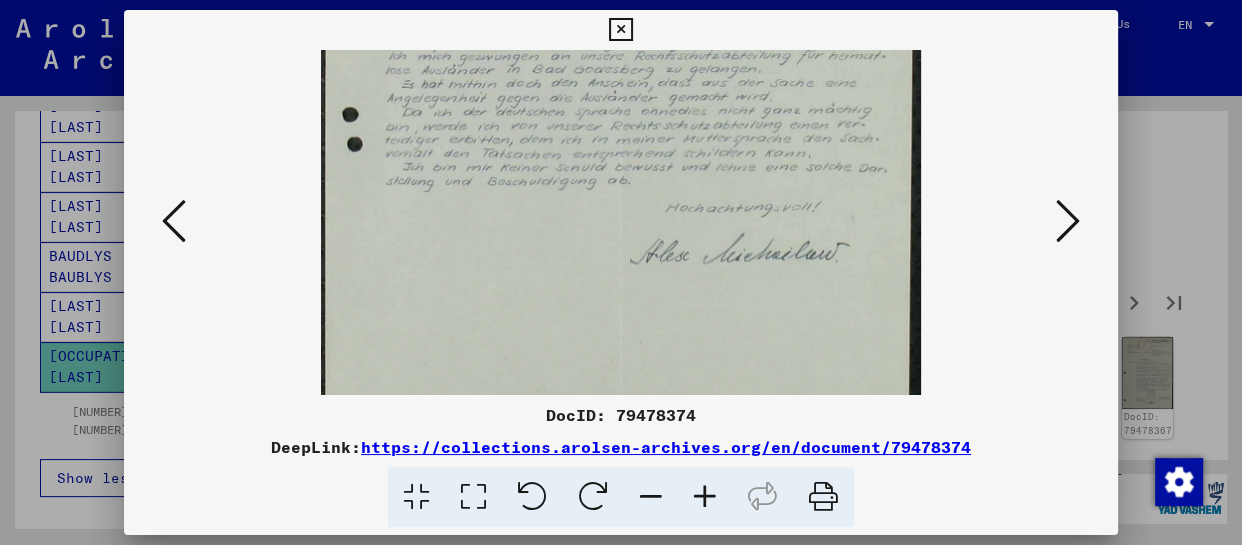 drag, startPoint x: 734, startPoint y: 307, endPoint x: 765, endPoint y: 50, distance: 258.86288 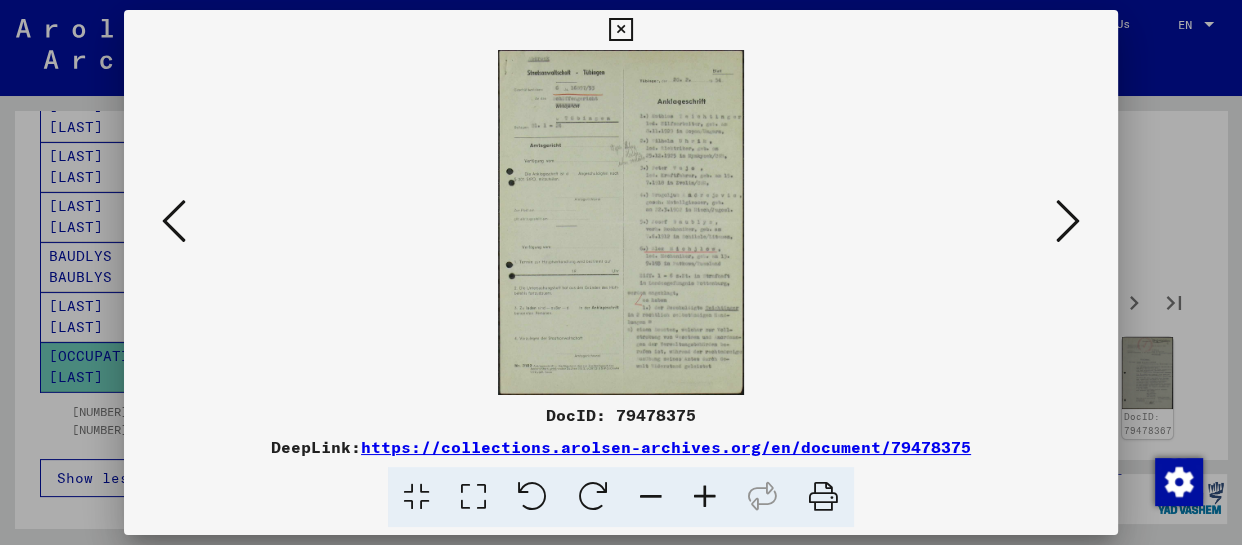click at bounding box center [705, 497] 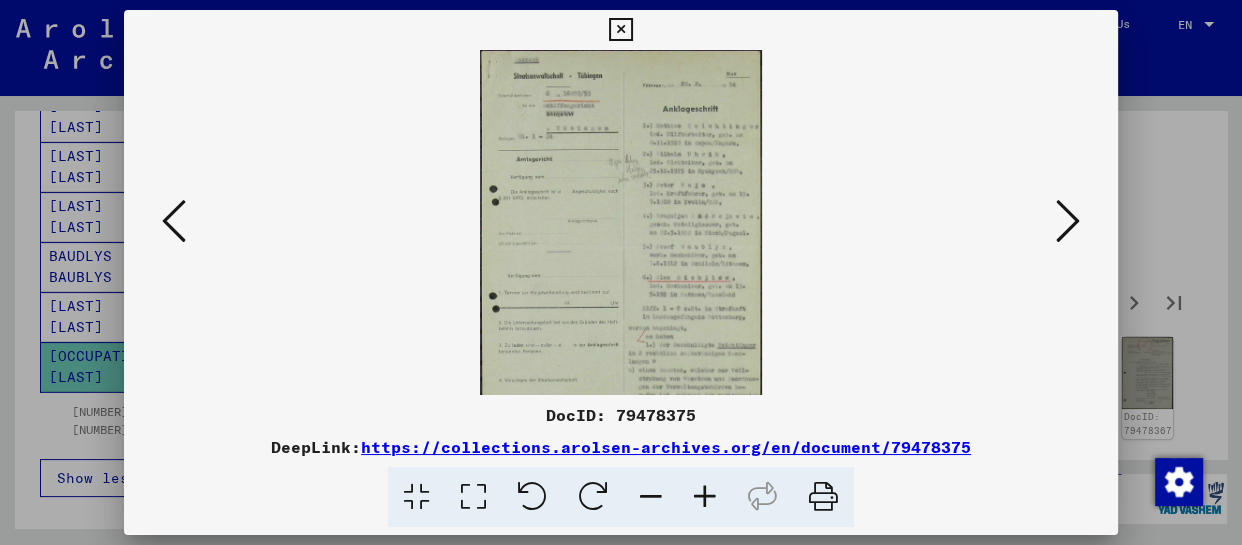 click at bounding box center (705, 497) 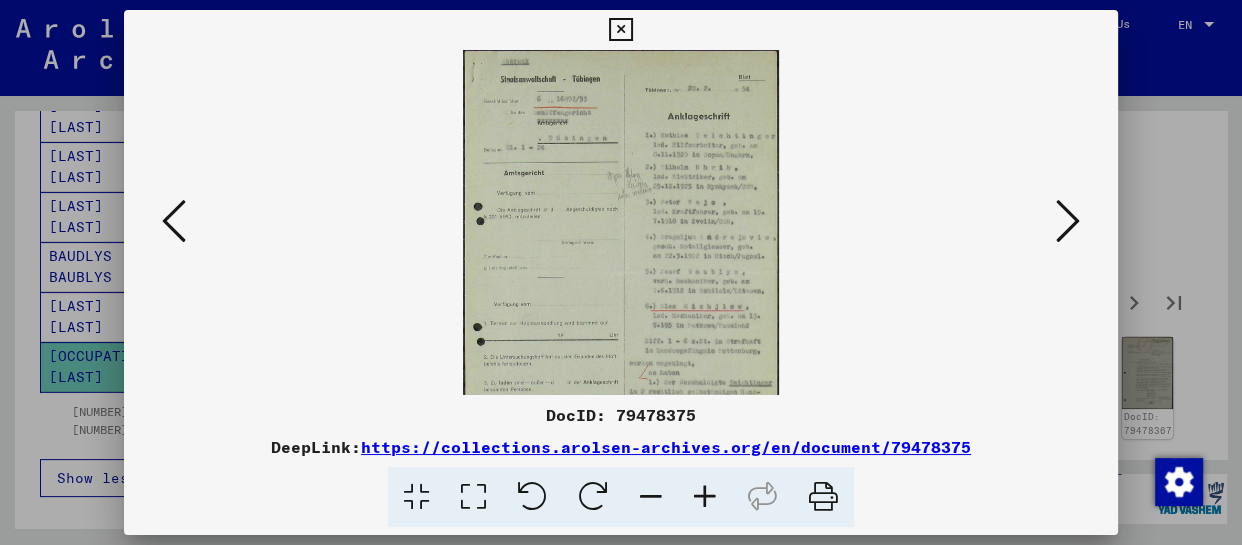 click at bounding box center [705, 497] 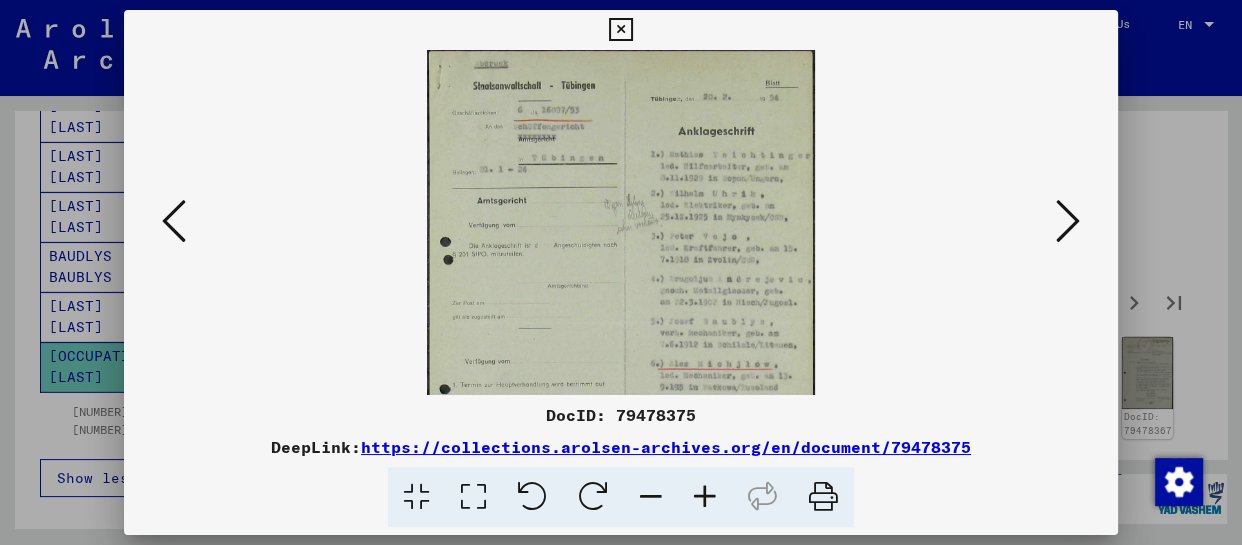 click at bounding box center [705, 497] 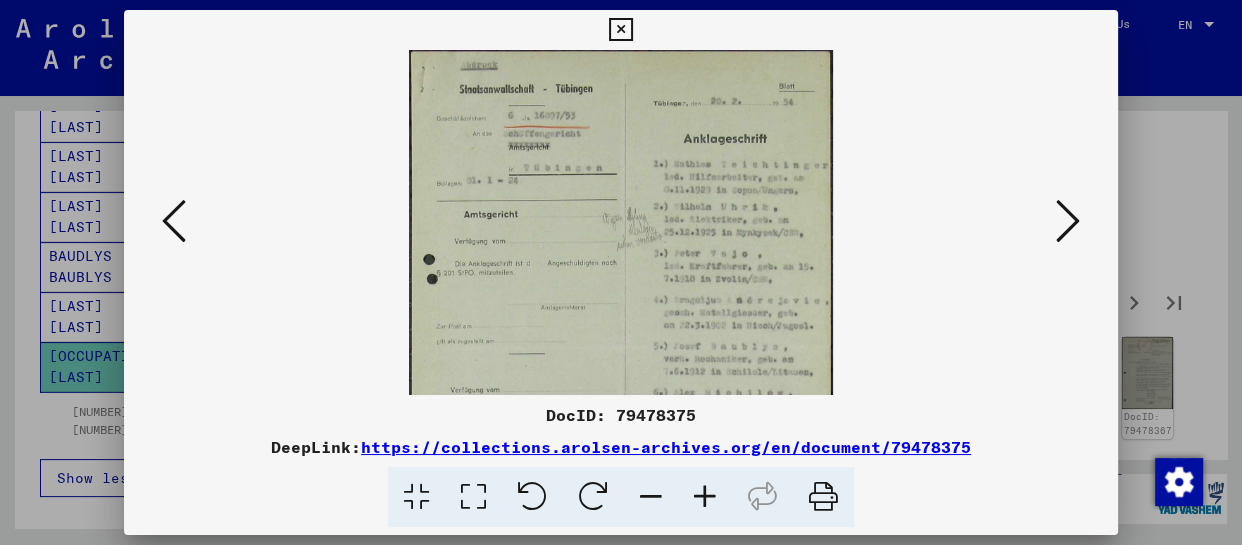 click at bounding box center (705, 497) 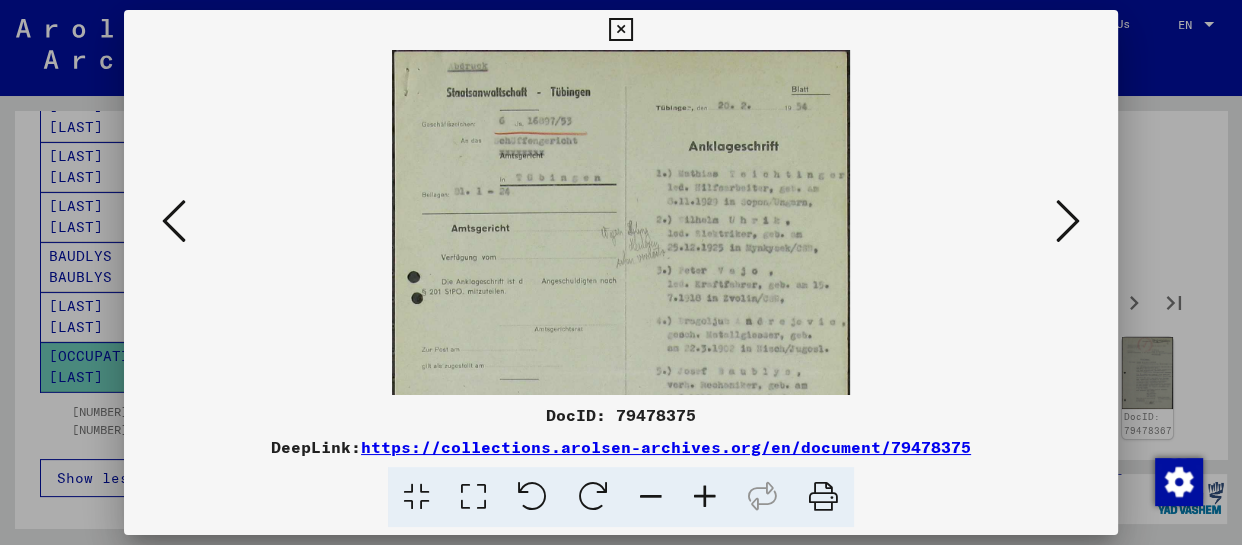 click at bounding box center [705, 497] 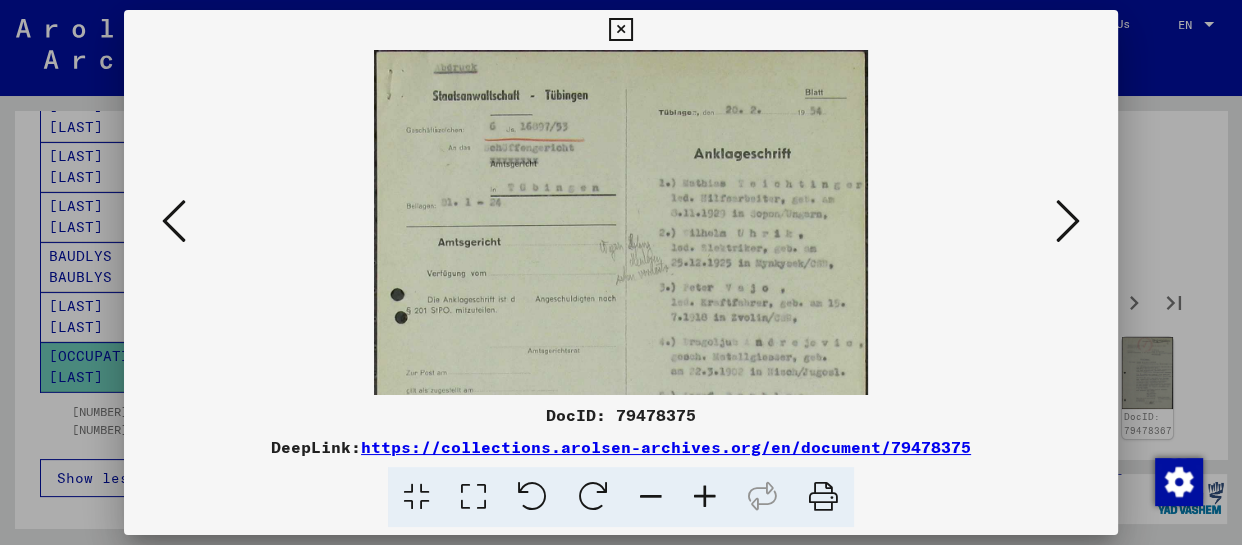 click at bounding box center (705, 497) 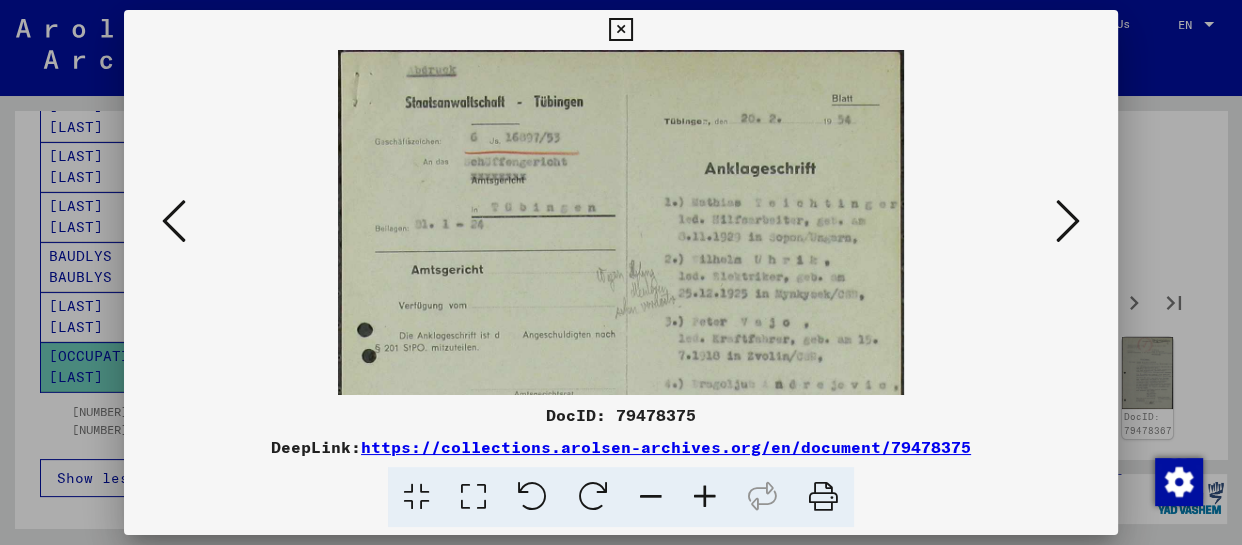 click at bounding box center [705, 497] 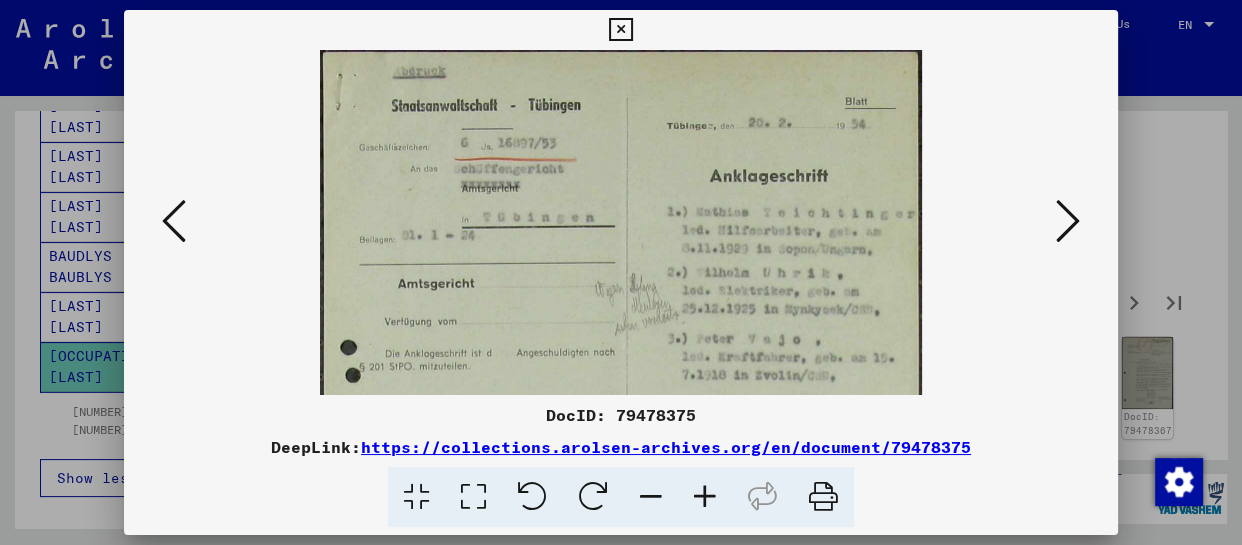 click at bounding box center [705, 497] 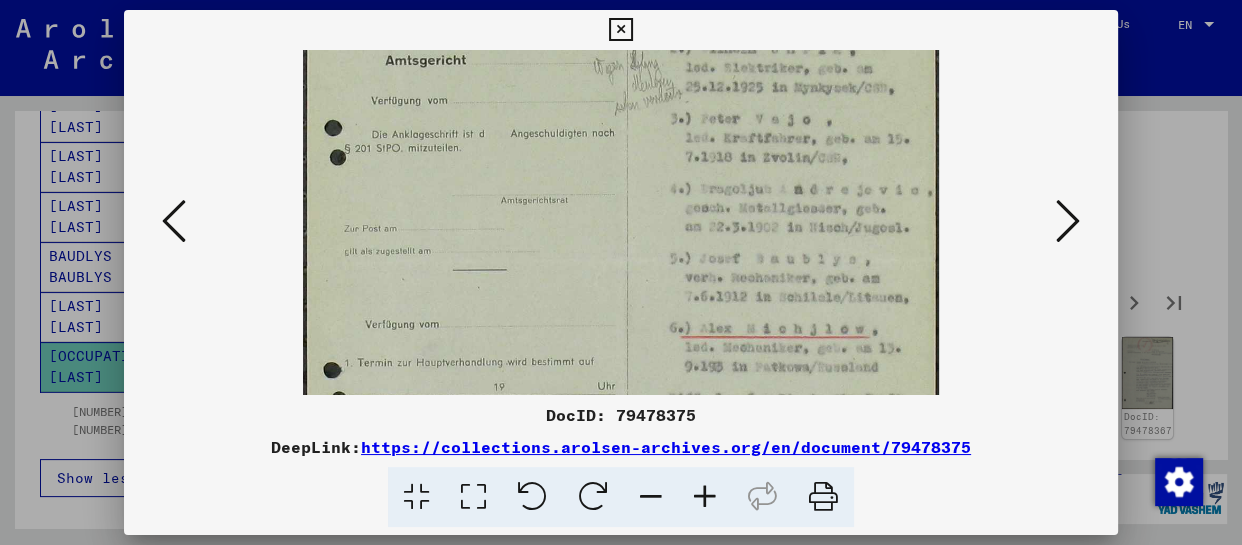 drag, startPoint x: 703, startPoint y: 344, endPoint x: 727, endPoint y: 100, distance: 245.17749 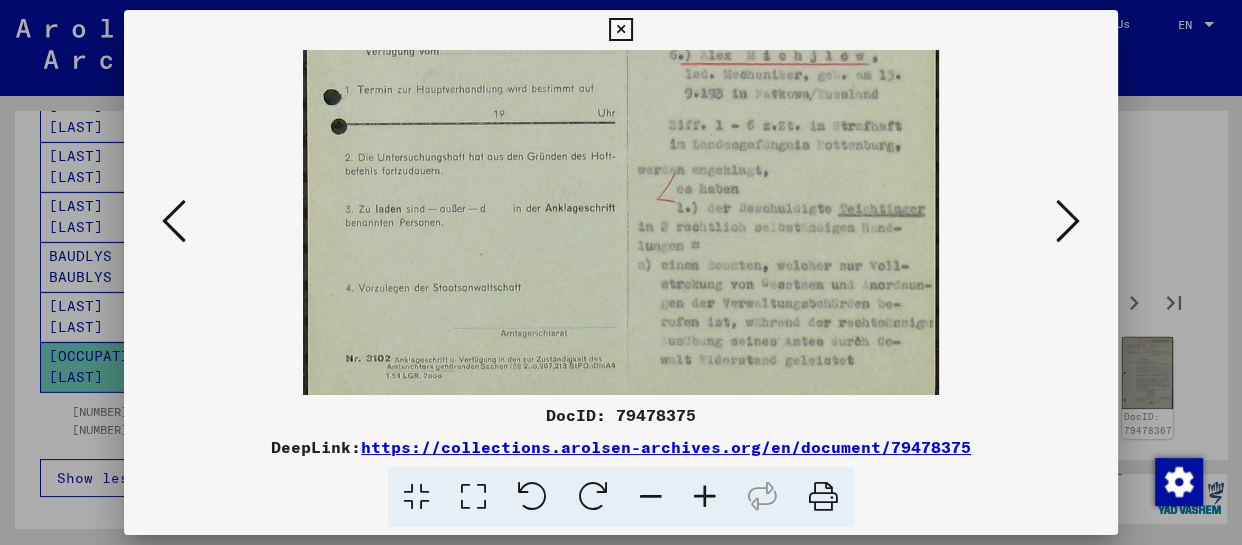 drag, startPoint x: 757, startPoint y: 339, endPoint x: 771, endPoint y: 82, distance: 257.38104 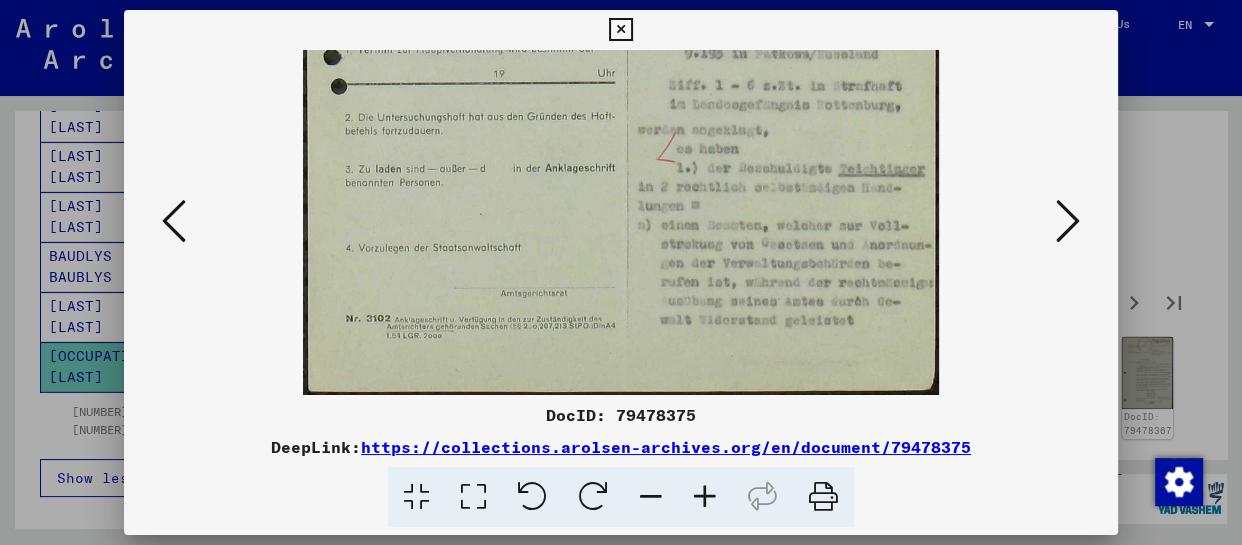 drag, startPoint x: 801, startPoint y: 272, endPoint x: 869, endPoint y: -27, distance: 306.63495 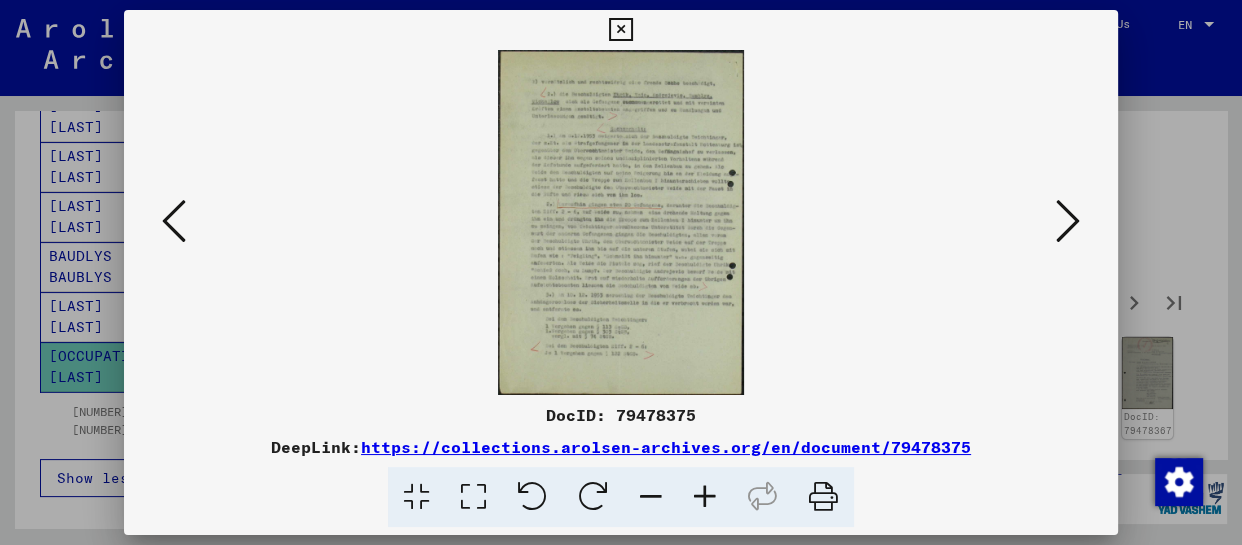 click at bounding box center [1068, 221] 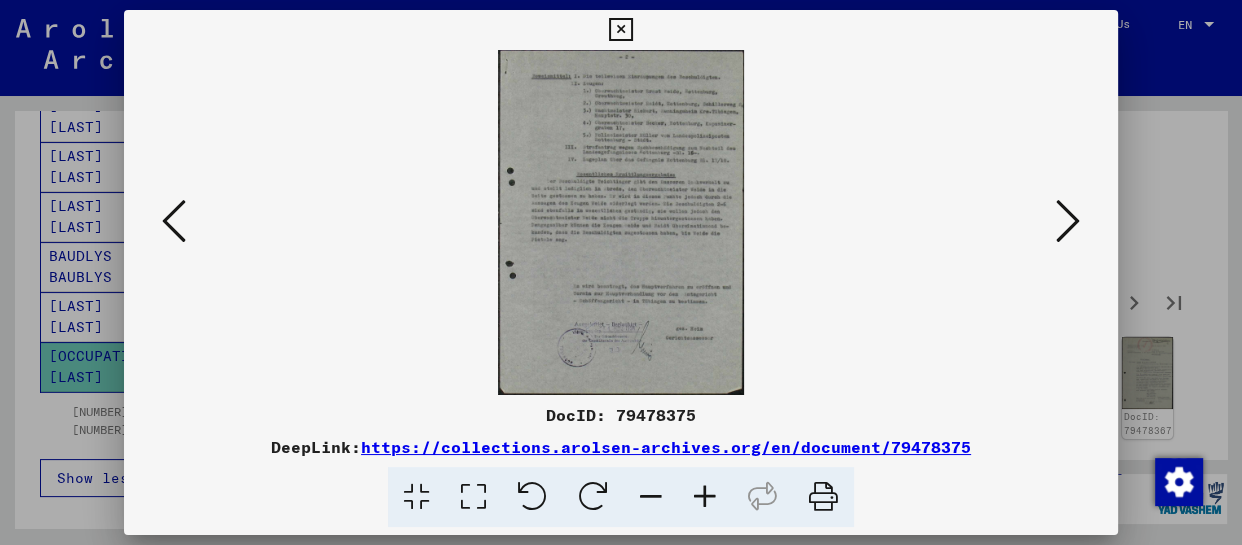 click at bounding box center [1068, 221] 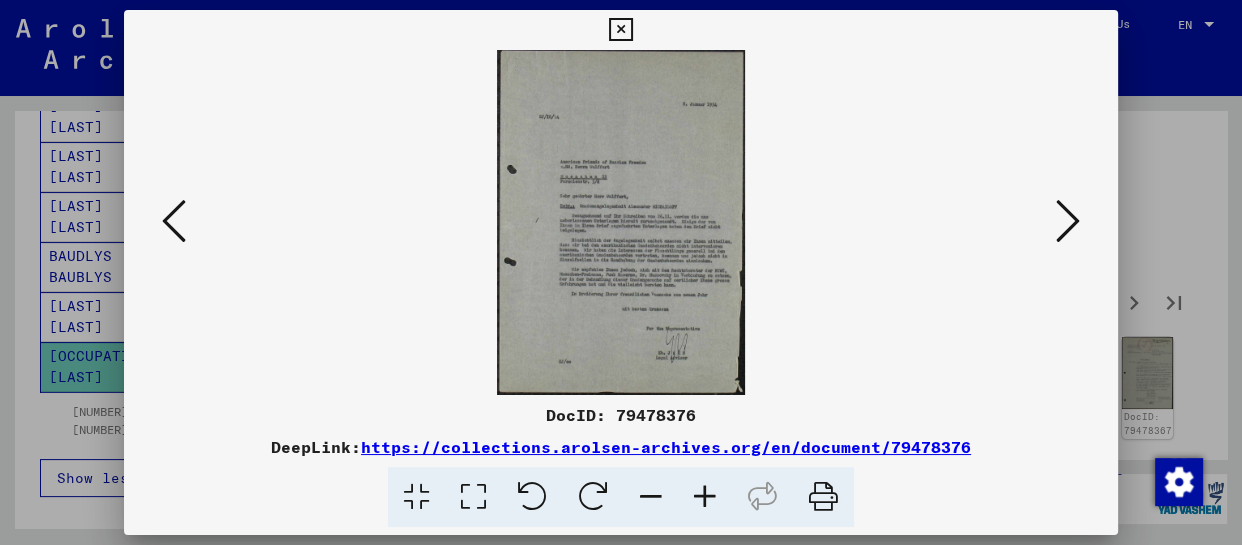 click at bounding box center [1068, 221] 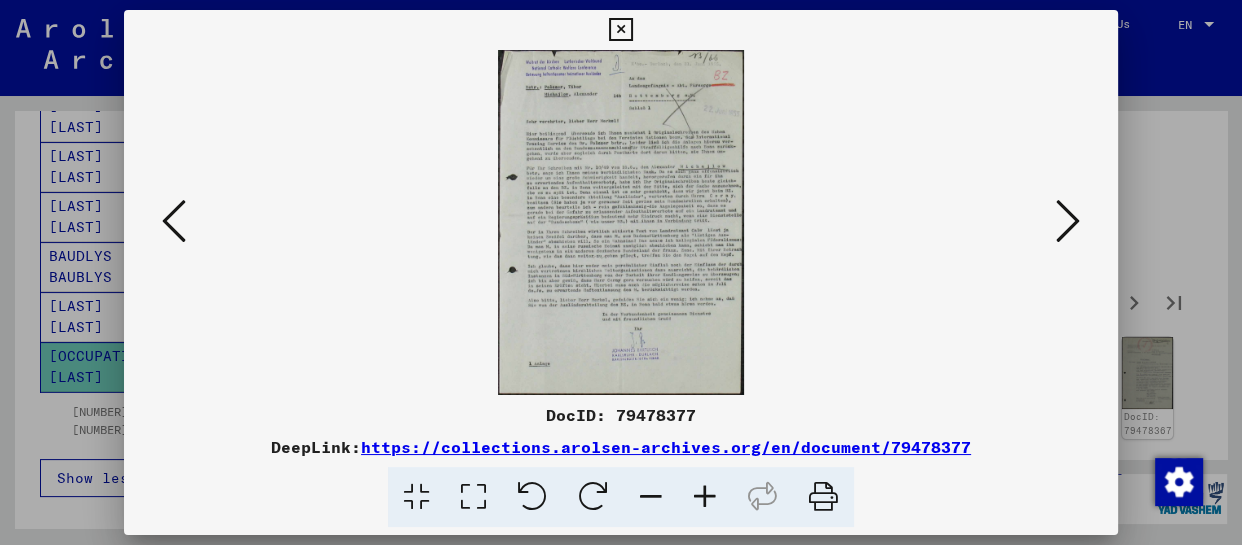 click at bounding box center [705, 497] 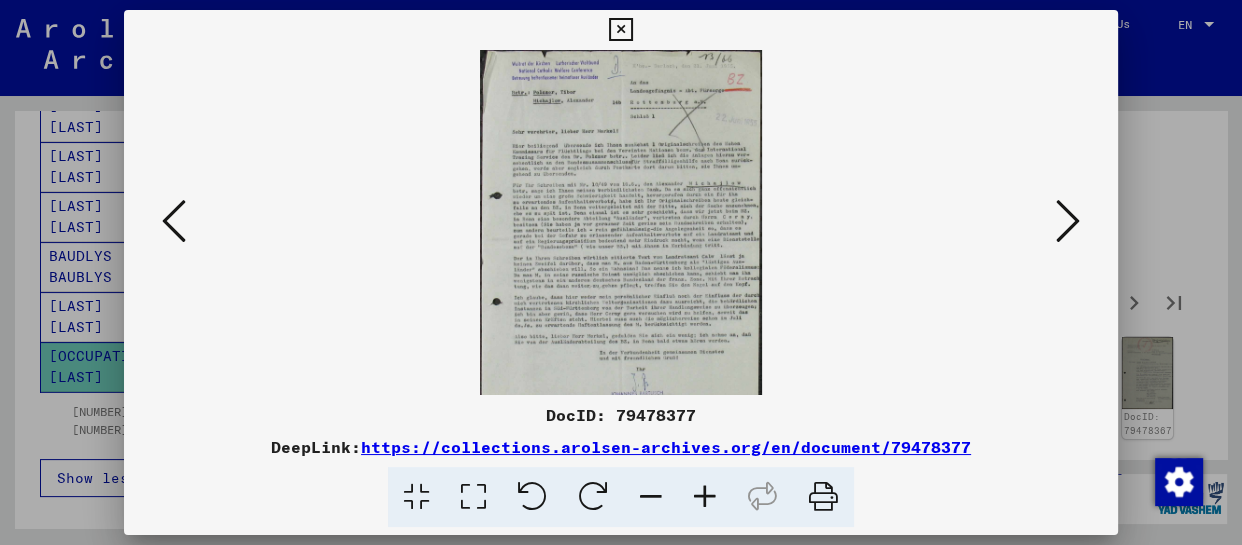 click at bounding box center [705, 497] 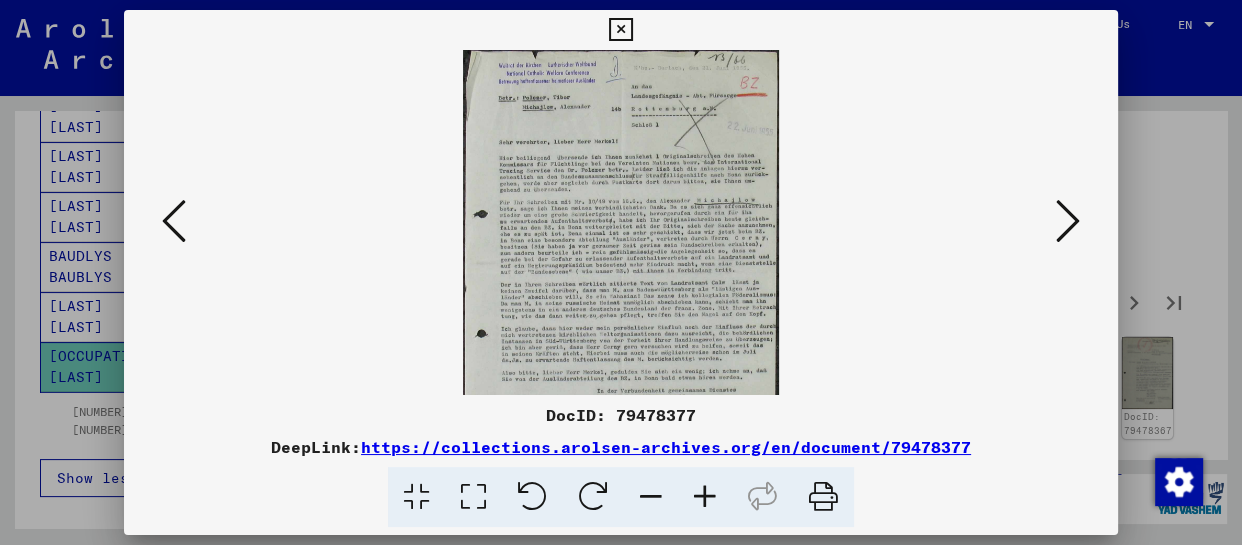 click at bounding box center [705, 497] 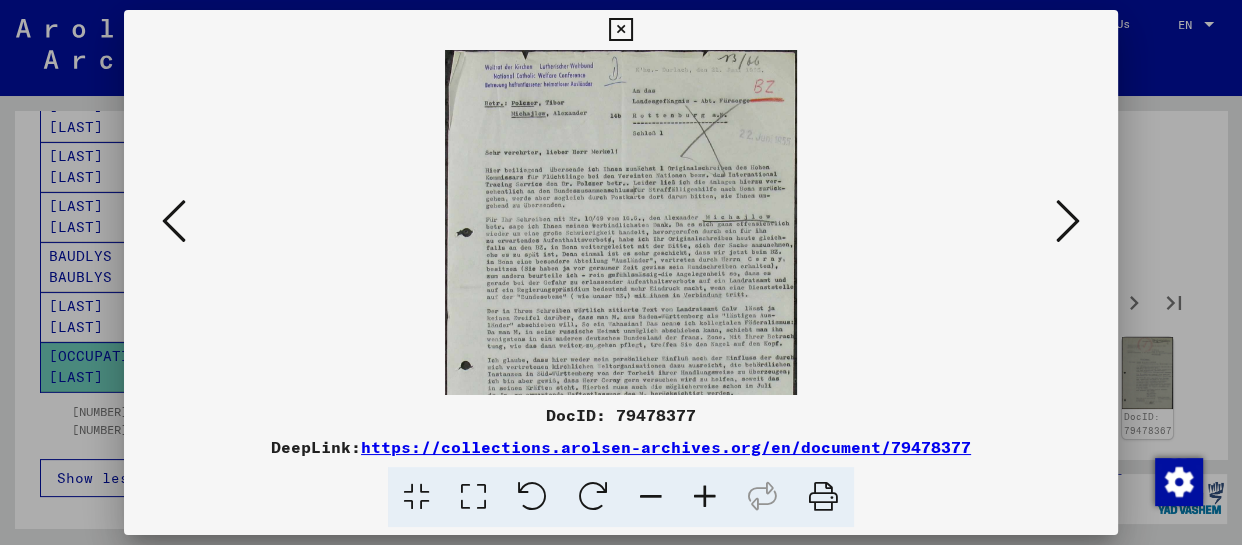 click at bounding box center [705, 497] 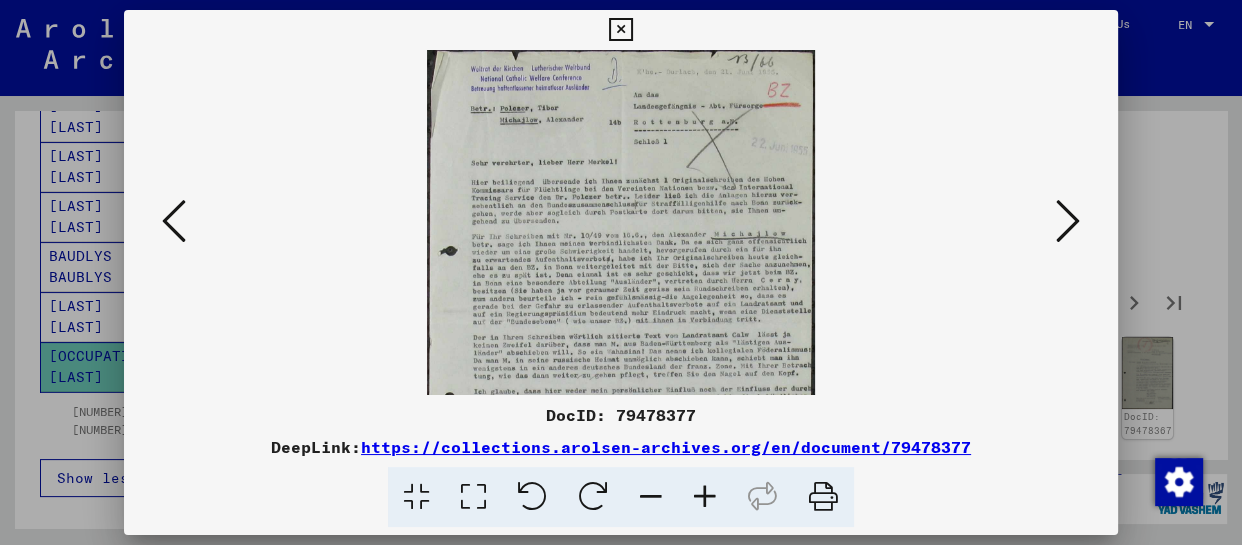 click at bounding box center [705, 497] 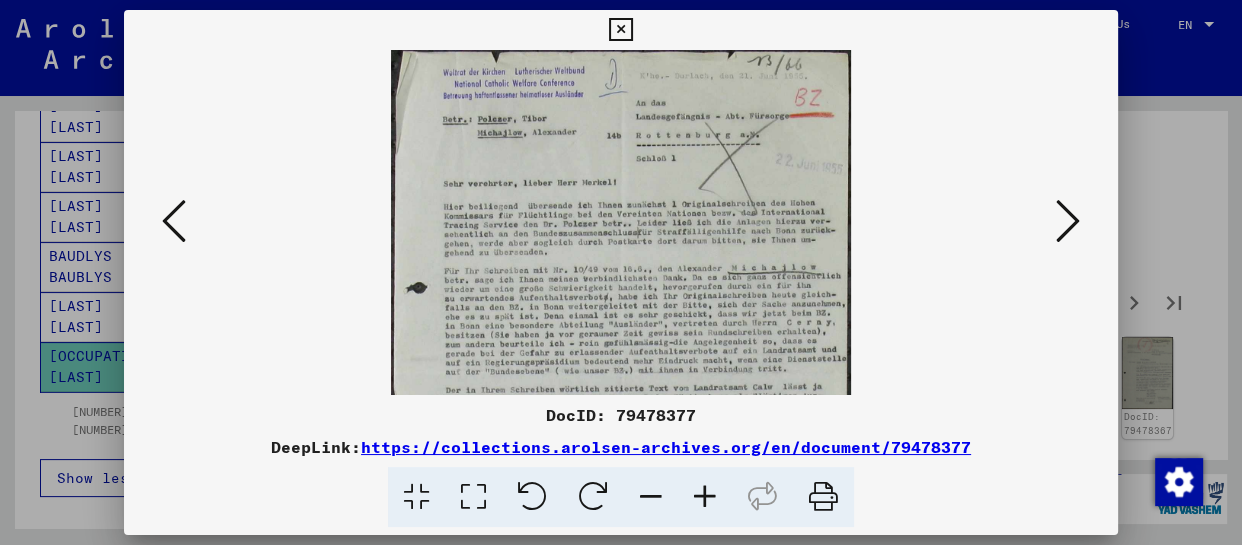 click at bounding box center [705, 497] 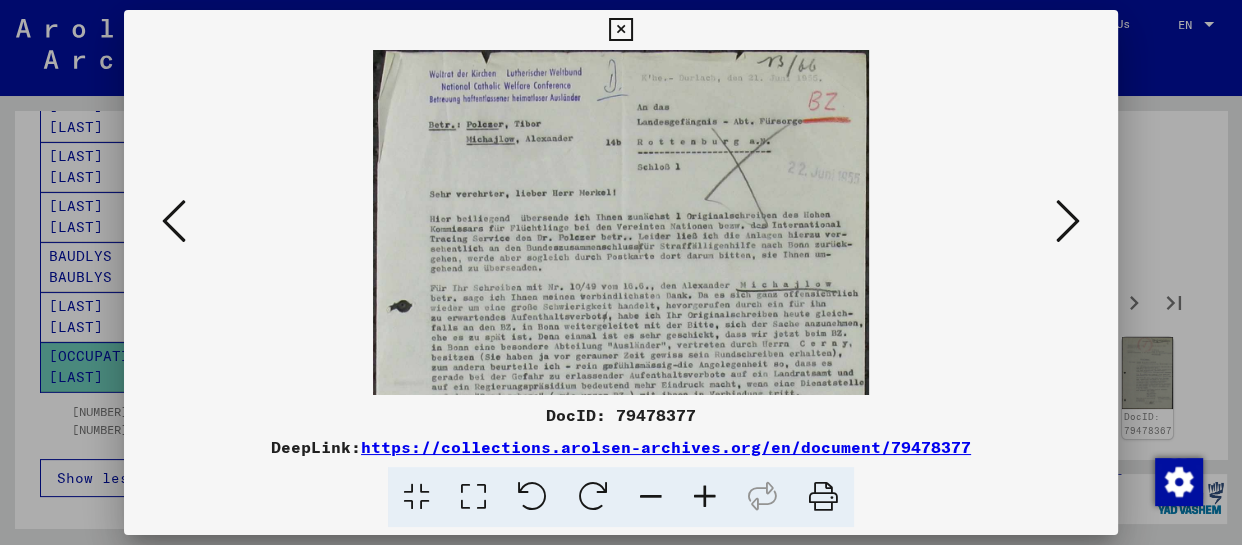 click at bounding box center (705, 497) 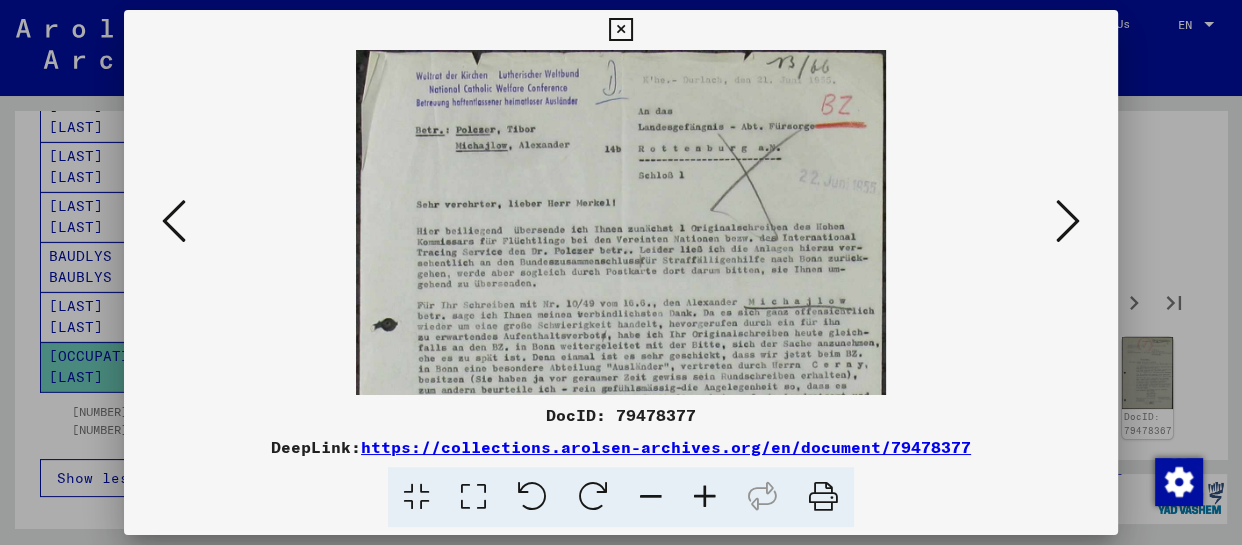 click at bounding box center [705, 497] 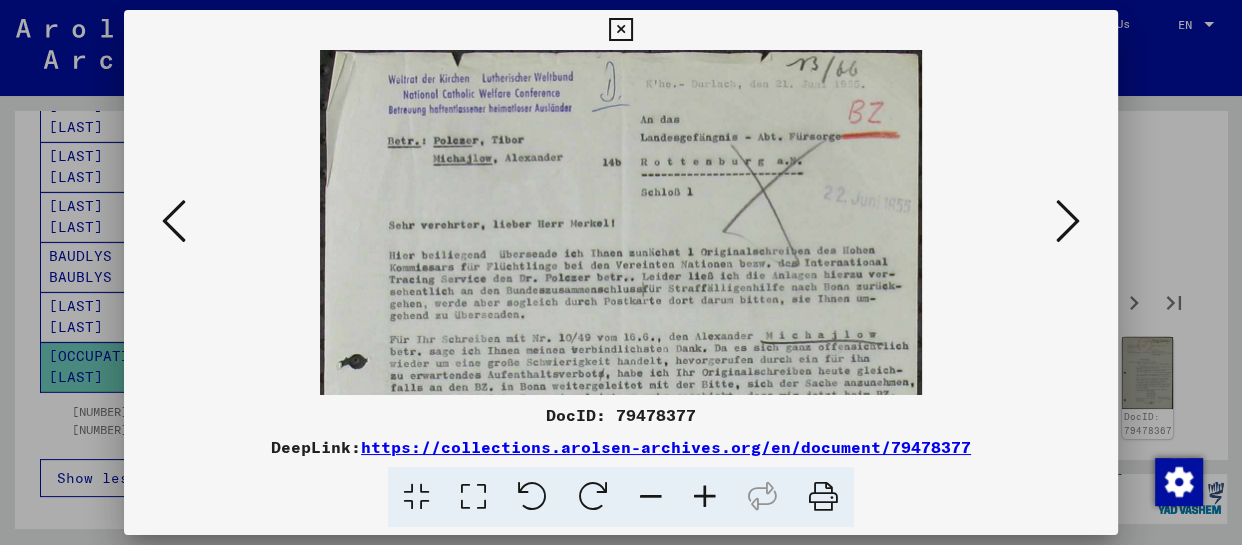 click at bounding box center (705, 497) 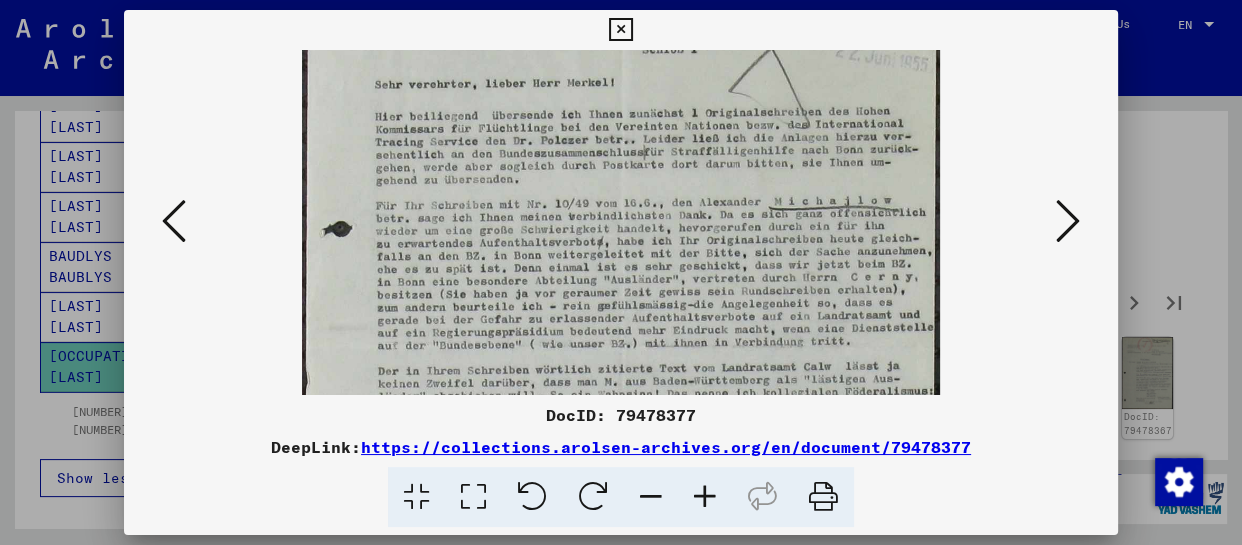 drag, startPoint x: 839, startPoint y: 352, endPoint x: 839, endPoint y: 201, distance: 151 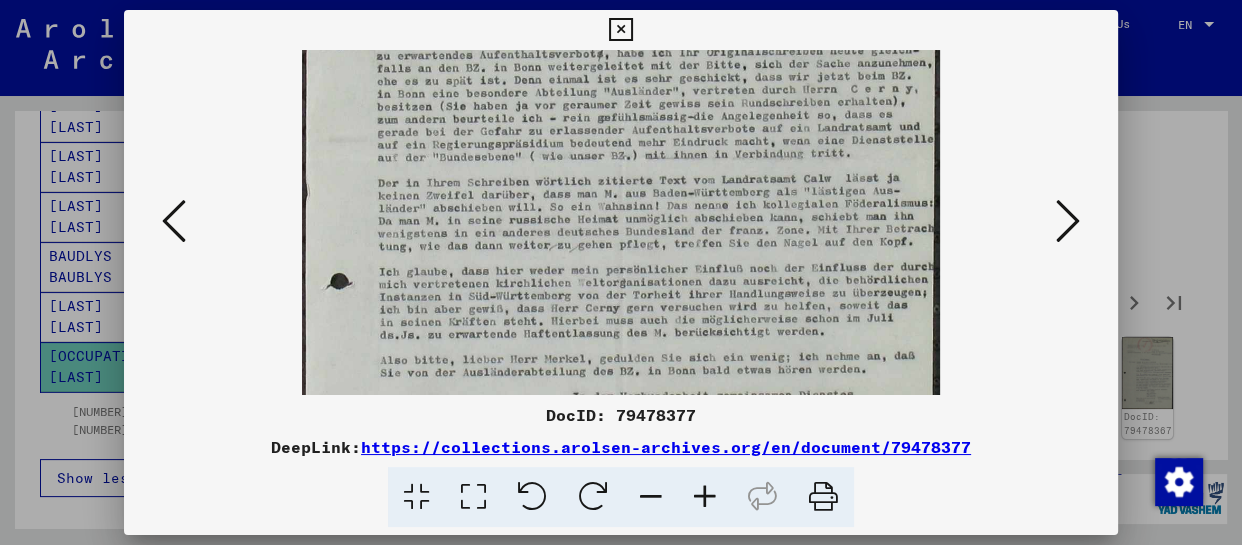 drag, startPoint x: 812, startPoint y: 327, endPoint x: 820, endPoint y: 140, distance: 187.17105 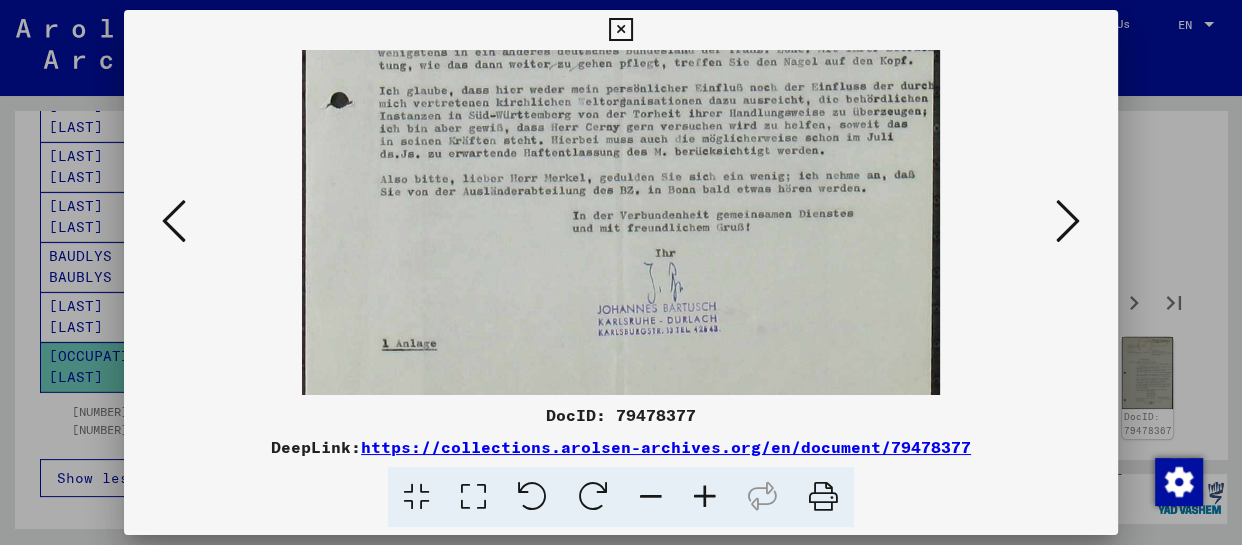 scroll, scrollTop: 530, scrollLeft: 0, axis: vertical 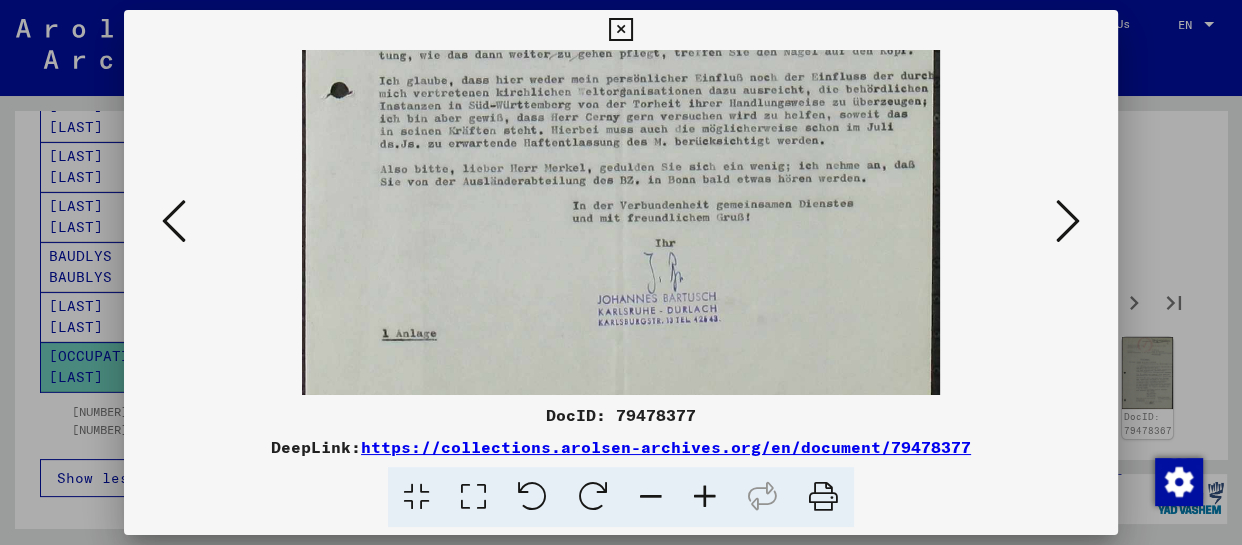 drag, startPoint x: 819, startPoint y: 323, endPoint x: 815, endPoint y: 133, distance: 190.0421 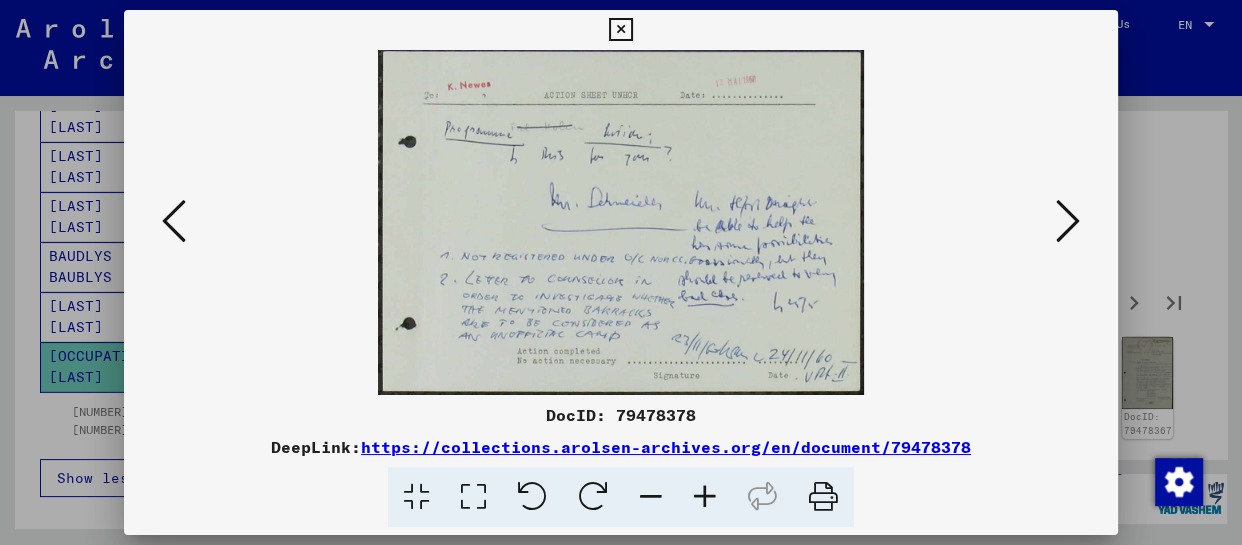 click at bounding box center (1068, 221) 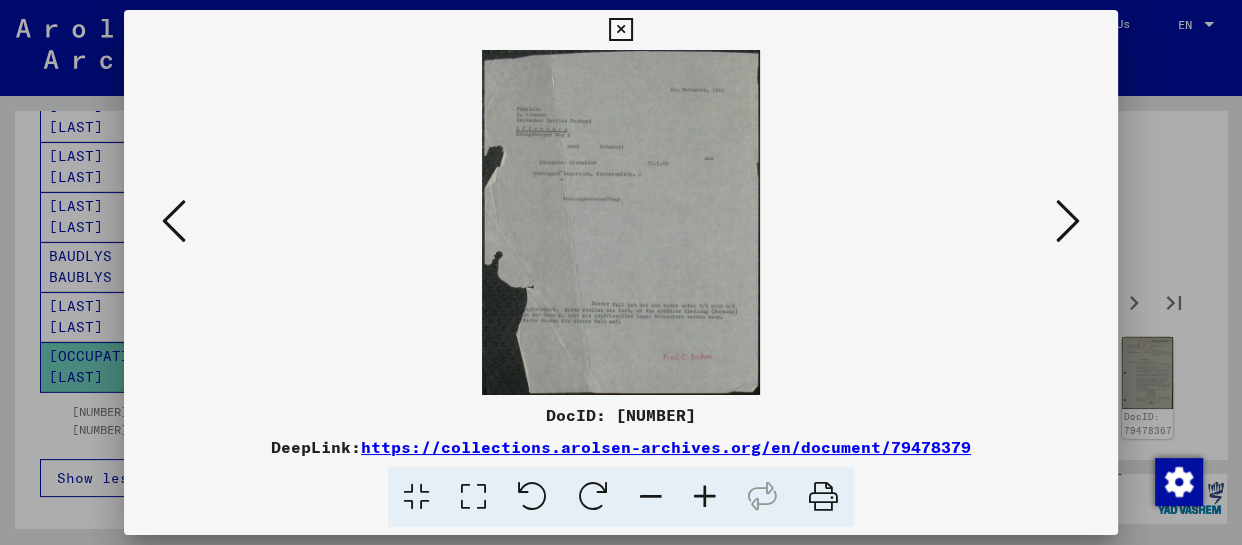 click at bounding box center (705, 497) 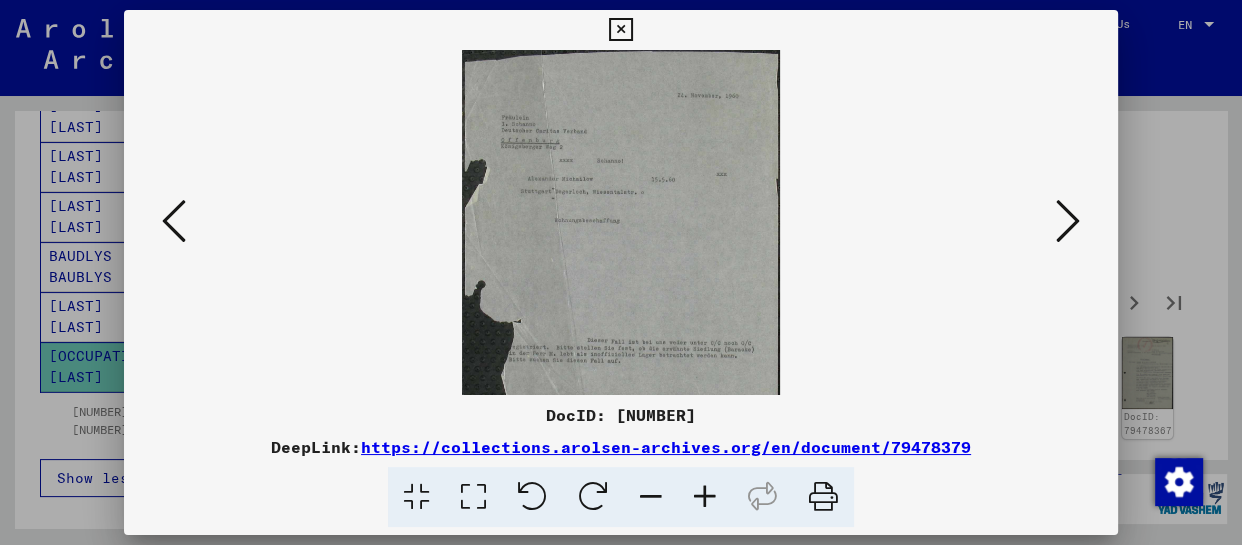 click at bounding box center [705, 497] 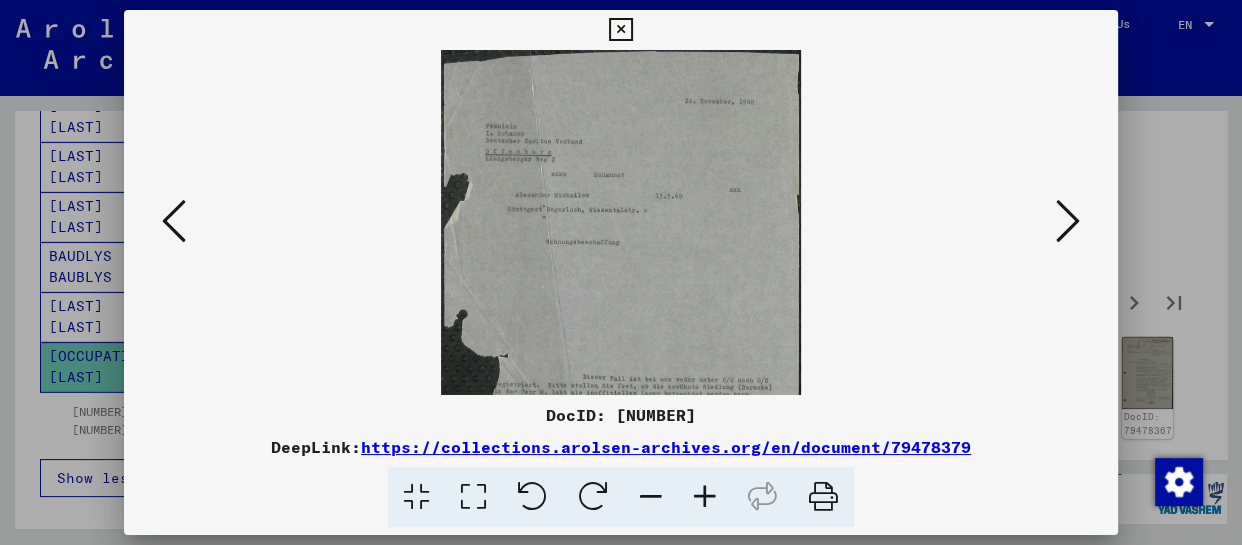 click at bounding box center [705, 497] 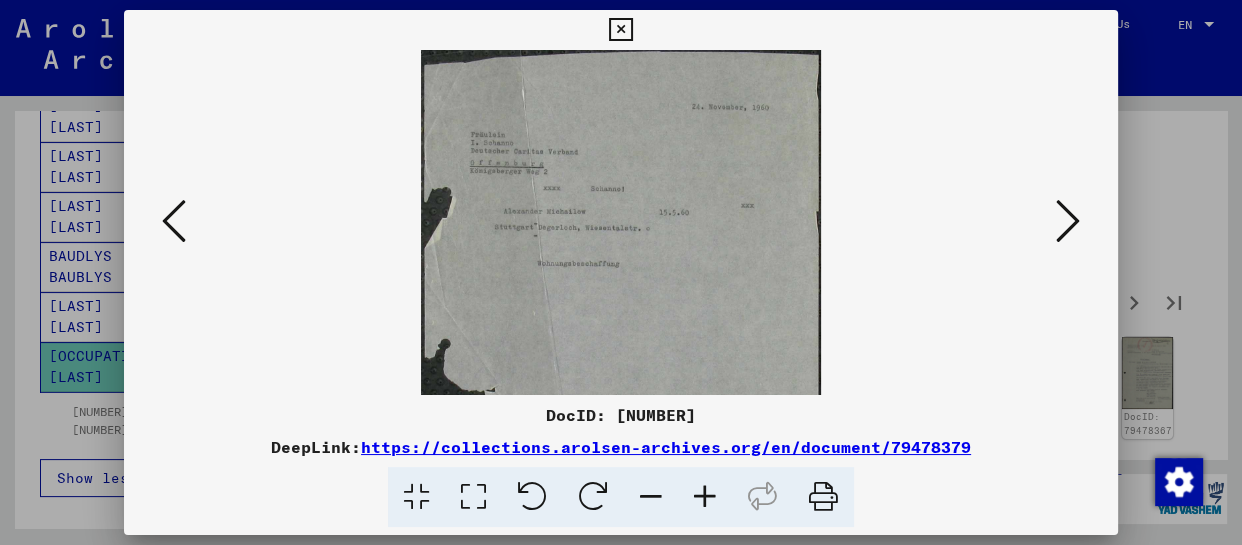 click at bounding box center (705, 497) 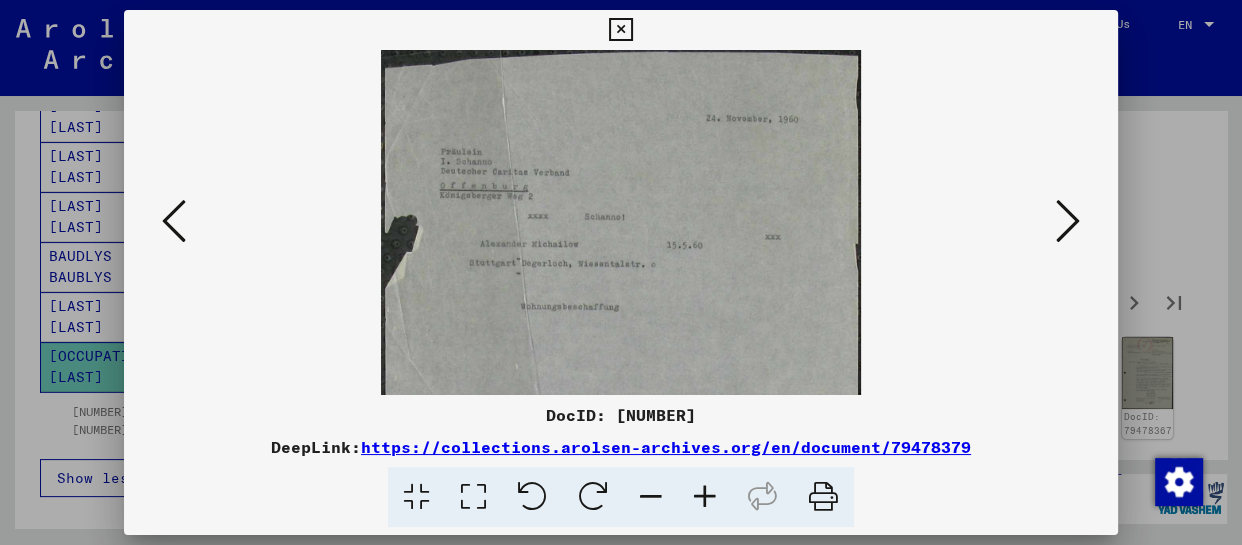 click at bounding box center [705, 497] 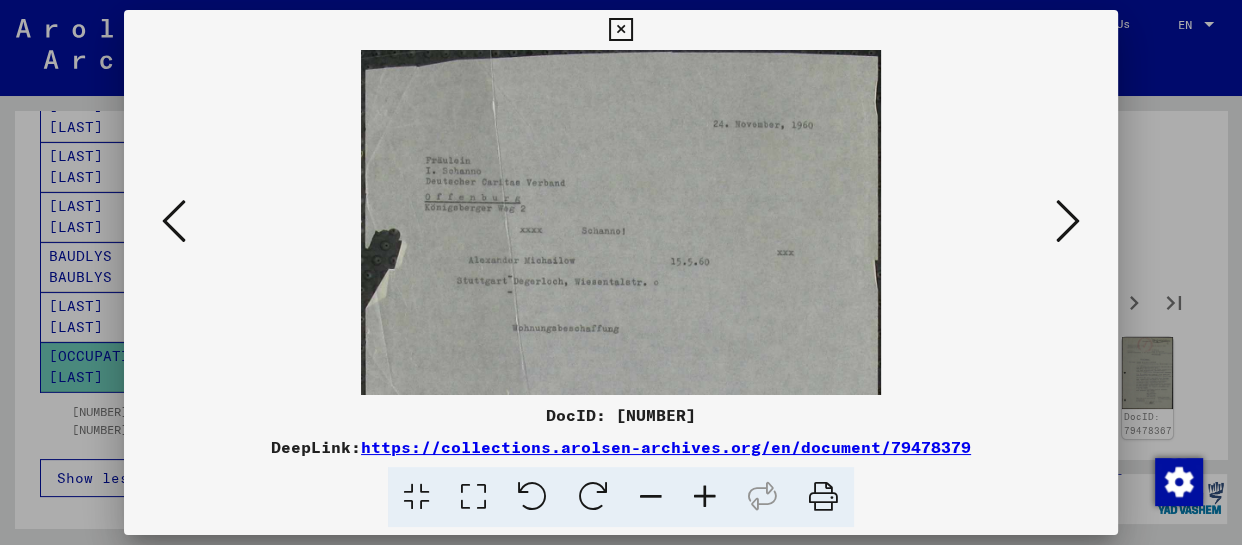 click at bounding box center [705, 497] 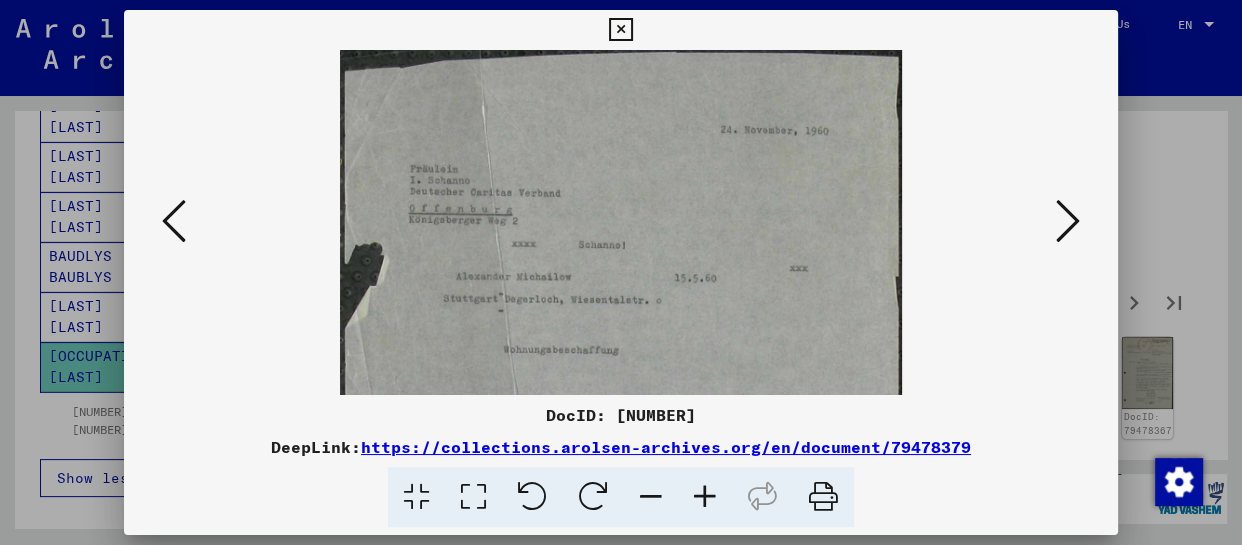 click at bounding box center (705, 497) 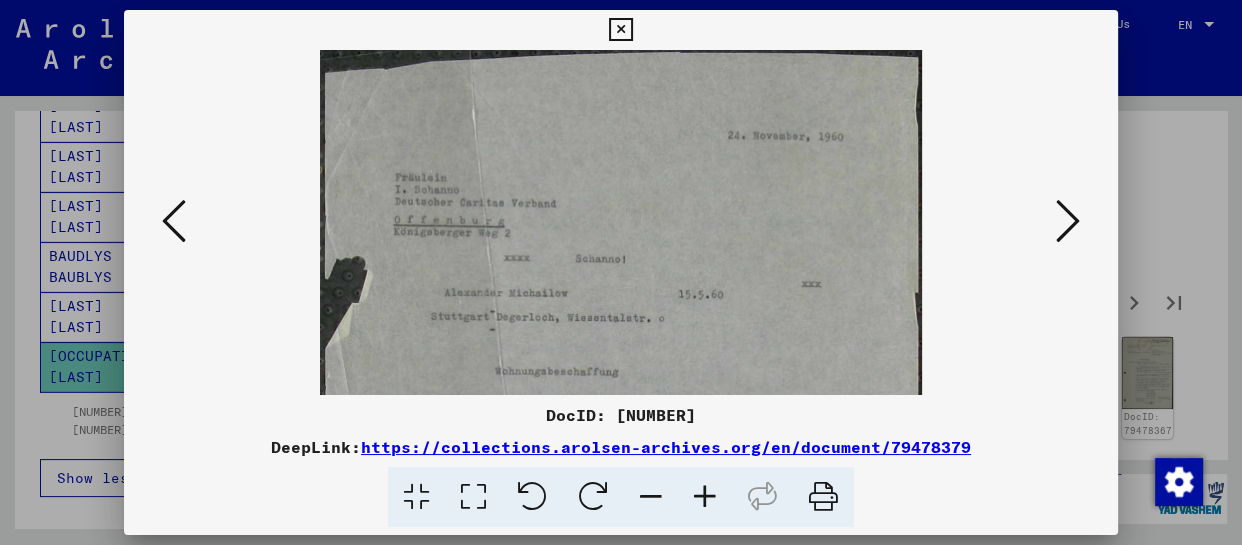click at bounding box center [705, 497] 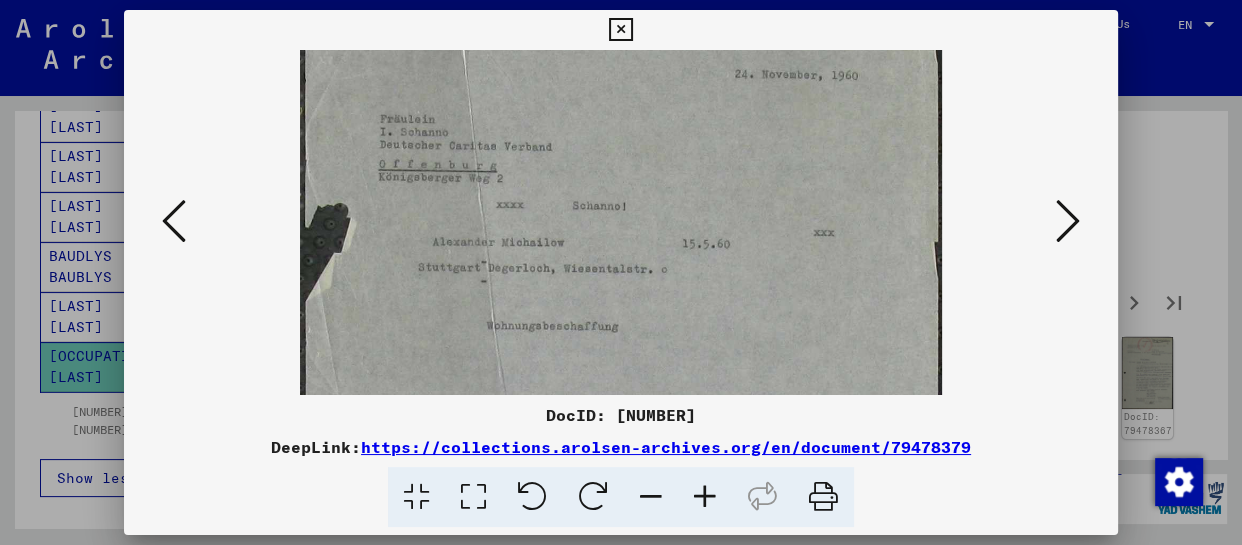 scroll, scrollTop: 31, scrollLeft: 0, axis: vertical 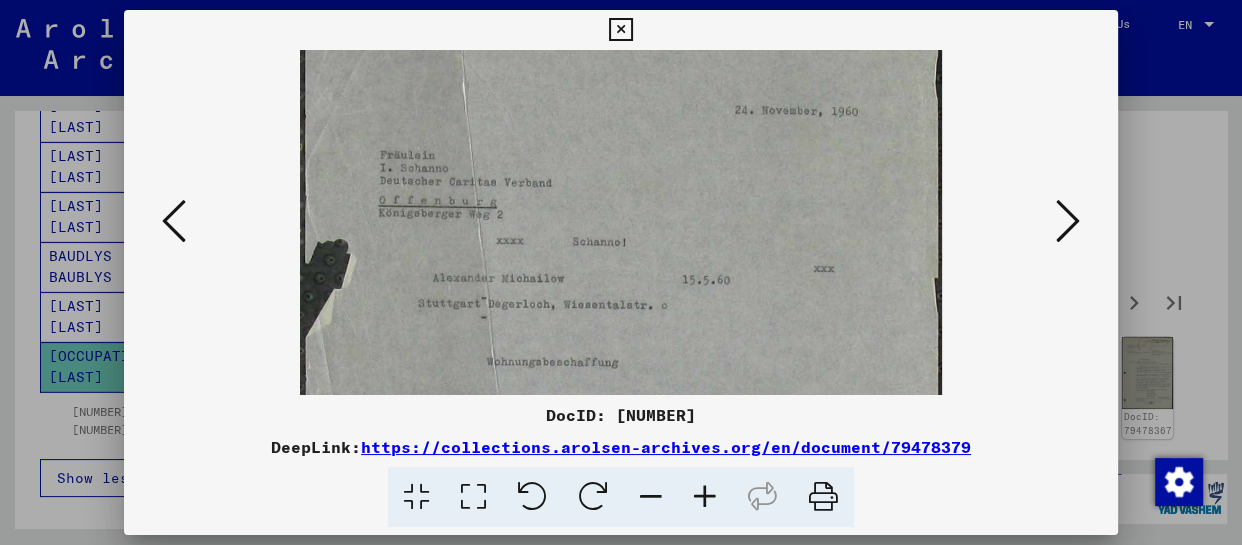 drag, startPoint x: 773, startPoint y: 341, endPoint x: 760, endPoint y: 309, distance: 34.539833 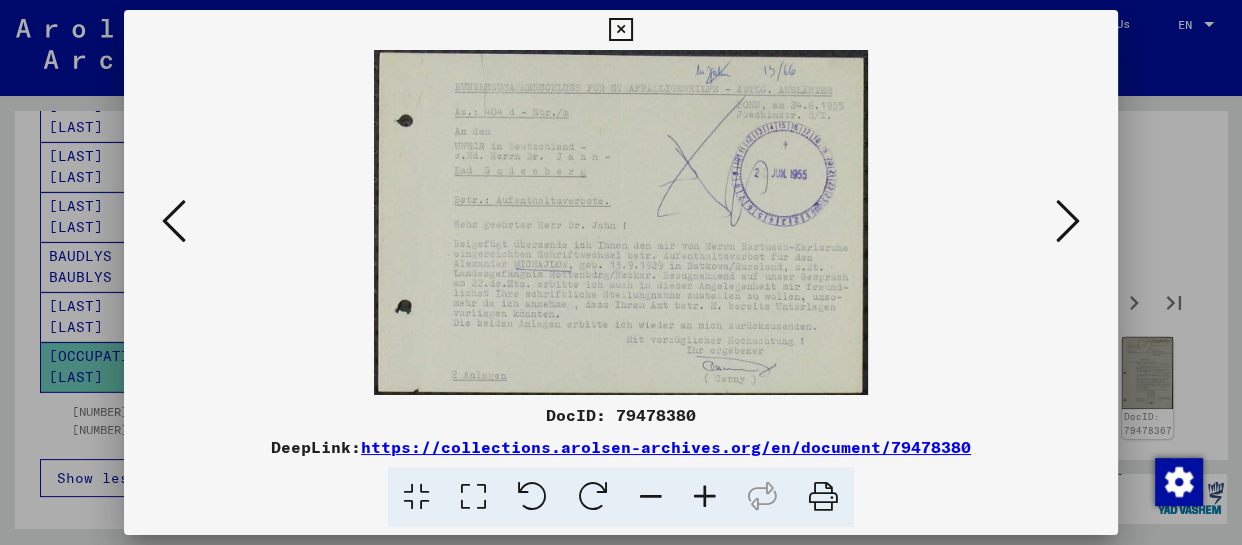 click at bounding box center [705, 497] 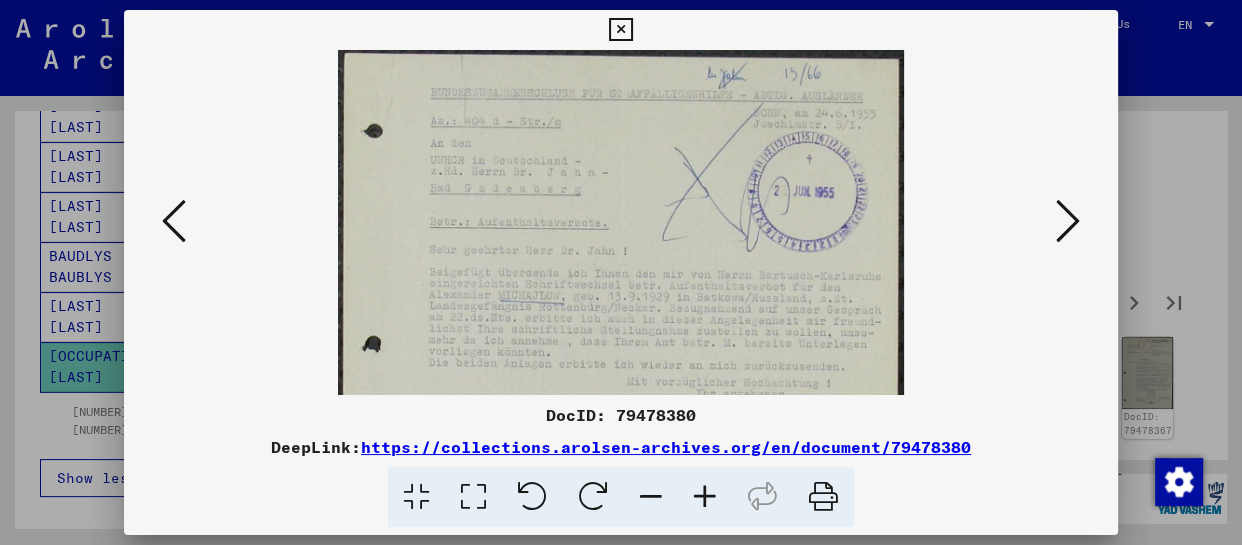 click at bounding box center [705, 497] 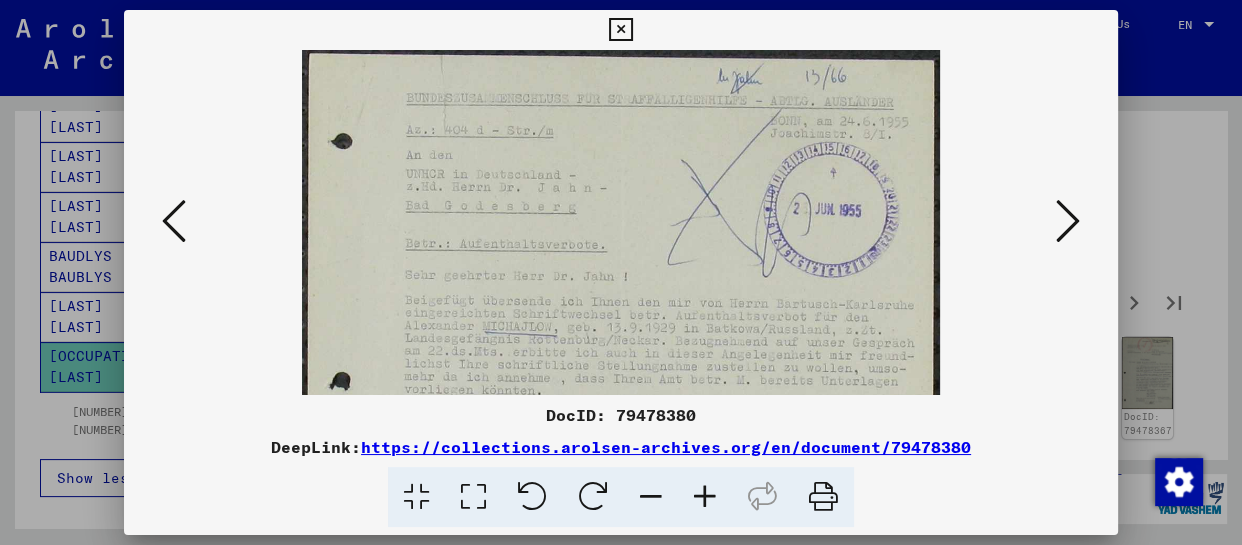 click at bounding box center (705, 497) 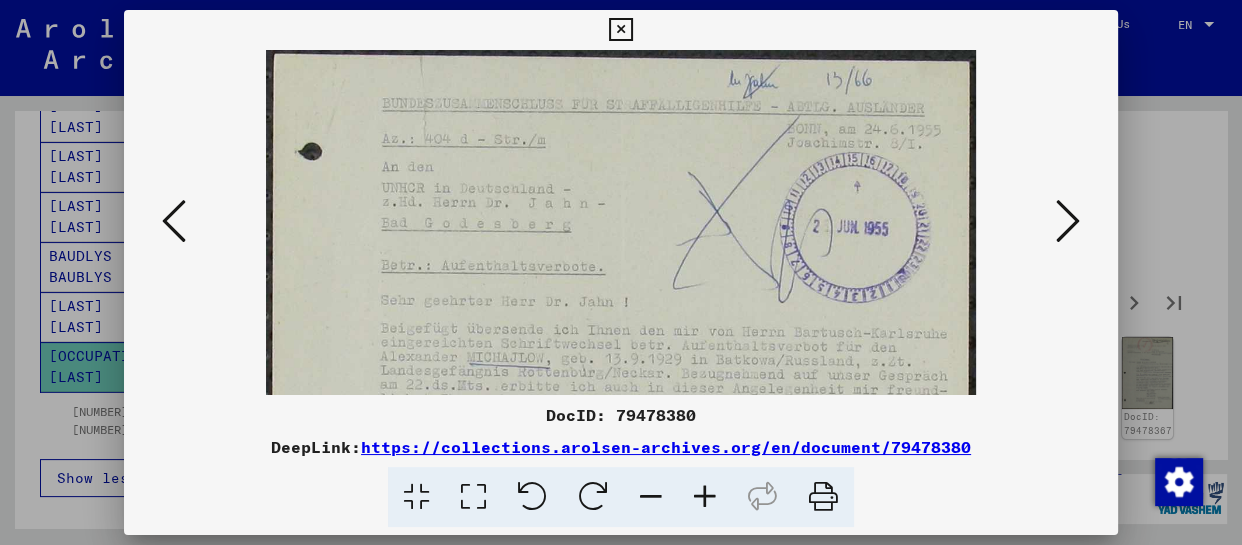 click at bounding box center [705, 497] 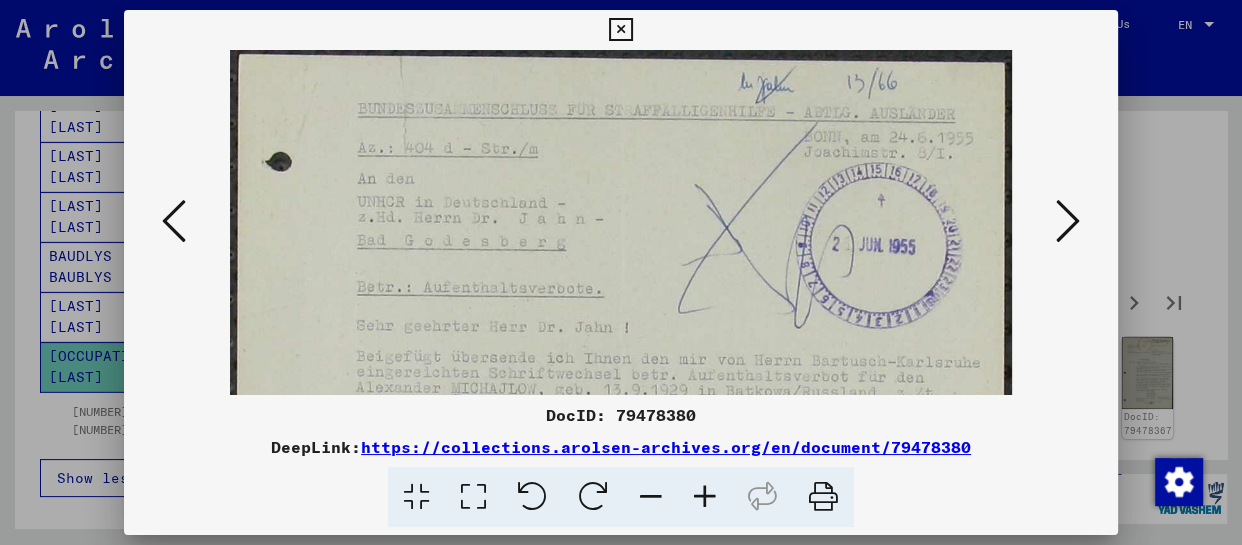 scroll, scrollTop: 79, scrollLeft: 0, axis: vertical 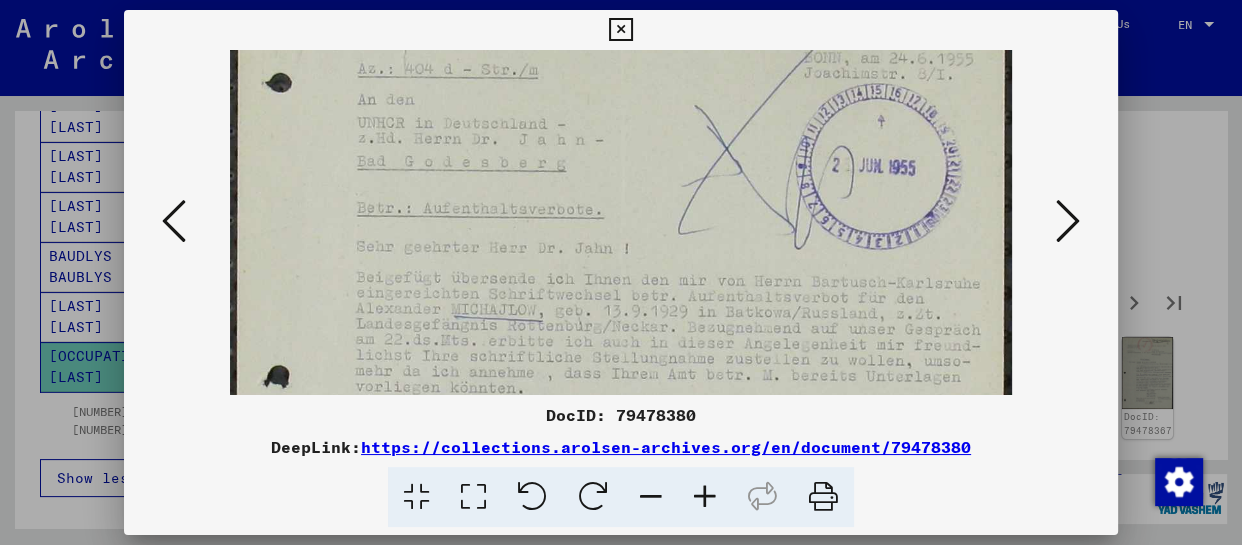 drag, startPoint x: 729, startPoint y: 339, endPoint x: 723, endPoint y: 259, distance: 80.224686 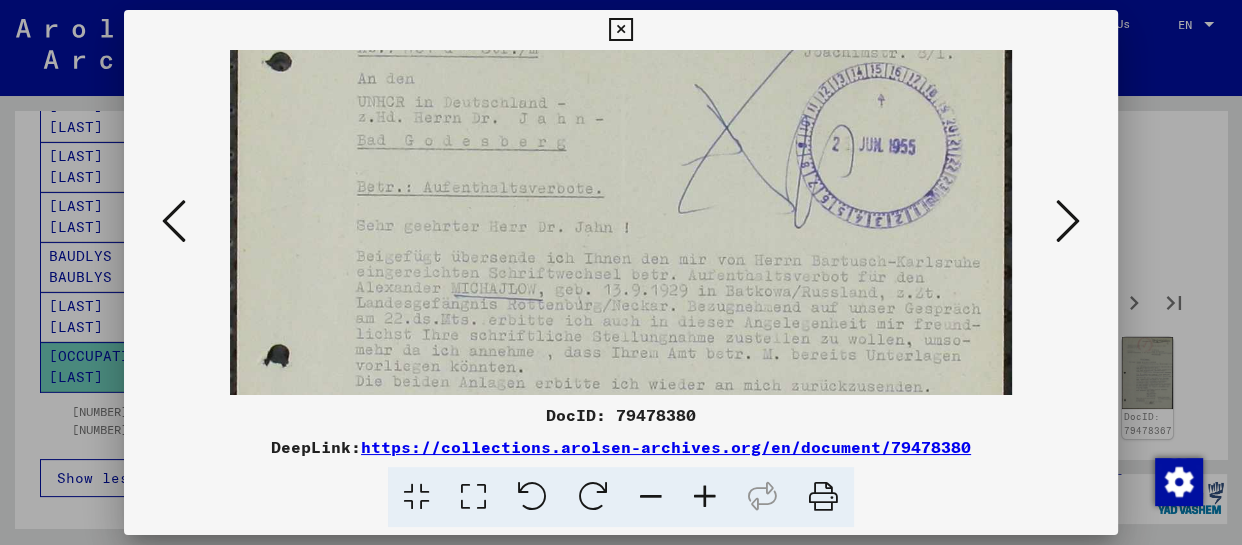 scroll, scrollTop: 200, scrollLeft: 0, axis: vertical 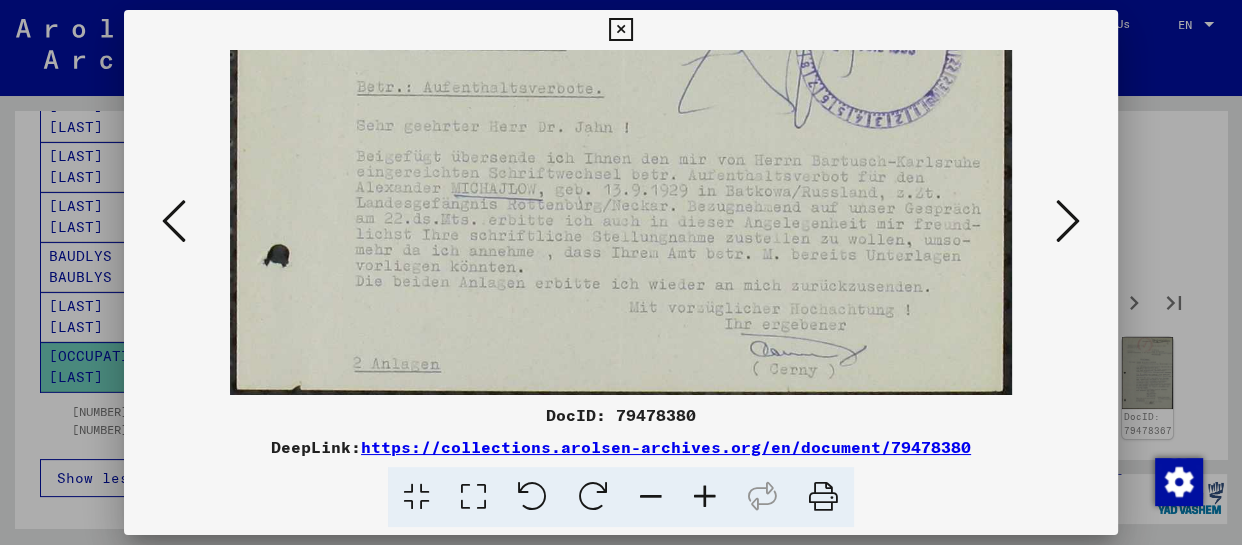 drag, startPoint x: 728, startPoint y: 344, endPoint x: 745, endPoint y: 202, distance: 143.01399 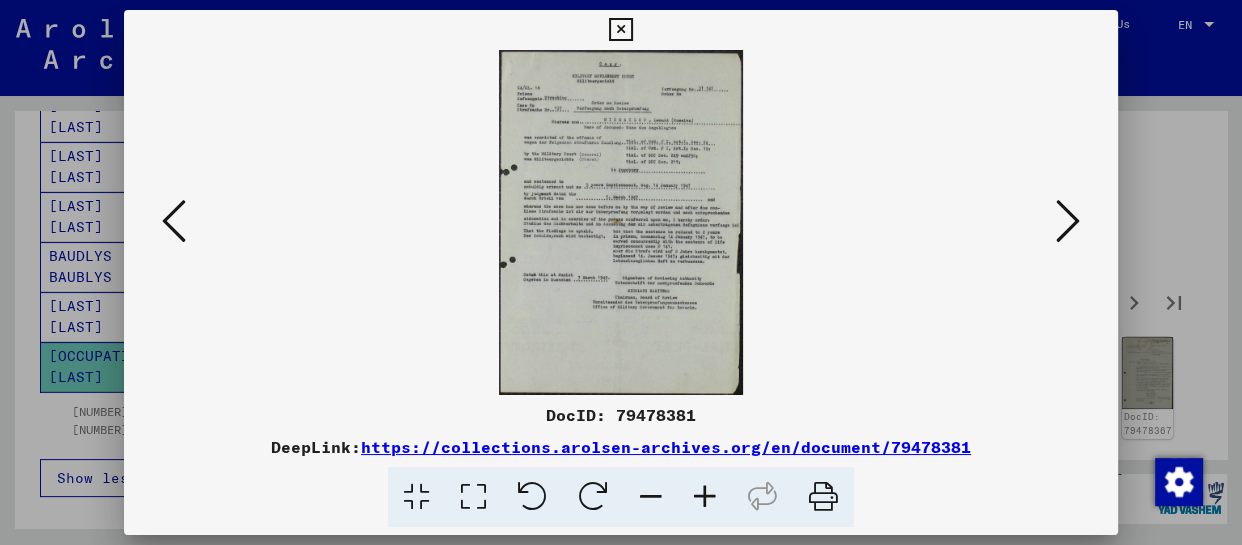 scroll, scrollTop: 0, scrollLeft: 0, axis: both 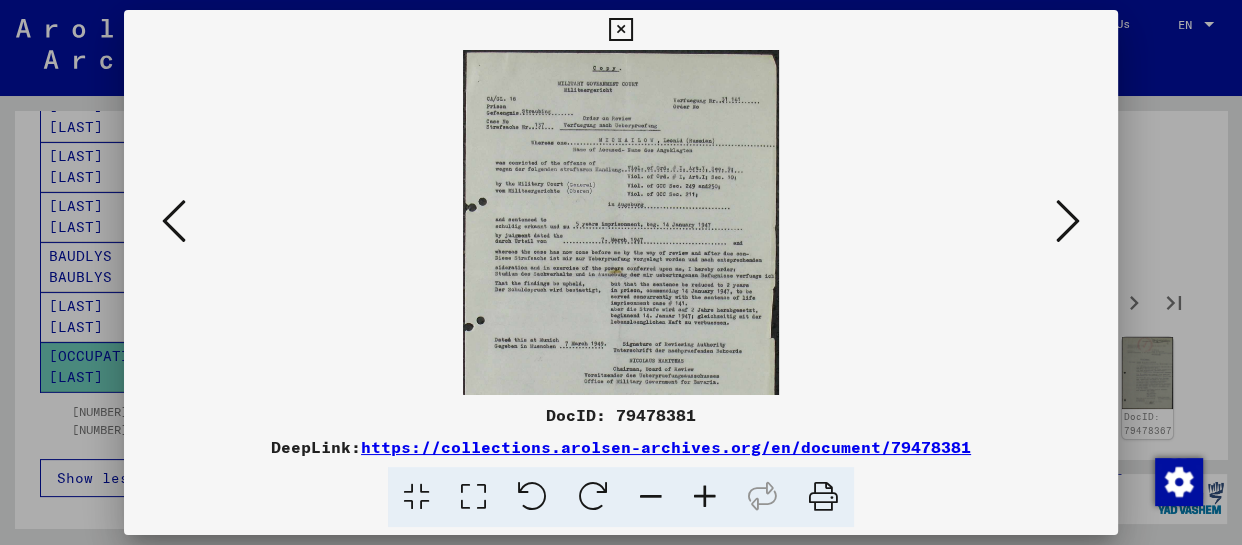 click at bounding box center [705, 497] 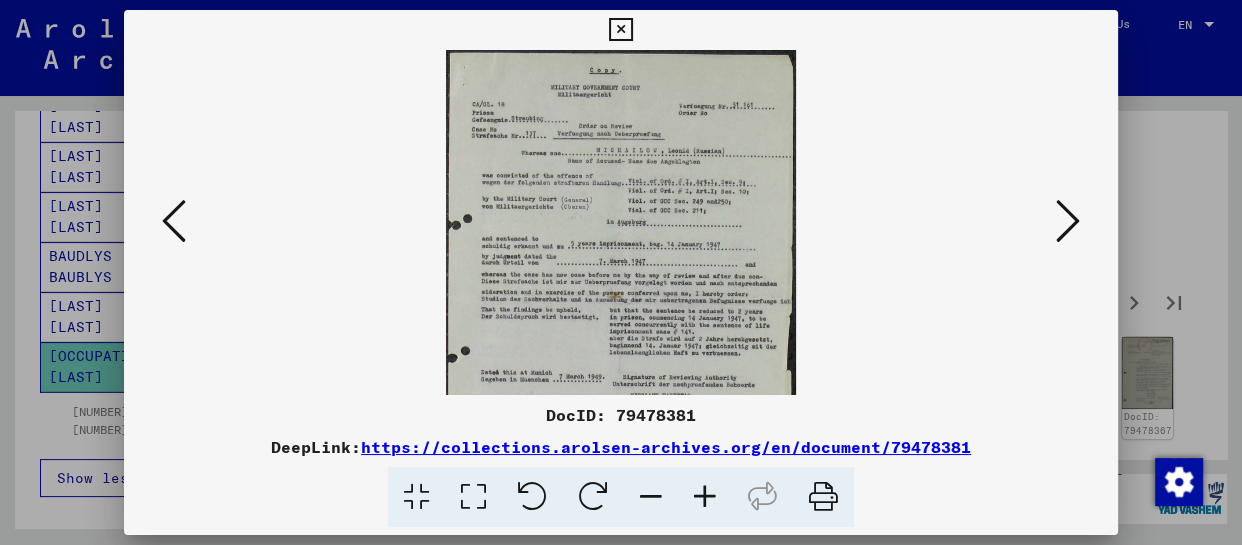 click at bounding box center (705, 497) 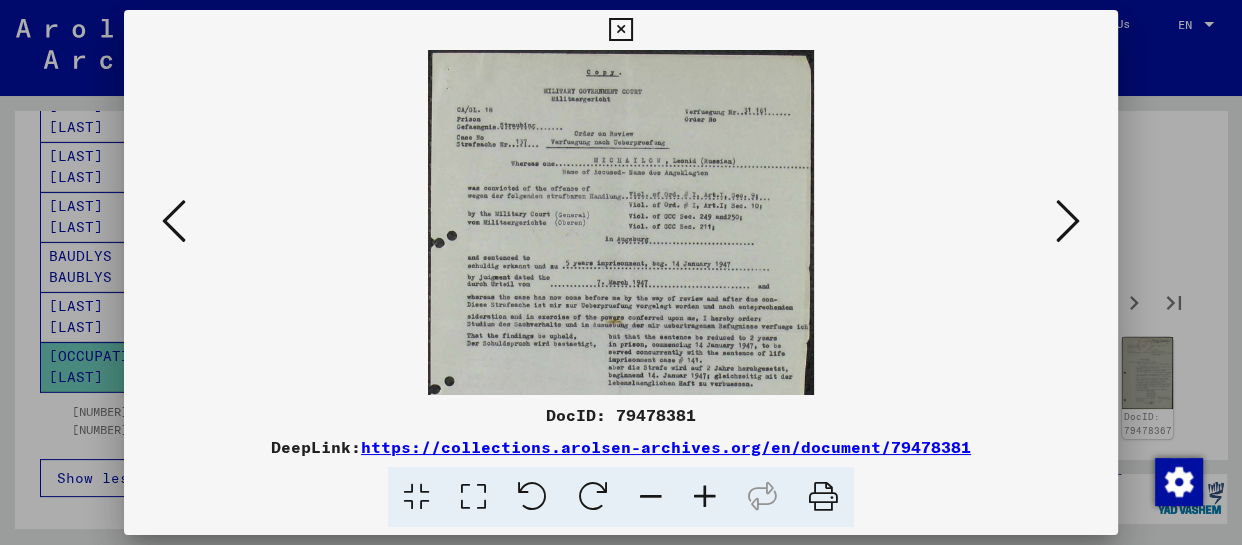 click at bounding box center [705, 497] 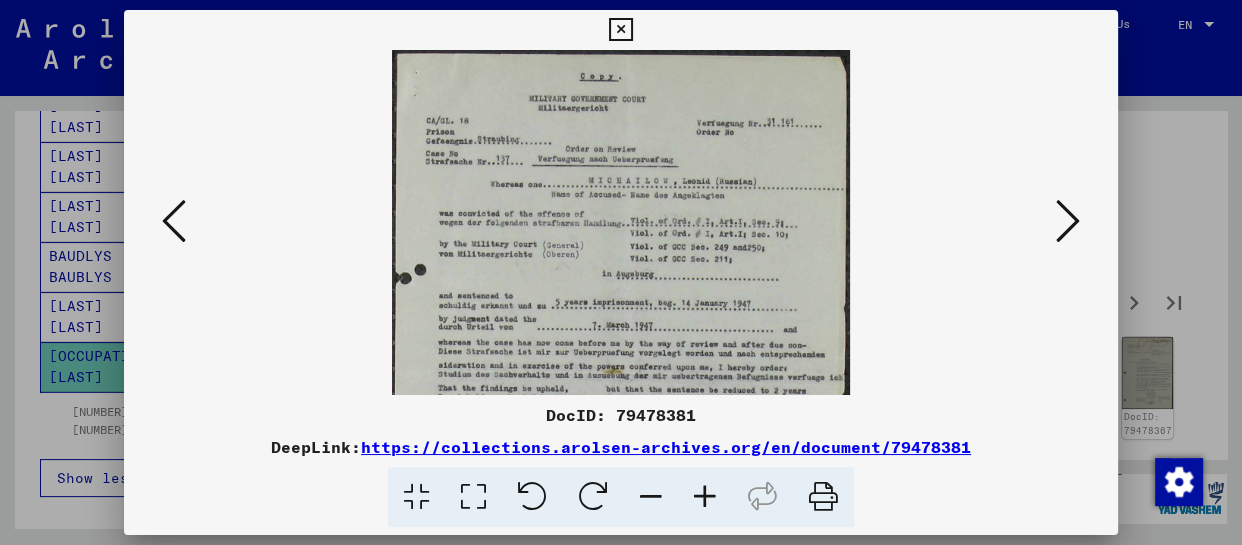 click at bounding box center (705, 497) 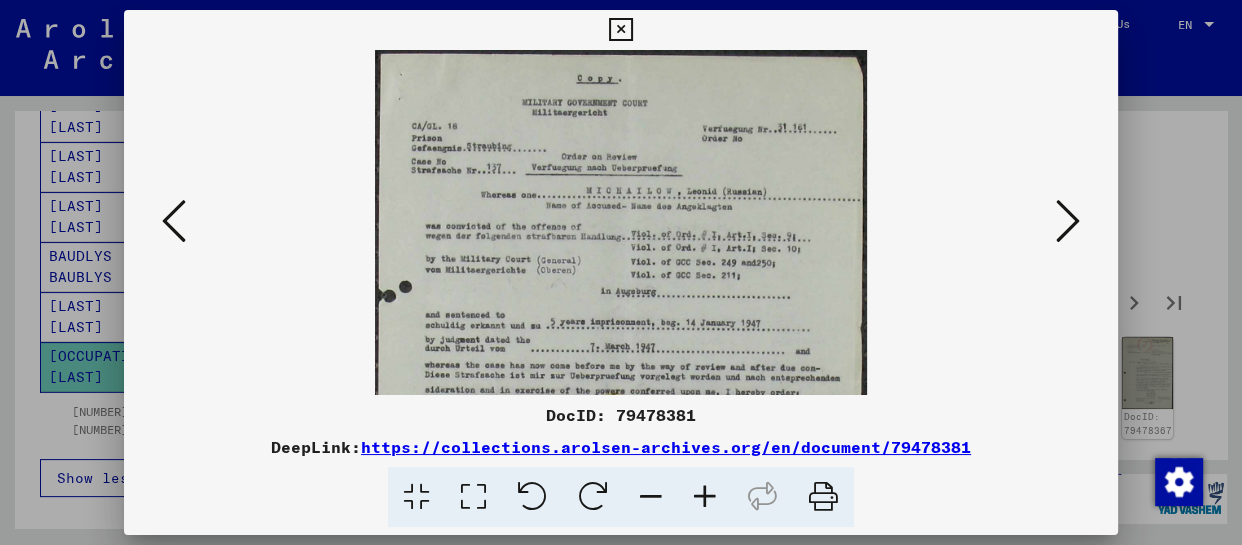 click at bounding box center (705, 497) 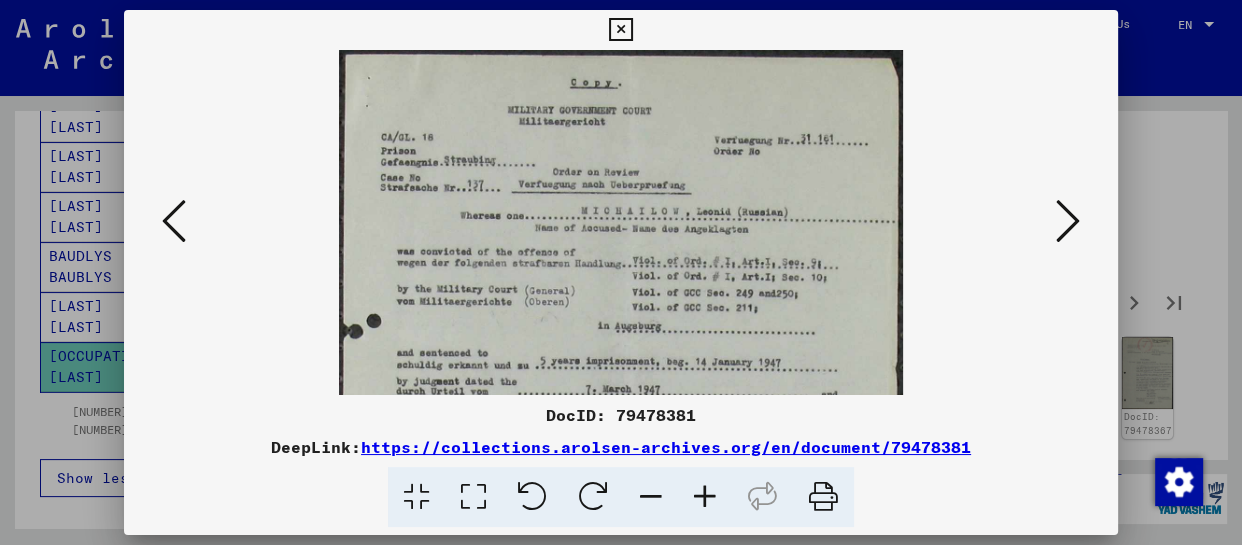 click at bounding box center (705, 497) 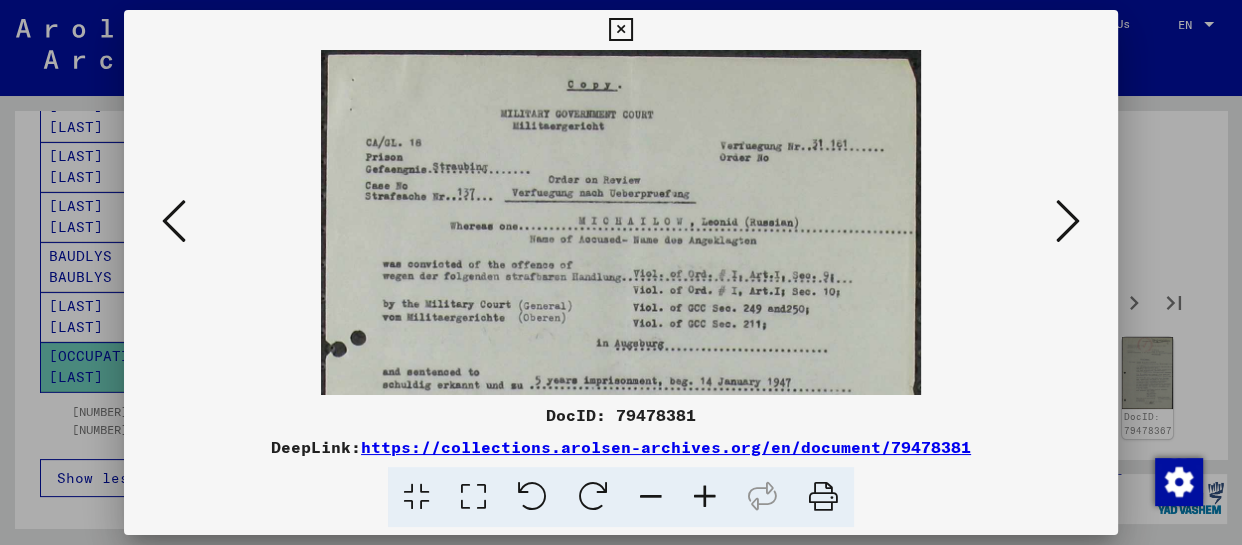 click at bounding box center [705, 497] 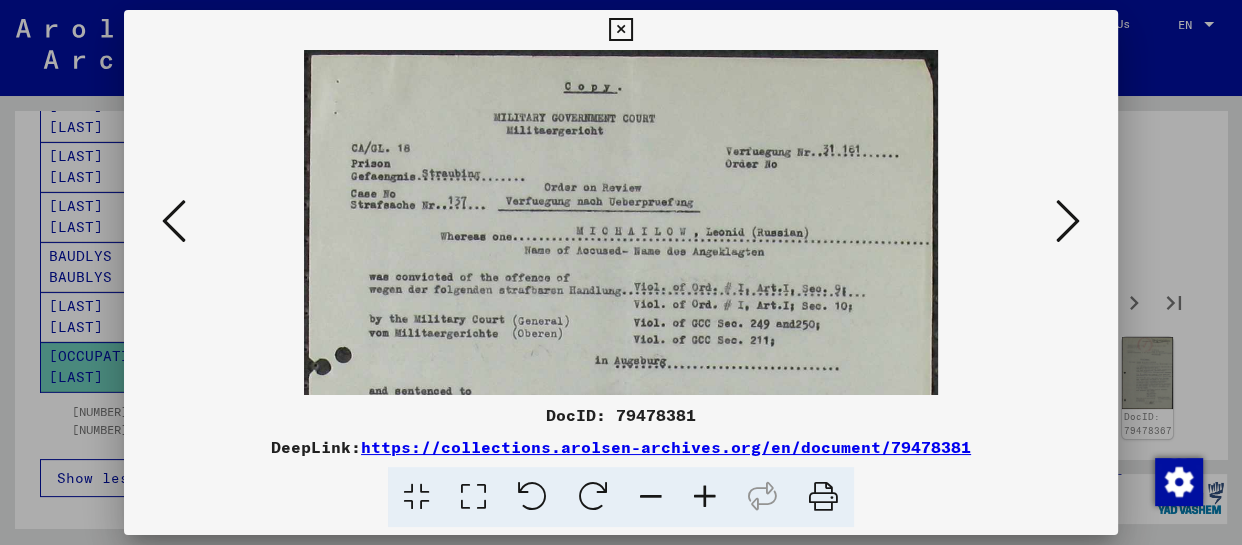 click at bounding box center [705, 497] 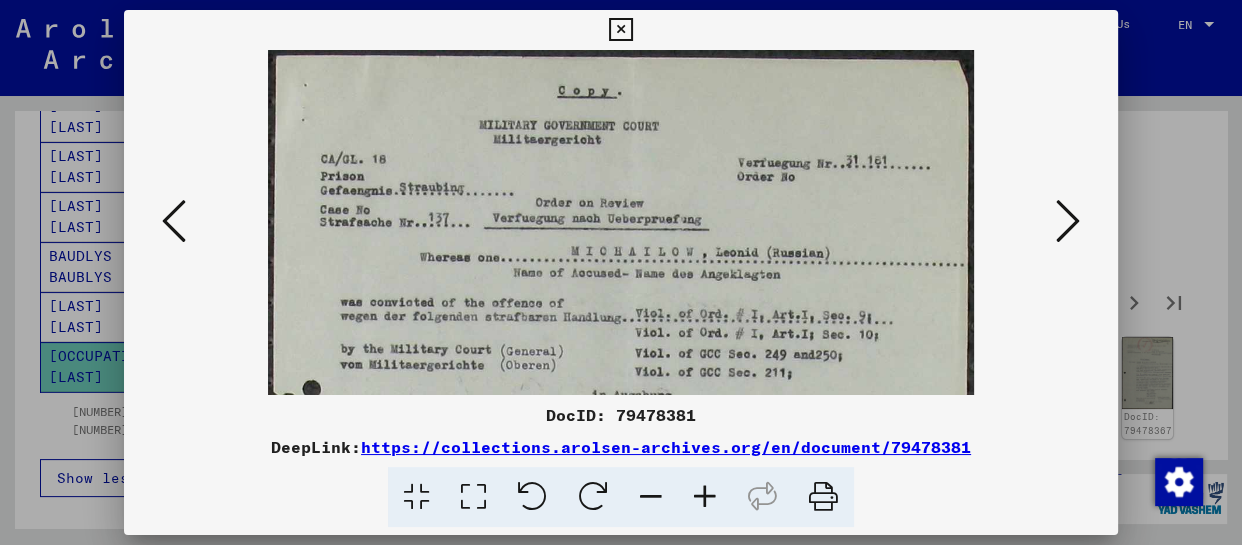 click at bounding box center [705, 497] 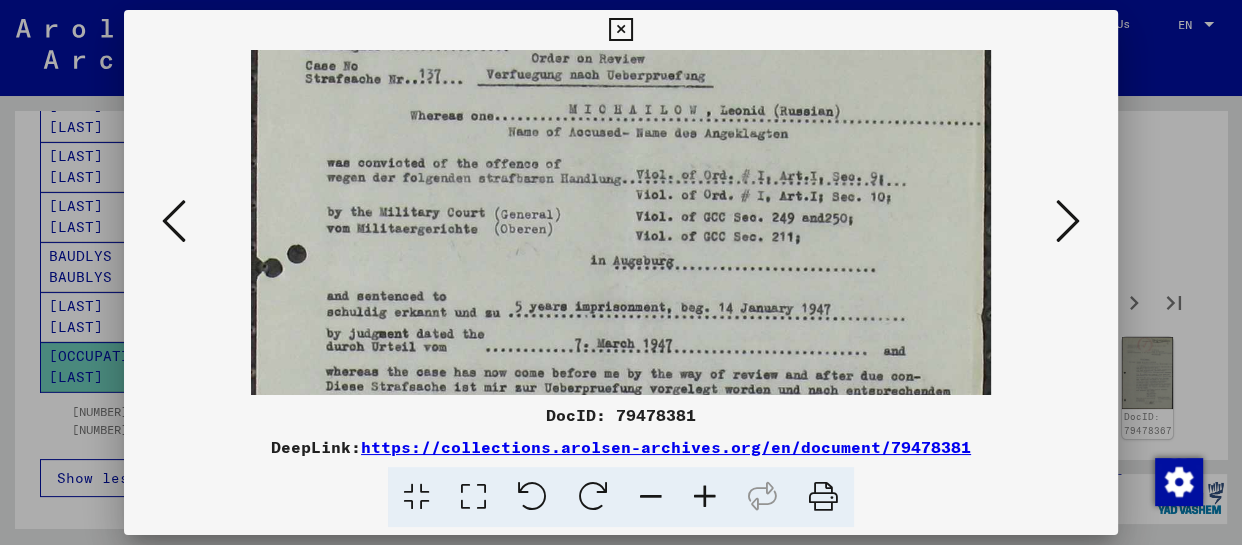drag, startPoint x: 740, startPoint y: 345, endPoint x: 715, endPoint y: 192, distance: 155.02902 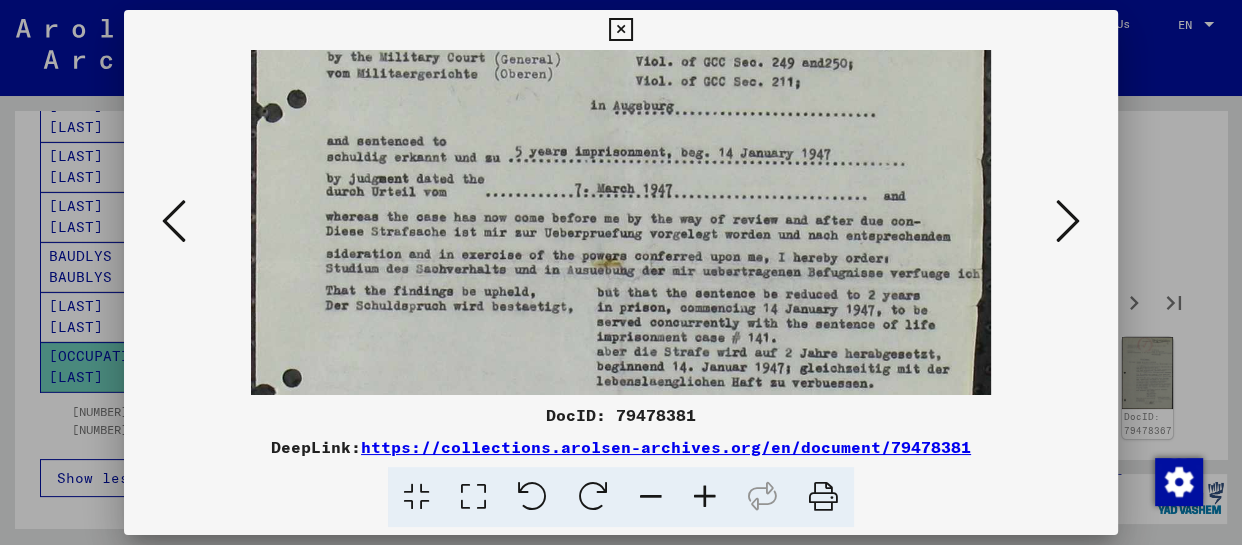 drag, startPoint x: 723, startPoint y: 321, endPoint x: 708, endPoint y: 165, distance: 156.7195 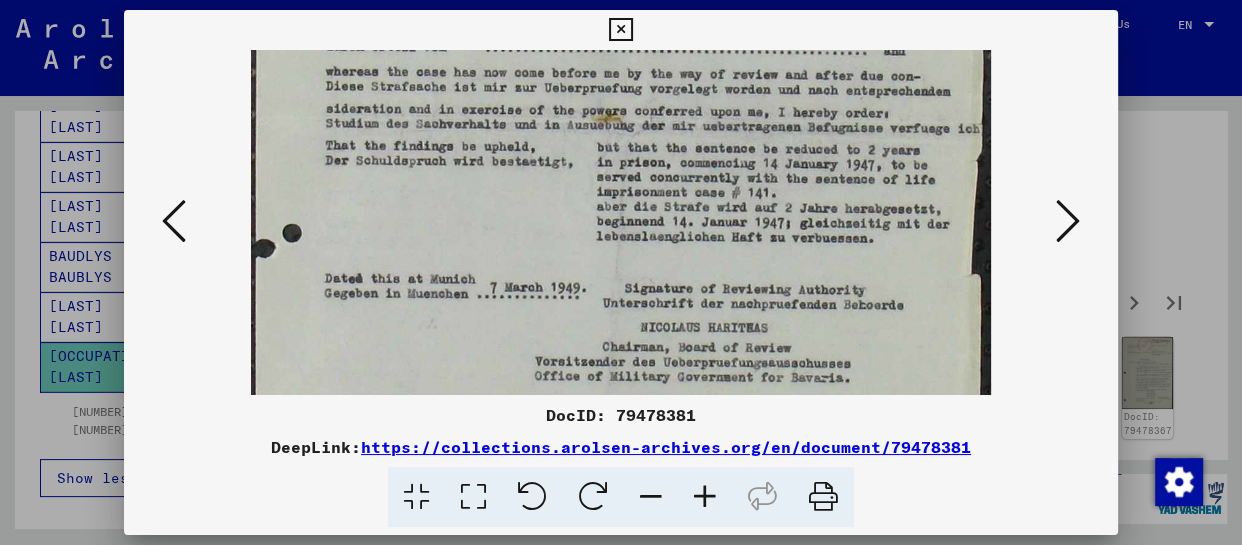 scroll, scrollTop: 480, scrollLeft: 0, axis: vertical 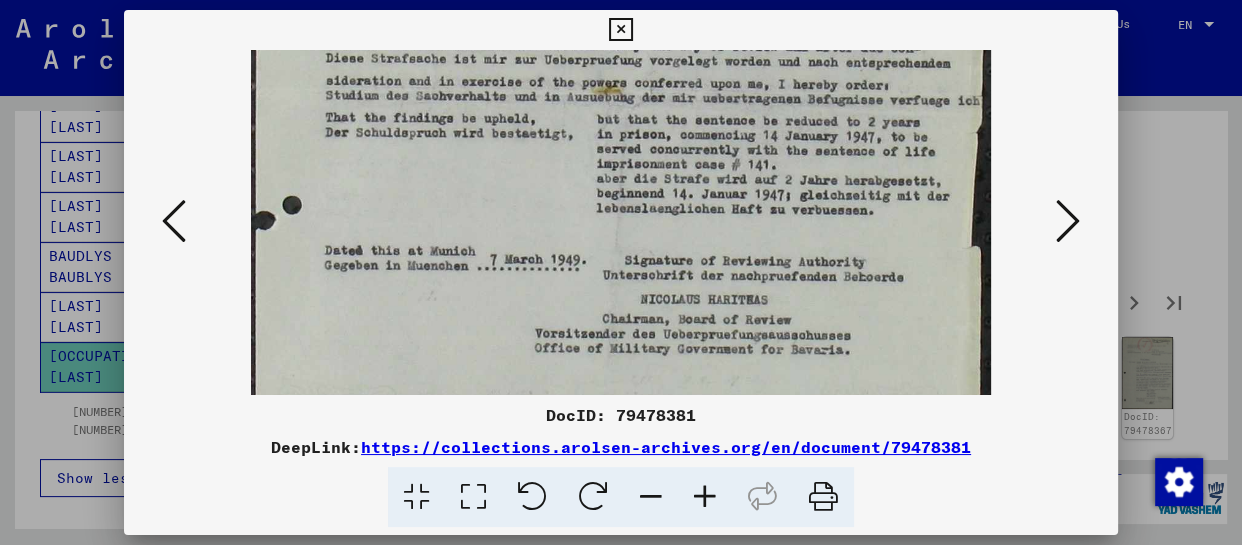 drag, startPoint x: 710, startPoint y: 323, endPoint x: 726, endPoint y: 150, distance: 173.73831 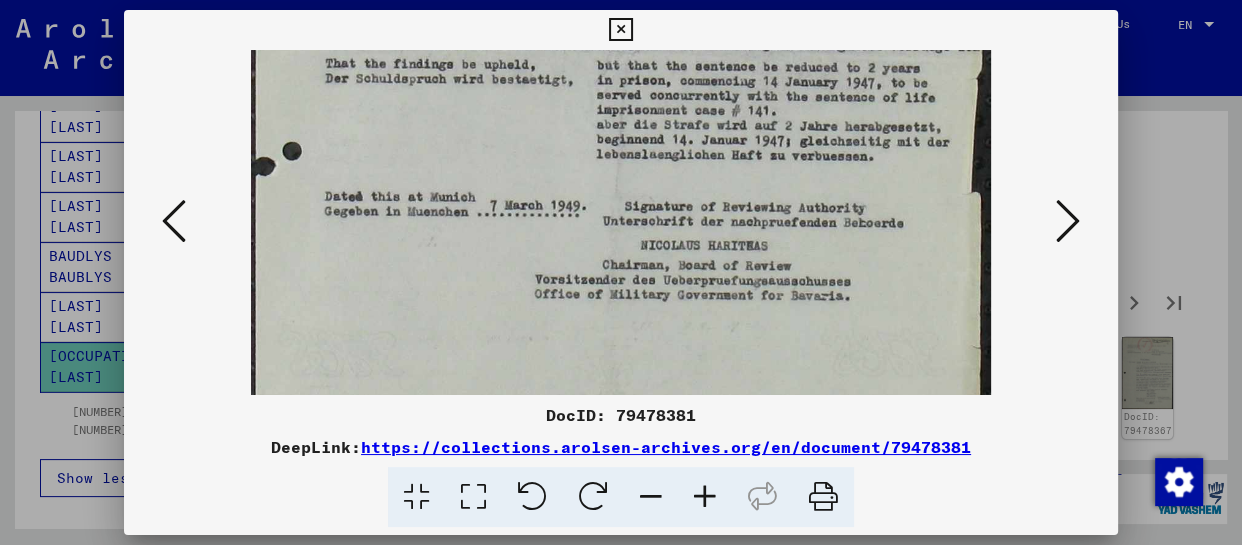 scroll, scrollTop: 592, scrollLeft: 0, axis: vertical 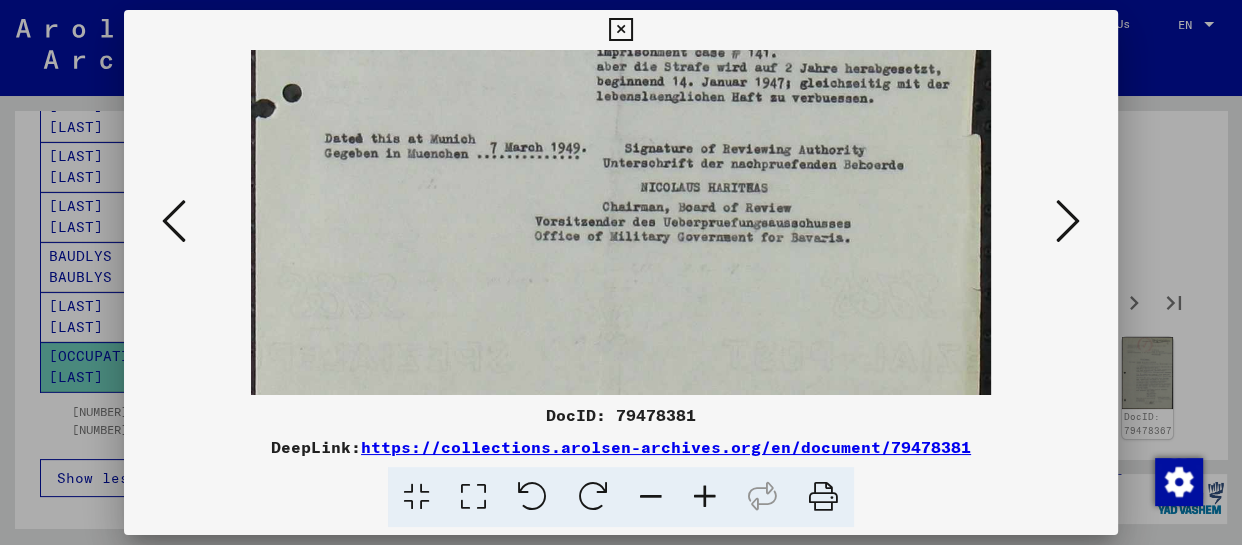 drag, startPoint x: 748, startPoint y: 341, endPoint x: 751, endPoint y: 227, distance: 114.03947 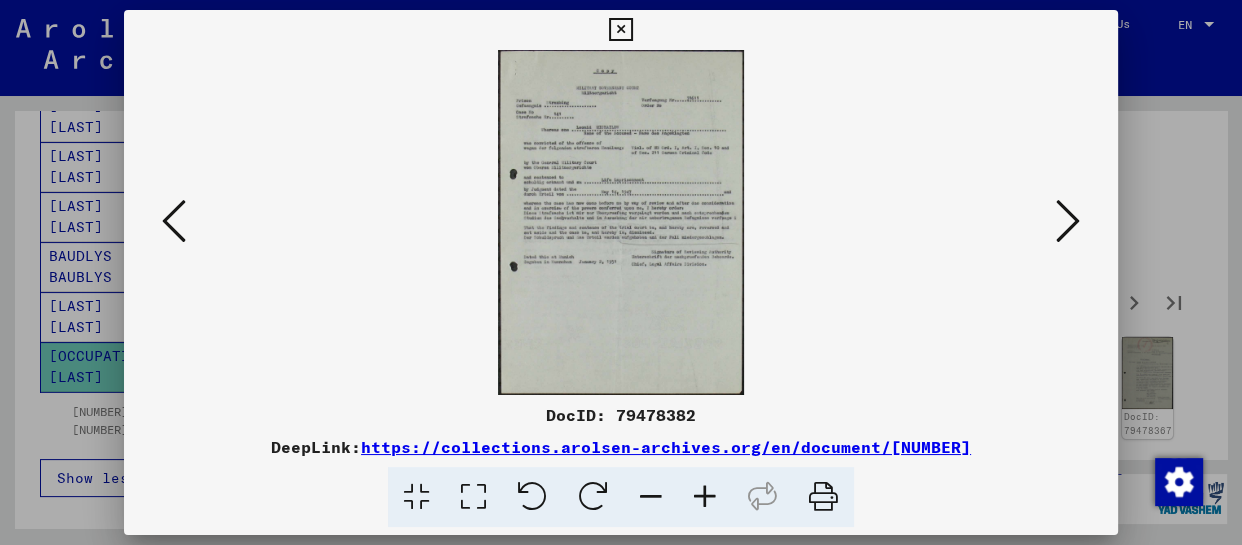 click at bounding box center (174, 221) 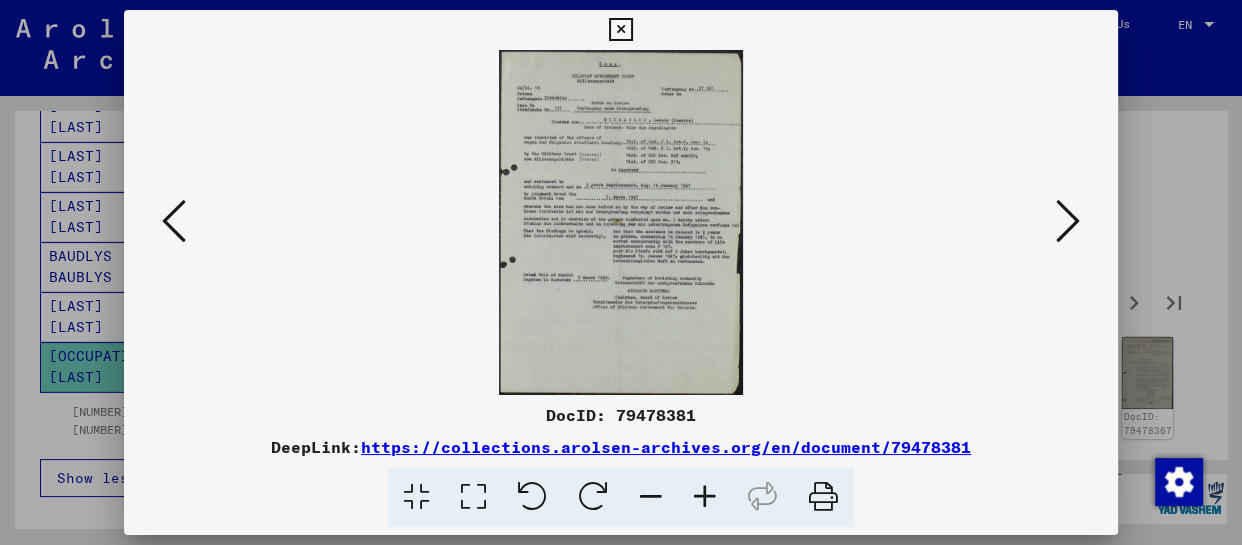 click at bounding box center [705, 497] 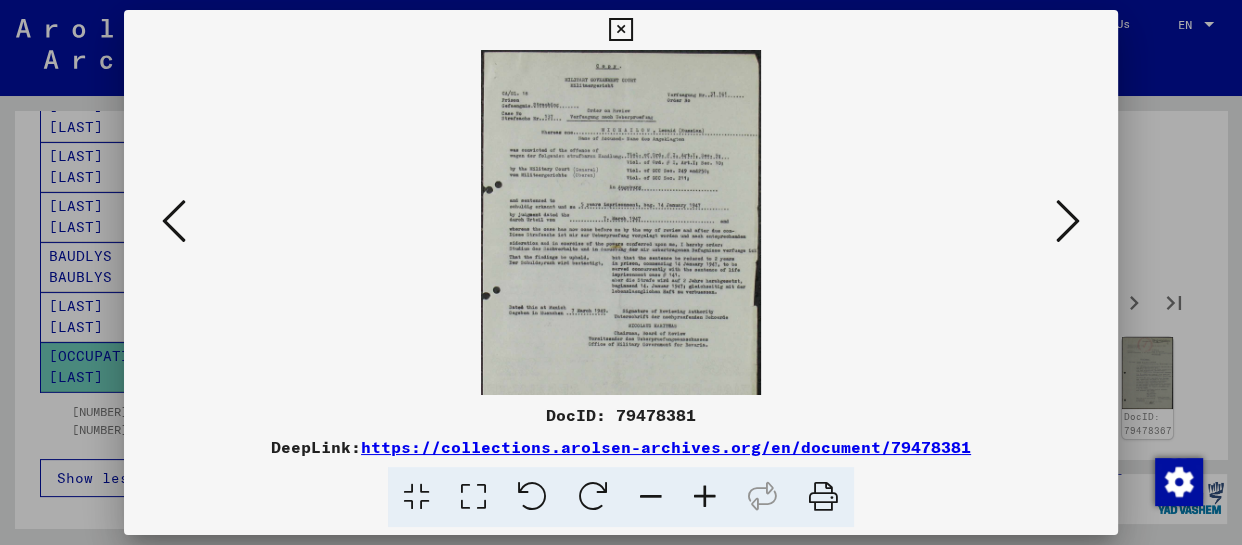 click at bounding box center [705, 497] 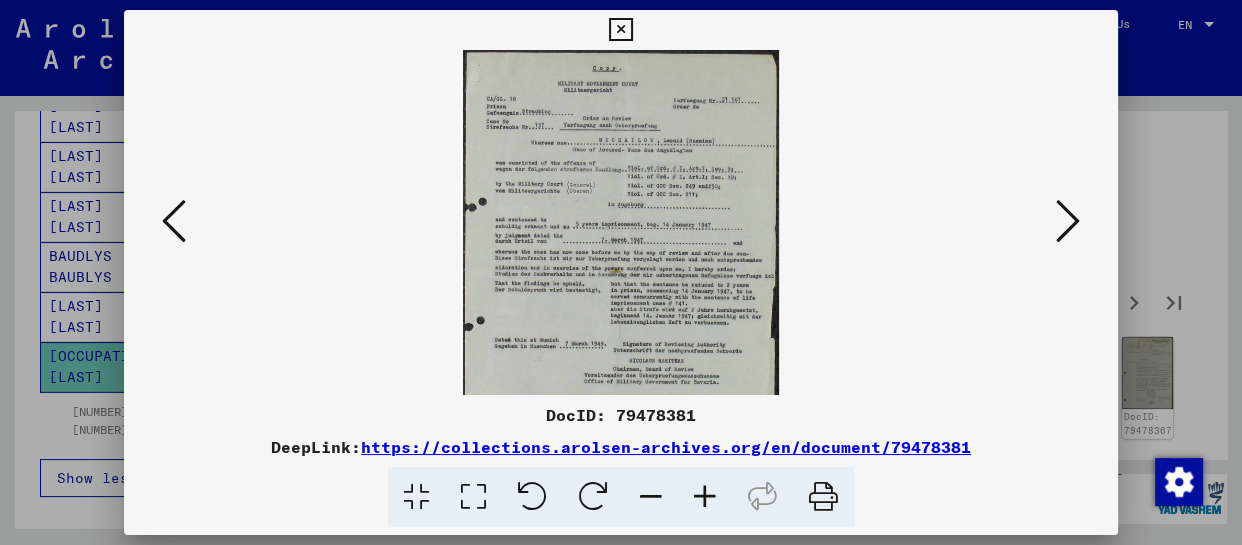 click at bounding box center [705, 497] 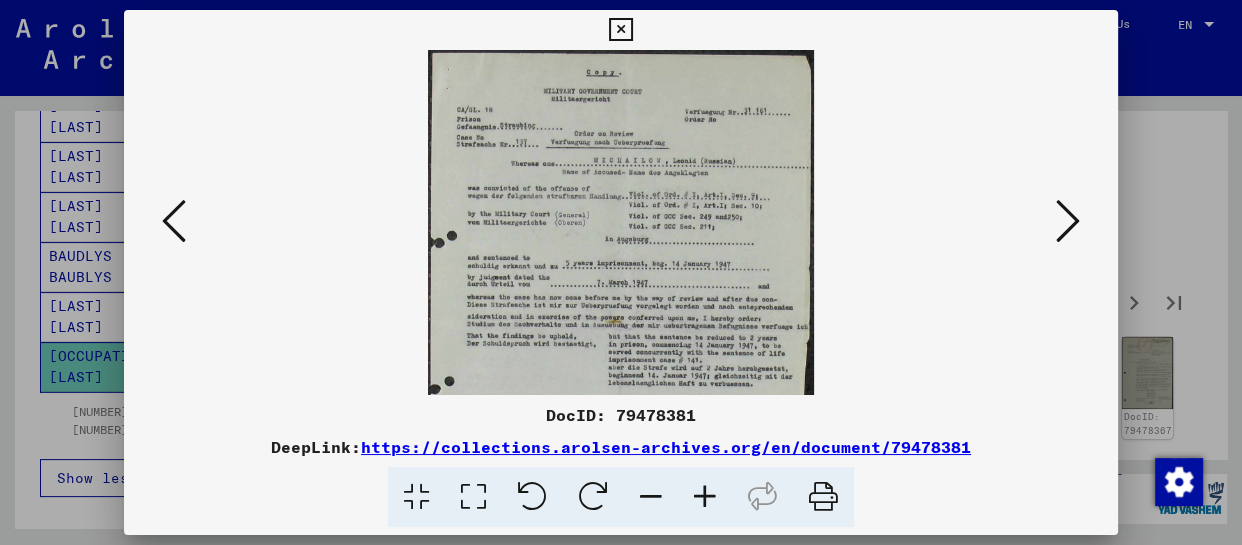 click at bounding box center [705, 497] 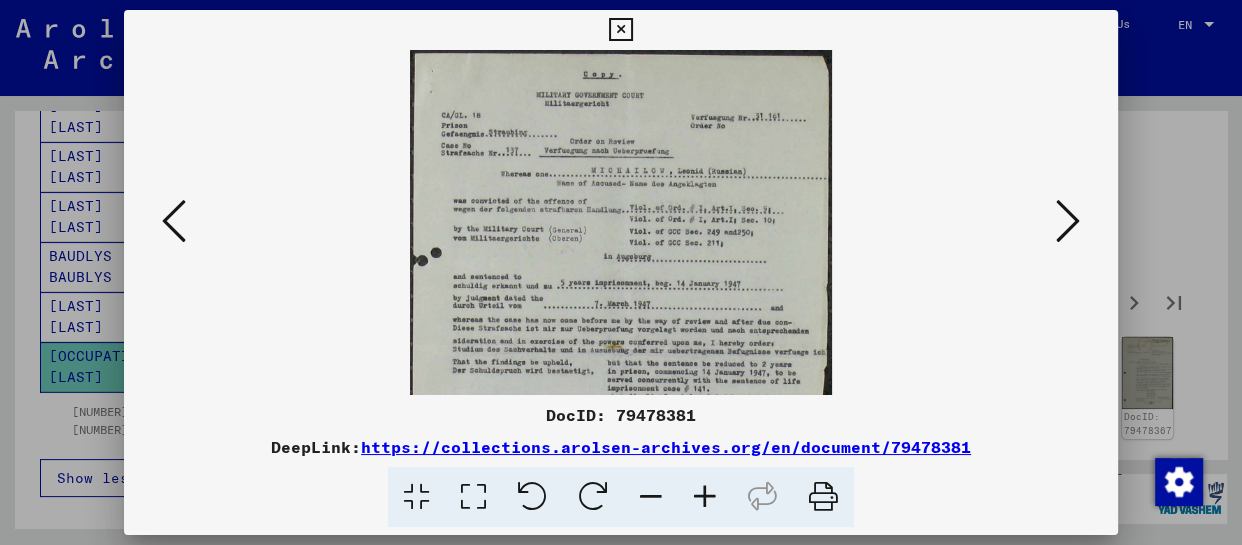 click at bounding box center (705, 497) 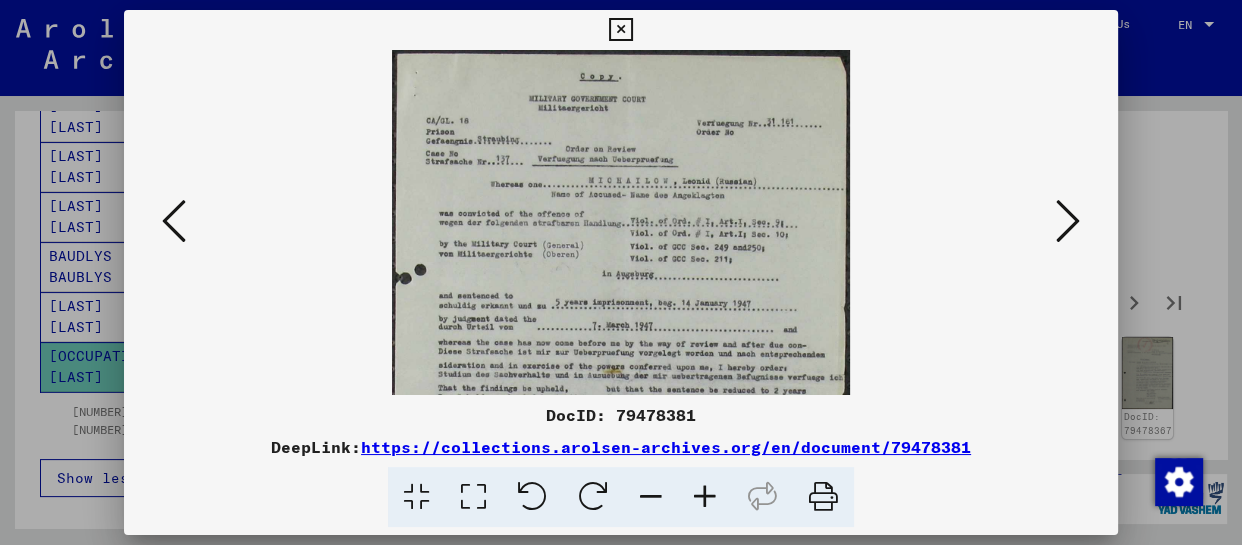 click at bounding box center (705, 497) 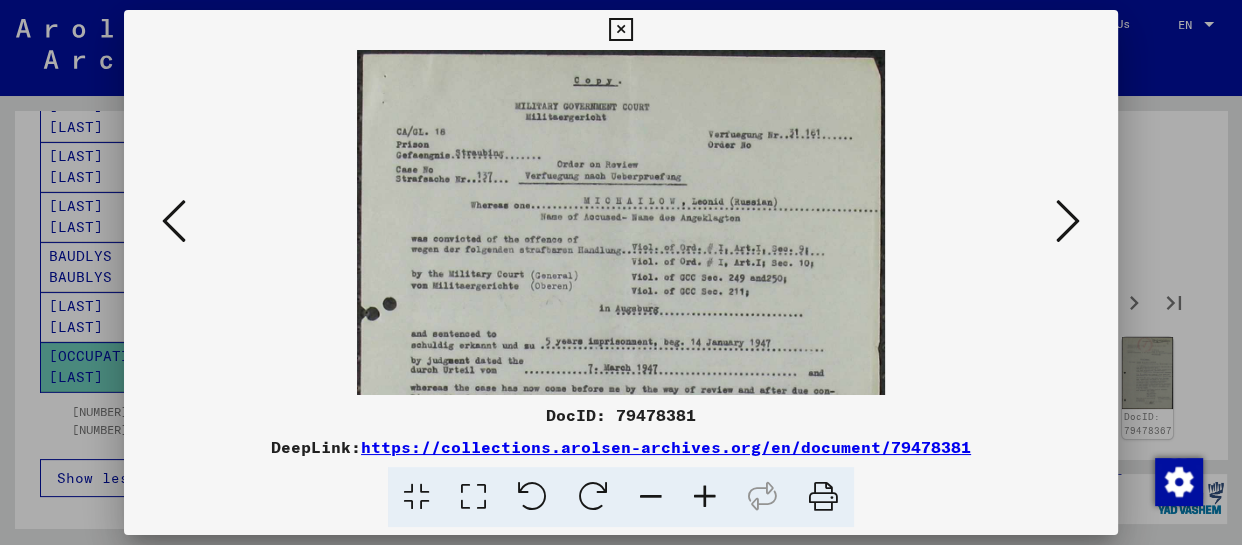 click at bounding box center [705, 497] 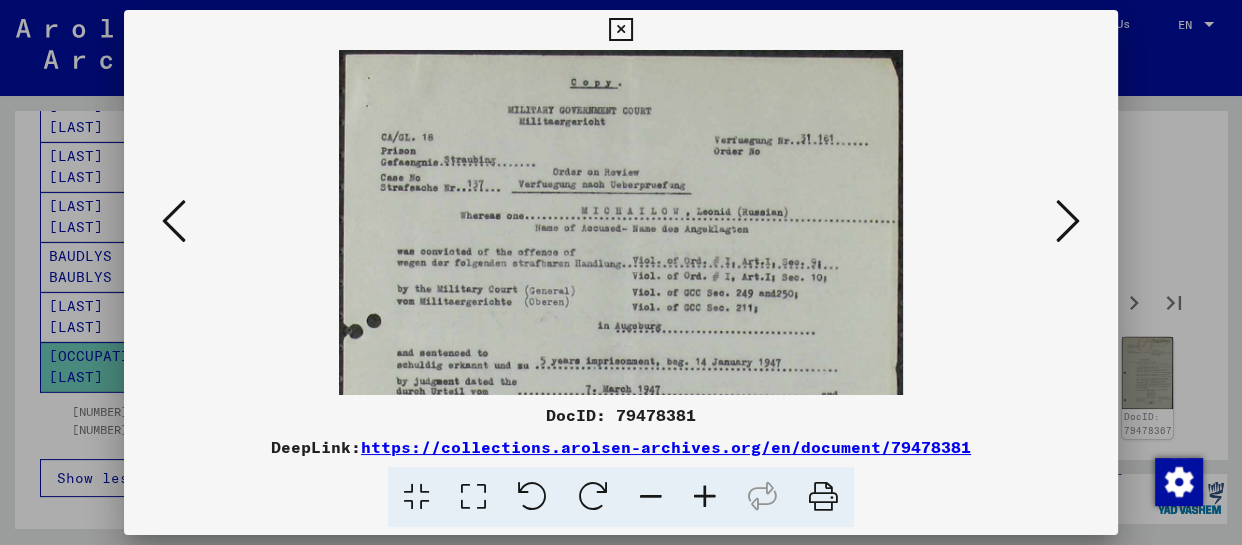 click at bounding box center (705, 497) 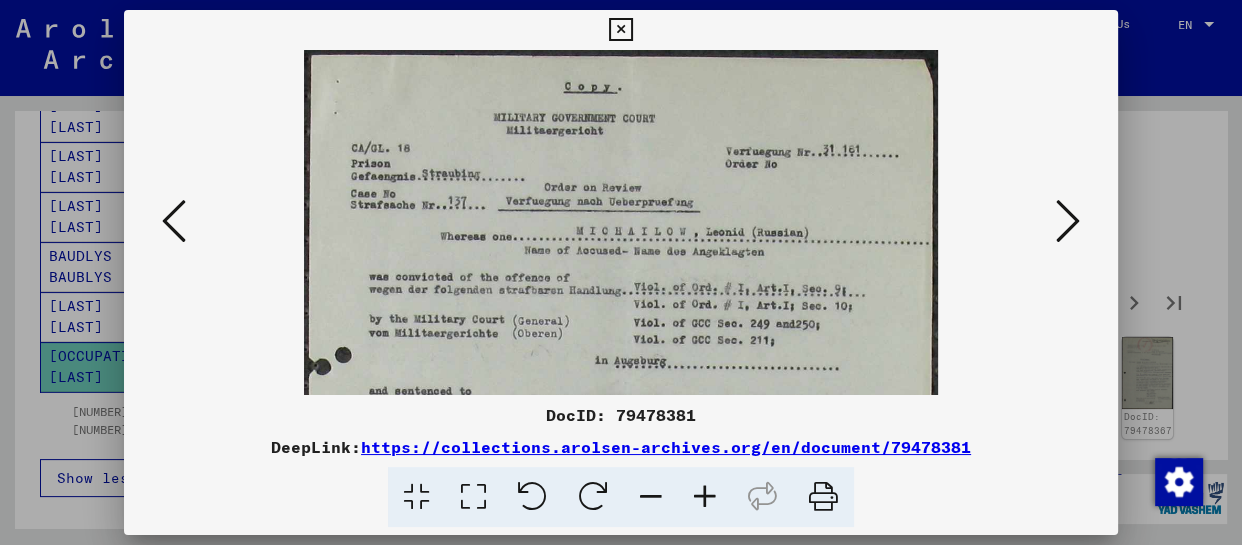 click at bounding box center (705, 497) 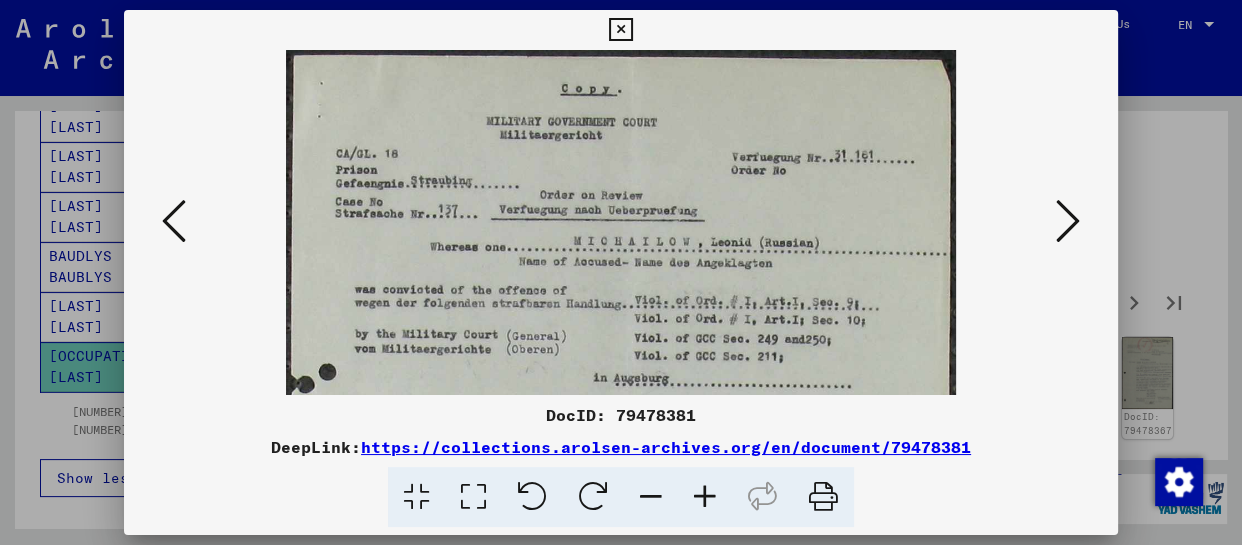 click at bounding box center (705, 497) 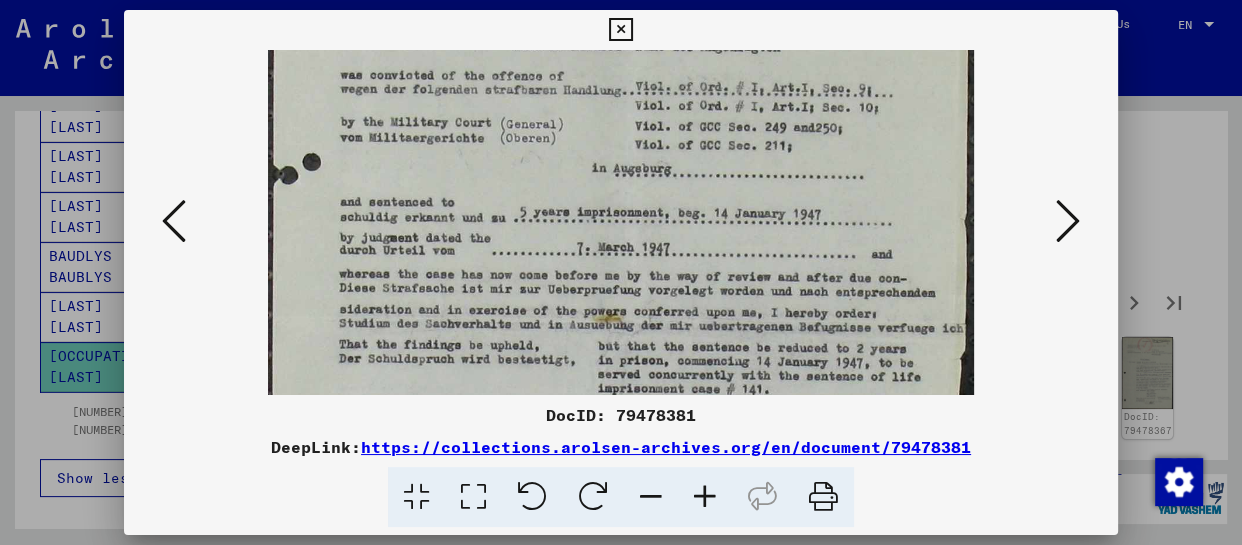 scroll, scrollTop: 235, scrollLeft: 0, axis: vertical 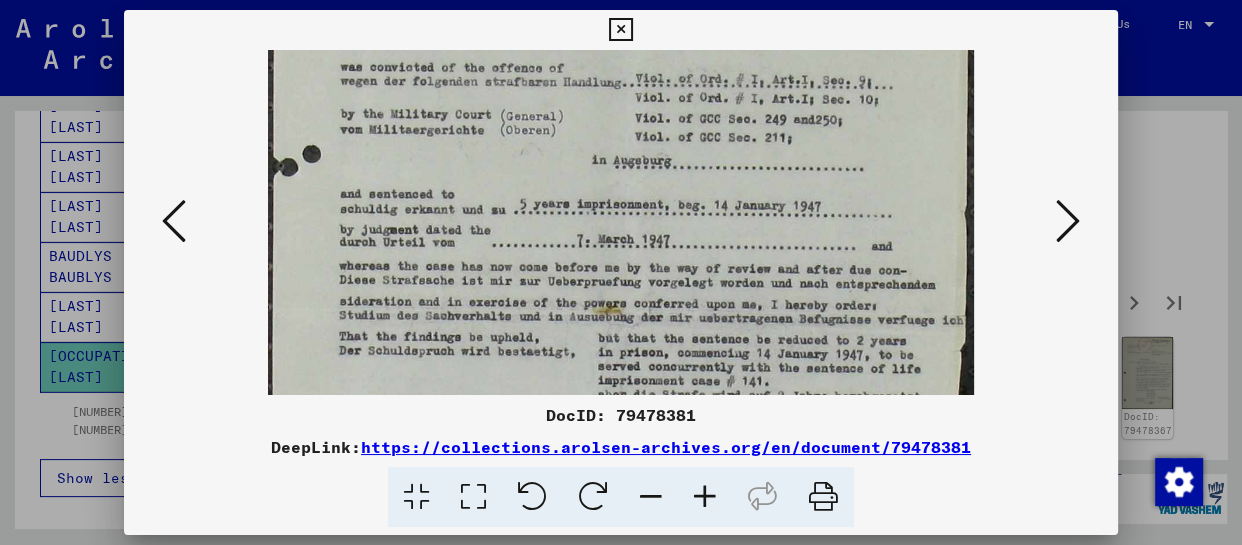 drag, startPoint x: 760, startPoint y: 334, endPoint x: 736, endPoint y: 100, distance: 235.22755 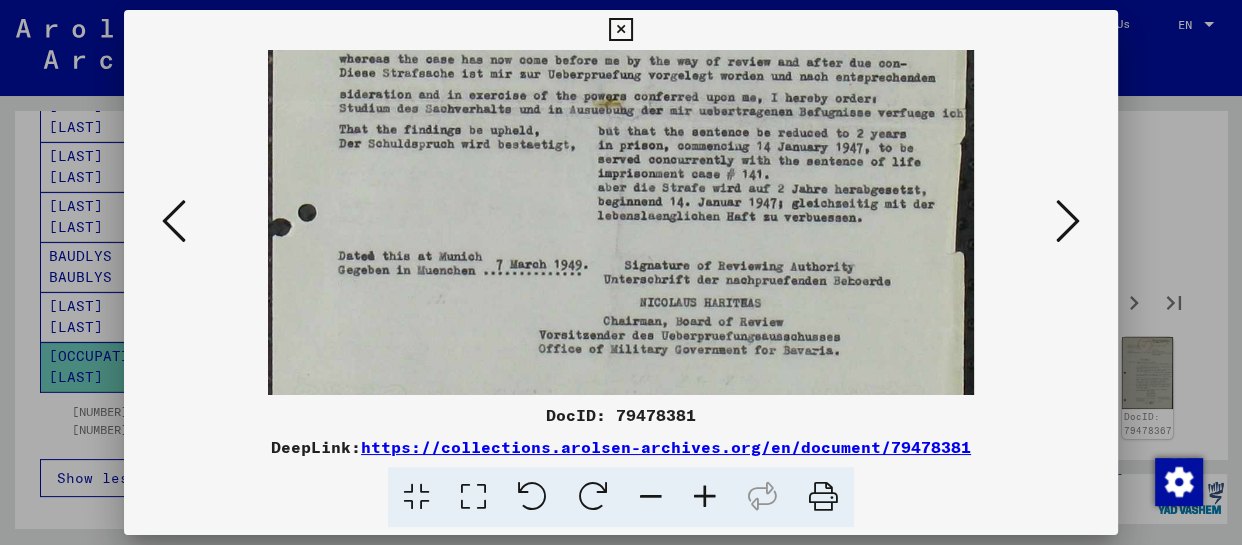 scroll, scrollTop: 443, scrollLeft: 0, axis: vertical 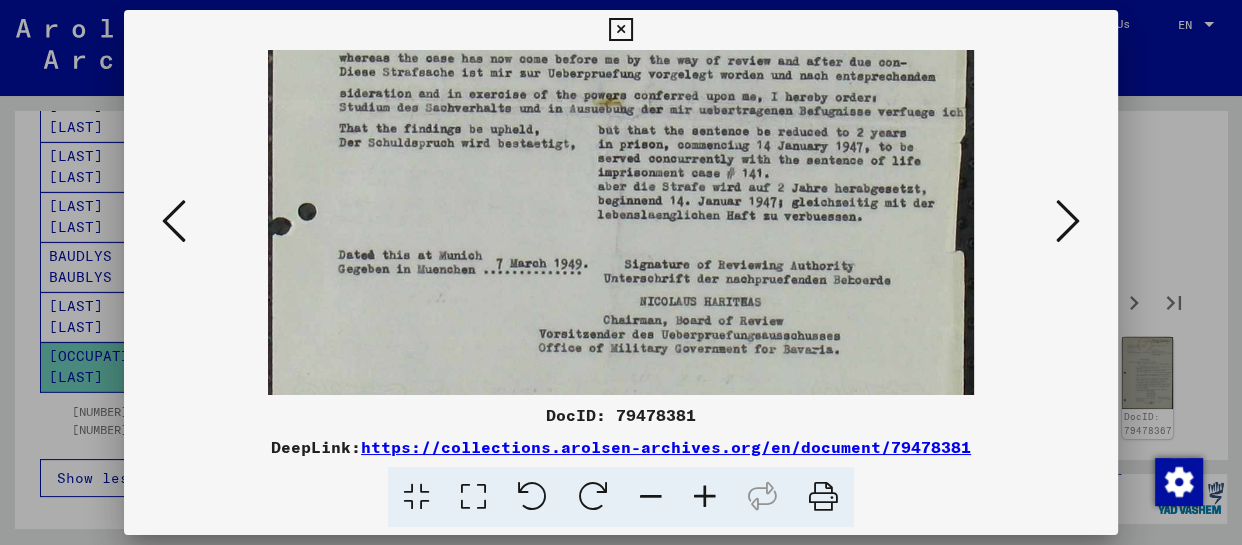 drag, startPoint x: 738, startPoint y: 327, endPoint x: 747, endPoint y: 119, distance: 208.19463 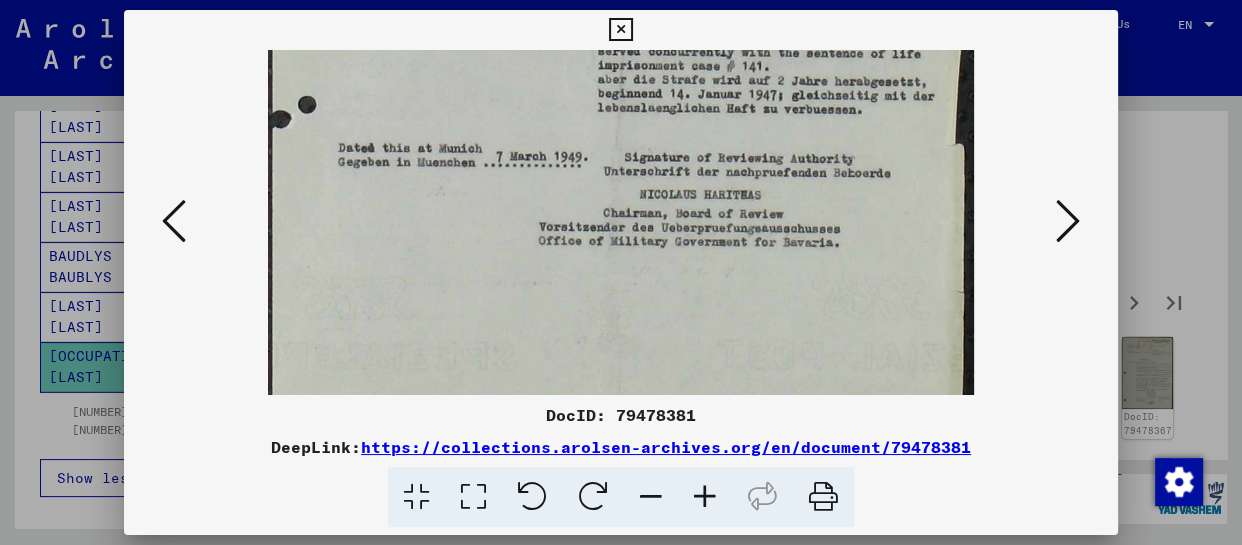 scroll, scrollTop: 650, scrollLeft: 0, axis: vertical 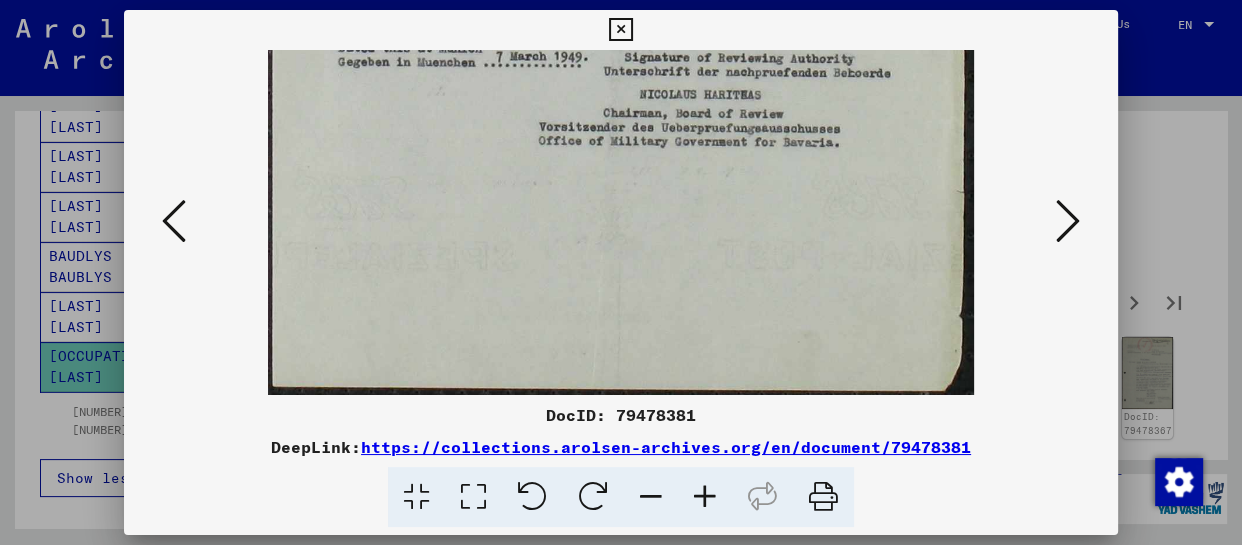 drag, startPoint x: 822, startPoint y: 331, endPoint x: 822, endPoint y: 64, distance: 267 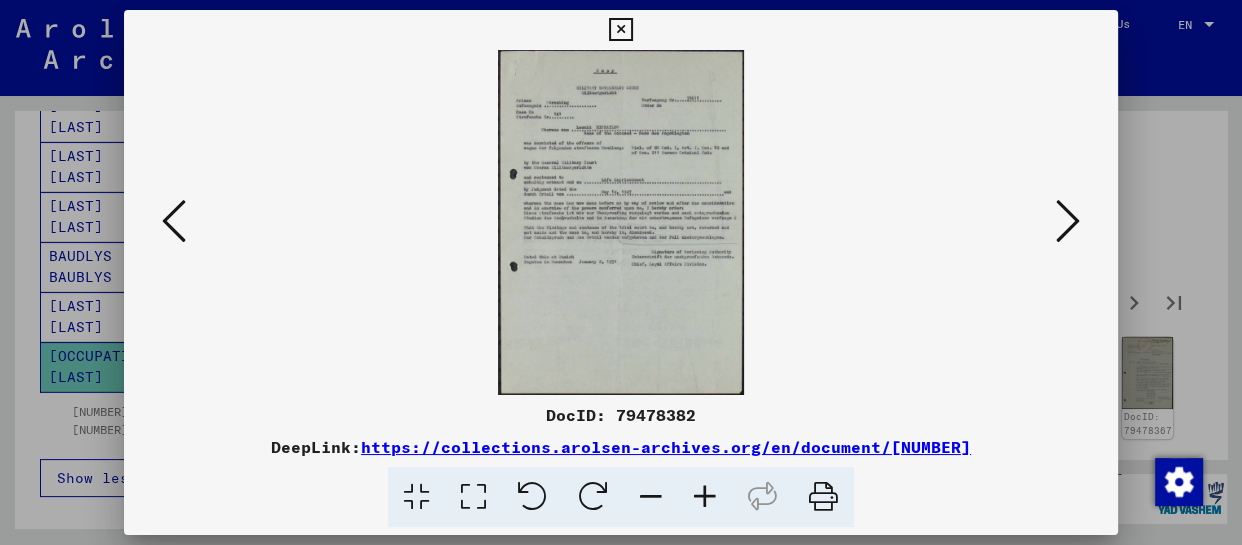 click at bounding box center (705, 497) 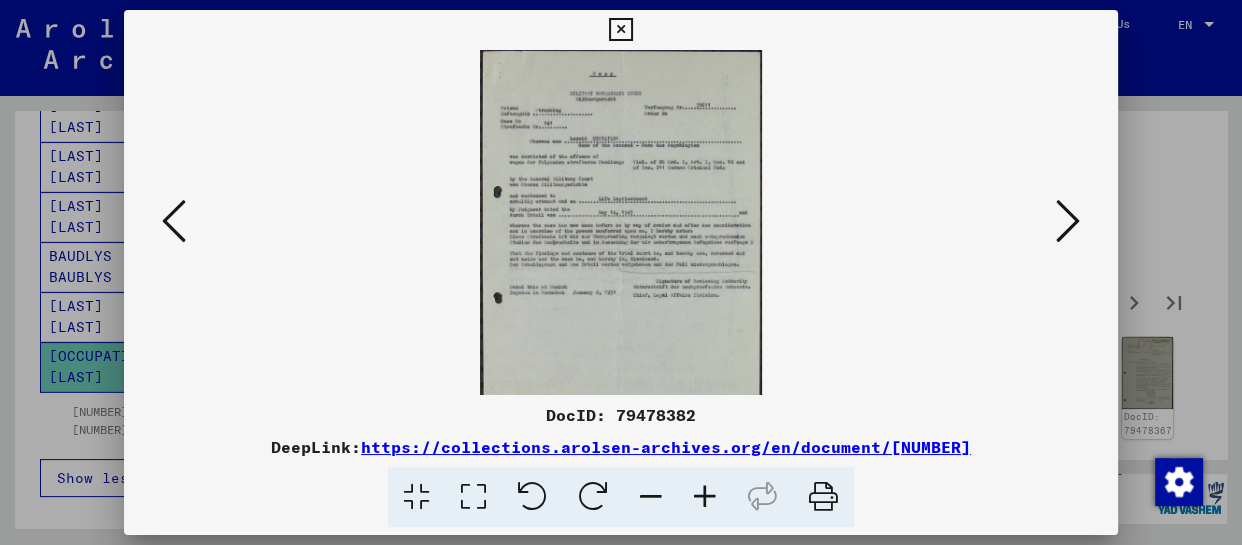 click at bounding box center [705, 497] 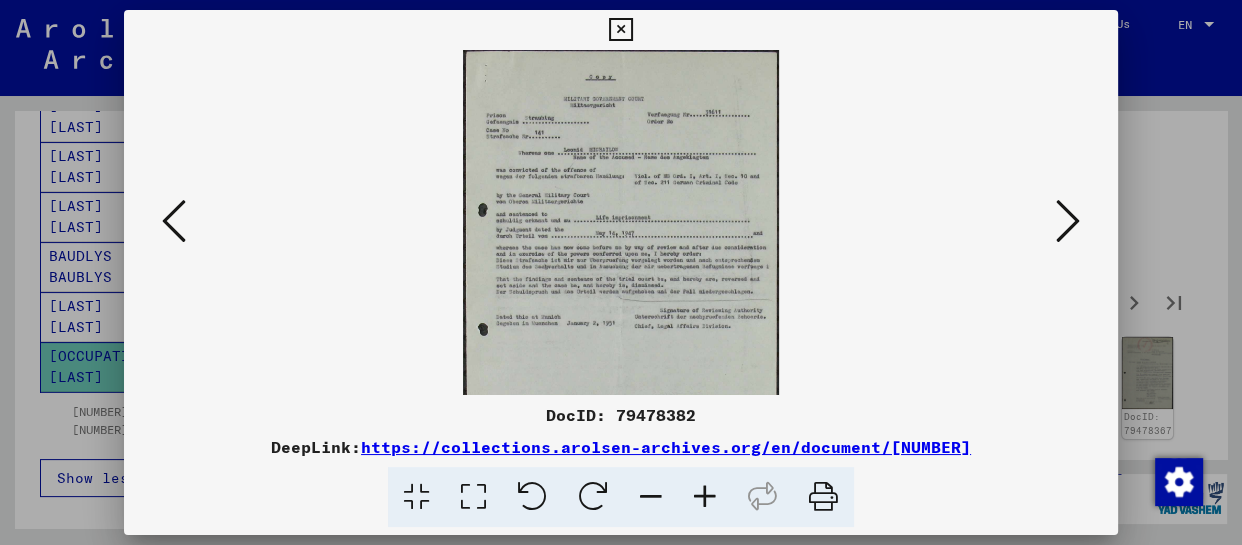 click at bounding box center [705, 497] 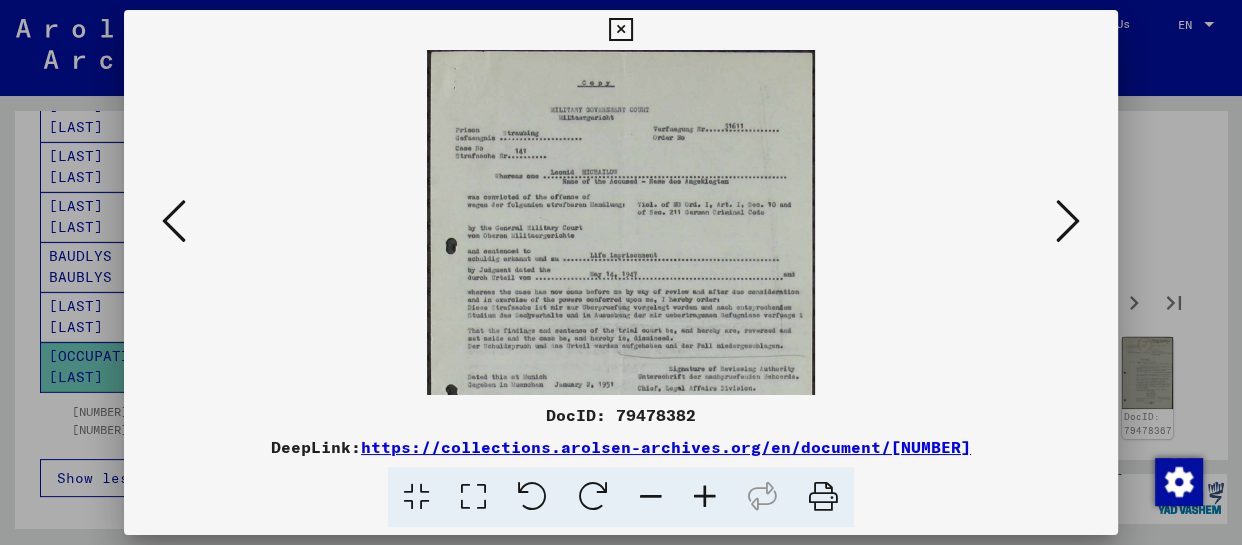 click at bounding box center (705, 497) 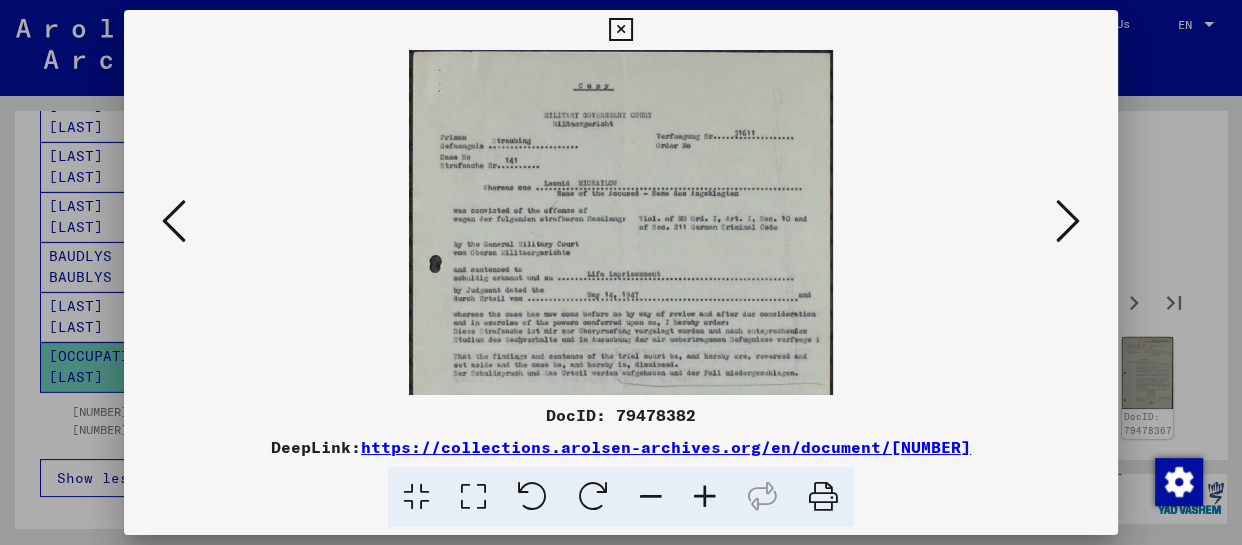 click at bounding box center (705, 497) 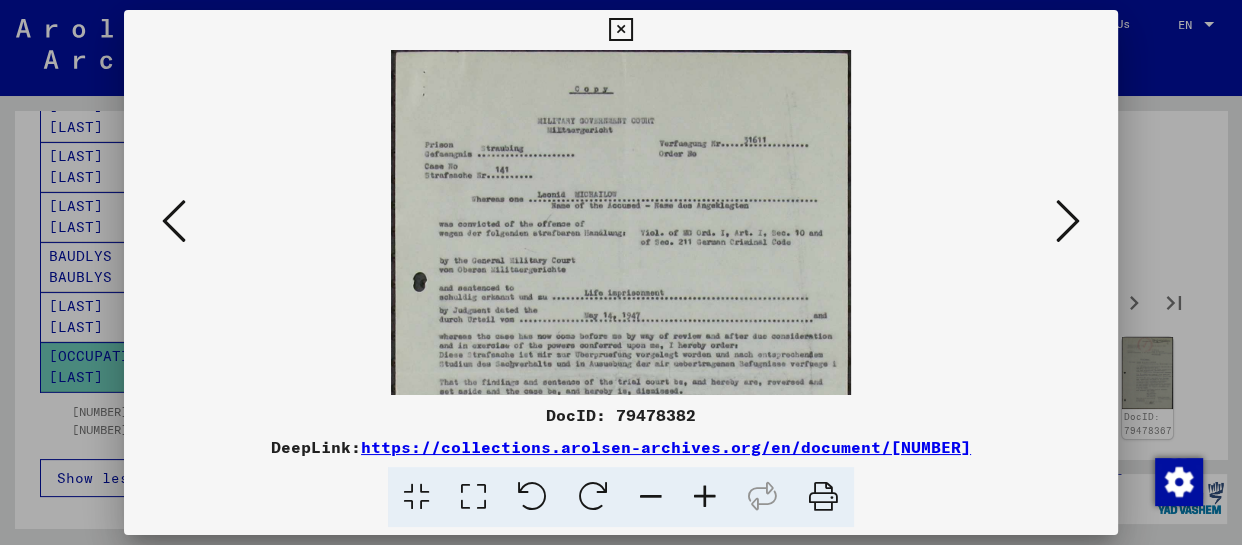 click at bounding box center [705, 497] 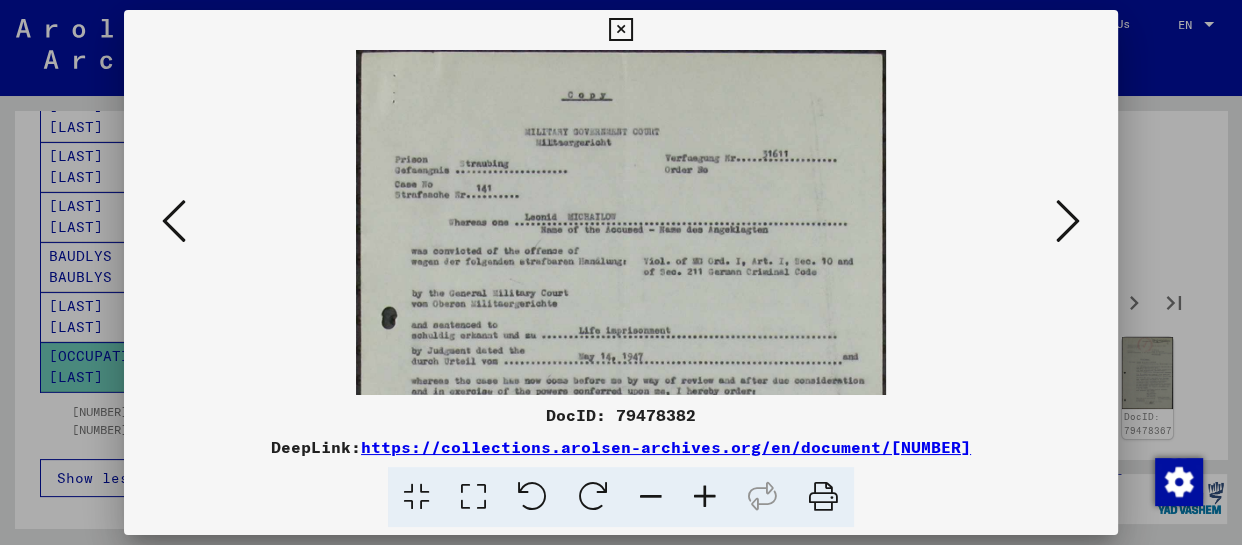 click at bounding box center (705, 497) 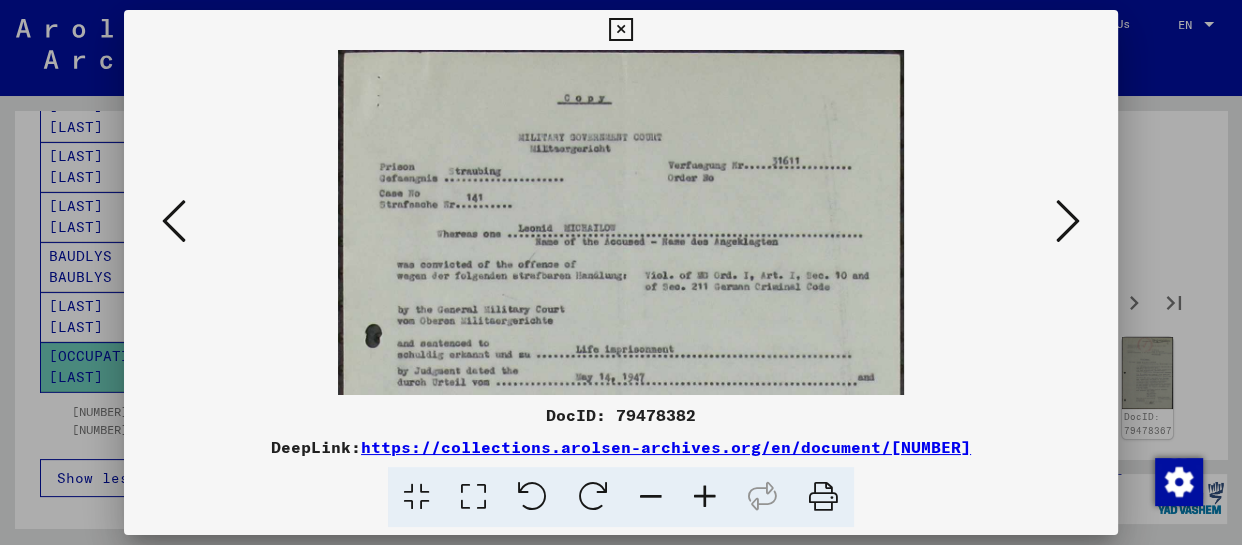 click at bounding box center (705, 497) 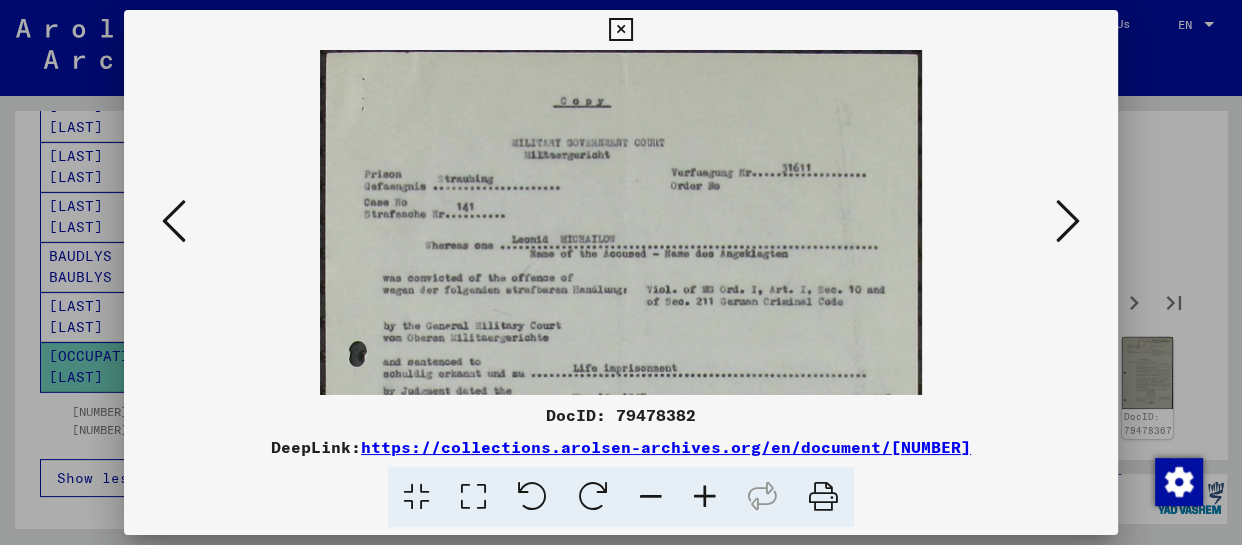click at bounding box center [705, 497] 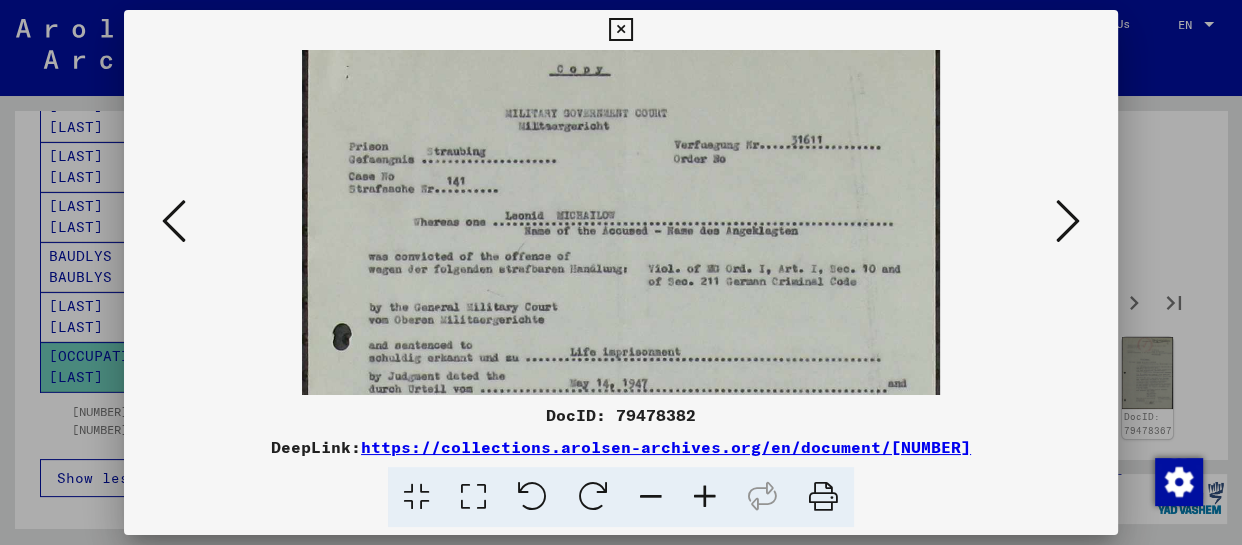 drag, startPoint x: 718, startPoint y: 347, endPoint x: 708, endPoint y: 108, distance: 239.2091 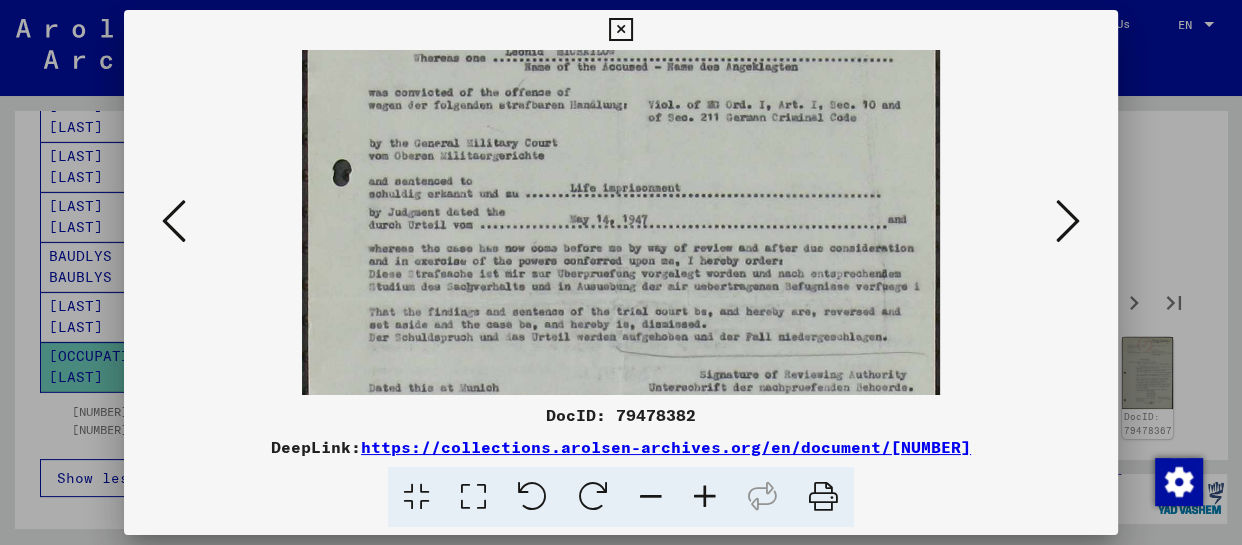 scroll, scrollTop: 223, scrollLeft: 0, axis: vertical 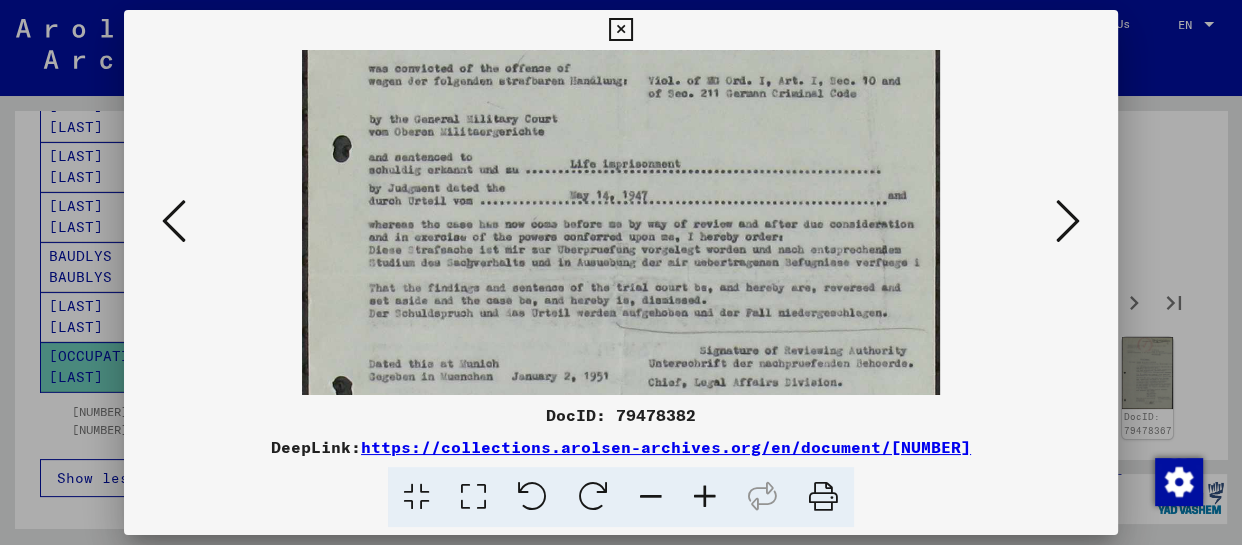 click at bounding box center (620, 274) 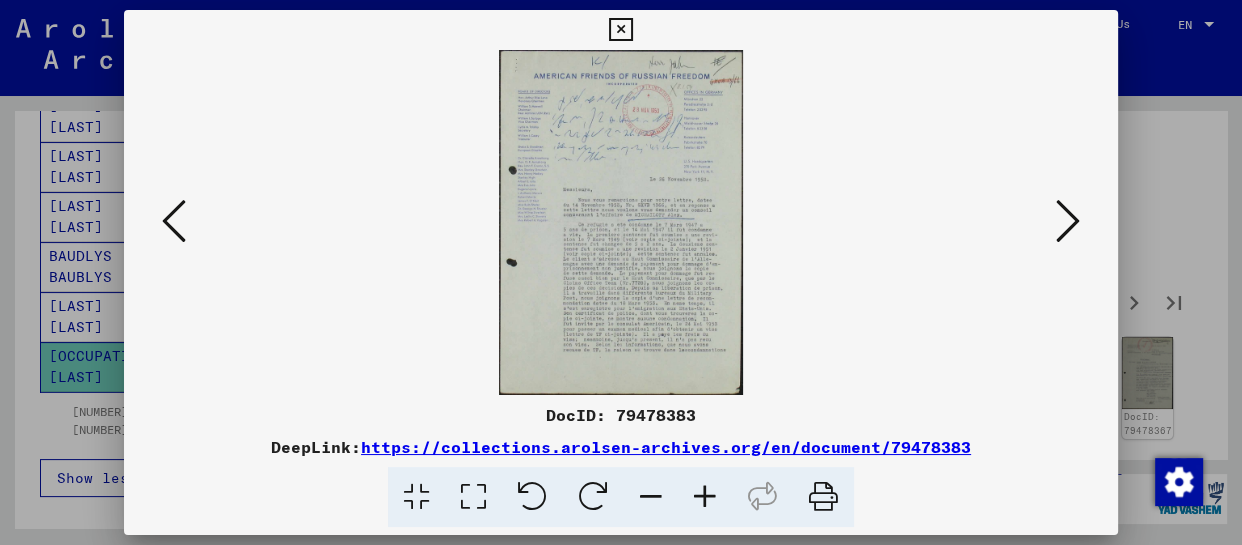 click at bounding box center (705, 497) 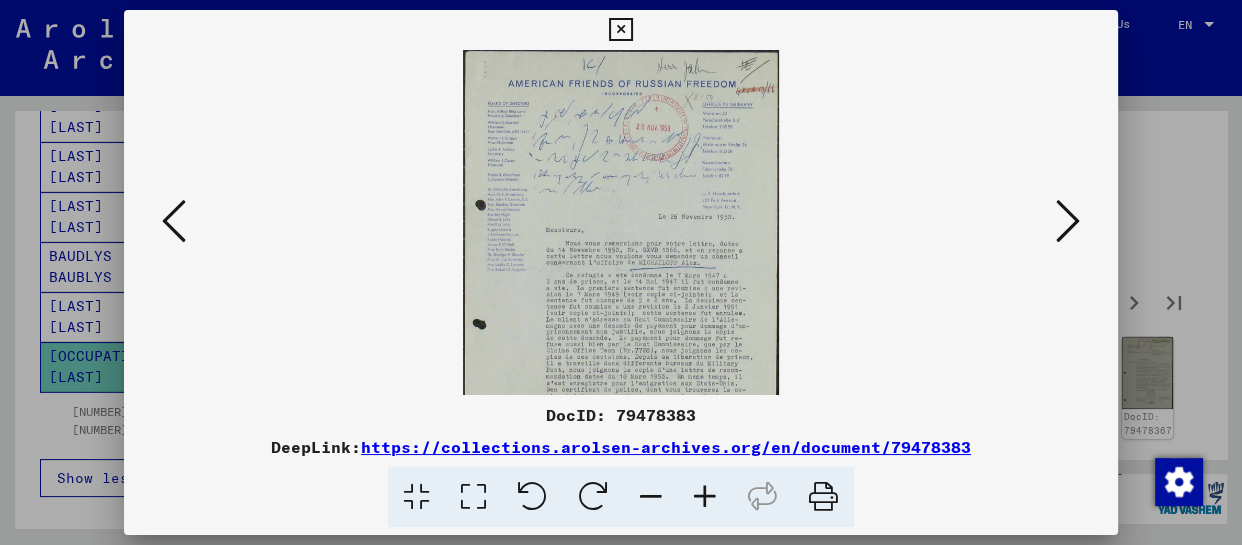 click at bounding box center [705, 497] 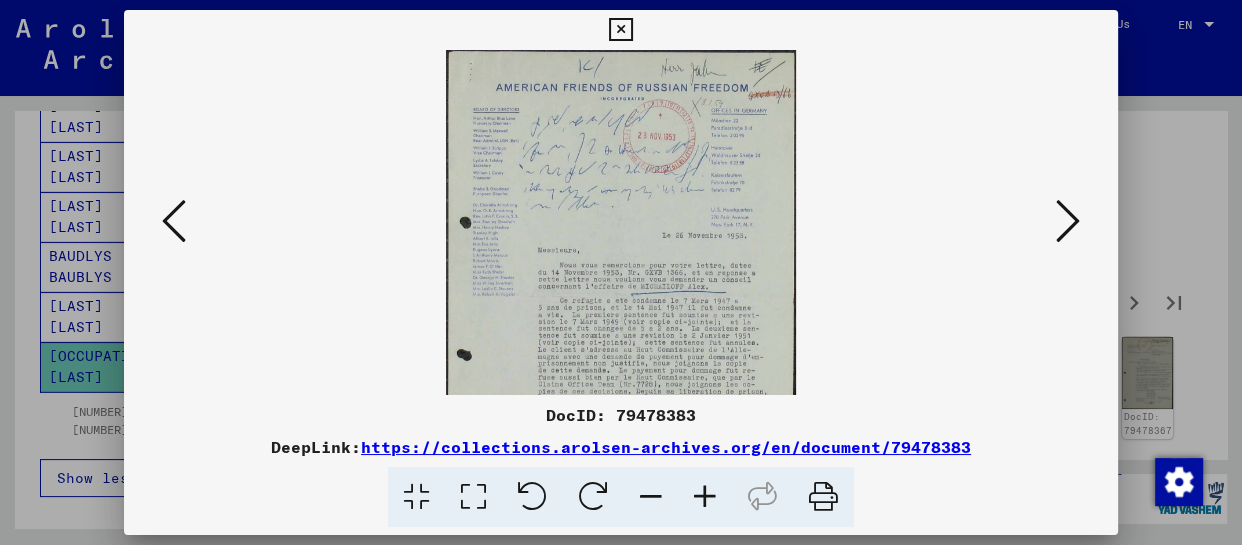 click at bounding box center (705, 497) 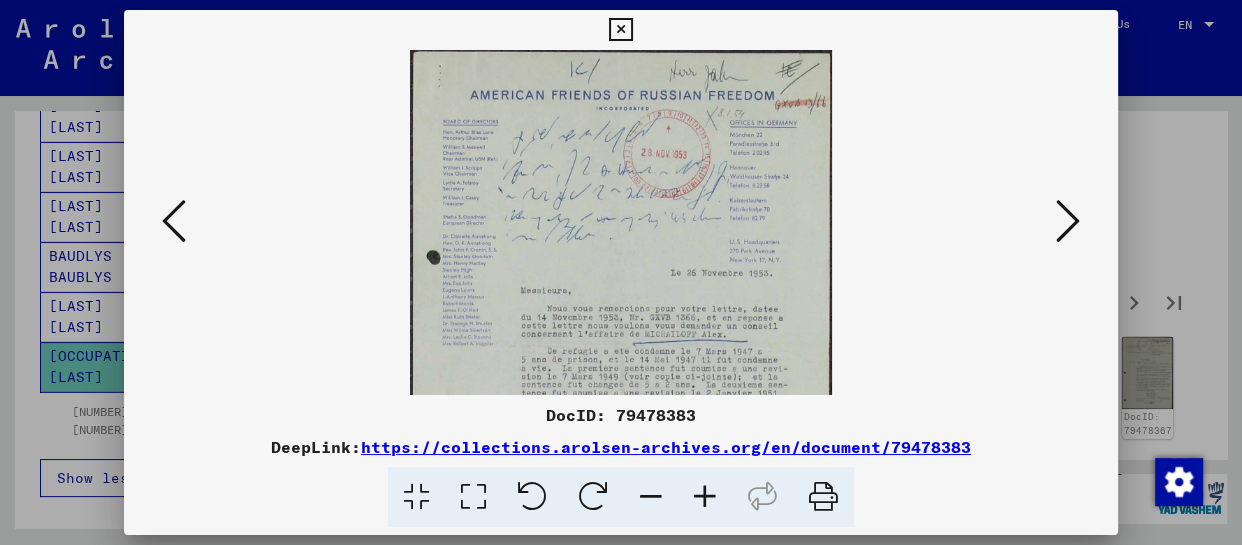 click at bounding box center [705, 497] 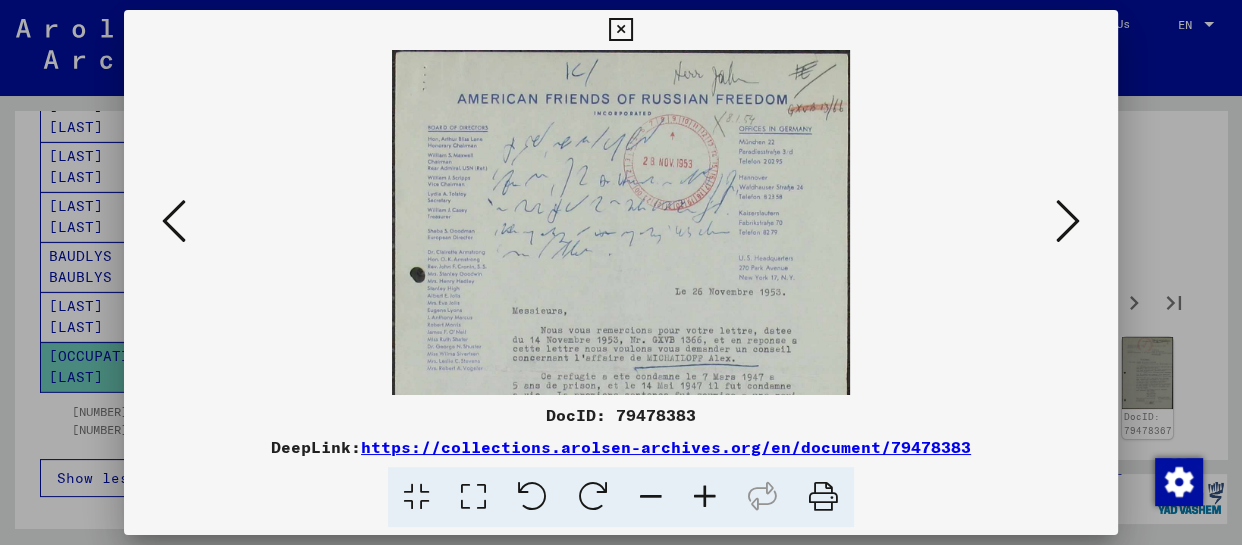 click at bounding box center (705, 497) 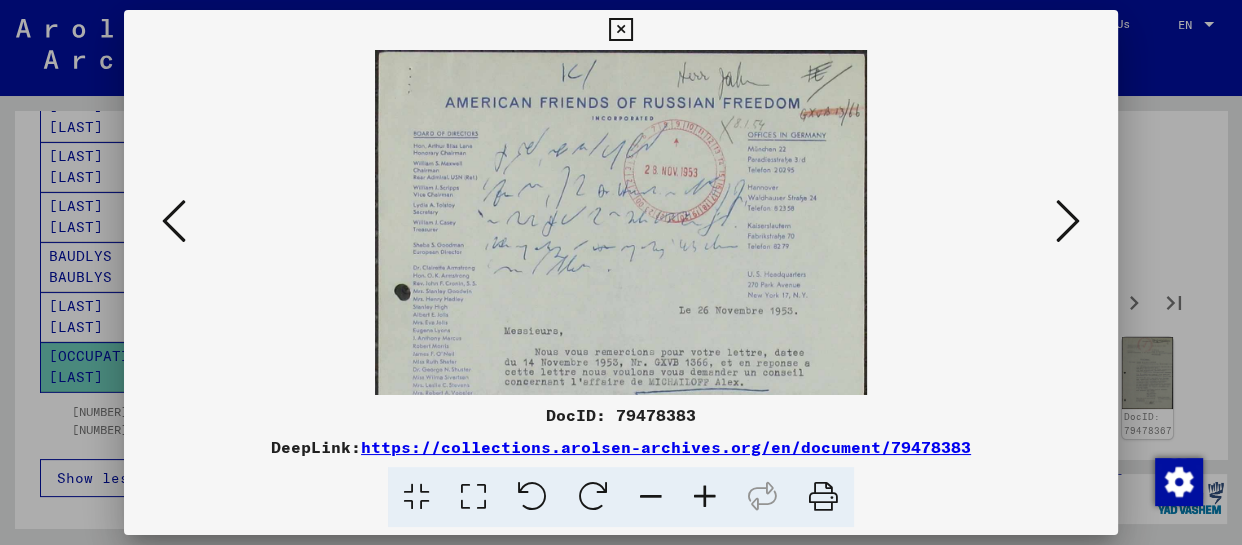 click at bounding box center (705, 497) 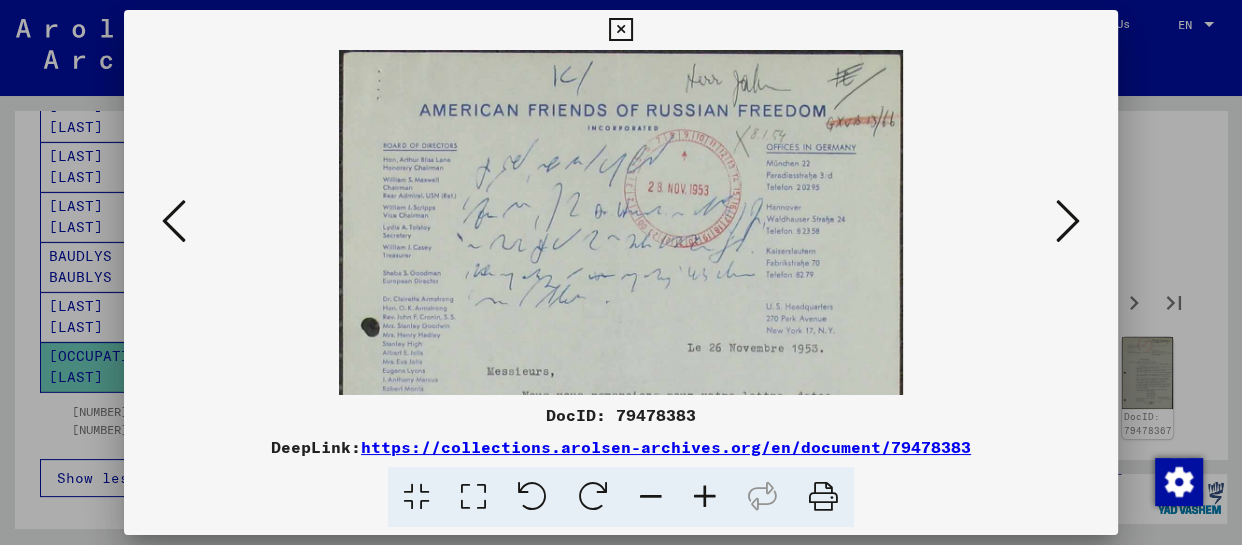 click at bounding box center (705, 497) 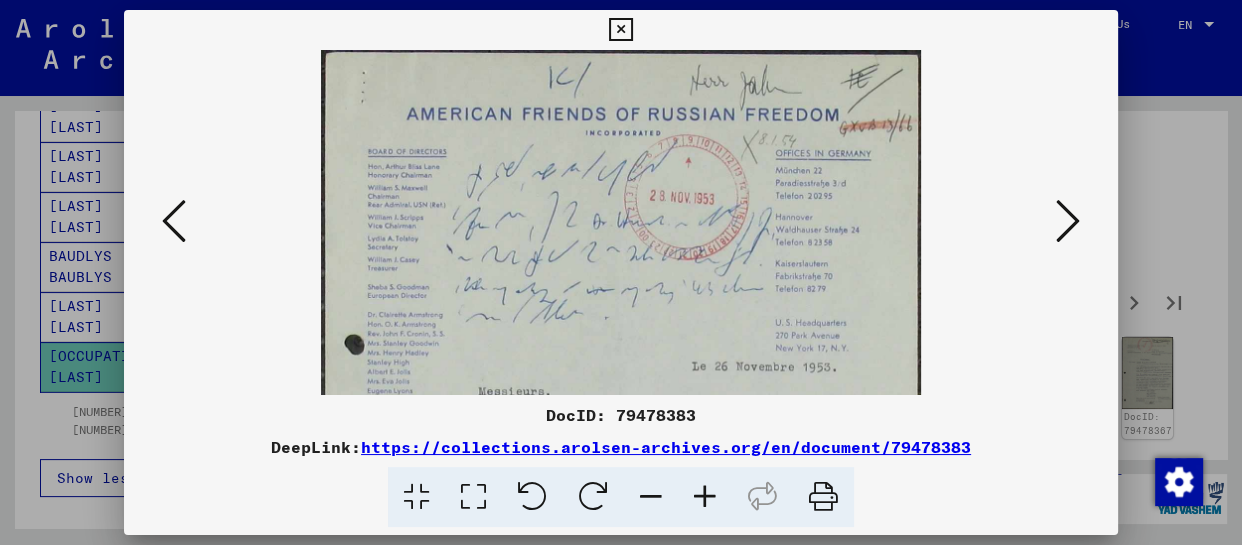 click at bounding box center (705, 497) 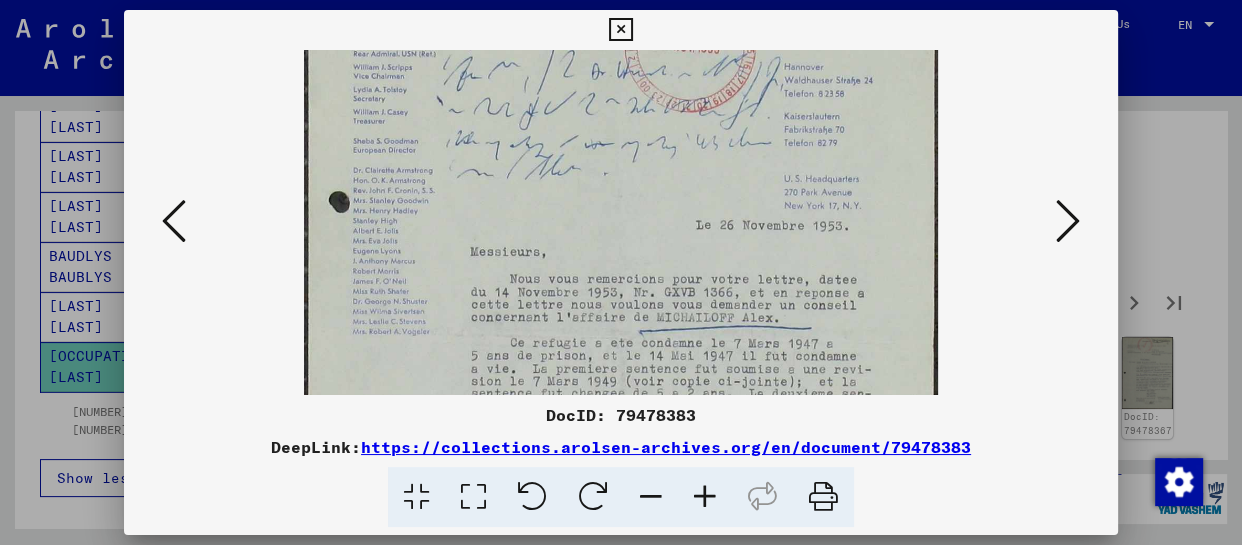 scroll, scrollTop: 182, scrollLeft: 0, axis: vertical 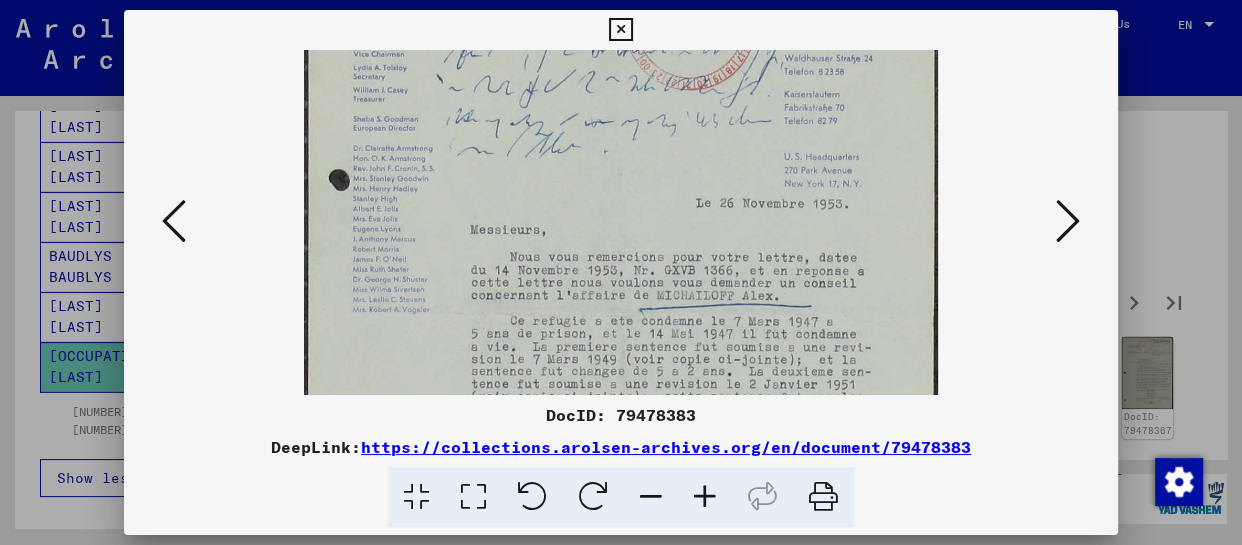 drag, startPoint x: 720, startPoint y: 330, endPoint x: 733, endPoint y: 149, distance: 181.46625 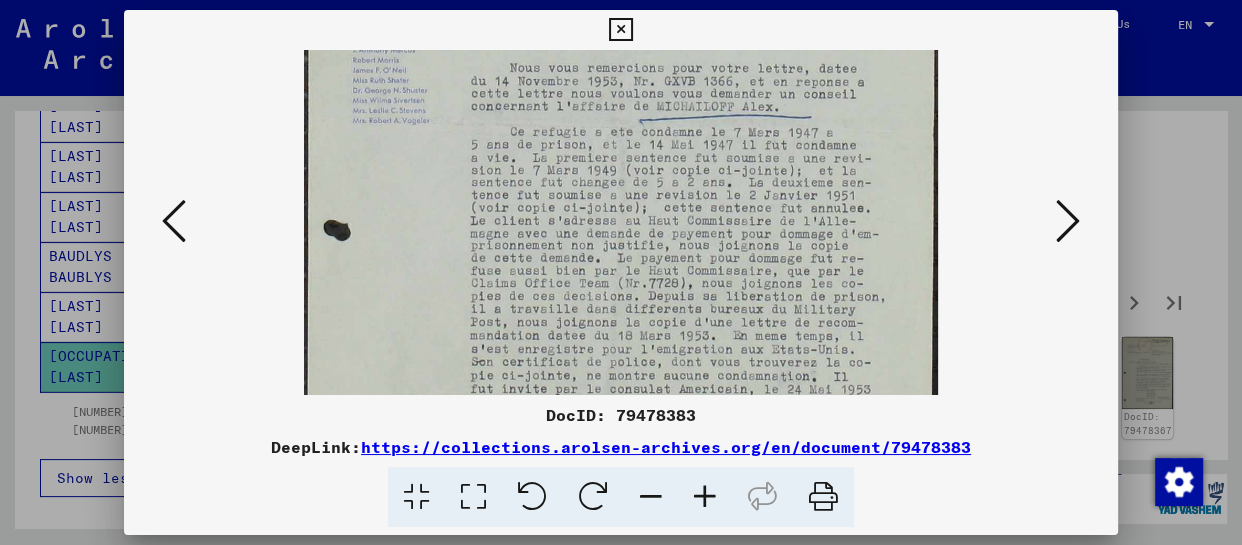 drag, startPoint x: 729, startPoint y: 335, endPoint x: 769, endPoint y: 170, distance: 169.77927 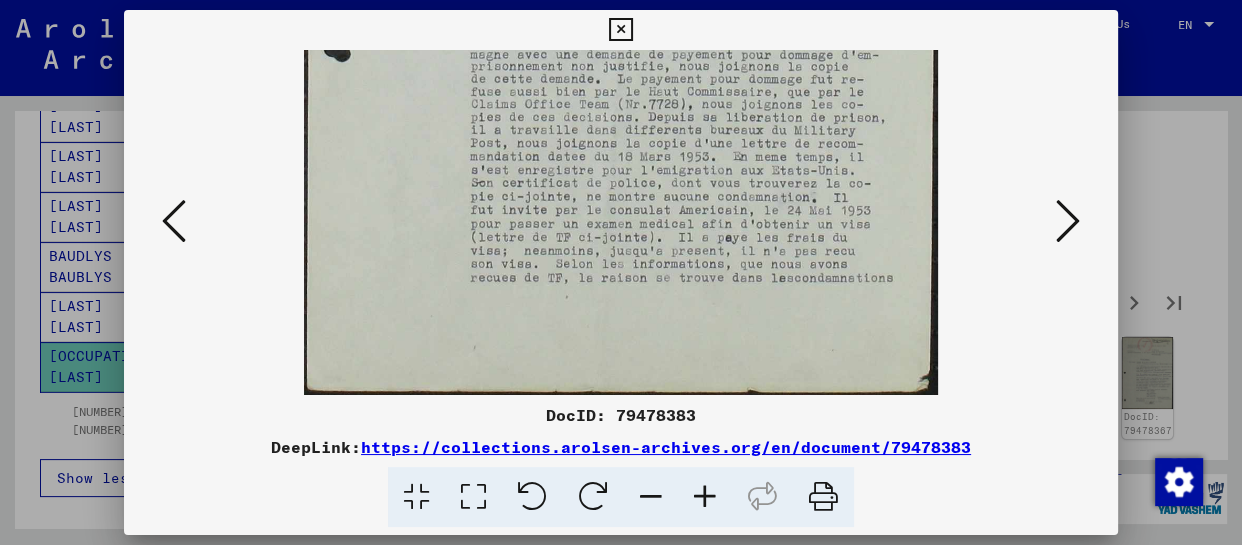 drag, startPoint x: 740, startPoint y: 350, endPoint x: 776, endPoint y: 33, distance: 319.03763 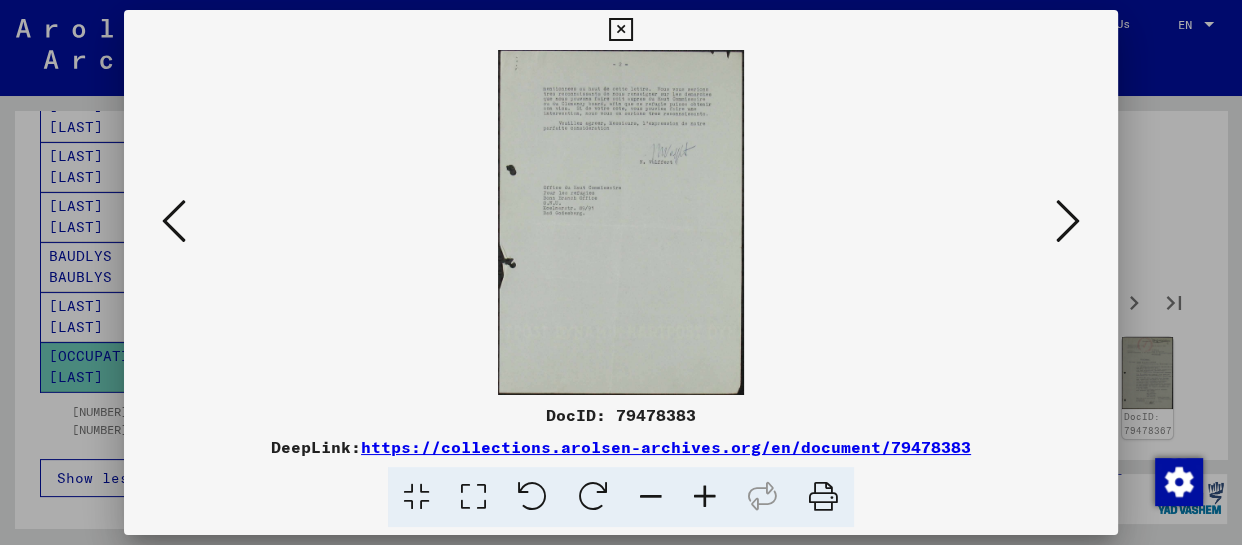 scroll, scrollTop: 0, scrollLeft: 0, axis: both 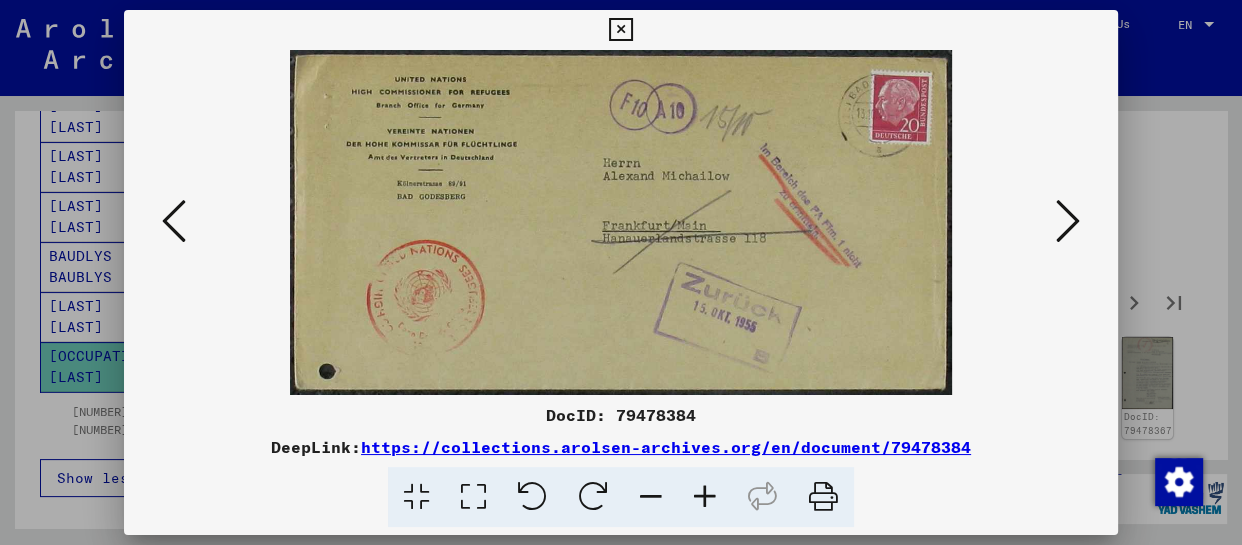 click at bounding box center [1068, 221] 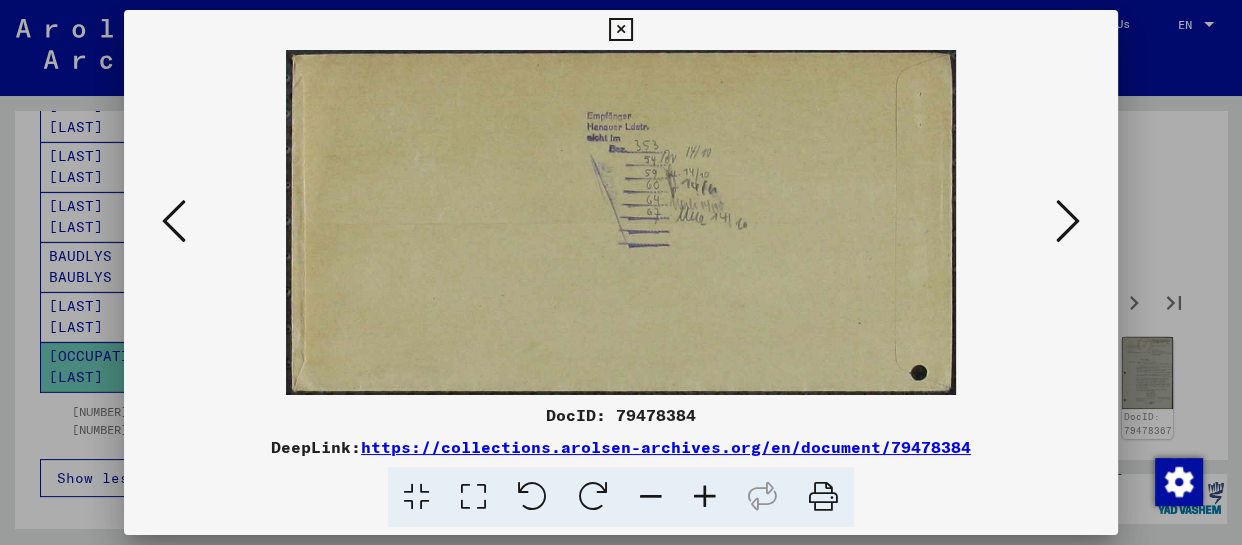 click at bounding box center [1068, 221] 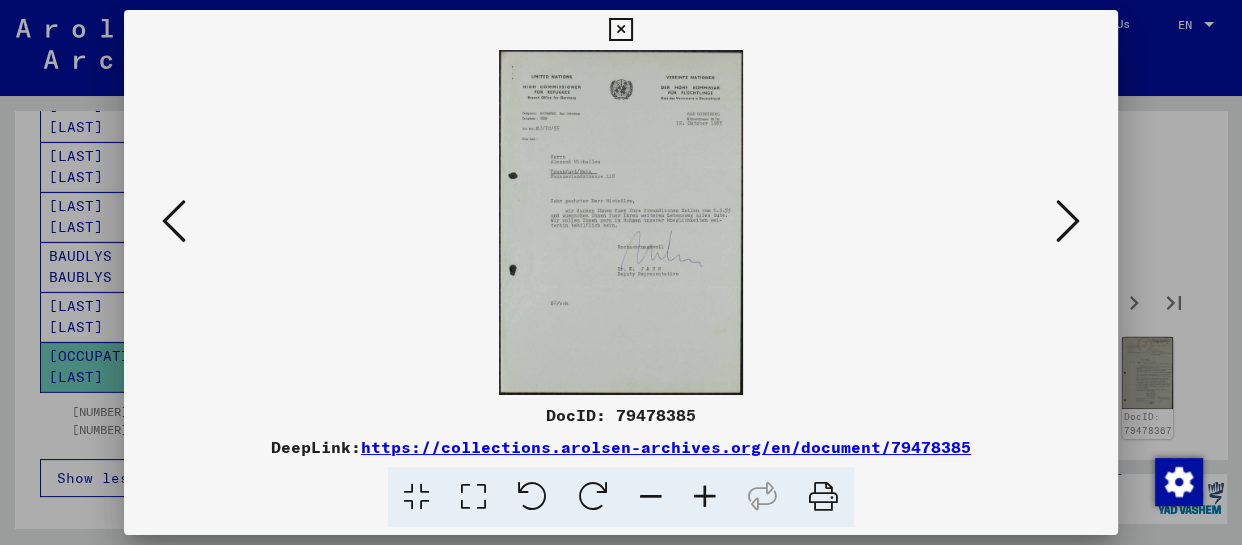 click at bounding box center (1068, 221) 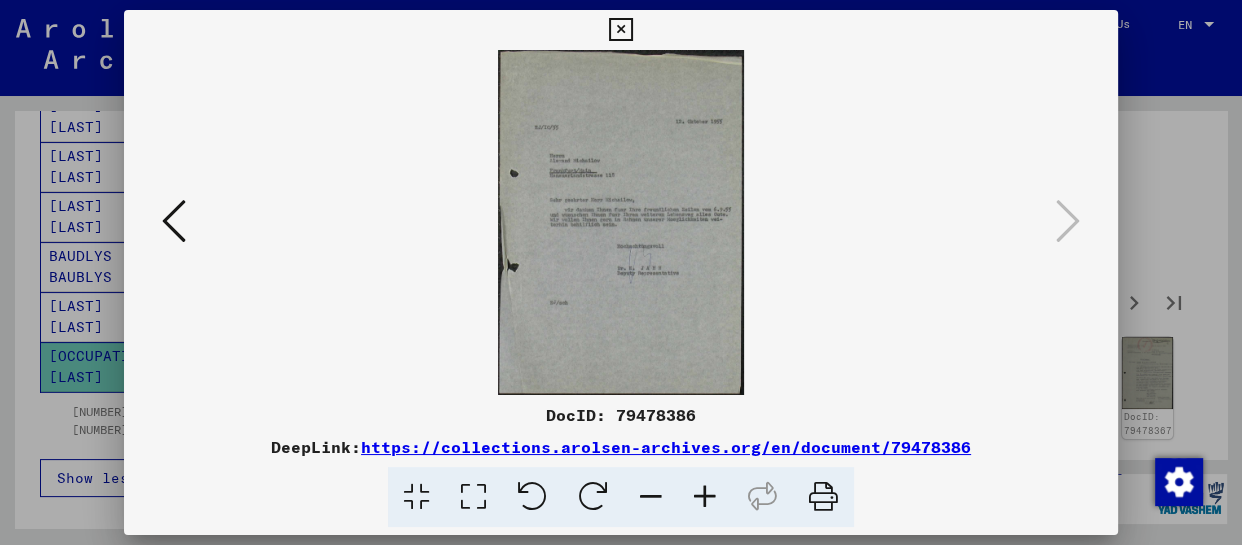 click at bounding box center (620, 30) 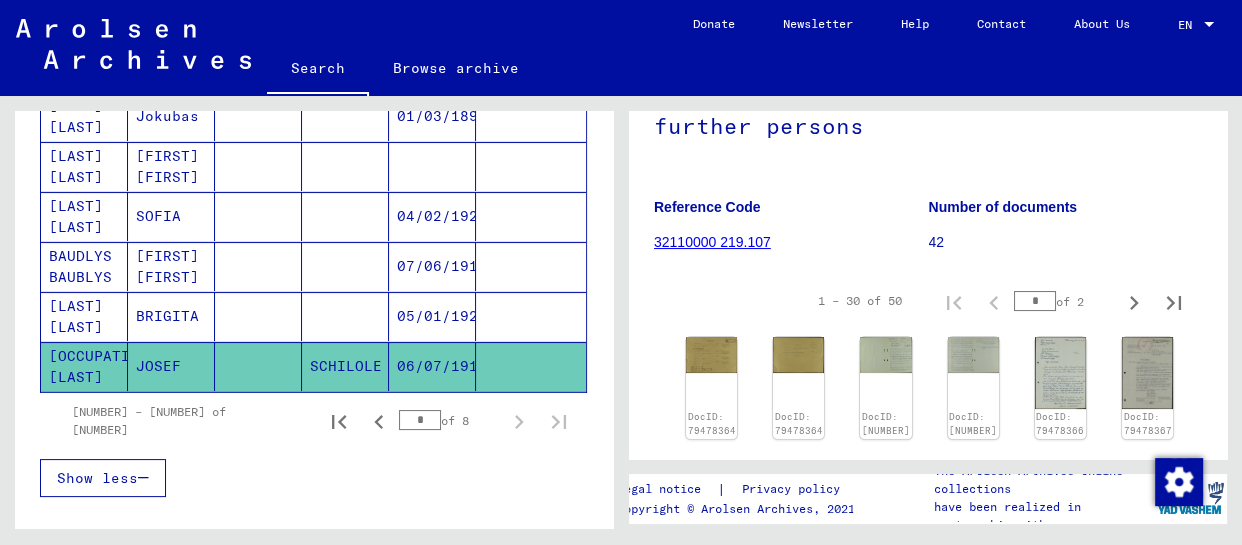 scroll, scrollTop: 354, scrollLeft: 0, axis: vertical 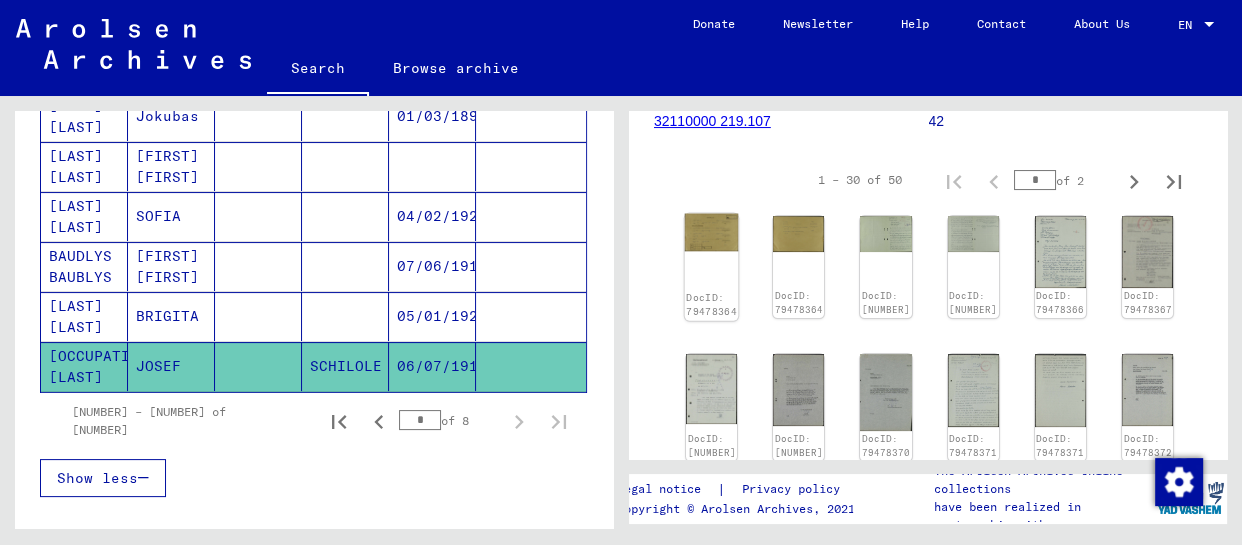 click 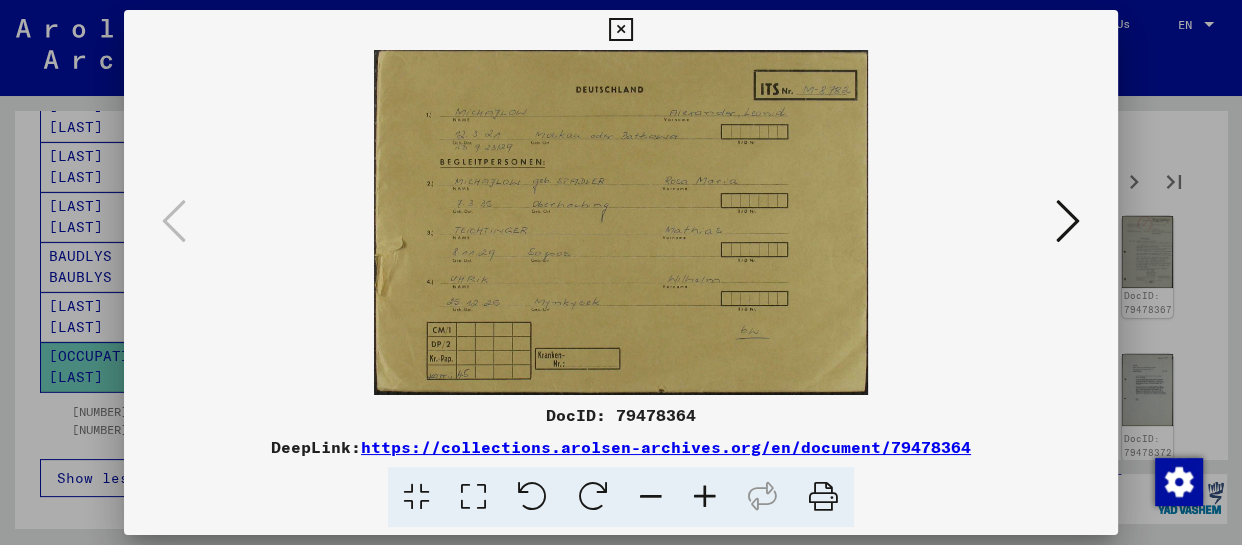 click at bounding box center (705, 497) 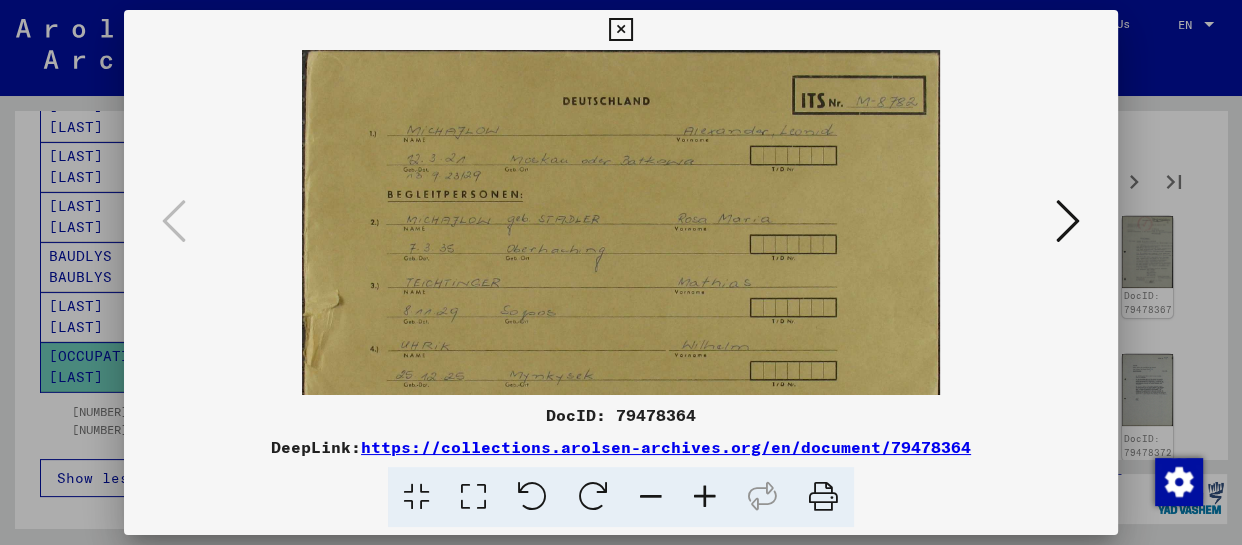 click at bounding box center [705, 497] 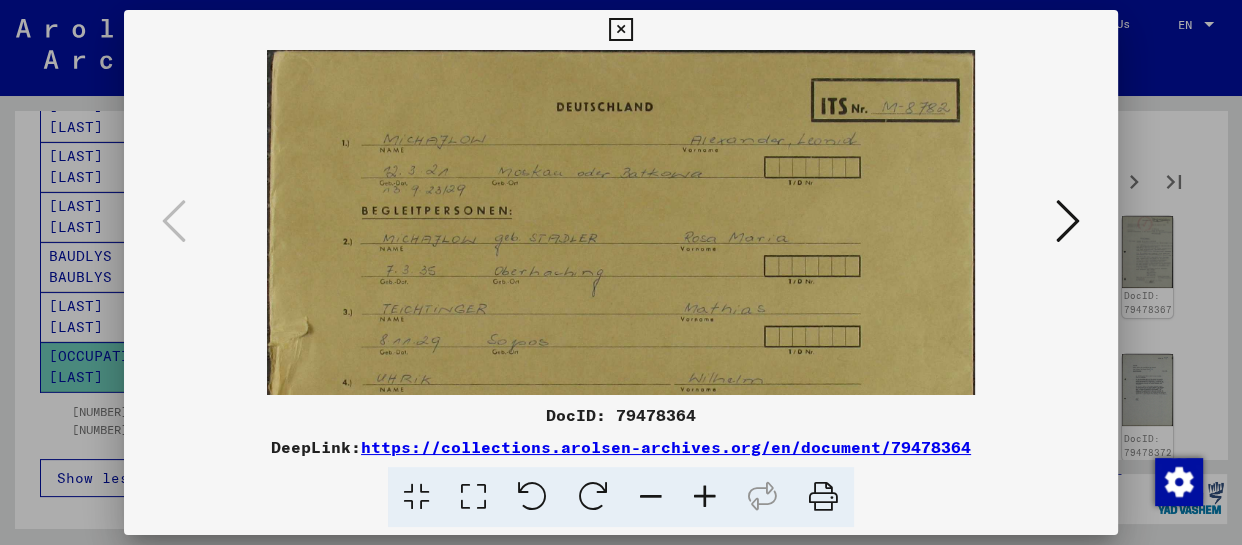 click at bounding box center (705, 497) 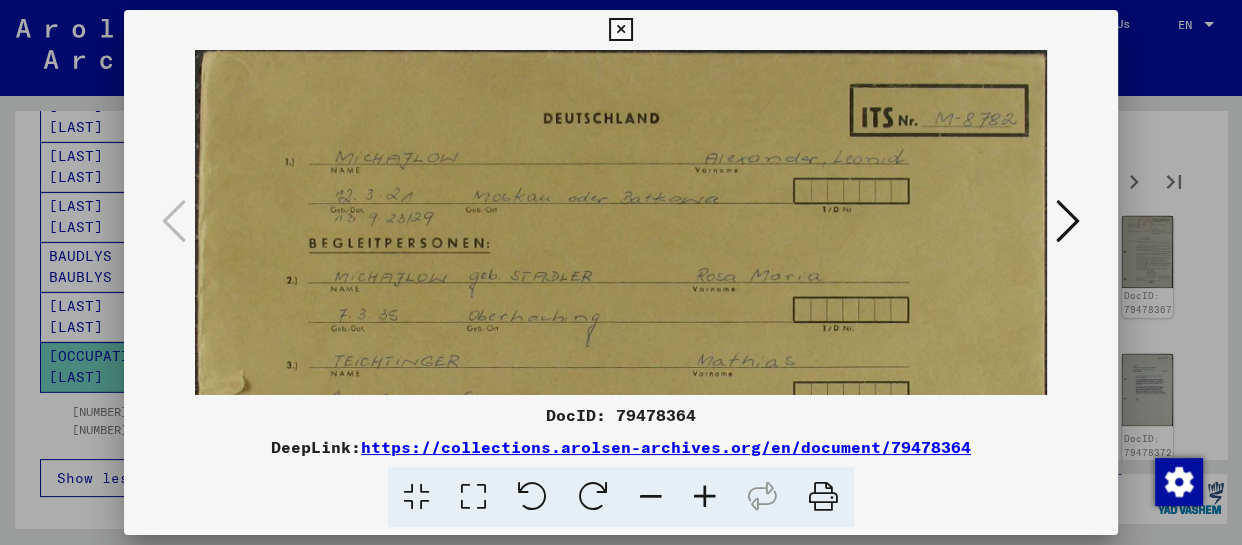 click at bounding box center (705, 497) 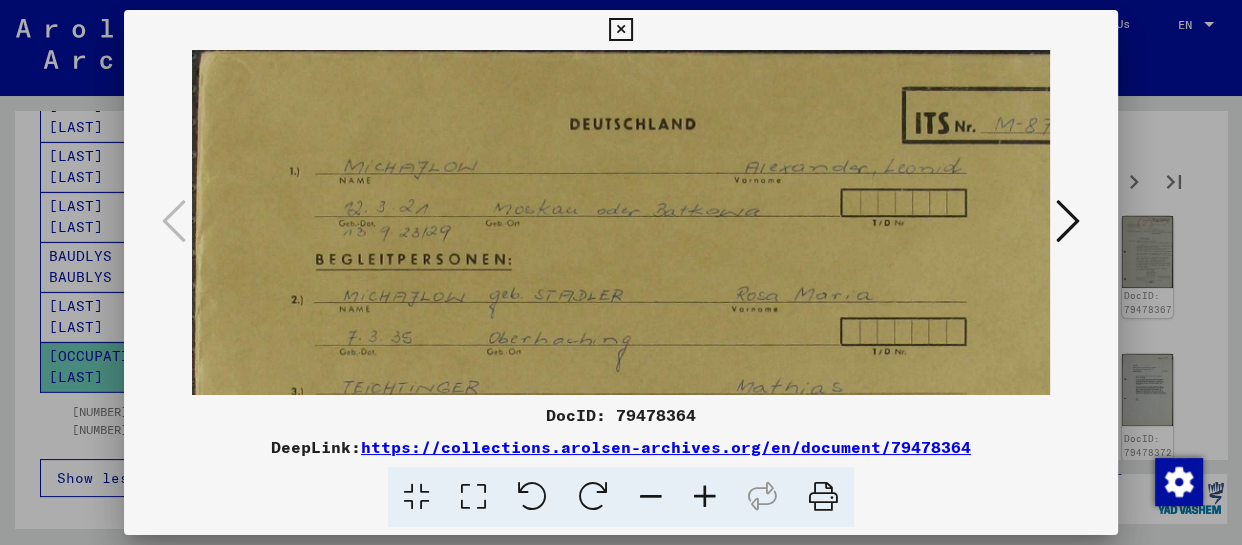 click at bounding box center (705, 497) 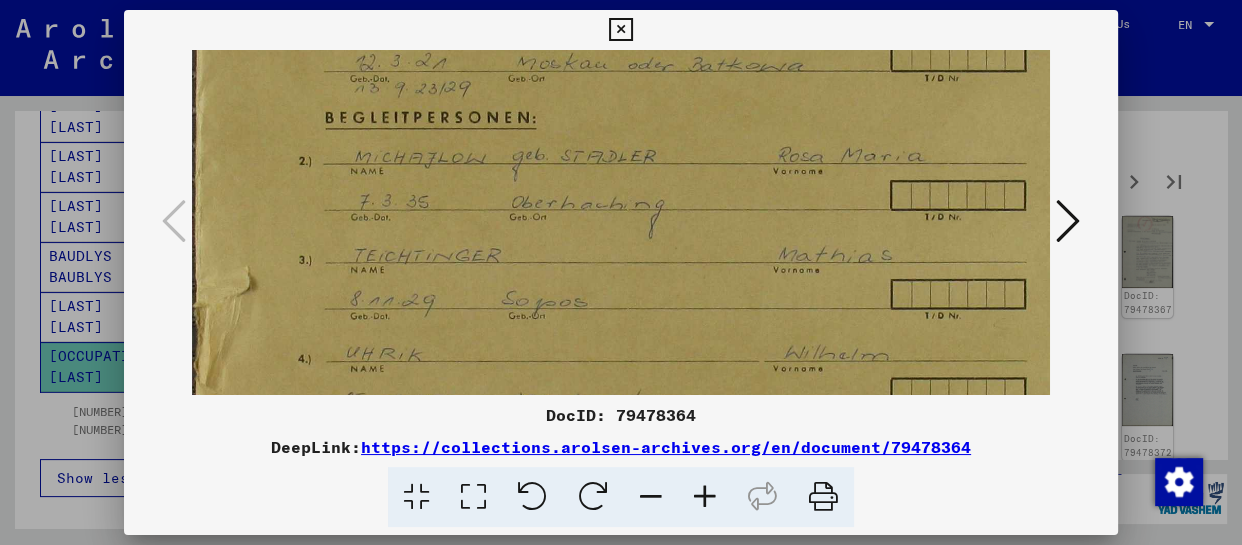 scroll, scrollTop: 167, scrollLeft: 1, axis: both 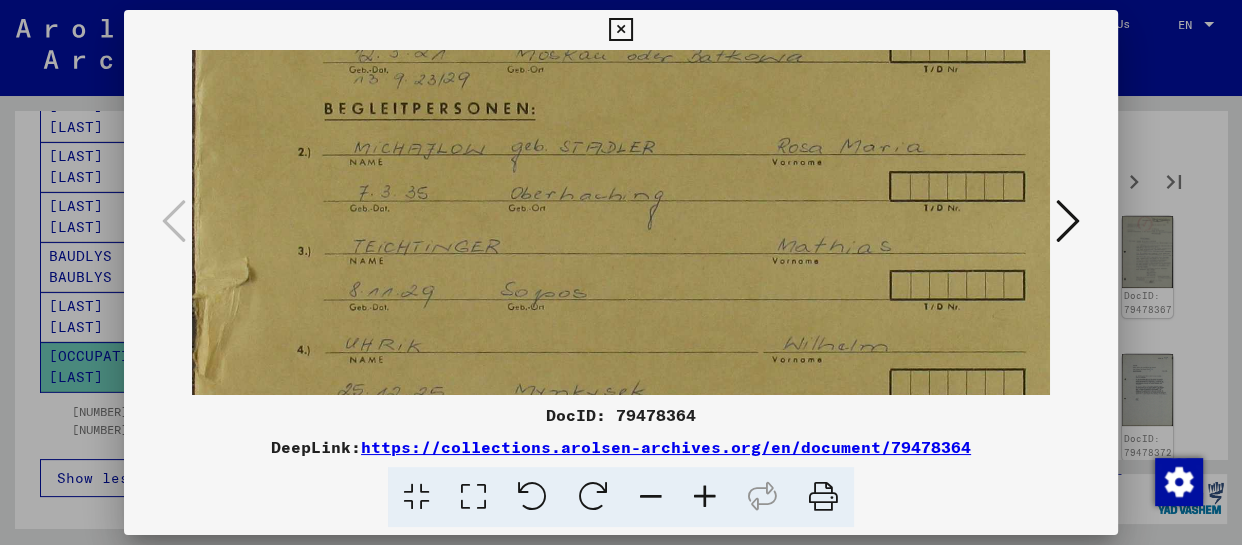 drag, startPoint x: 776, startPoint y: 341, endPoint x: 780, endPoint y: 170, distance: 171.04678 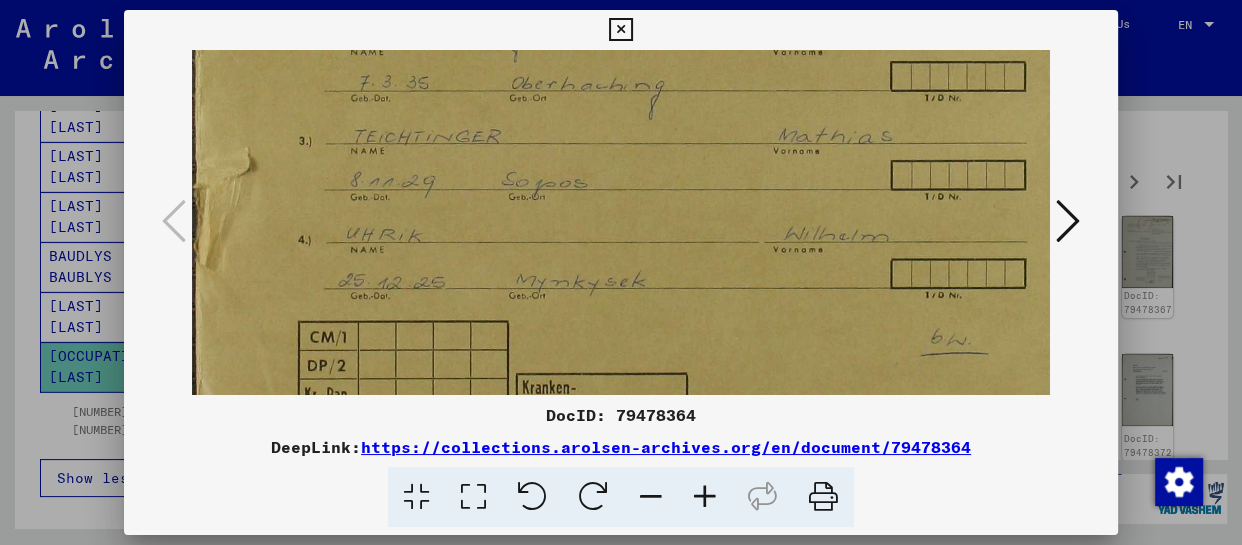scroll, scrollTop: 280, scrollLeft: 0, axis: vertical 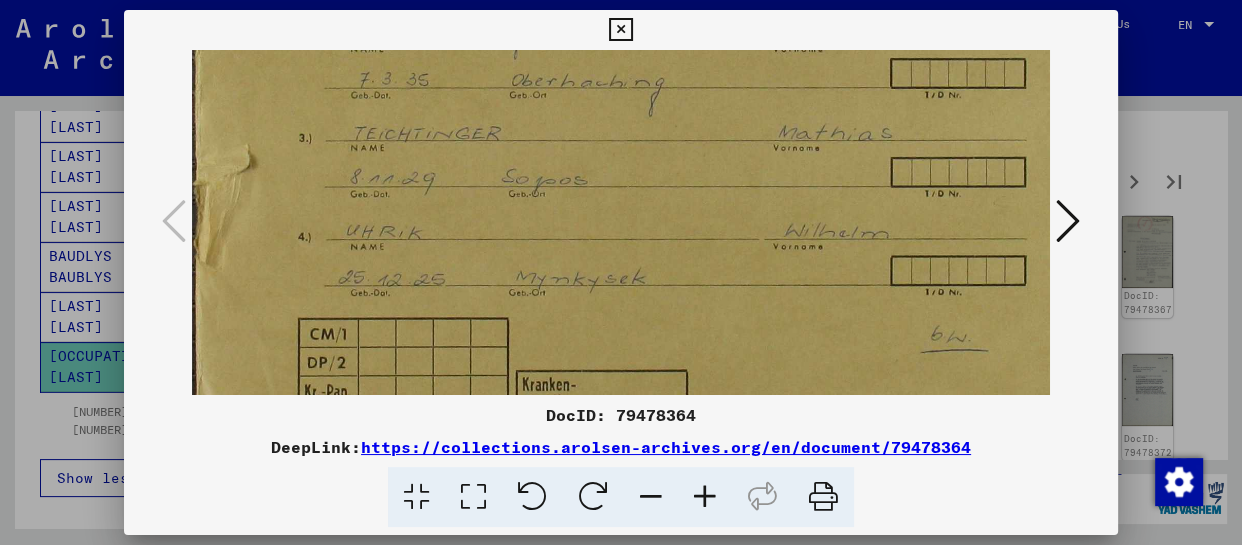 drag, startPoint x: 741, startPoint y: 282, endPoint x: 748, endPoint y: 165, distance: 117.20921 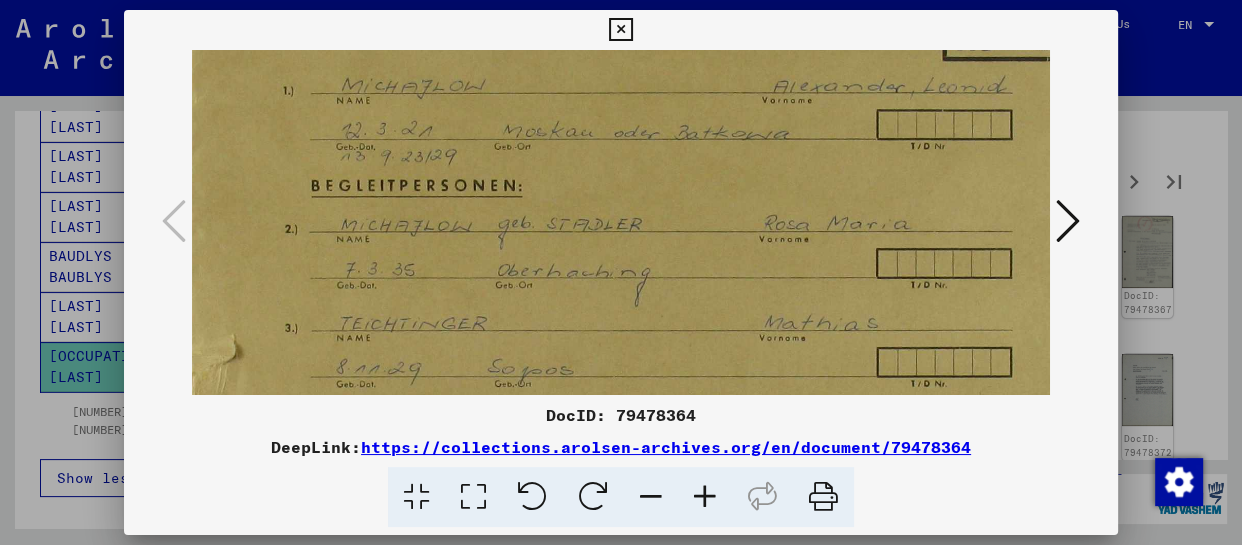 scroll, scrollTop: 45, scrollLeft: 11, axis: both 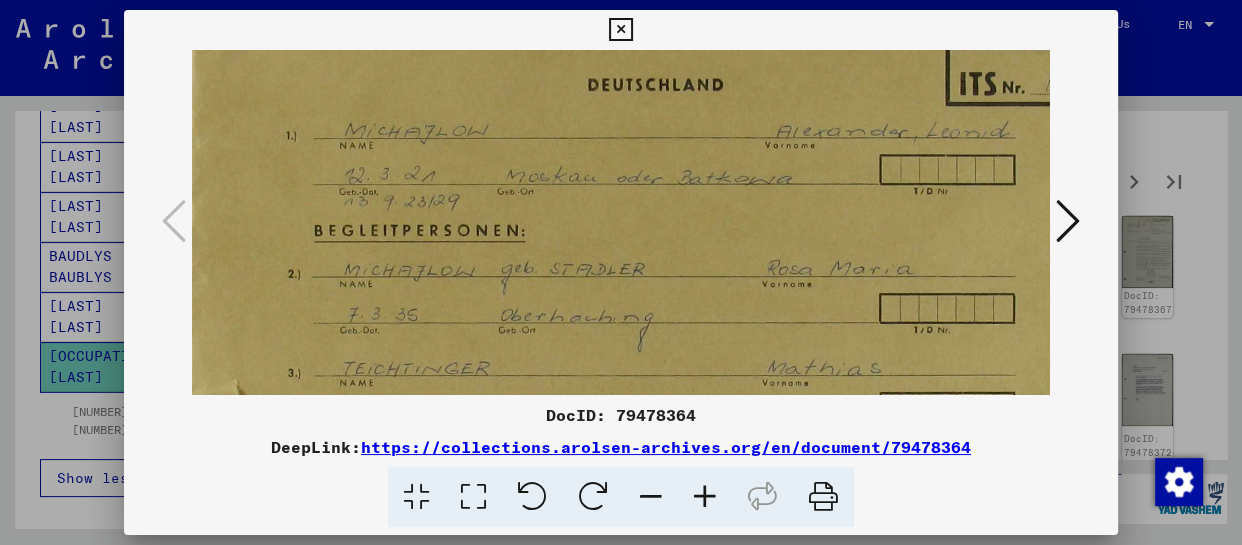 drag, startPoint x: 707, startPoint y: 321, endPoint x: 703, endPoint y: 486, distance: 165.04848 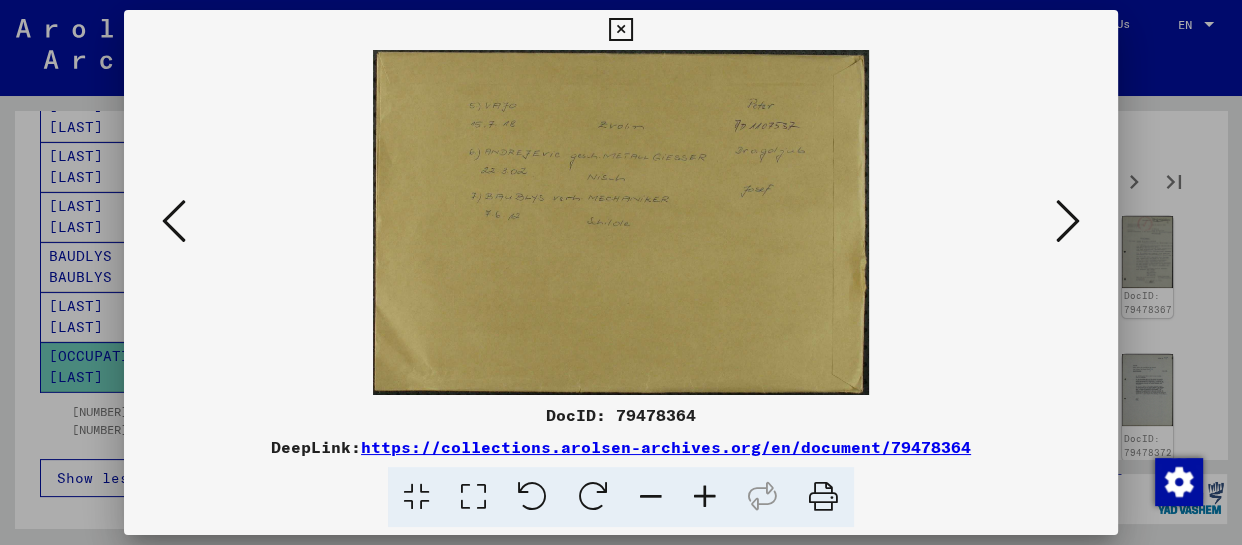 click at bounding box center (174, 221) 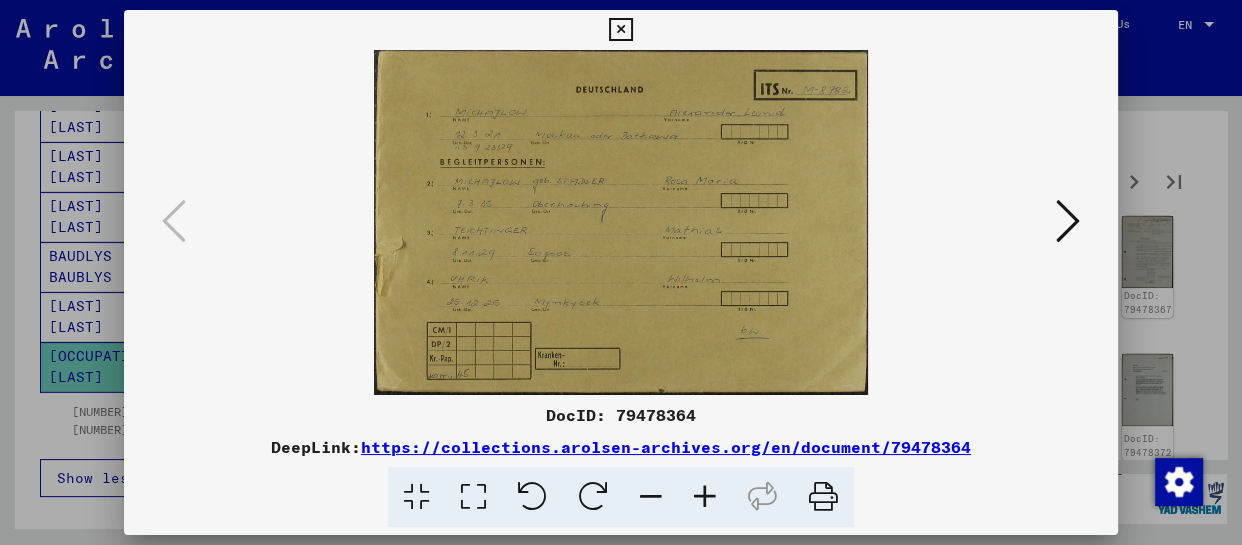 click at bounding box center [1068, 221] 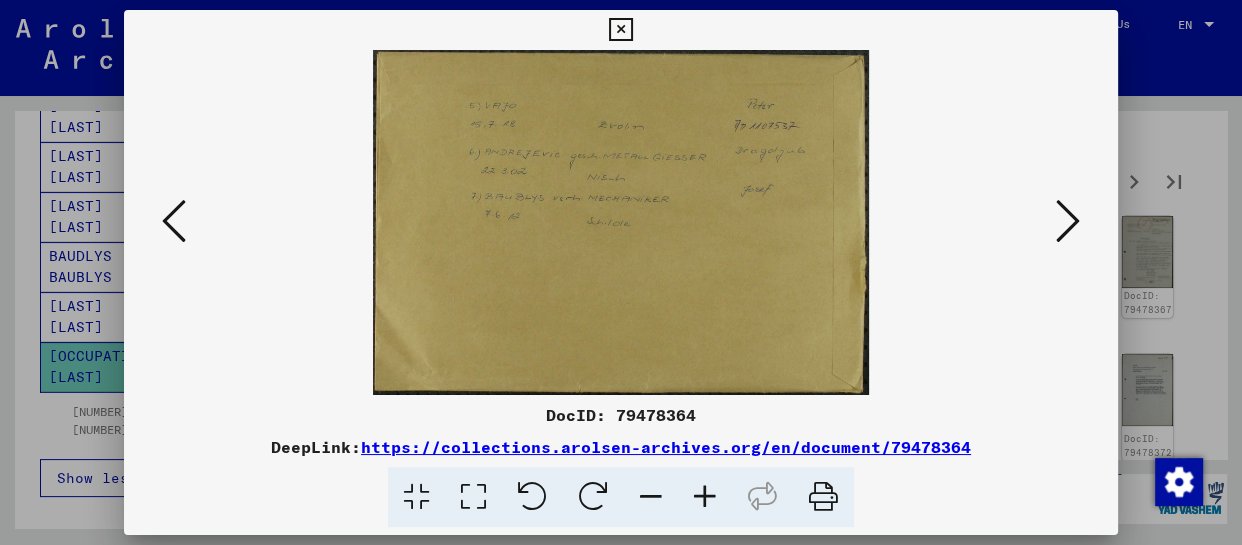 click at bounding box center [705, 497] 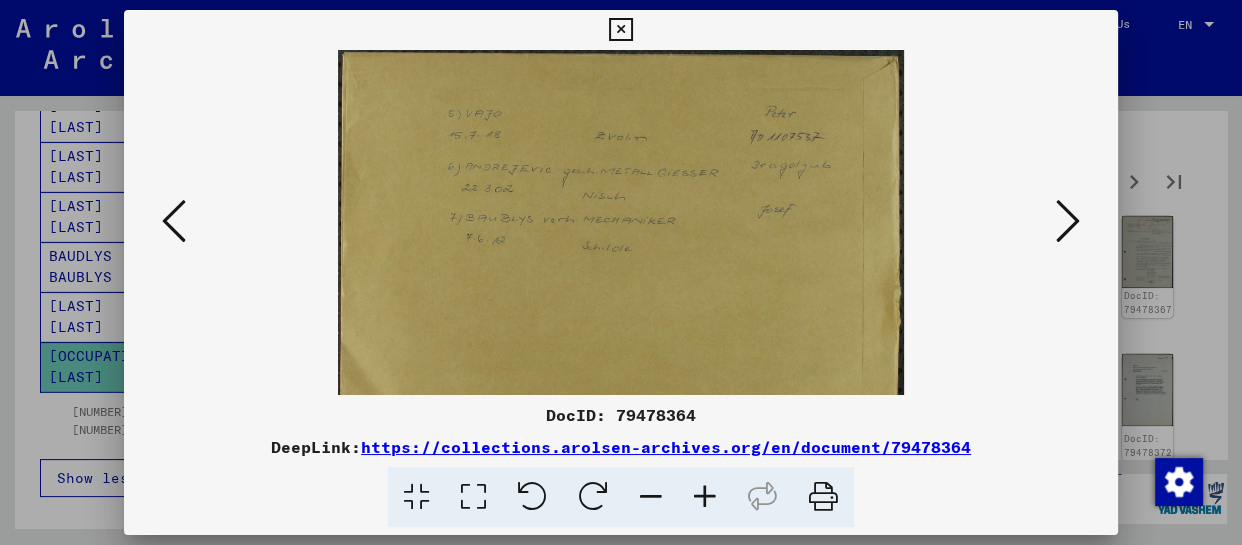 click at bounding box center [705, 497] 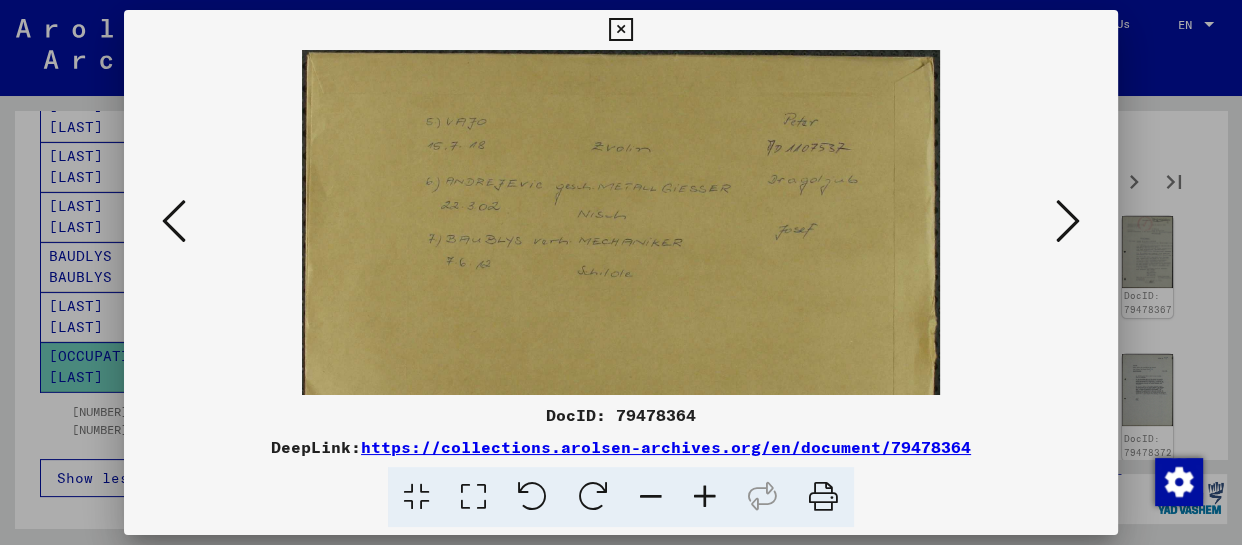 click at bounding box center (705, 497) 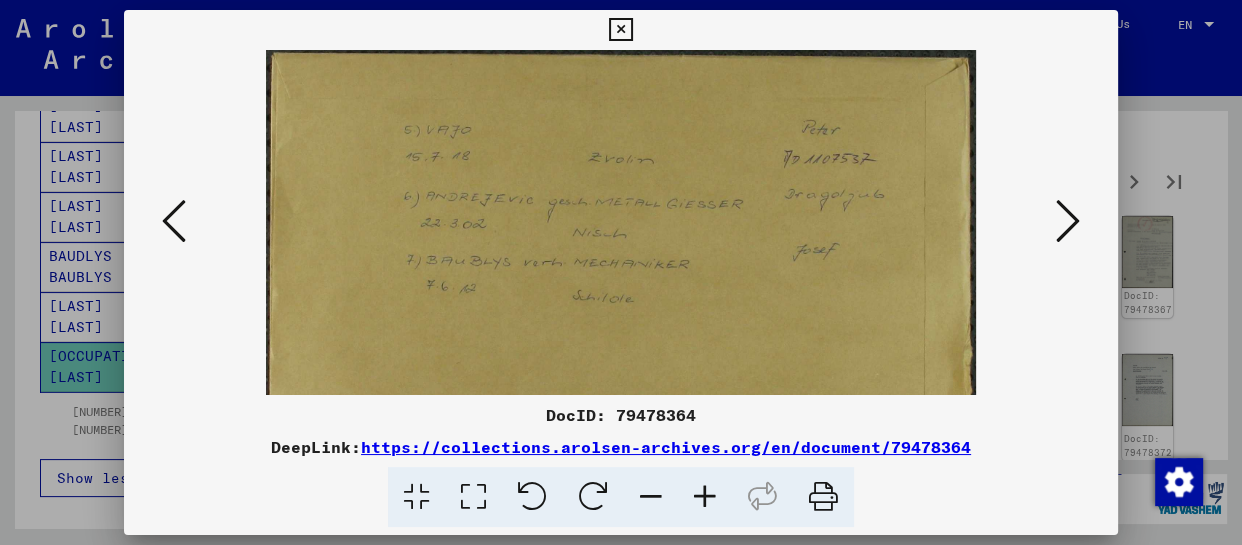 click at bounding box center [705, 497] 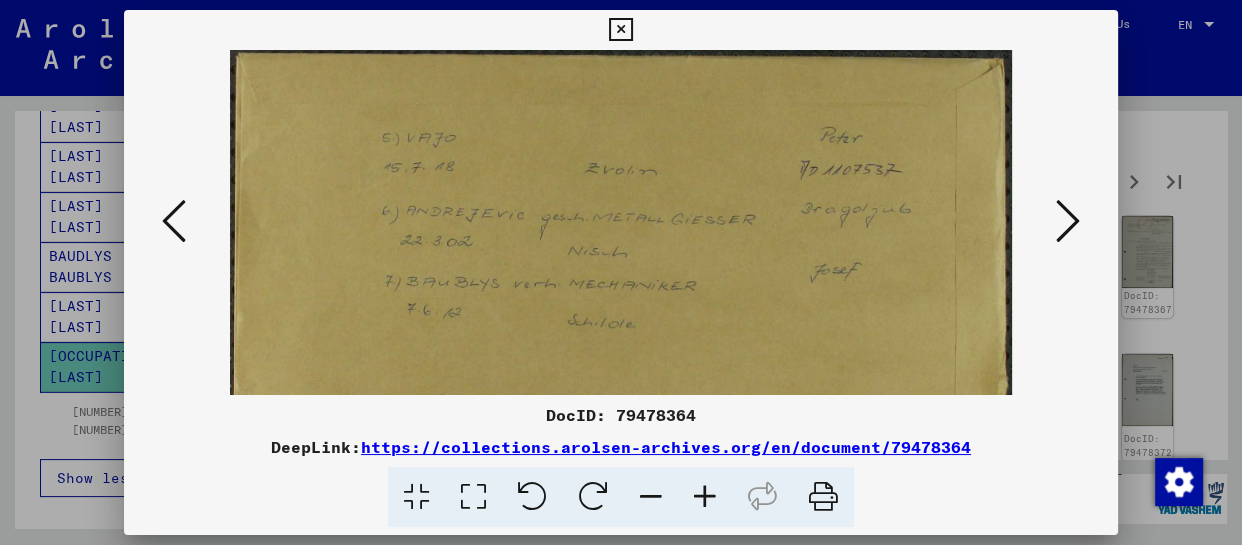 click at bounding box center (705, 497) 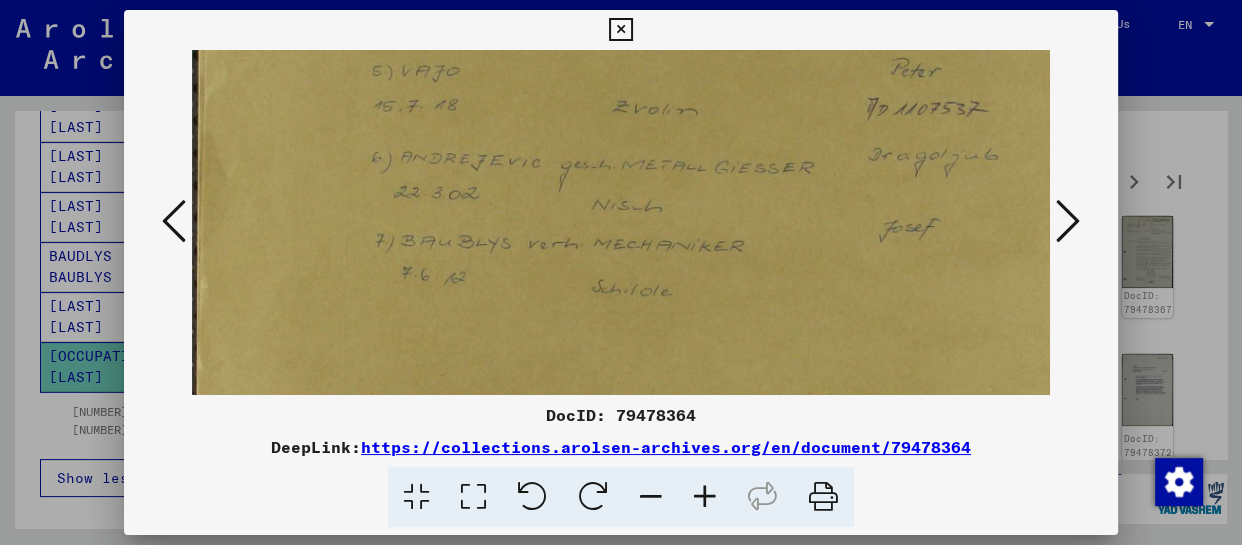 scroll, scrollTop: 86, scrollLeft: 0, axis: vertical 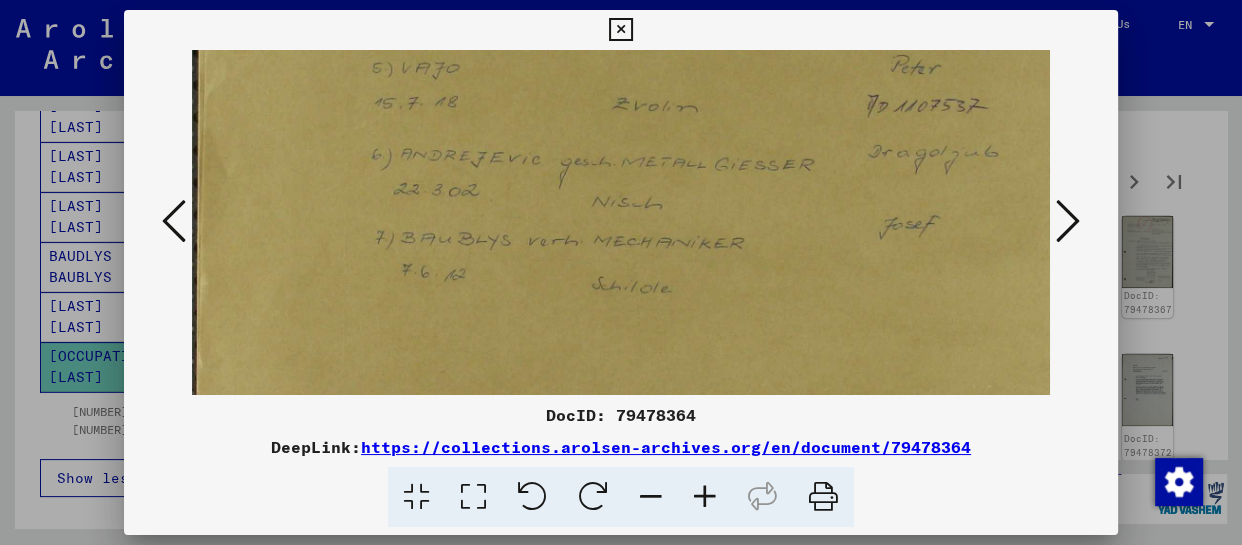 drag, startPoint x: 795, startPoint y: 325, endPoint x: 803, endPoint y: 239, distance: 86.37129 